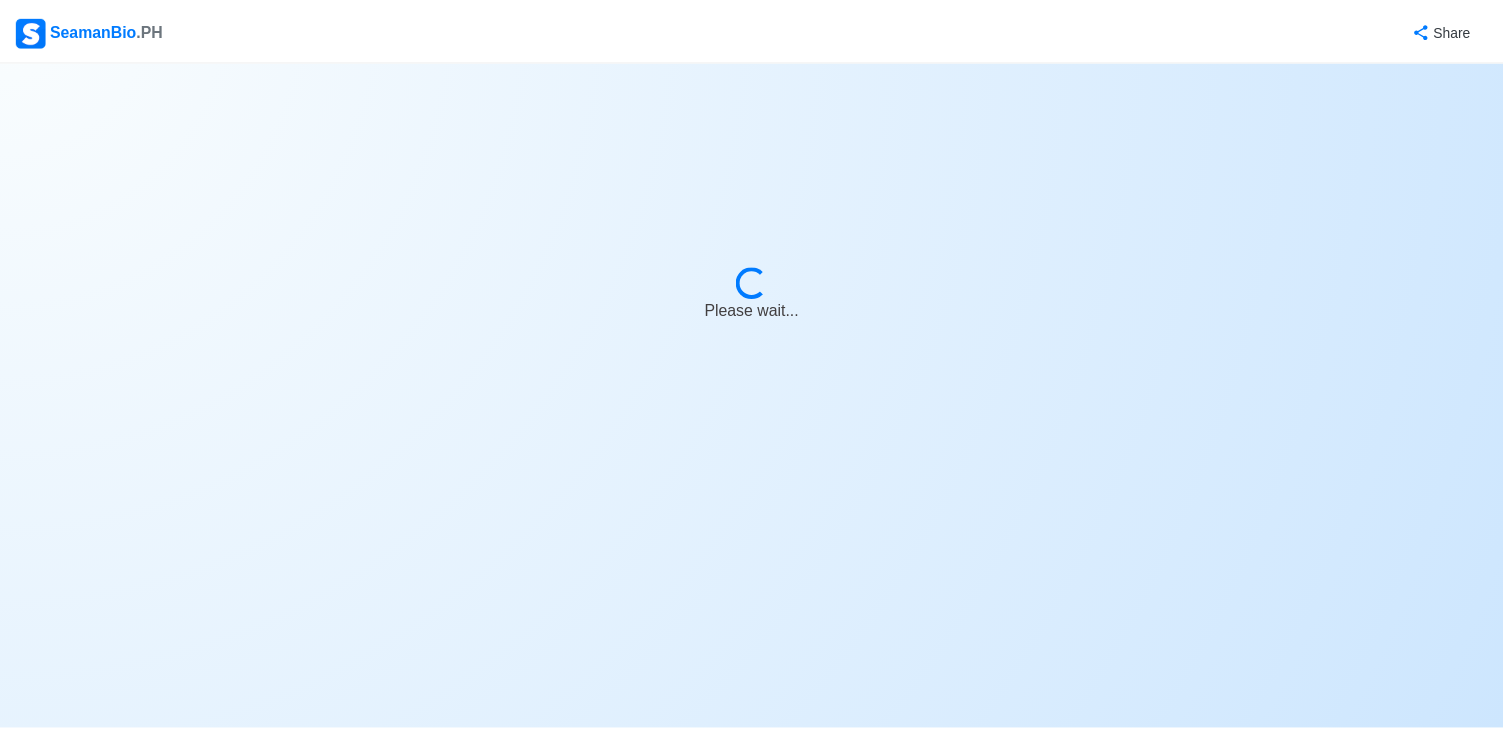 scroll, scrollTop: 0, scrollLeft: 0, axis: both 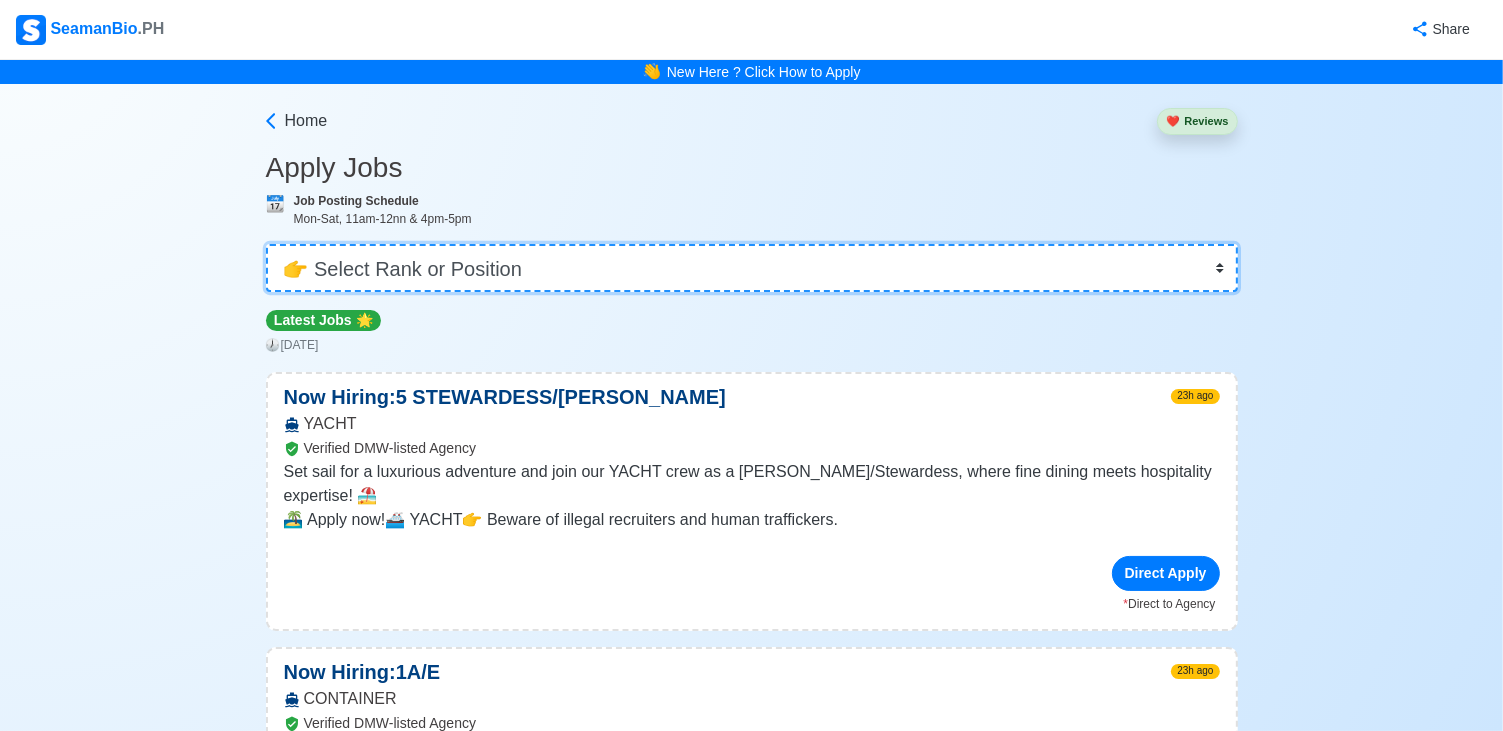 click on "👉 Select Rank or Position Master Chief Officer 2nd Officer 3rd Officer Junior Officer Chief Engineer 2nd Engineer 3rd Engineer 4th Engineer Gas Engineer Junior Engineer 1st Assistant Engineer 2nd Assistant Engineer 3rd Assistant Engineer ETO/ETR Electrician Electrical Engineer Oiler Fitter Welder Chief Cook Chef Cook Messman Wiper Rigger Ordinary Seaman Able Seaman Motorman Pumpman Bosun Cadet Reefer Mechanic Operator Repairman Painter Steward Waiter Others" at bounding box center (752, 268) 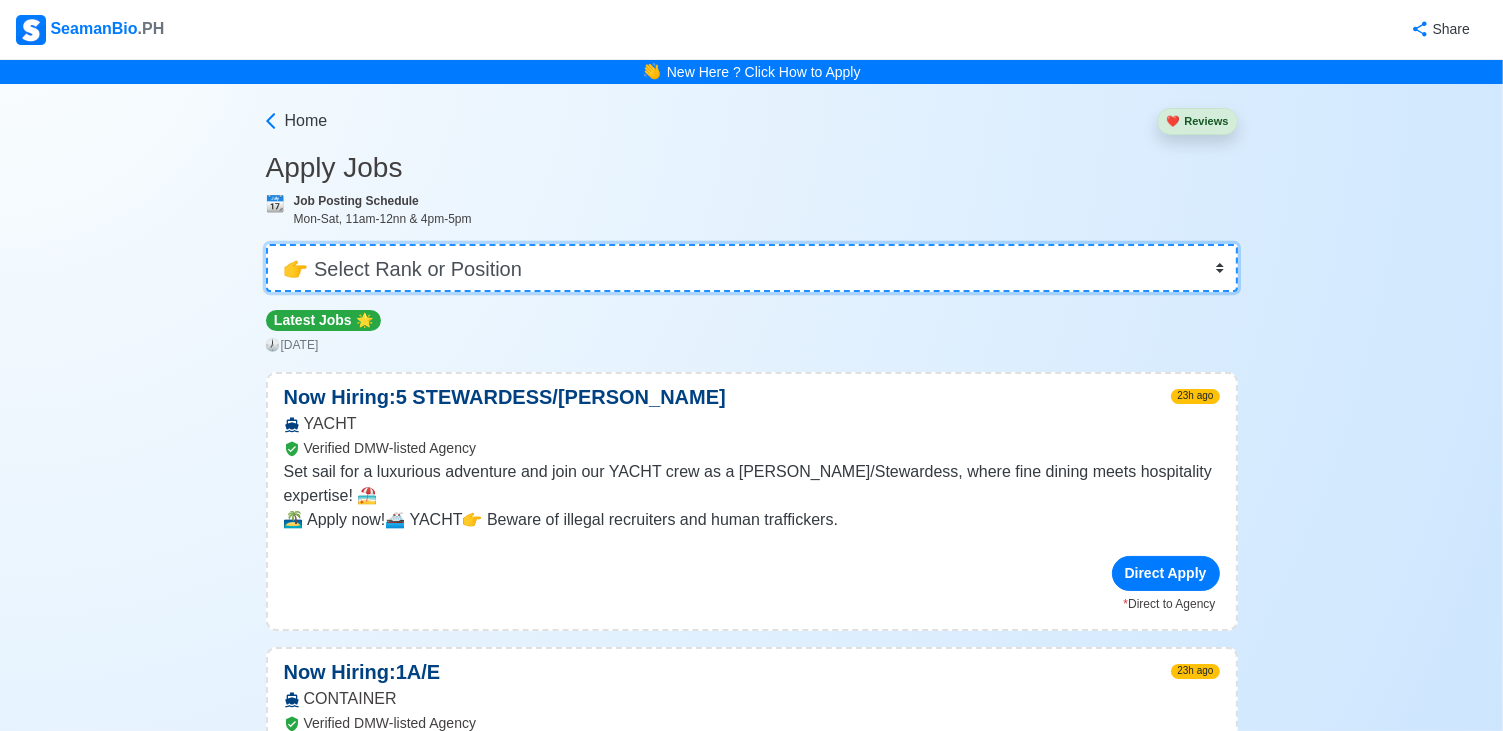 select on "Cadet" 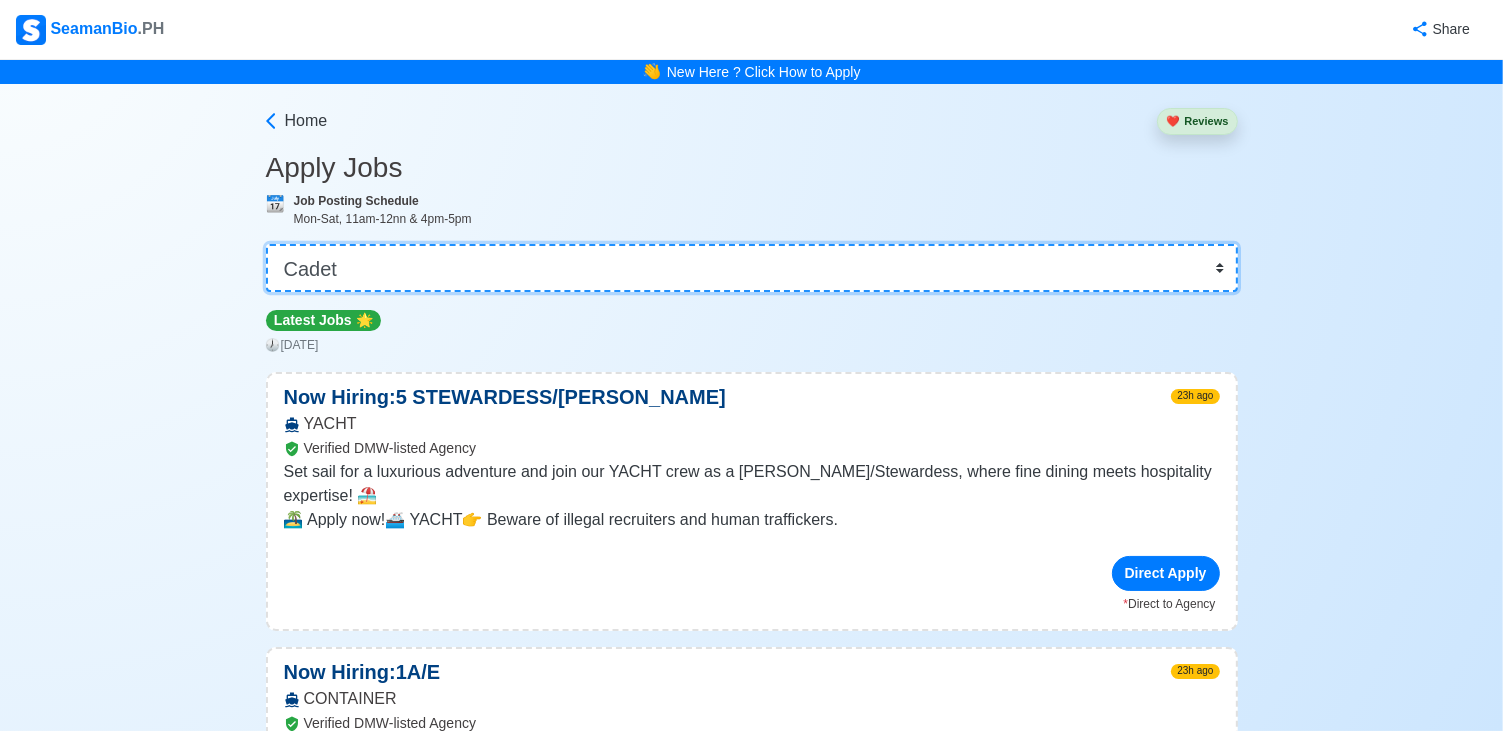 click on "👉 Select Rank or Position Master Chief Officer 2nd Officer 3rd Officer Junior Officer Chief Engineer 2nd Engineer 3rd Engineer 4th Engineer Gas Engineer Junior Engineer 1st Assistant Engineer 2nd Assistant Engineer 3rd Assistant Engineer ETO/ETR Electrician Electrical Engineer Oiler Fitter Welder Chief Cook Chef Cook Messman Wiper Rigger Ordinary Seaman Able Seaman Motorman Pumpman Bosun Cadet Reefer Mechanic Operator Repairman Painter Steward Waiter Others" at bounding box center [752, 268] 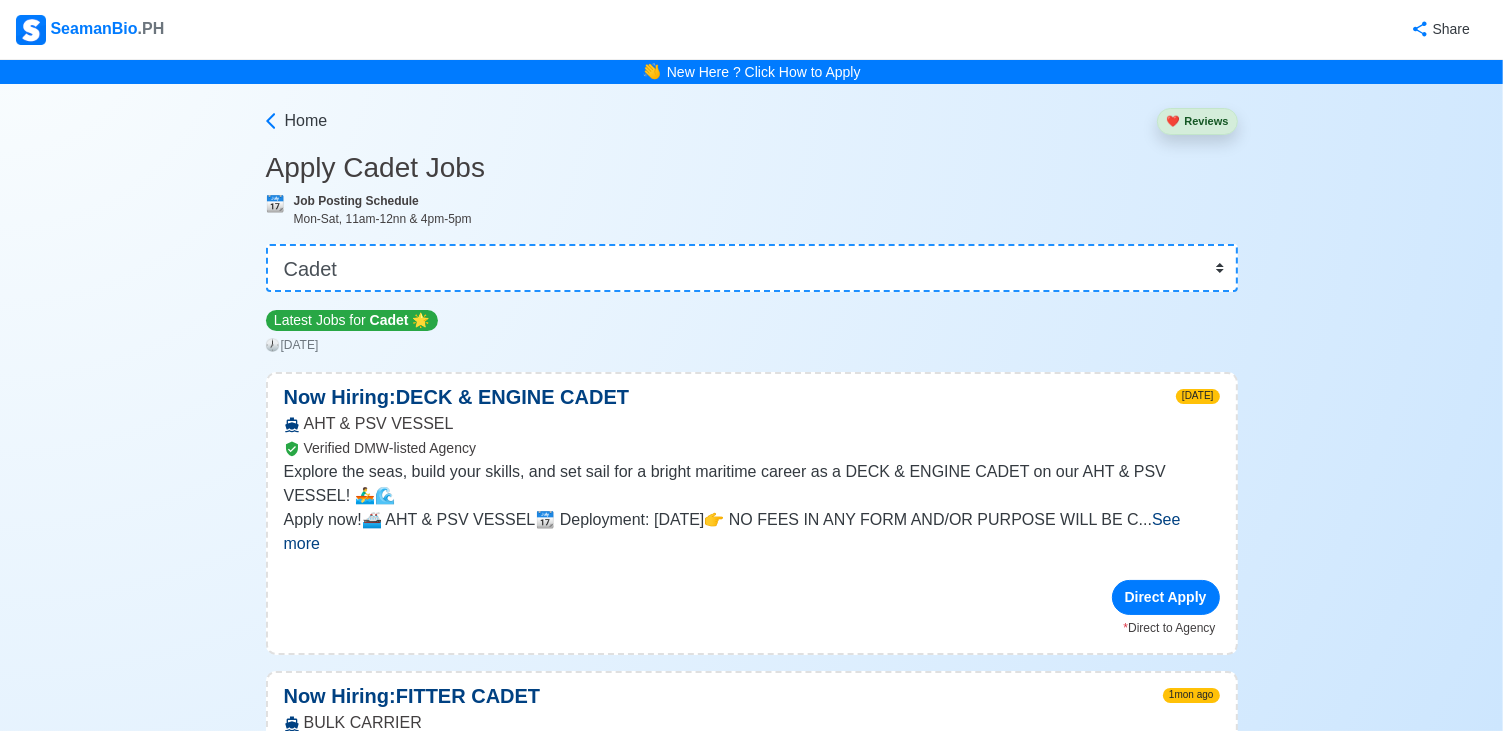 click on "See more" at bounding box center (732, 531) 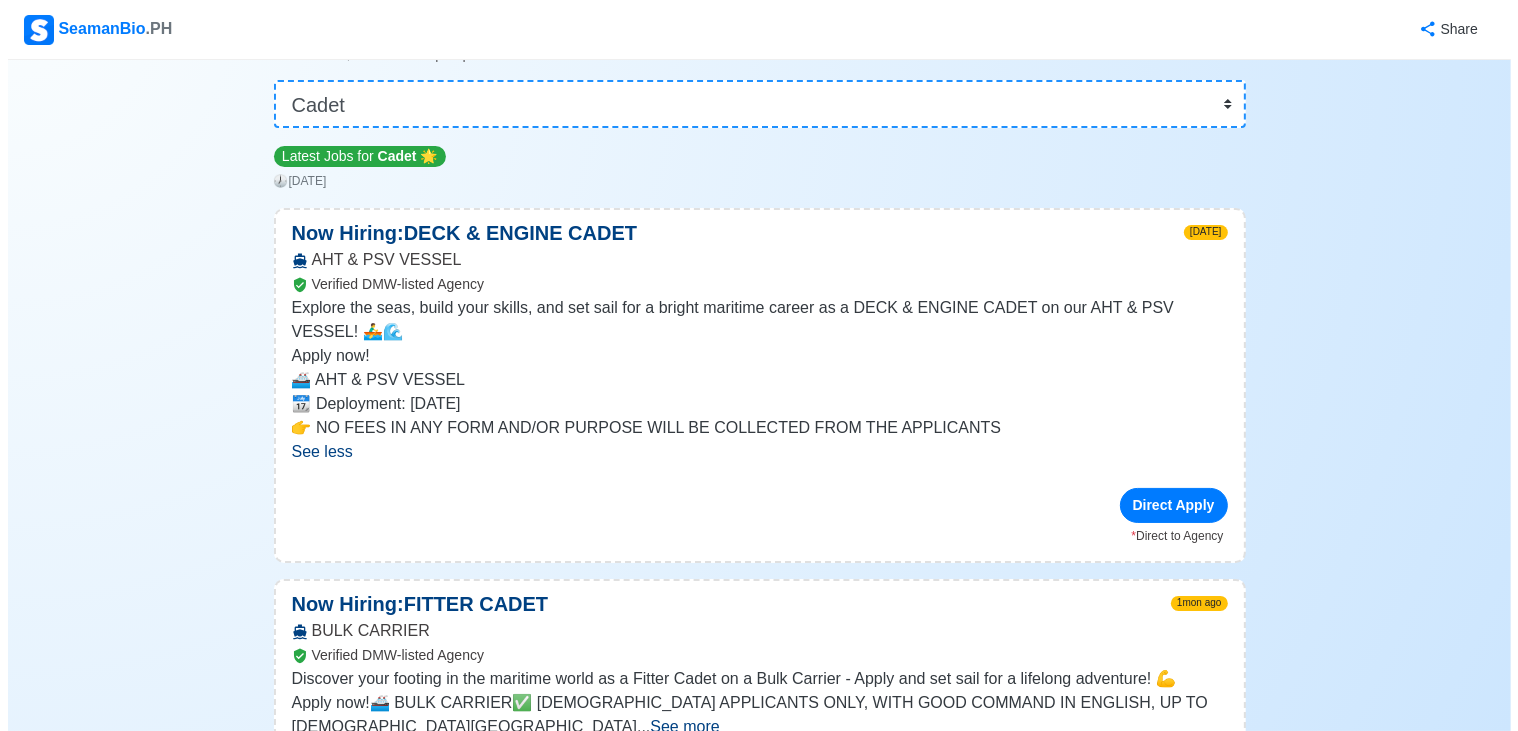 scroll, scrollTop: 200, scrollLeft: 0, axis: vertical 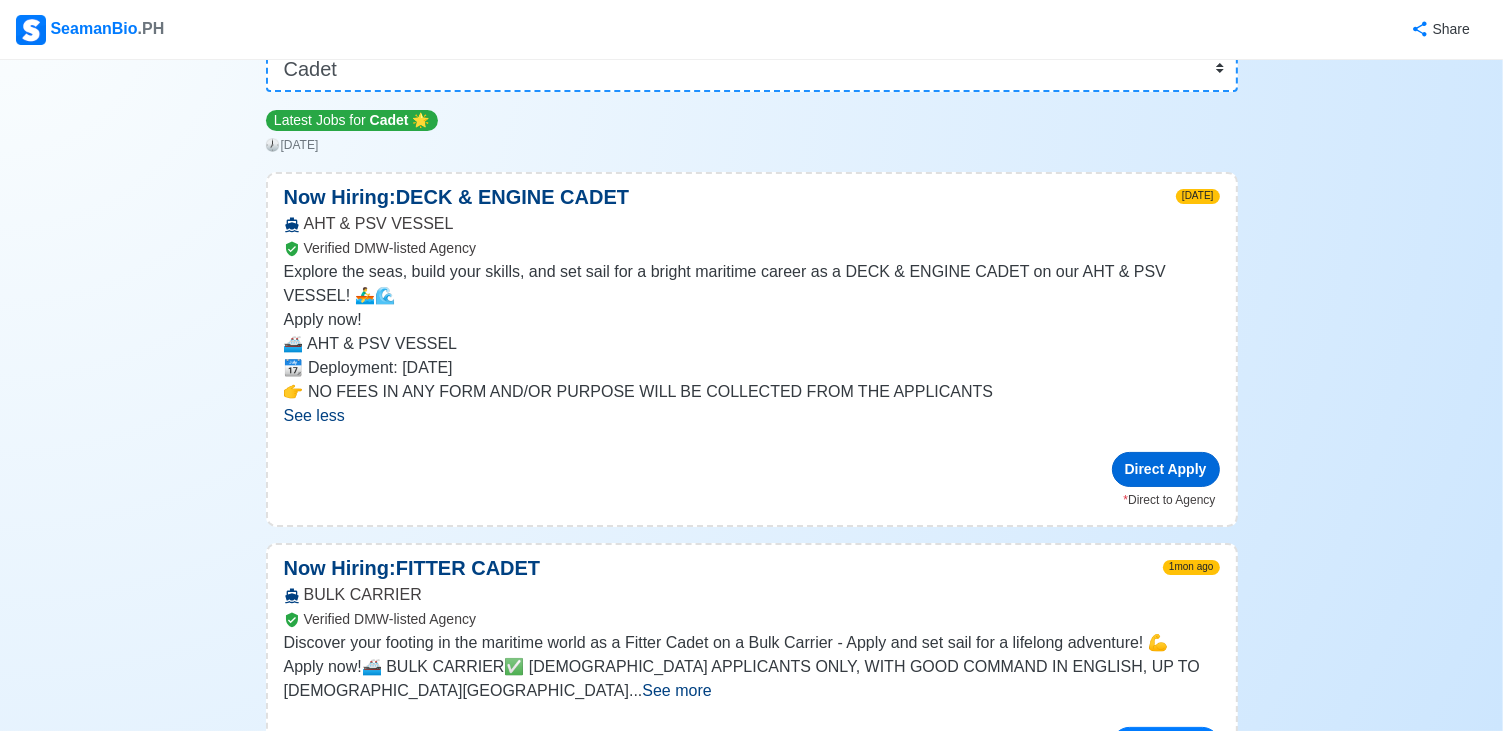 click on "Direct Apply" at bounding box center (1166, 469) 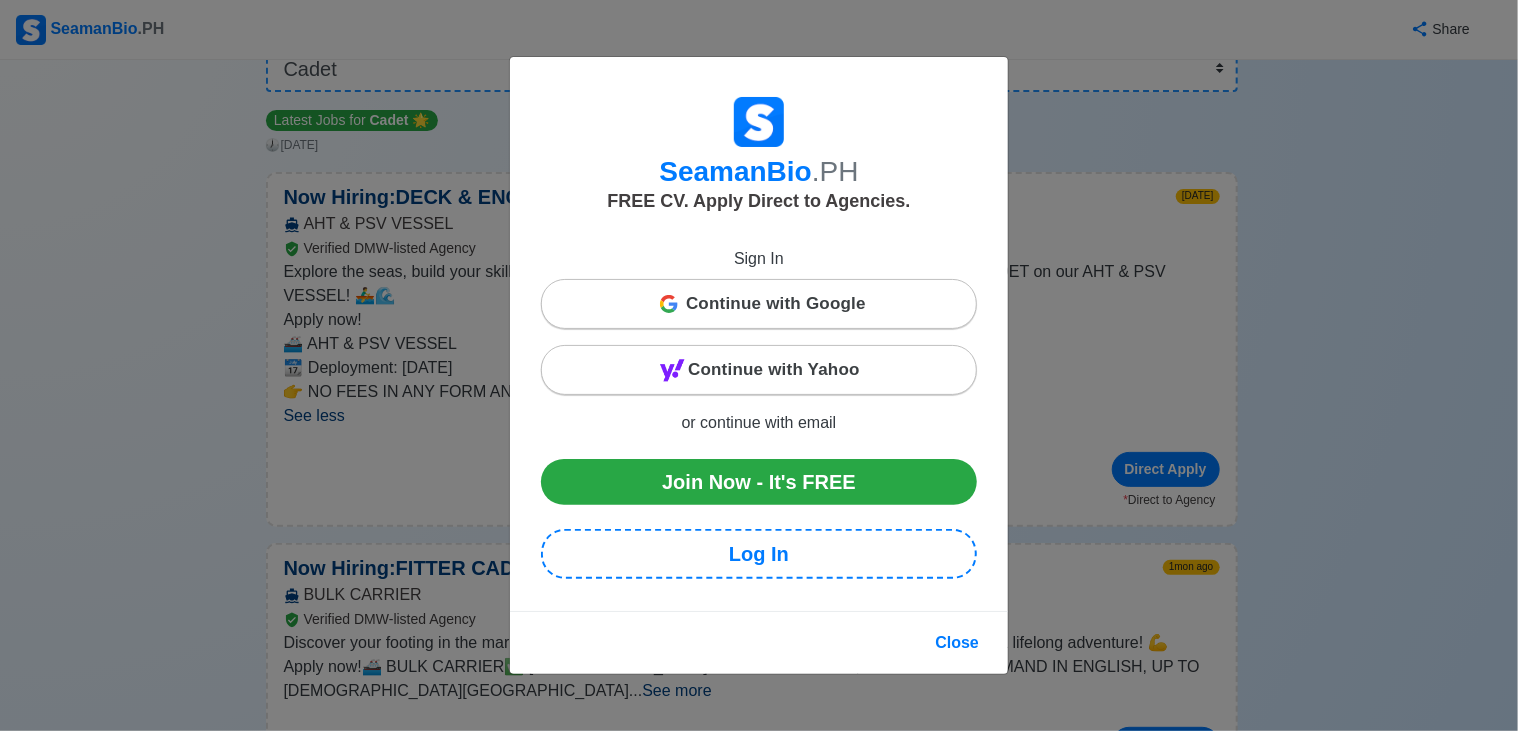 click on "Continue with Google" at bounding box center [776, 304] 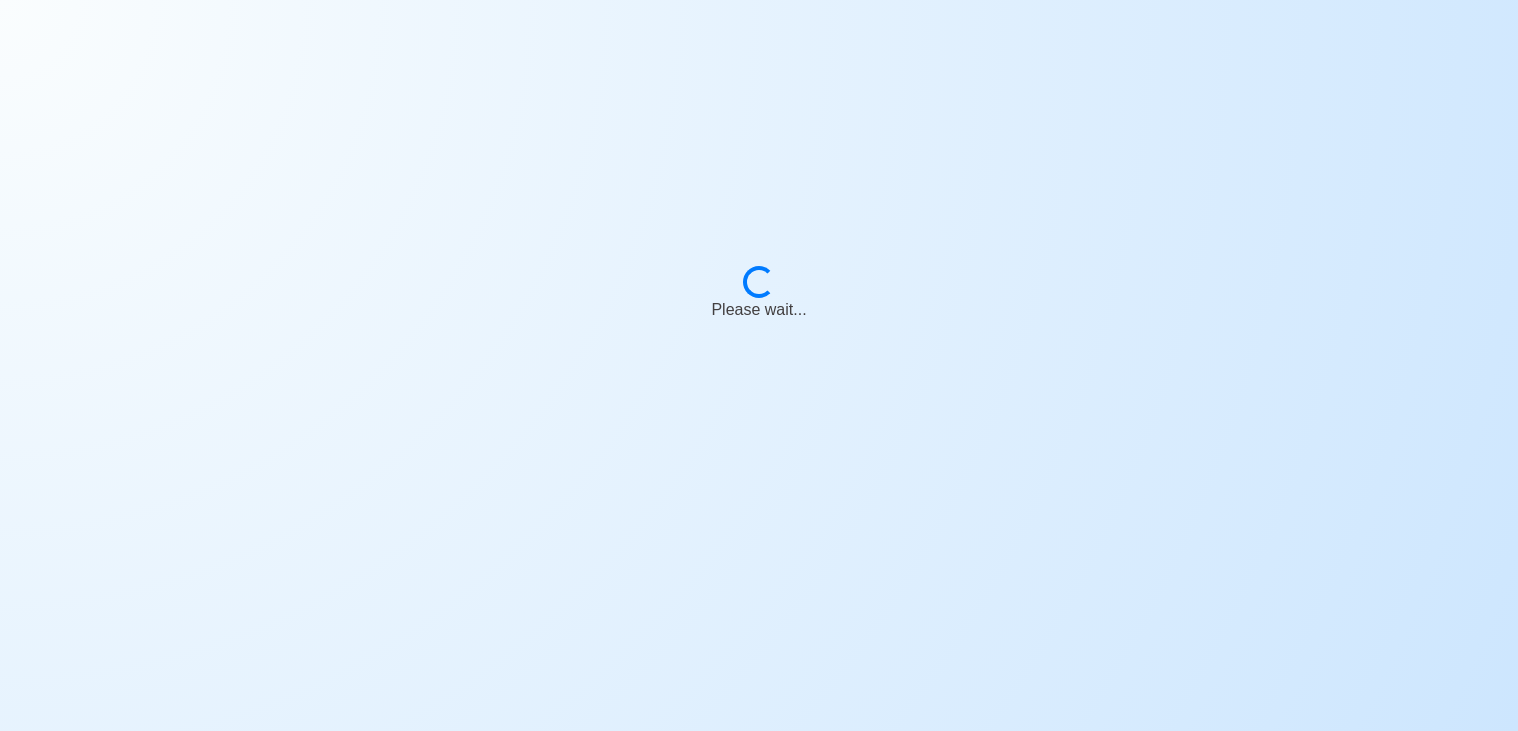 scroll, scrollTop: 0, scrollLeft: 0, axis: both 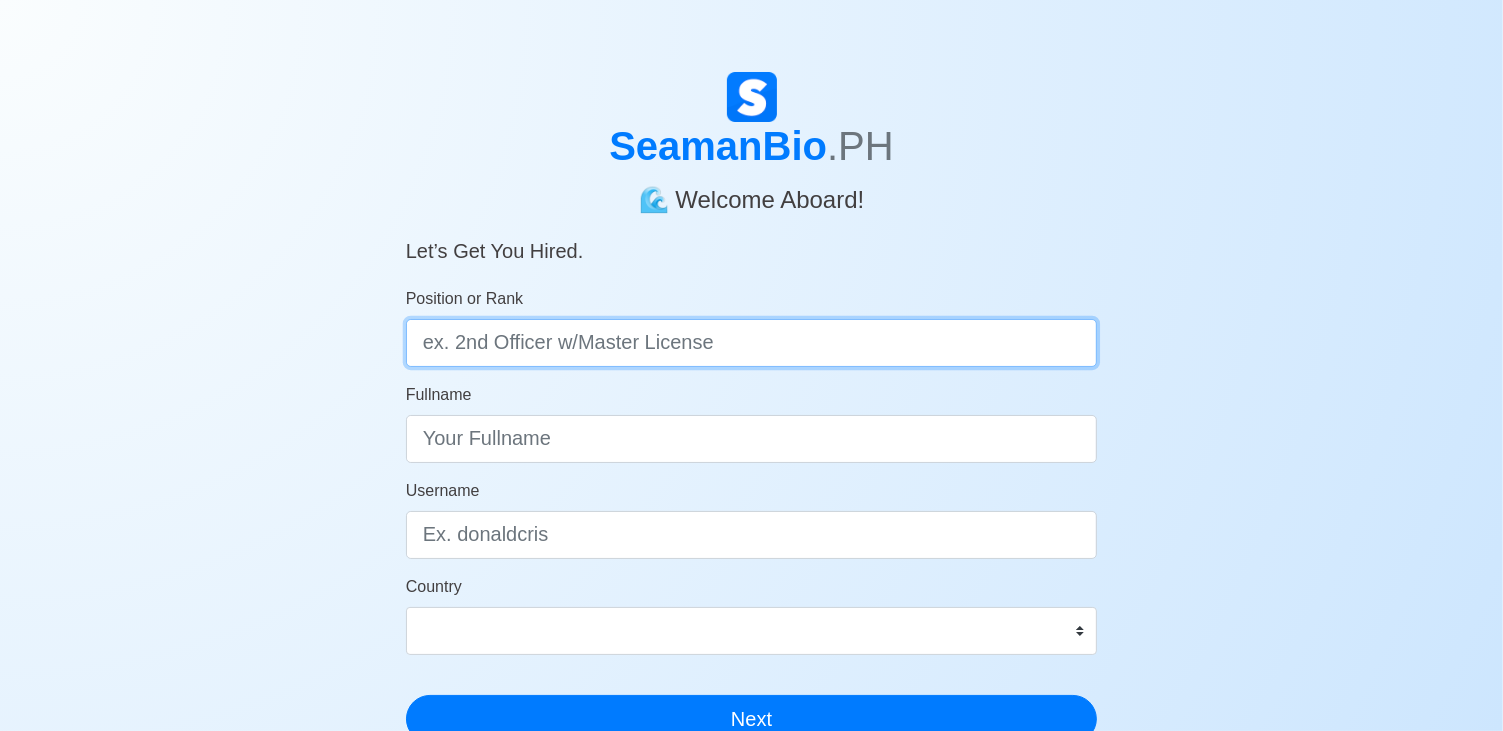 click on "Position or Rank" at bounding box center [752, 343] 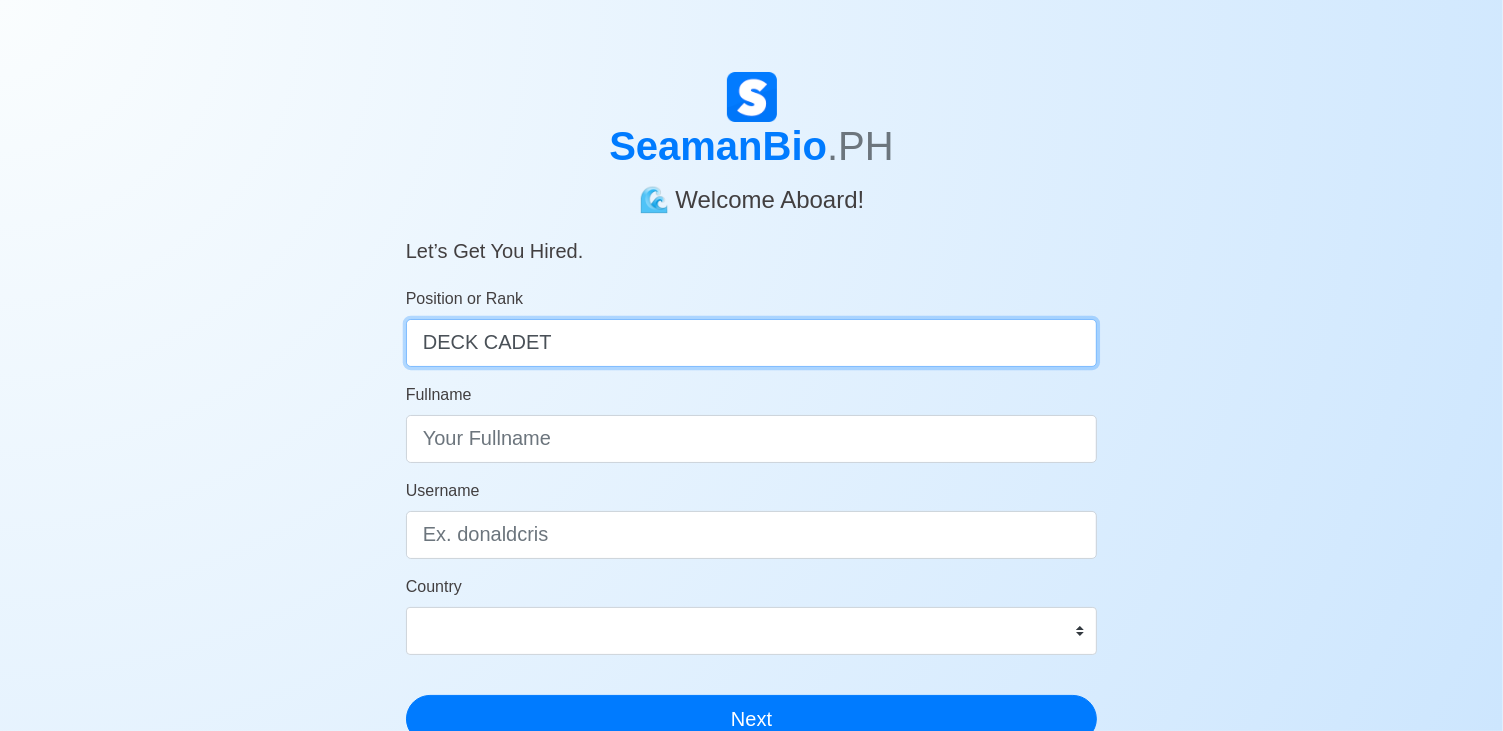 type on "DECK CADET" 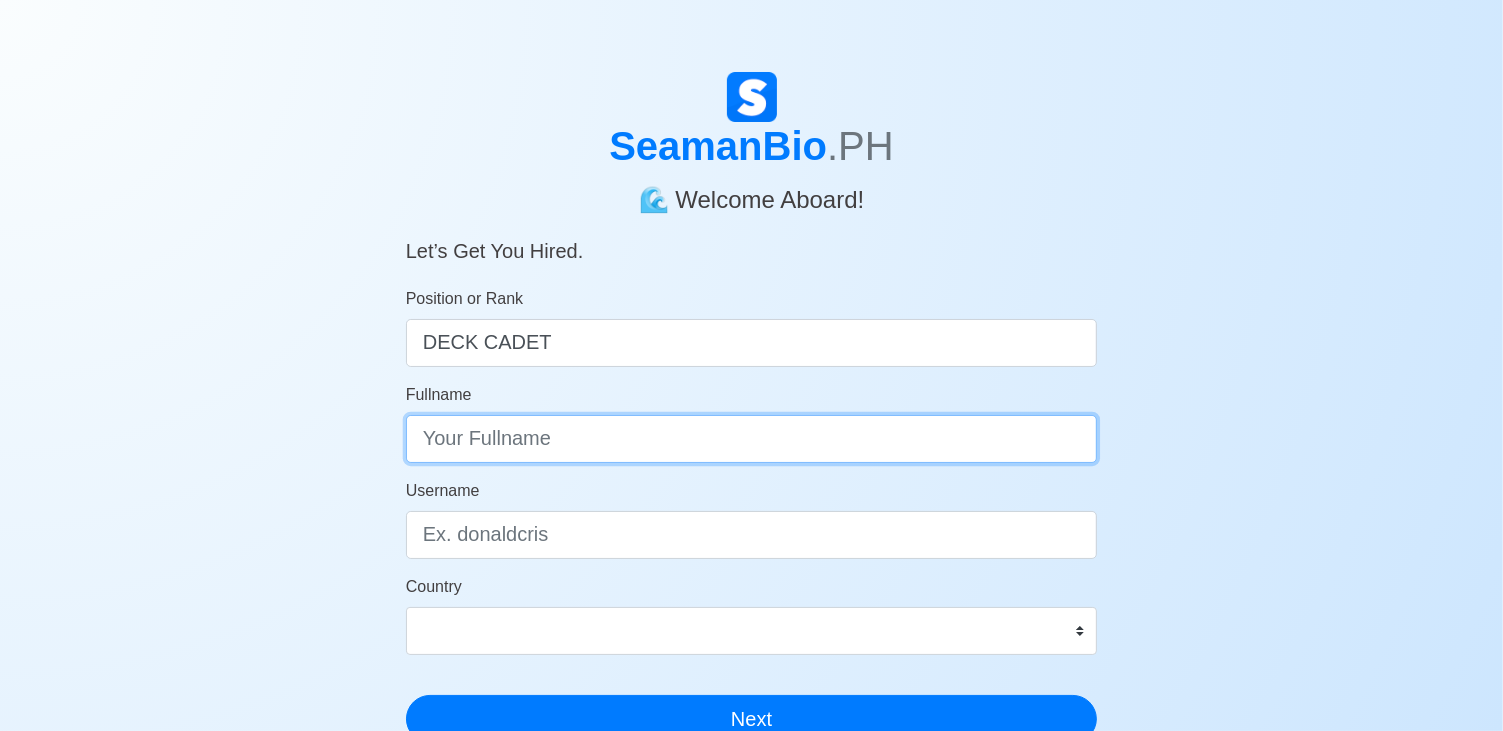 click on "Fullname" at bounding box center [752, 439] 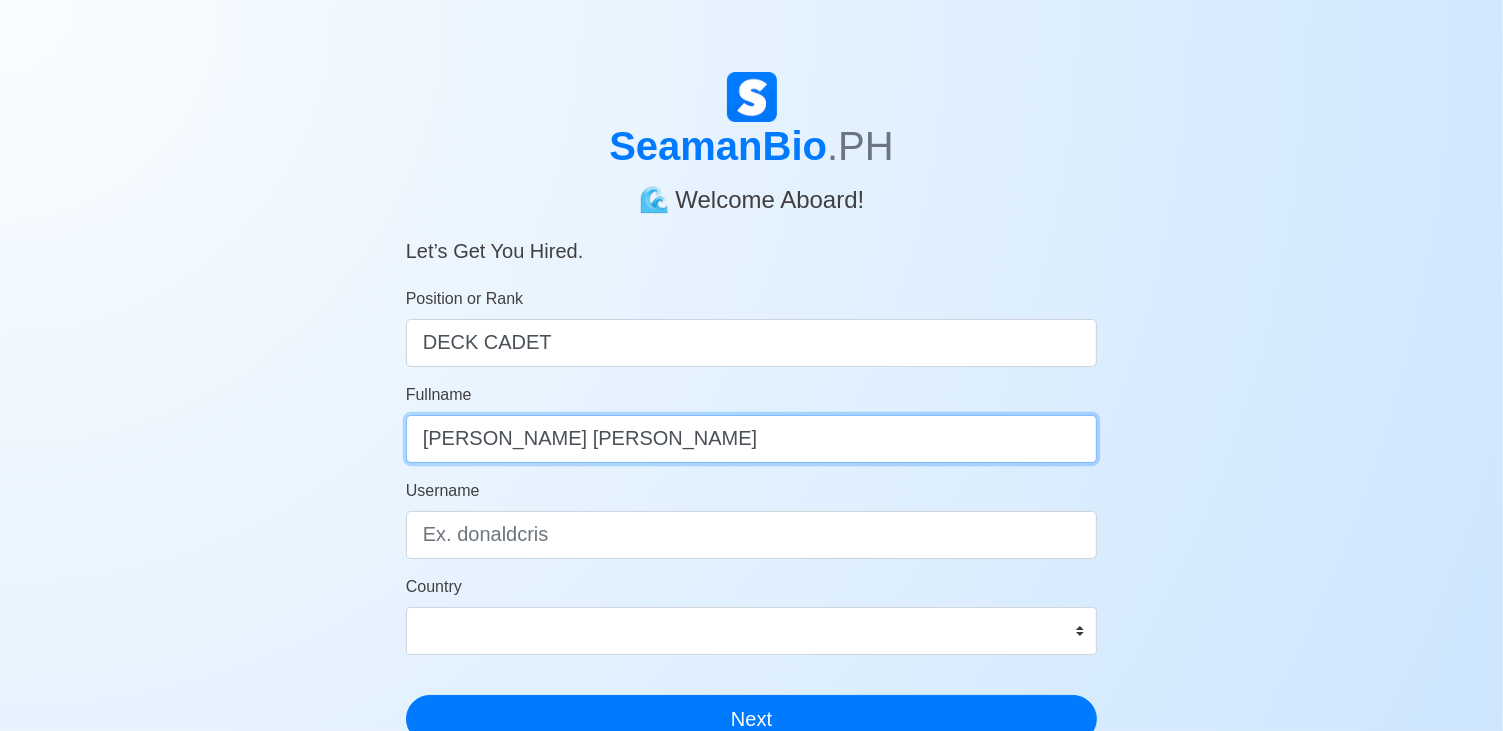 type on "[PERSON_NAME] [PERSON_NAME]" 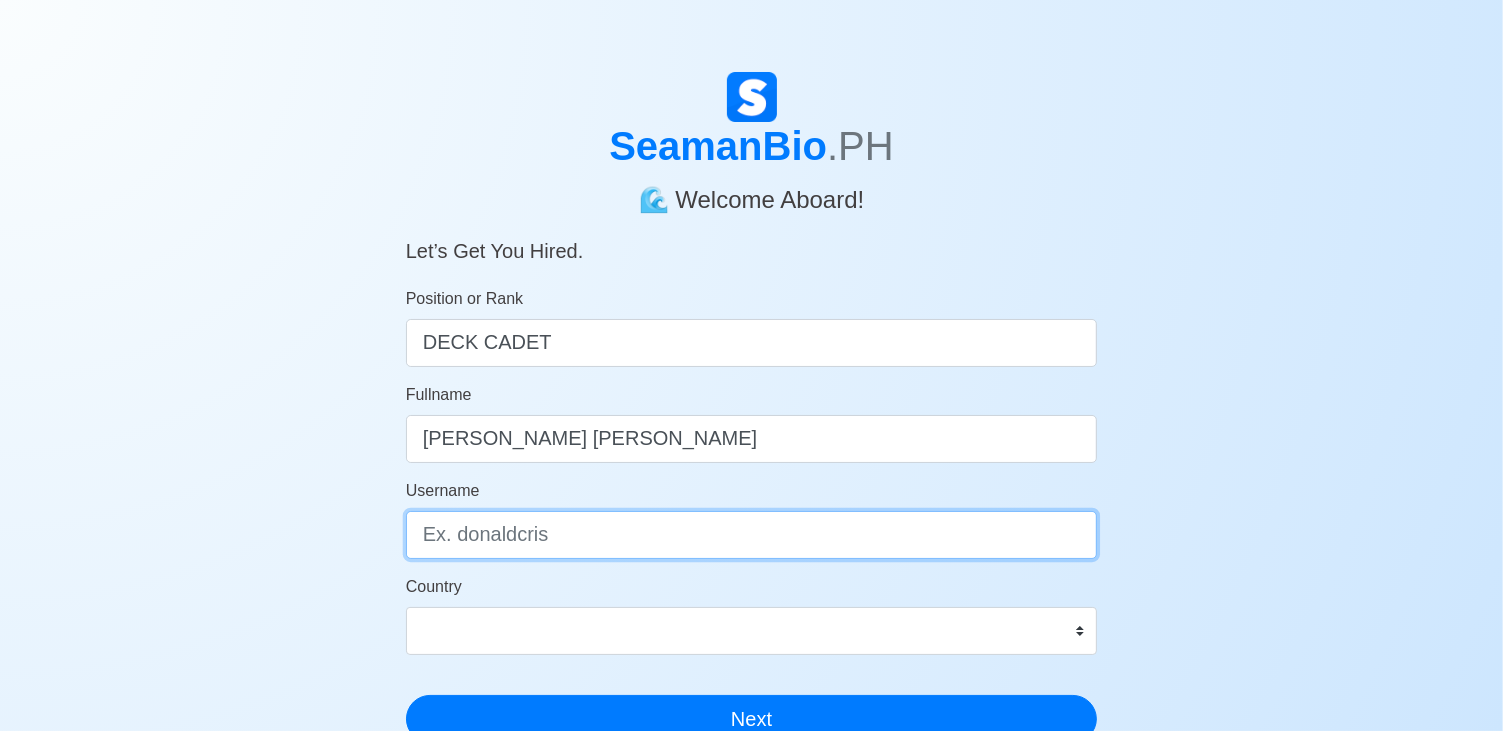 click on "Username" at bounding box center [752, 535] 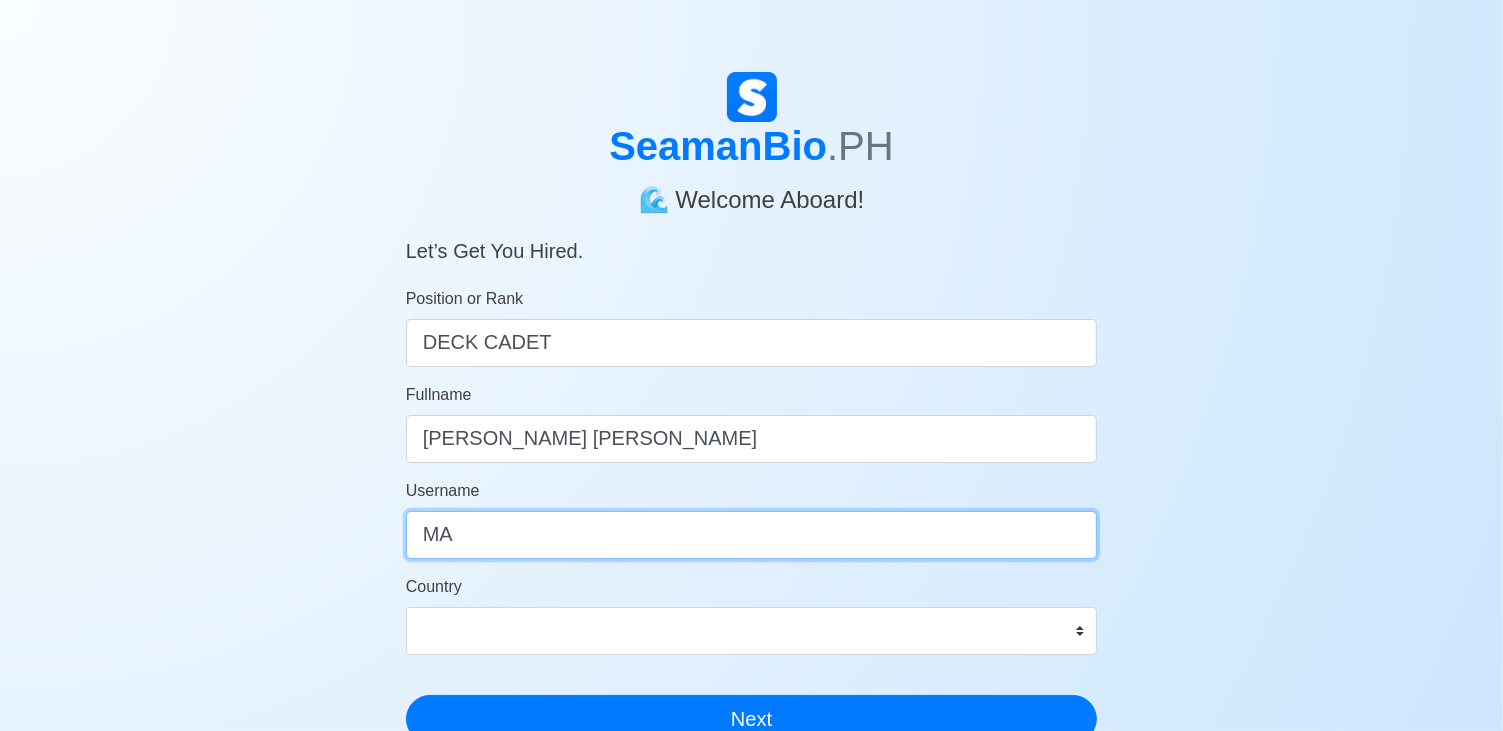 type on "M" 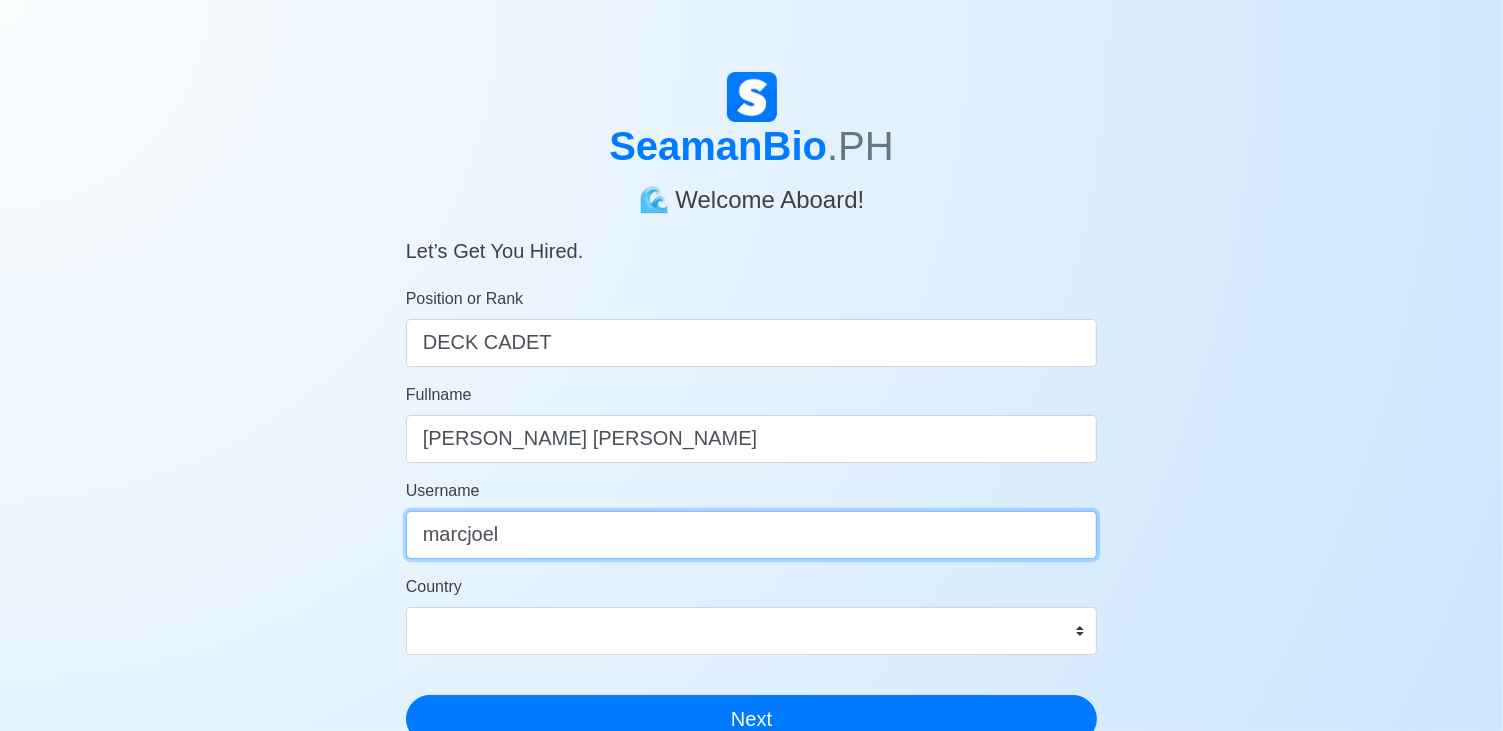 scroll, scrollTop: 100, scrollLeft: 0, axis: vertical 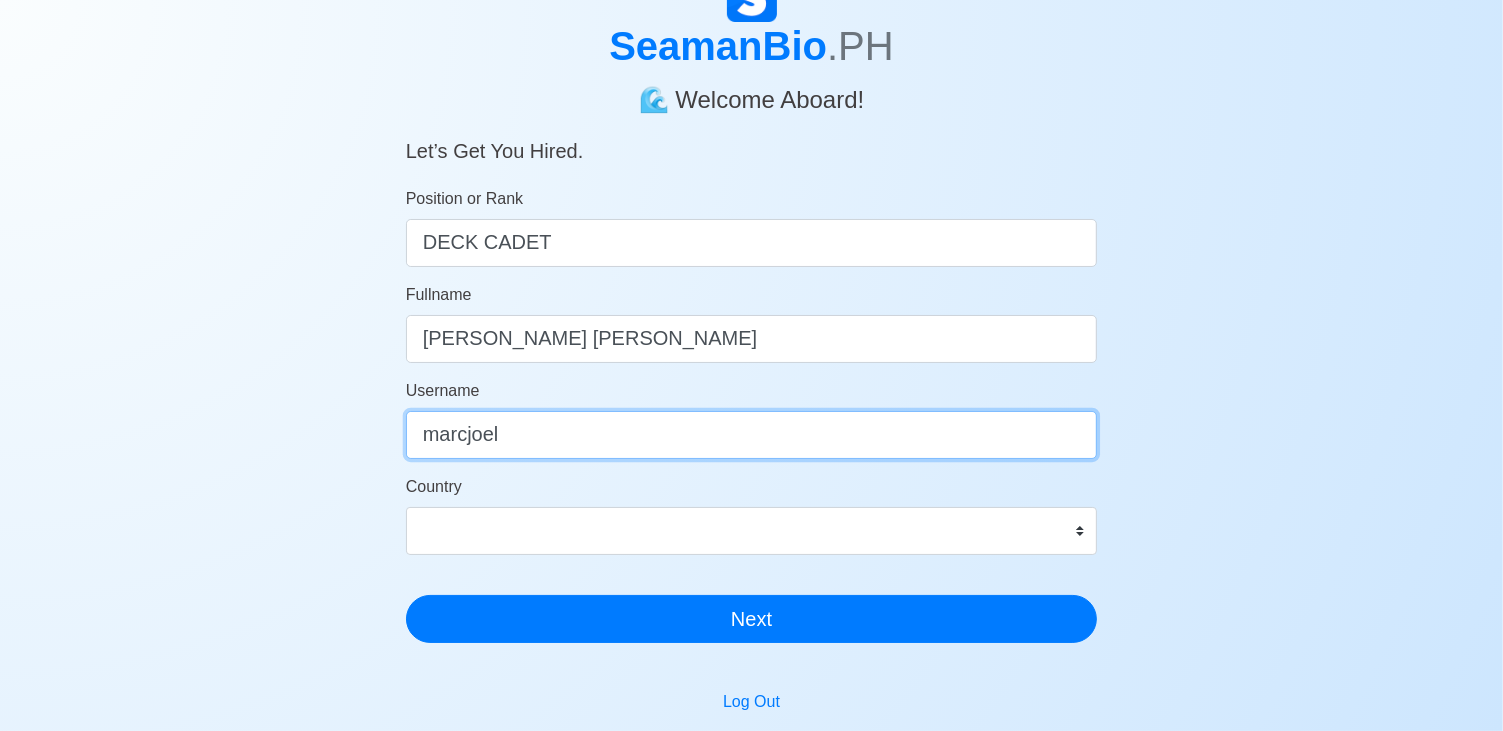 type on "marcjoel" 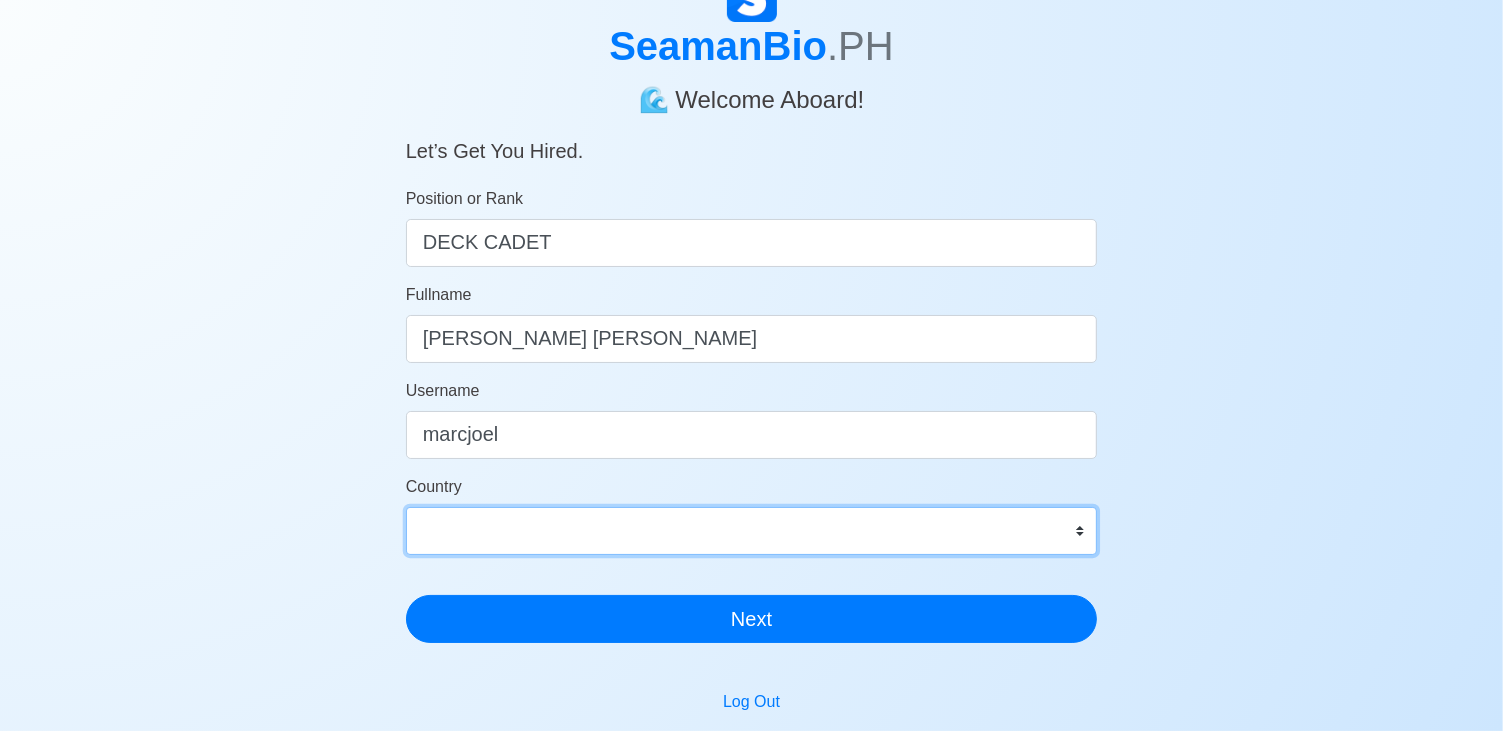click on "Afghanistan Åland Islands Albania Algeria American Samoa Andorra Angola Anguilla Antarctica Antigua and Barbuda Argentina Armenia Aruba Australia Austria Azerbaijan Bahamas Bahrain Bangladesh Barbados Belarus Belgium Belize Benin Bermuda Bhutan Bolivia, Plurinational State of Bonaire, Sint Eustatius and Saba Bosnia and Herzegovina Botswana Bouvet Island Brazil British Indian Ocean Territory Brunei Darussalam Bulgaria Burkina Faso Burundi Cabo Verde Cambodia Cameroon Canada Cayman Islands Central African Republic Chad Chile China Christmas Island Cocos (Keeling) Islands Colombia Comoros Congo Congo, Democratic Republic of the Cook Islands Costa Rica Croatia Cuba Curaçao Cyprus Czechia Côte d'Ivoire Denmark Djibouti Dominica Dominican Republic Ecuador Egypt El Salvador Equatorial Guinea Eritrea Estonia Eswatini Ethiopia Falkland Islands (Malvinas) Faroe Islands Fiji Finland France French Guiana French Polynesia French Southern Territories Gabon Gambia Georgia Germany Ghana Gibraltar Greece Greenland Grenada" at bounding box center (752, 531) 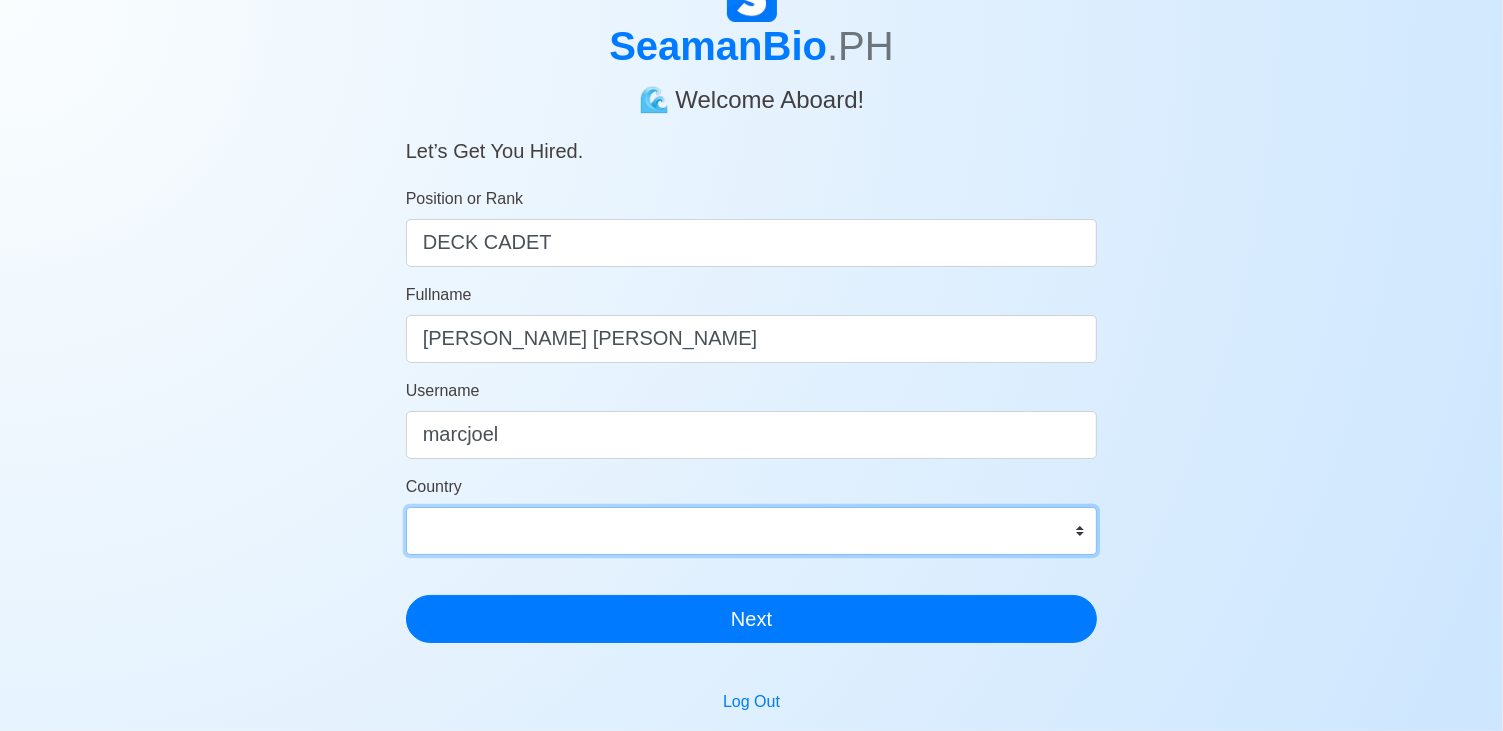select on "PH" 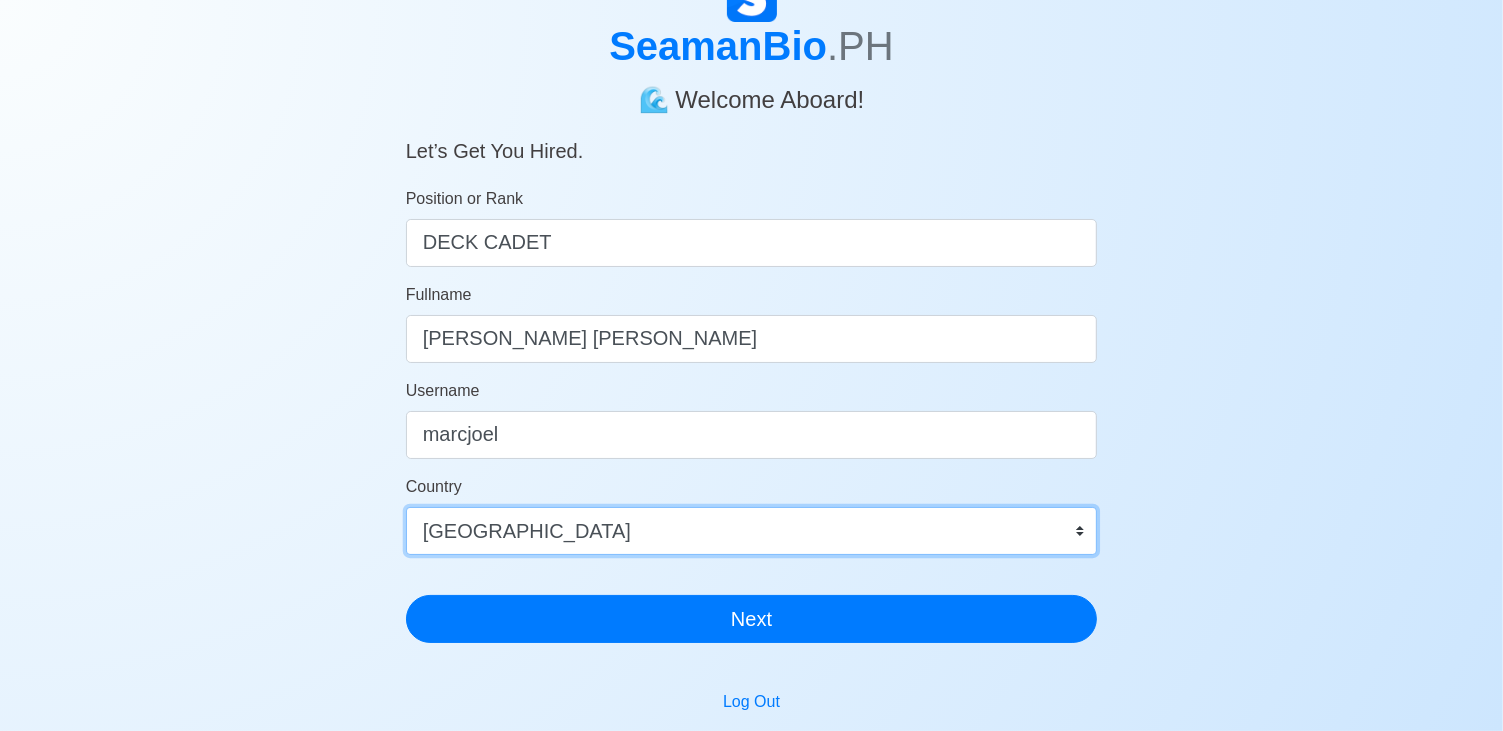 click on "Afghanistan Åland Islands Albania Algeria American Samoa Andorra Angola Anguilla Antarctica Antigua and Barbuda Argentina Armenia Aruba Australia Austria Azerbaijan Bahamas Bahrain Bangladesh Barbados Belarus Belgium Belize Benin Bermuda Bhutan Bolivia, Plurinational State of Bonaire, Sint Eustatius and Saba Bosnia and Herzegovina Botswana Bouvet Island Brazil British Indian Ocean Territory Brunei Darussalam Bulgaria Burkina Faso Burundi Cabo Verde Cambodia Cameroon Canada Cayman Islands Central African Republic Chad Chile China Christmas Island Cocos (Keeling) Islands Colombia Comoros Congo Congo, Democratic Republic of the Cook Islands Costa Rica Croatia Cuba Curaçao Cyprus Czechia Côte d'Ivoire Denmark Djibouti Dominica Dominican Republic Ecuador Egypt El Salvador Equatorial Guinea Eritrea Estonia Eswatini Ethiopia Falkland Islands (Malvinas) Faroe Islands Fiji Finland France French Guiana French Polynesia French Southern Territories Gabon Gambia Georgia Germany Ghana Gibraltar Greece Greenland Grenada" at bounding box center [752, 531] 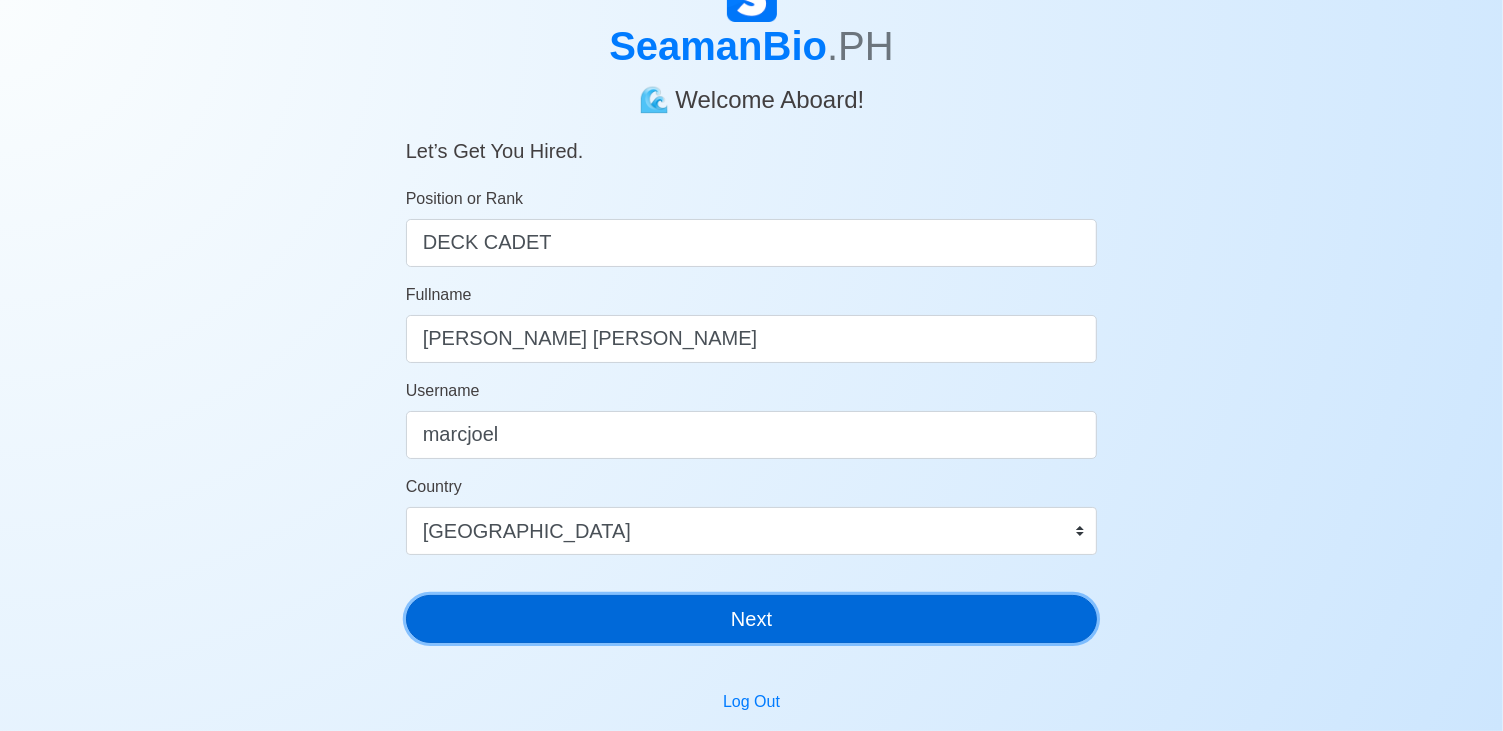 click on "Next" at bounding box center [752, 619] 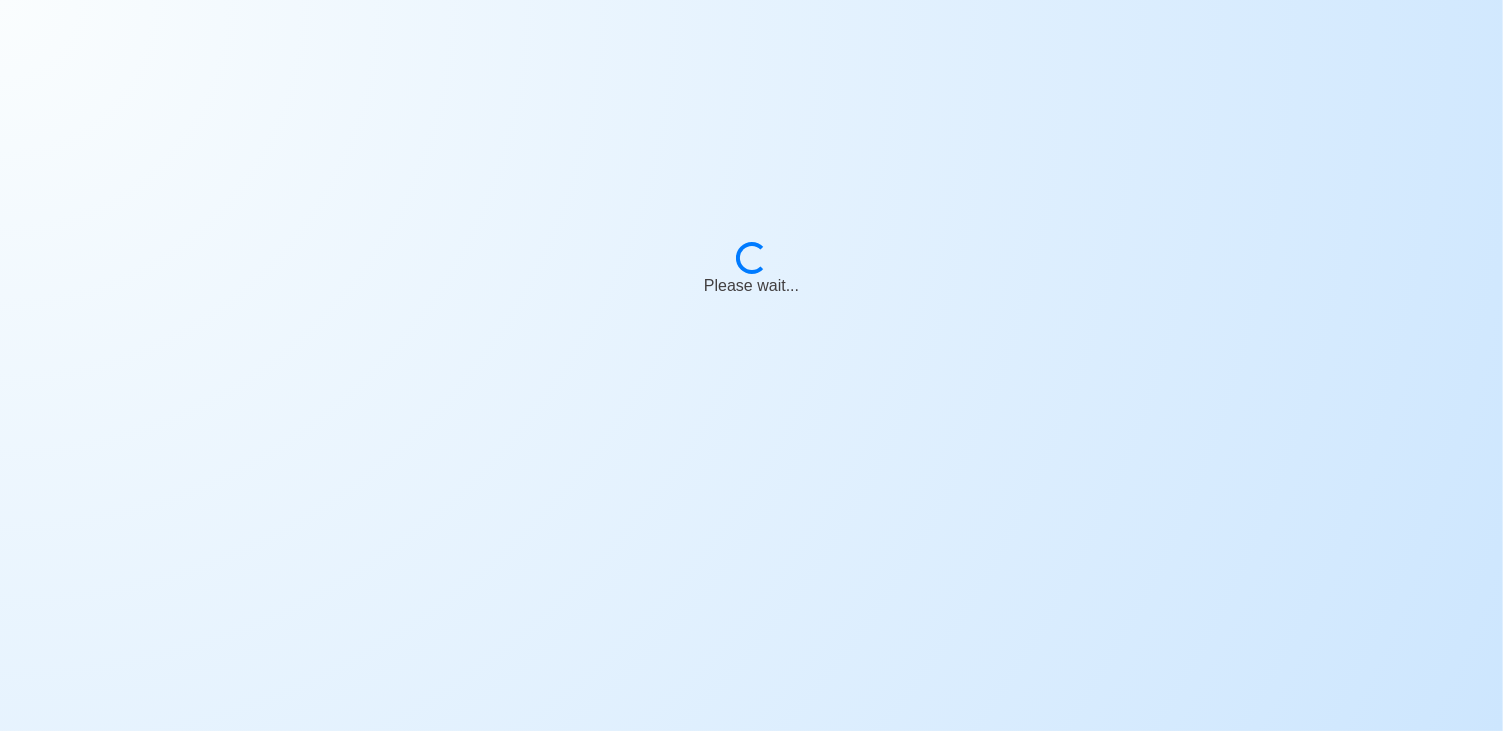 scroll, scrollTop: 24, scrollLeft: 0, axis: vertical 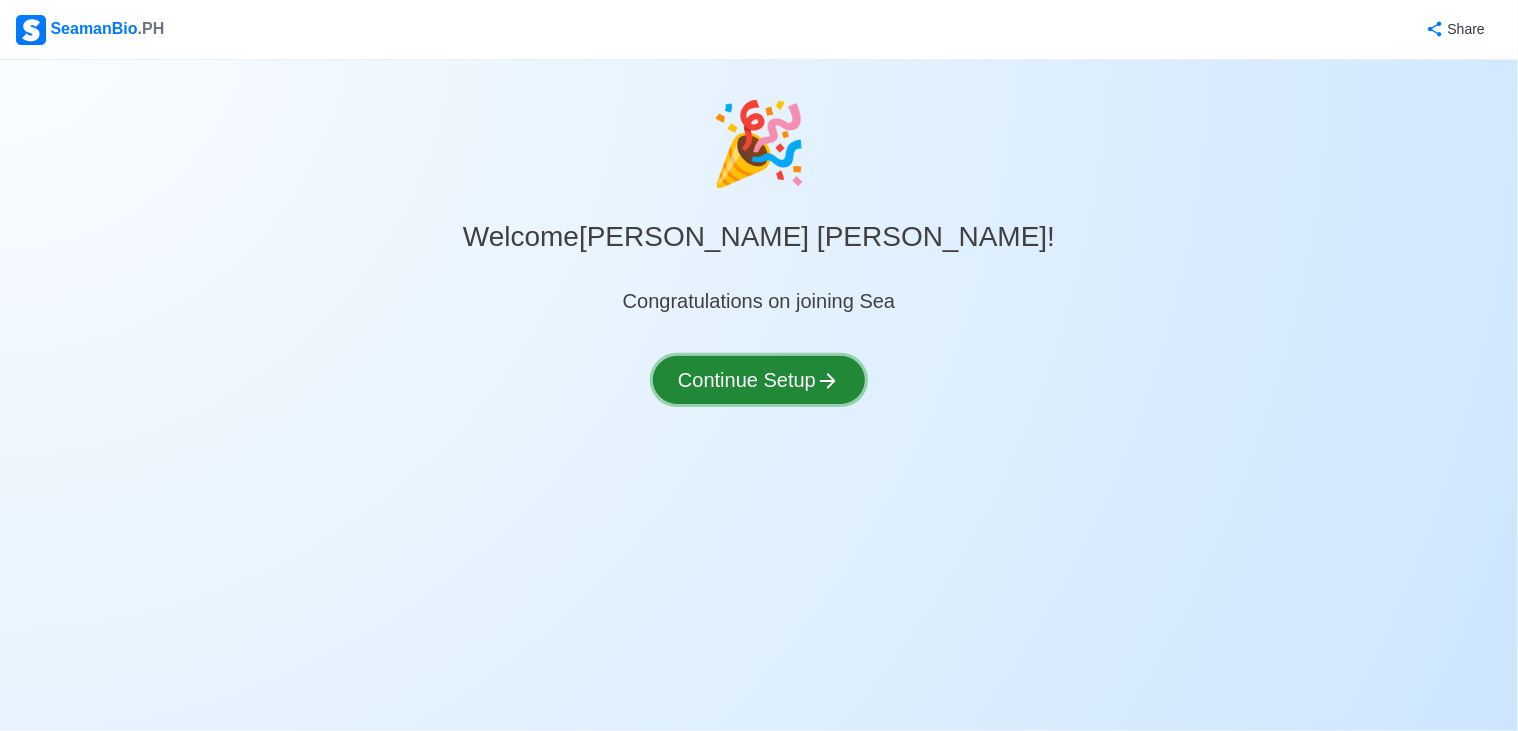 click on "Continue Setup" at bounding box center [759, 380] 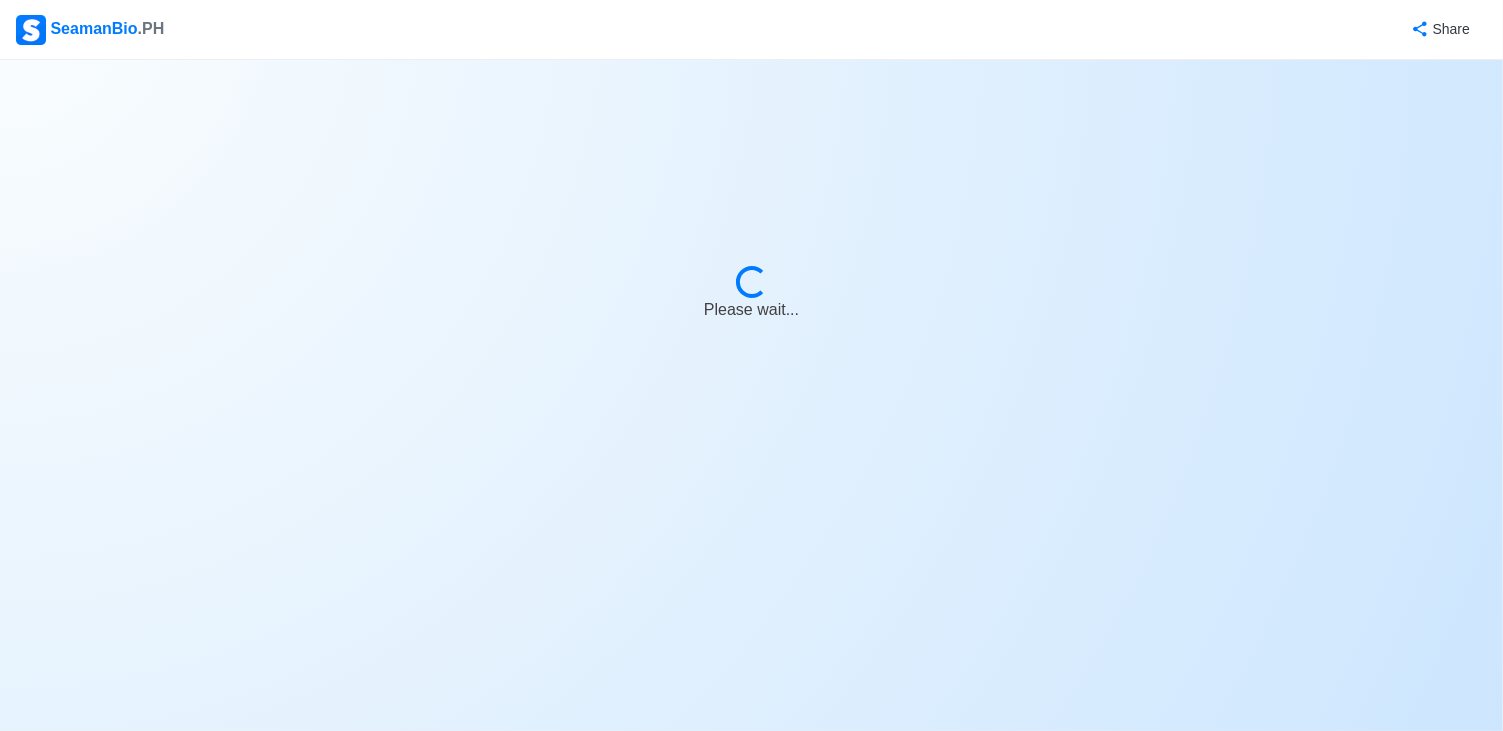 select on "Visible for Hiring" 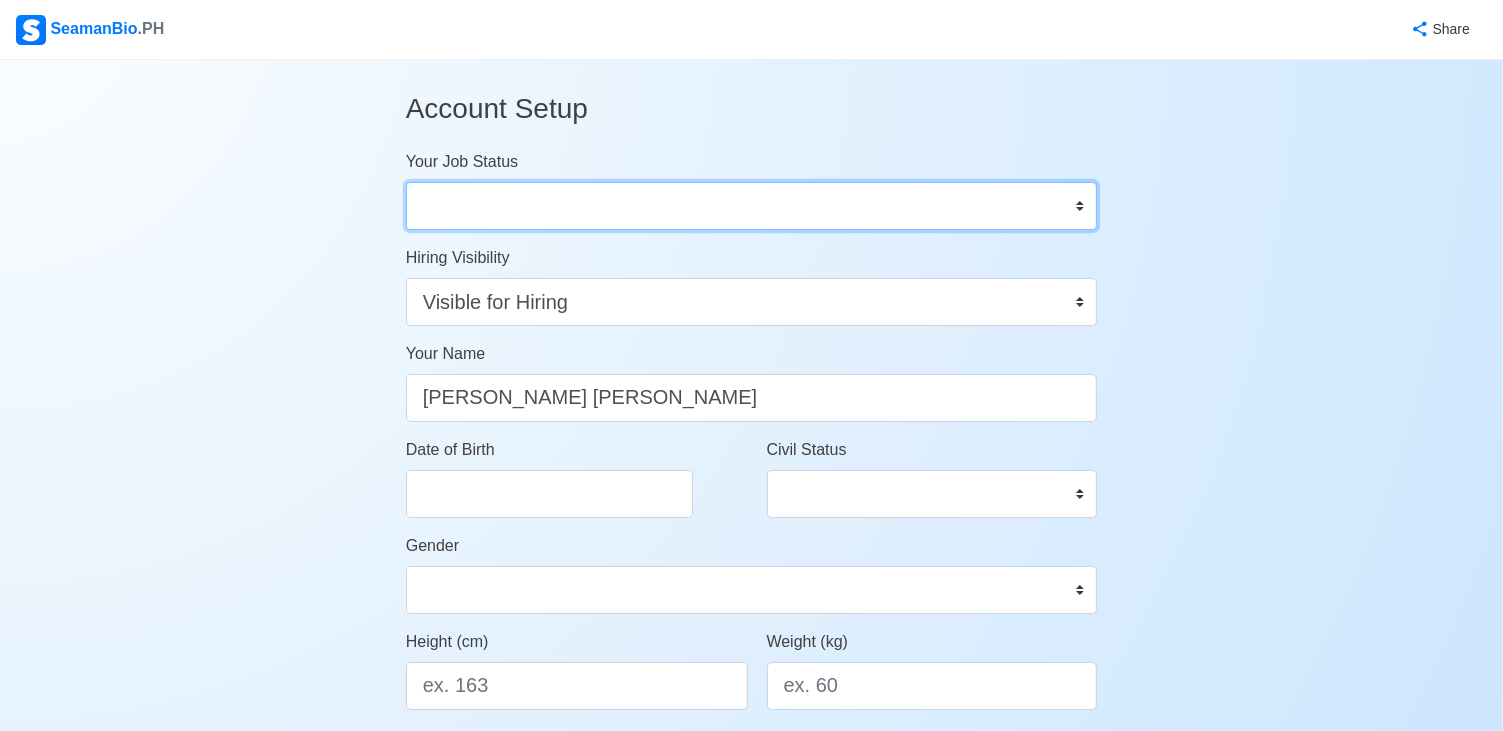 click on "Onboard Actively Looking for Job Not Looking for Job" at bounding box center (752, 206) 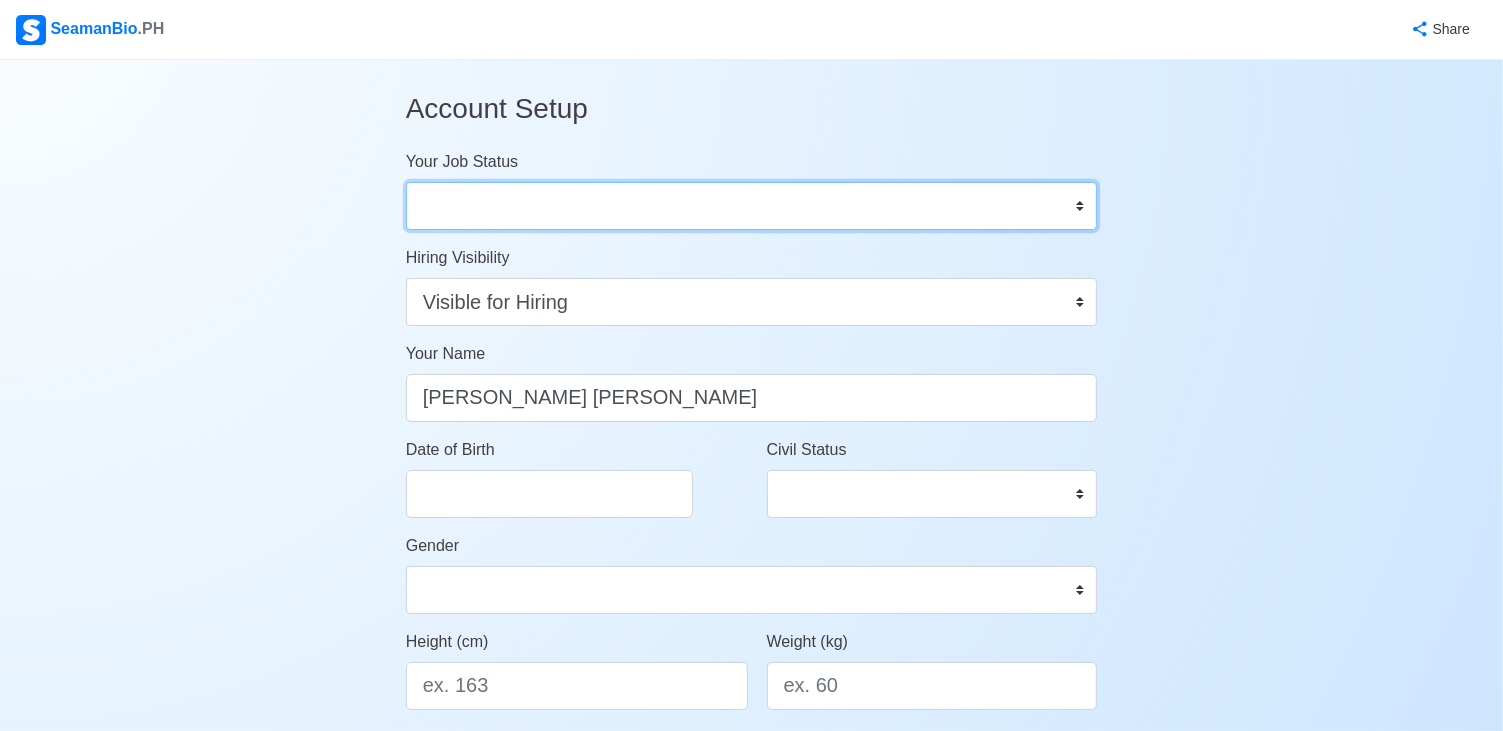 select on "Actively Looking for Job" 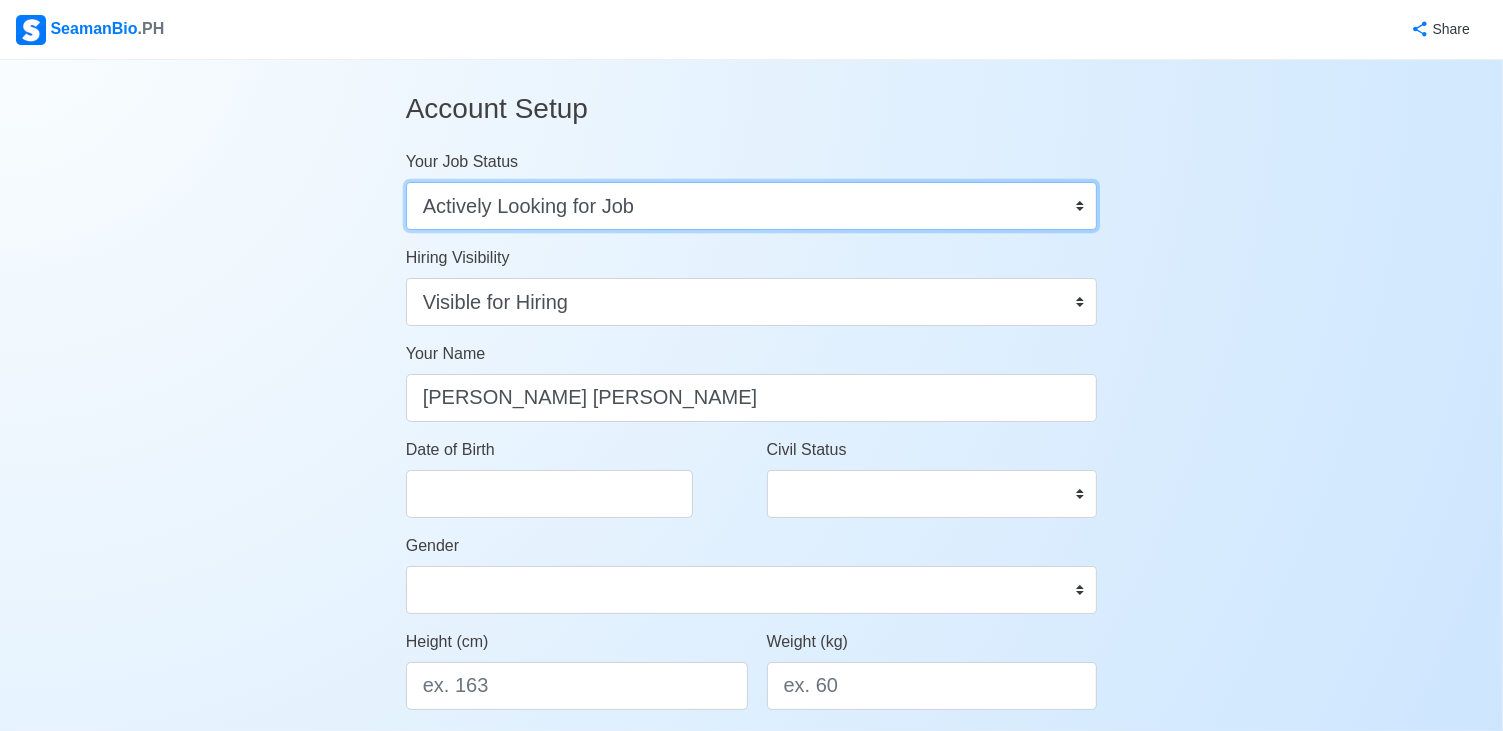 click on "Onboard Actively Looking for Job Not Looking for Job" at bounding box center (752, 206) 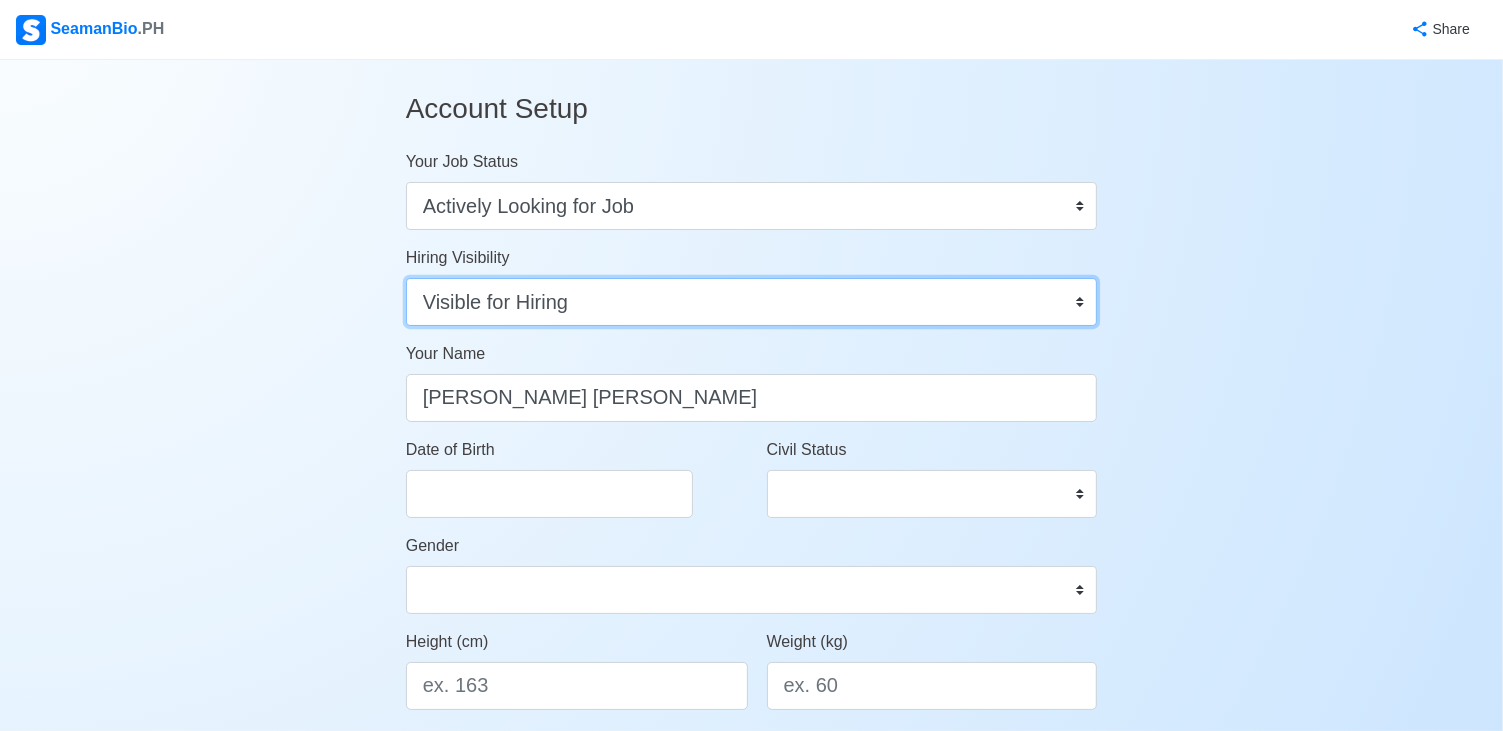 click on "Visible for Hiring Not Visible for Hiring" at bounding box center (752, 302) 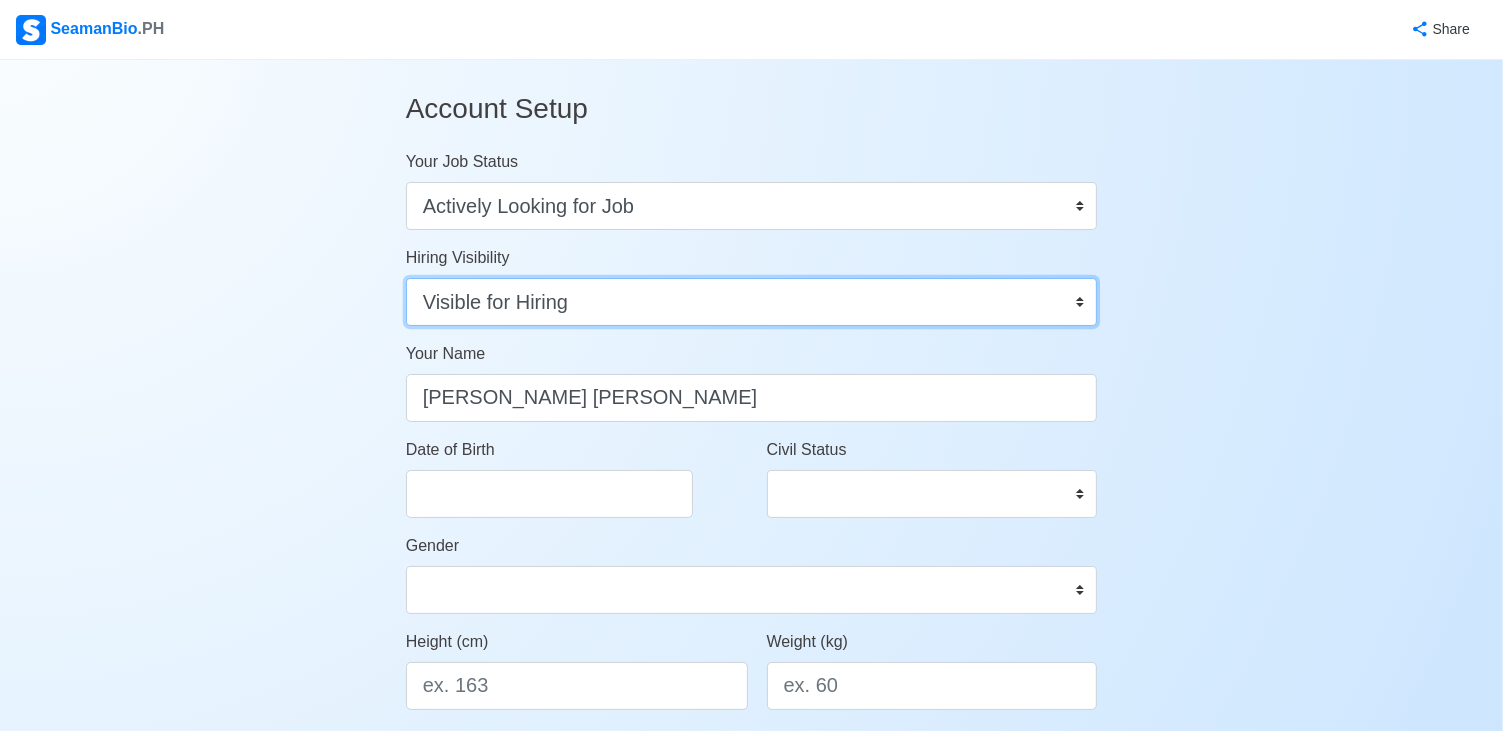 click on "Visible for Hiring Not Visible for Hiring" at bounding box center [752, 302] 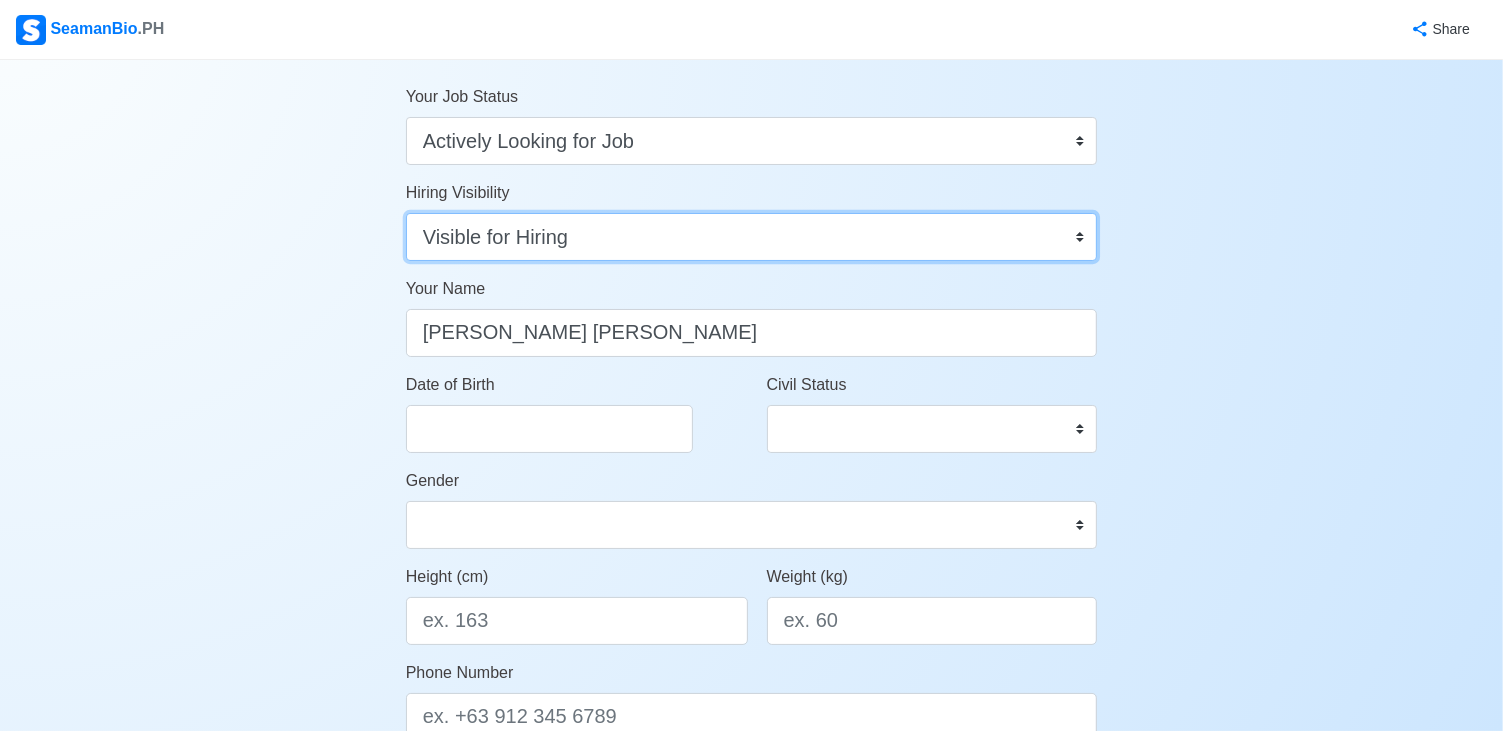 scroll, scrollTop: 100, scrollLeft: 0, axis: vertical 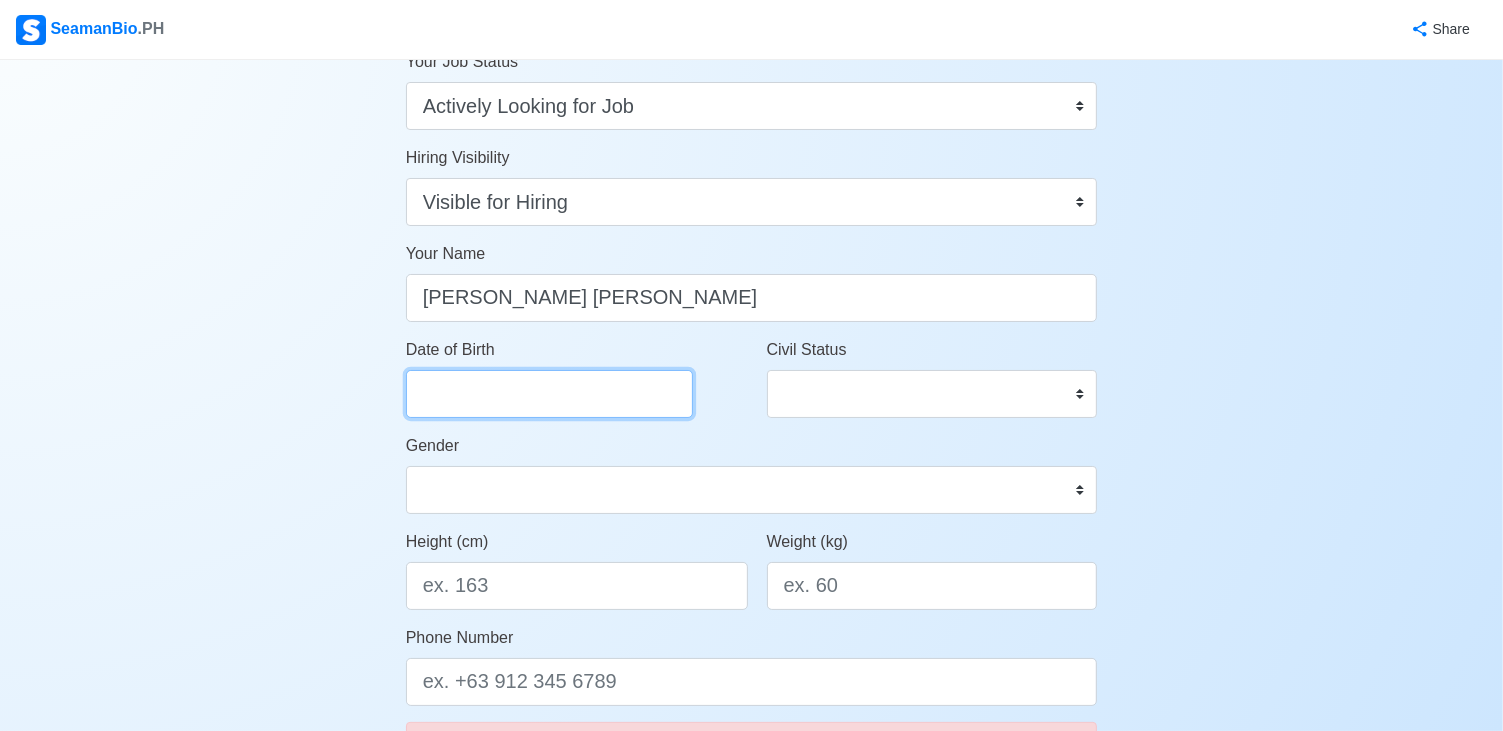 select on "****" 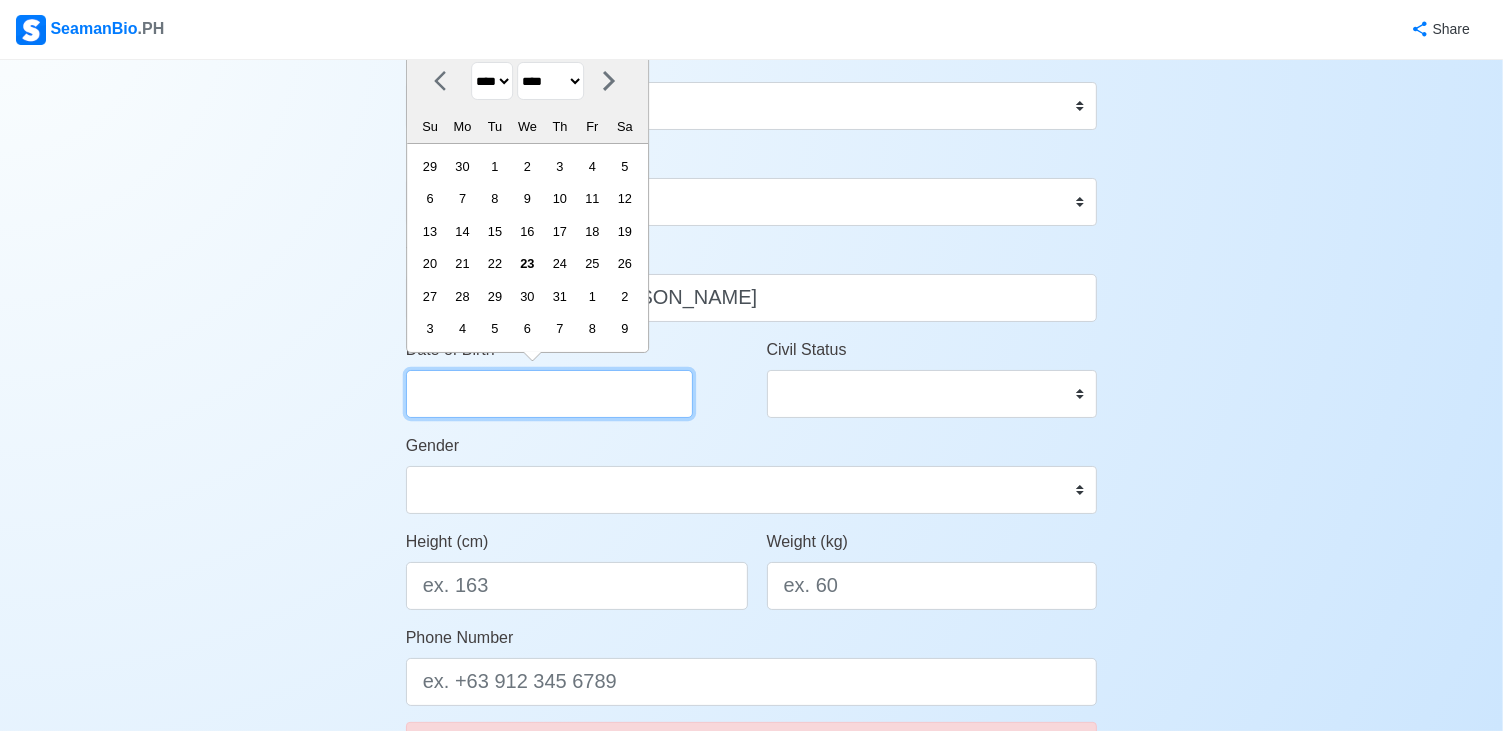 click on "Date of Birth" at bounding box center [549, 394] 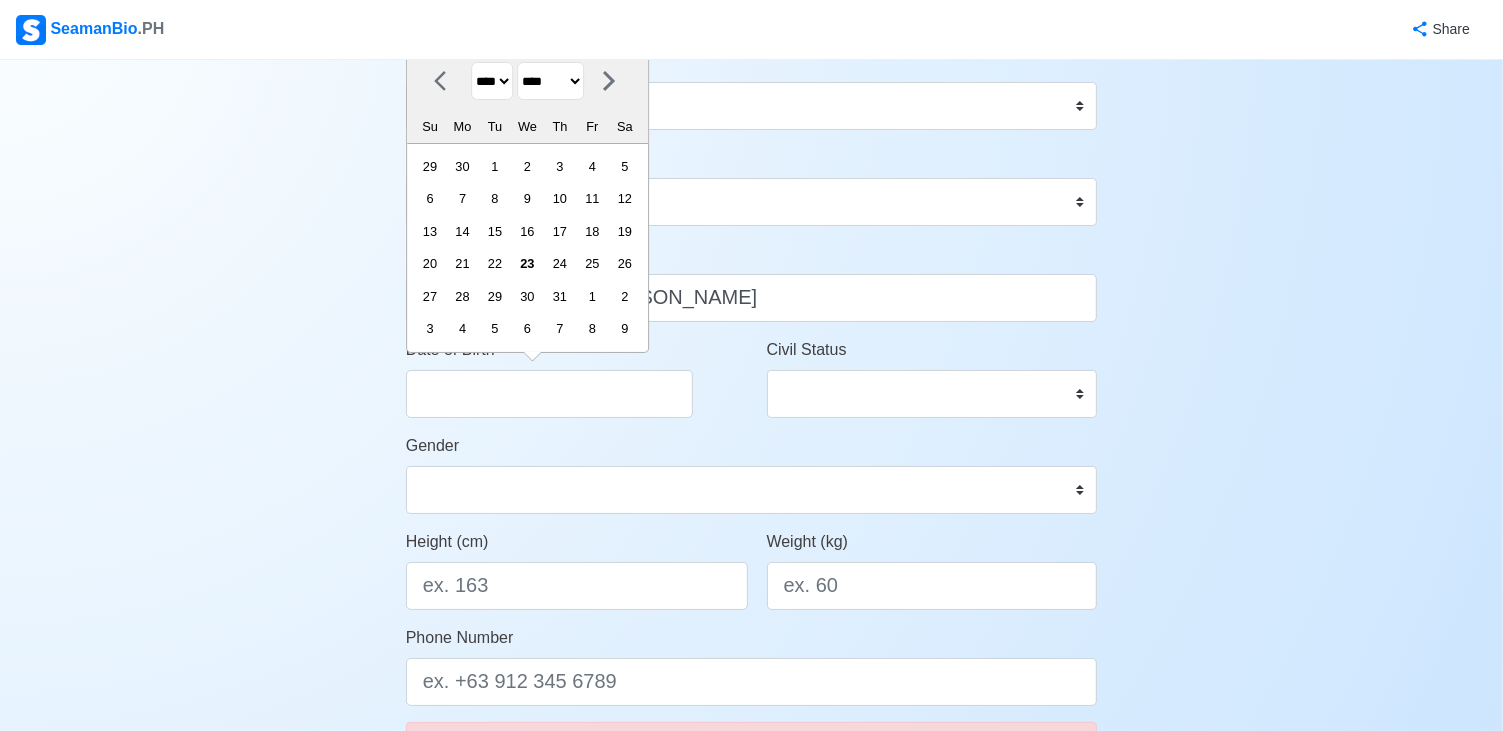 click on "**** **** **** **** **** **** **** **** **** **** **** **** **** **** **** **** **** **** **** **** **** **** **** **** **** **** **** **** **** **** **** **** **** **** **** **** **** **** **** **** **** **** **** **** **** **** **** **** **** **** **** **** **** **** **** **** **** **** **** **** **** **** **** **** **** **** **** **** **** **** **** **** **** **** **** **** **** **** **** **** **** **** **** **** **** **** **** **** **** **** **** **** **** **** **** **** **** **** **** **** **** **** **** **** **** ****" at bounding box center (492, 81) 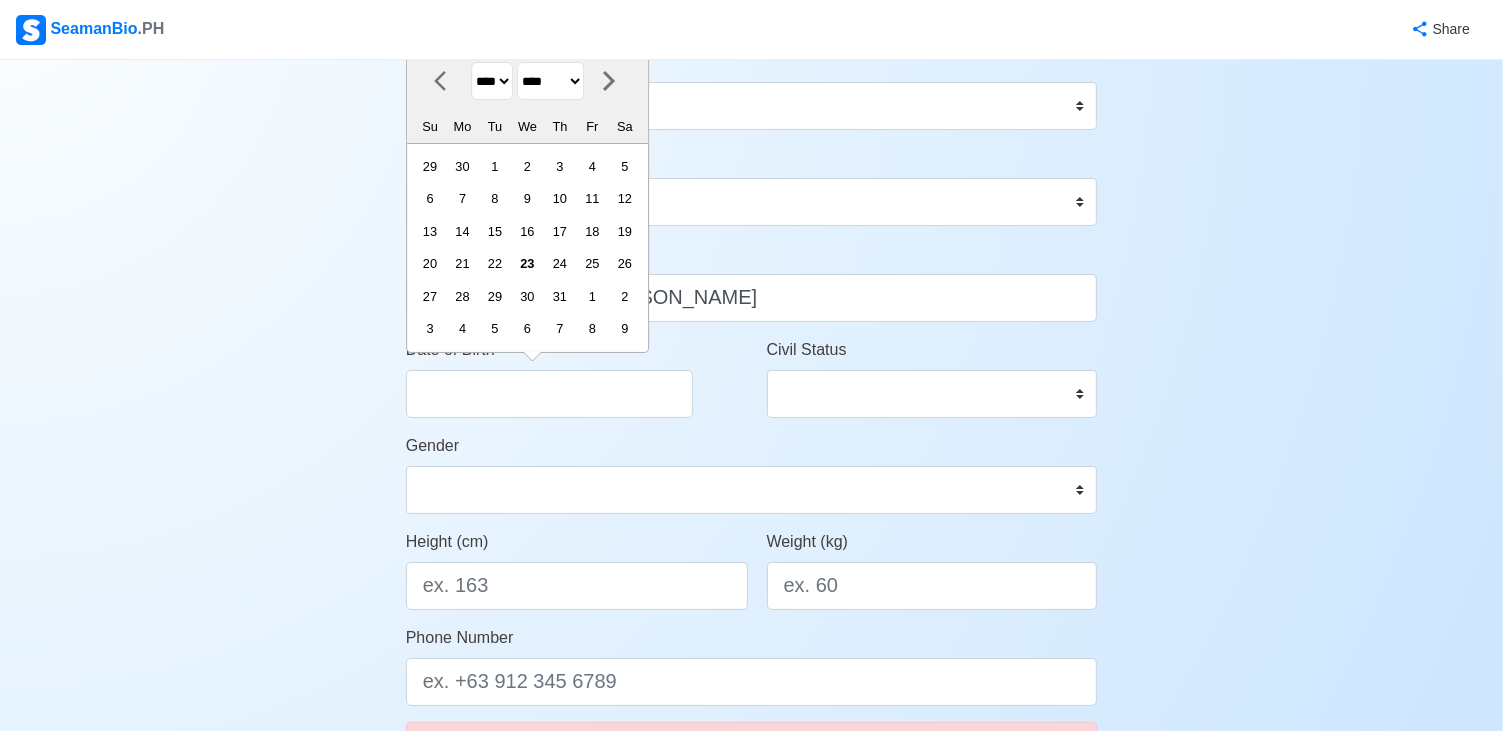 select on "****" 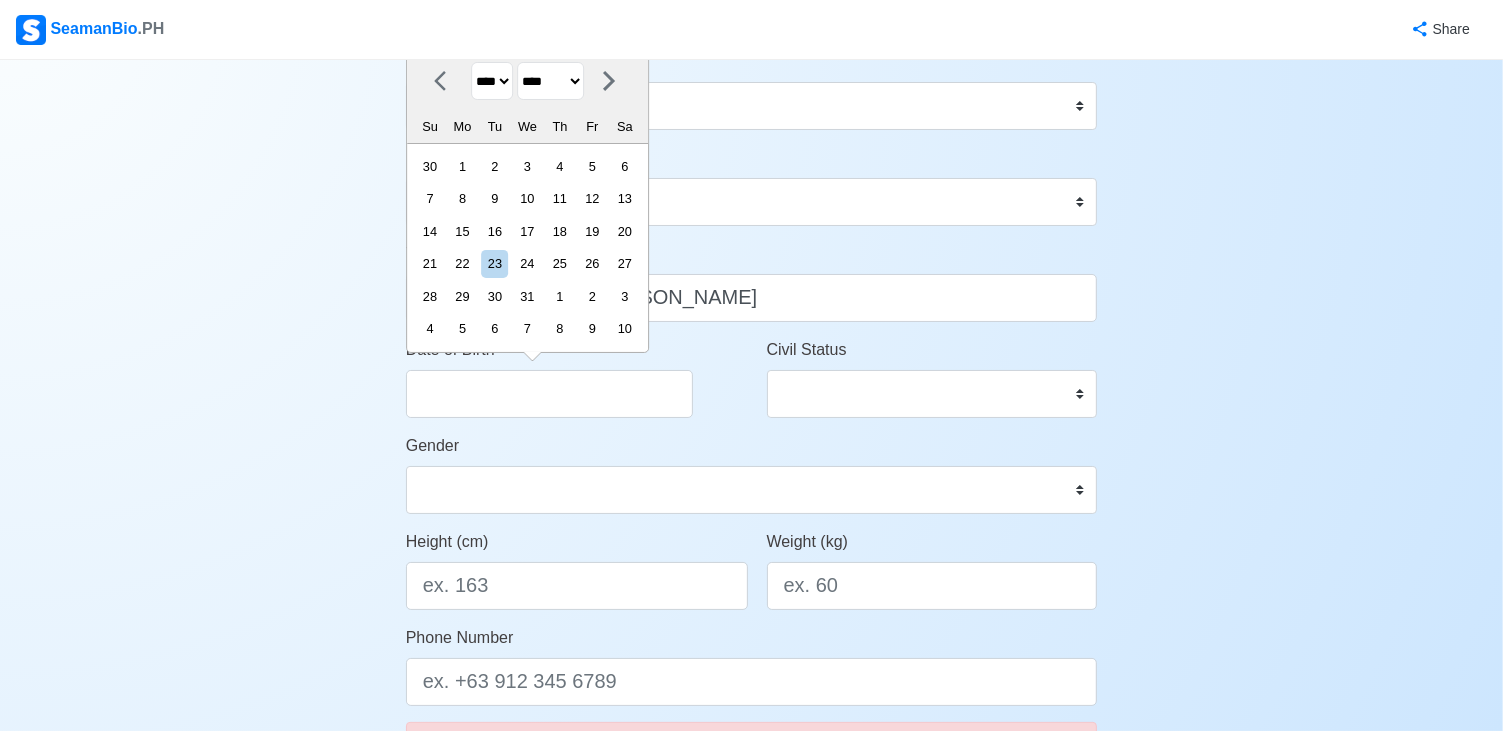 click on "******* ******** ***** ***** *** **** **** ****** ********* ******* ******** ********" at bounding box center [550, 81] 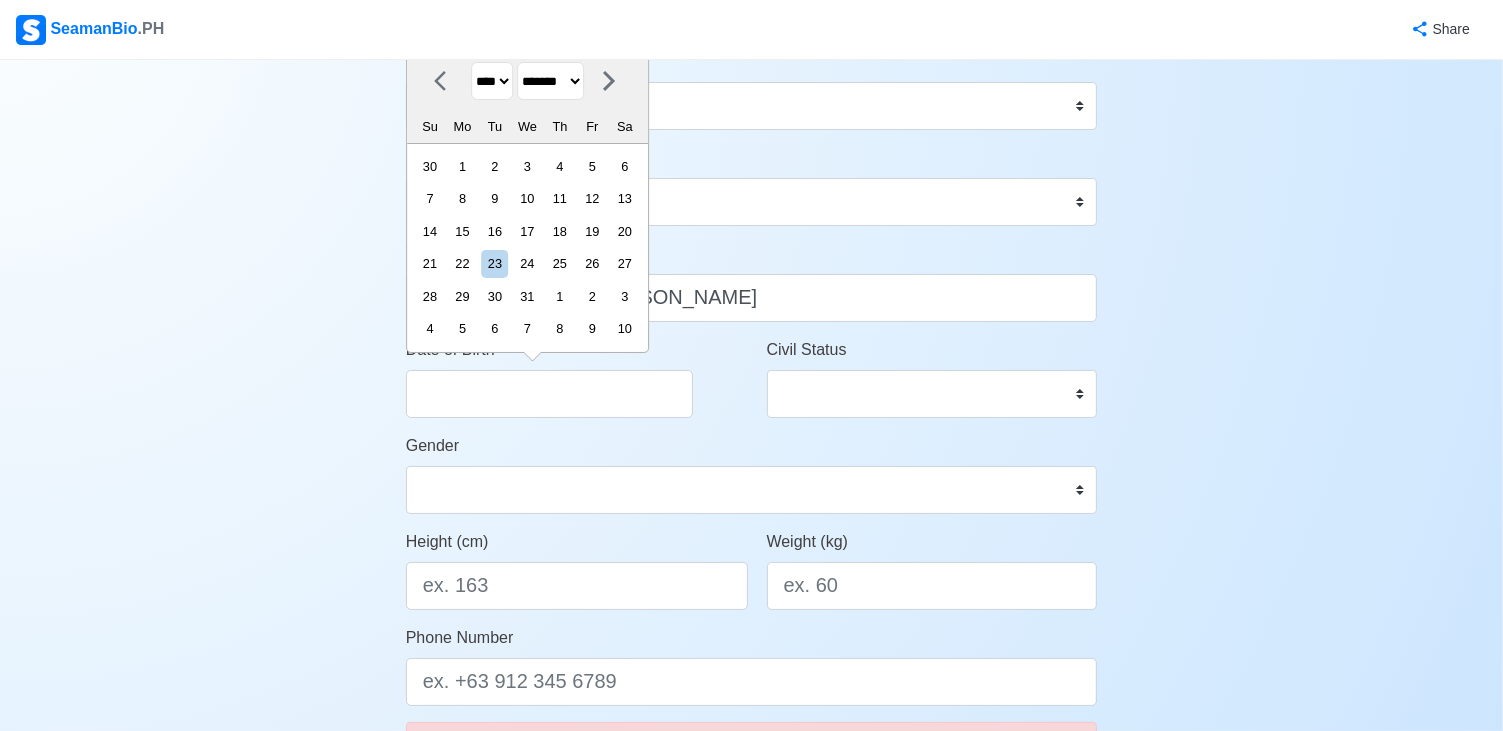 click on "******* ******** ***** ***** *** **** **** ****** ********* ******* ******** ********" at bounding box center (550, 81) 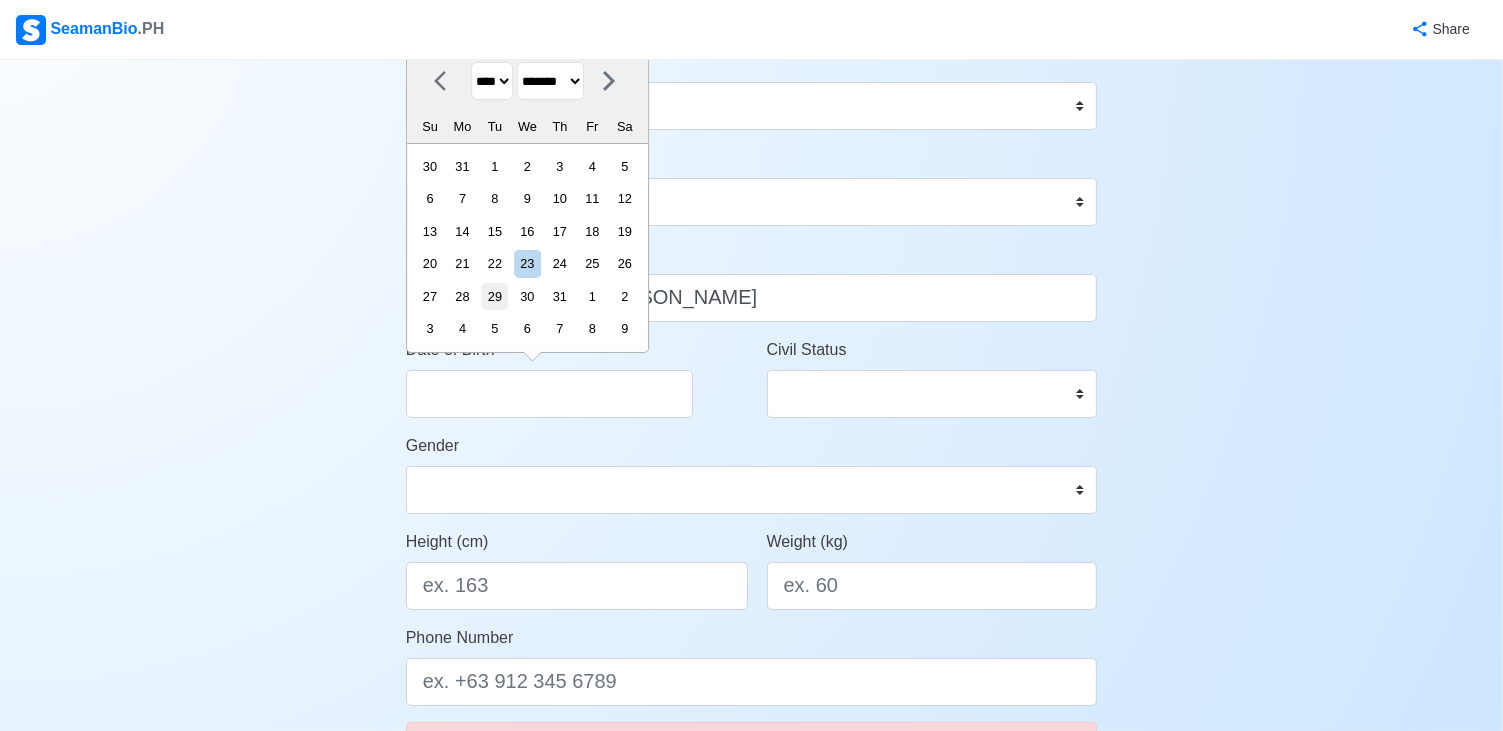 click on "29" at bounding box center [494, 296] 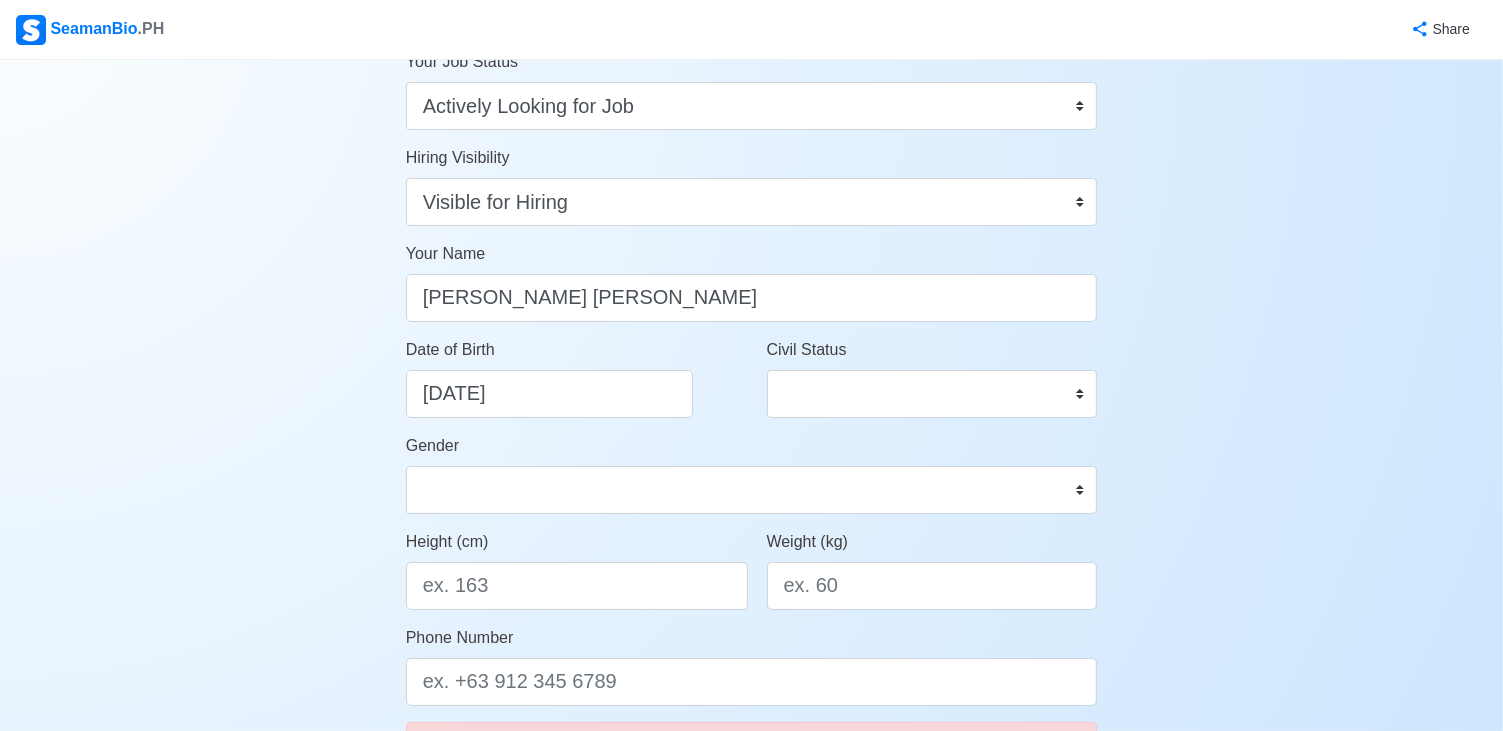 type on "01/29/2002" 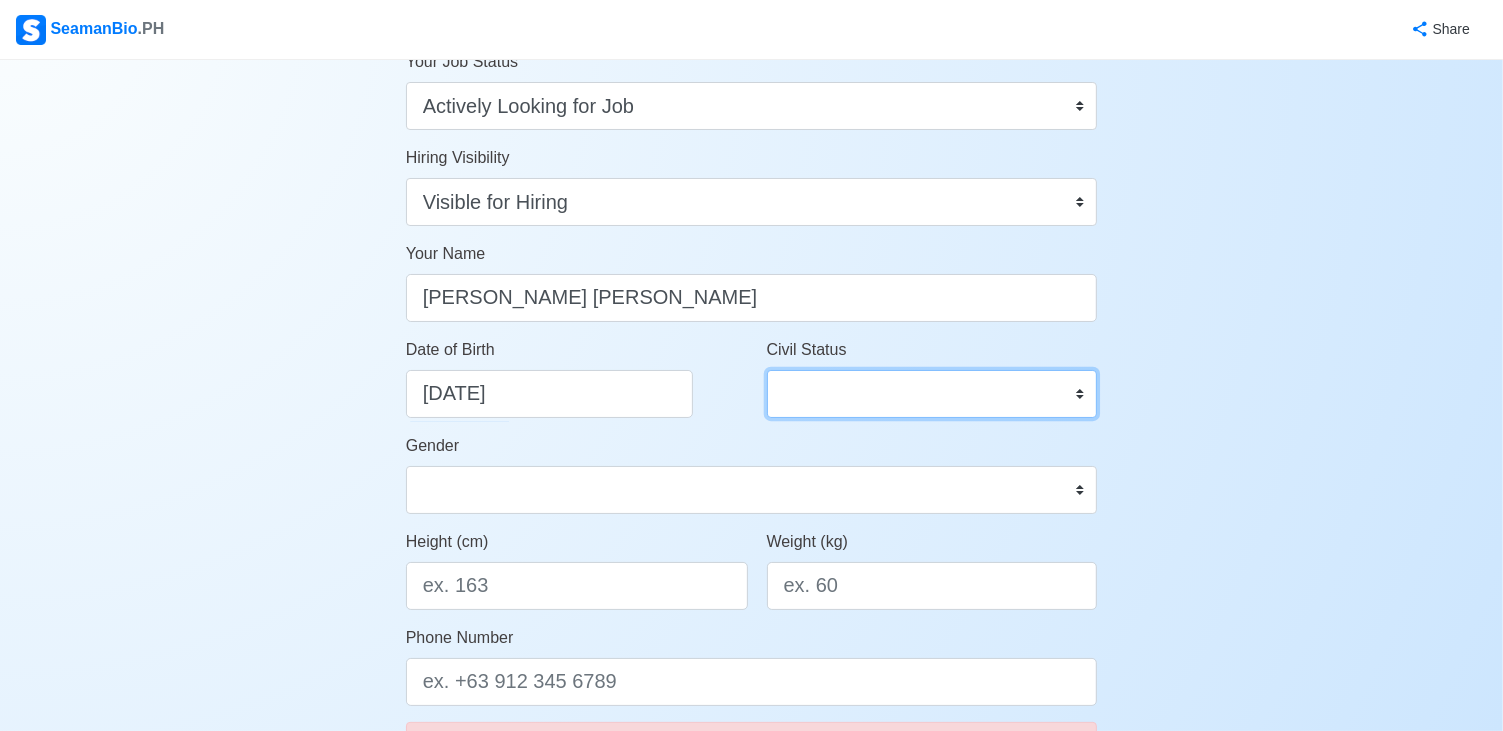 click on "Single Married Widowed Separated" at bounding box center (932, 394) 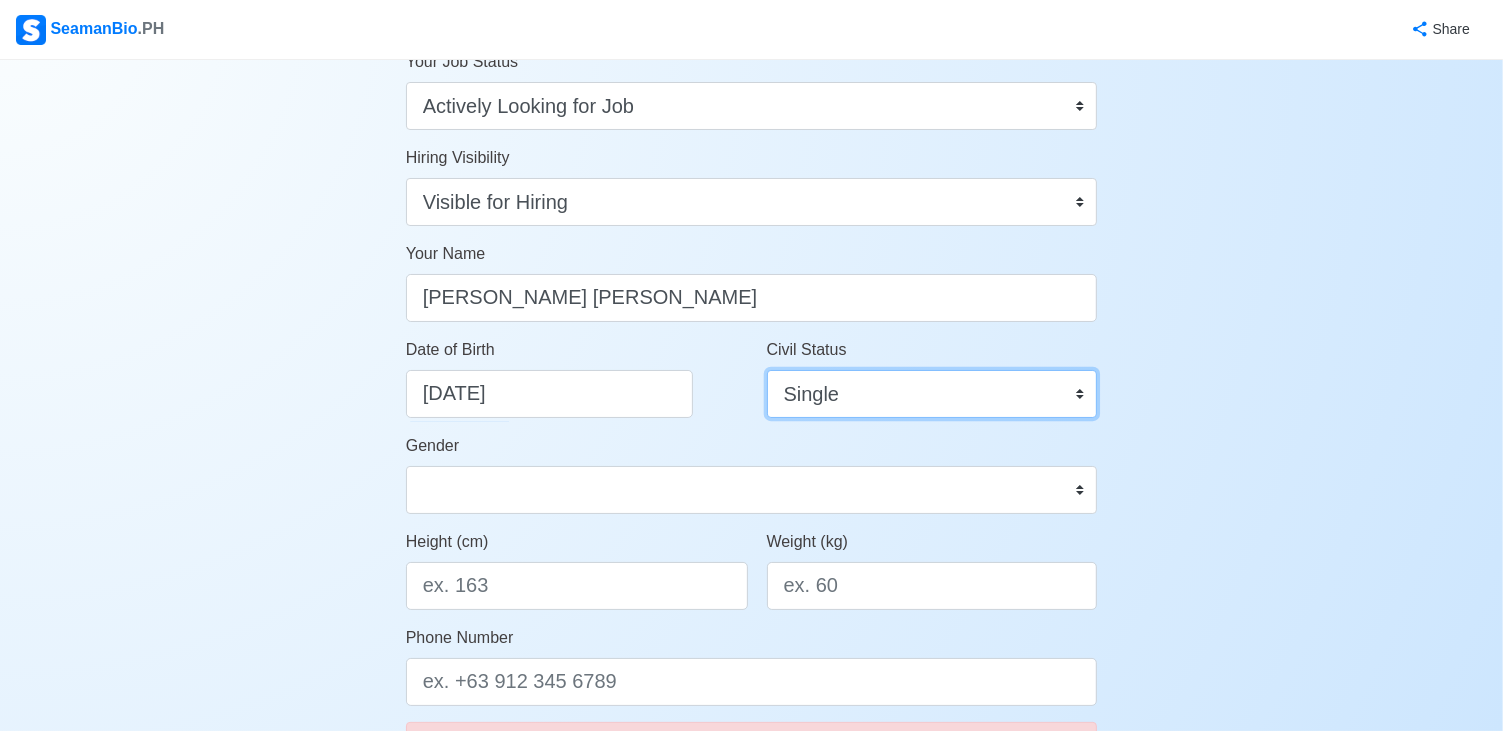 click on "Single Married Widowed Separated" at bounding box center (932, 394) 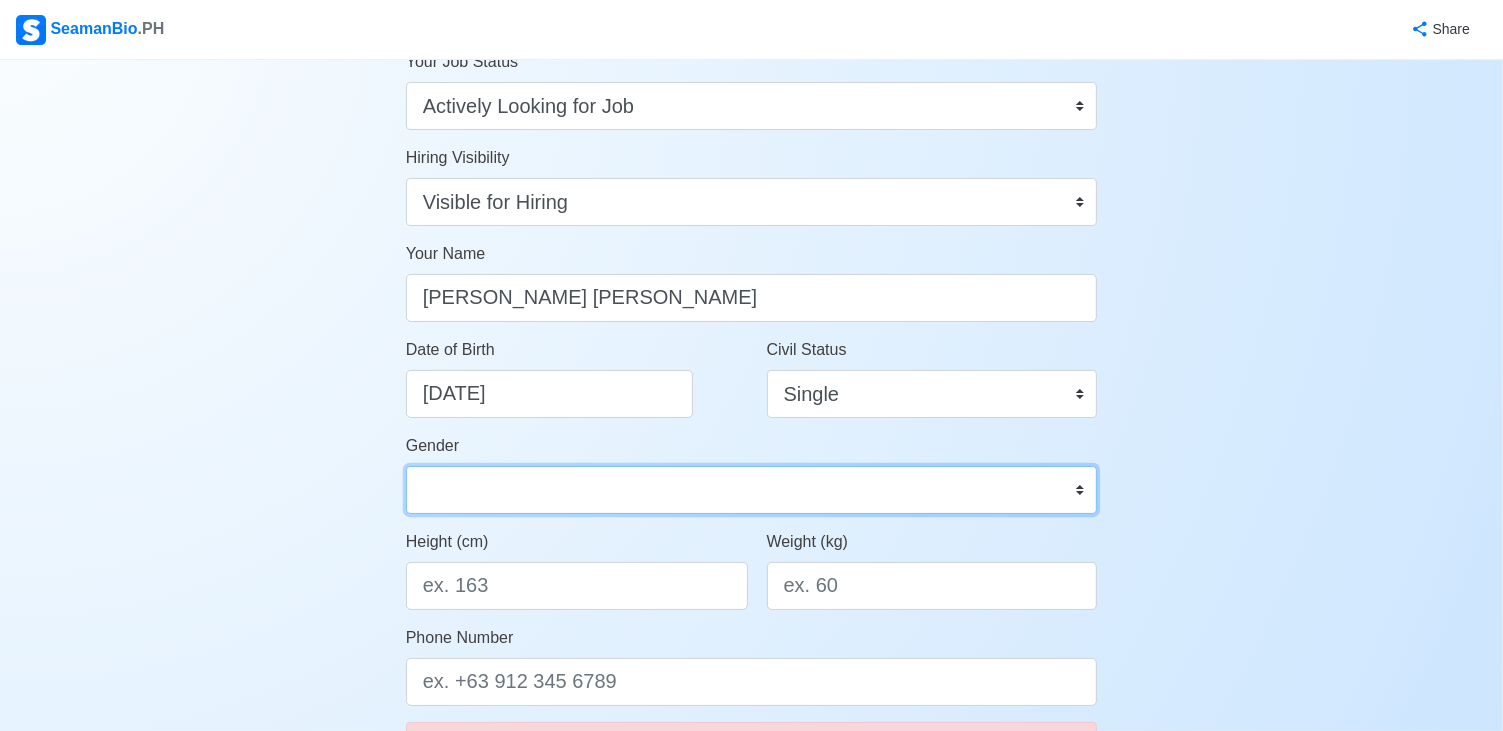 click on "Male Female" at bounding box center (752, 490) 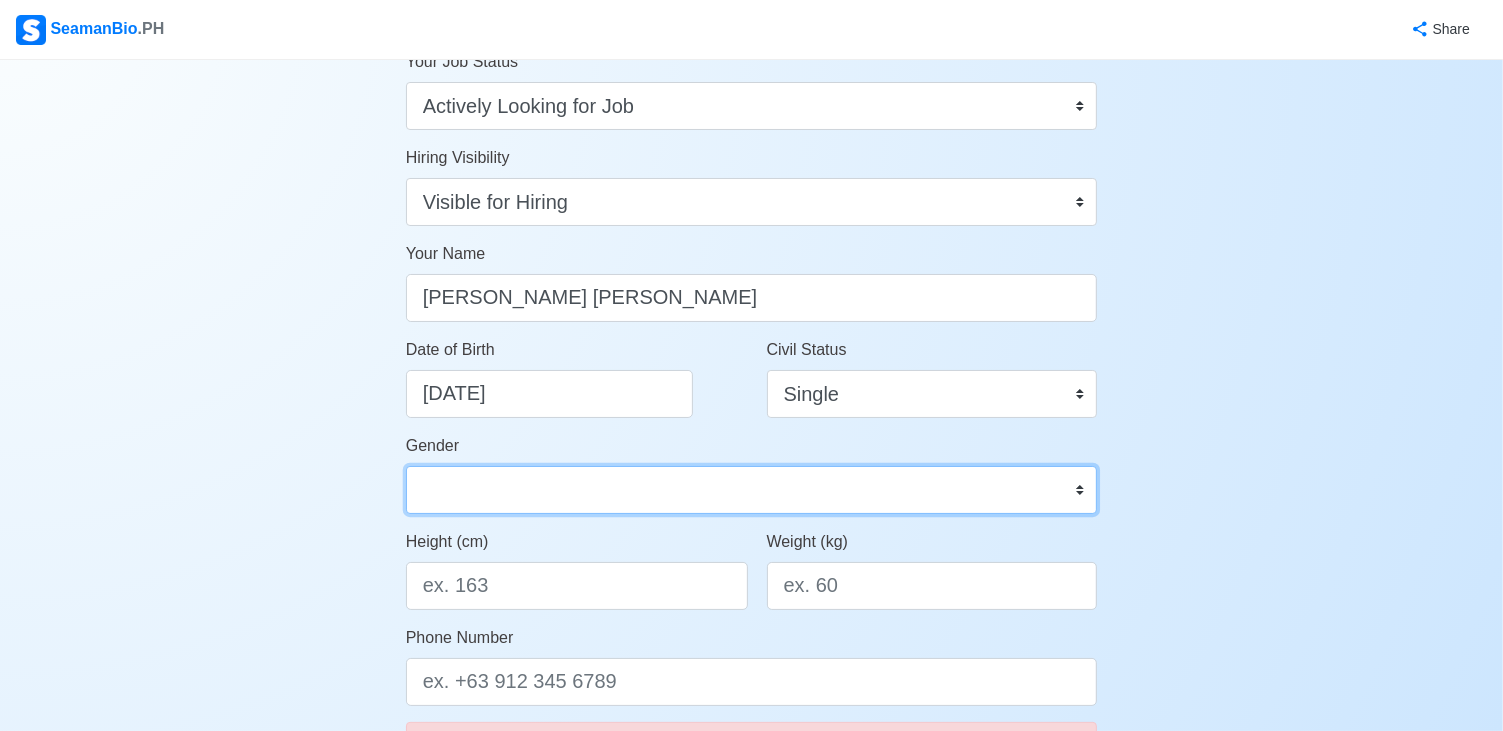 click on "Male Female" at bounding box center [752, 490] 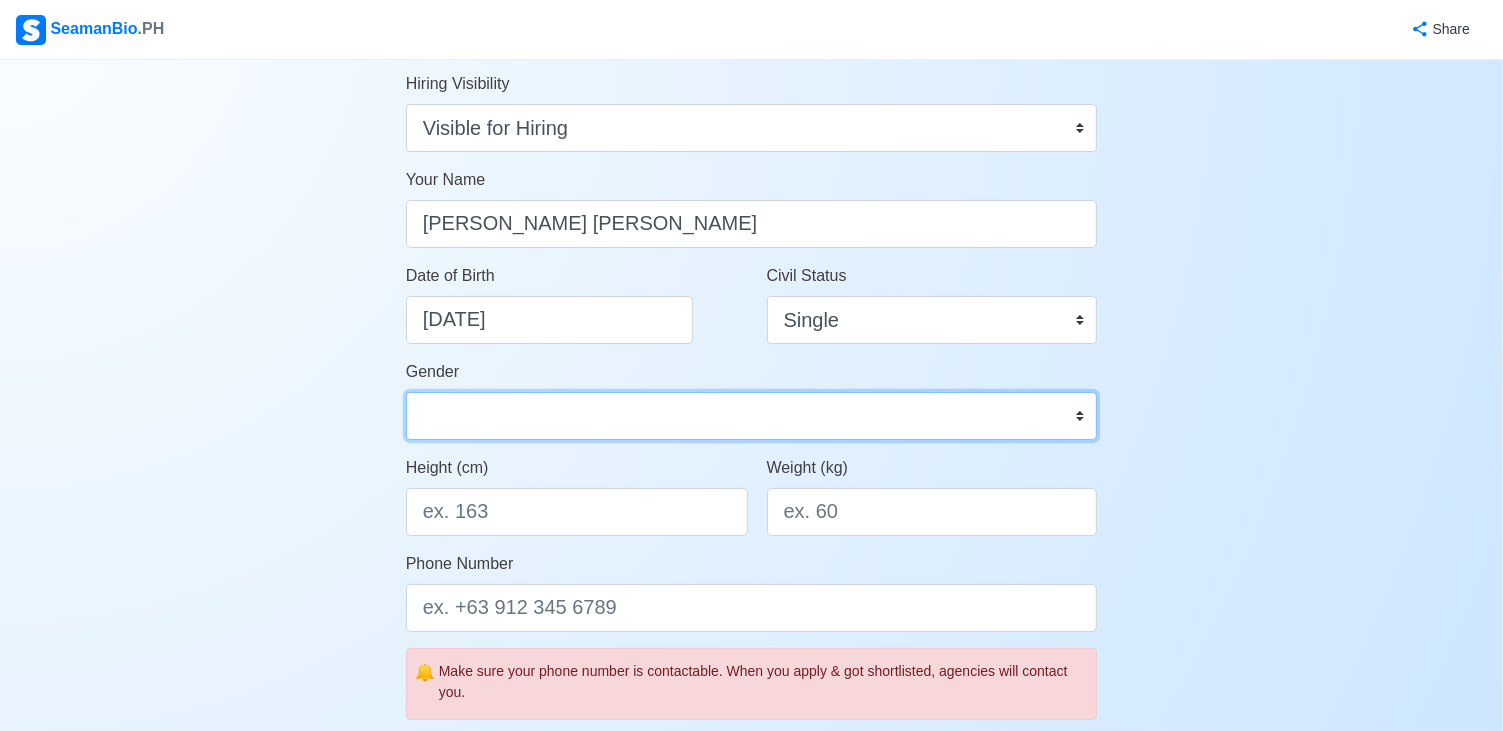 scroll, scrollTop: 300, scrollLeft: 0, axis: vertical 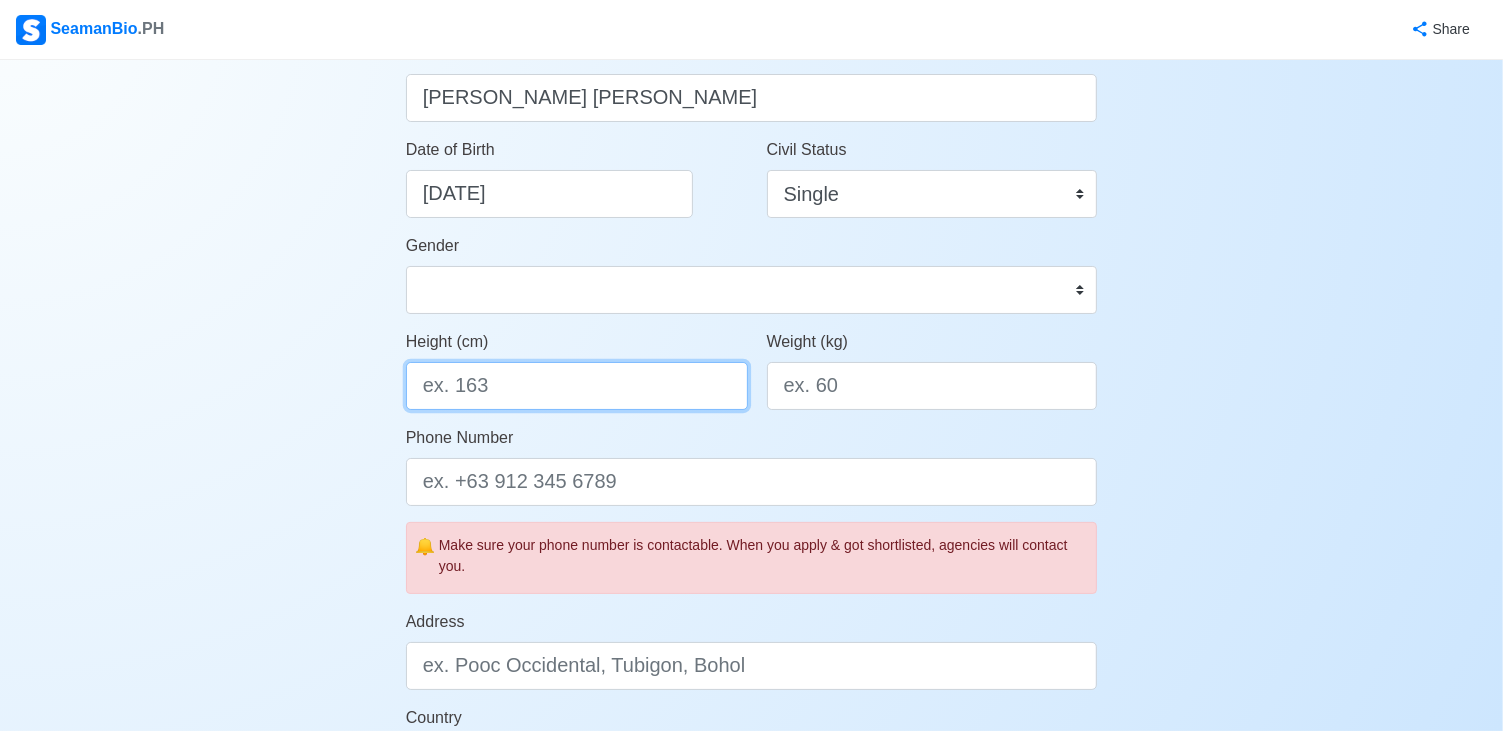click on "Height (cm)" at bounding box center (577, 386) 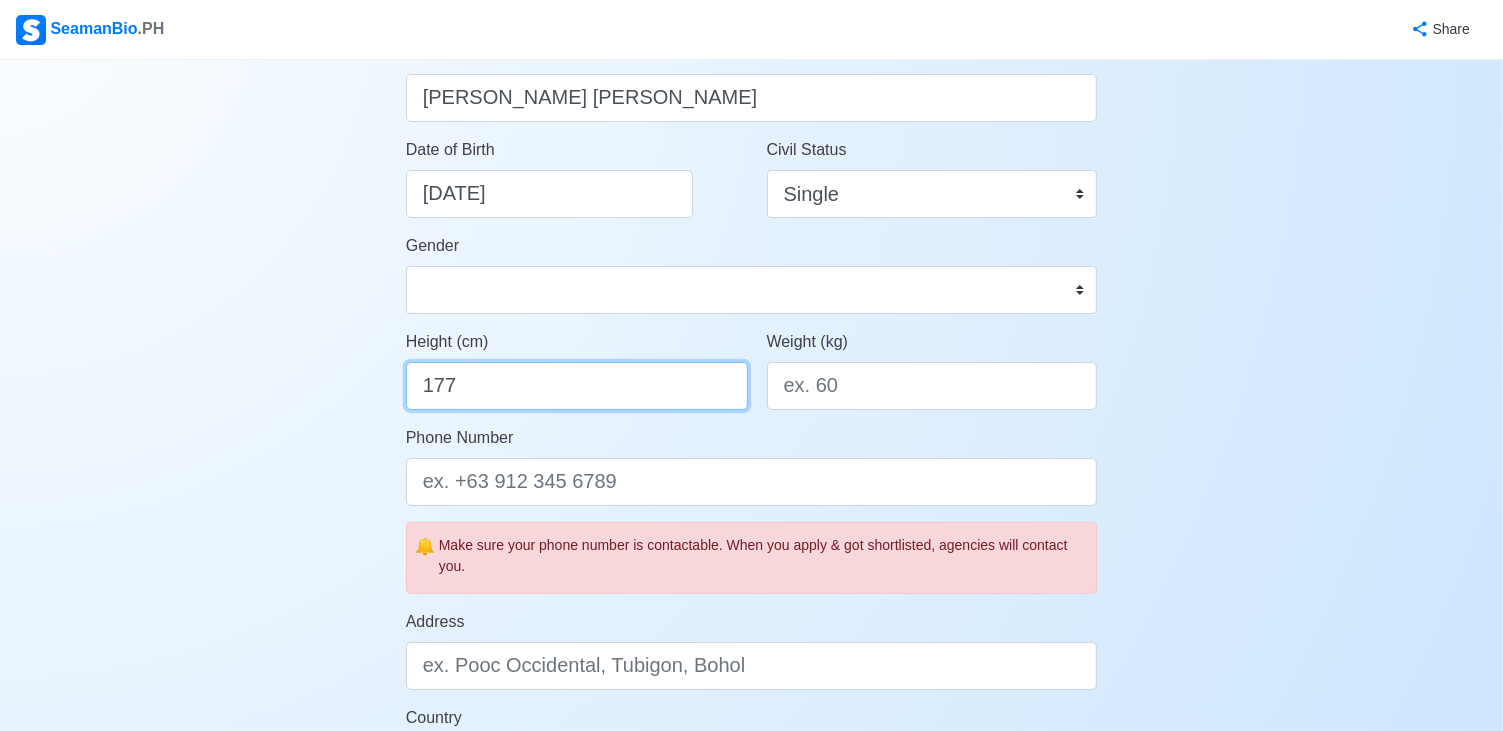 type on "177" 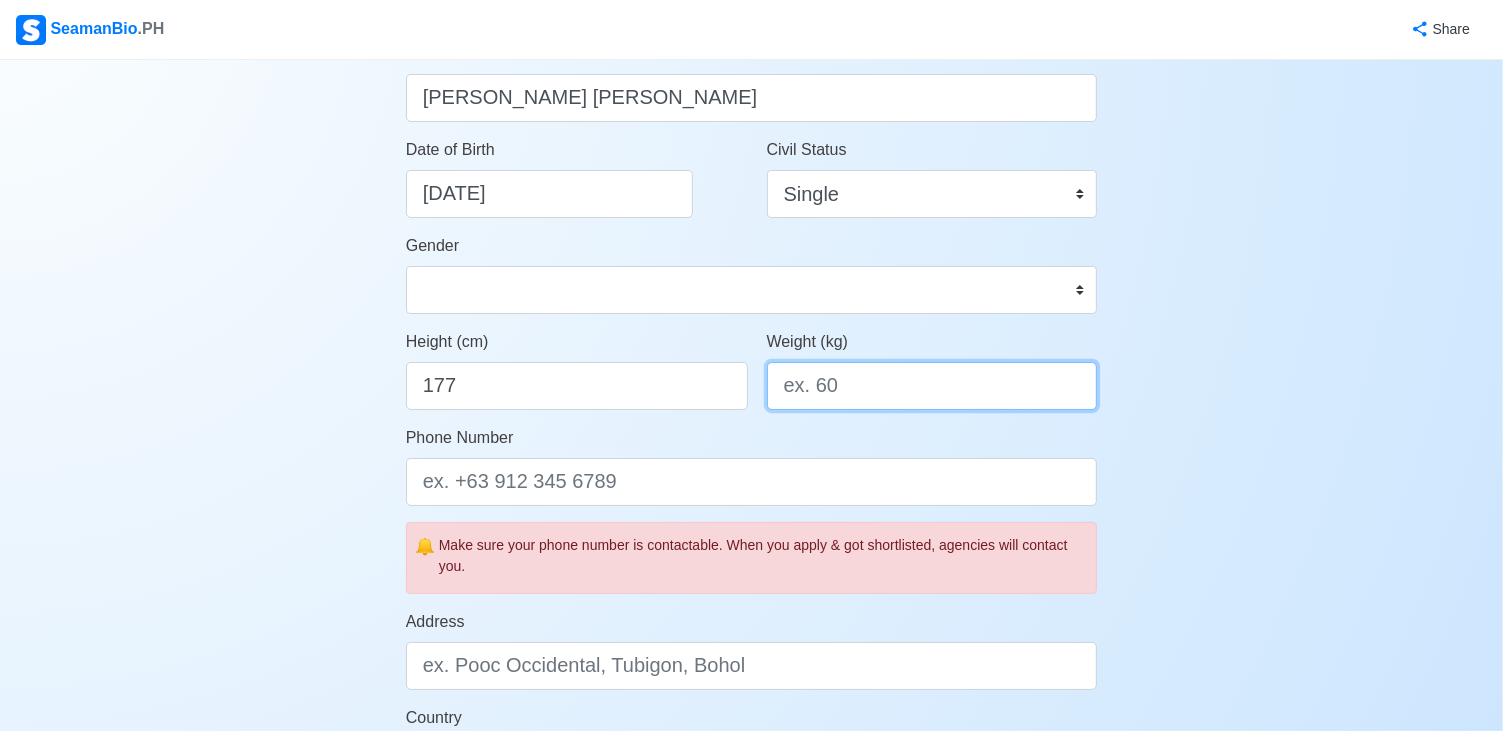 click on "Weight (kg)" at bounding box center [932, 386] 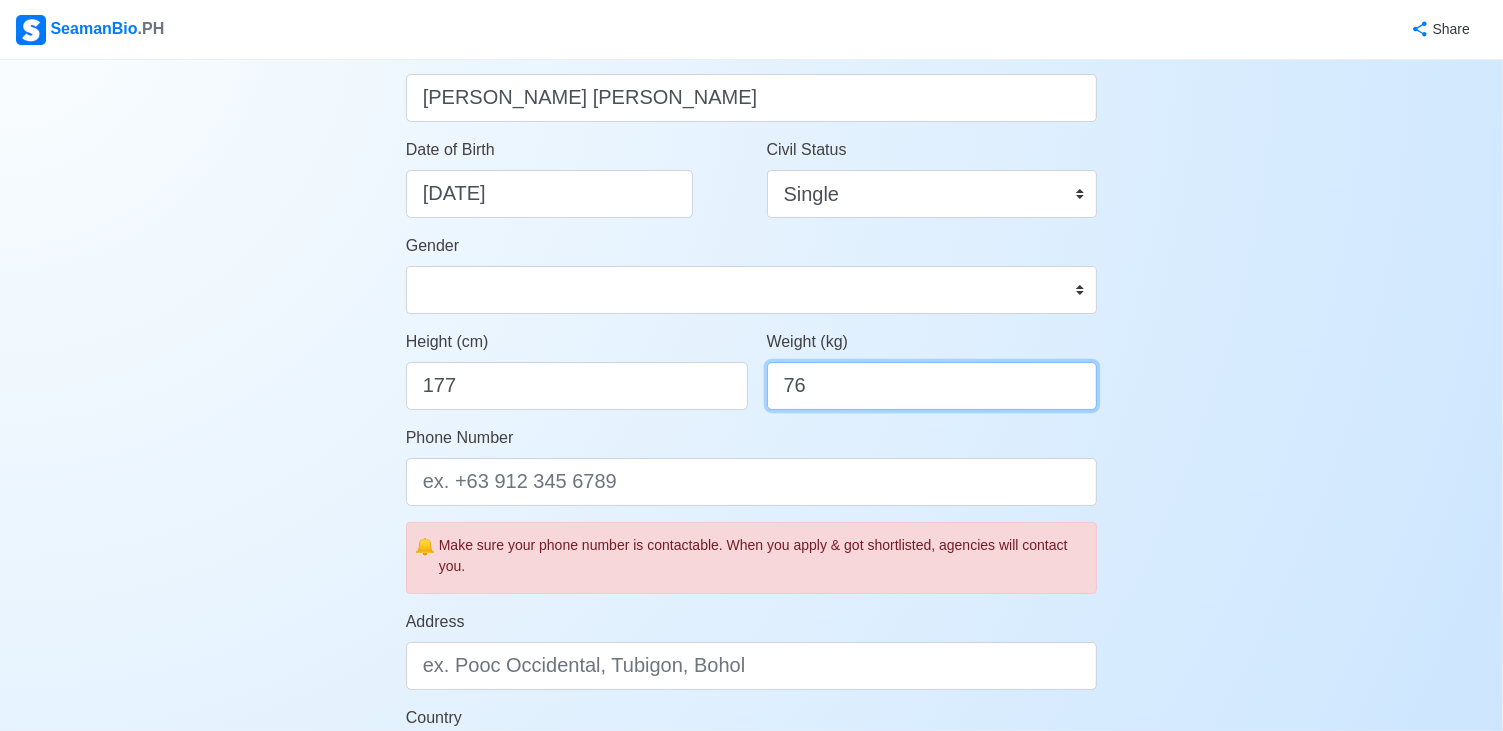 type on "76" 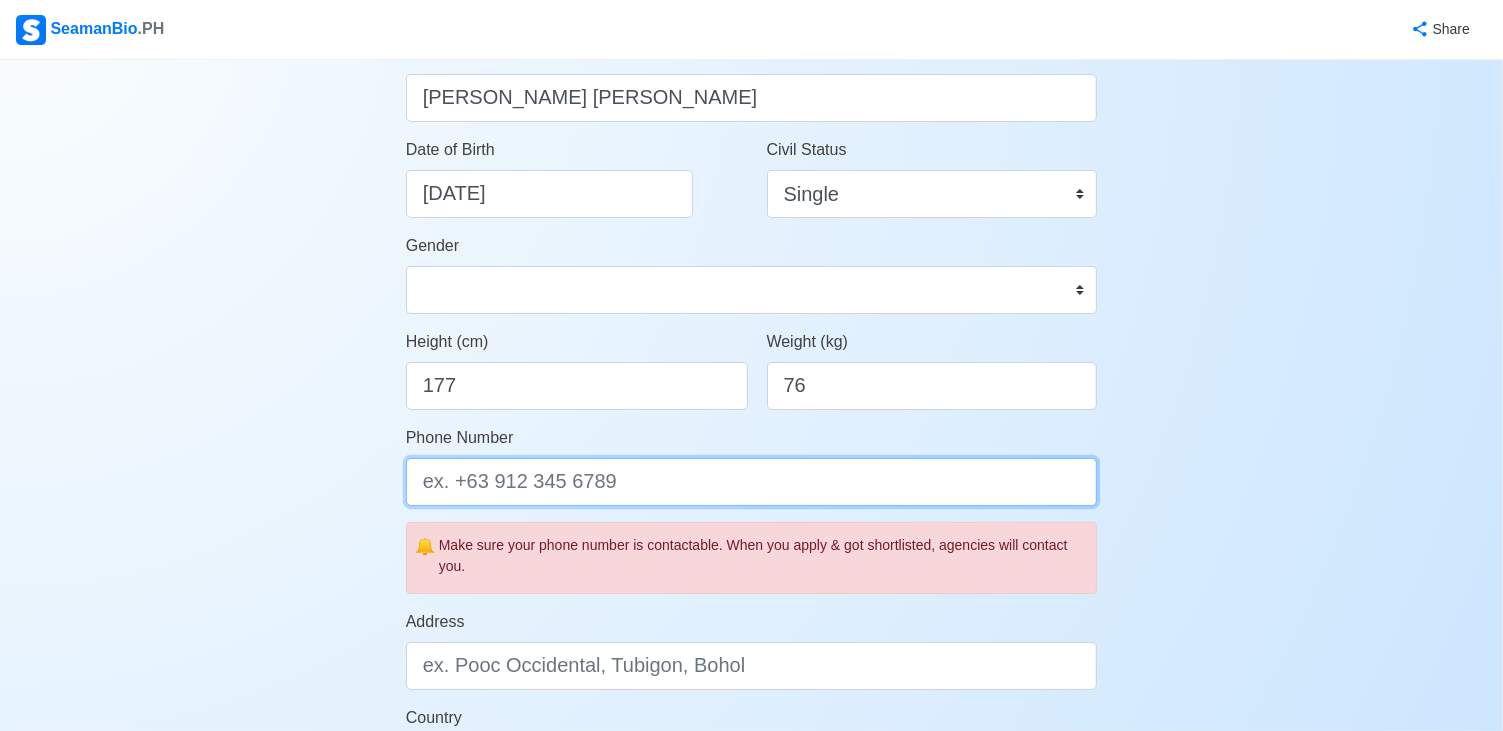 click on "Phone Number" at bounding box center [752, 482] 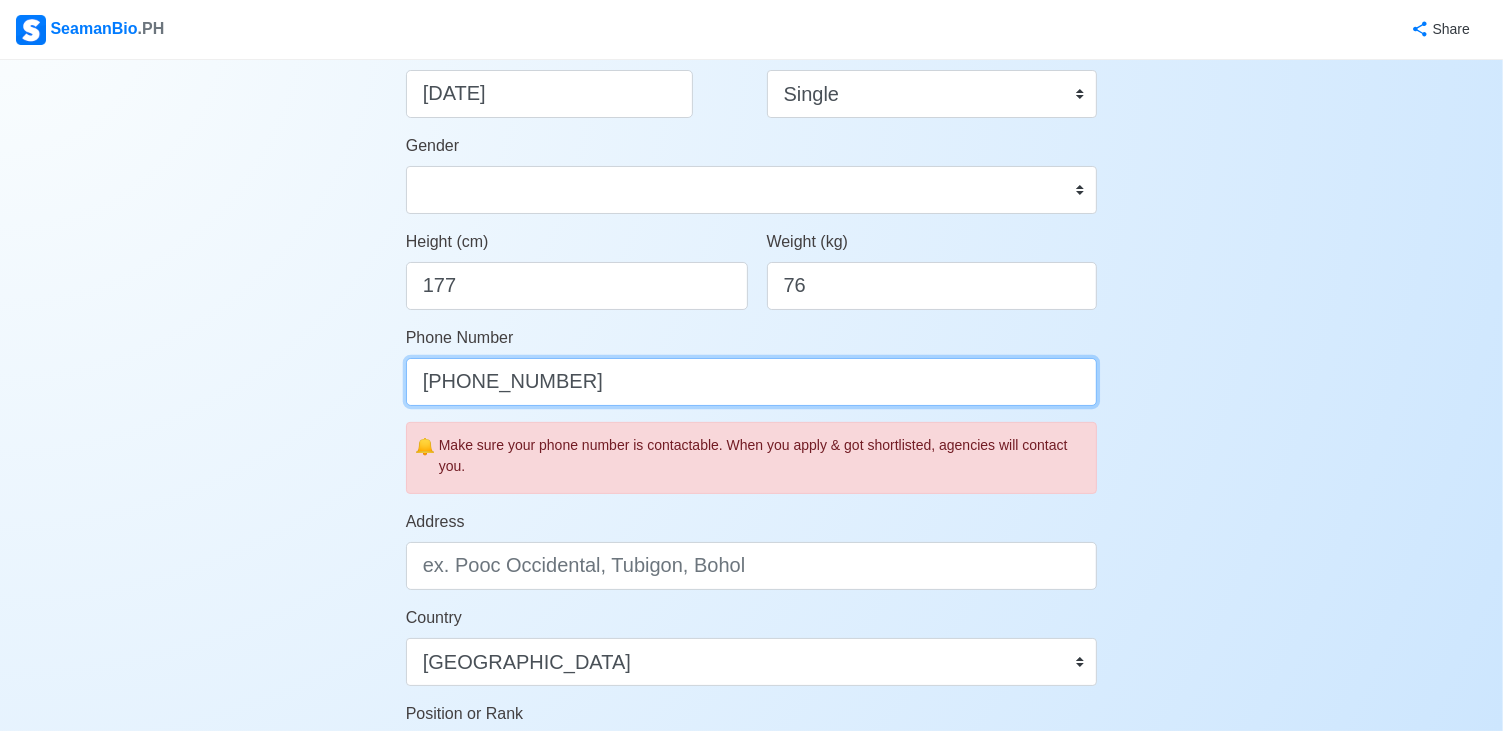 scroll, scrollTop: 500, scrollLeft: 0, axis: vertical 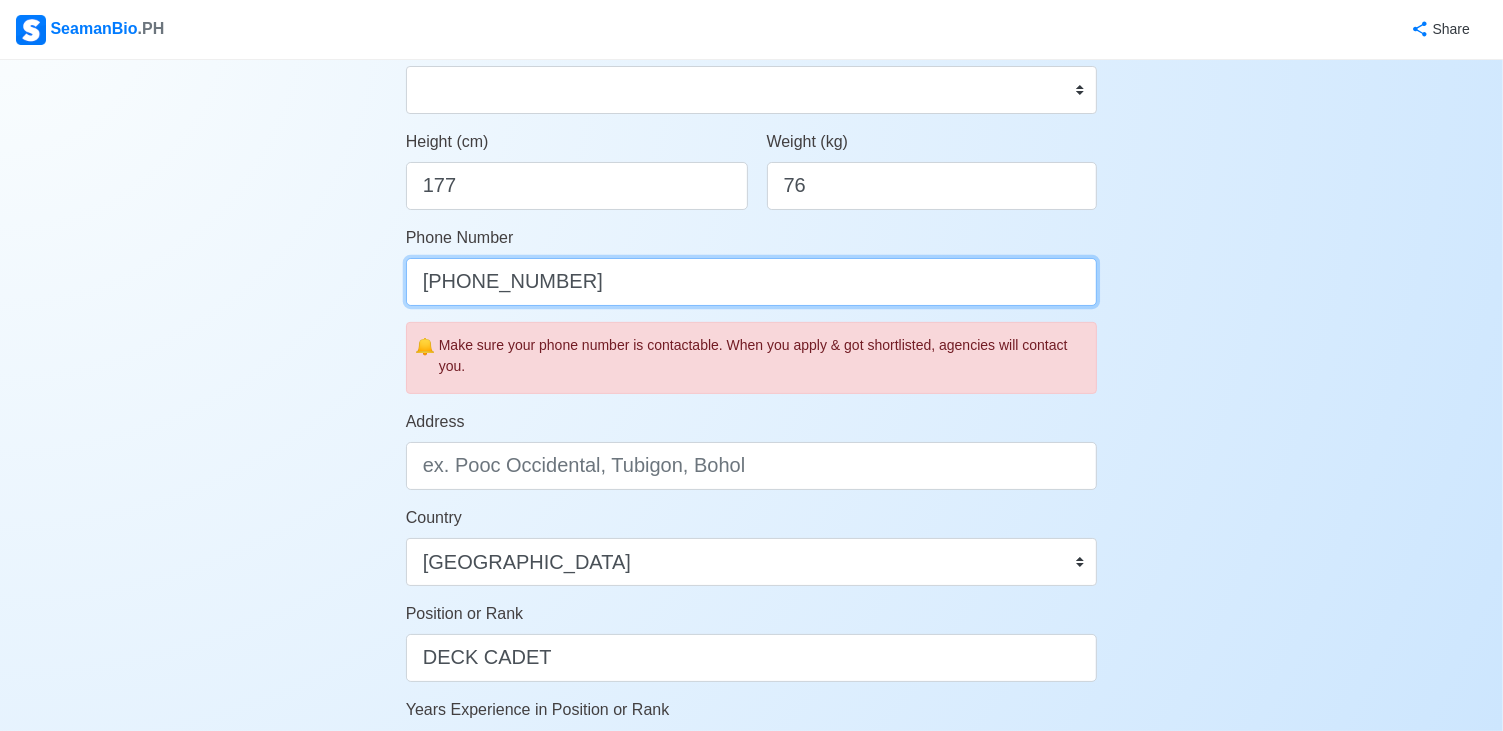 type on "[PHONE_NUMBER]" 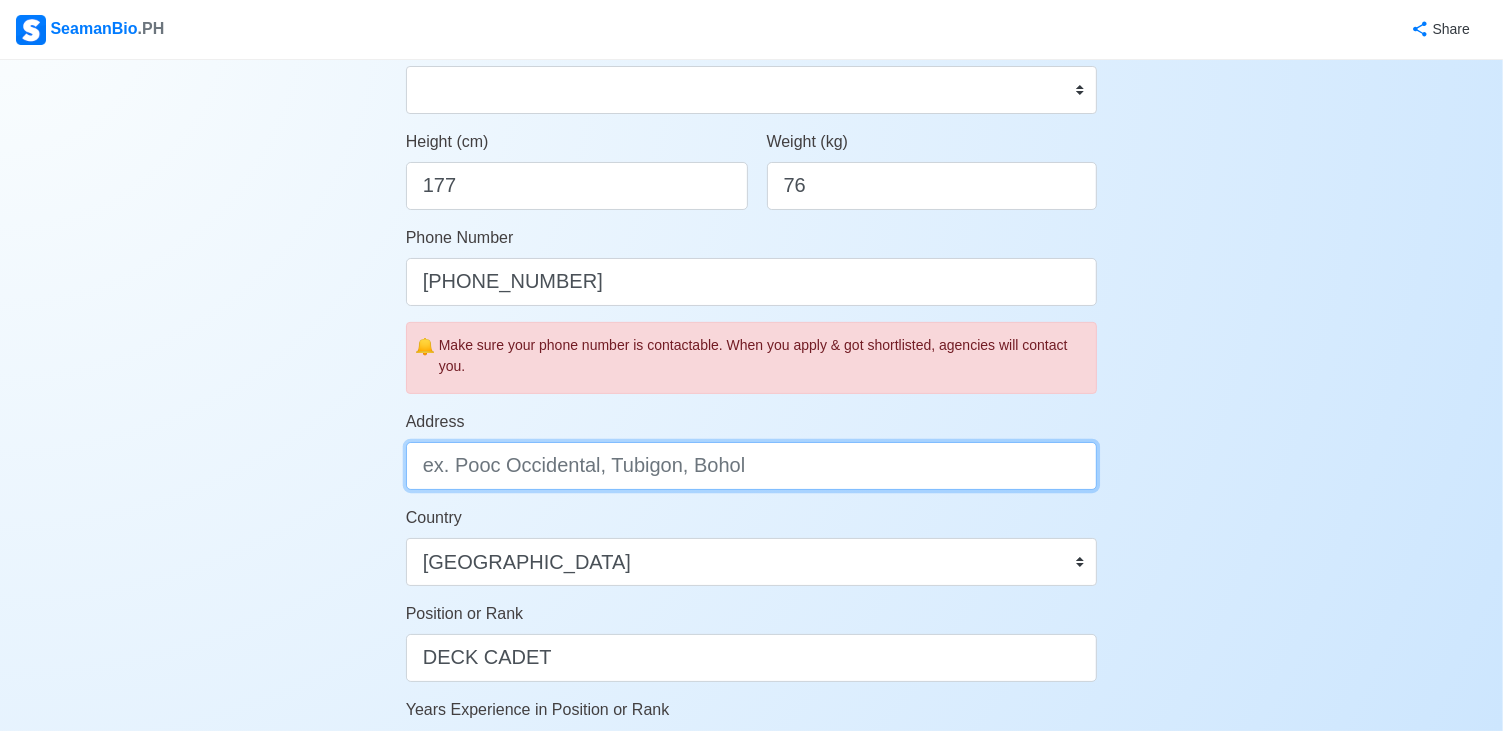 click on "Address" at bounding box center [752, 466] 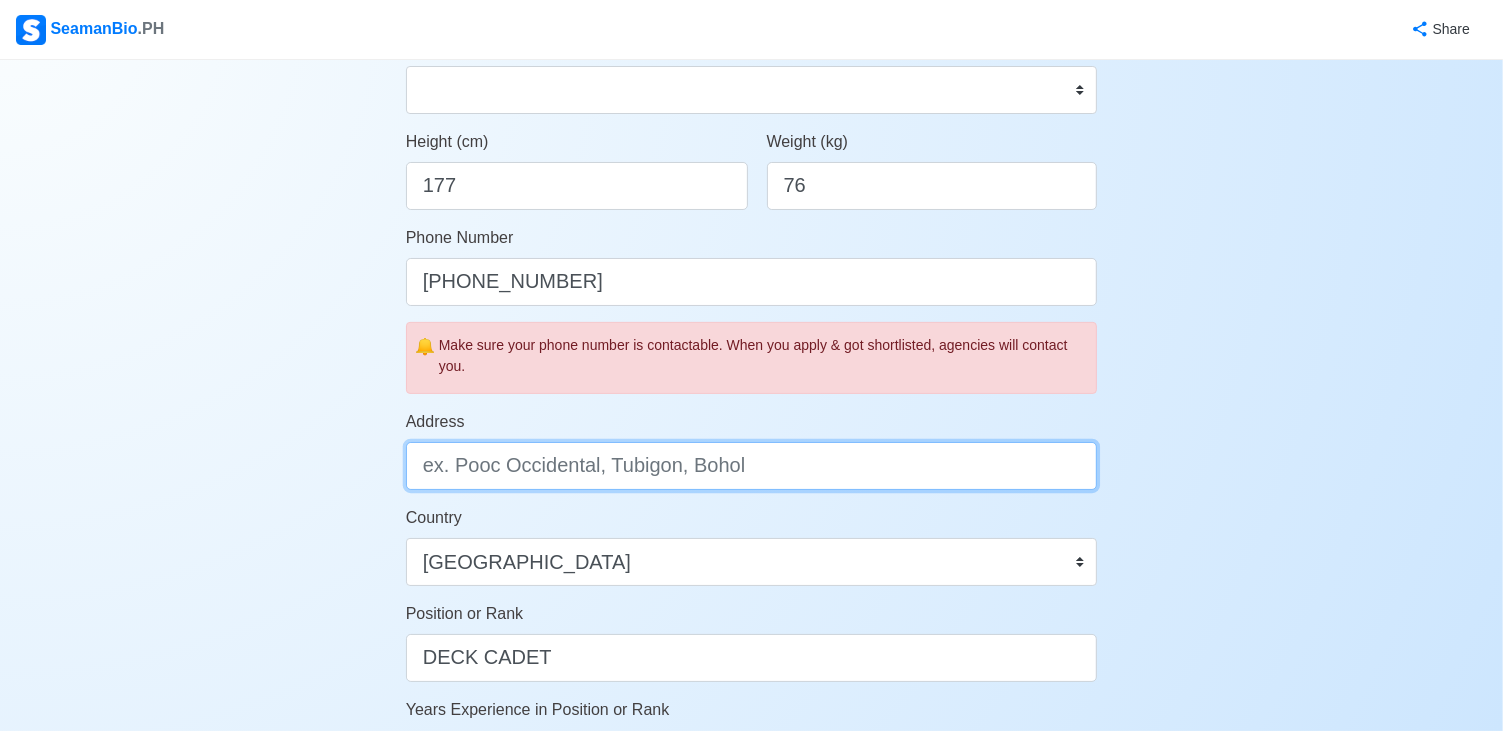 type on "b" 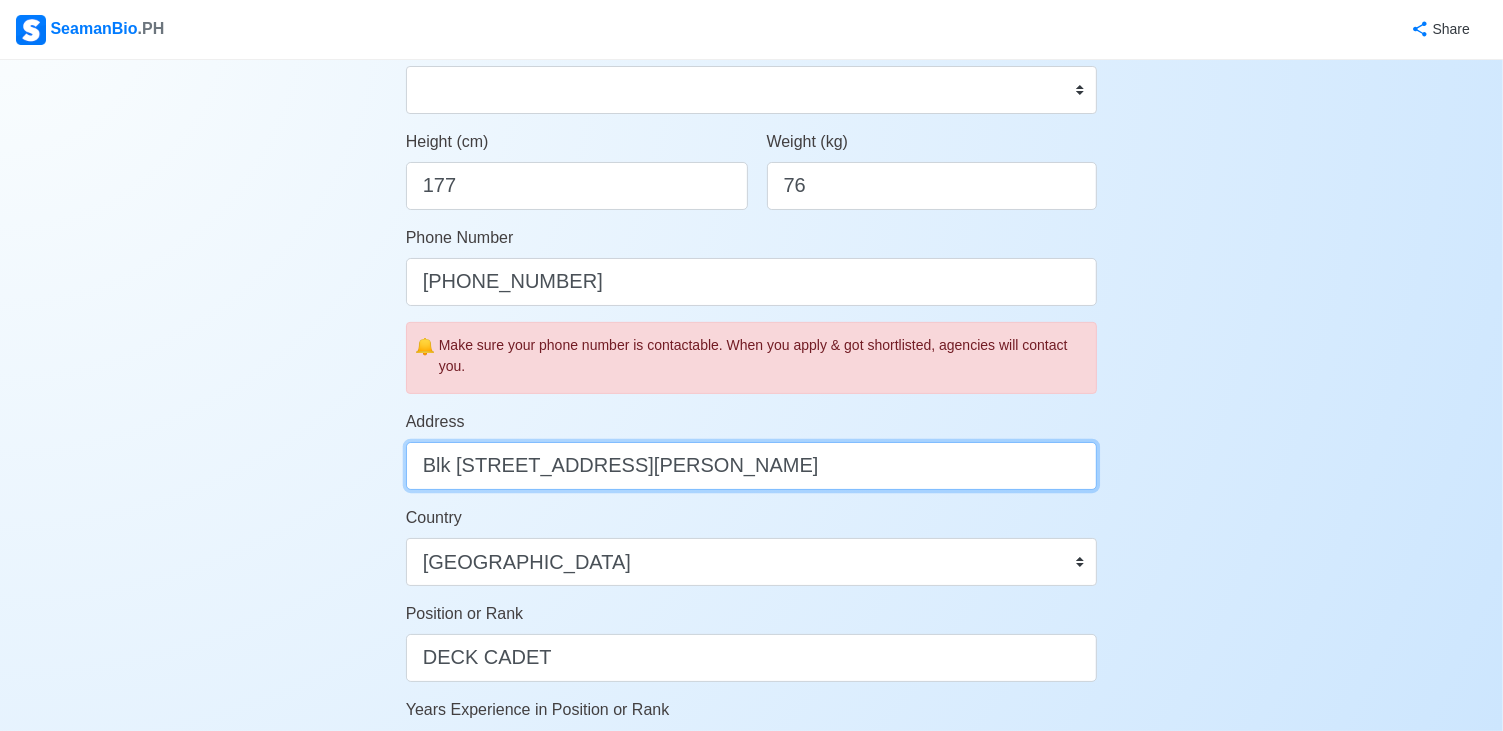 scroll, scrollTop: 0, scrollLeft: 10, axis: horizontal 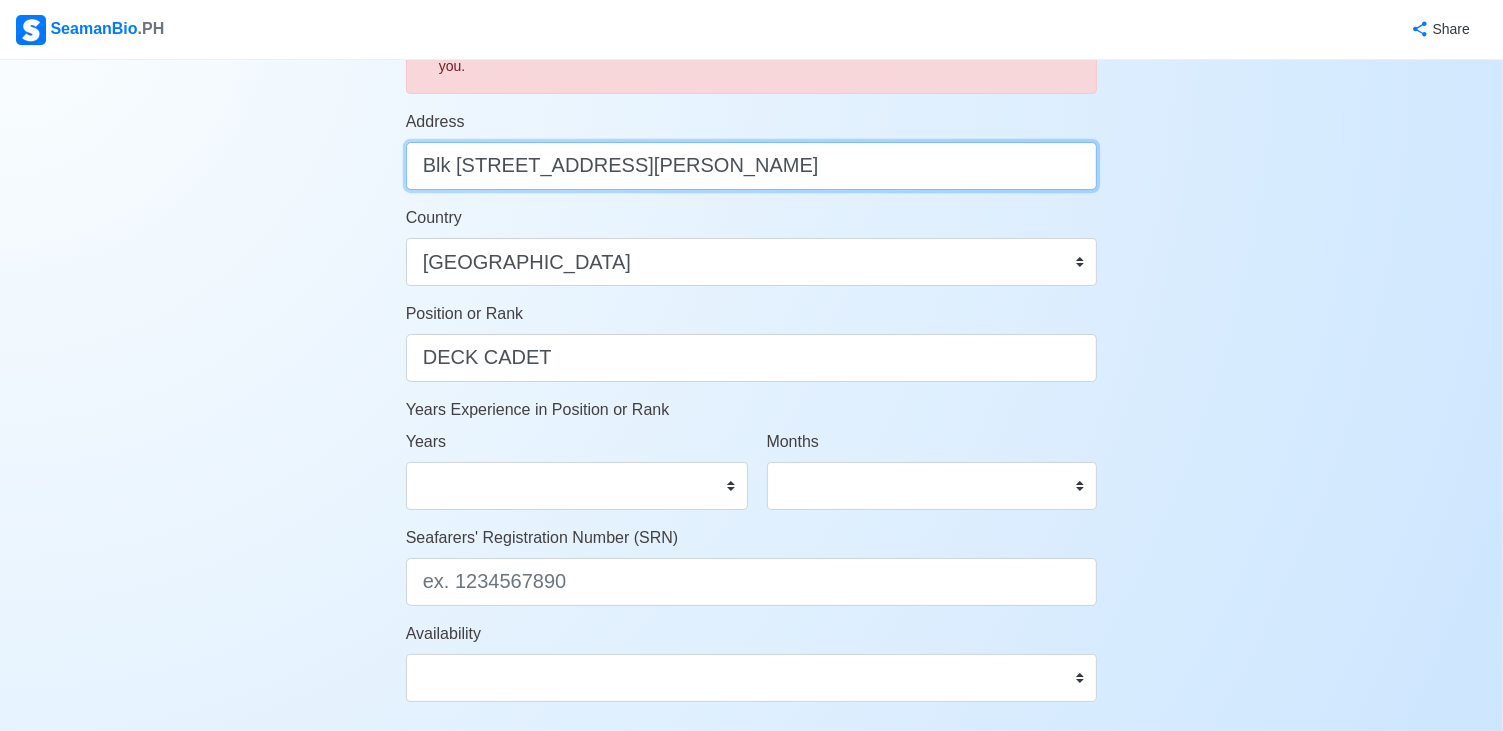 type on "Blk 7 Lot 14 Paseo Integridad St. EL Monteverde Subd., SanJuan Taytay, Rizal" 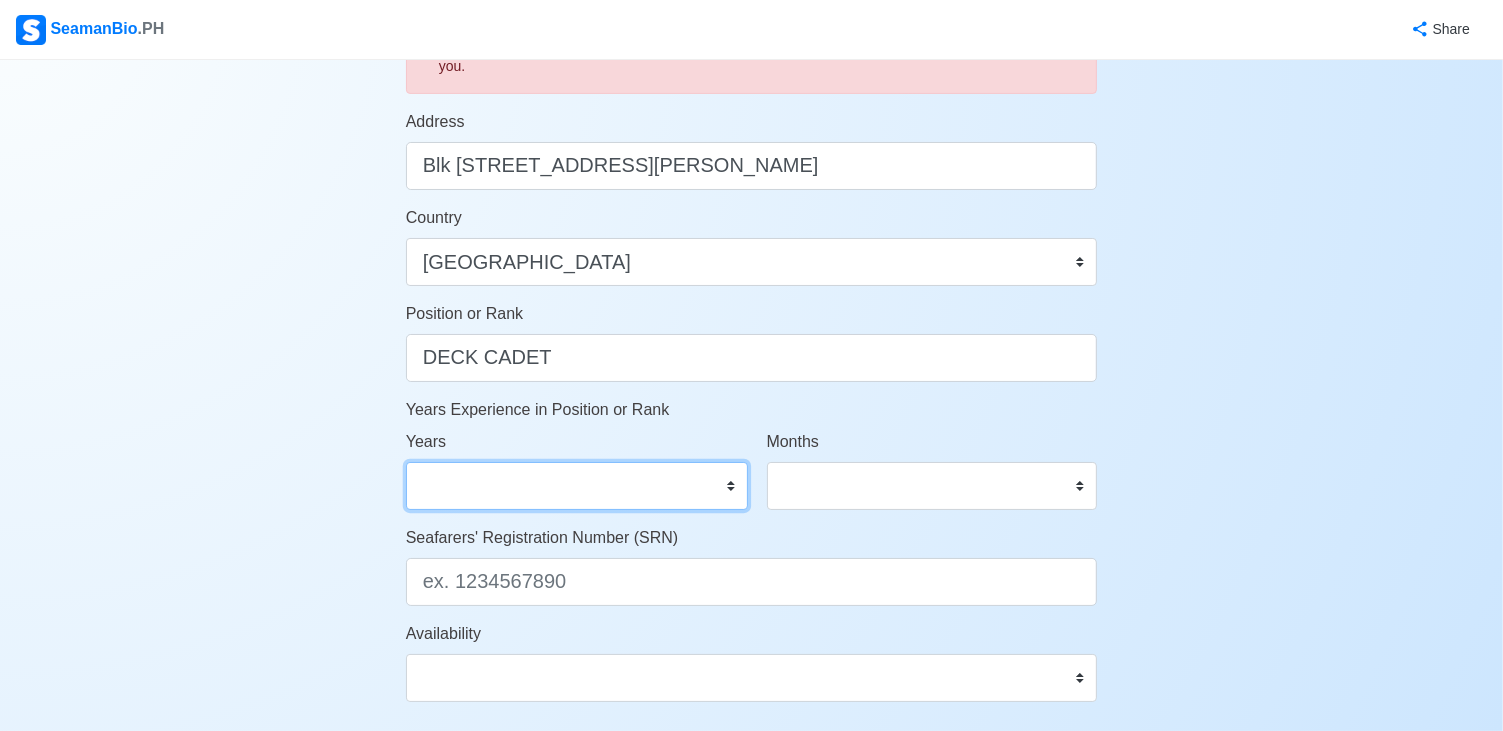 click on "0 1 2 3 4 5 6 7 8 9 10 11 12 13 14 15 16 17 18 19 20 21 22 23 24 25 26 27 28 29 30 31 32 33 34 35 36 37 38 39 40 41 42 43 44 45 46 47 48 49 50" at bounding box center [577, 486] 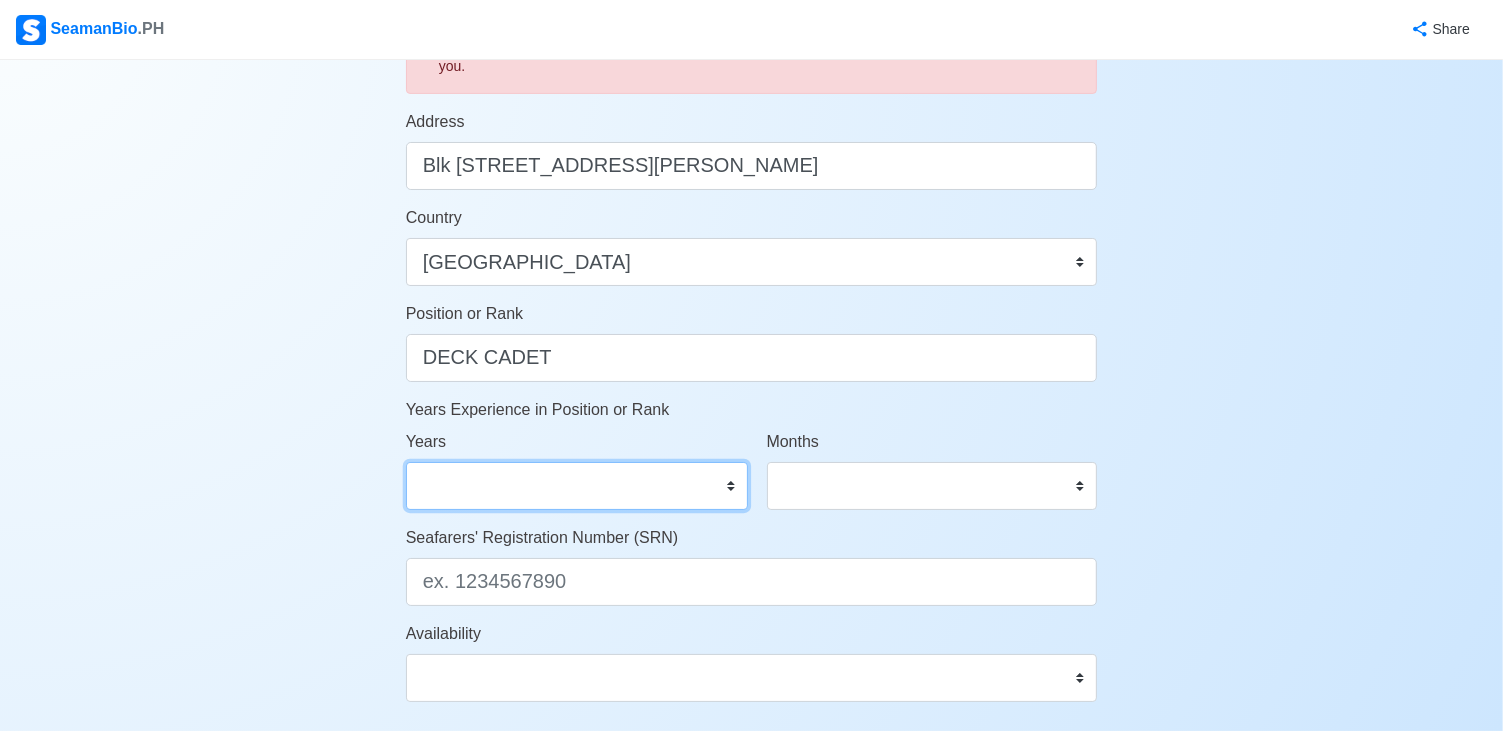 select on "0" 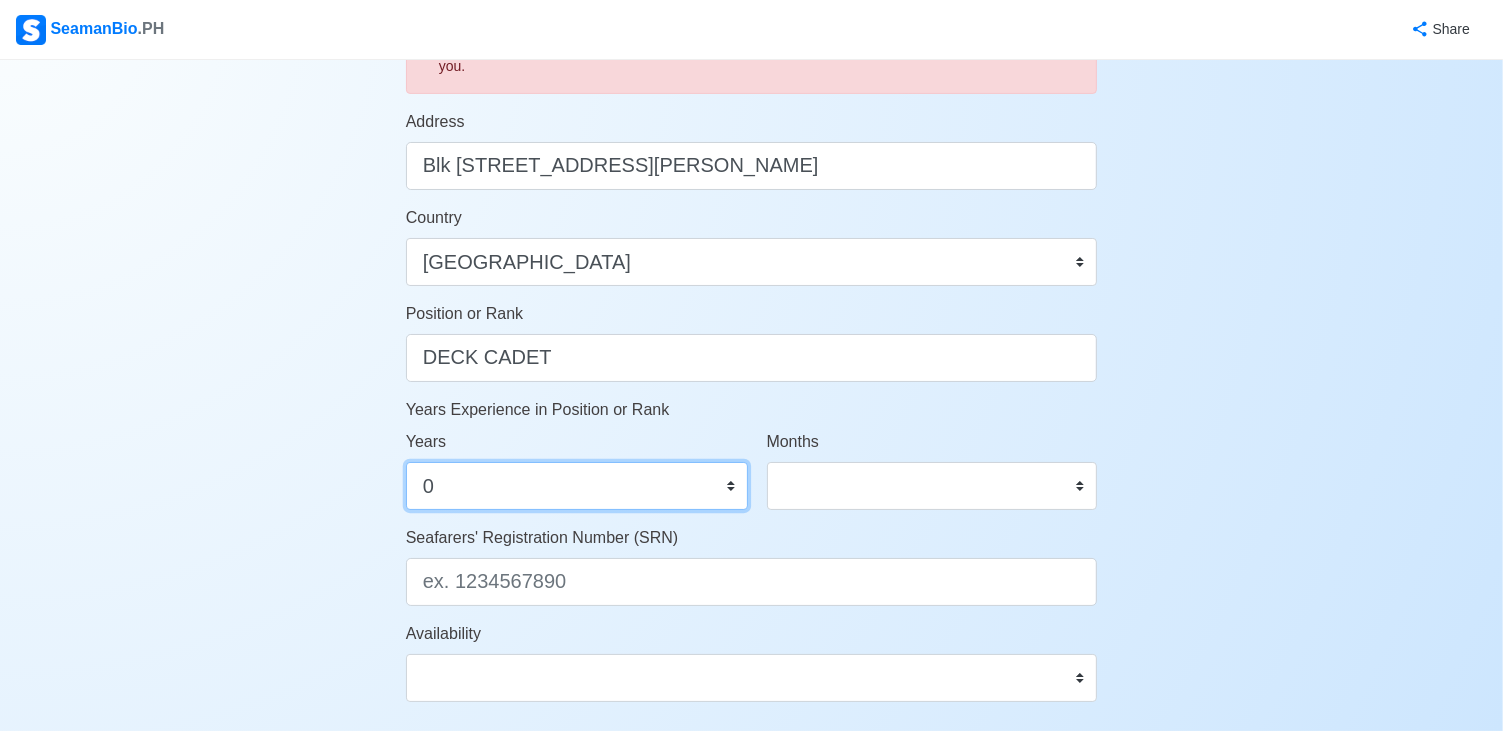 click on "0 1 2 3 4 5 6 7 8 9 10 11 12 13 14 15 16 17 18 19 20 21 22 23 24 25 26 27 28 29 30 31 32 33 34 35 36 37 38 39 40 41 42 43 44 45 46 47 48 49 50" at bounding box center [577, 486] 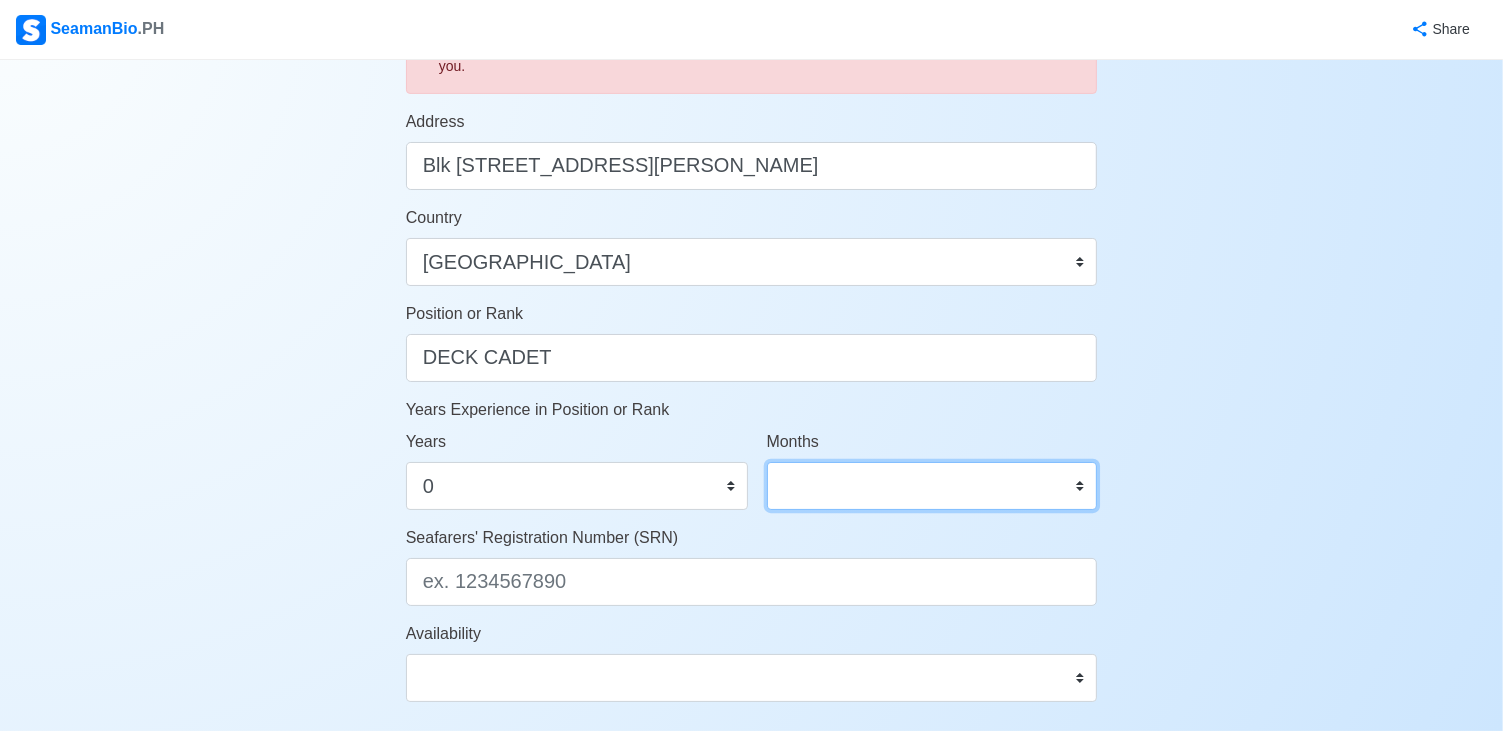 click on "0 1 2 3 4 5 6 7 8 9 10 11" at bounding box center (932, 486) 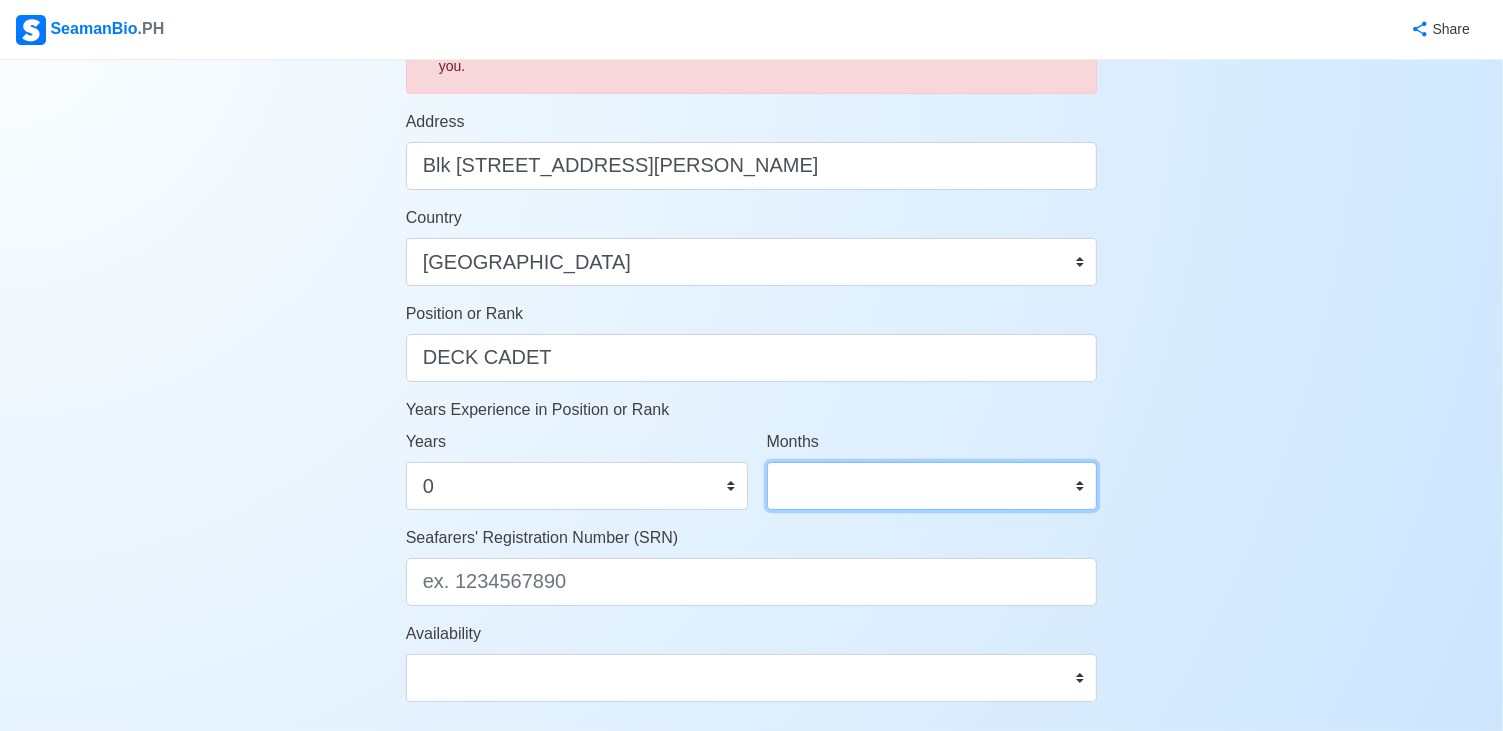 select on "0" 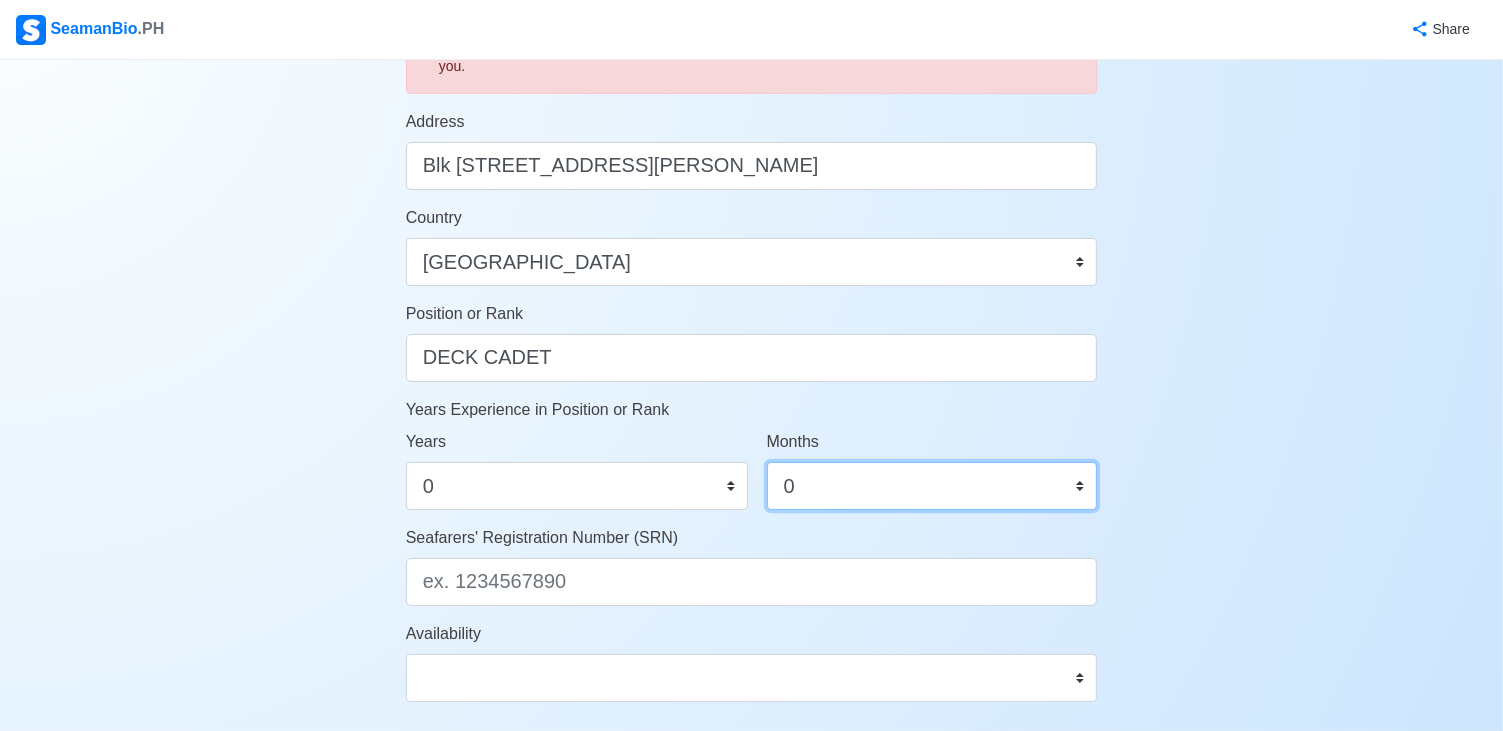 click on "0 1 2 3 4 5 6 7 8 9 10 11" at bounding box center [932, 486] 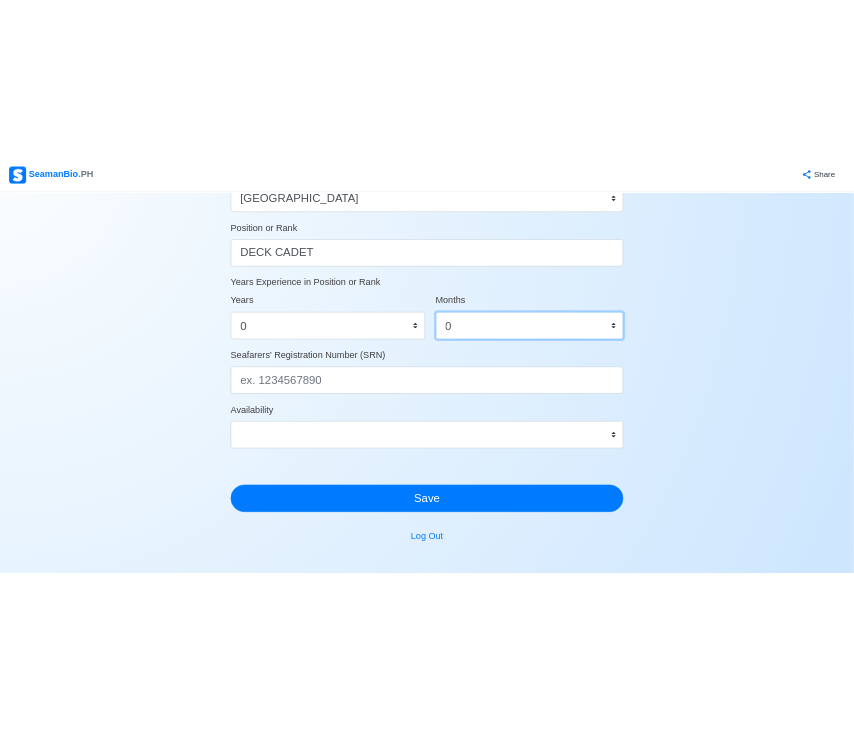 scroll, scrollTop: 1000, scrollLeft: 0, axis: vertical 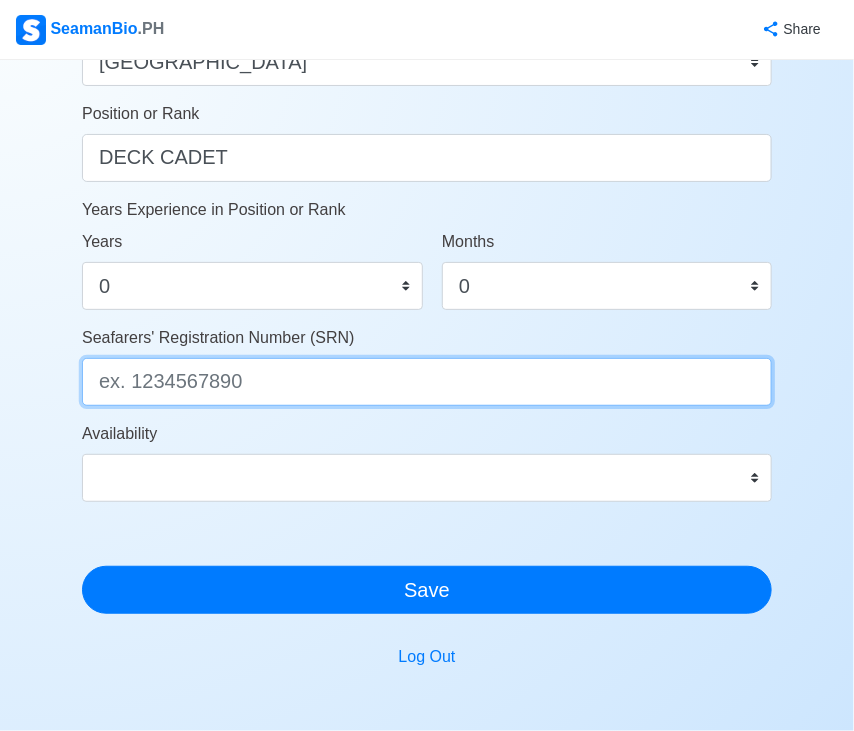click on "Seafarers' Registration Number (SRN)" at bounding box center [427, 382] 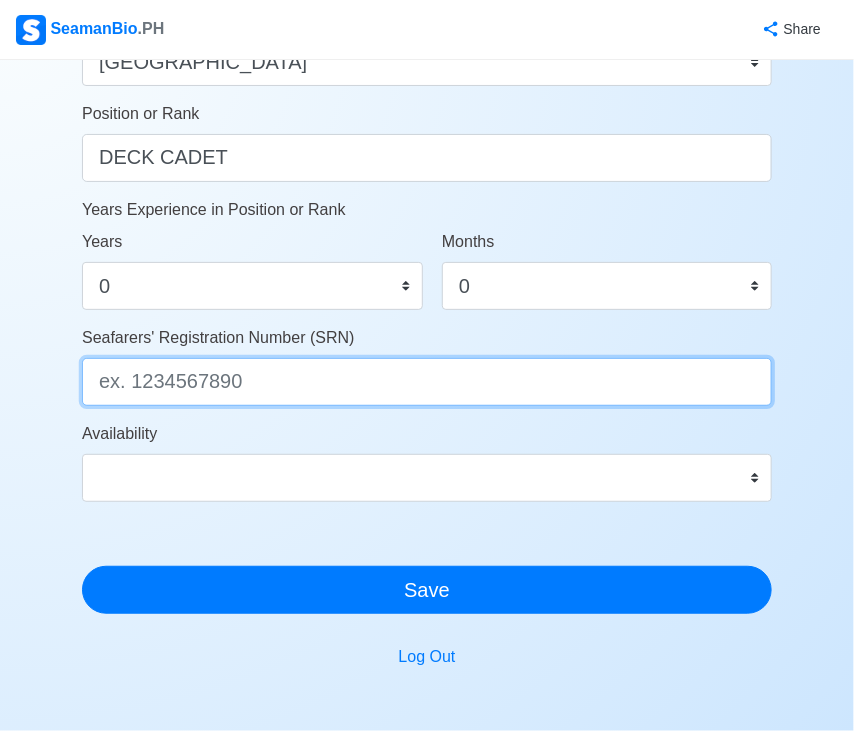 click on "Seafarers' Registration Number (SRN)" at bounding box center [427, 382] 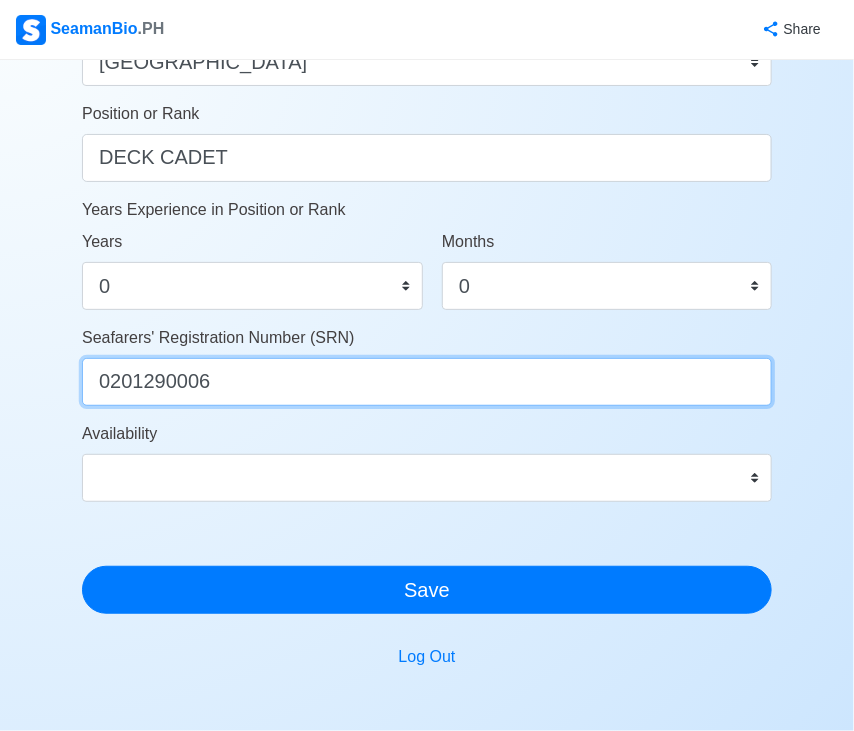 type on "0201290006" 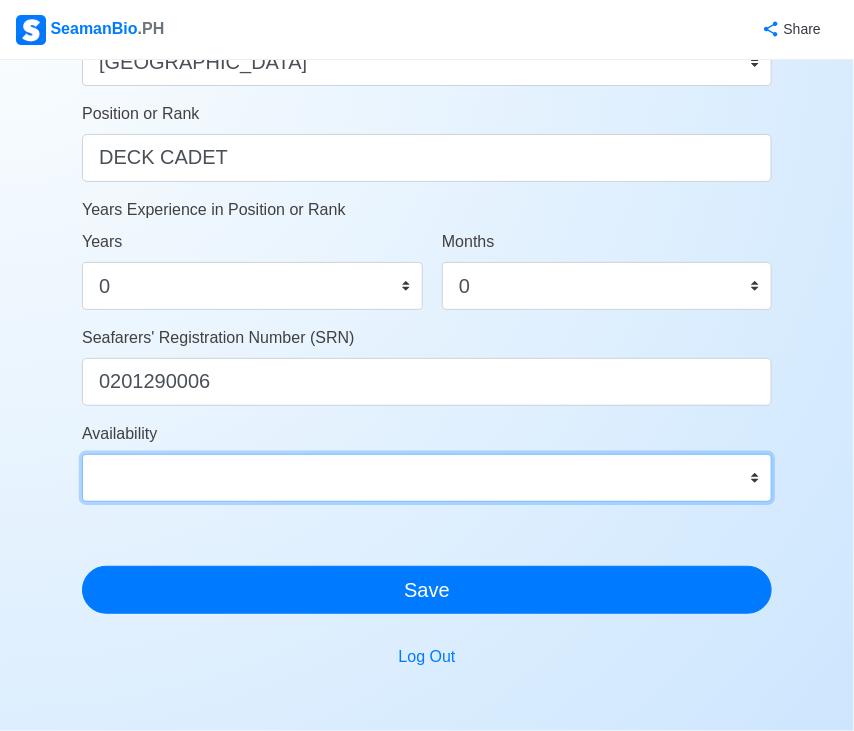 click on "Immediate Aug 2025  Sep 2025  Oct 2025  Nov 2025  Dec 2025  Jan 2026  Feb 2026  Mar 2026  Apr 2026" at bounding box center [427, 478] 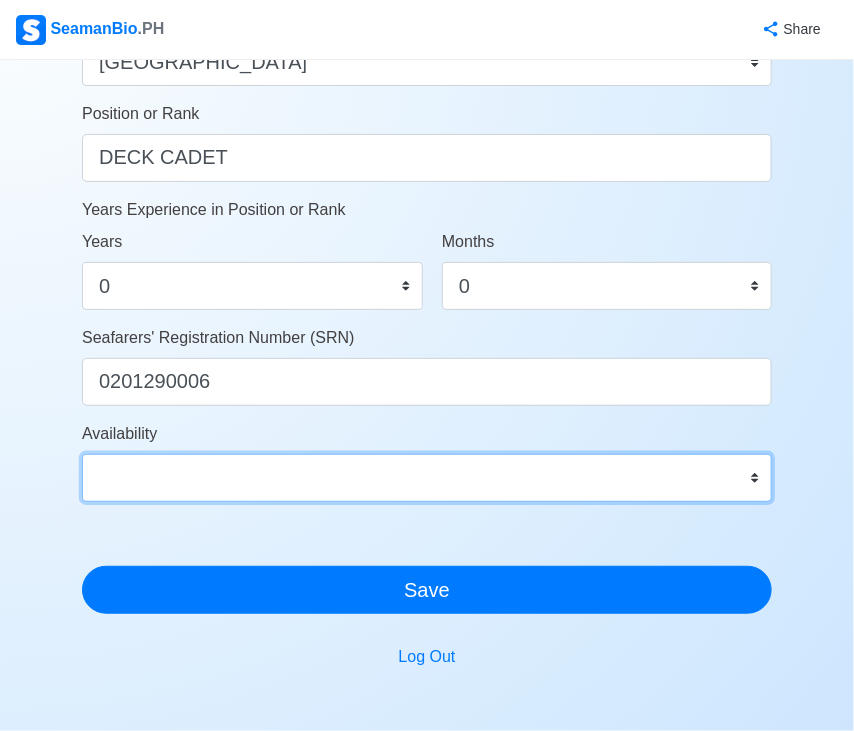 select on "4102416000000" 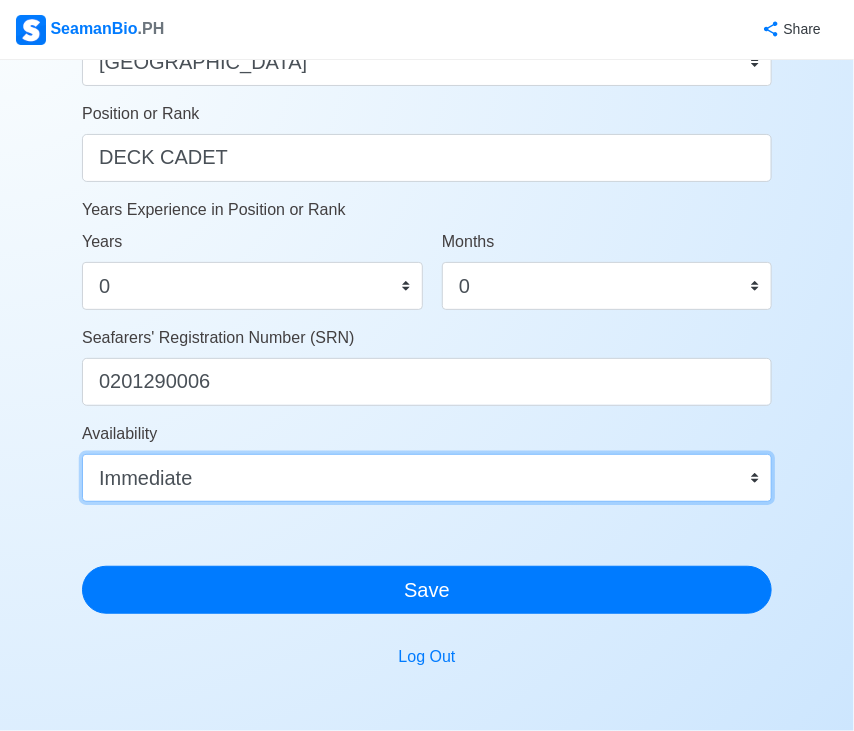 click on "Immediate Aug 2025  Sep 2025  Oct 2025  Nov 2025  Dec 2025  Jan 2026  Feb 2026  Mar 2026  Apr 2026" at bounding box center [427, 478] 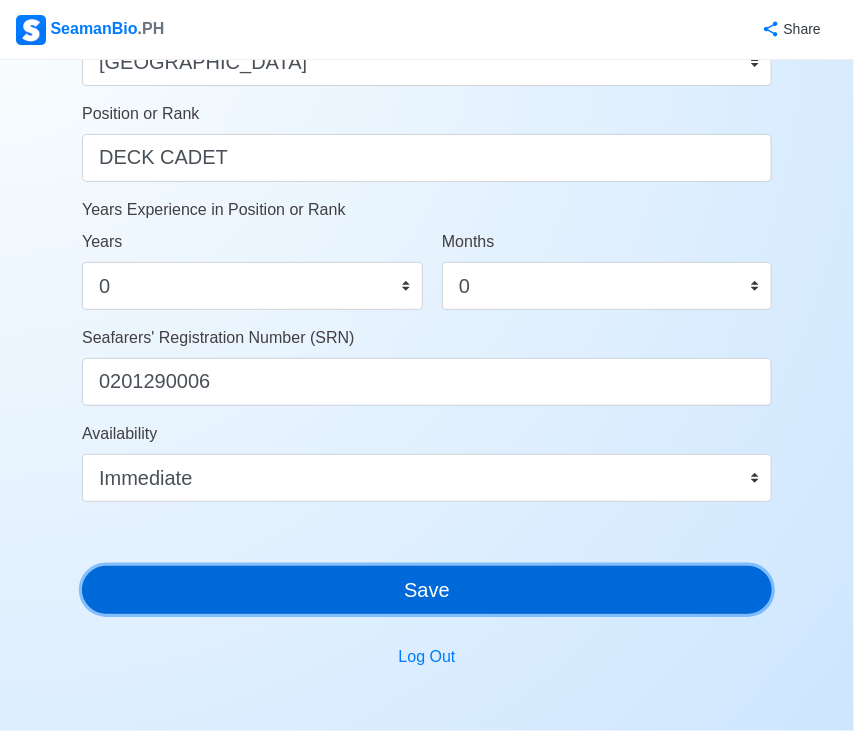 click on "Save" at bounding box center (427, 590) 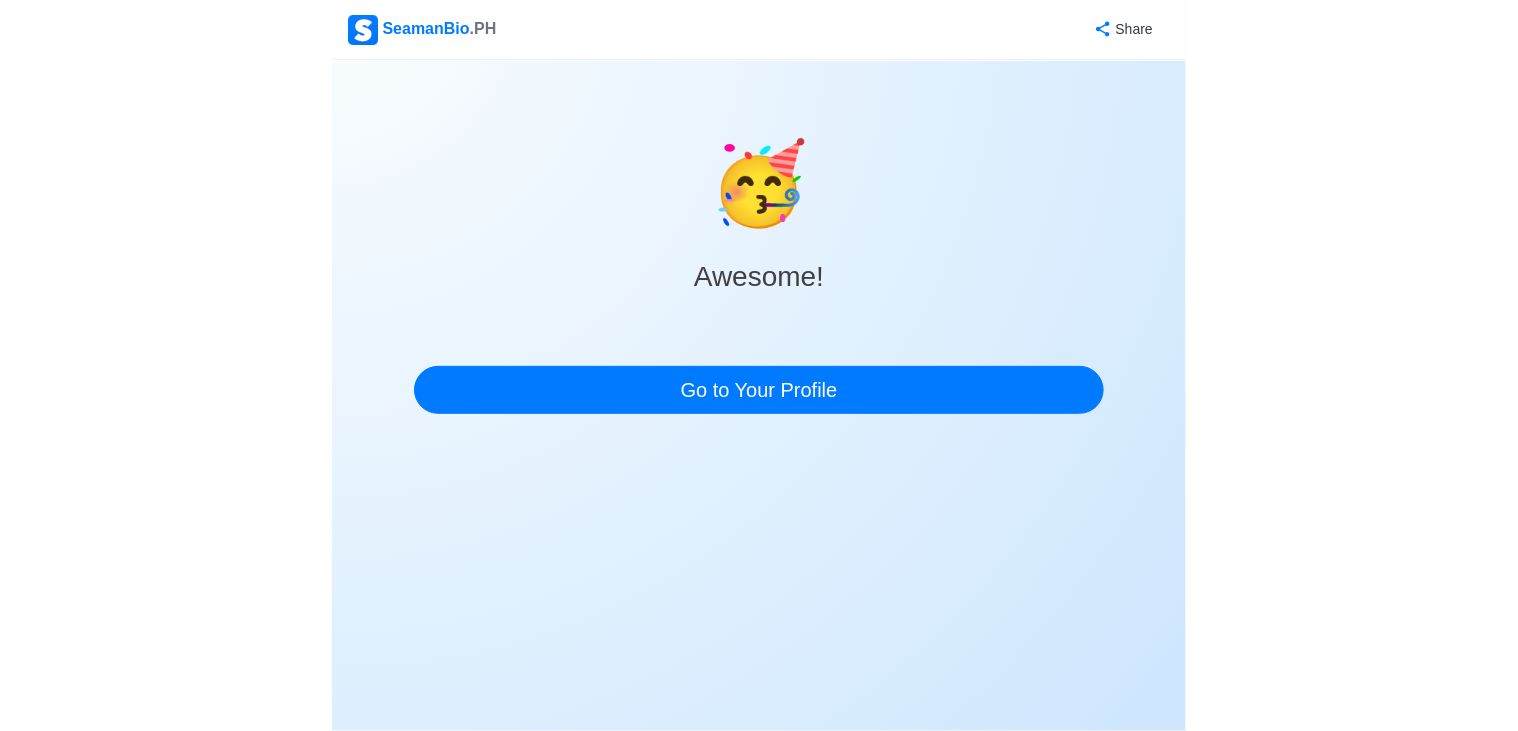 scroll, scrollTop: 0, scrollLeft: 0, axis: both 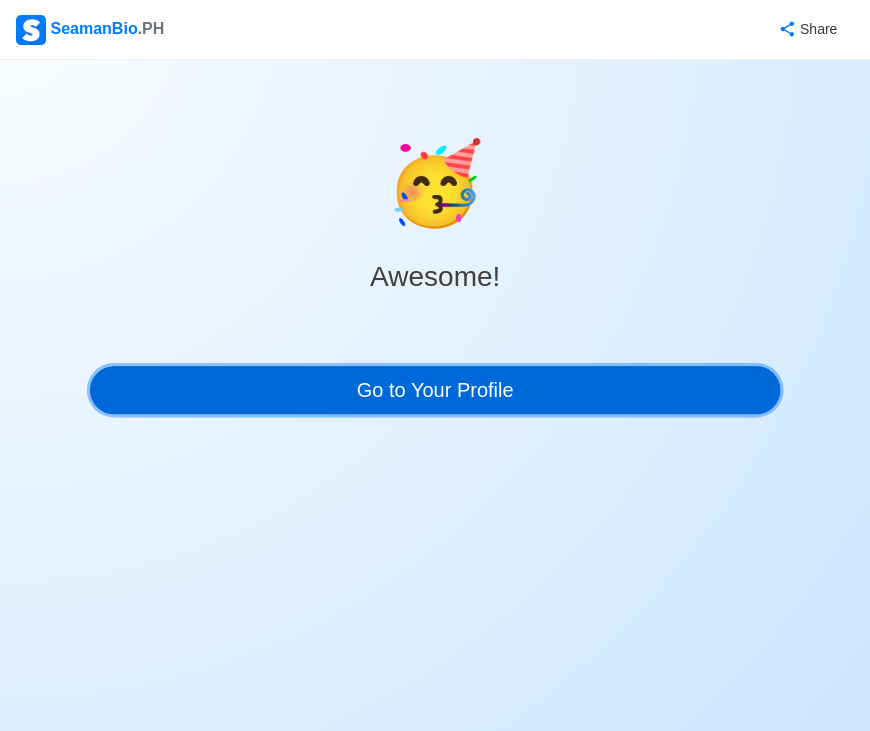 click on "Go to Your Profile" at bounding box center [435, 390] 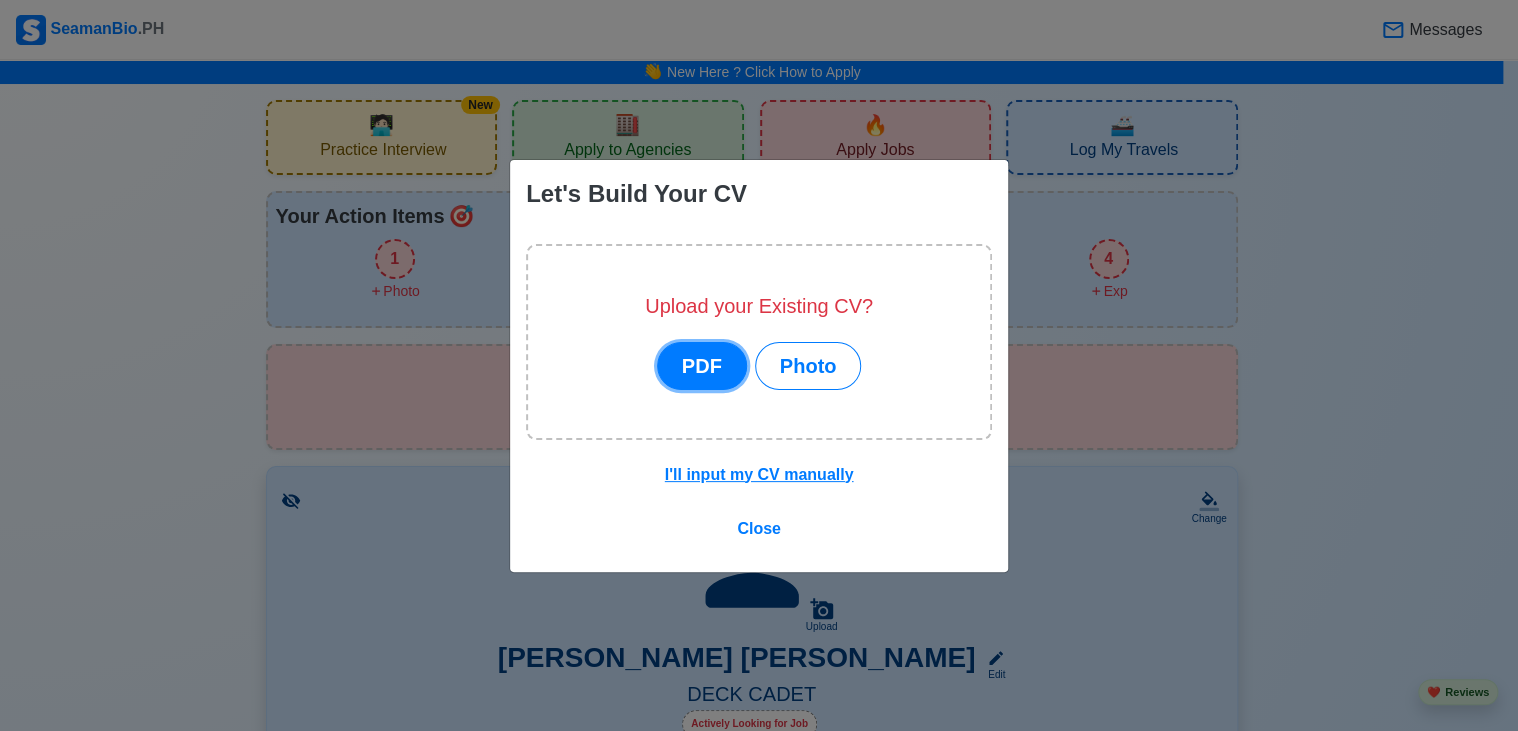click on "PDF" at bounding box center (702, 366) 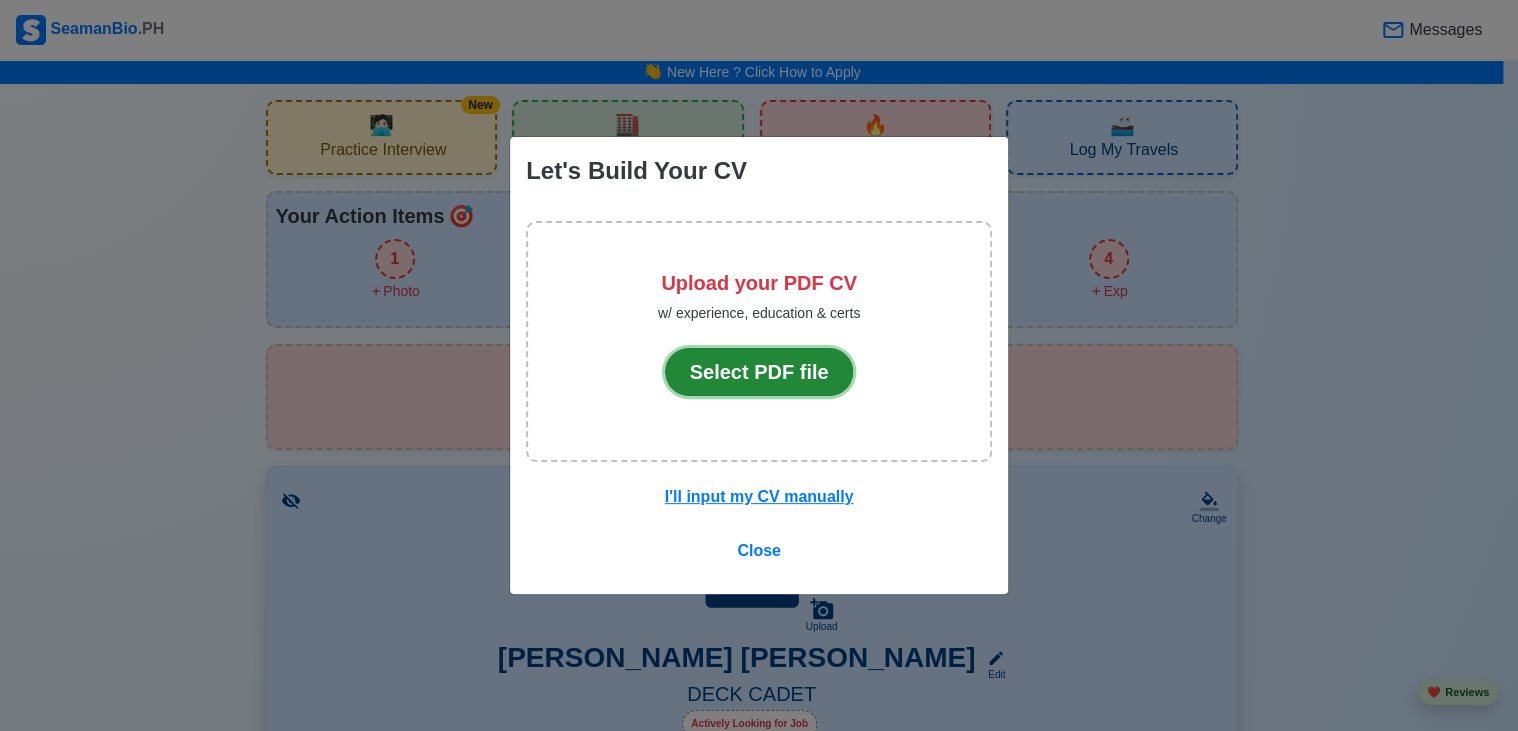 click on "Select PDF file" at bounding box center (759, 372) 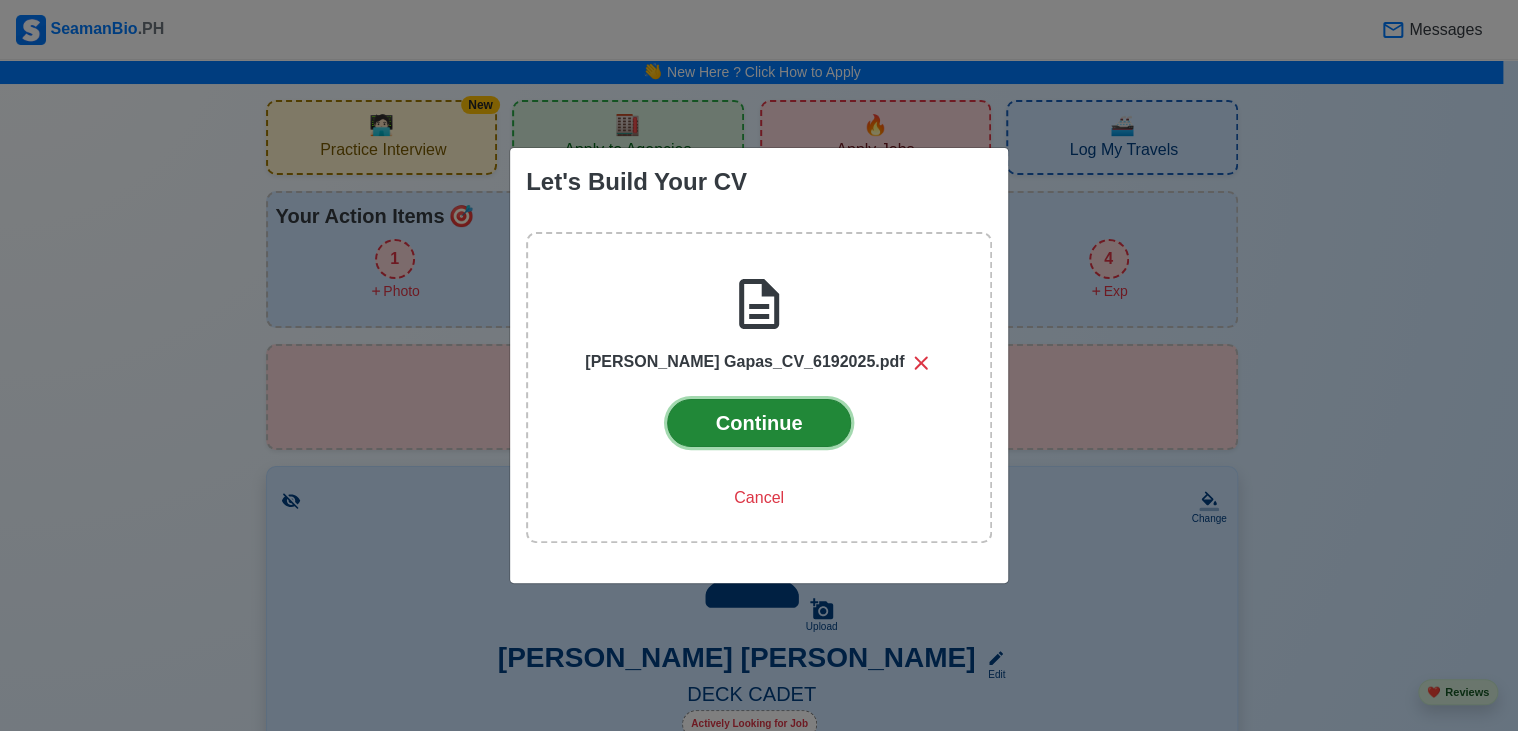 click on "Continue" at bounding box center [759, 423] 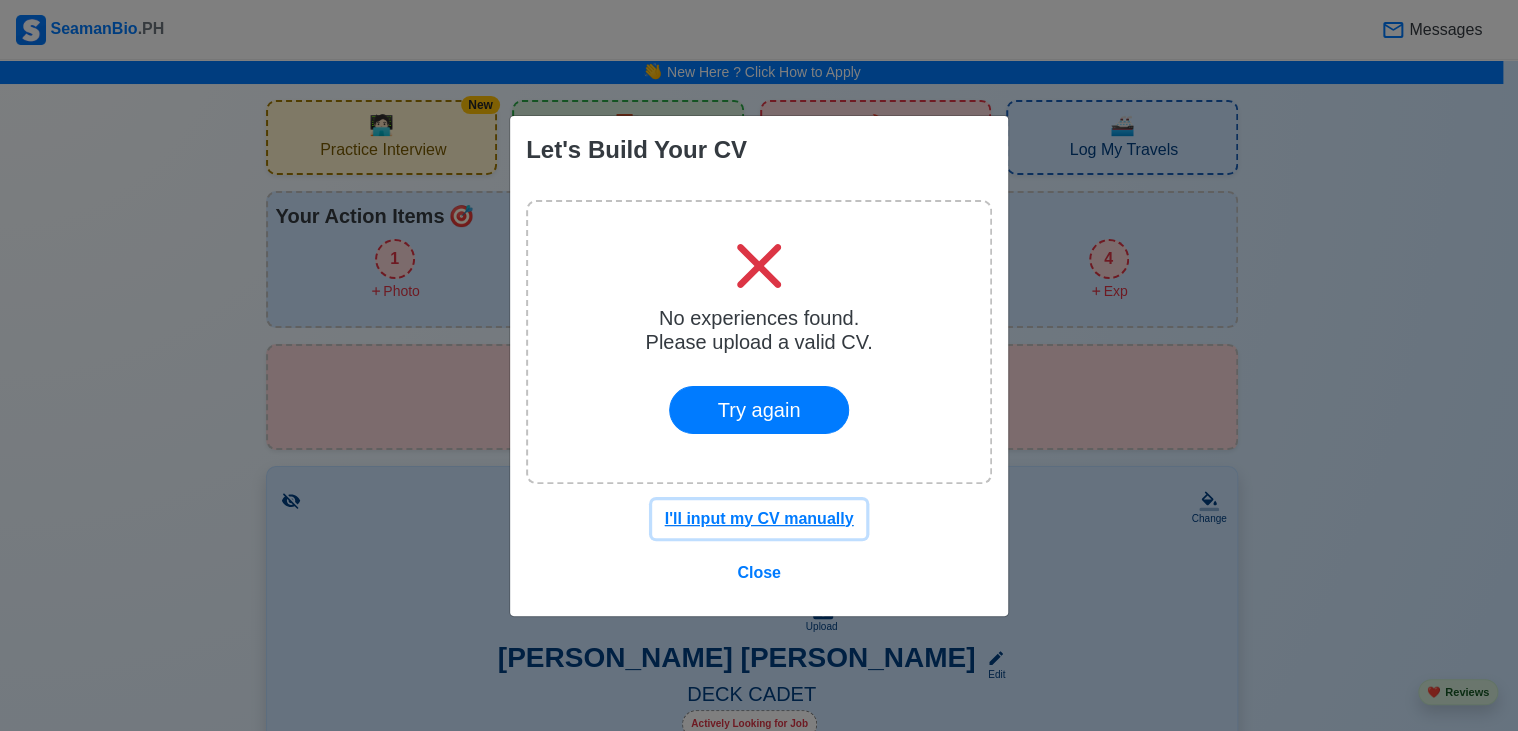 click on "I'll input my CV manually" at bounding box center [759, 518] 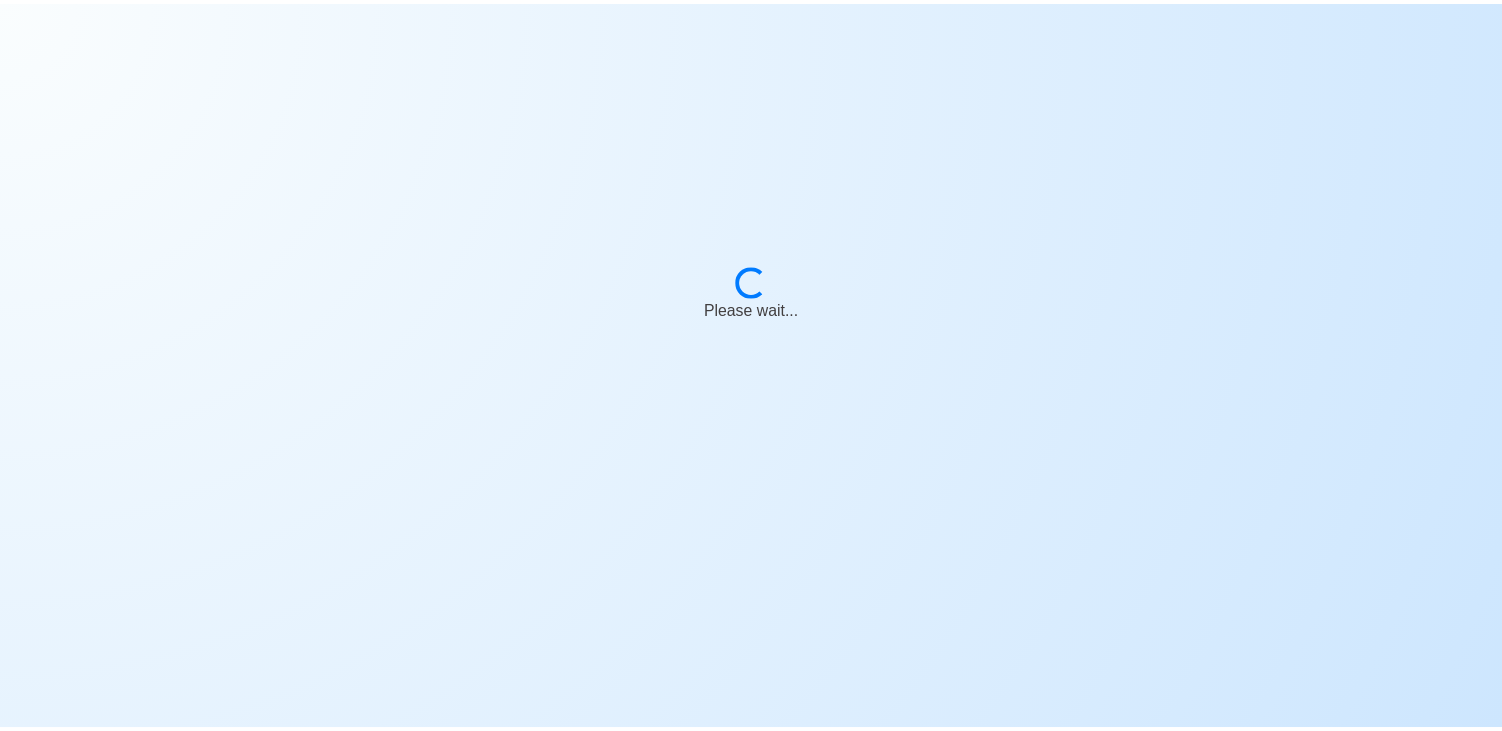 scroll, scrollTop: 0, scrollLeft: 0, axis: both 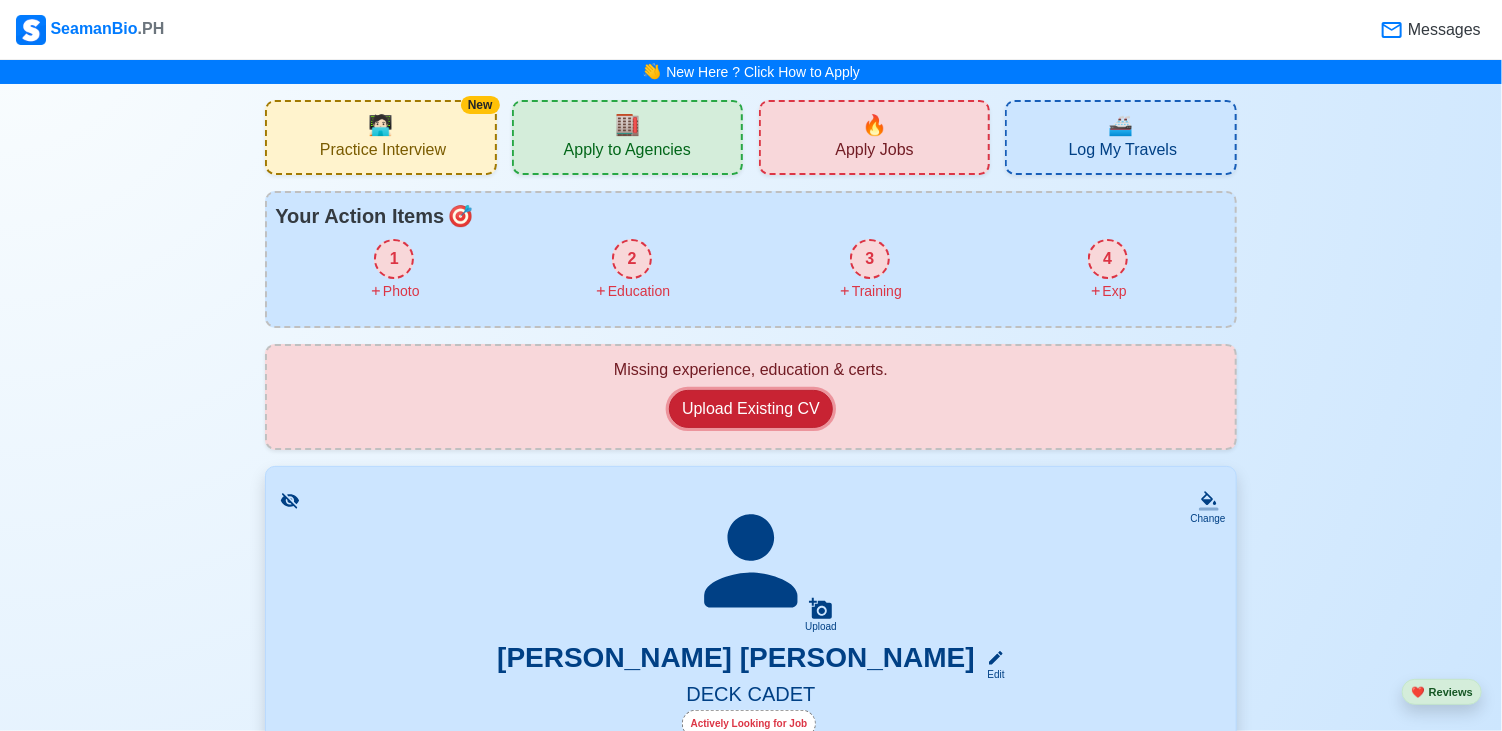 click on "Upload Existing CV" at bounding box center (751, 409) 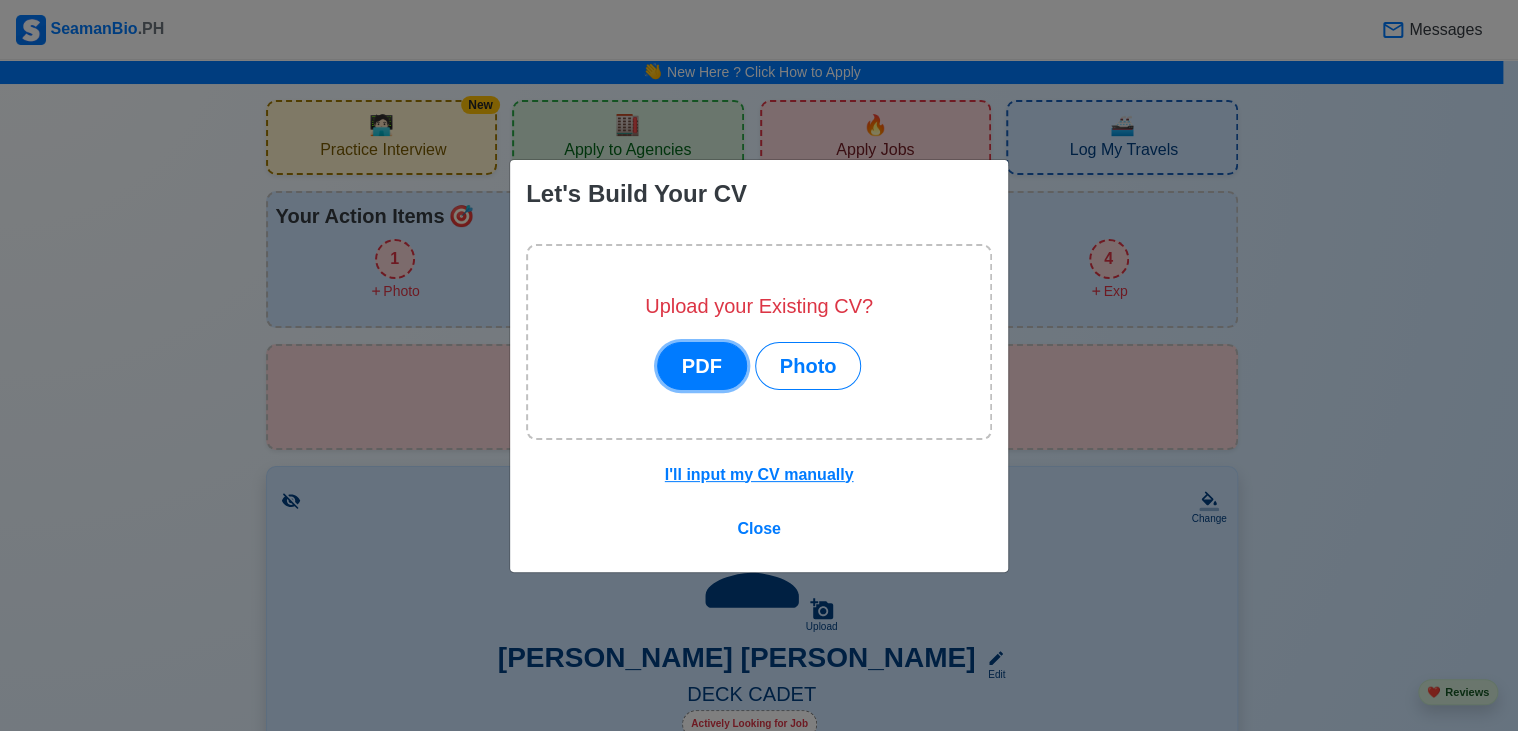click on "PDF" at bounding box center [702, 366] 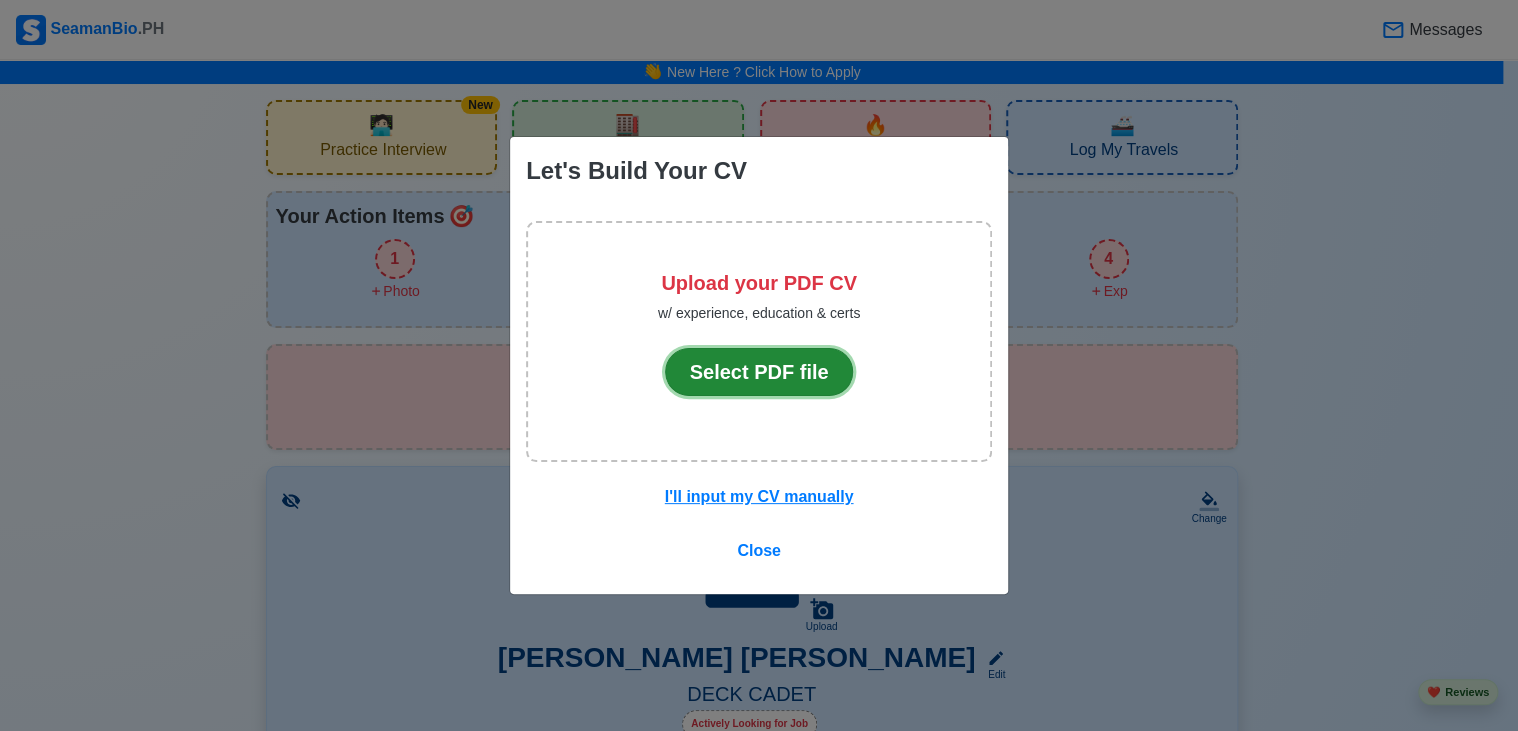 click on "Select PDF file" at bounding box center [759, 372] 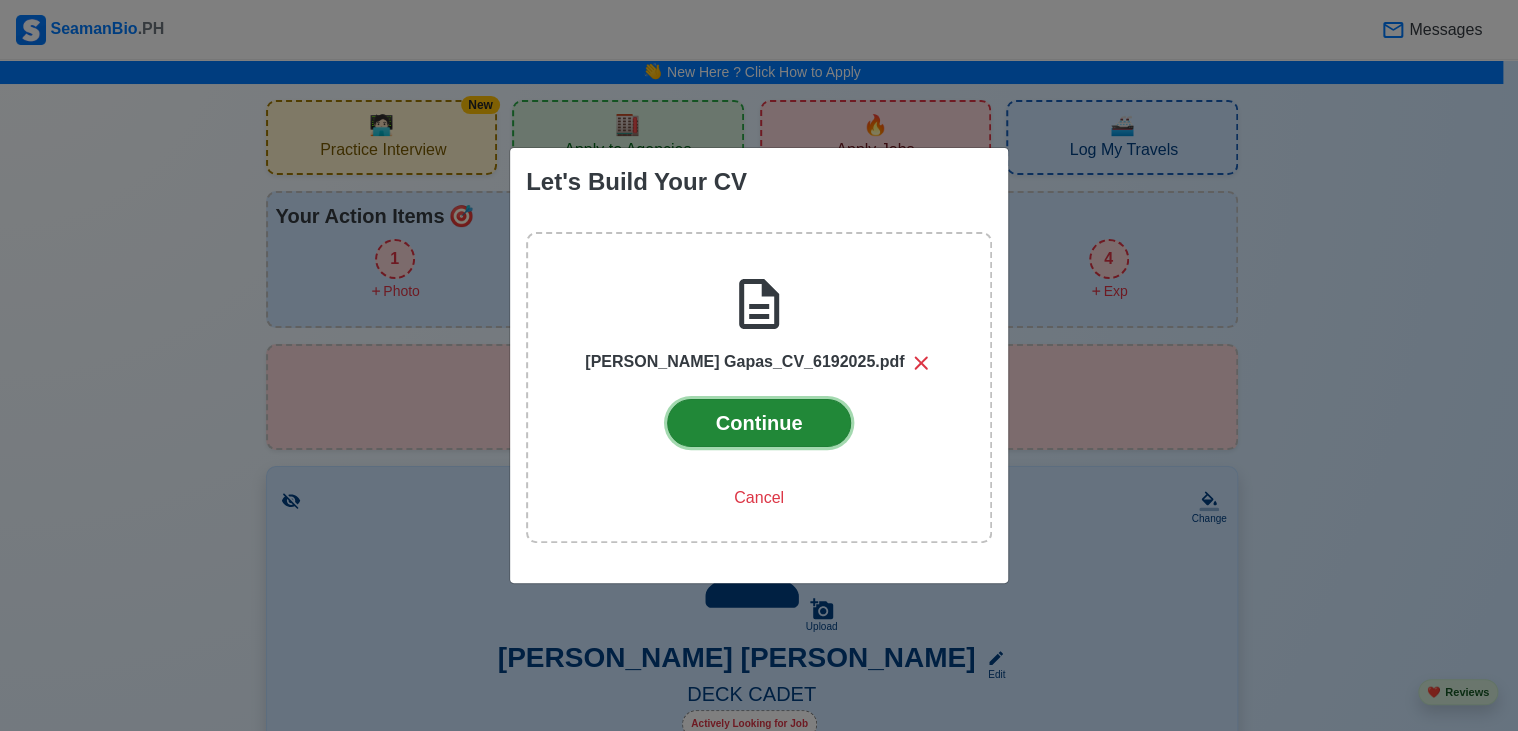 click on "Continue" at bounding box center (759, 423) 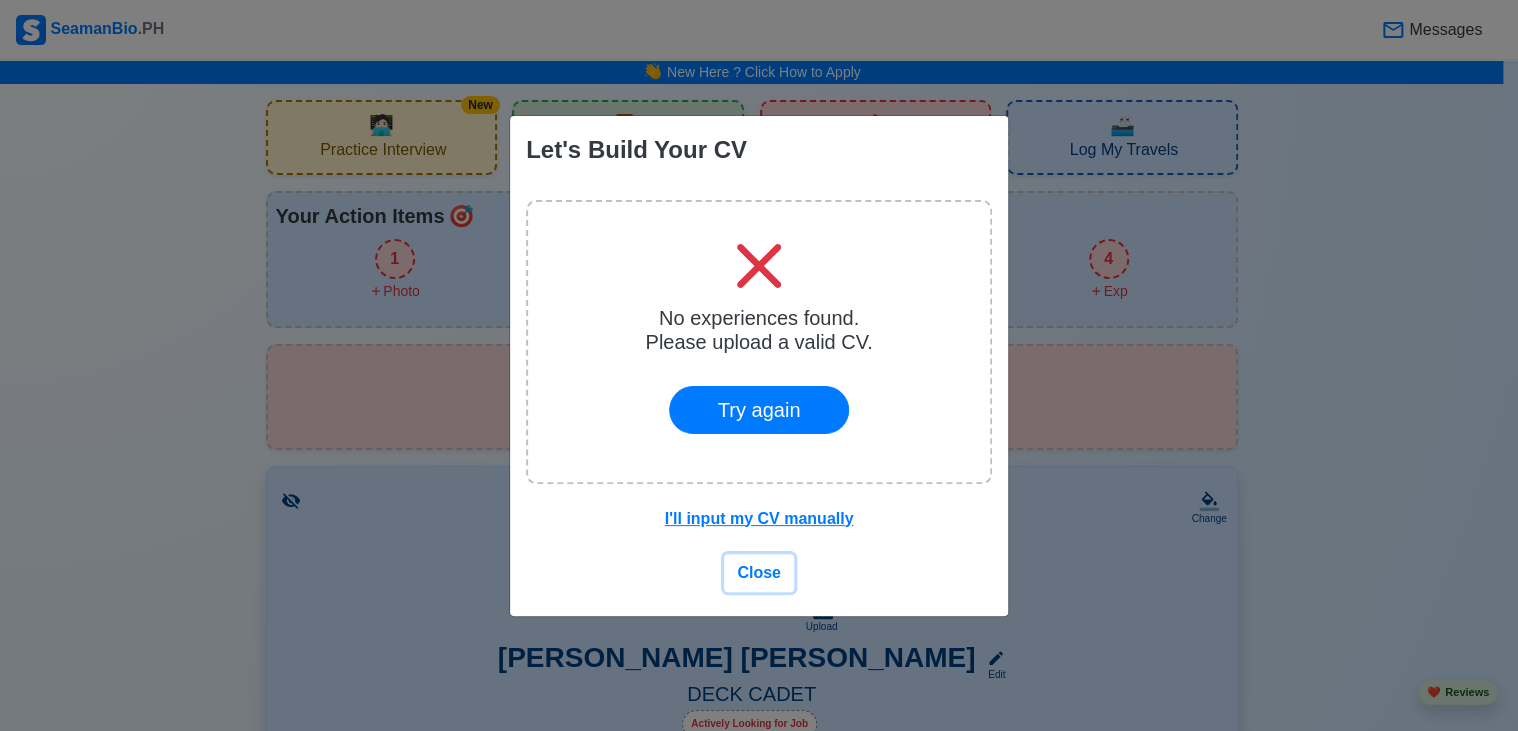 click on "Close" at bounding box center (759, 572) 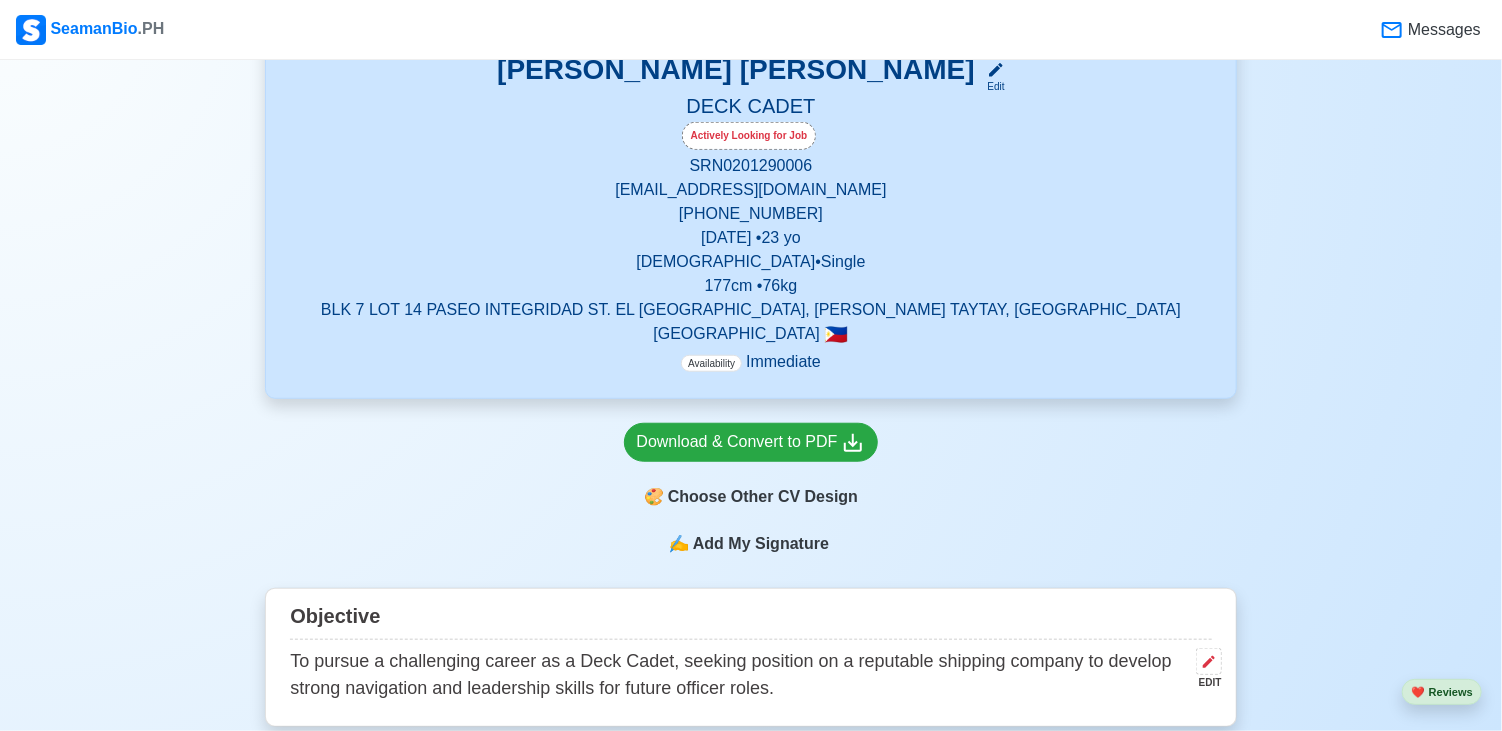 scroll, scrollTop: 600, scrollLeft: 0, axis: vertical 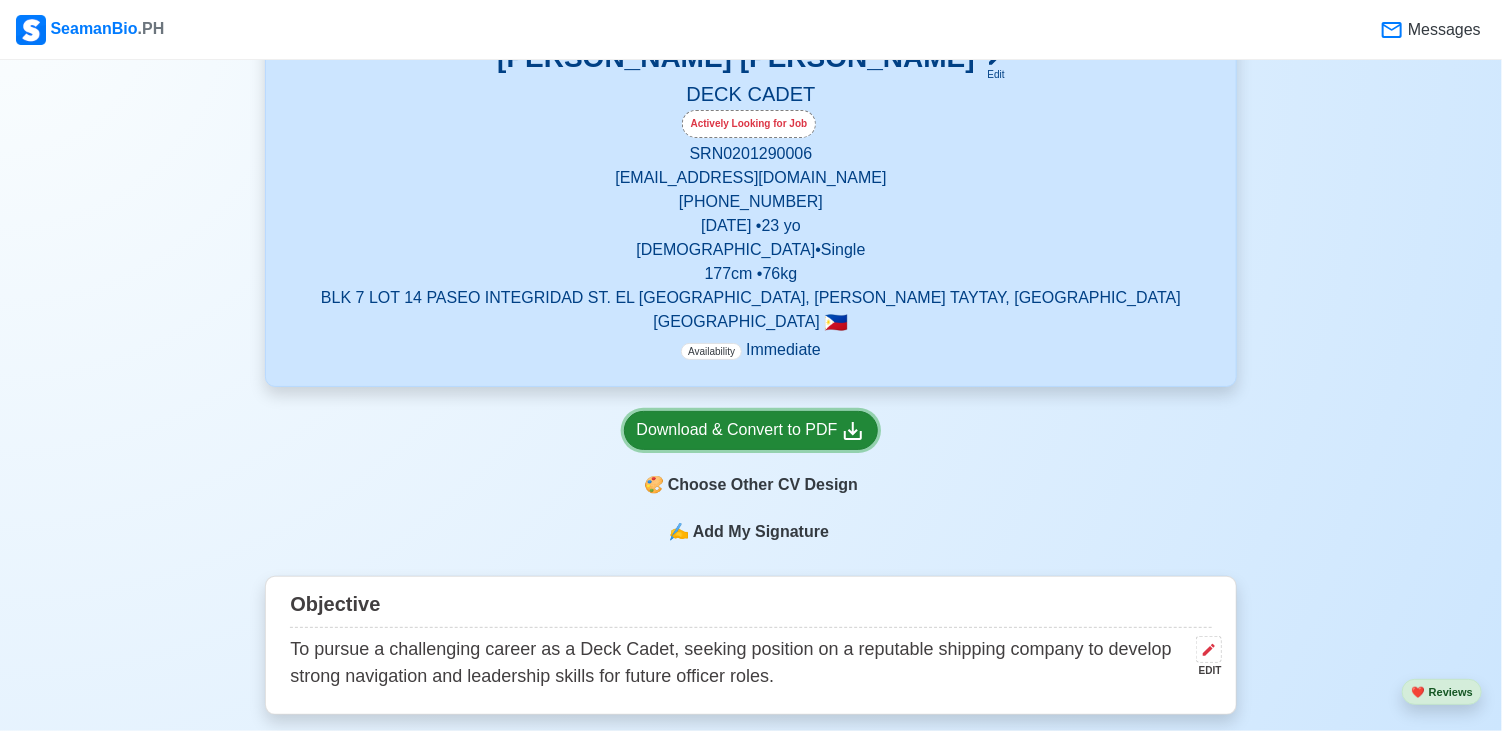 click on "Download & Convert to PDF" at bounding box center (751, 430) 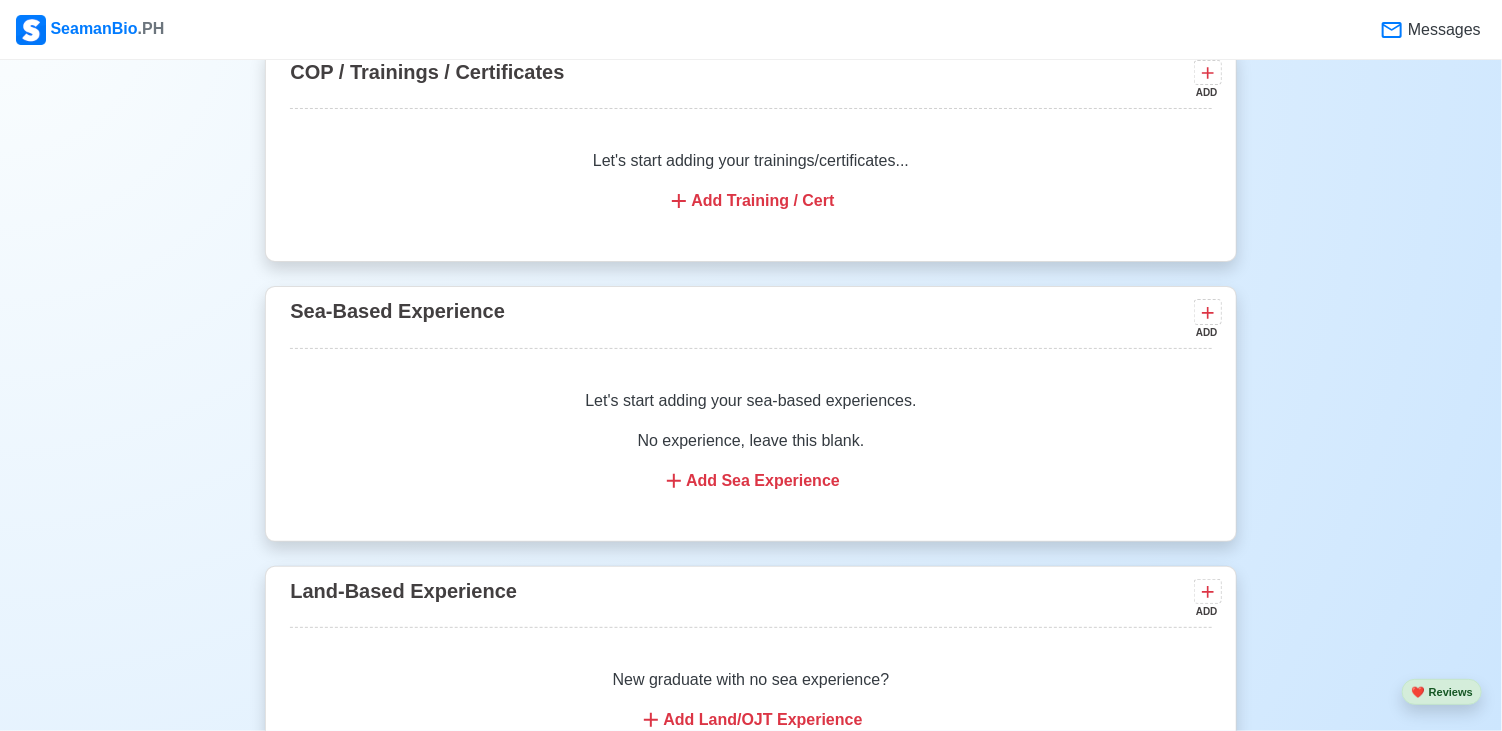 scroll, scrollTop: 2300, scrollLeft: 0, axis: vertical 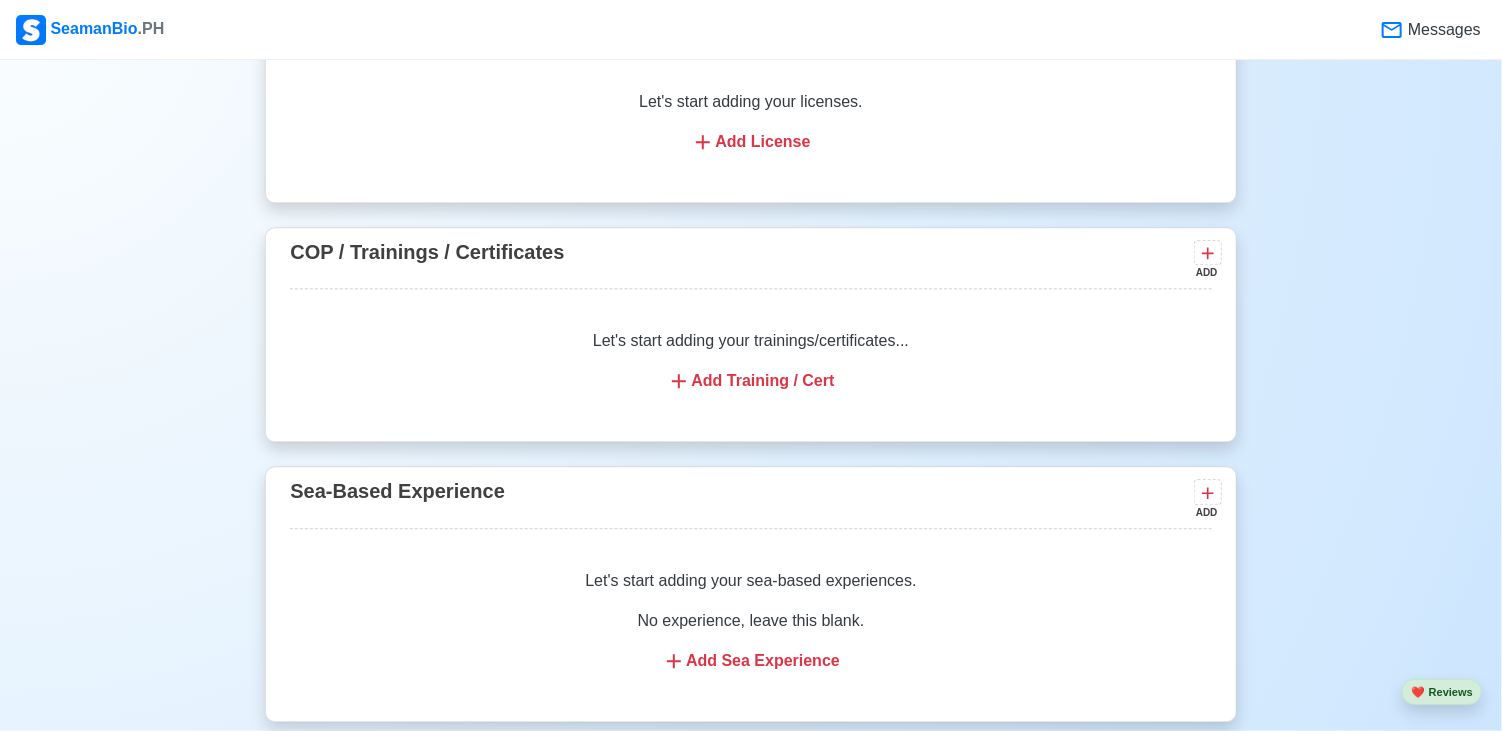 click on "New 🧑🏻‍💻   Practice Interview 🏬   Apply to Agencies 🔥 Apply Jobs 🚢   Log My Travels Your Action Items   🎯 1 Photo 2 Education 3 Training 4 Exp Missing experience, education & certs. Upload Existing CV Change Upload MARC JOEL GAPAS Edit DECK CADET Actively Looking for Job SRN  0201290006 joelgapas2018@gmail.com +639282212331 January 29, 2002   •  23   yo Male  •  Single 177  cm •  76  kg BLK 7 LOT 14 PASEO INTEGRIDAD ST. EL MONTEVERDE SUBD., SANJUAN TAYTAY, RIZAL Philippines   🇵🇭 Availability Immediate Download & Convert to PDF 🎨 Choose Other CV Design ✍️ Add My Signature Objective To pursue a challenging career as a Deck Cadet, seeking position on a reputable shipping company to develop strong navigation and leadership skills for future officer roles. EDIT Statutory Info ADD Let's start adding your SSS, TIN, Pag-IBIG, PhilHealth.  Add Info Education ADD Let's start adding your educational background...  Add Education Travel Documents ADD  Add Document ADD ADD ADD ADD" at bounding box center [751, -268] 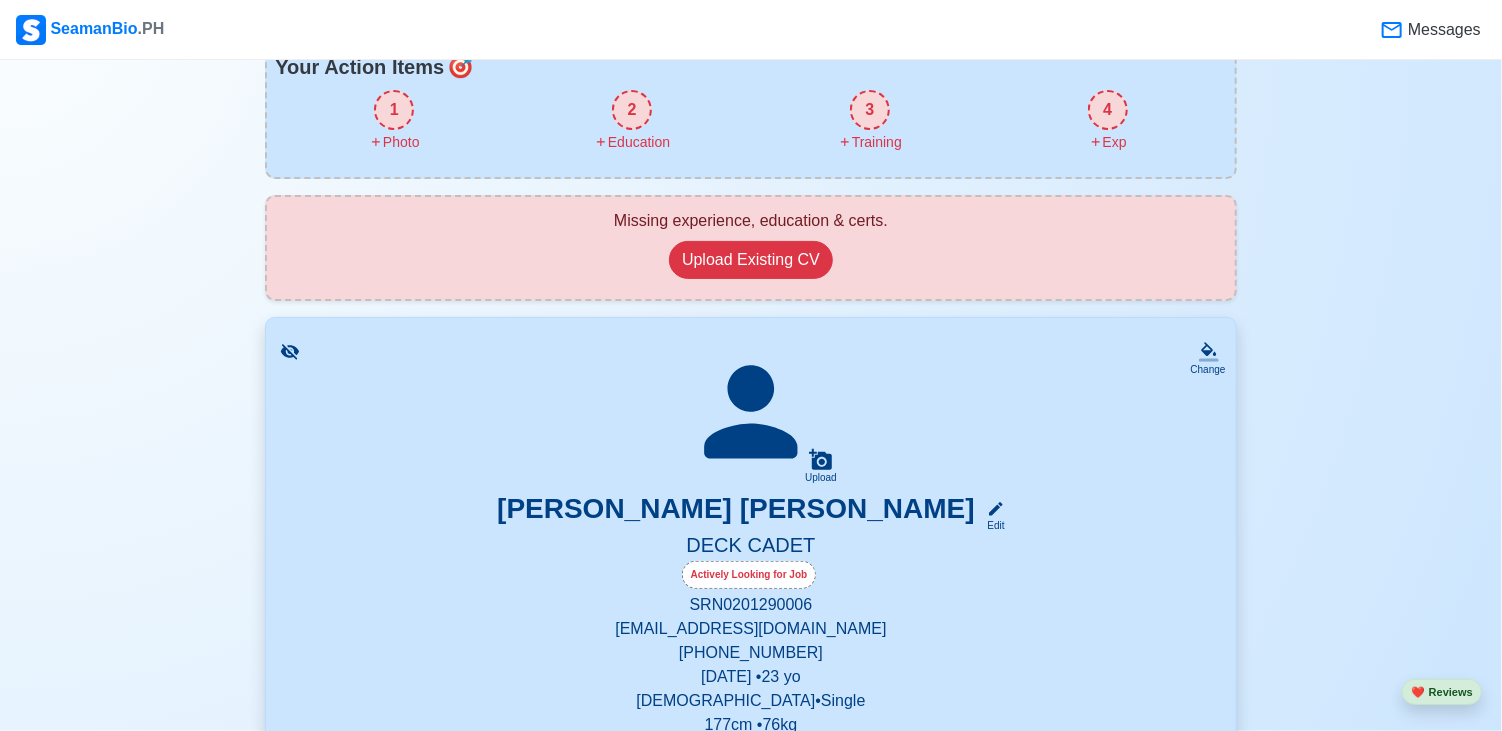 scroll, scrollTop: 100, scrollLeft: 0, axis: vertical 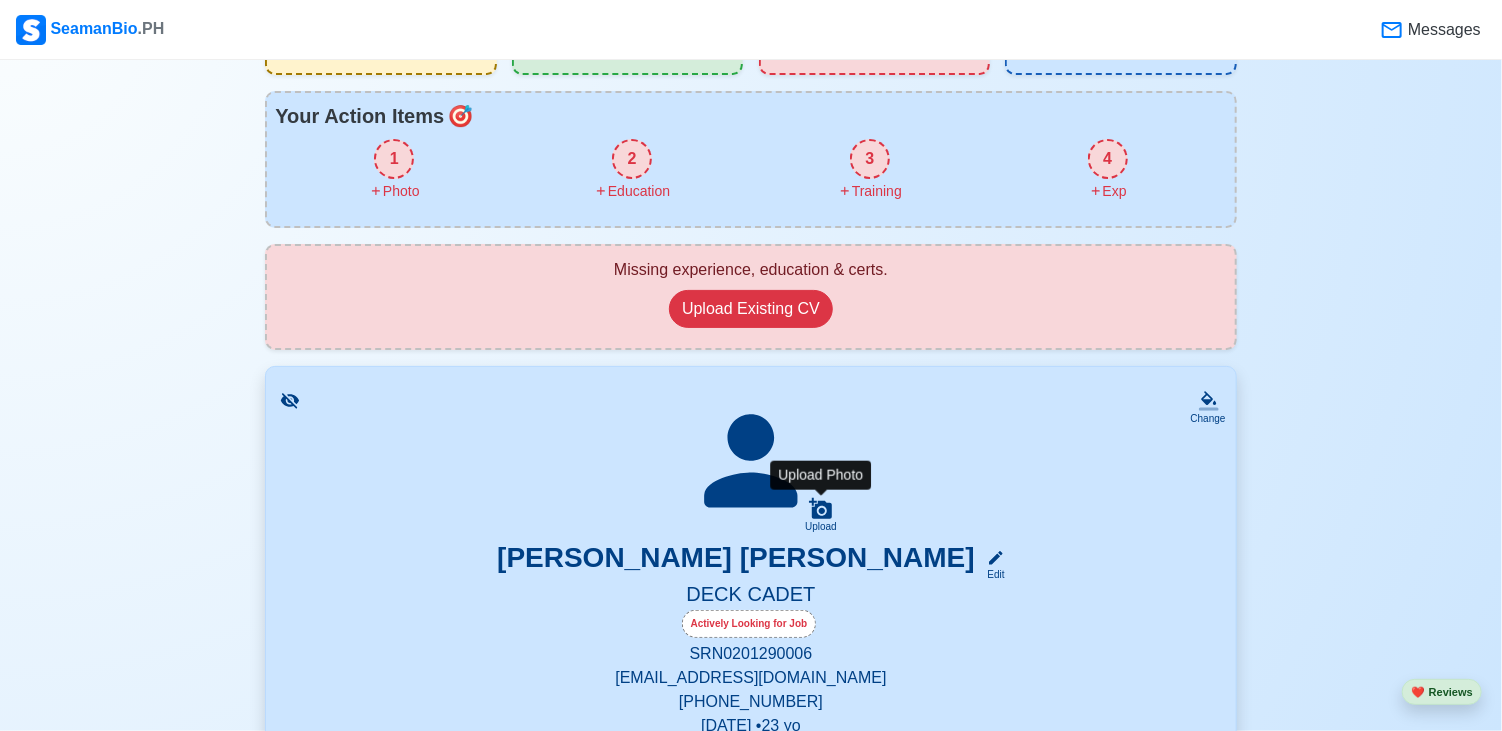 click 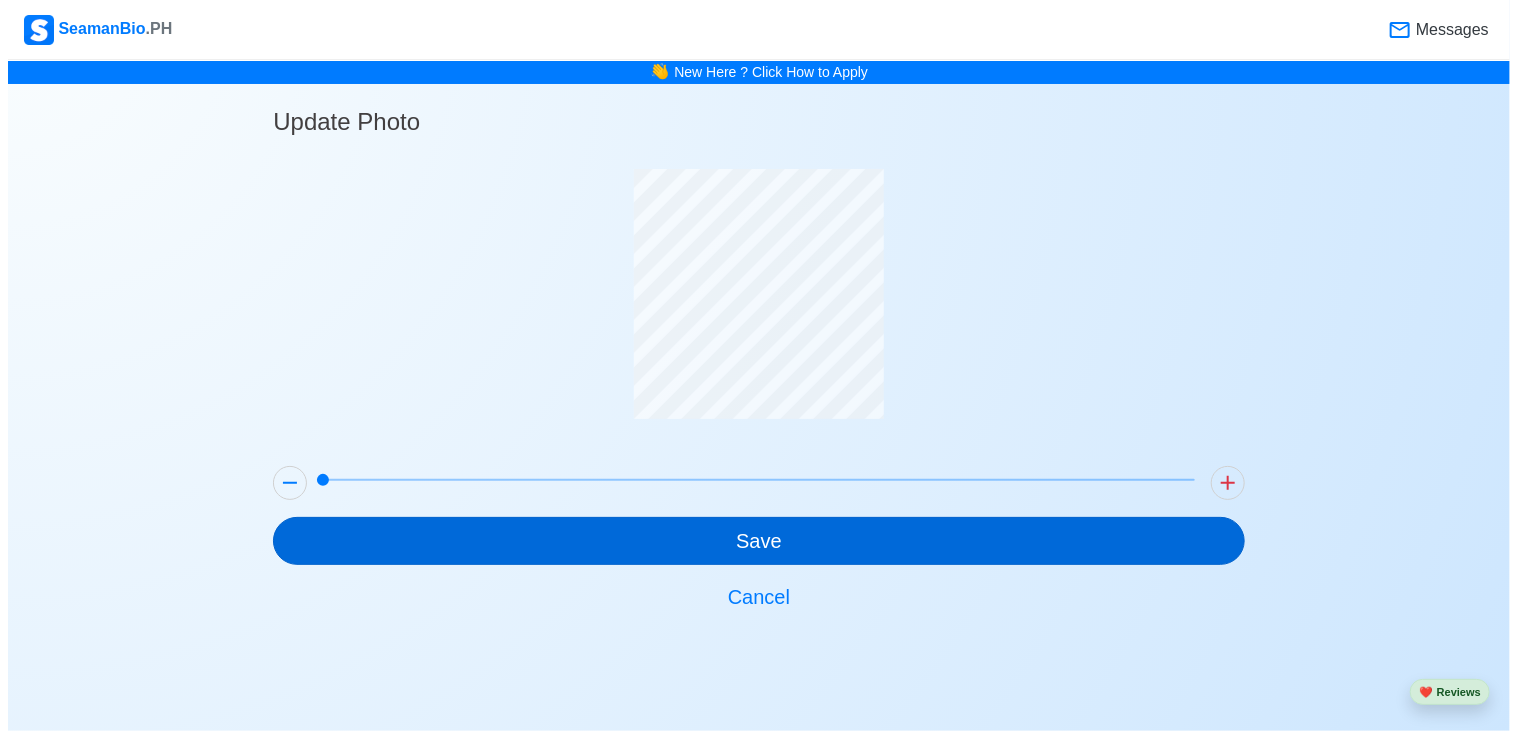 scroll, scrollTop: 0, scrollLeft: 0, axis: both 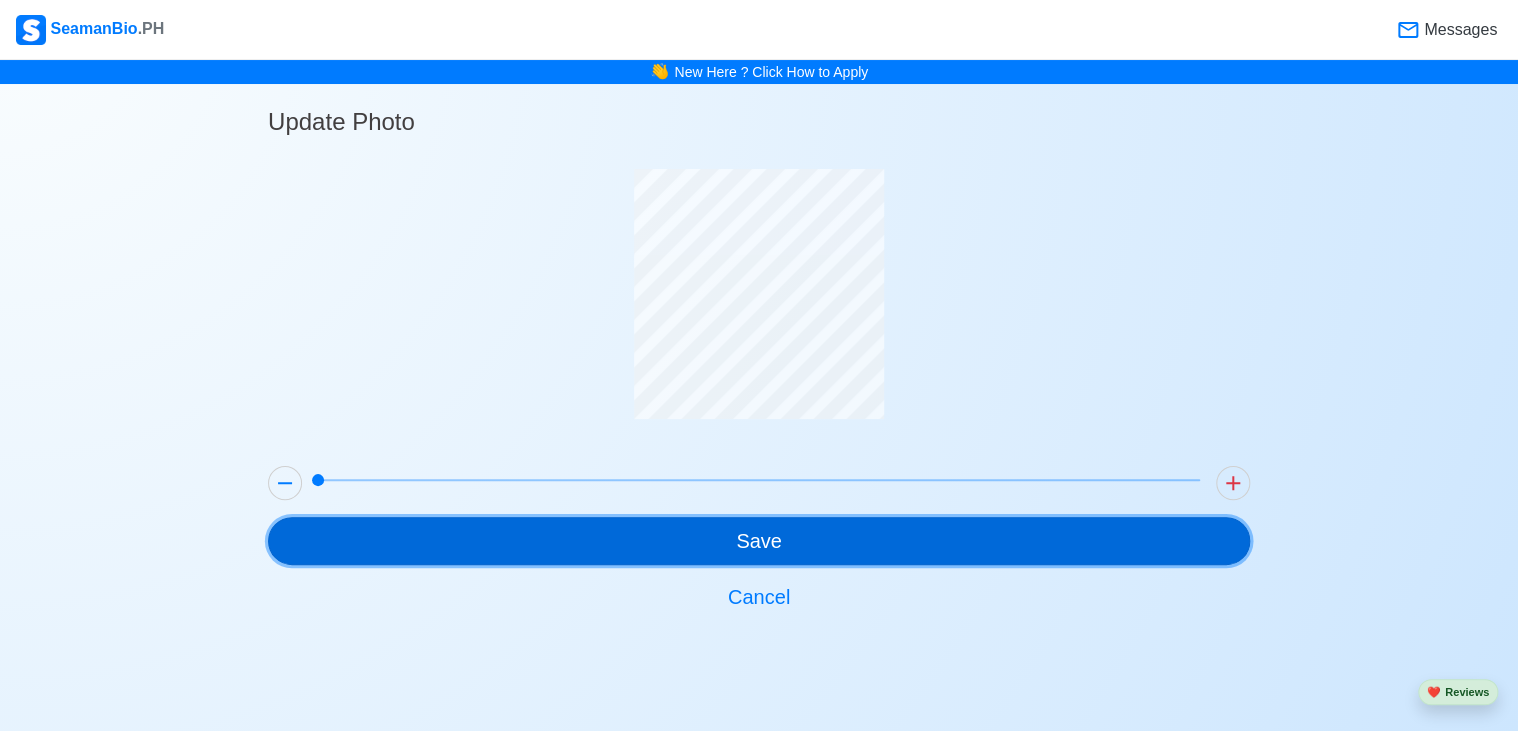 click on "Save" at bounding box center (759, 541) 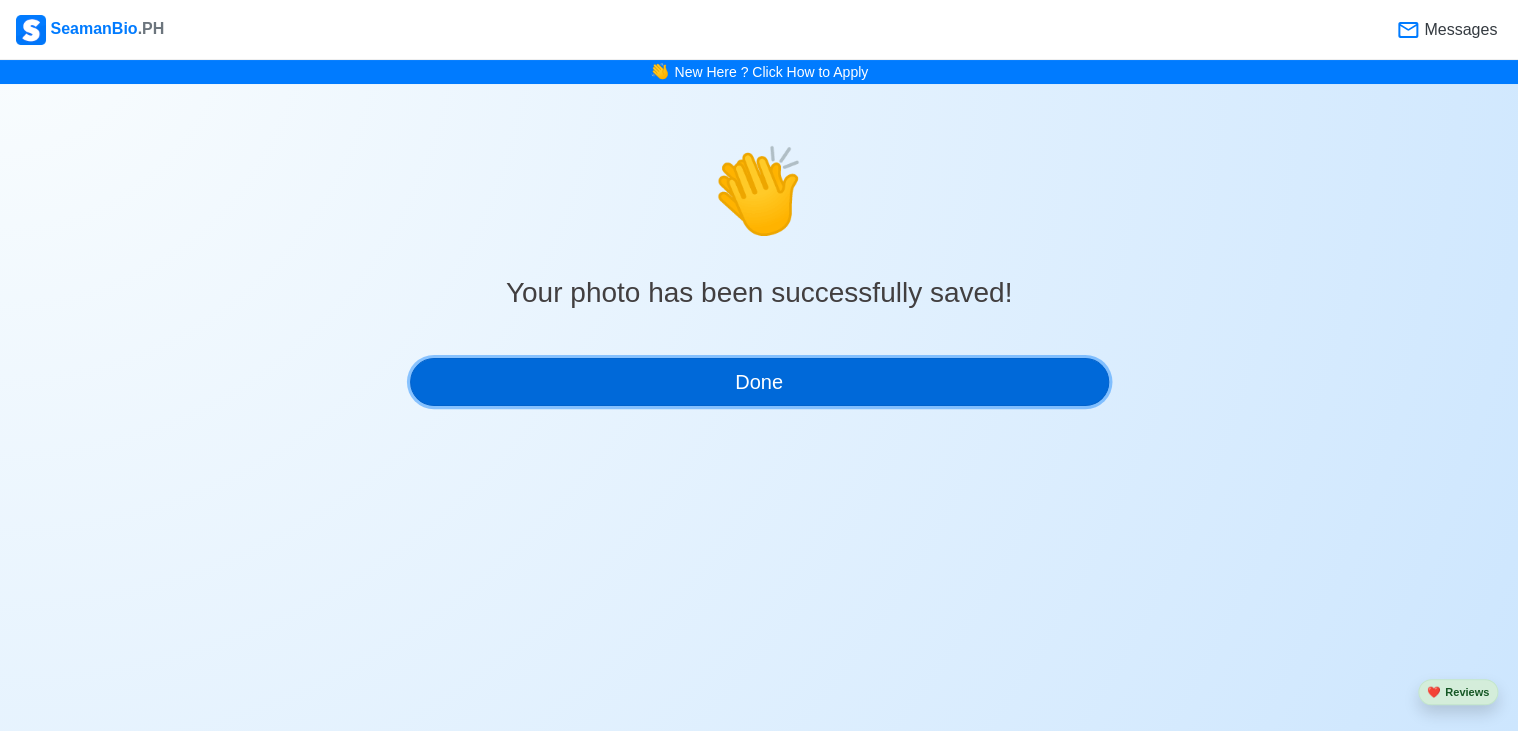 click on "Done" at bounding box center (759, 382) 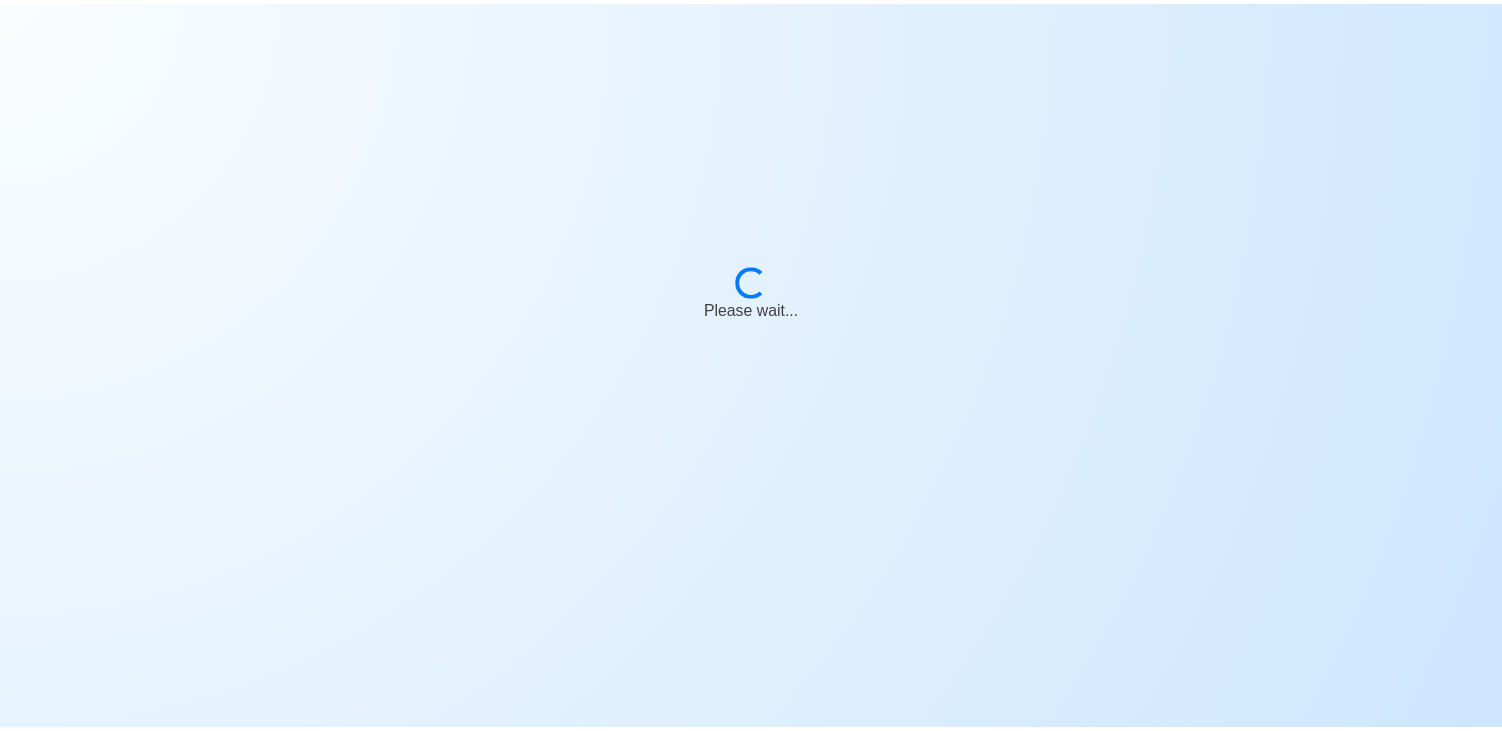 scroll, scrollTop: 0, scrollLeft: 0, axis: both 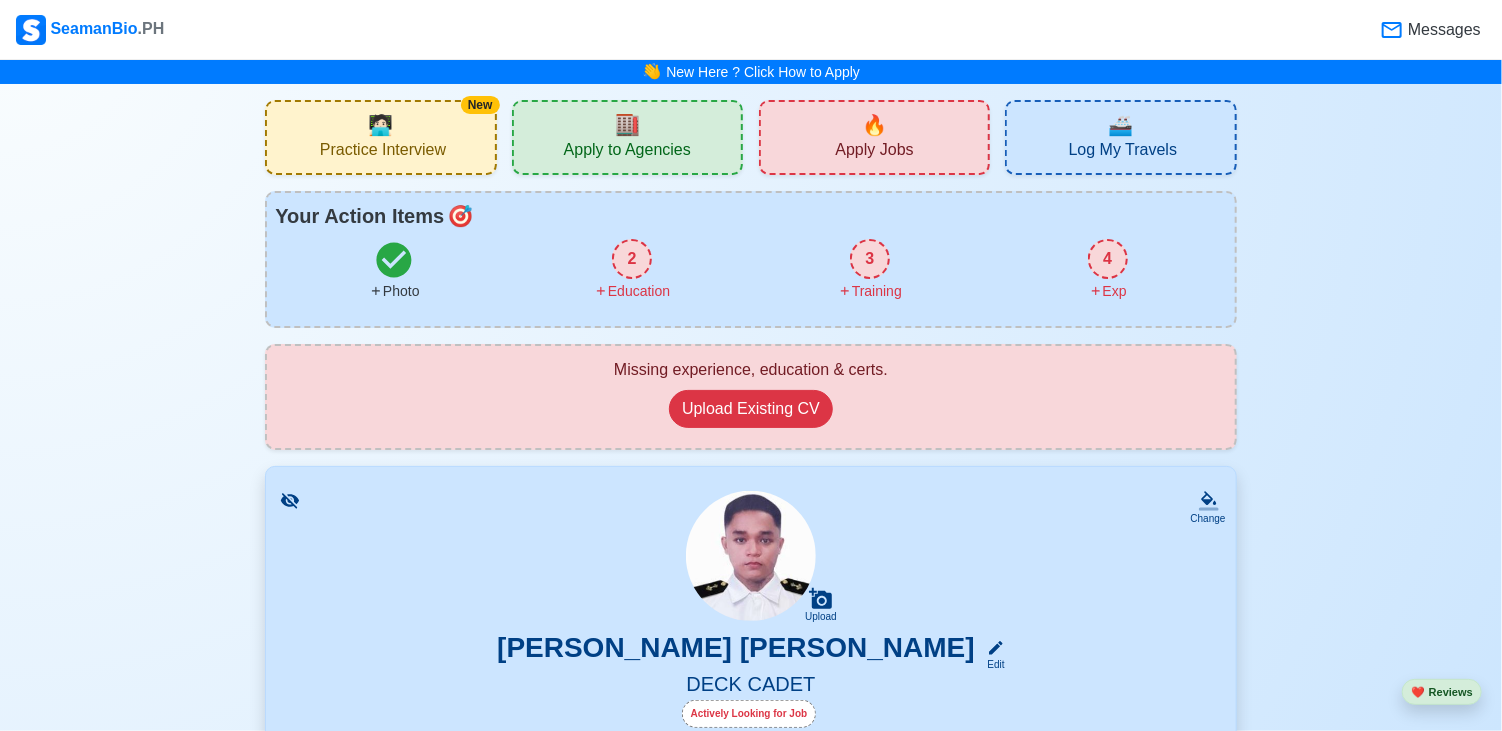 click on "2" at bounding box center [632, 259] 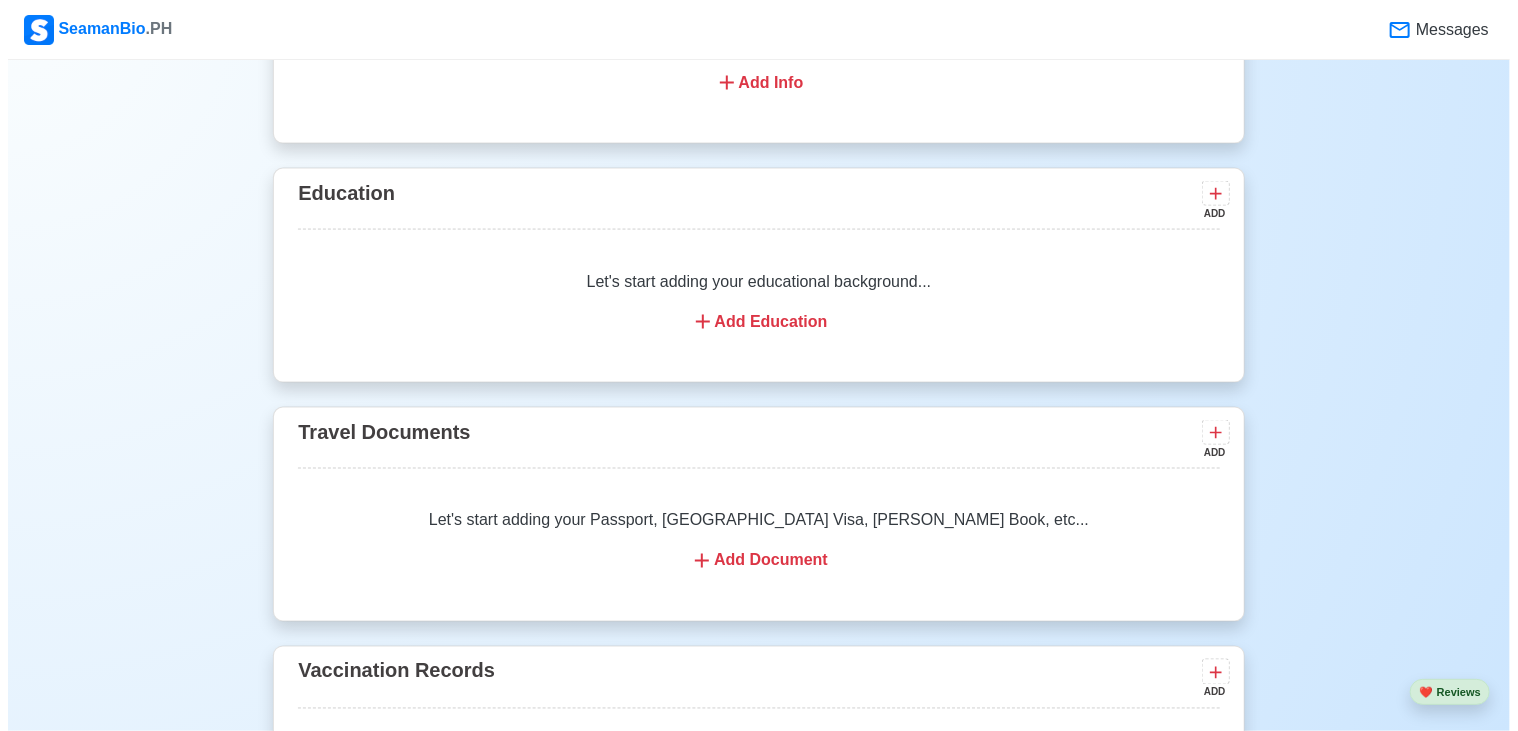 scroll, scrollTop: 1476, scrollLeft: 0, axis: vertical 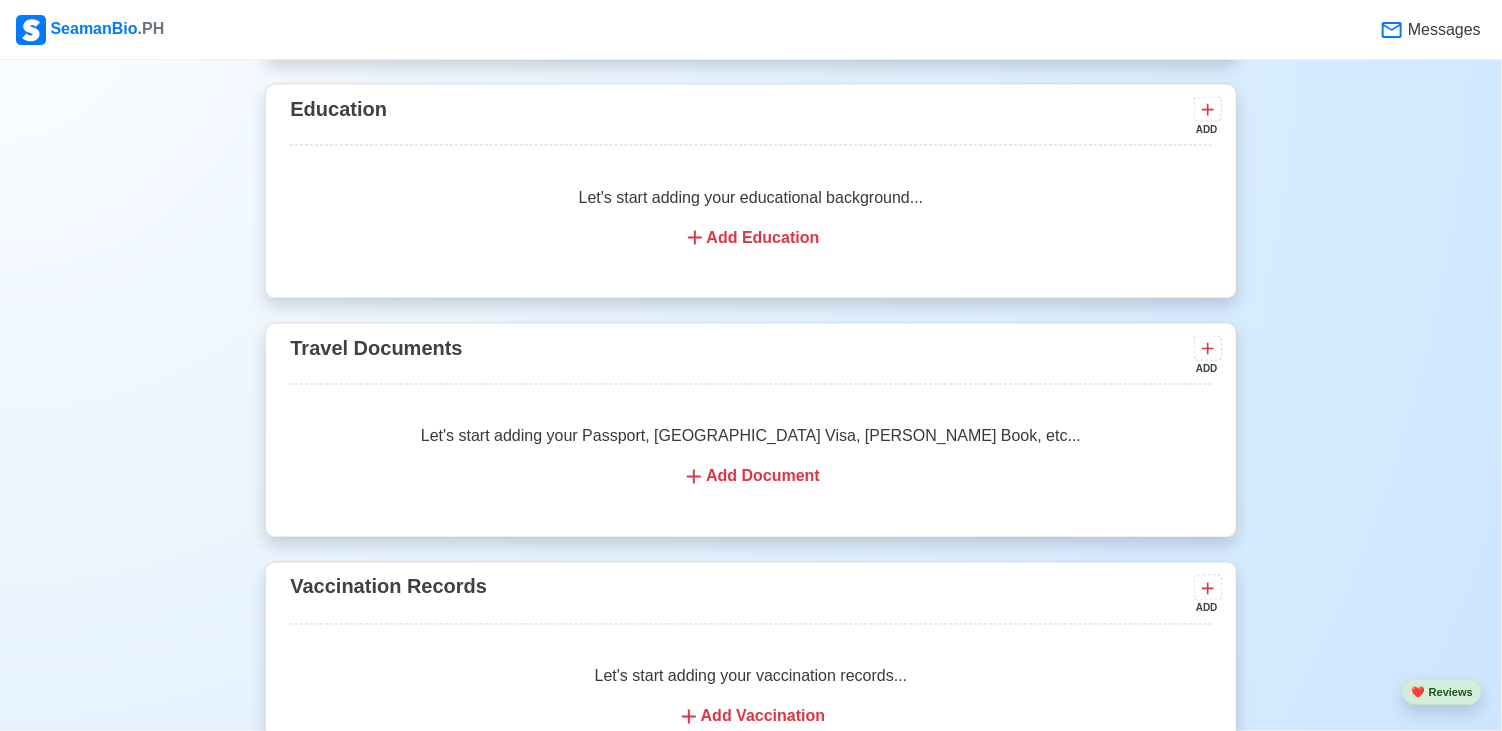 click on "Add Education" at bounding box center [750, 238] 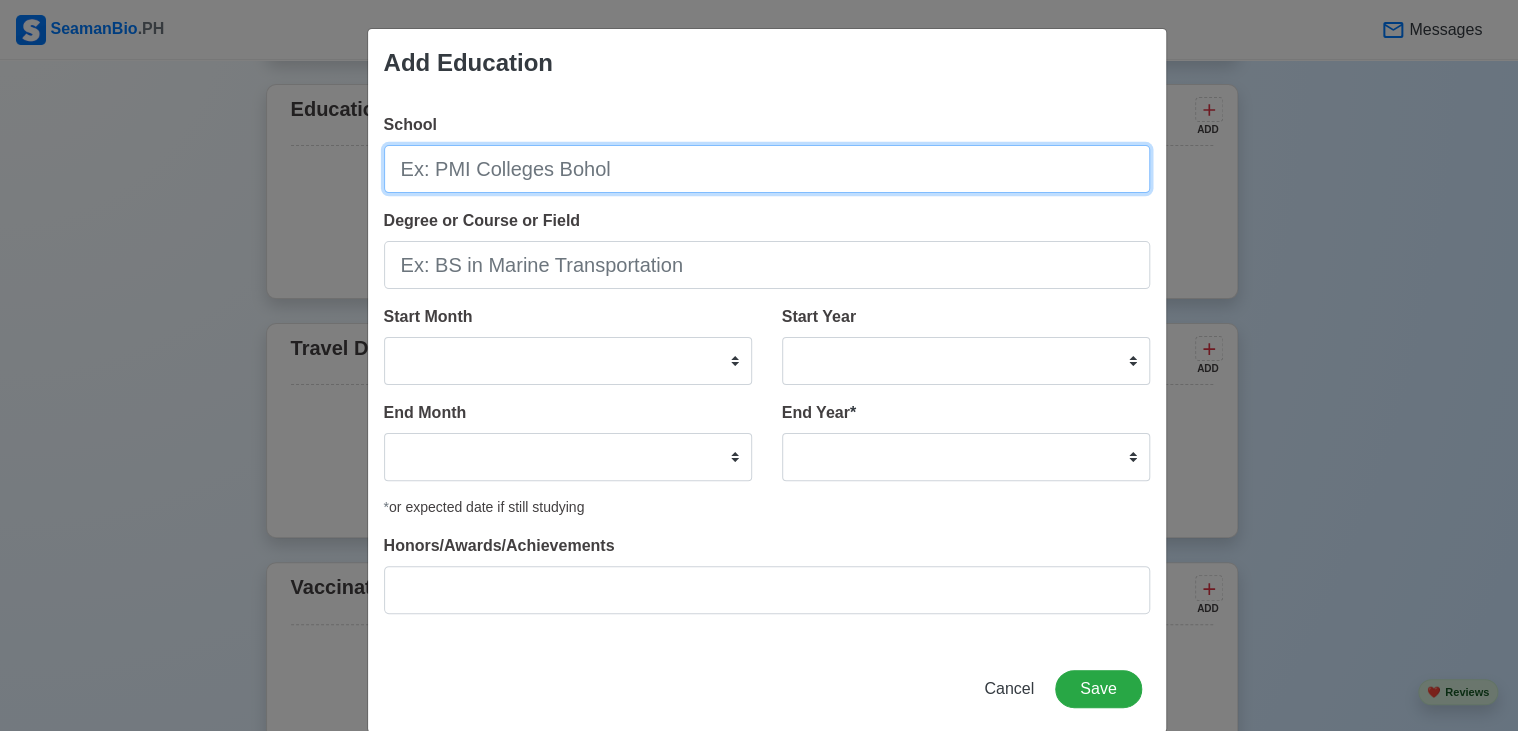 click on "School" at bounding box center (767, 169) 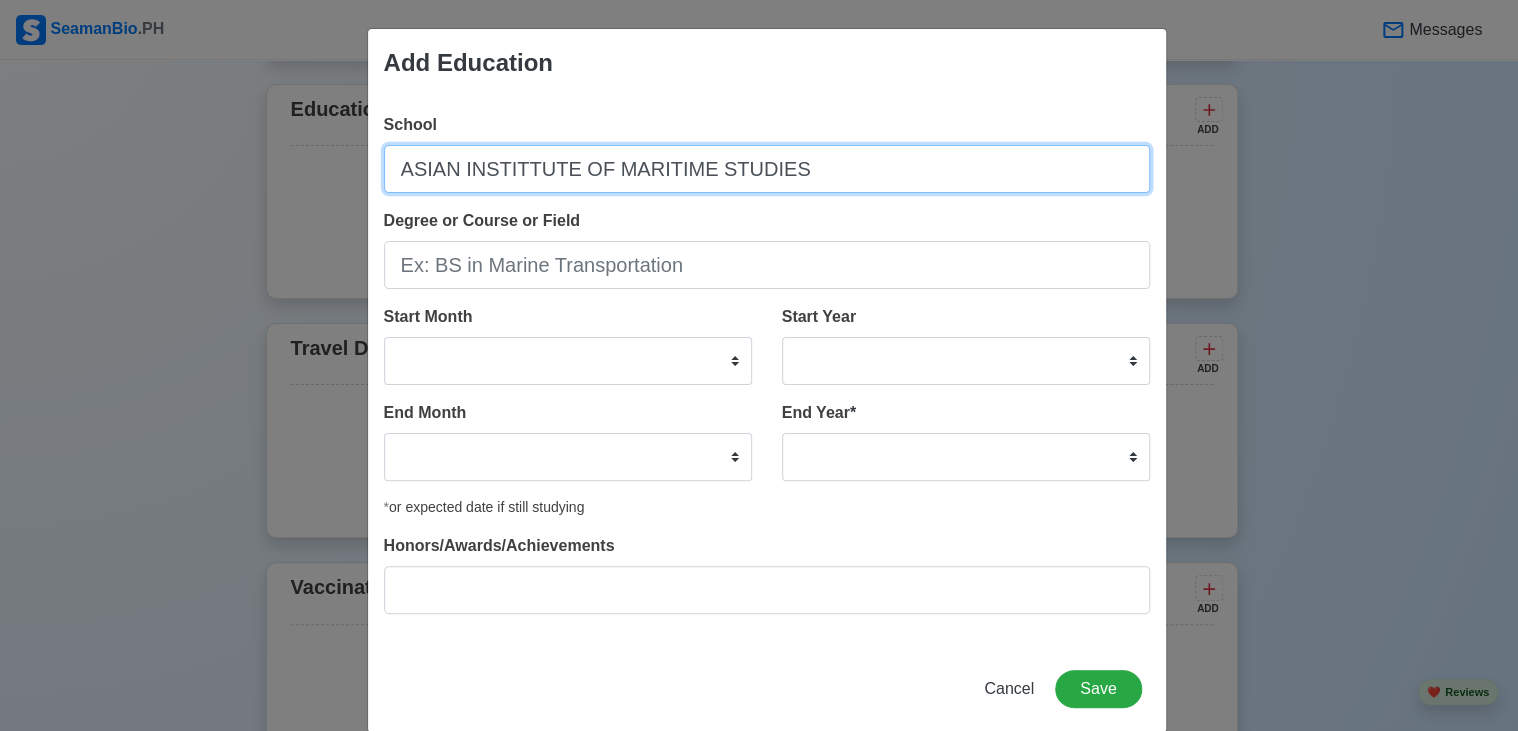 type on "ASIAN INSTITTUTE OF MARITIME STUDIES" 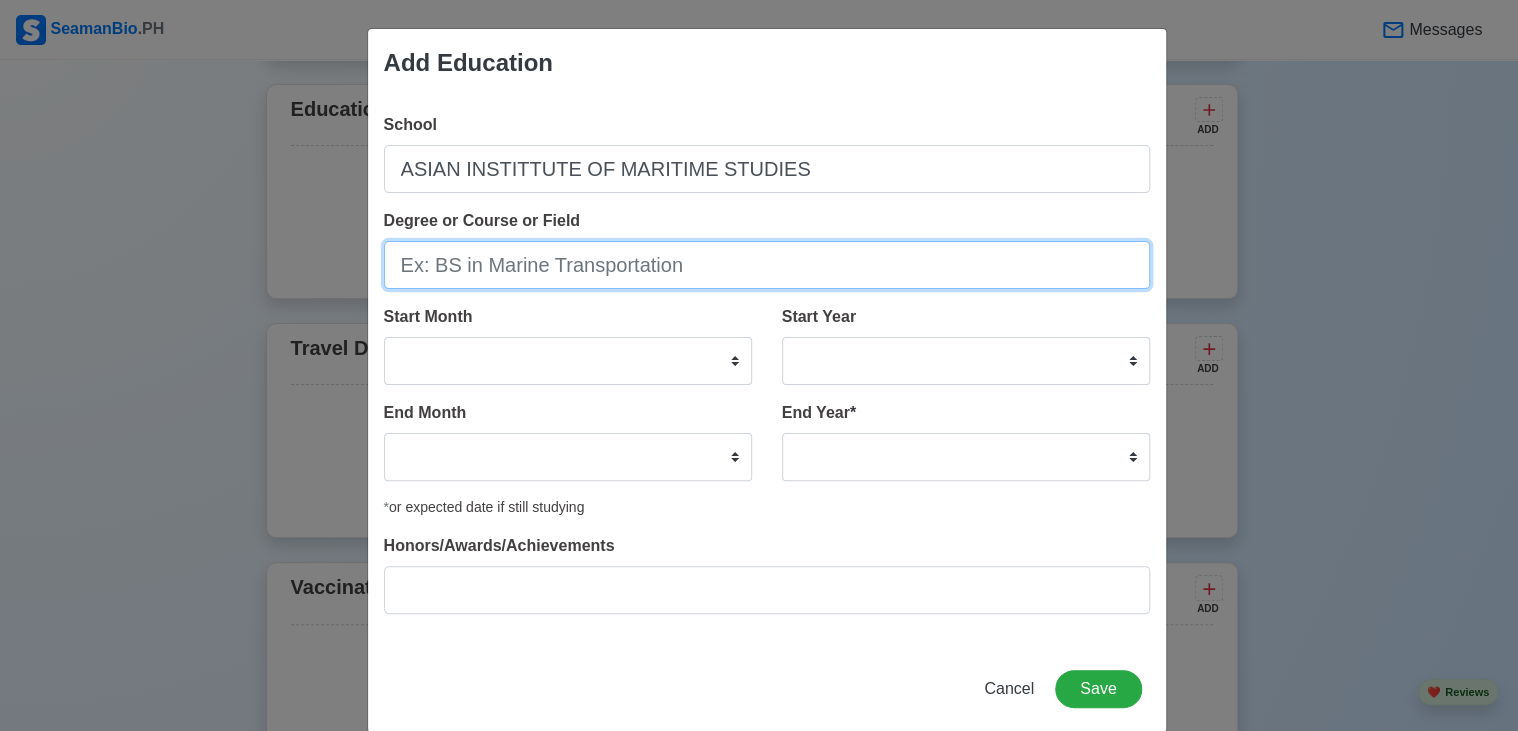 click on "Degree or Course or Field" at bounding box center (767, 265) 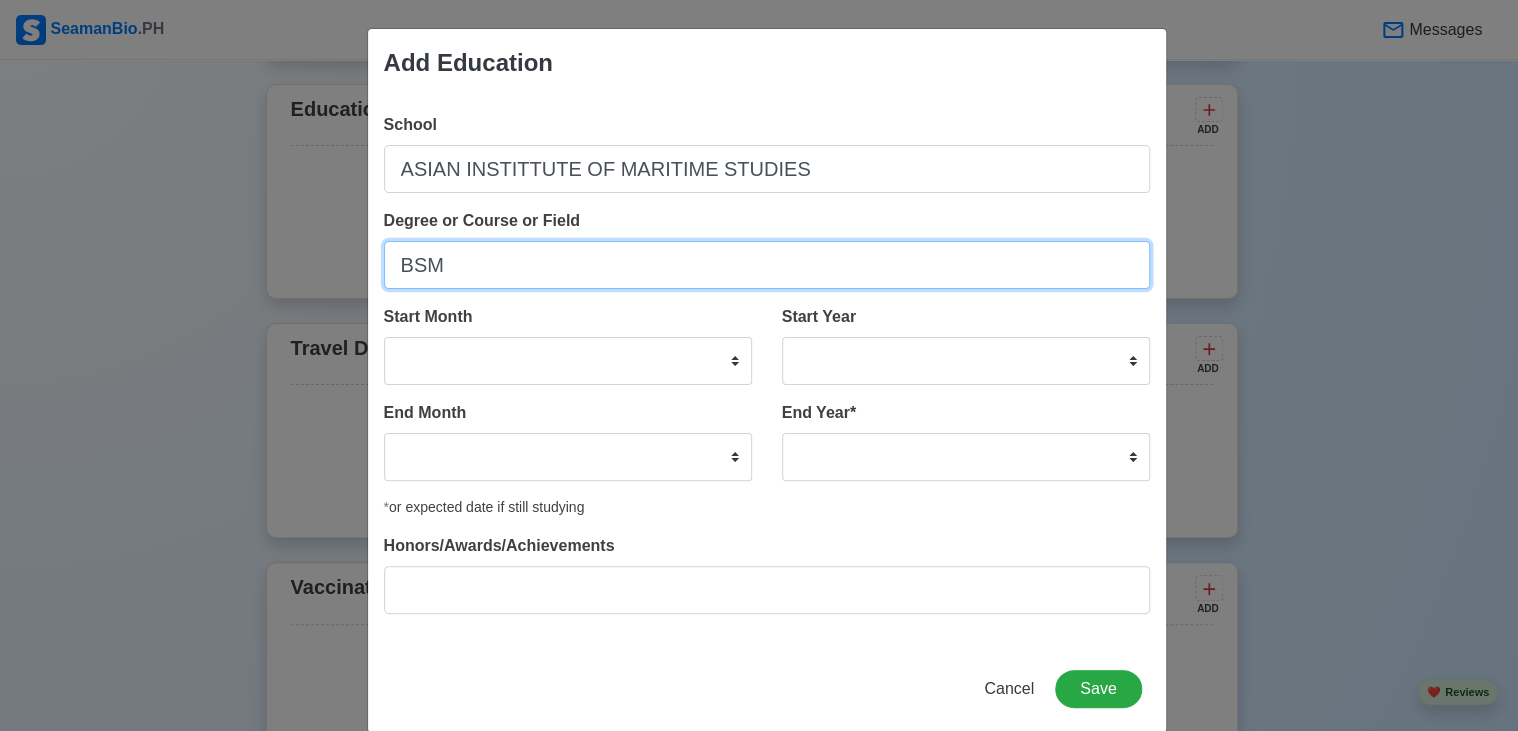click on "BSM" at bounding box center [767, 265] 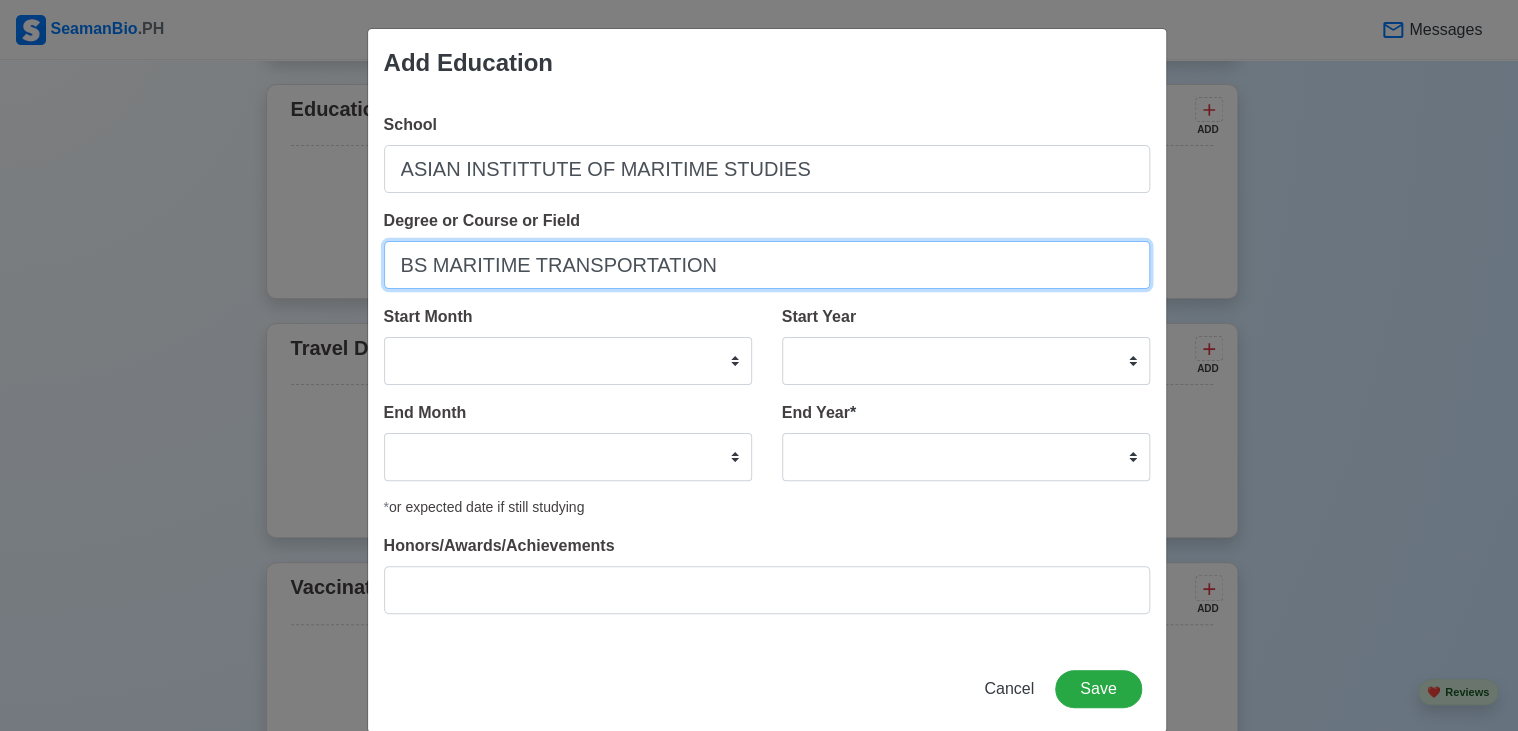 type on "BS MARITIME TRANSPORTATION" 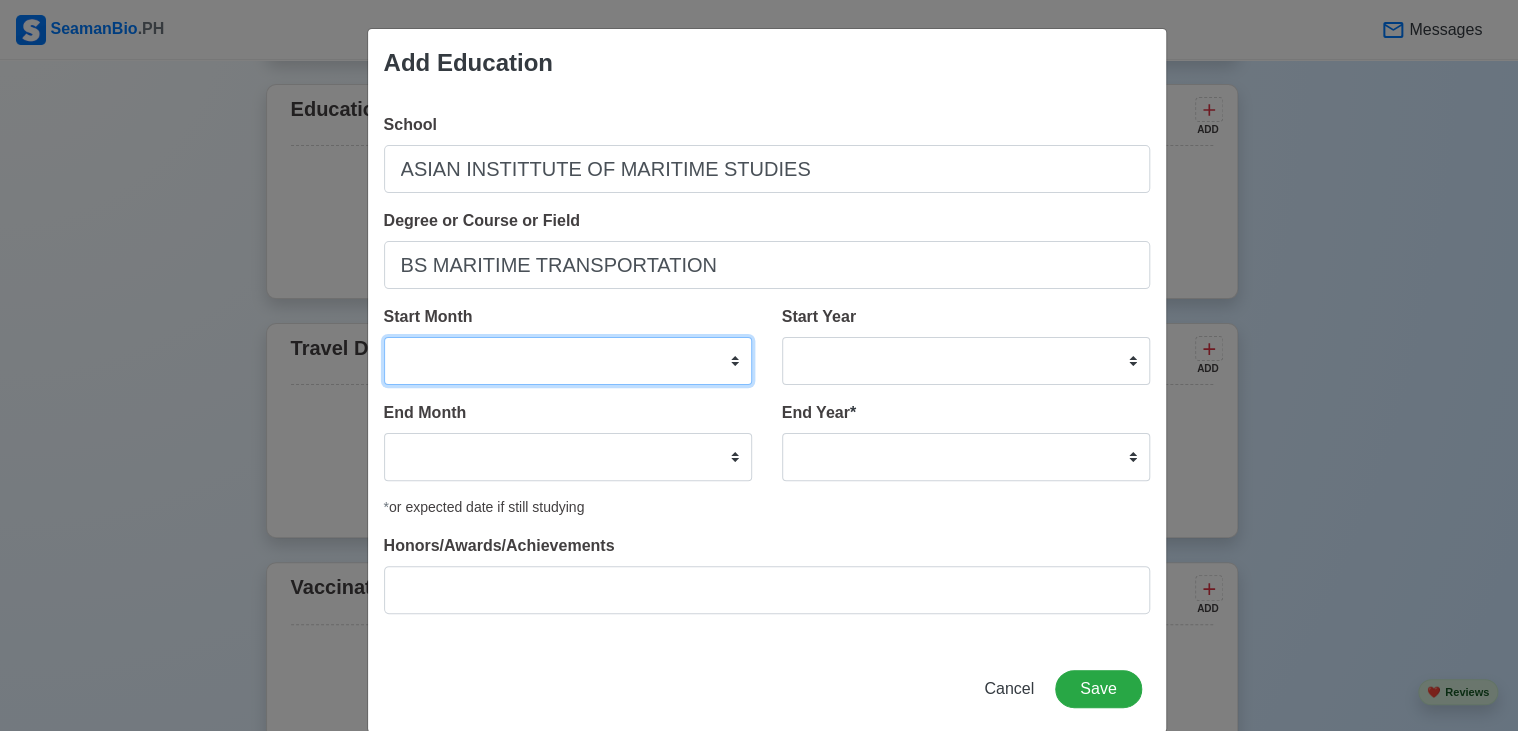 click on "January February March April May June July August September October November December" at bounding box center (568, 361) 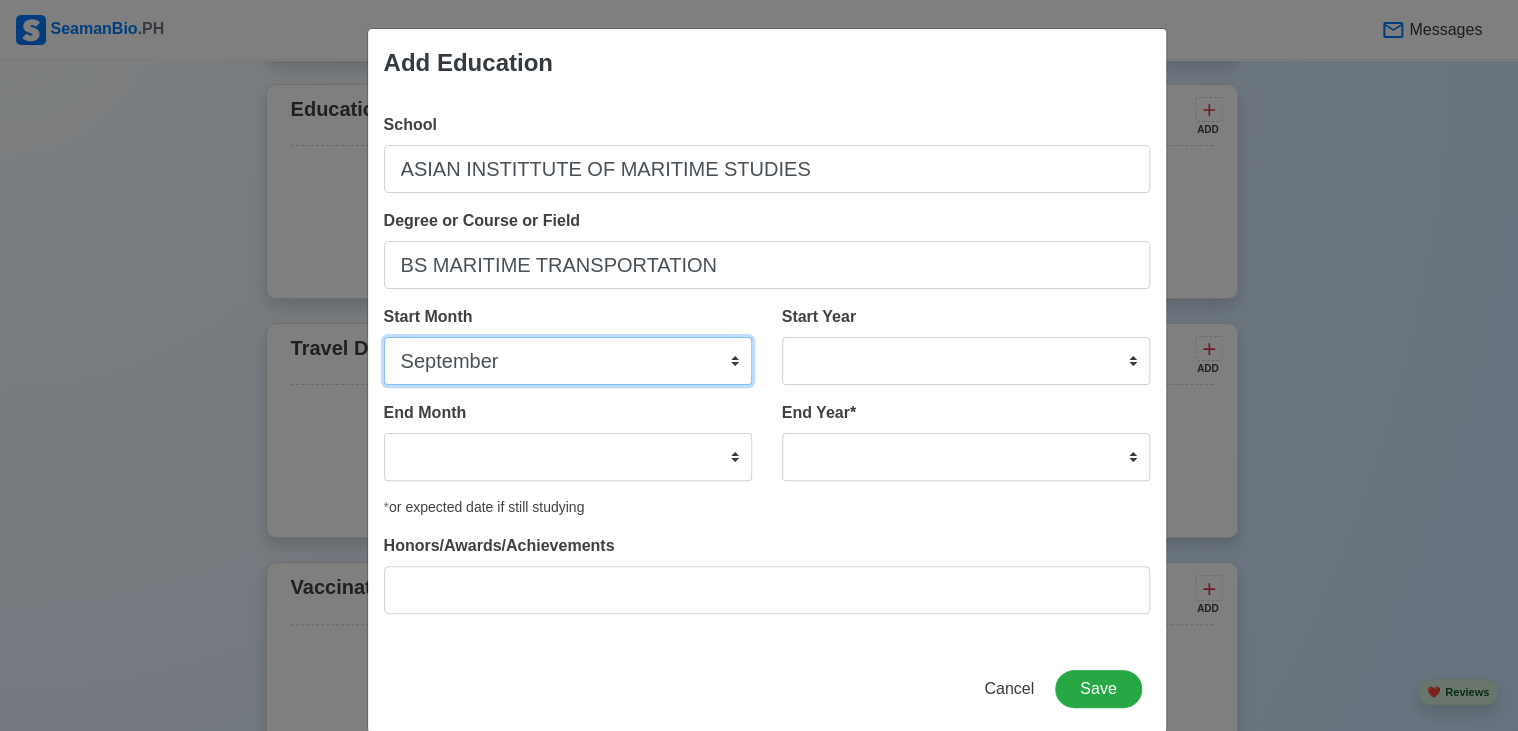 click on "January February March April May June July August September October November December" at bounding box center (568, 361) 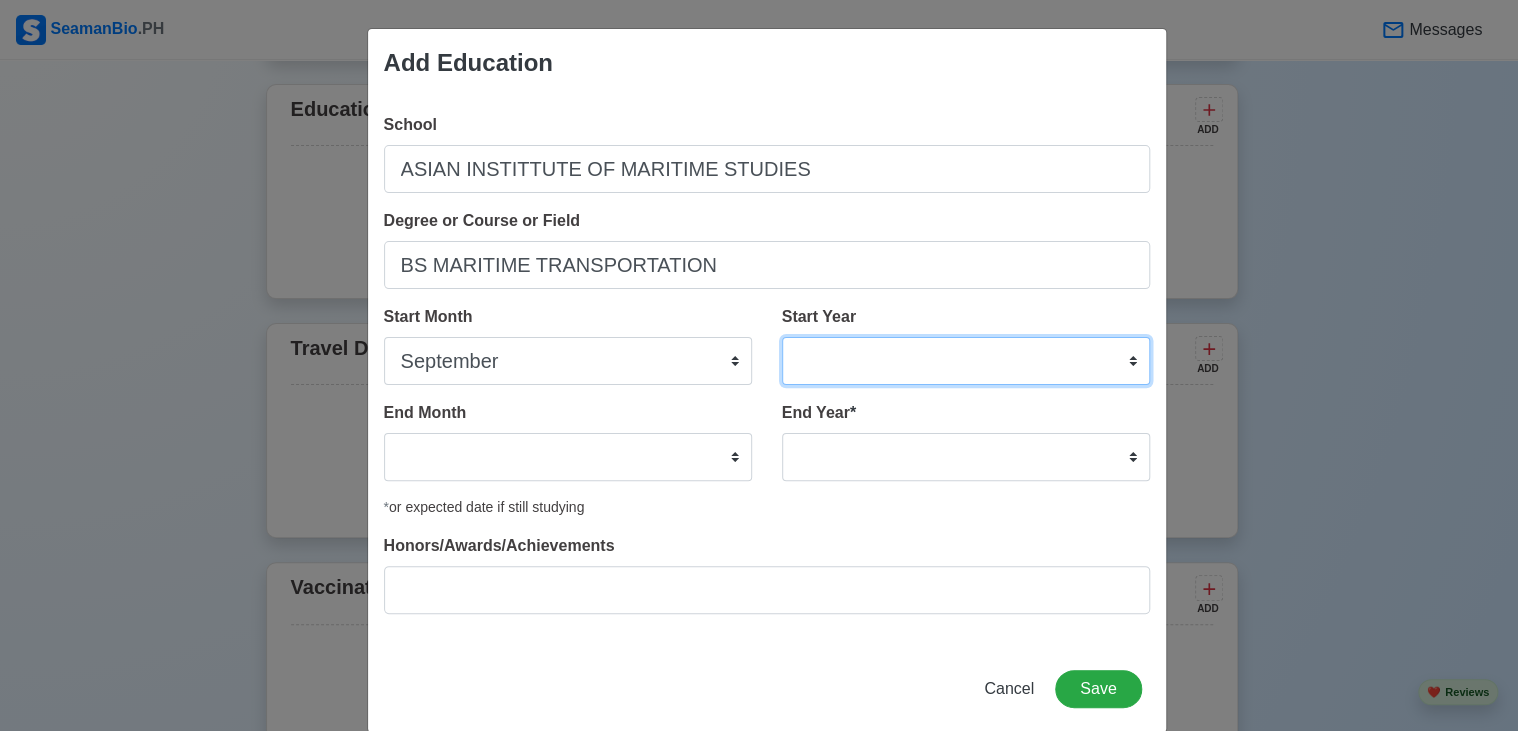 click on "2025 2024 2023 2022 2021 2020 2019 2018 2017 2016 2015 2014 2013 2012 2011 2010 2009 2008 2007 2006 2005 2004 2003 2002 2001 2000 1999 1998 1997 1996 1995 1994 1993 1992 1991 1990 1989 1988 1987 1986 1985 1984 1983 1982 1981 1980 1979 1978 1977 1976 1975 1974 1973 1972 1971 1970 1969 1968 1967 1966 1965 1964 1963 1962 1961 1960 1959 1958 1957 1956 1955 1954 1953 1952 1951 1950 1949 1948 1947 1946 1945 1944 1943 1942 1941 1940 1939 1938 1937 1936 1935 1934 1933 1932 1931 1930 1929 1928 1927 1926 1925" at bounding box center [966, 361] 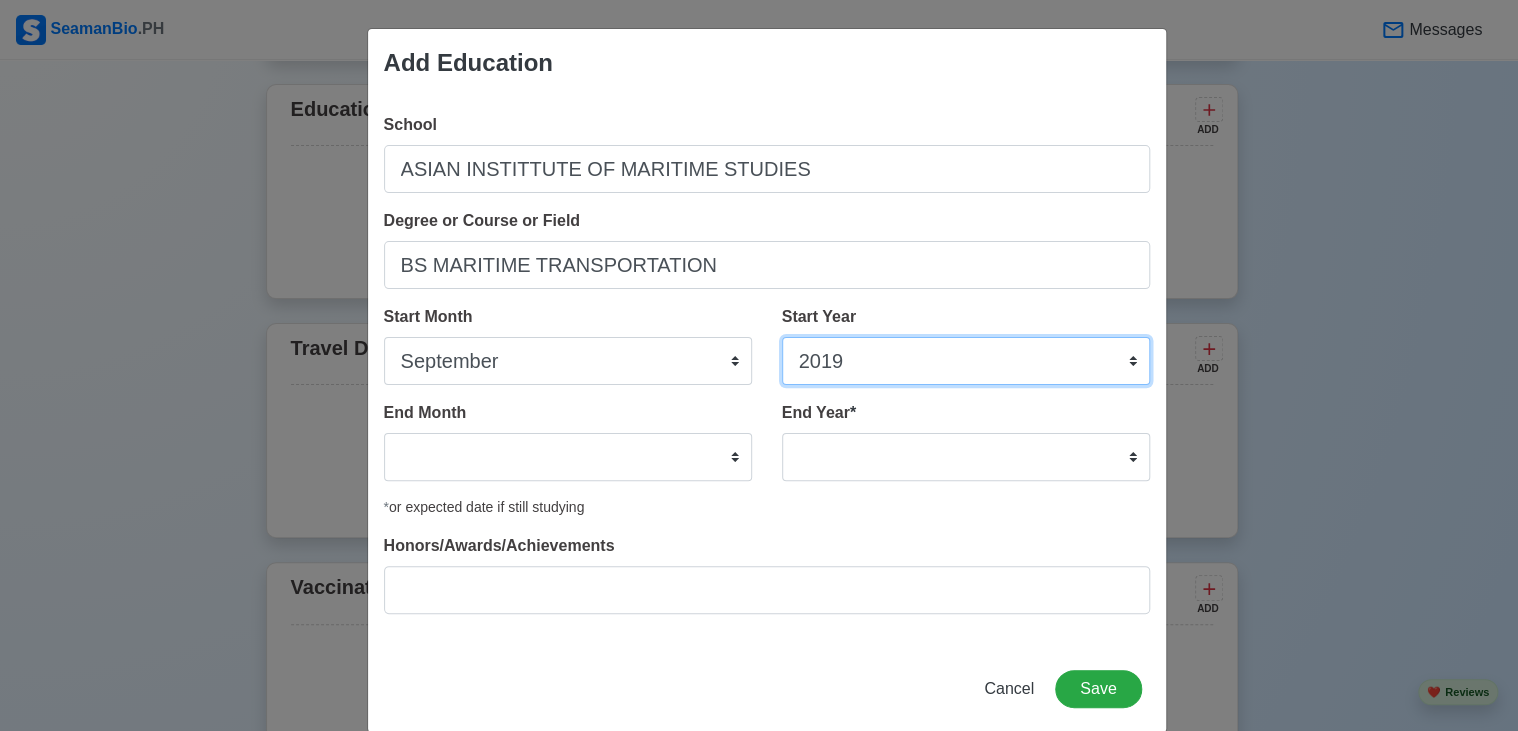 click on "2025 2024 2023 2022 2021 2020 2019 2018 2017 2016 2015 2014 2013 2012 2011 2010 2009 2008 2007 2006 2005 2004 2003 2002 2001 2000 1999 1998 1997 1996 1995 1994 1993 1992 1991 1990 1989 1988 1987 1986 1985 1984 1983 1982 1981 1980 1979 1978 1977 1976 1975 1974 1973 1972 1971 1970 1969 1968 1967 1966 1965 1964 1963 1962 1961 1960 1959 1958 1957 1956 1955 1954 1953 1952 1951 1950 1949 1948 1947 1946 1945 1944 1943 1942 1941 1940 1939 1938 1937 1936 1935 1934 1933 1932 1931 1930 1929 1928 1927 1926 1925" at bounding box center (966, 361) 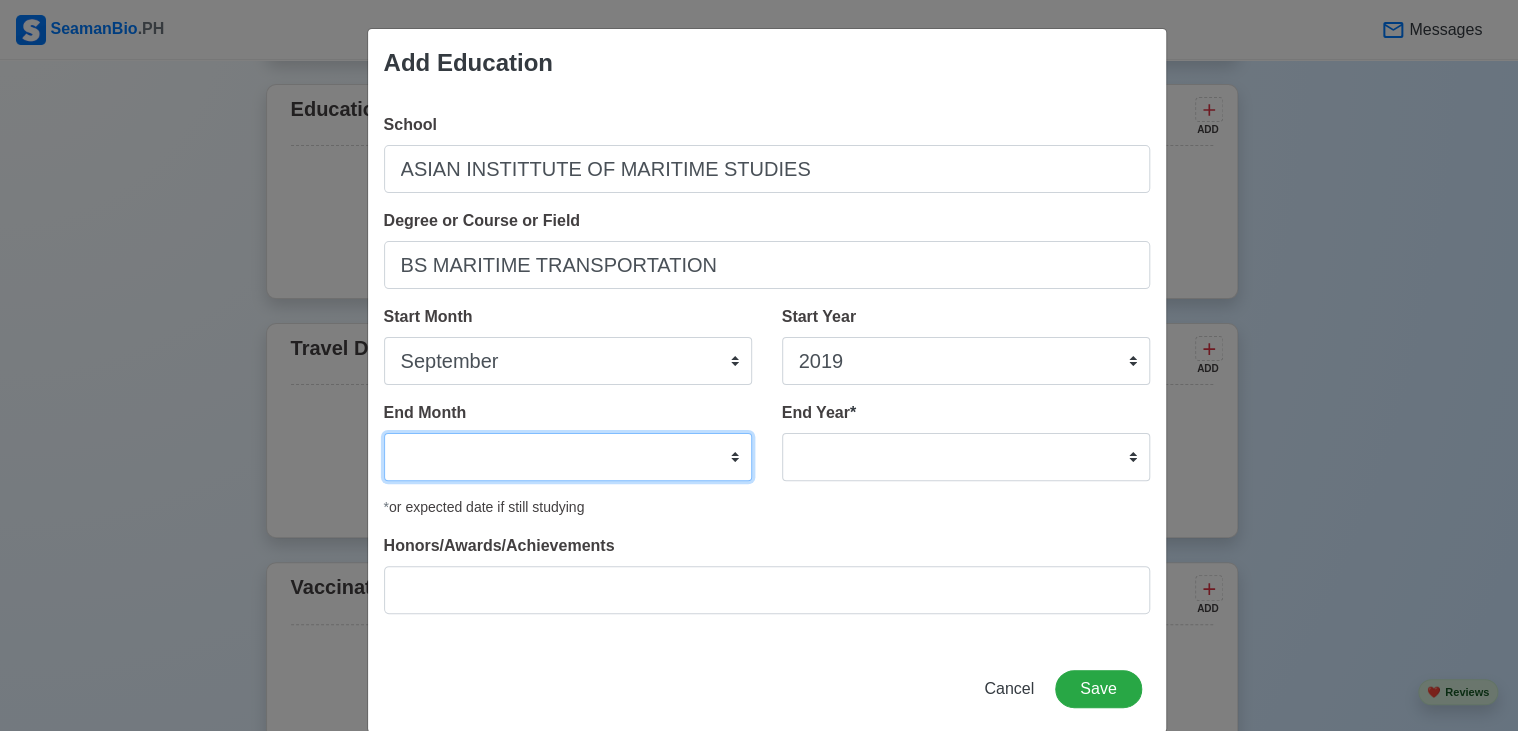 click on "January February March April May June July August September October November December" at bounding box center (568, 457) 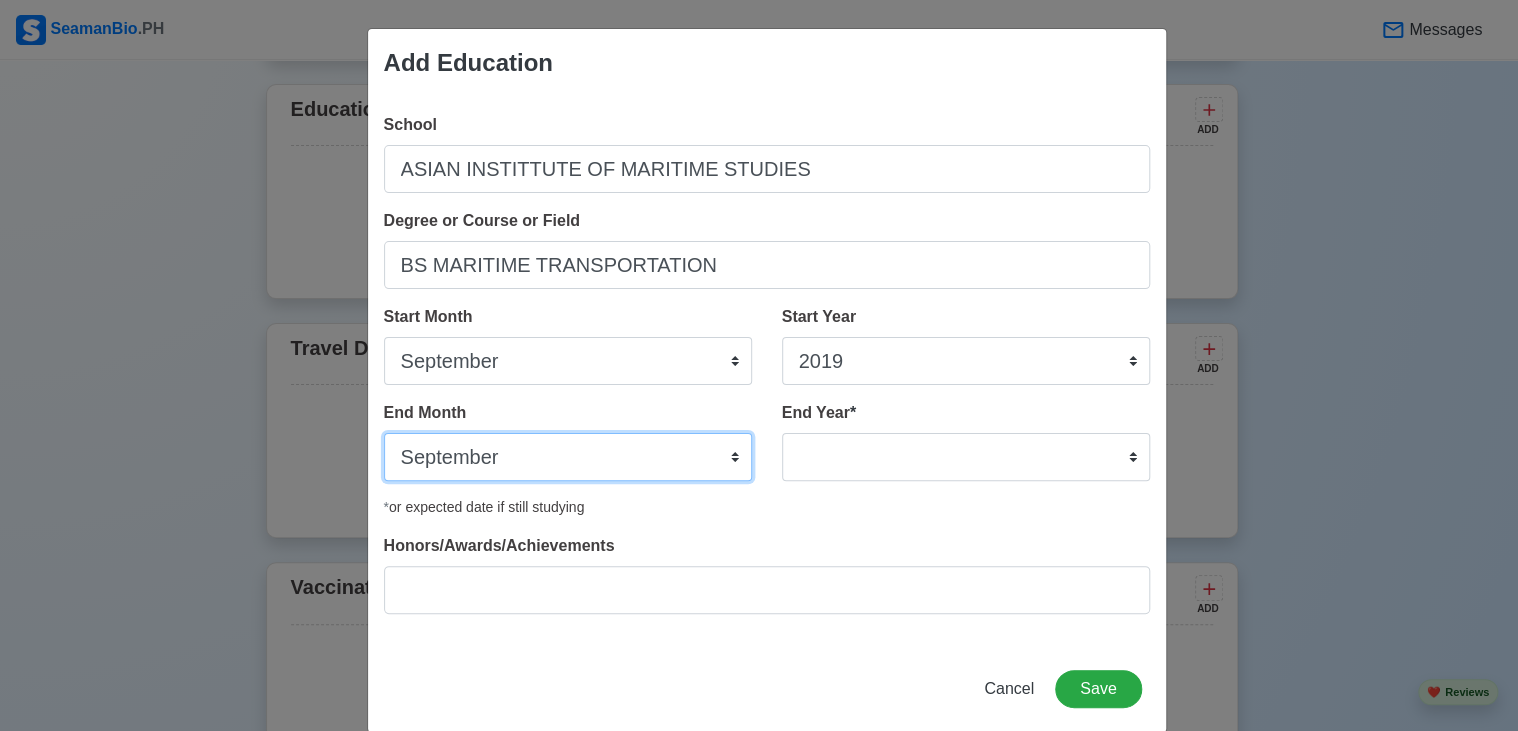 click on "January February March April May June July August September October November December" at bounding box center [568, 457] 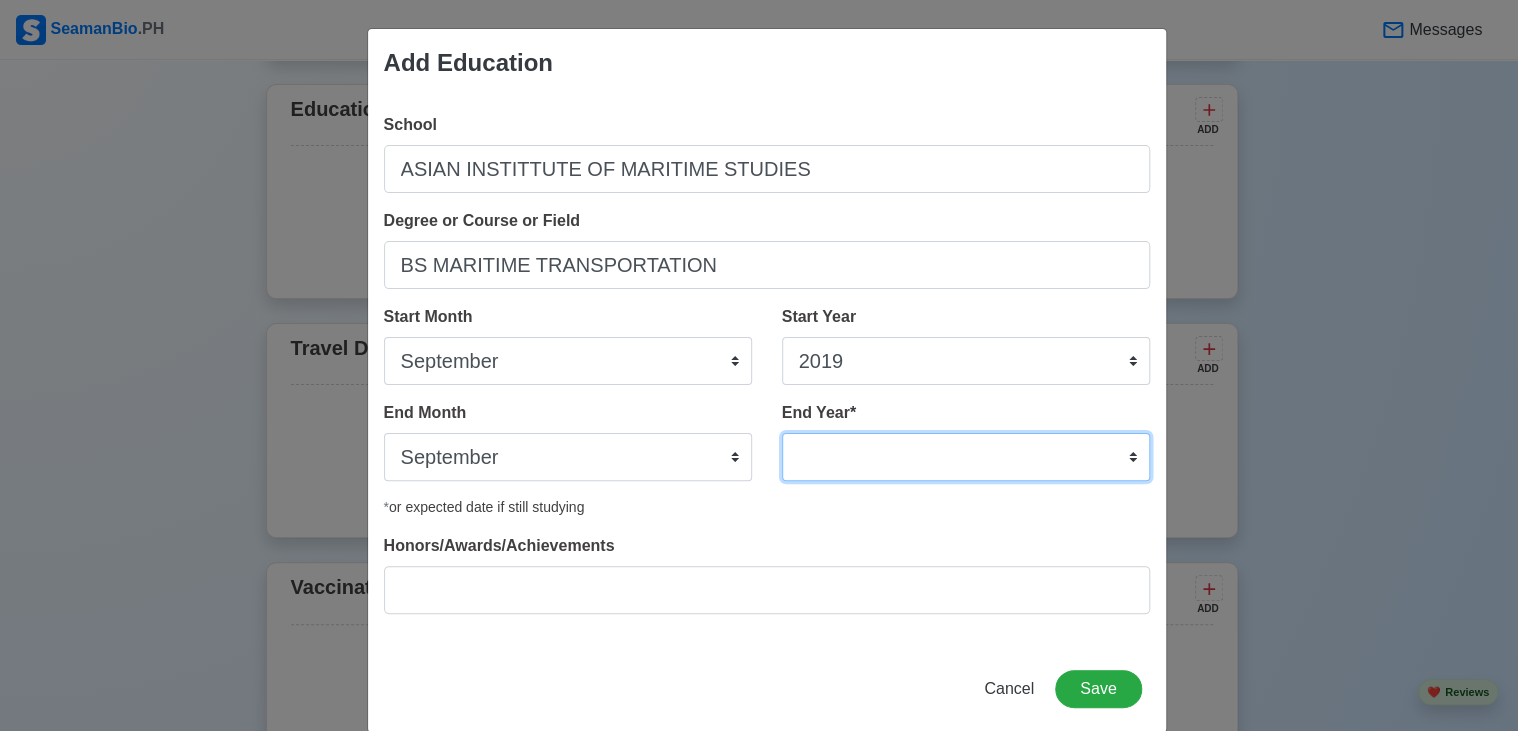 click on "2035 2034 2033 2032 2031 2030 2029 2028 2027 2026 2025 2024 2023 2022 2021 2020 2019 2018 2017 2016 2015 2014 2013 2012 2011 2010 2009 2008 2007 2006 2005 2004 2003 2002 2001 2000 1999 1998 1997 1996 1995 1994 1993 1992 1991 1990 1989 1988 1987 1986 1985 1984 1983 1982 1981 1980 1979 1978 1977 1976 1975 1974 1973 1972 1971 1970 1969 1968 1967 1966 1965 1964 1963 1962 1961 1960 1959 1958 1957 1956 1955 1954 1953 1952 1951 1950 1949 1948 1947 1946 1945 1944 1943 1942 1941 1940 1939 1938 1937 1936 1935" at bounding box center (966, 457) 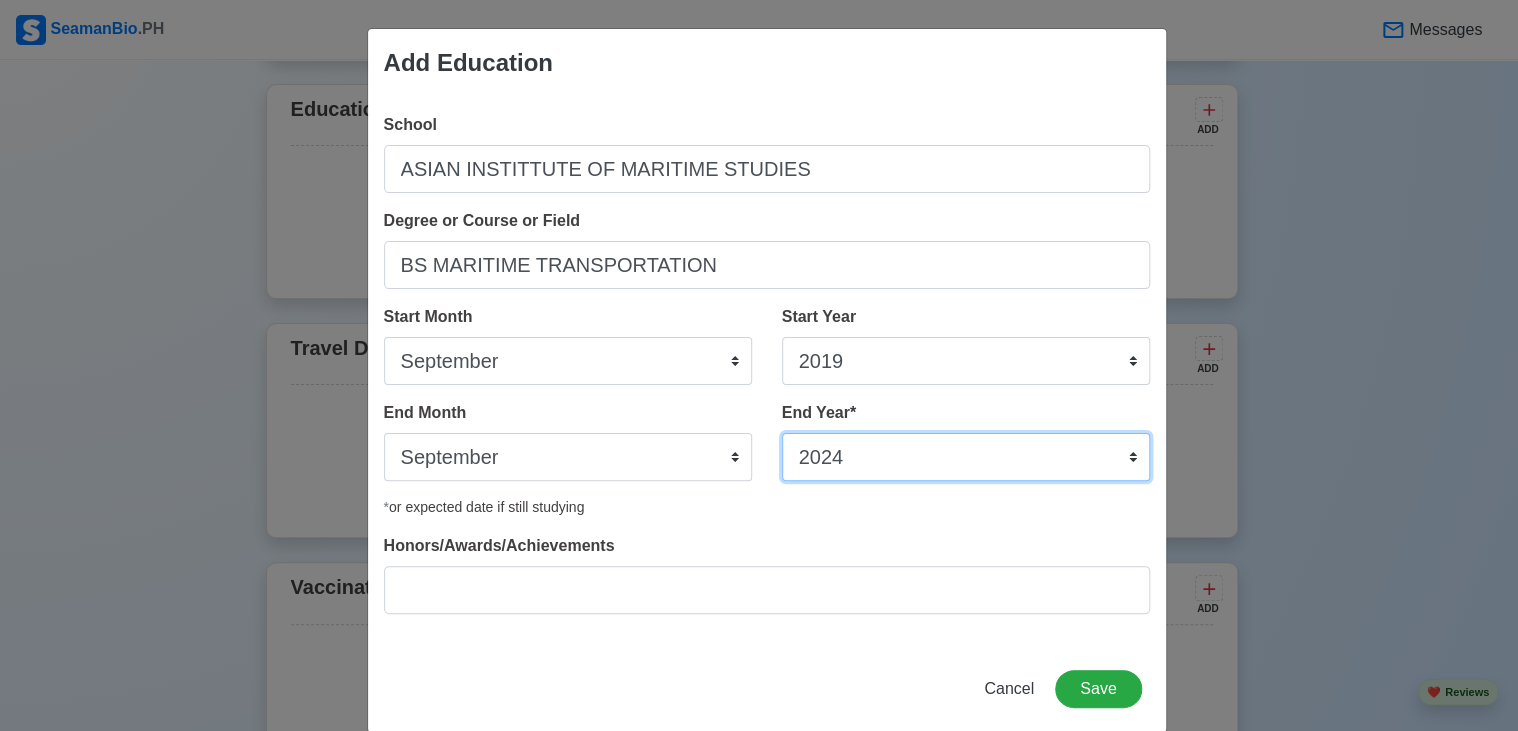 click on "2035 2034 2033 2032 2031 2030 2029 2028 2027 2026 2025 2024 2023 2022 2021 2020 2019 2018 2017 2016 2015 2014 2013 2012 2011 2010 2009 2008 2007 2006 2005 2004 2003 2002 2001 2000 1999 1998 1997 1996 1995 1994 1993 1992 1991 1990 1989 1988 1987 1986 1985 1984 1983 1982 1981 1980 1979 1978 1977 1976 1975 1974 1973 1972 1971 1970 1969 1968 1967 1966 1965 1964 1963 1962 1961 1960 1959 1958 1957 1956 1955 1954 1953 1952 1951 1950 1949 1948 1947 1946 1945 1944 1943 1942 1941 1940 1939 1938 1937 1936 1935" at bounding box center [966, 457] 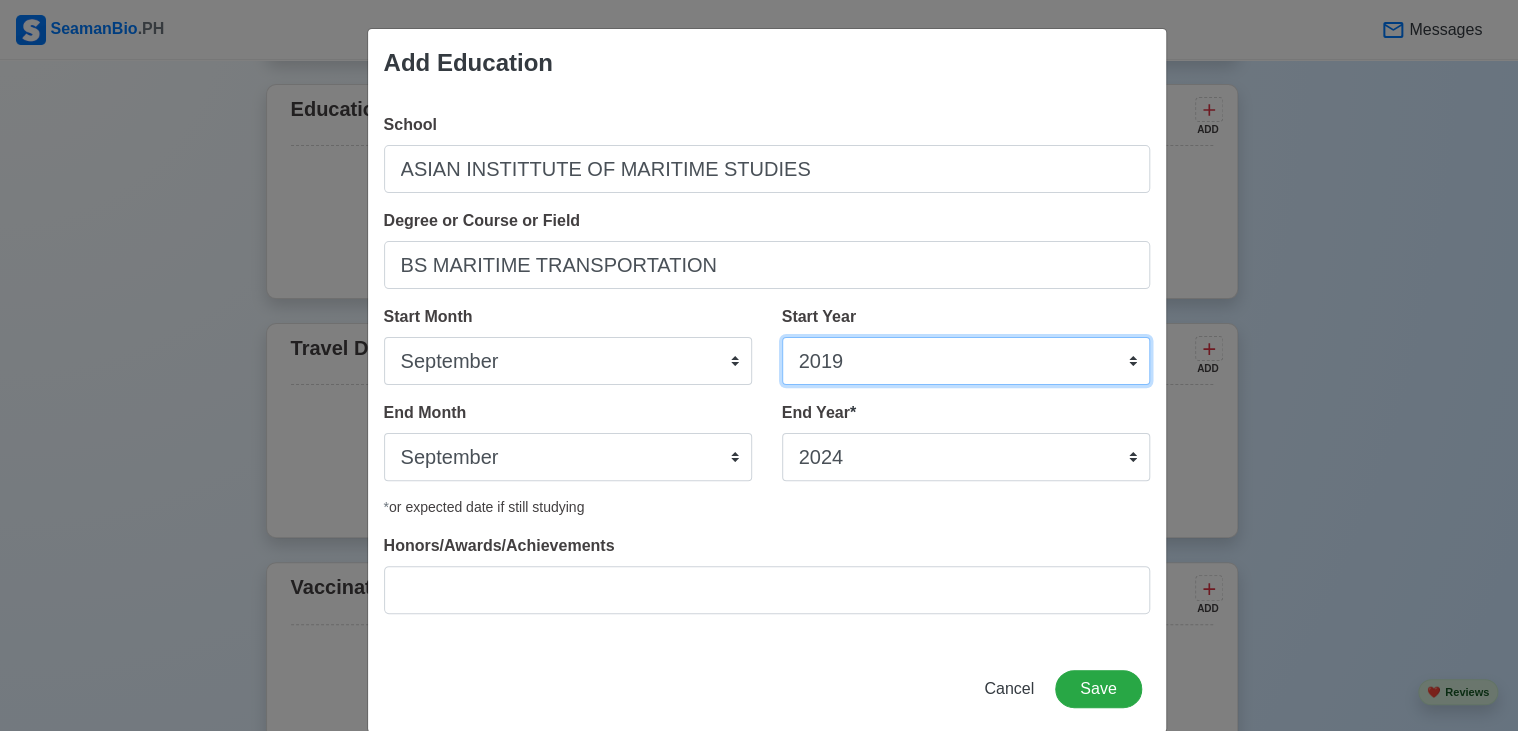 click on "2025 2024 2023 2022 2021 2020 2019 2018 2017 2016 2015 2014 2013 2012 2011 2010 2009 2008 2007 2006 2005 2004 2003 2002 2001 2000 1999 1998 1997 1996 1995 1994 1993 1992 1991 1990 1989 1988 1987 1986 1985 1984 1983 1982 1981 1980 1979 1978 1977 1976 1975 1974 1973 1972 1971 1970 1969 1968 1967 1966 1965 1964 1963 1962 1961 1960 1959 1958 1957 1956 1955 1954 1953 1952 1951 1950 1949 1948 1947 1946 1945 1944 1943 1942 1941 1940 1939 1938 1937 1936 1935 1934 1933 1932 1931 1930 1929 1928 1927 1926 1925" at bounding box center [966, 361] 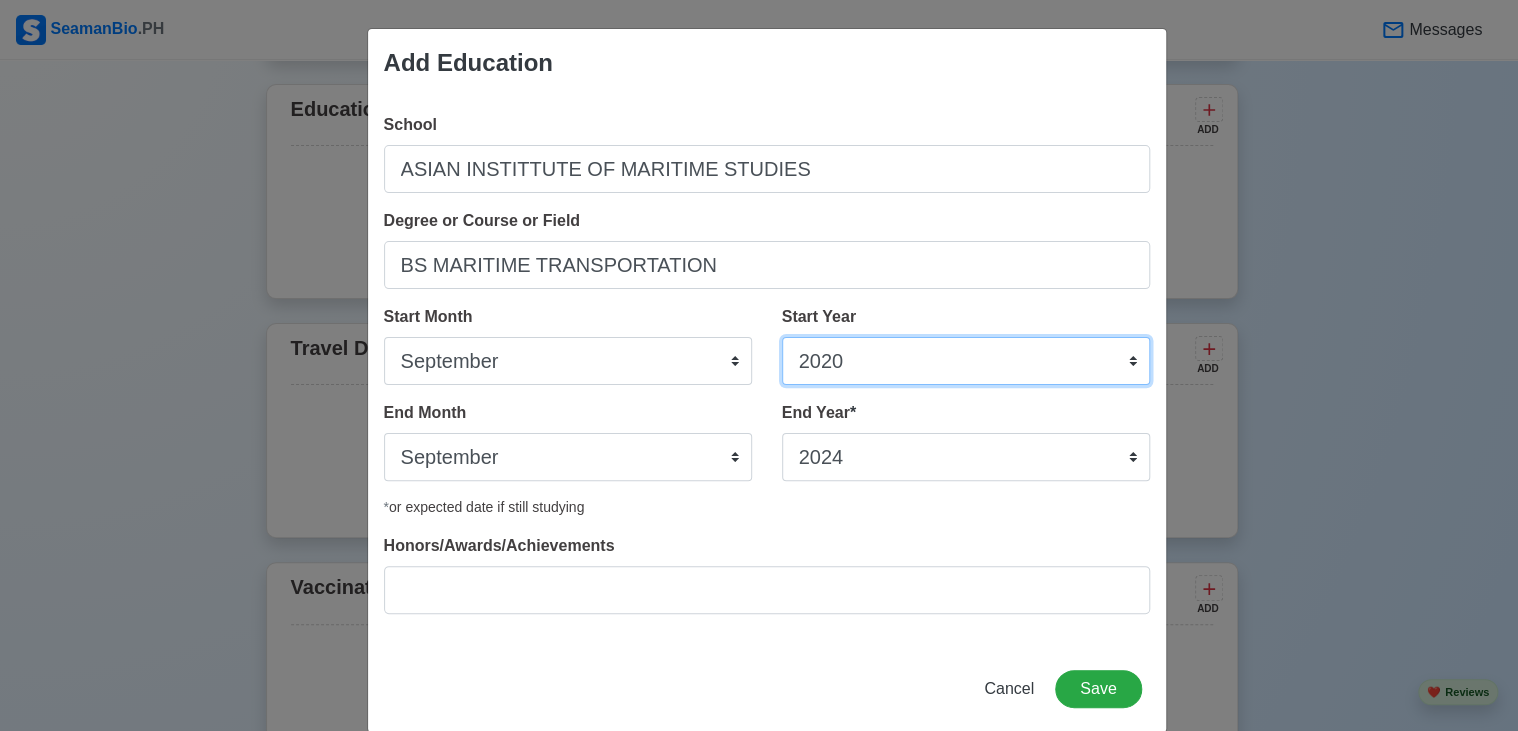 click on "2025 2024 2023 2022 2021 2020 2019 2018 2017 2016 2015 2014 2013 2012 2011 2010 2009 2008 2007 2006 2005 2004 2003 2002 2001 2000 1999 1998 1997 1996 1995 1994 1993 1992 1991 1990 1989 1988 1987 1986 1985 1984 1983 1982 1981 1980 1979 1978 1977 1976 1975 1974 1973 1972 1971 1970 1969 1968 1967 1966 1965 1964 1963 1962 1961 1960 1959 1958 1957 1956 1955 1954 1953 1952 1951 1950 1949 1948 1947 1946 1945 1944 1943 1942 1941 1940 1939 1938 1937 1936 1935 1934 1933 1932 1931 1930 1929 1928 1927 1926 1925" at bounding box center [966, 361] 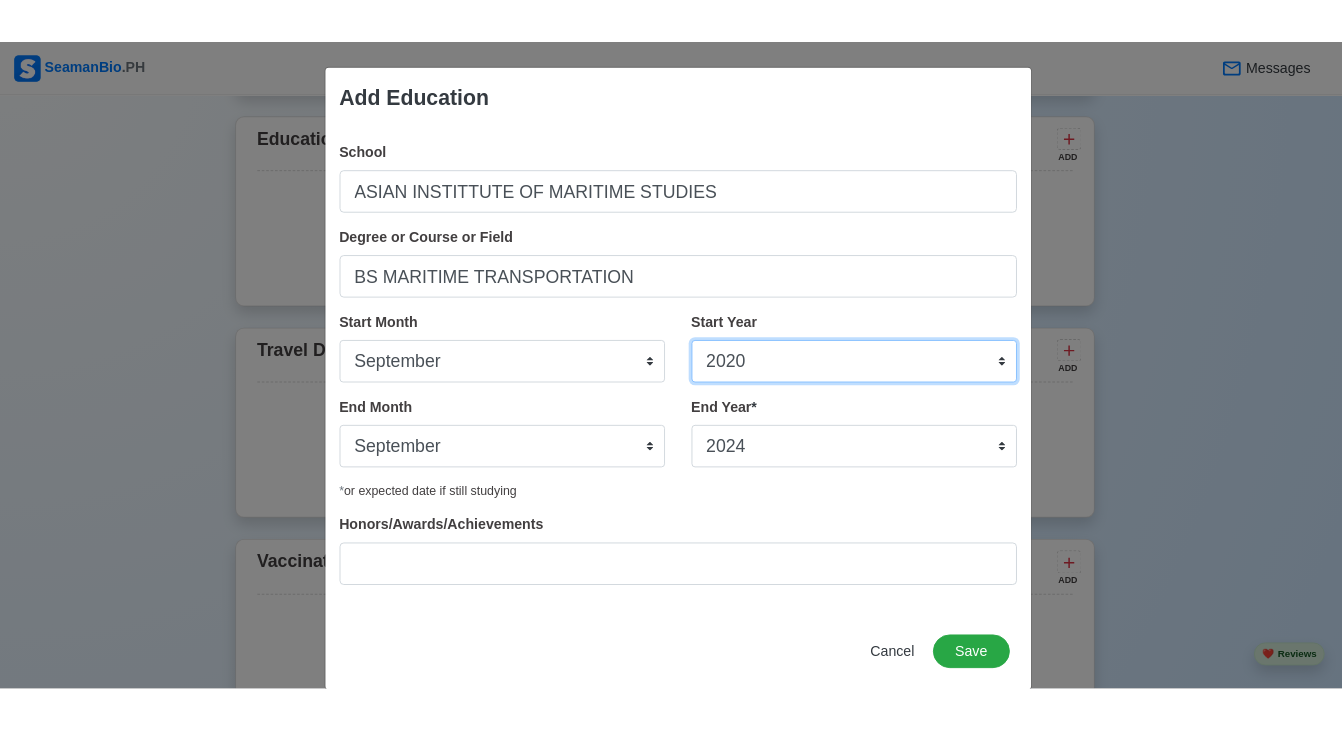 scroll, scrollTop: 28, scrollLeft: 0, axis: vertical 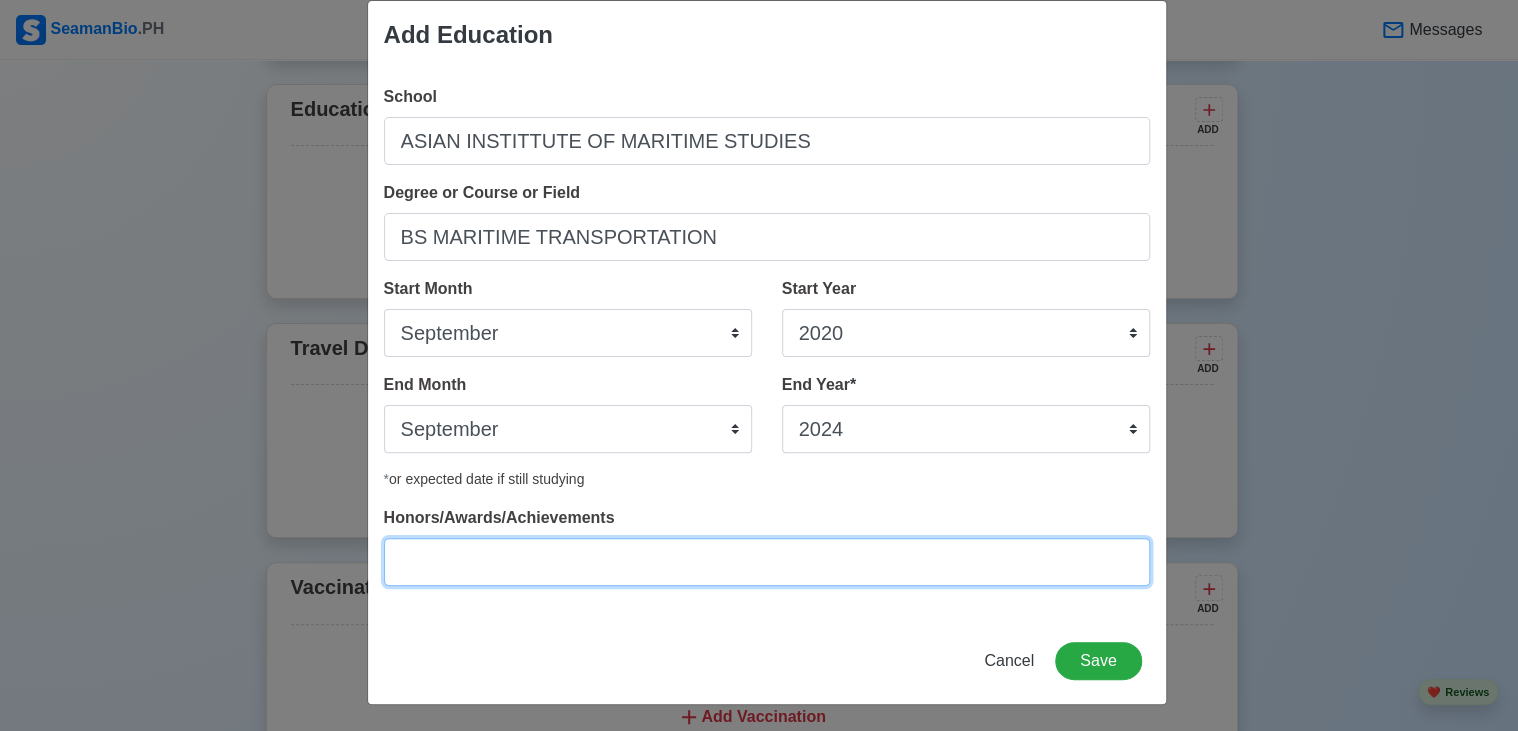 click on "Honors/Awards/Achievements" at bounding box center [767, 562] 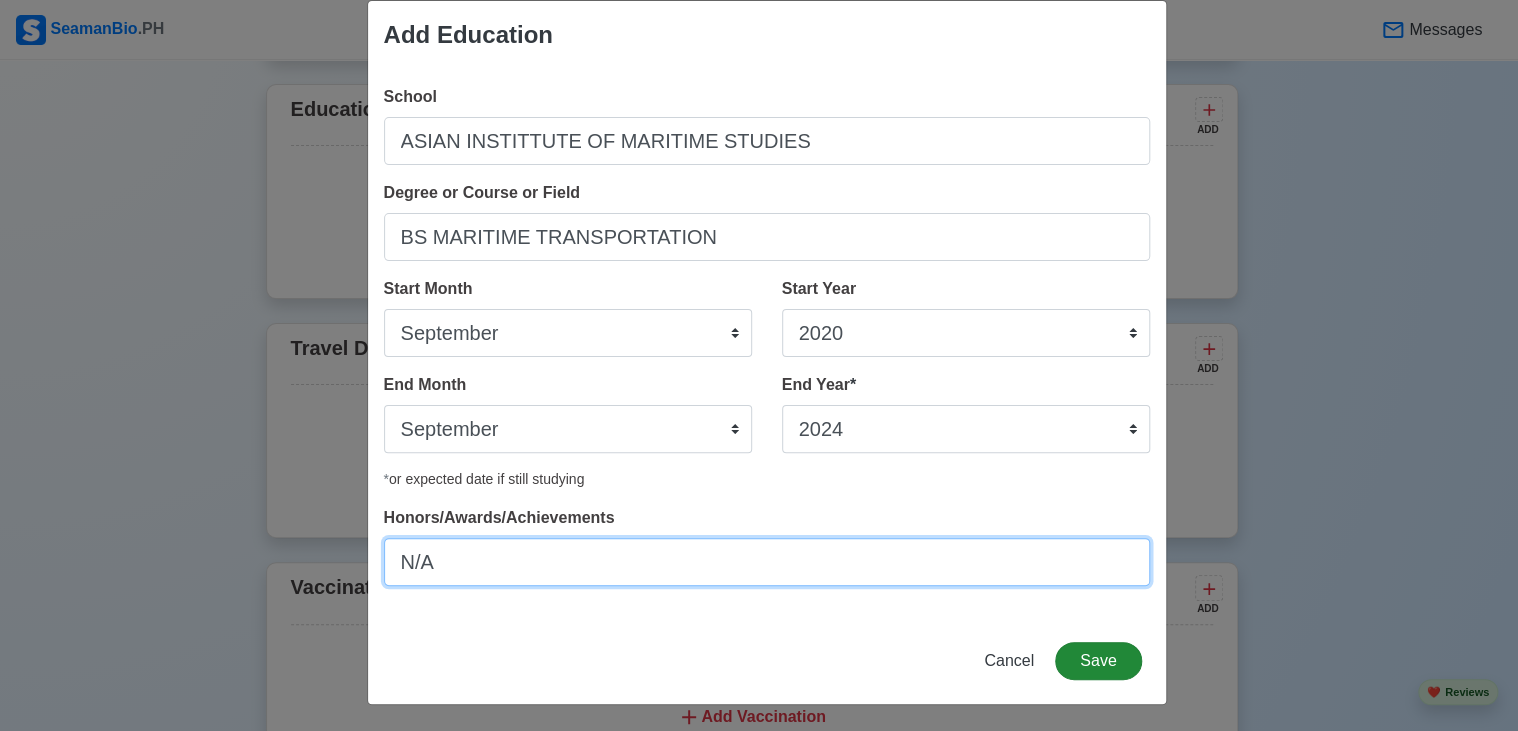 type on "N/A" 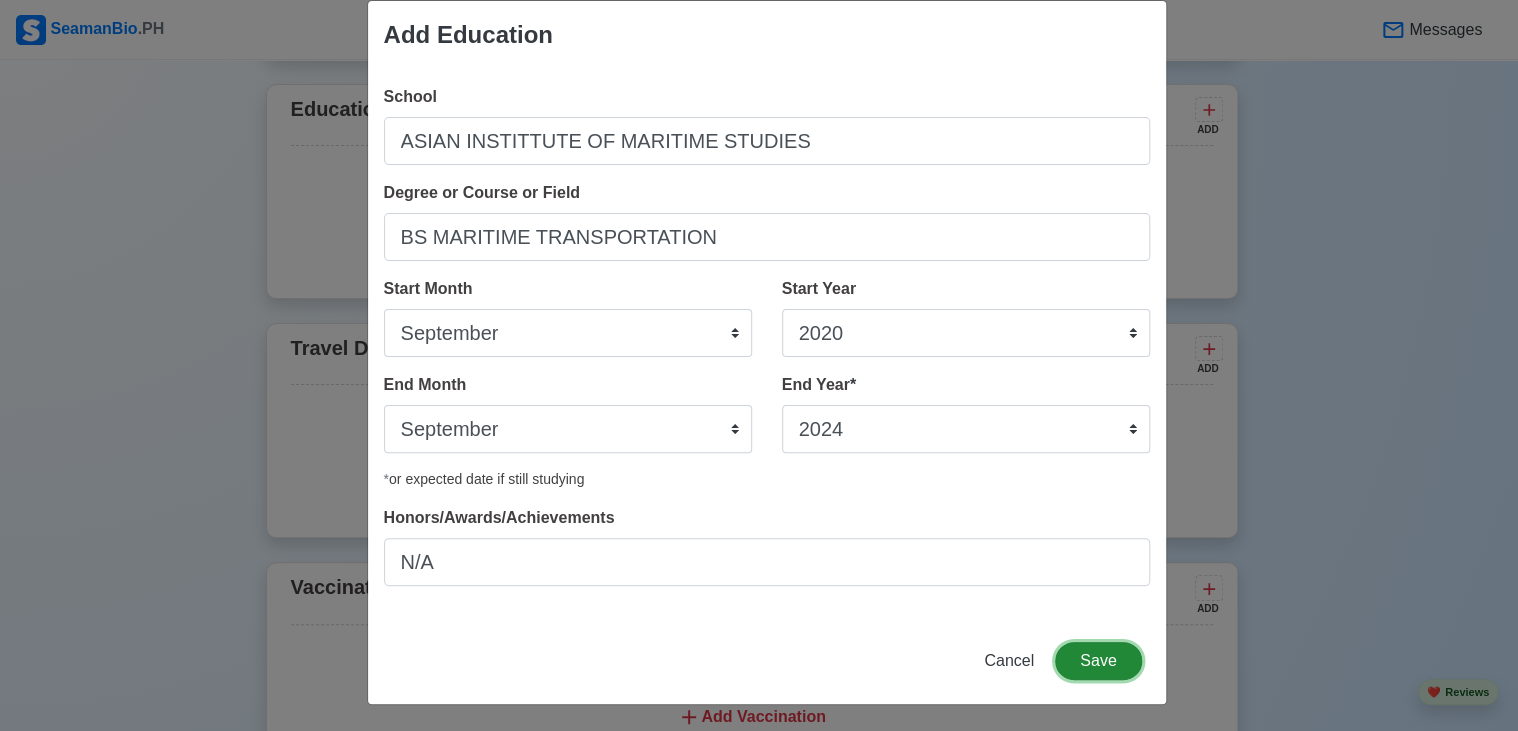 click on "Save" at bounding box center (1098, 661) 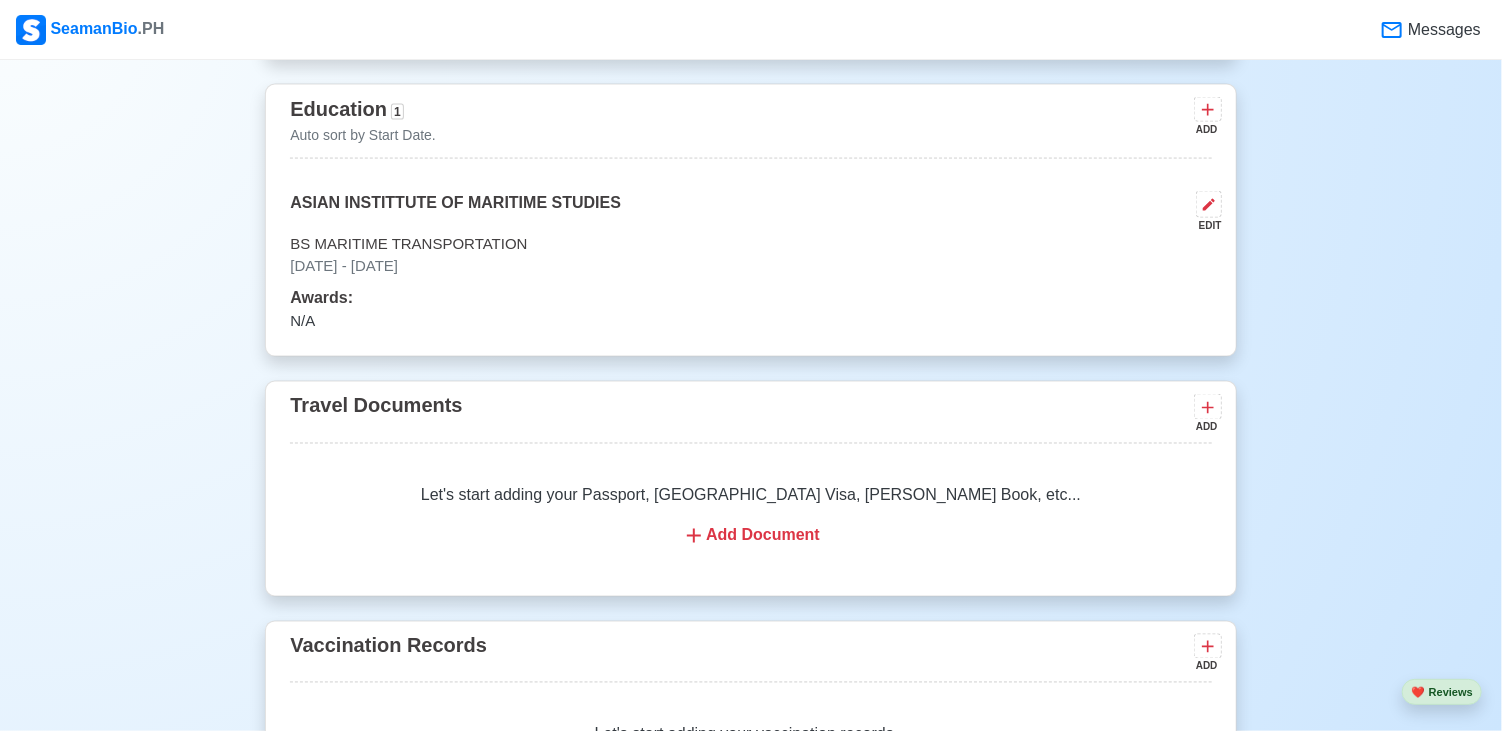 click on "Add Document" at bounding box center [750, 536] 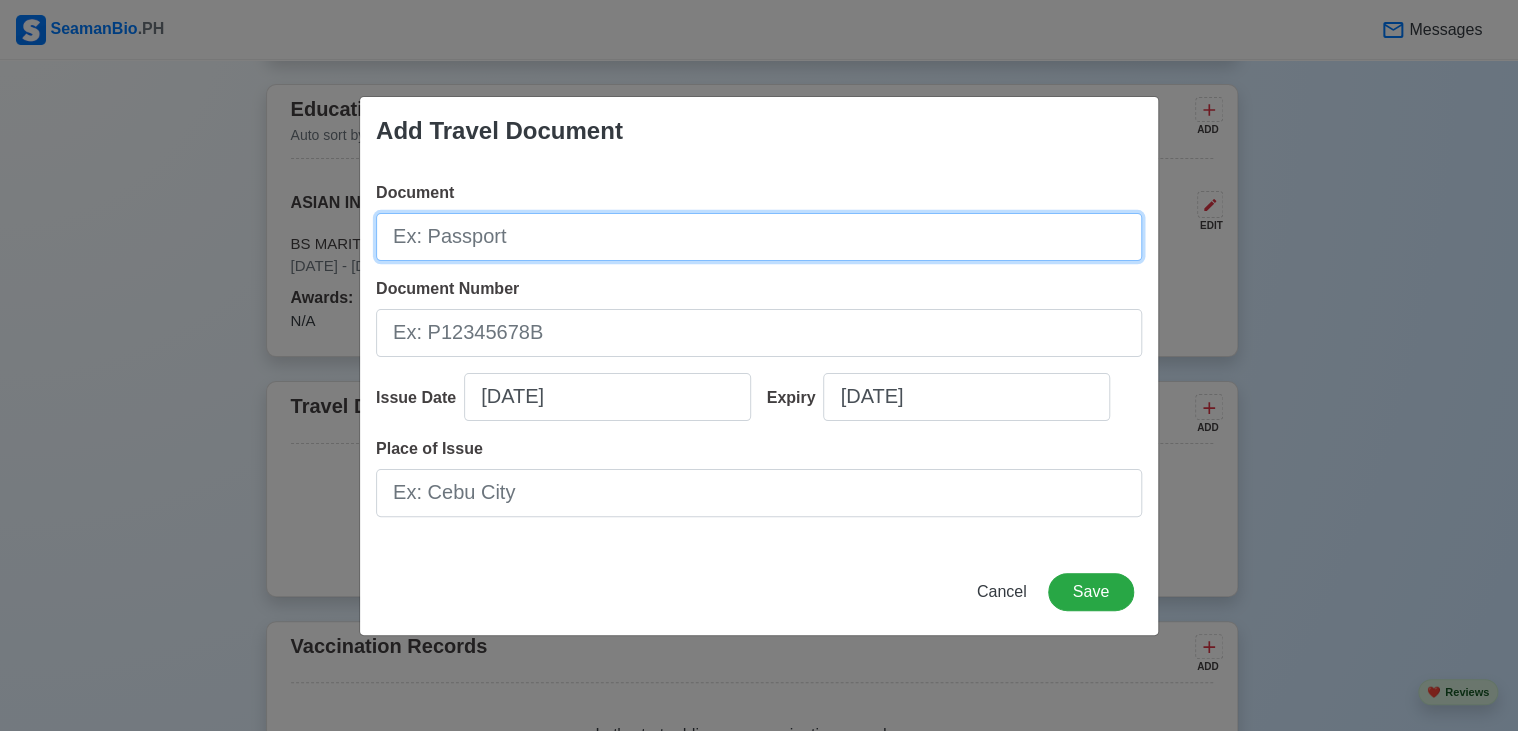 click on "Document" at bounding box center [759, 237] 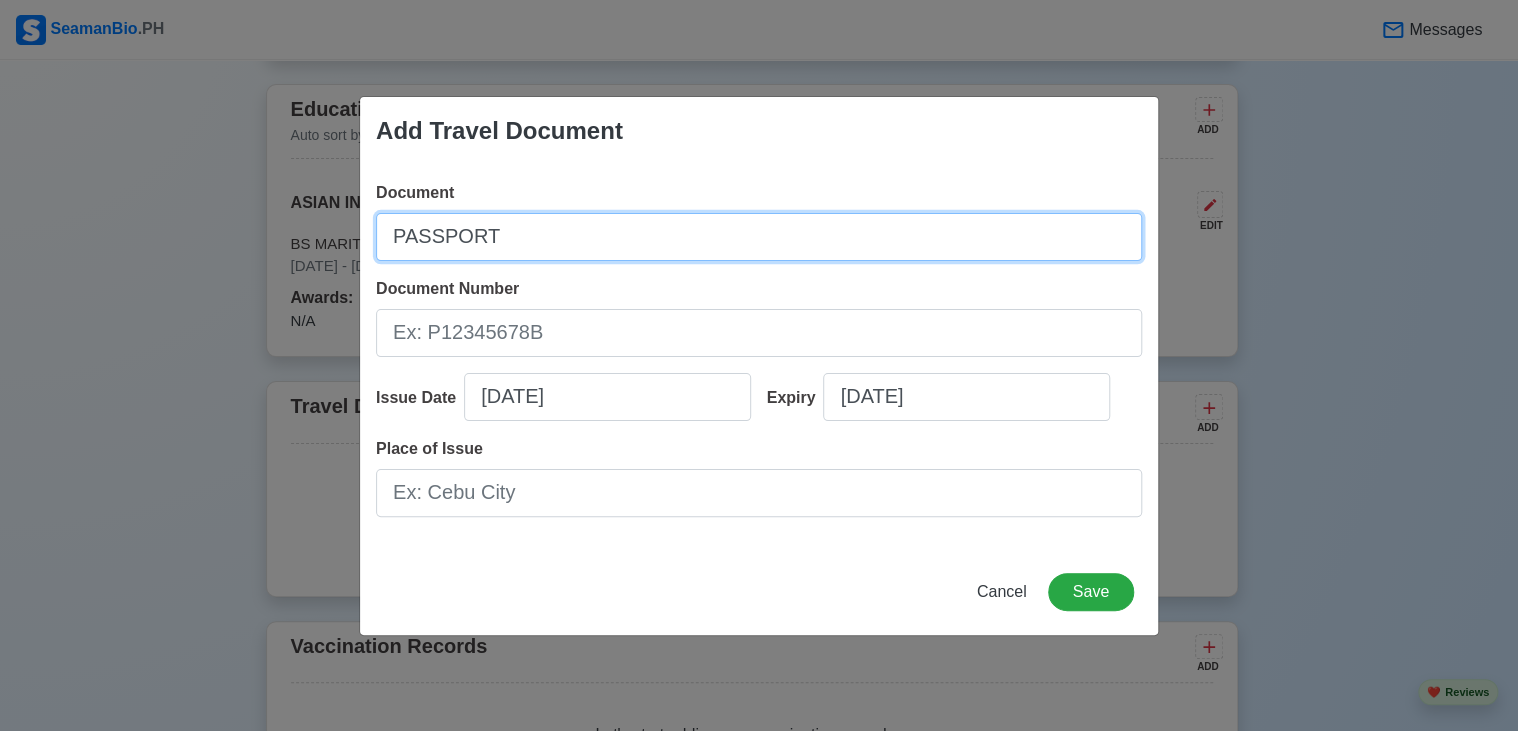 type on "PASSPORT" 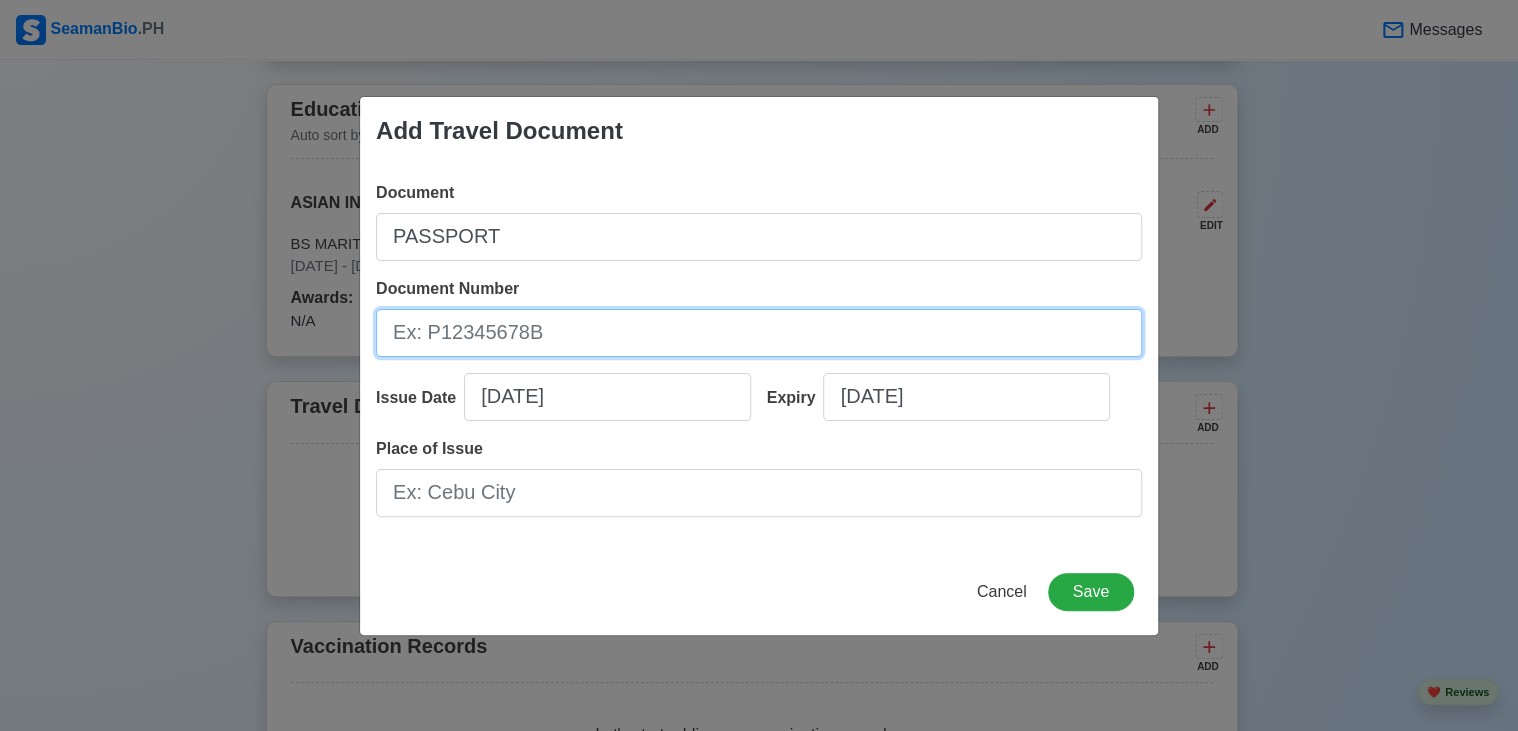 click on "Document Number" at bounding box center (759, 333) 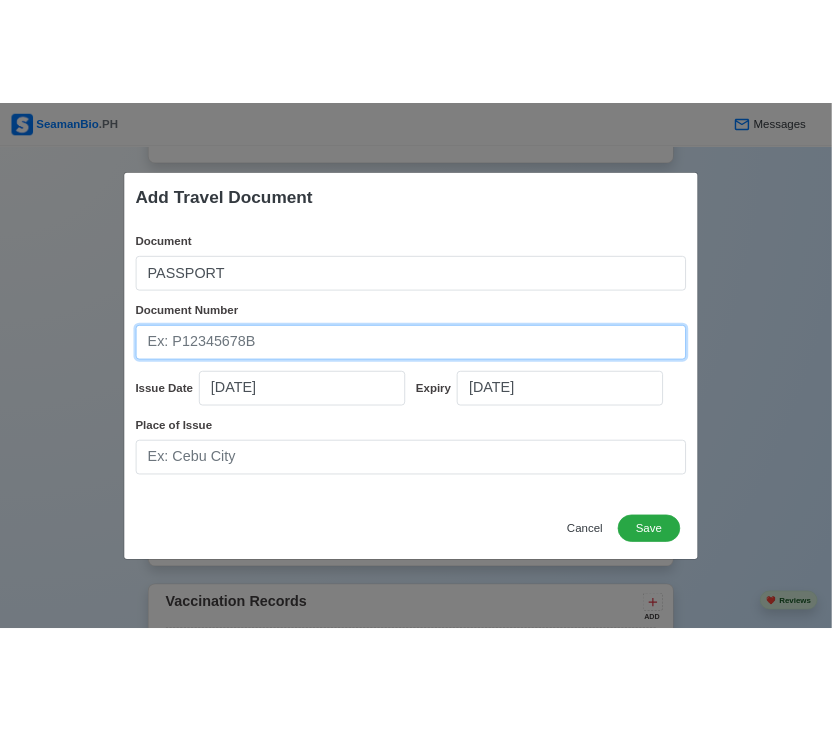 scroll, scrollTop: 1527, scrollLeft: 0, axis: vertical 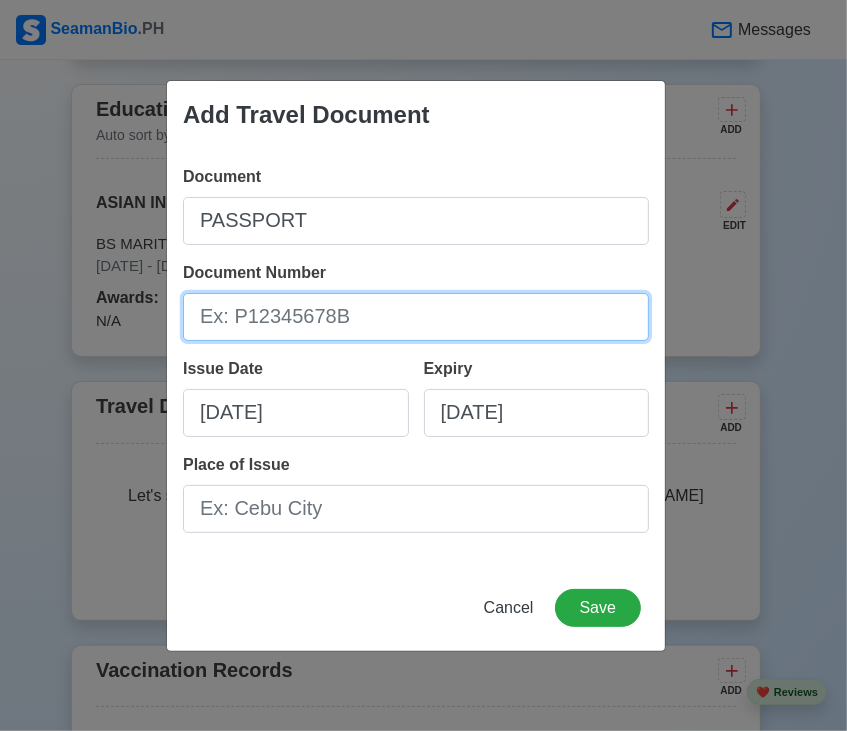 click on "Document Number" at bounding box center [416, 317] 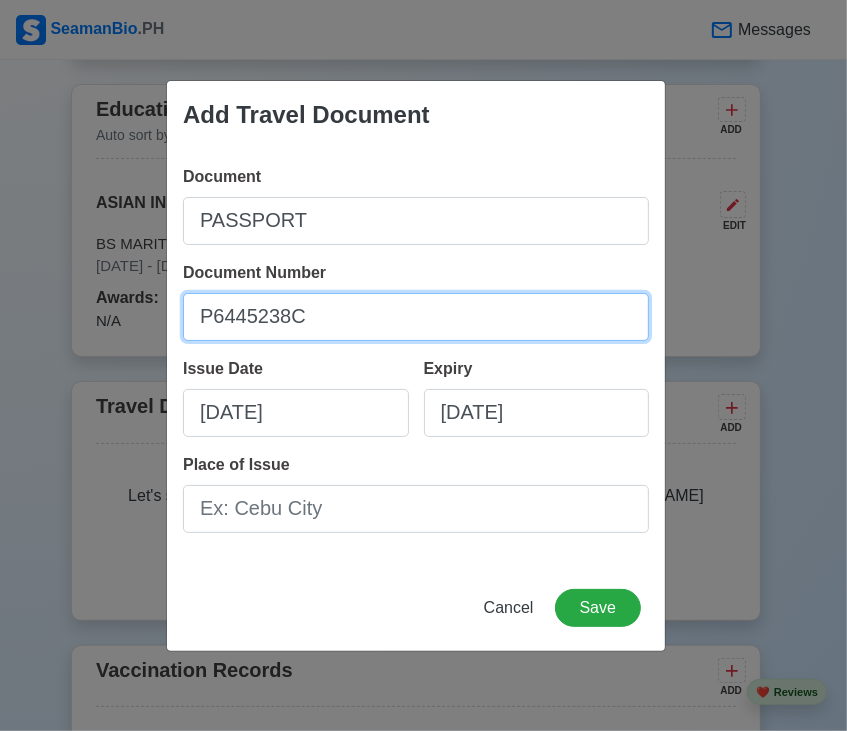 type on "P6445238C" 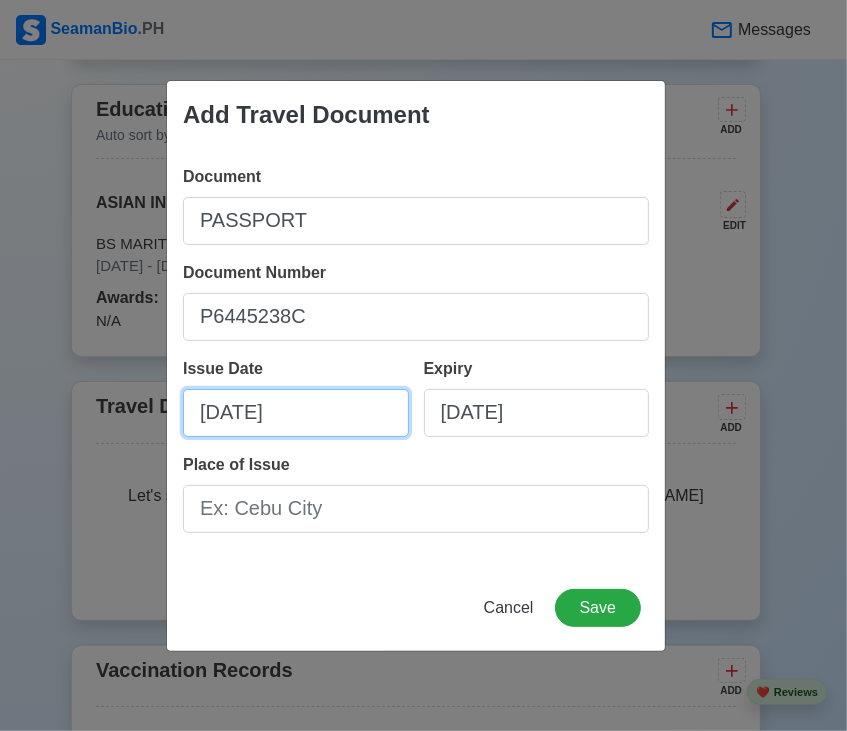 select on "****" 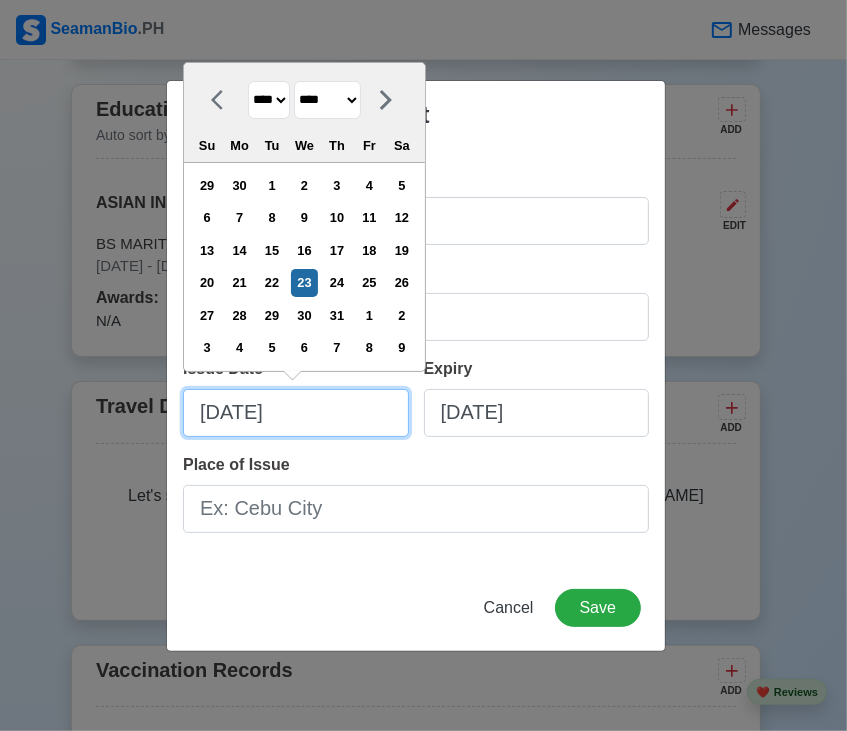 click on "[DATE]" at bounding box center [296, 413] 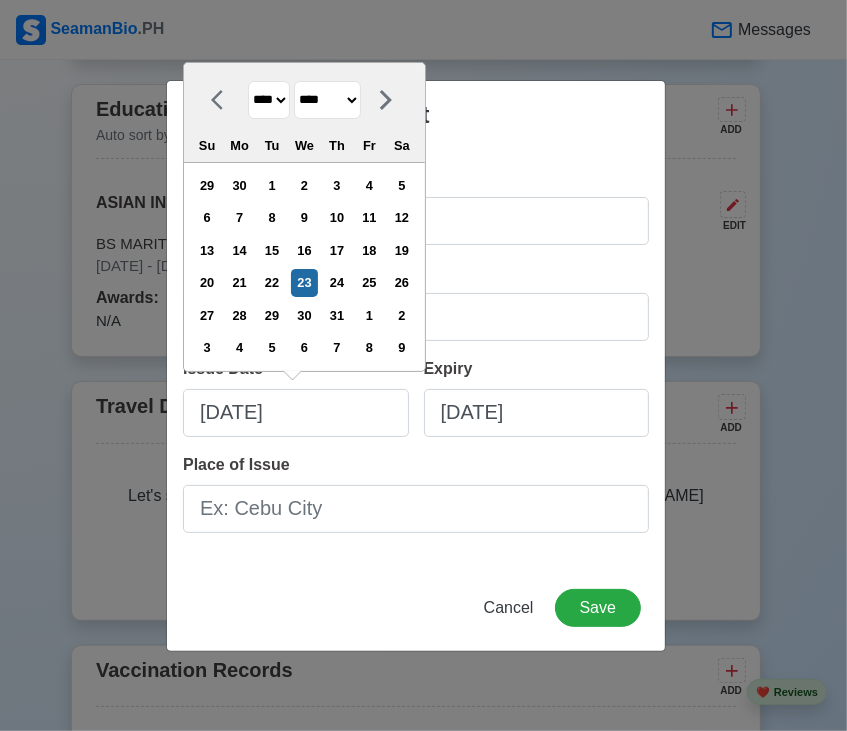 click on "**** **** **** **** **** **** **** **** **** **** **** **** **** **** **** **** **** **** **** **** **** **** **** **** **** **** **** **** **** **** **** **** **** **** **** **** **** **** **** **** **** **** **** **** **** **** **** **** **** **** **** **** **** **** **** **** **** **** **** **** **** **** **** **** **** **** **** **** **** **** **** **** **** **** **** **** **** **** **** **** **** **** **** **** **** **** **** **** **** **** **** **** **** **** **** **** **** **** **** **** **** **** **** **** **** ****" at bounding box center (269, 100) 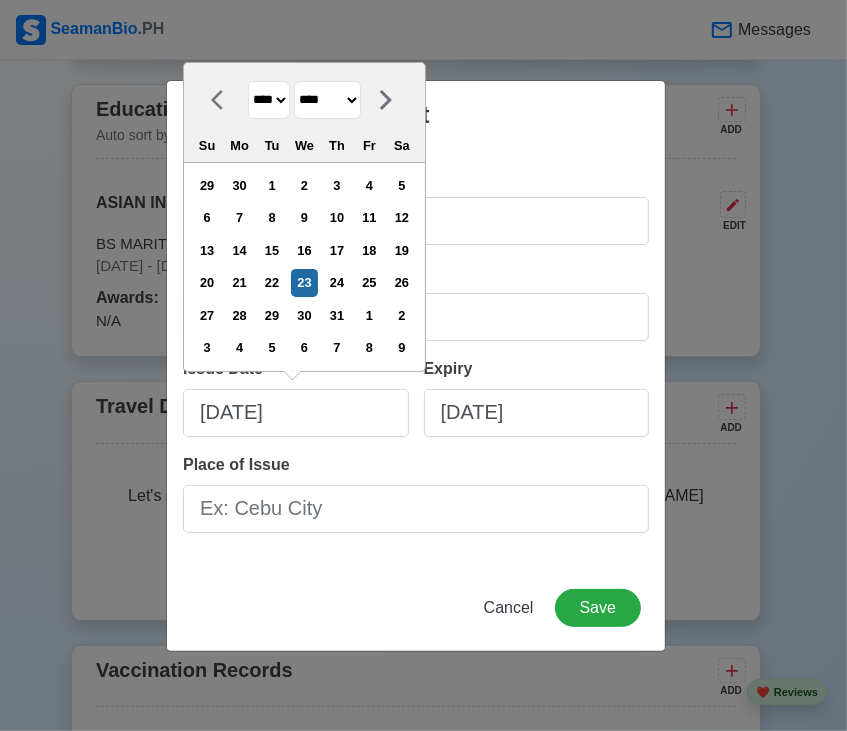 select on "****" 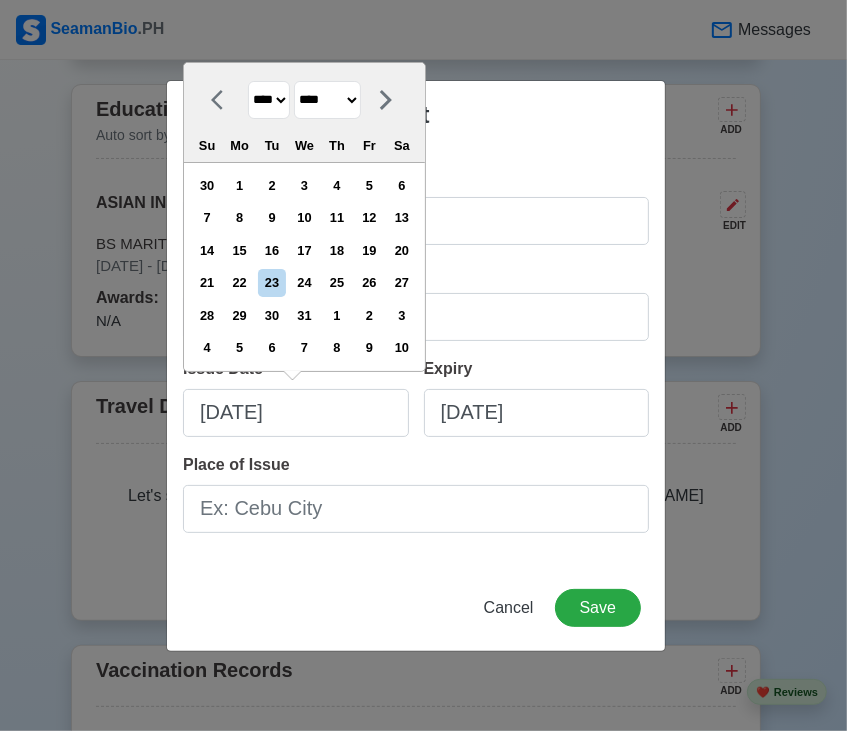 click on "******* ******** ***** ***** *** **** **** ****** ********* ******* ******** ********" at bounding box center [327, 100] 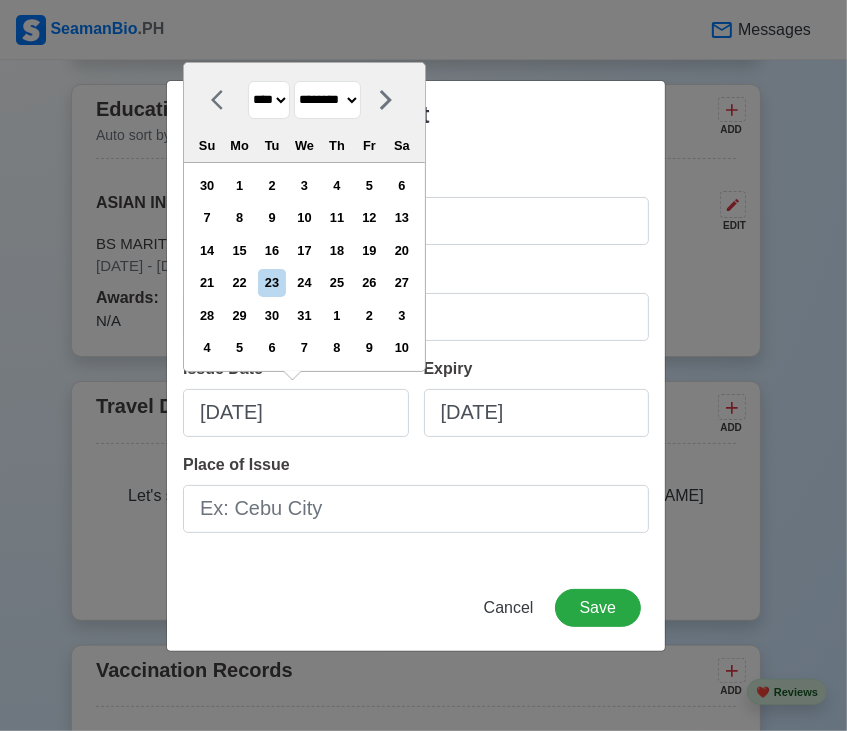 click on "******* ******** ***** ***** *** **** **** ****** ********* ******* ******** ********" at bounding box center (327, 100) 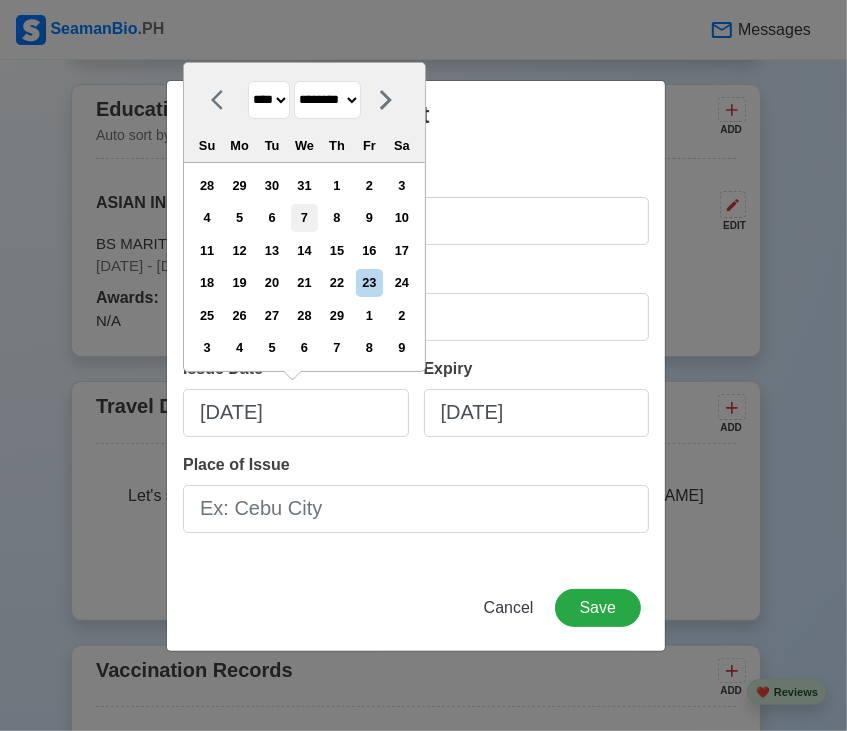 click on "7" at bounding box center [304, 217] 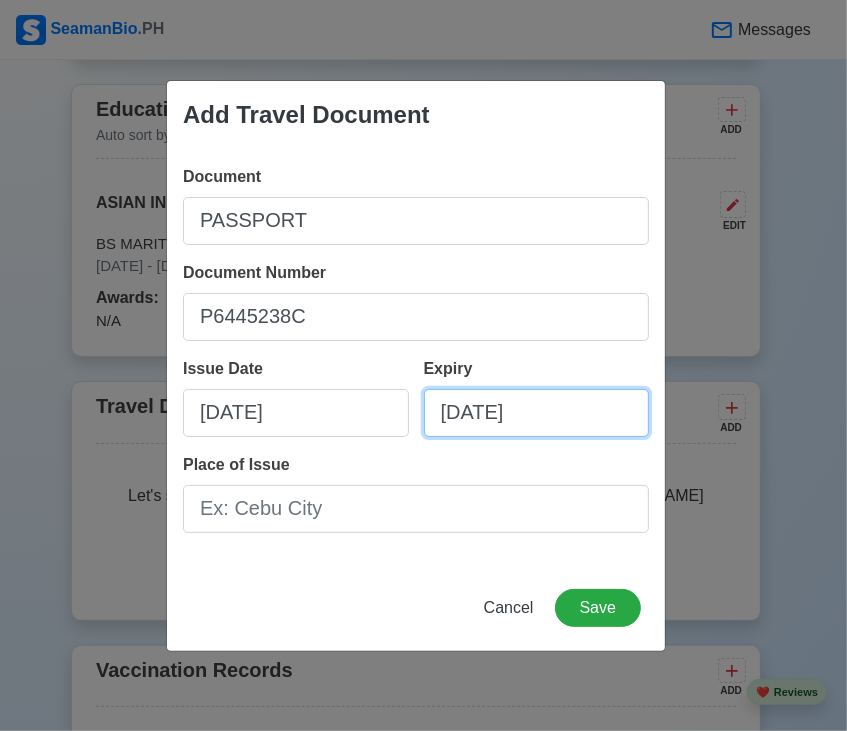 select on "****" 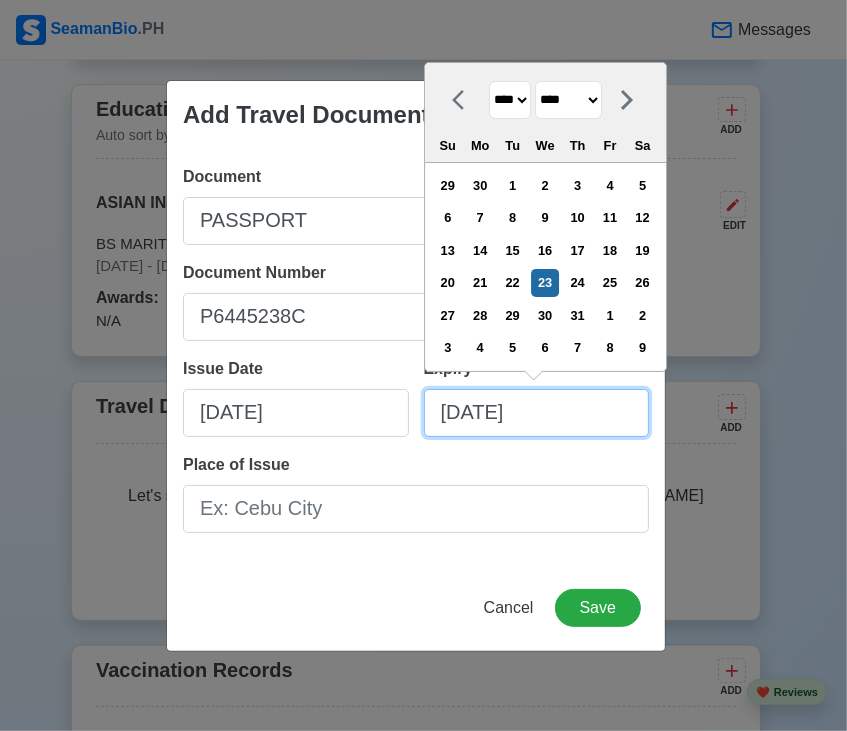 click on "[DATE]" at bounding box center [537, 413] 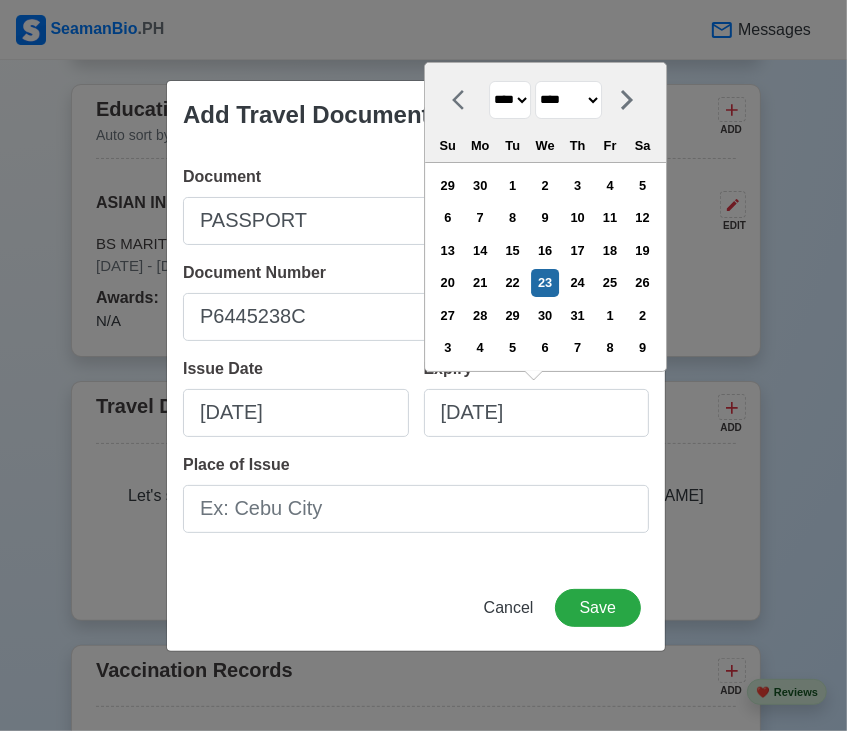 click on "**** **** **** **** **** **** **** **** **** **** **** **** **** **** **** **** **** **** **** **** **** **** **** **** **** **** **** **** **** **** **** **** **** **** **** **** **** **** **** **** **** **** **** **** **** **** **** **** **** **** **** **** **** **** **** **** **** **** **** **** **** **** **** **** **** **** **** **** **** **** **** **** **** **** **** **** **** **** **** **** **** **** **** **** **** **** **** **** **** **** **** **** **** **** **** **** **** **** **** **** **** **** **** **** **** **** **** **** **** **** **** **** **** **** **** **** **** **** **** **** ****" at bounding box center [510, 100] 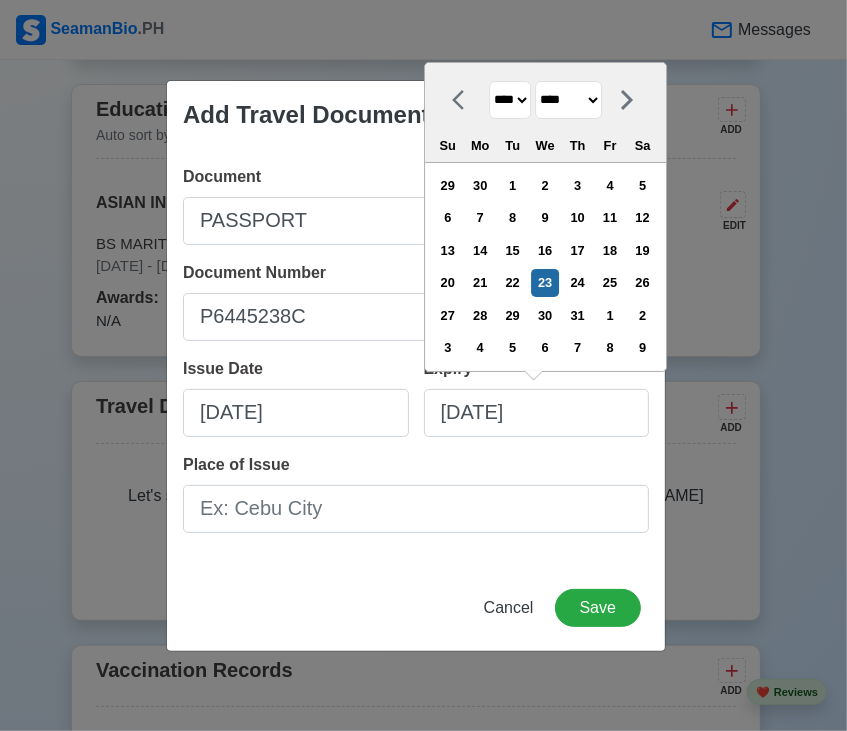 select on "****" 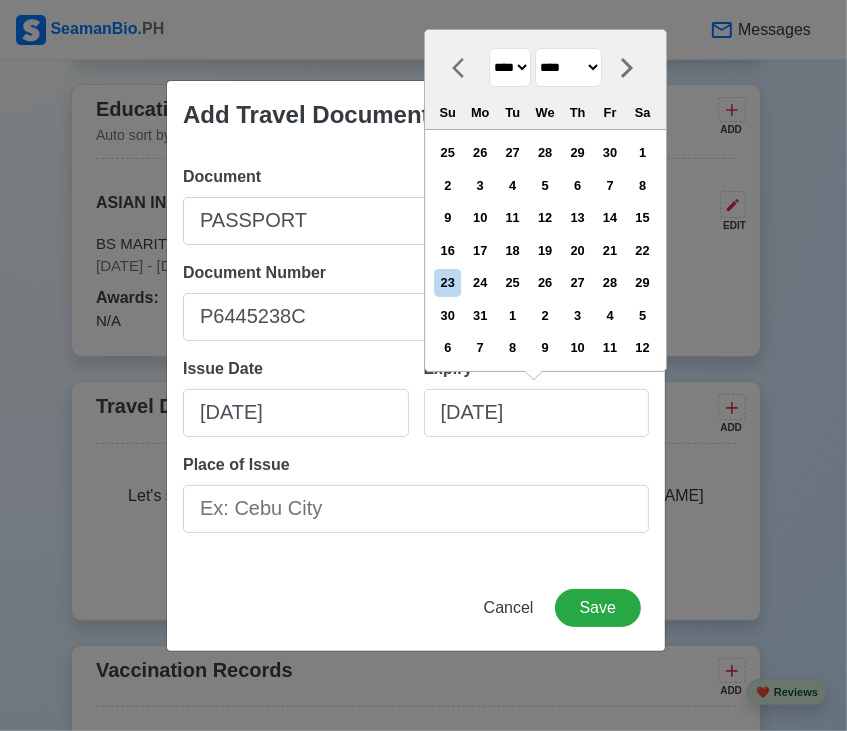 click on "******* ******** ***** ***** *** **** **** ****** ********* ******* ******** ********" at bounding box center [568, 67] 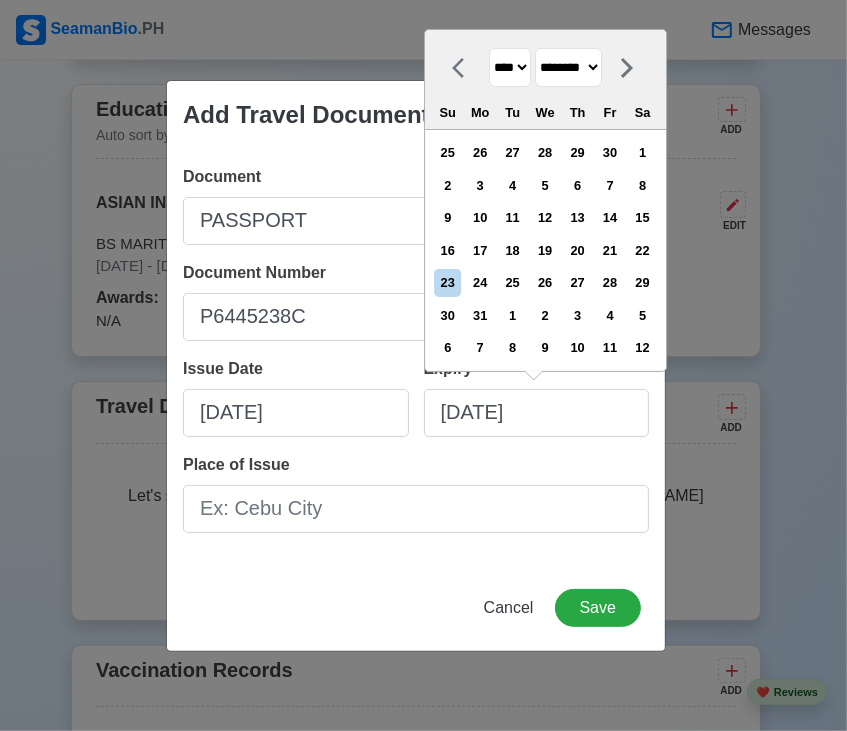 click on "******* ******** ***** ***** *** **** **** ****** ********* ******* ******** ********" at bounding box center (568, 67) 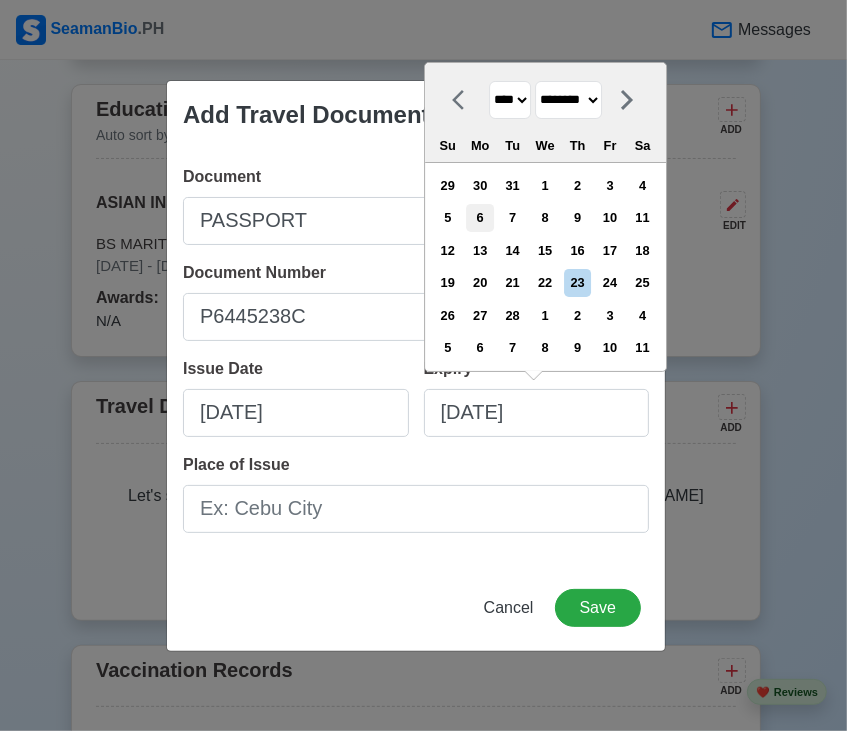 click on "6" at bounding box center [480, 217] 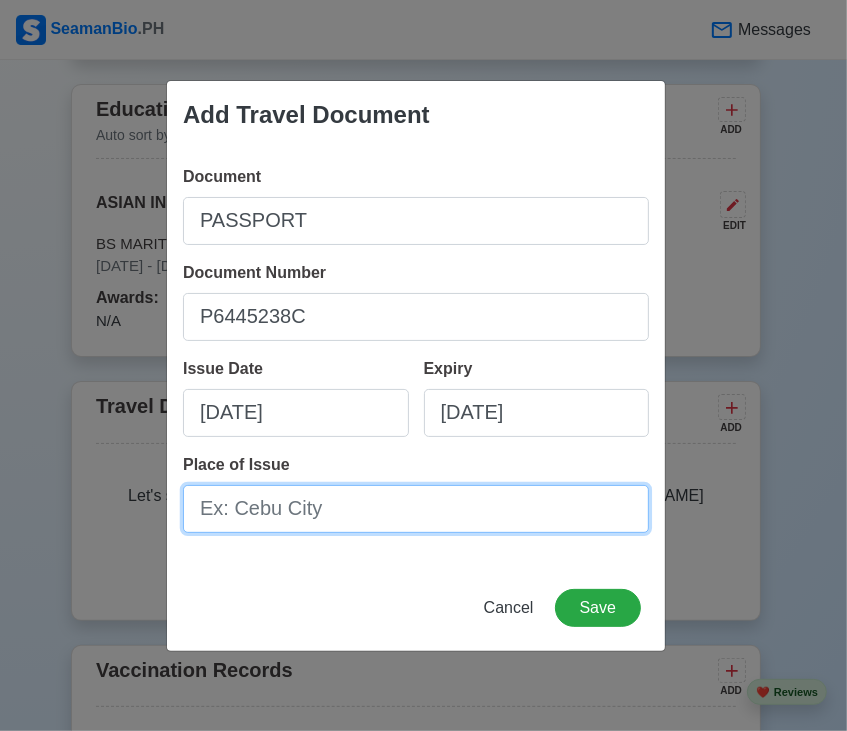 click on "Place of Issue" at bounding box center [416, 509] 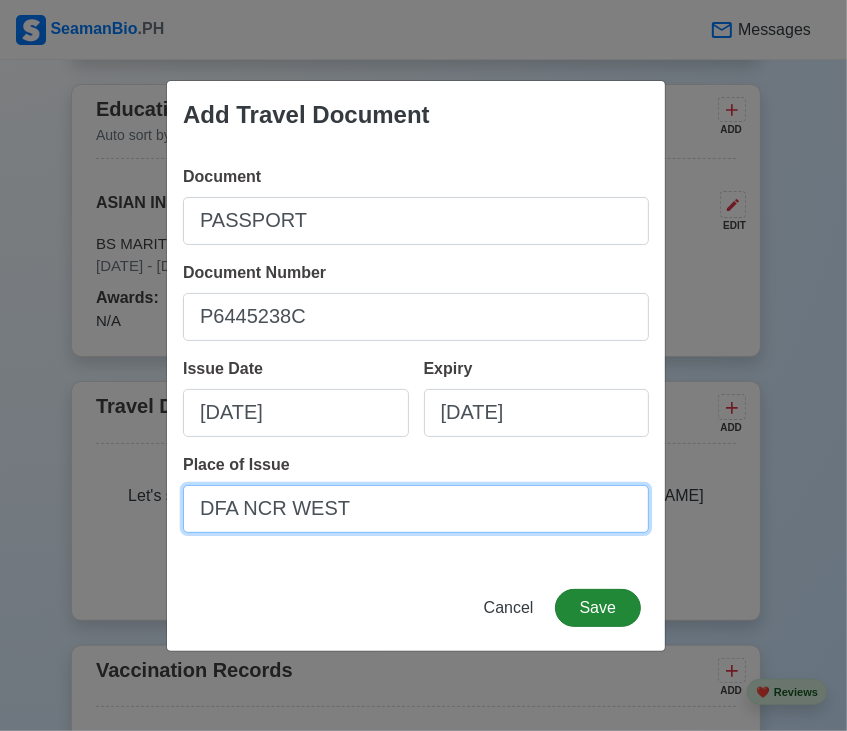 type on "DFA NCR WEST" 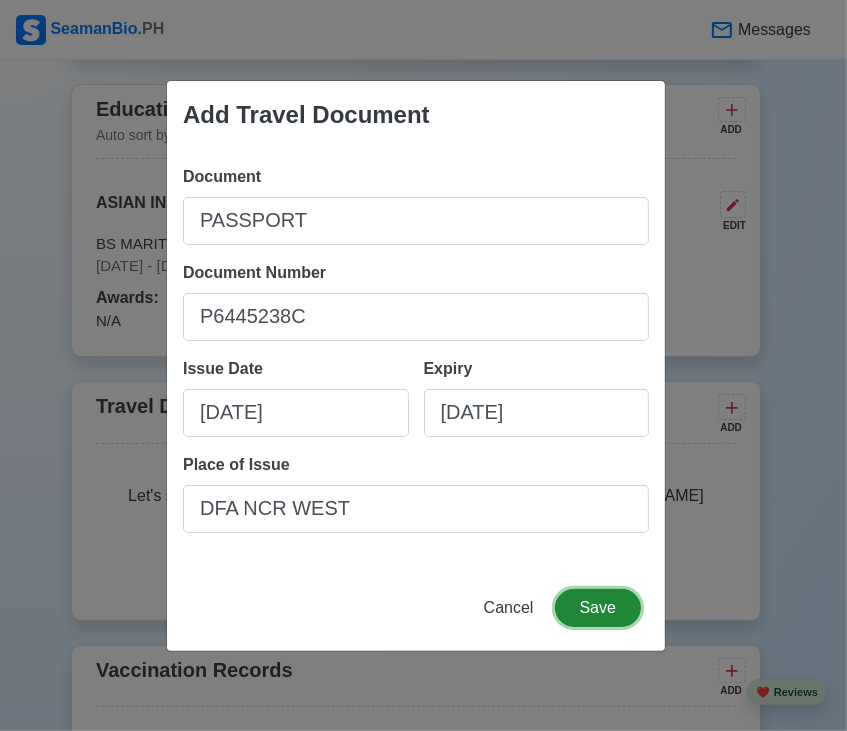 click on "Save" at bounding box center (598, 608) 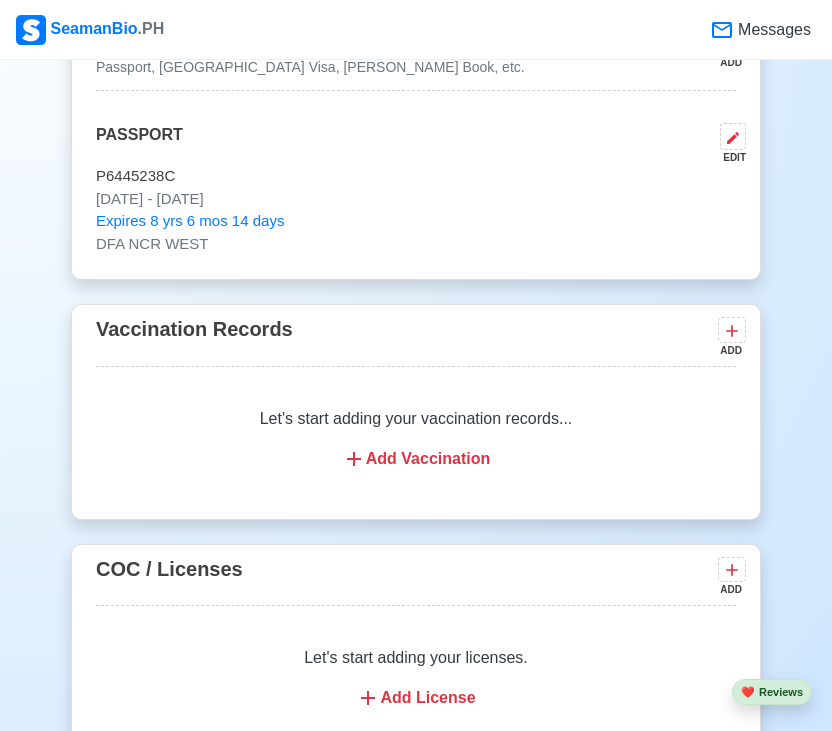 scroll, scrollTop: 1927, scrollLeft: 0, axis: vertical 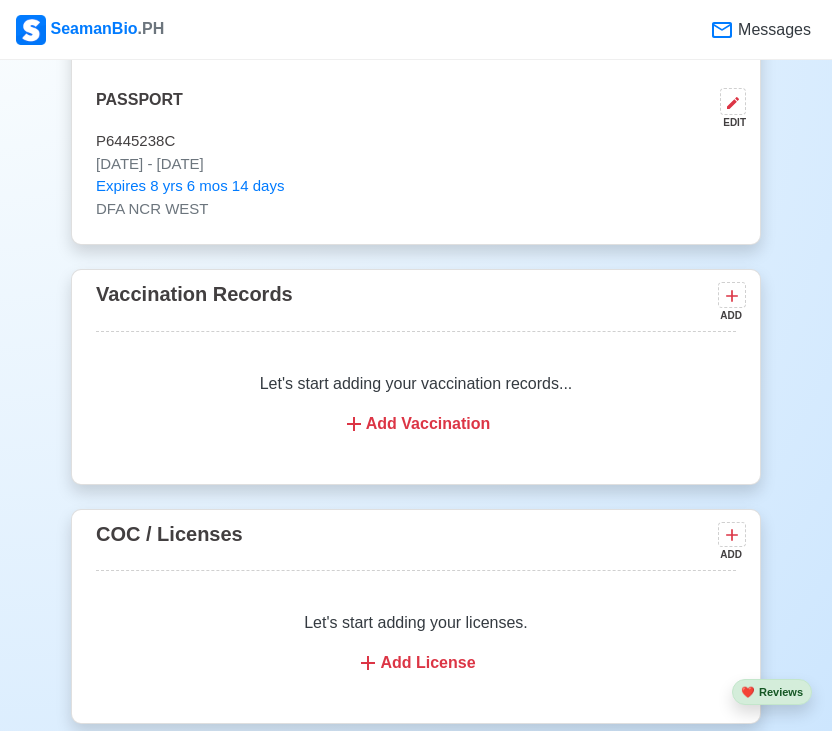 click on "Add Vaccination" at bounding box center [416, 424] 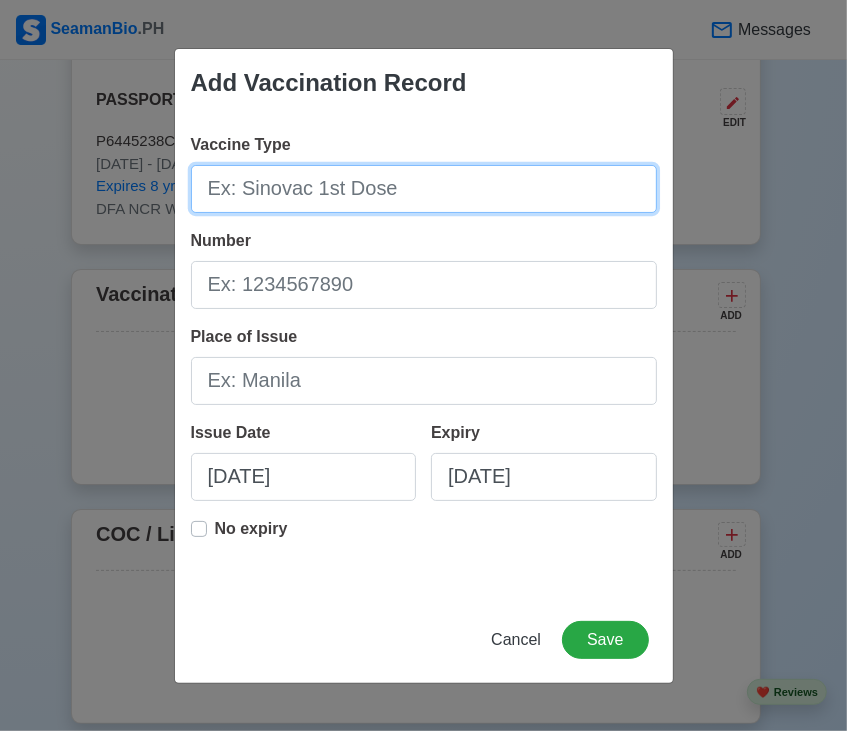 click on "Vaccine Type" at bounding box center (424, 189) 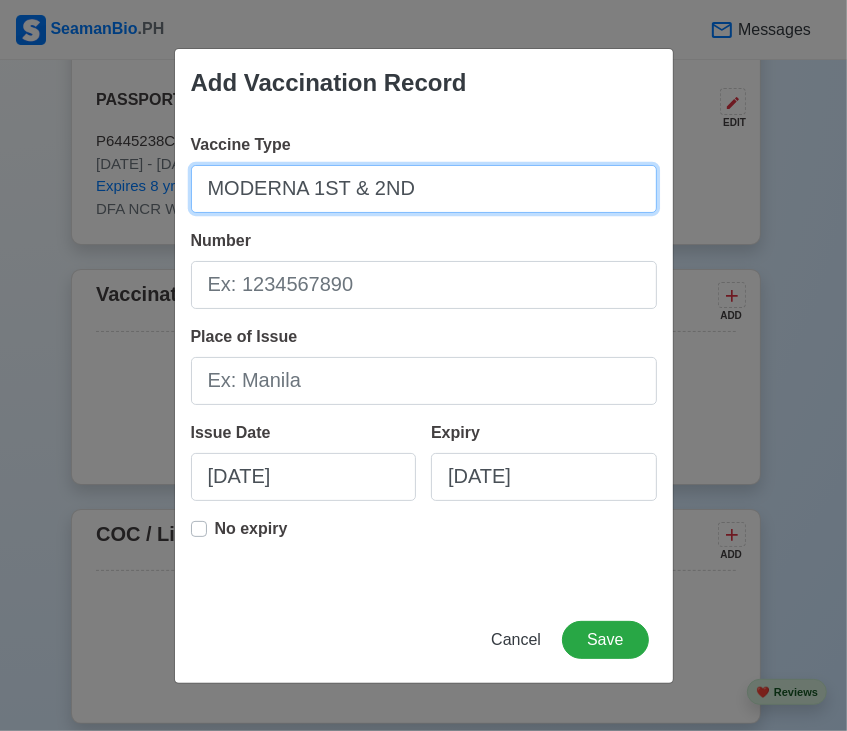 type on "MODERNA 1ST & 2ND" 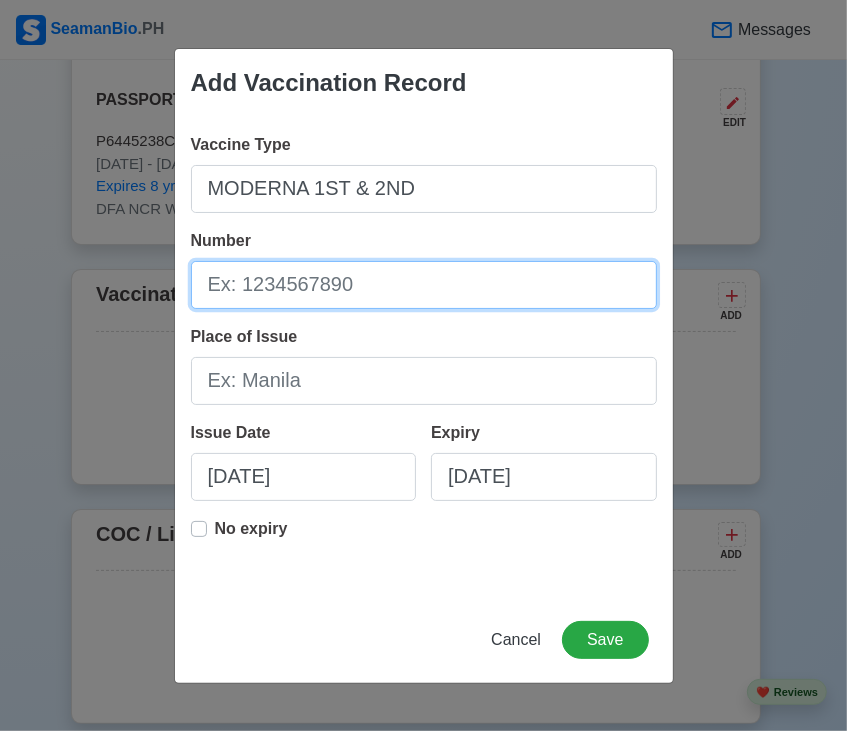 click on "Number" at bounding box center [424, 285] 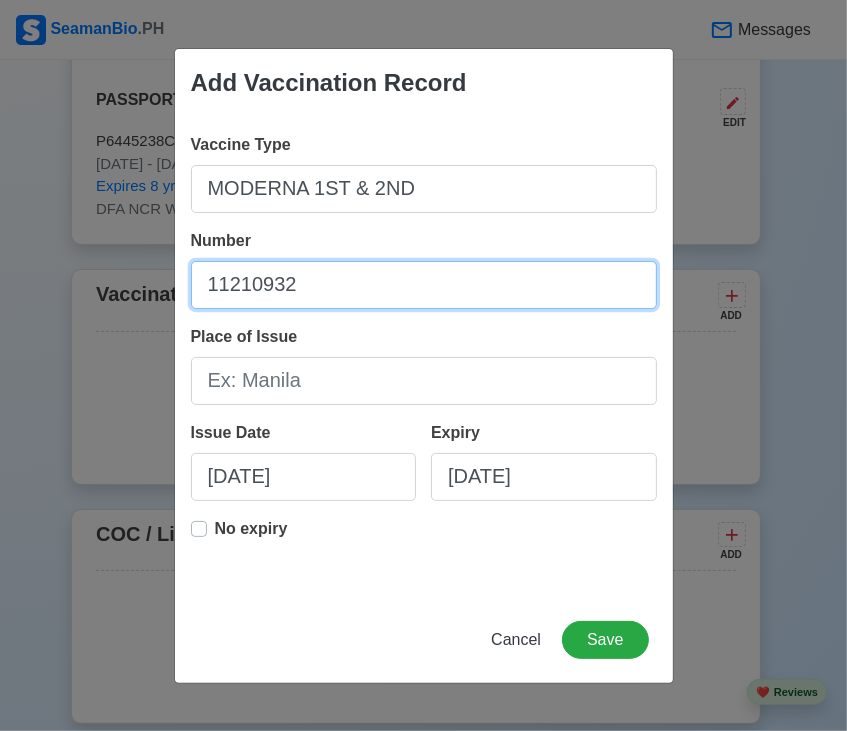 type on "11210932" 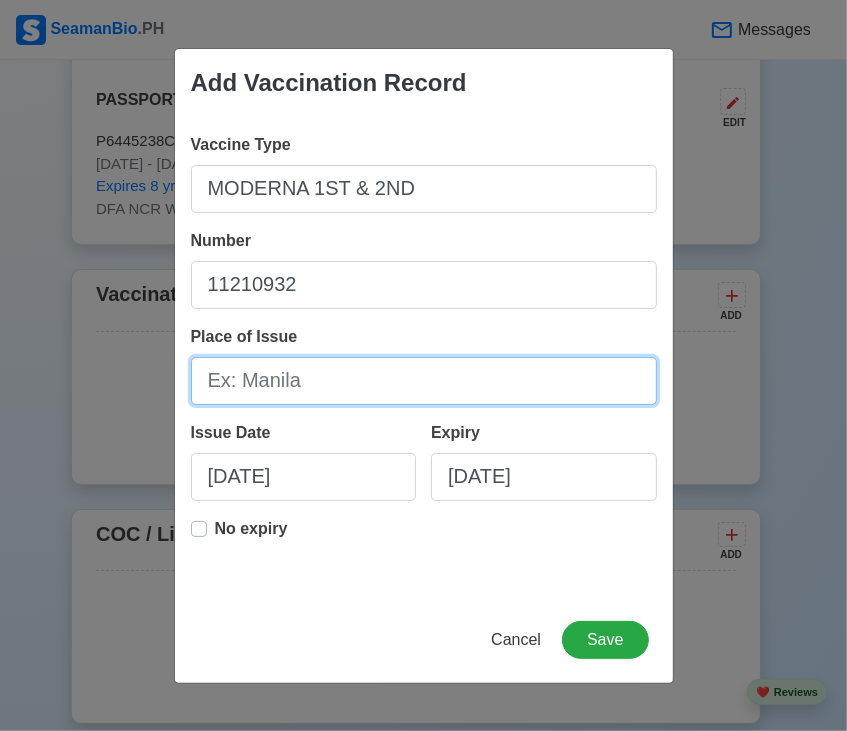 click on "Place of Issue" at bounding box center (424, 381) 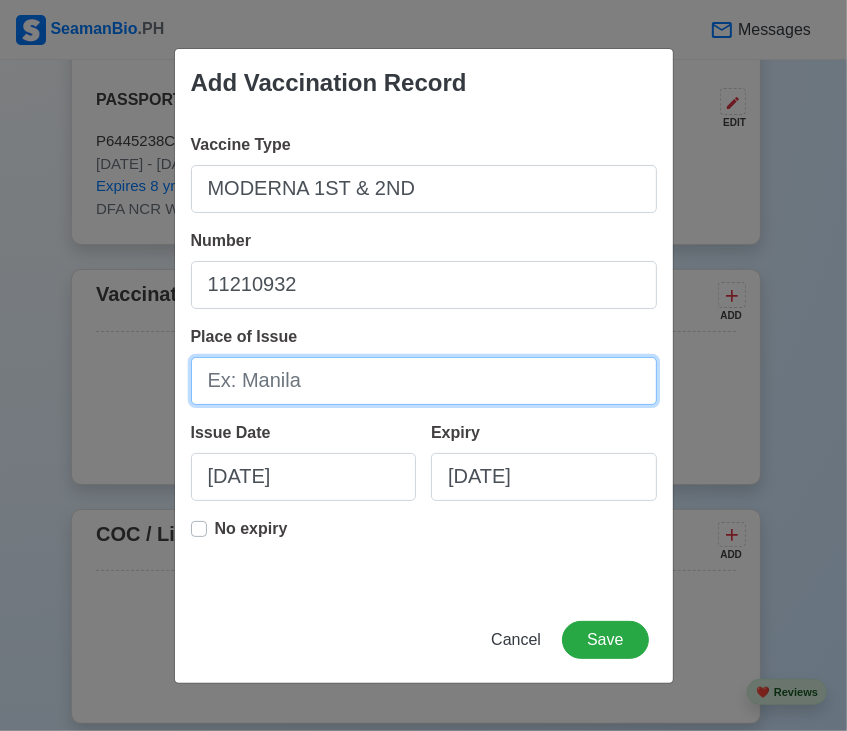 type on "t" 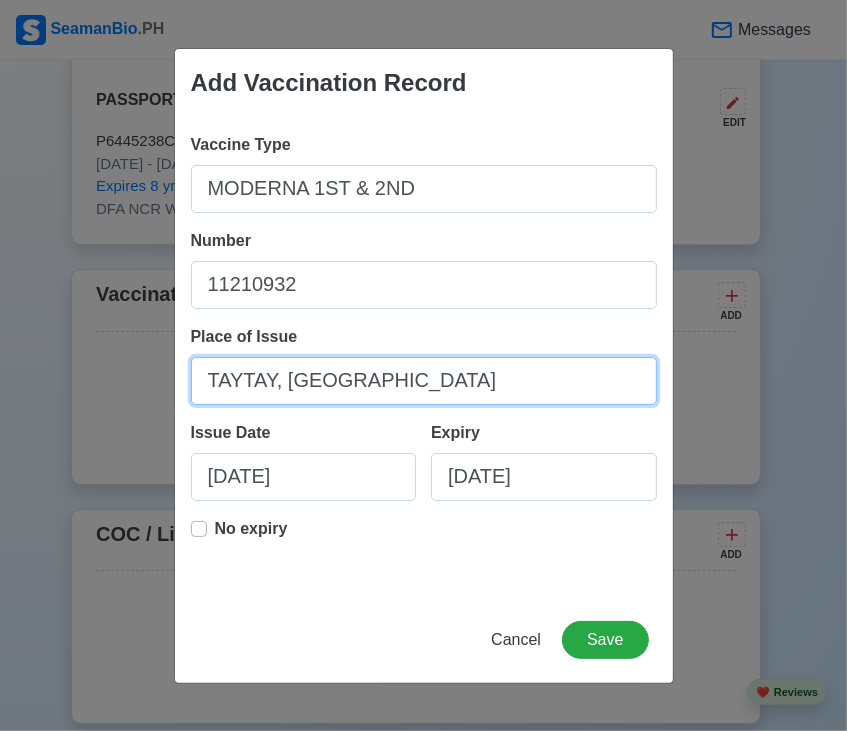 type on "TAYTAY, [GEOGRAPHIC_DATA]" 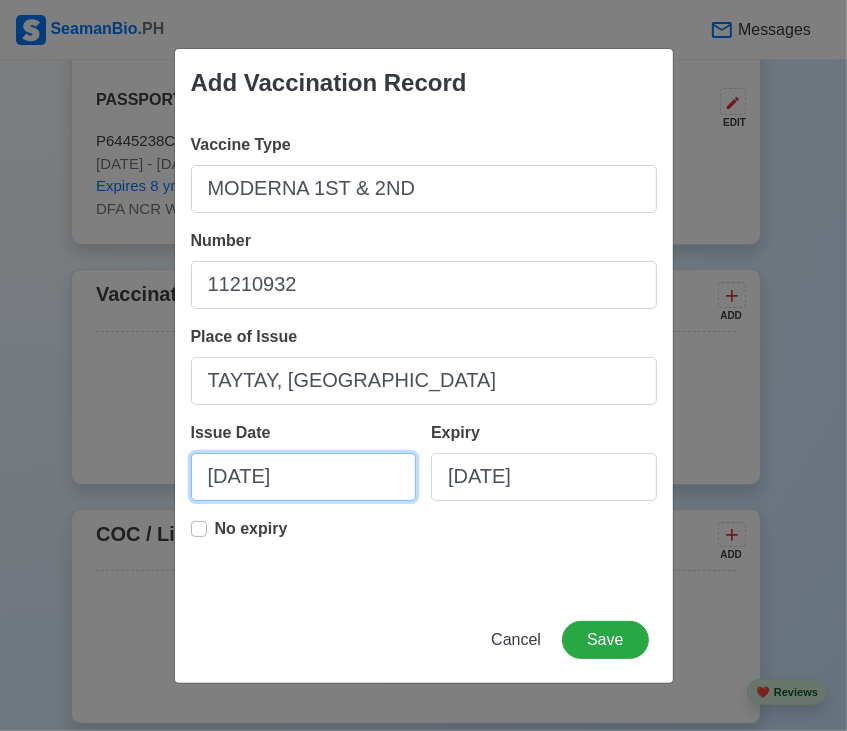 click on "[DATE]" at bounding box center [304, 477] 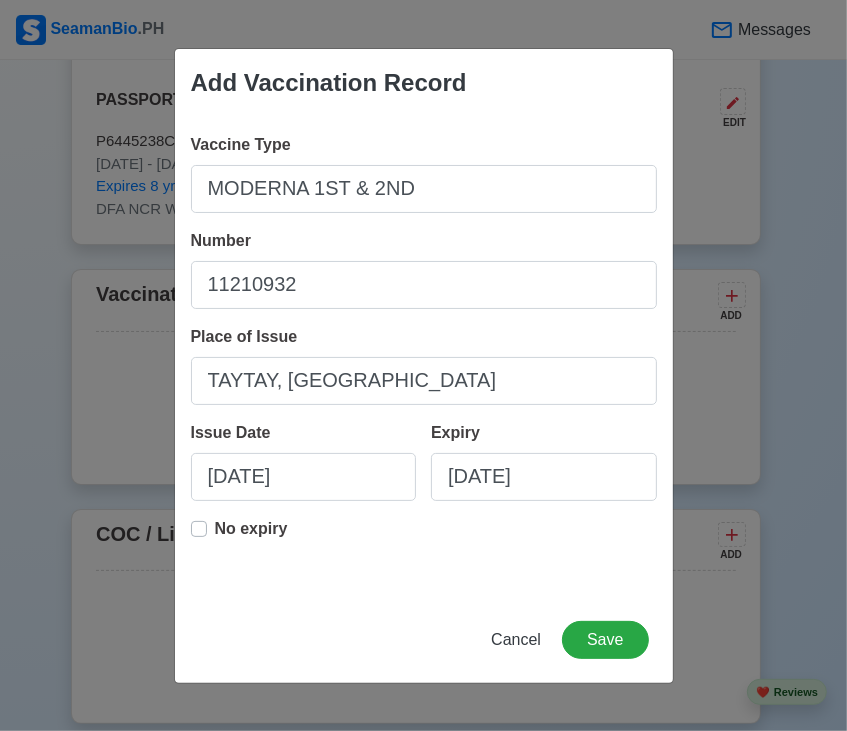 click on "No expiry" at bounding box center [251, 537] 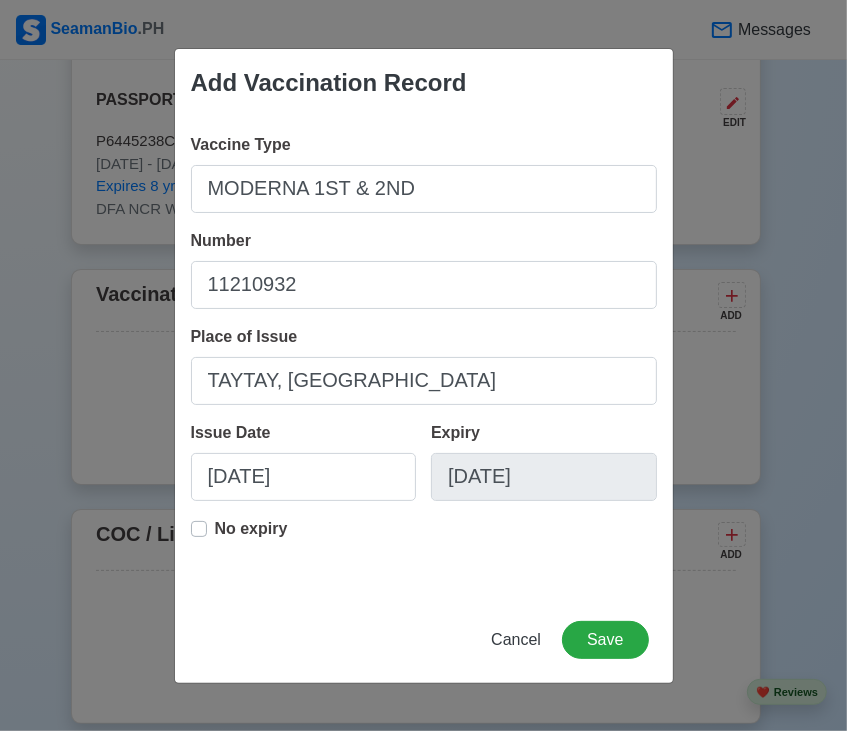 click on "No expiry" at bounding box center (424, 549) 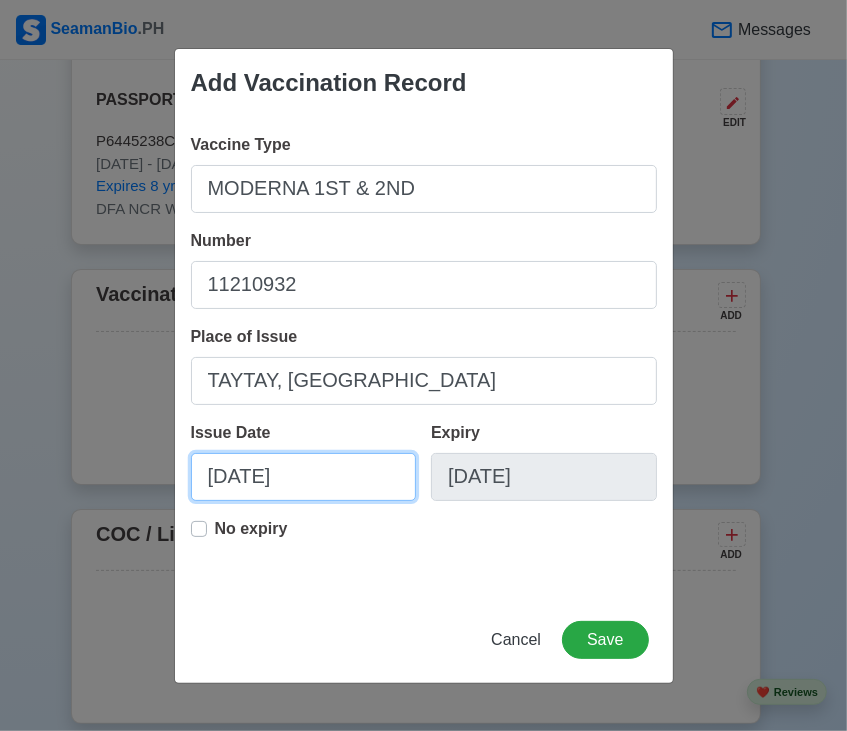 click on "[DATE]" at bounding box center [304, 477] 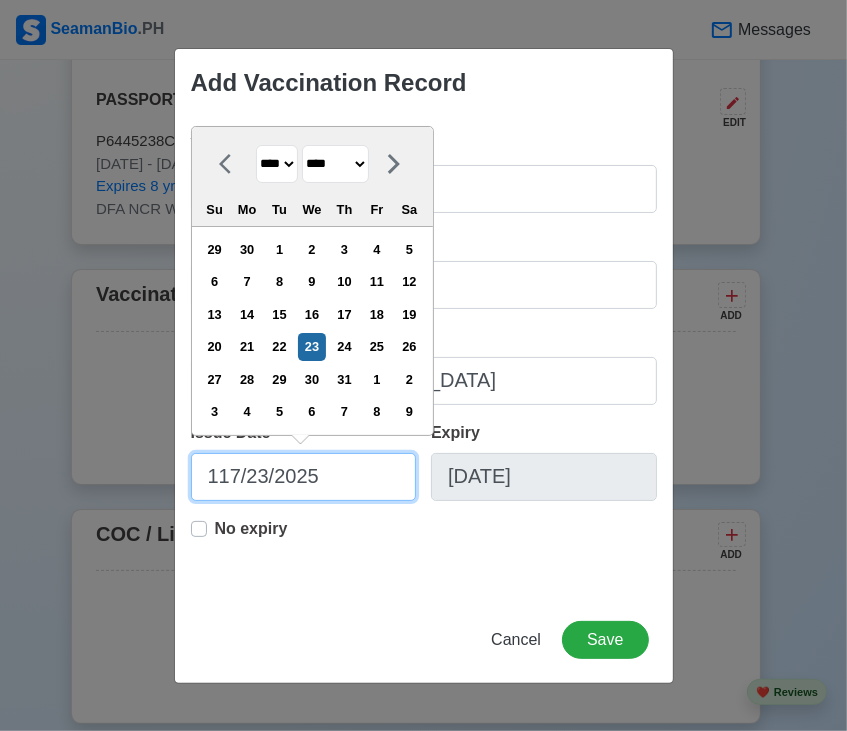 type on "117/23/2025" 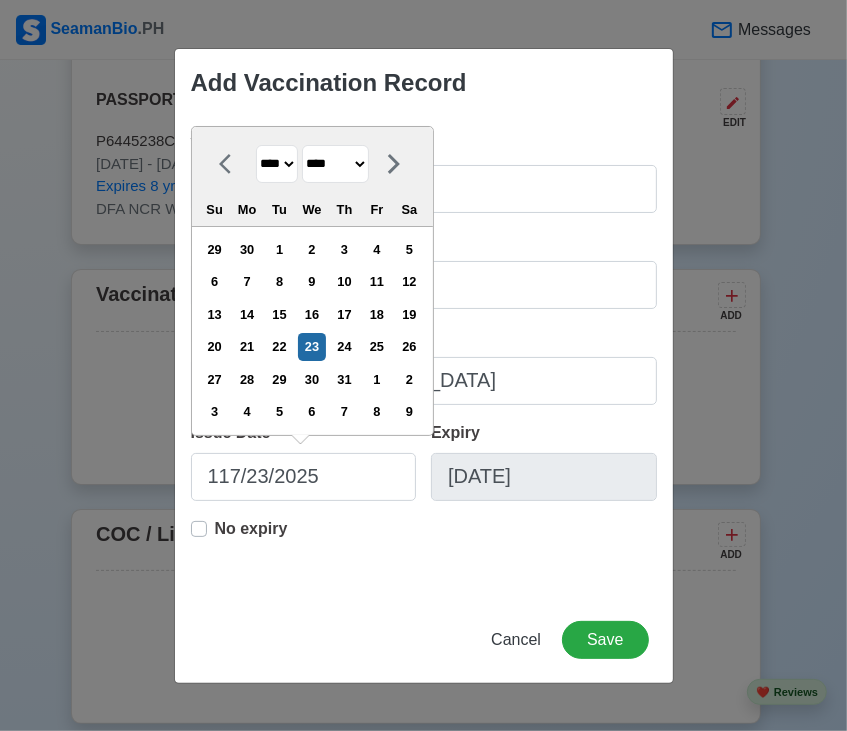 click on "**** **** **** **** **** **** **** **** **** **** **** **** **** **** **** **** **** **** **** **** **** **** **** **** **** **** **** **** **** **** **** **** **** **** **** **** **** **** **** **** **** **** **** **** **** **** **** **** **** **** **** **** **** **** **** **** **** **** **** **** **** **** **** **** **** **** **** **** **** **** **** **** **** **** **** **** **** **** **** **** **** **** **** **** **** **** **** **** **** **** **** **** **** **** **** **** **** **** **** **** **** **** **** **** **** ****" at bounding box center [277, 164] 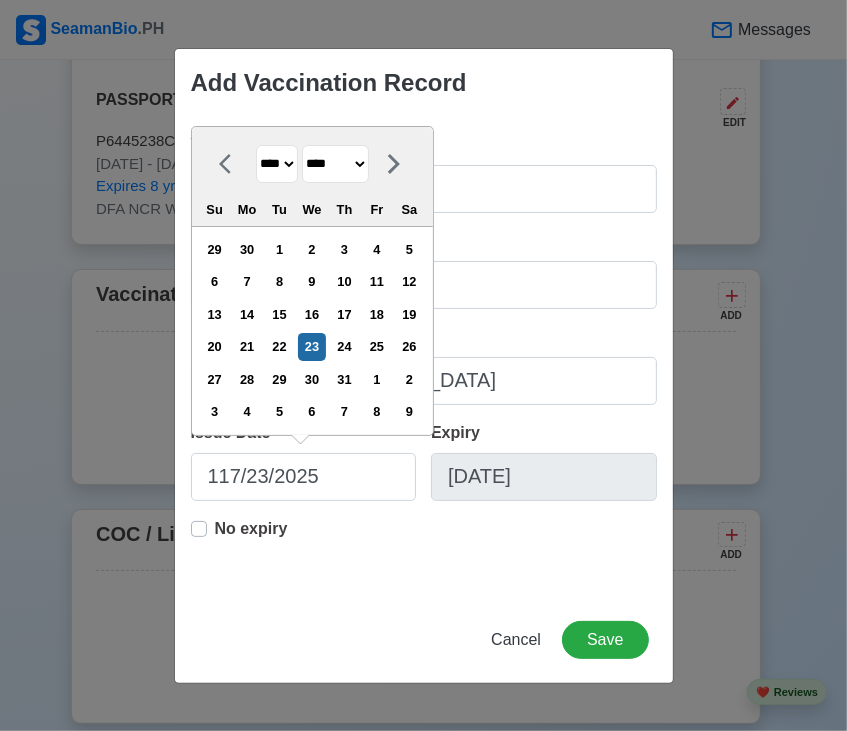 select on "****" 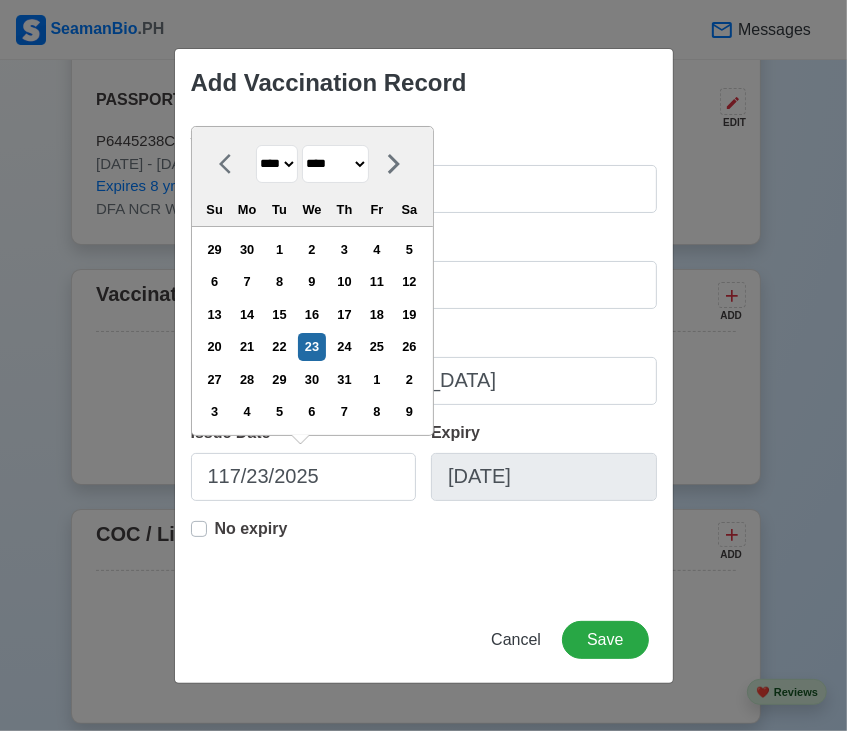 click on "**** **** **** **** **** **** **** **** **** **** **** **** **** **** **** **** **** **** **** **** **** **** **** **** **** **** **** **** **** **** **** **** **** **** **** **** **** **** **** **** **** **** **** **** **** **** **** **** **** **** **** **** **** **** **** **** **** **** **** **** **** **** **** **** **** **** **** **** **** **** **** **** **** **** **** **** **** **** **** **** **** **** **** **** **** **** **** **** **** **** **** **** **** **** **** **** **** **** **** **** **** **** **** **** **** ****" at bounding box center [277, 164] 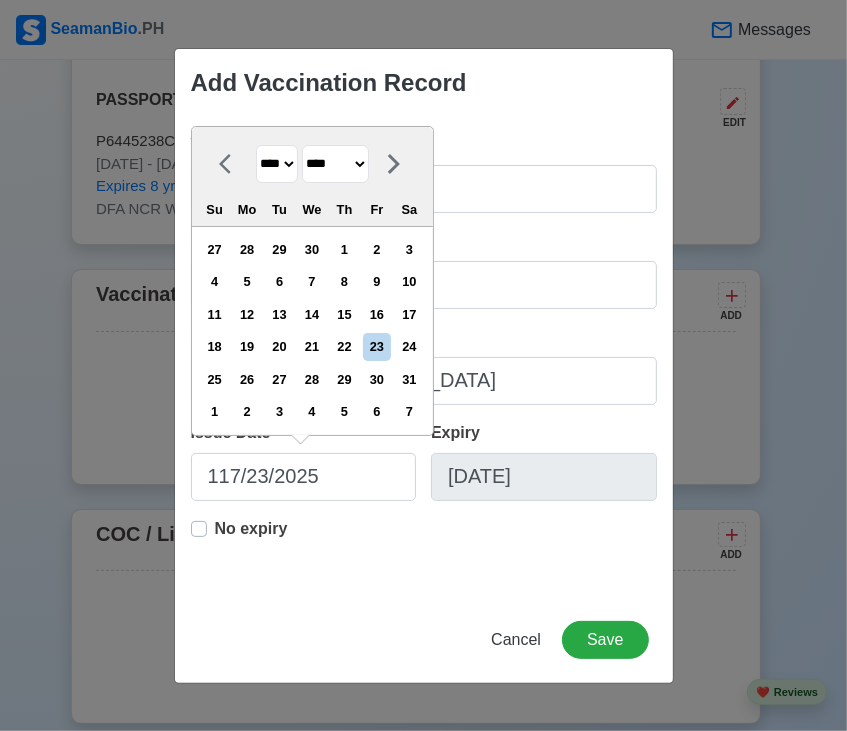click on "******* ******** ***** ***** *** **** **** ****** ********* ******* ******** ********" at bounding box center (335, 164) 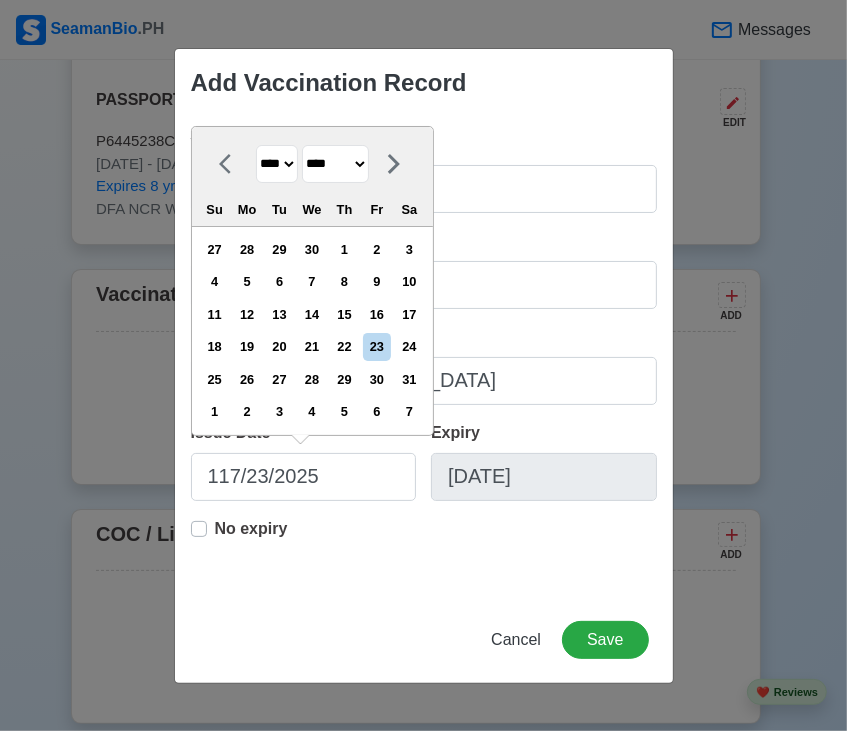select on "********" 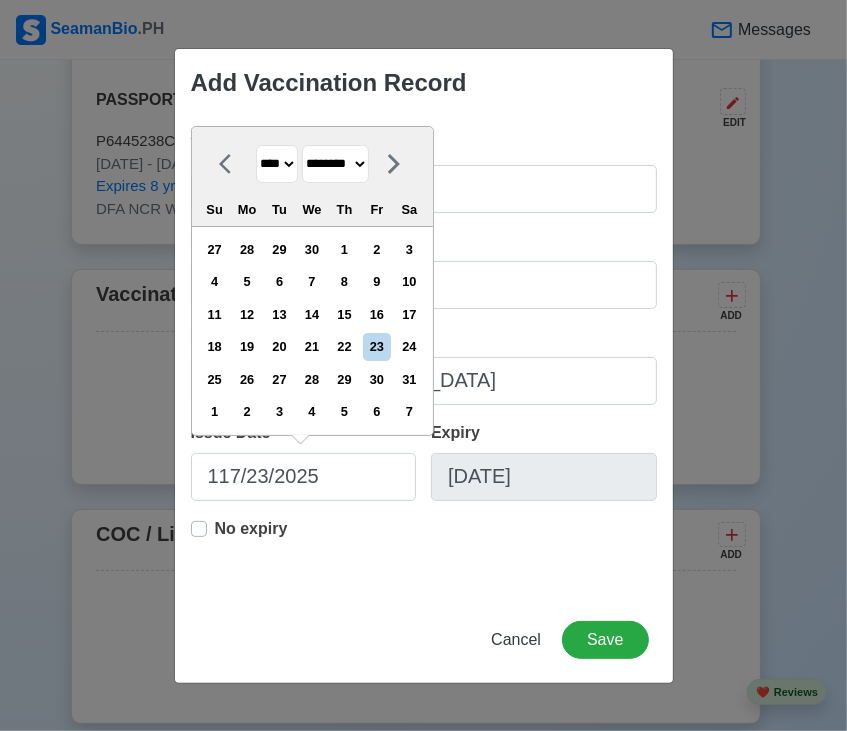 click on "******* ******** ***** ***** *** **** **** ****** ********* ******* ******** ********" at bounding box center [335, 164] 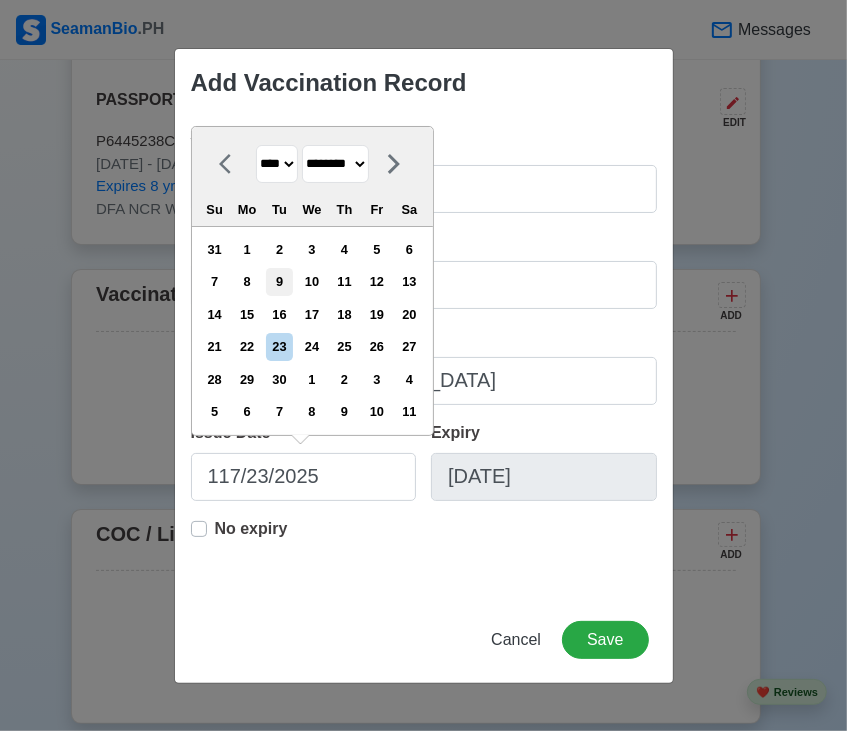 click on "9" at bounding box center [279, 281] 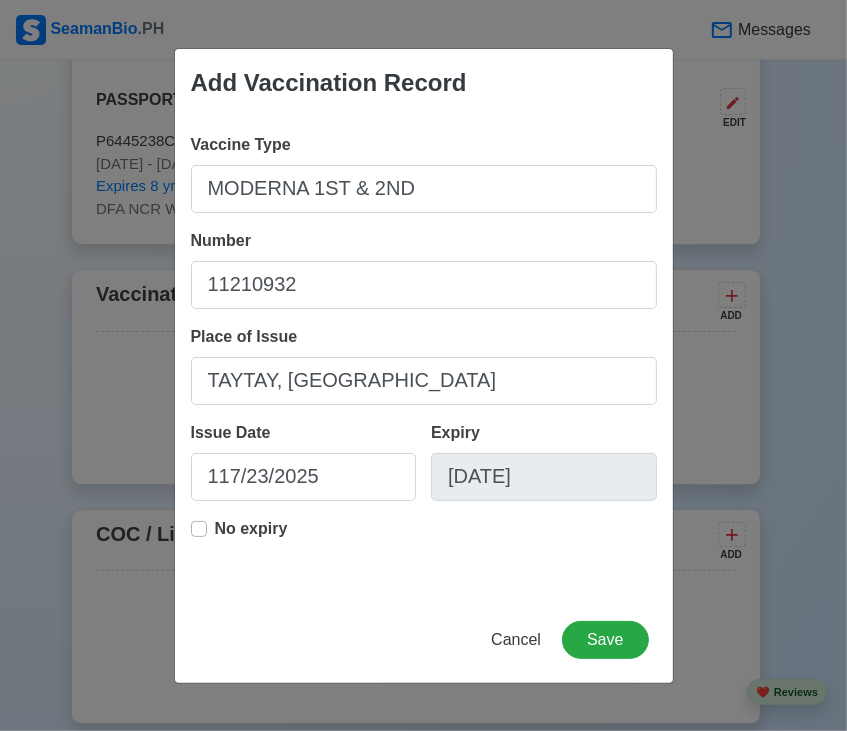 type on "[DATE]" 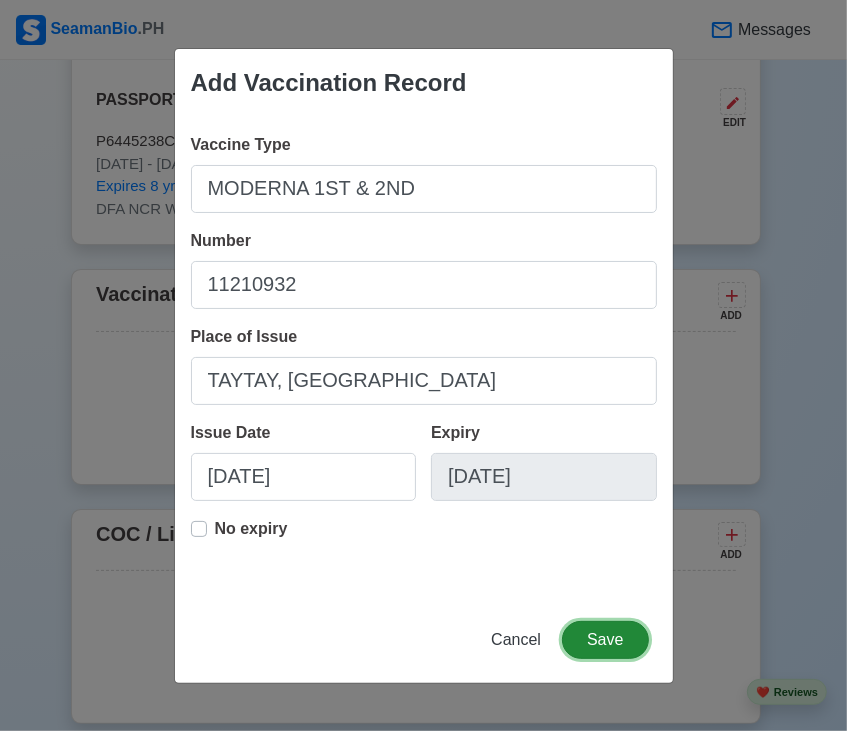 click on "Save" at bounding box center (605, 640) 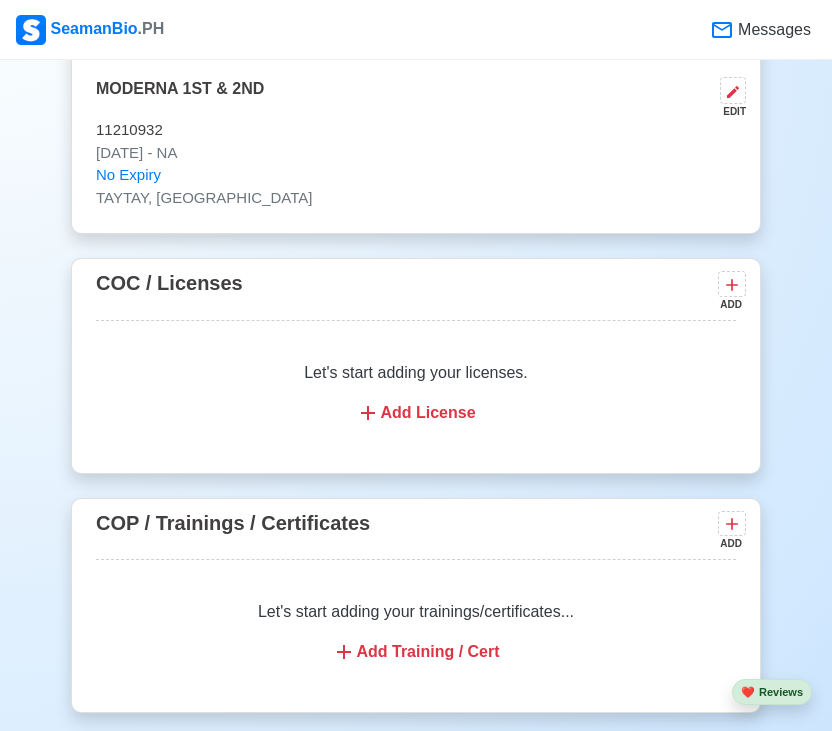 scroll, scrollTop: 2227, scrollLeft: 0, axis: vertical 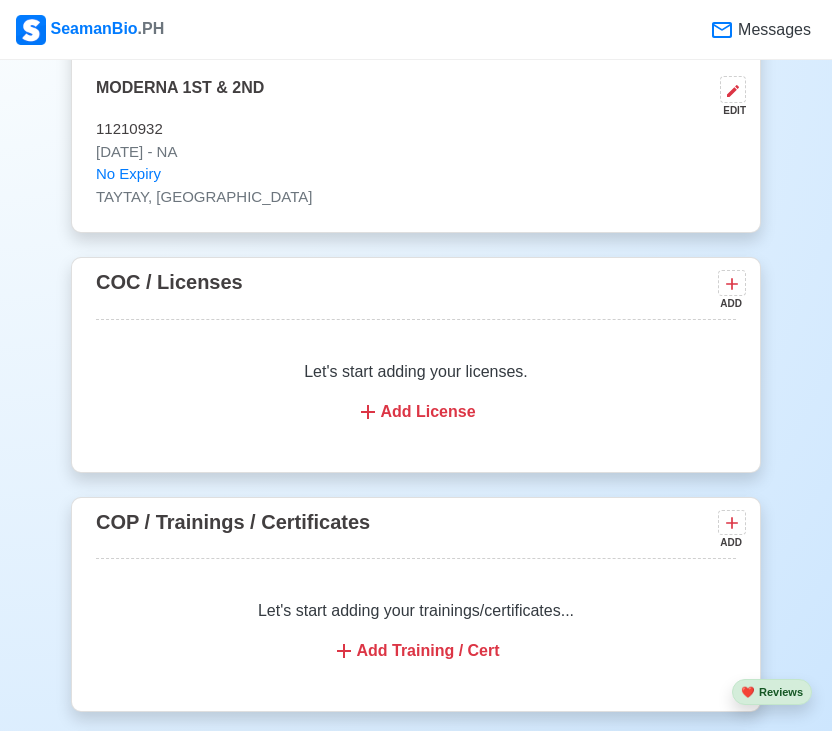 click on "Add License" at bounding box center (416, 412) 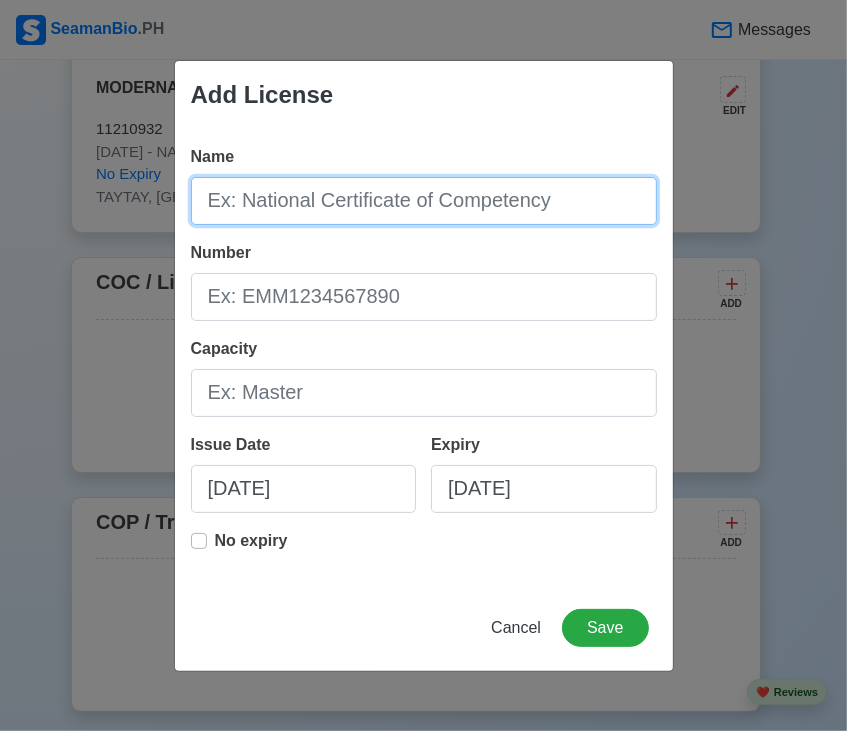 click on "Name" at bounding box center (424, 201) 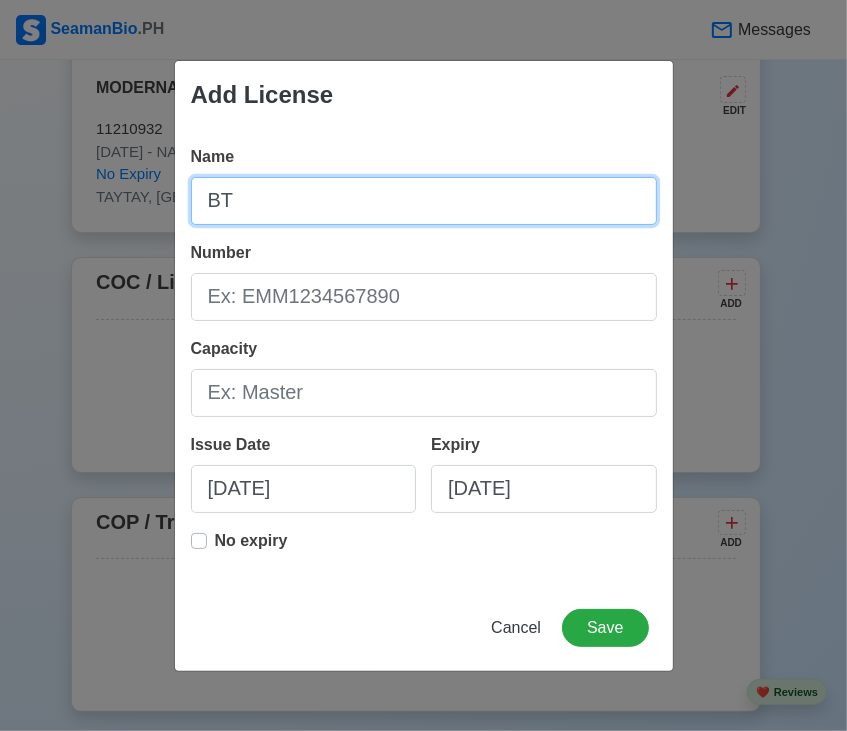 type on "BT" 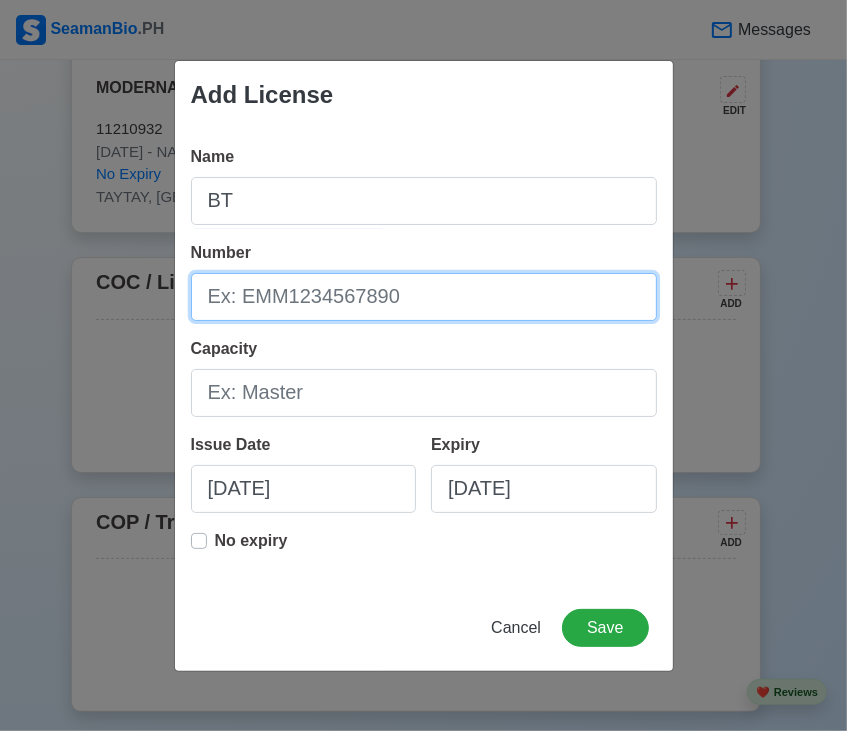 click on "Number" at bounding box center (424, 297) 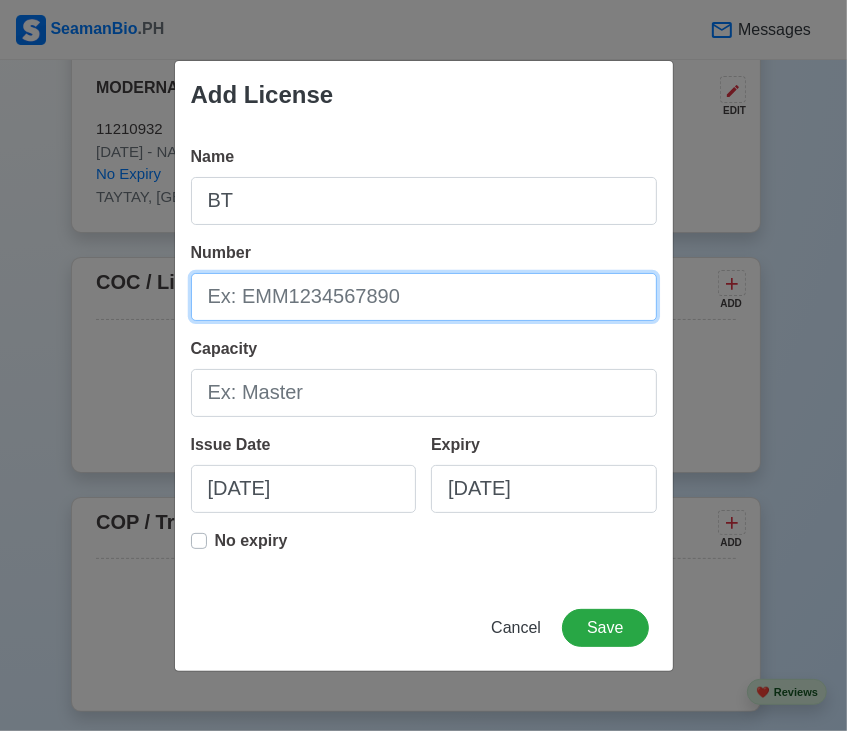 type on "11210932" 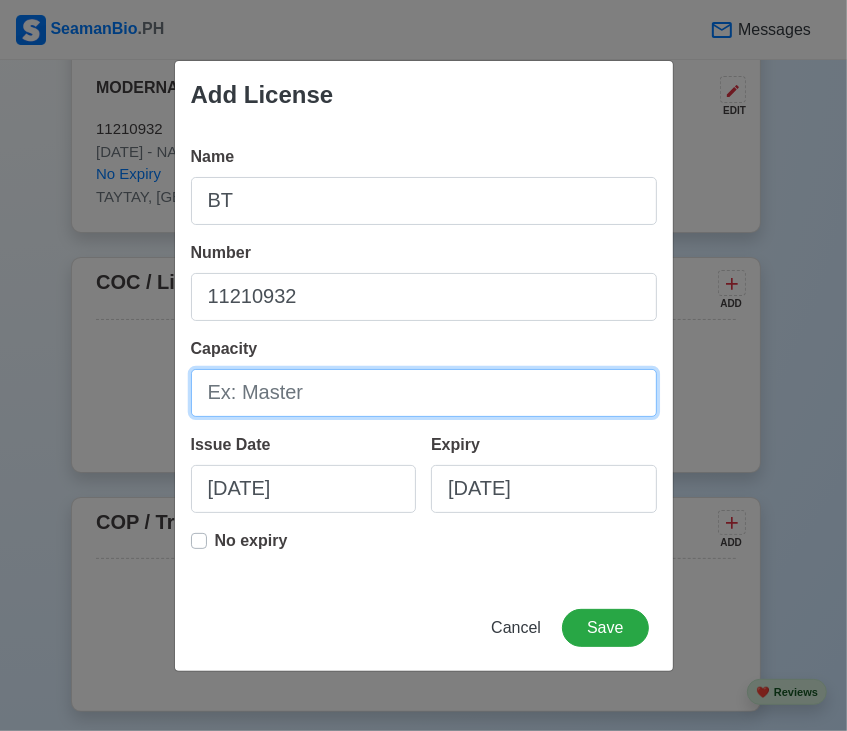 click on "Capacity" at bounding box center [424, 393] 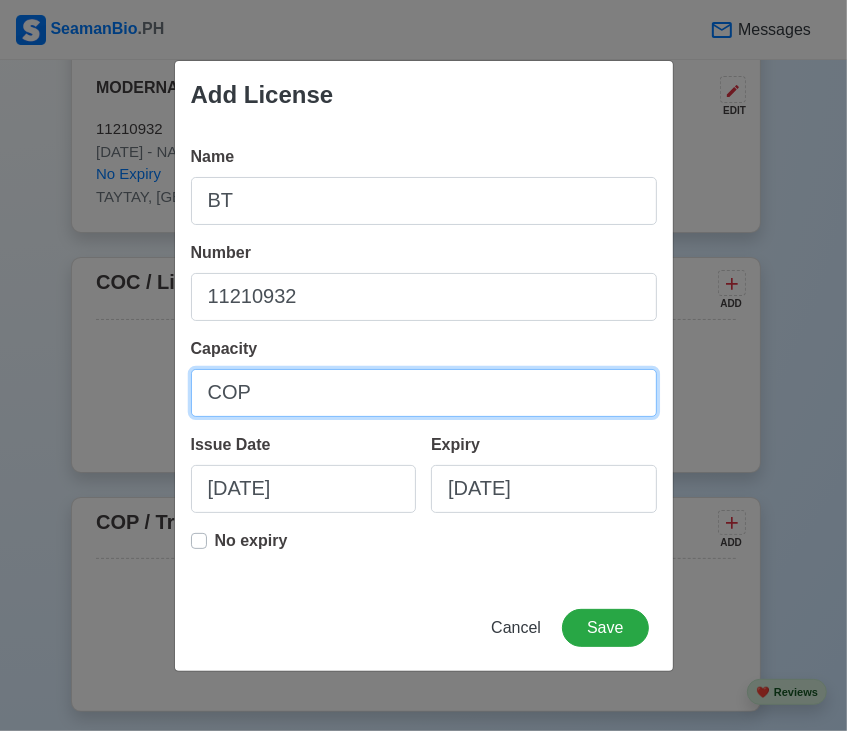 type on "COP" 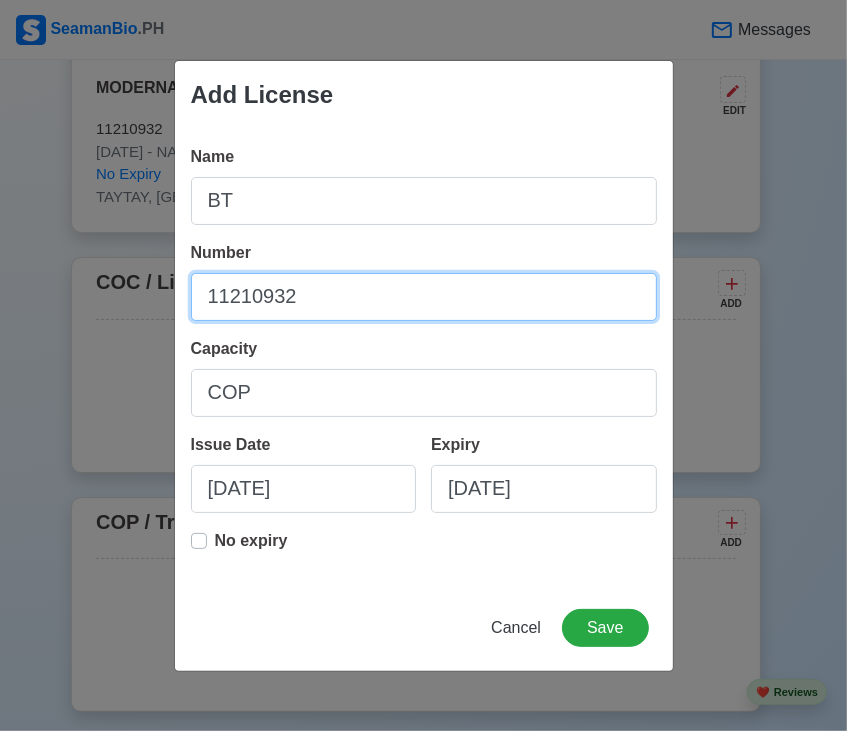 click on "11210932" at bounding box center (424, 297) 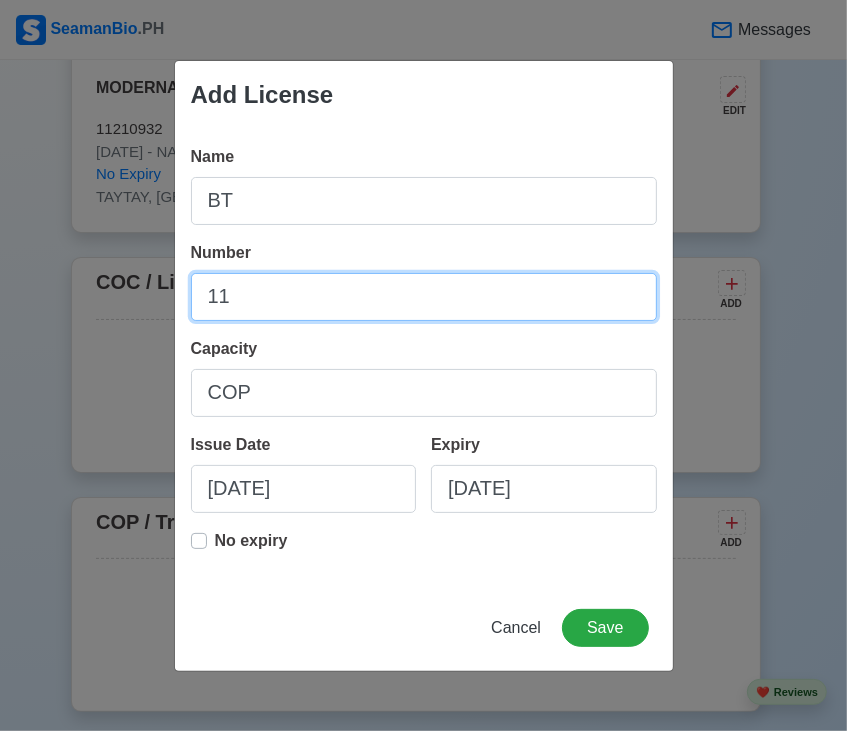 type on "1" 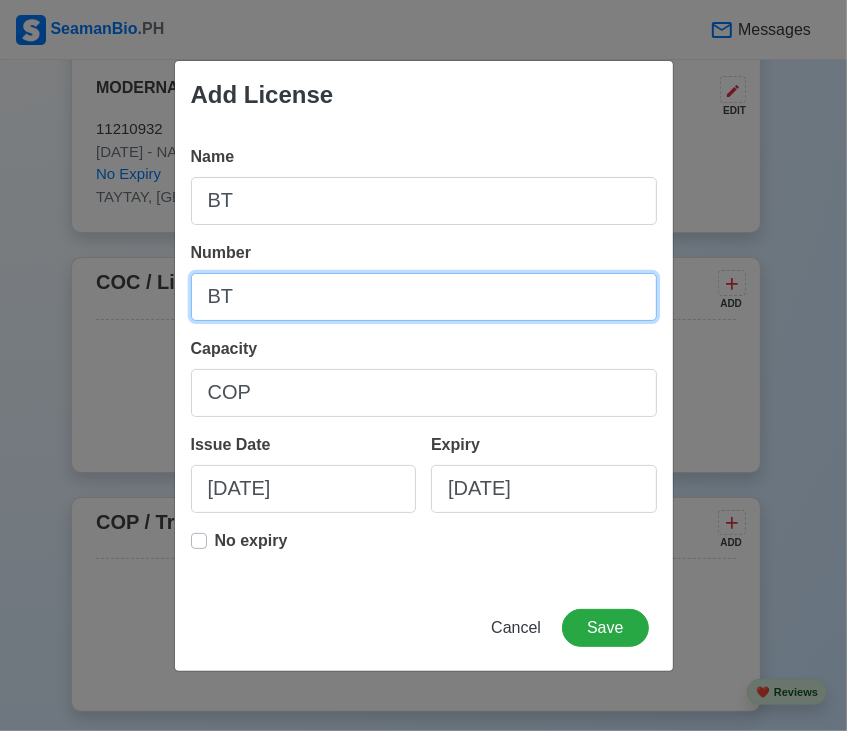 click on "BT" at bounding box center [424, 297] 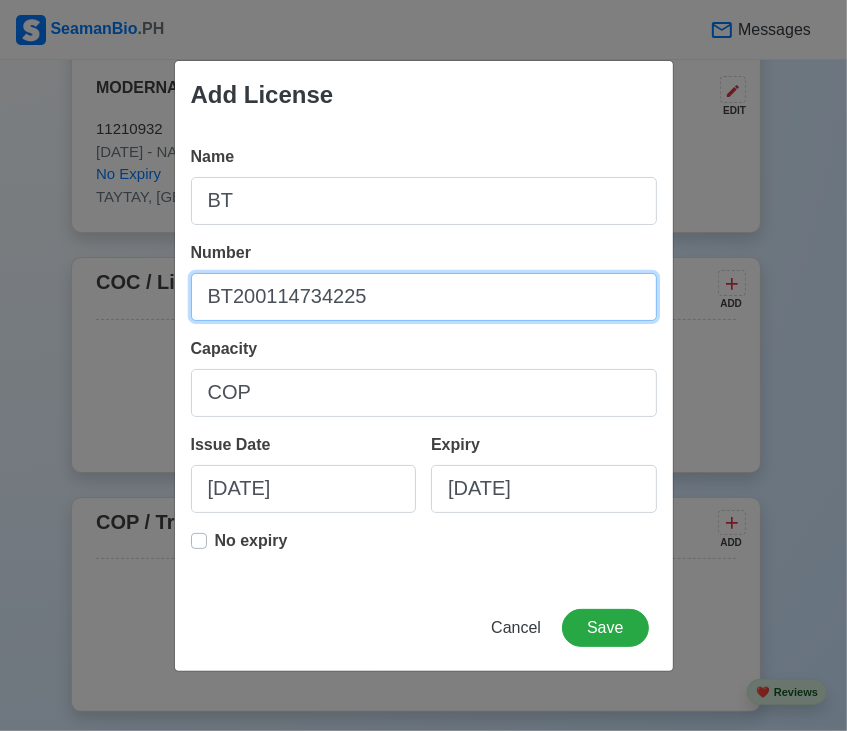 type on "BT200114734225" 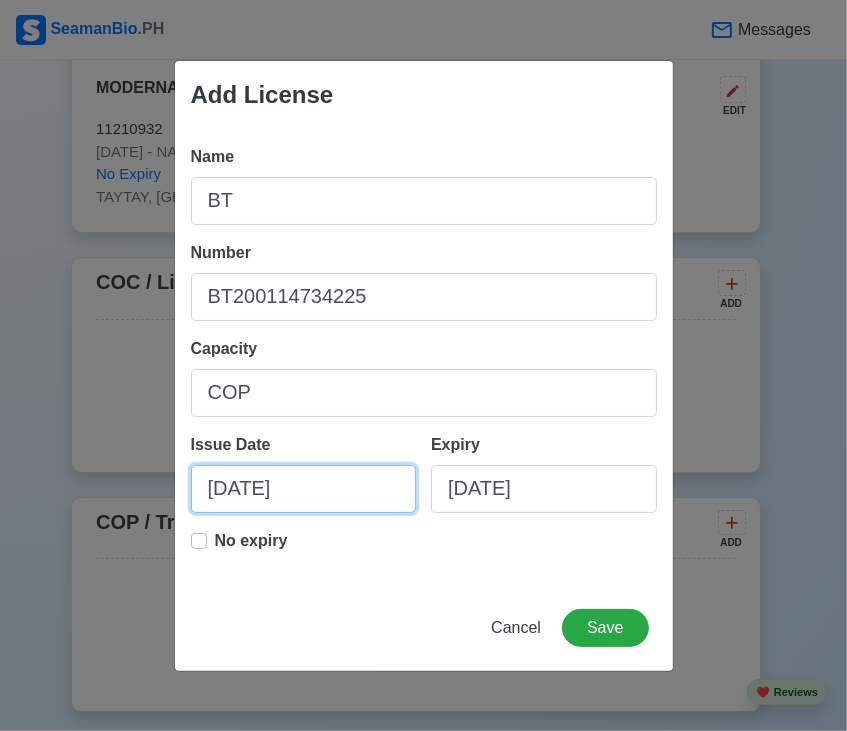 click on "[DATE]" at bounding box center (304, 489) 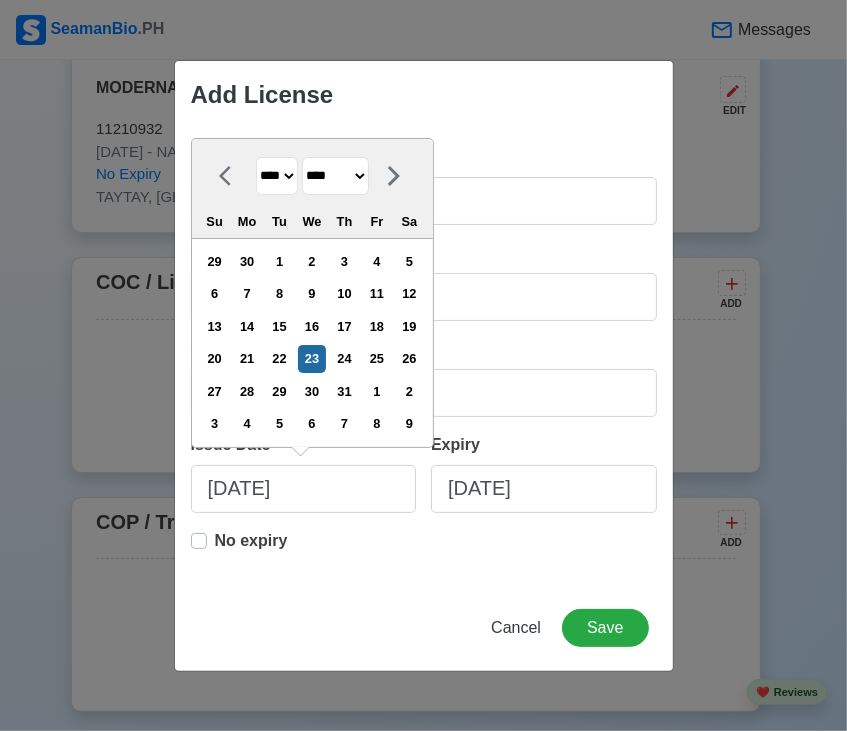 click on "******* ******** ***** ***** *** **** **** ****** ********* ******* ******** ********" at bounding box center (335, 176) 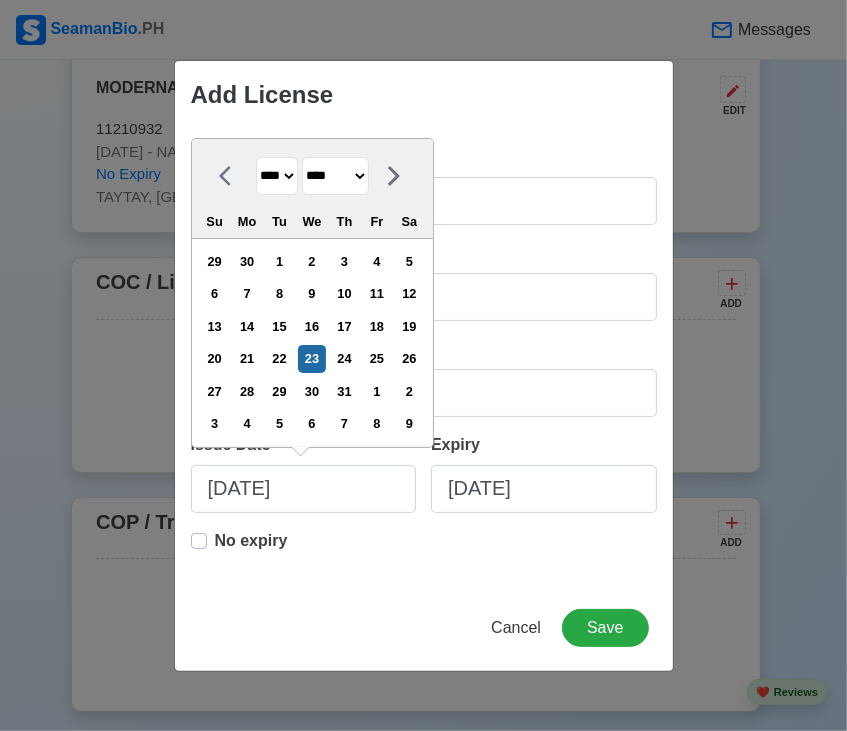 select on "*****" 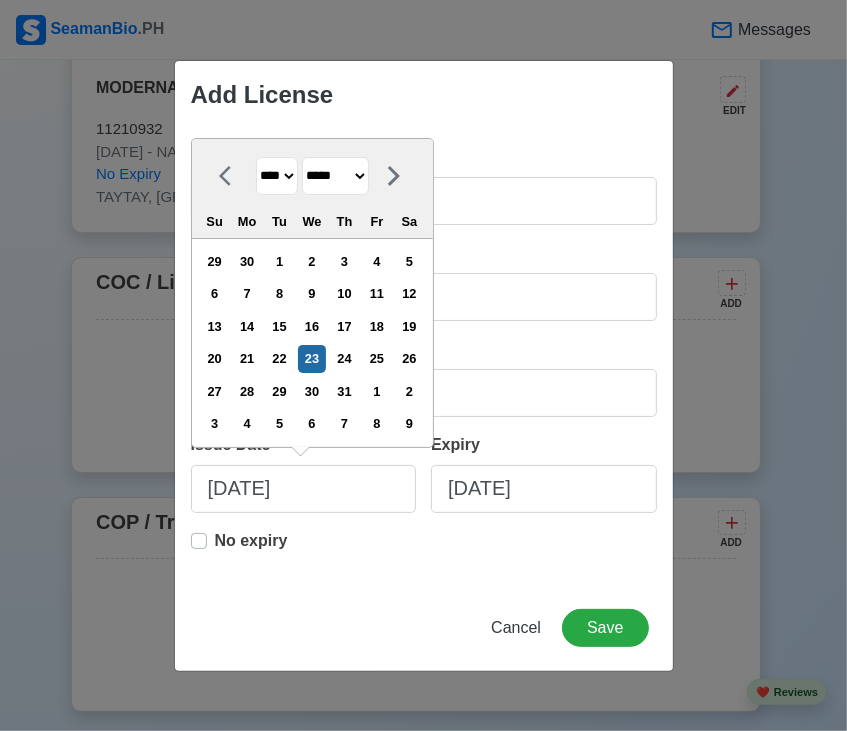 click on "******* ******** ***** ***** *** **** **** ****** ********* ******* ******** ********" at bounding box center [335, 176] 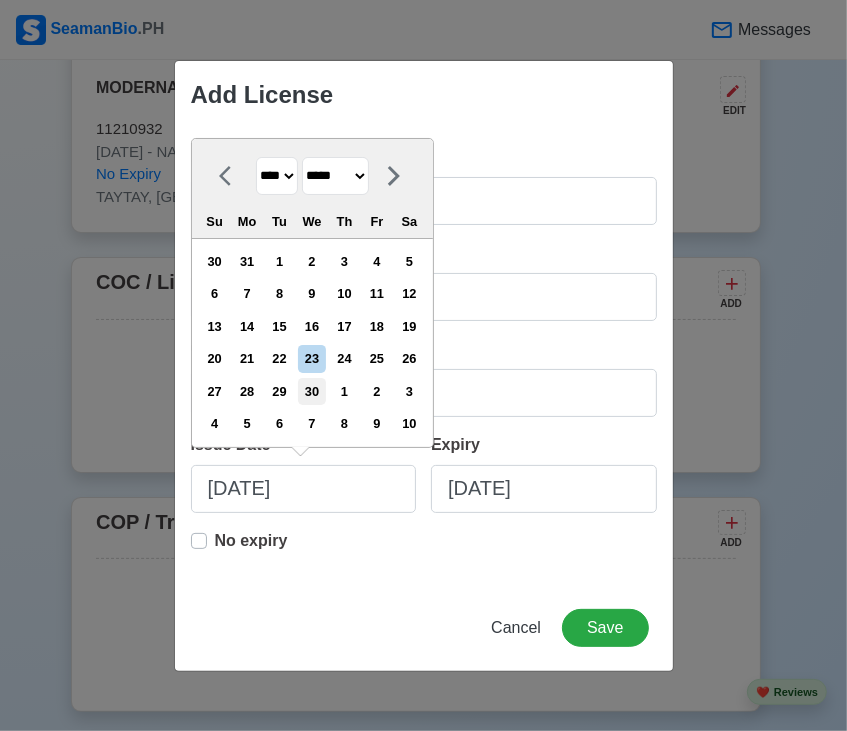 click on "30" at bounding box center (311, 391) 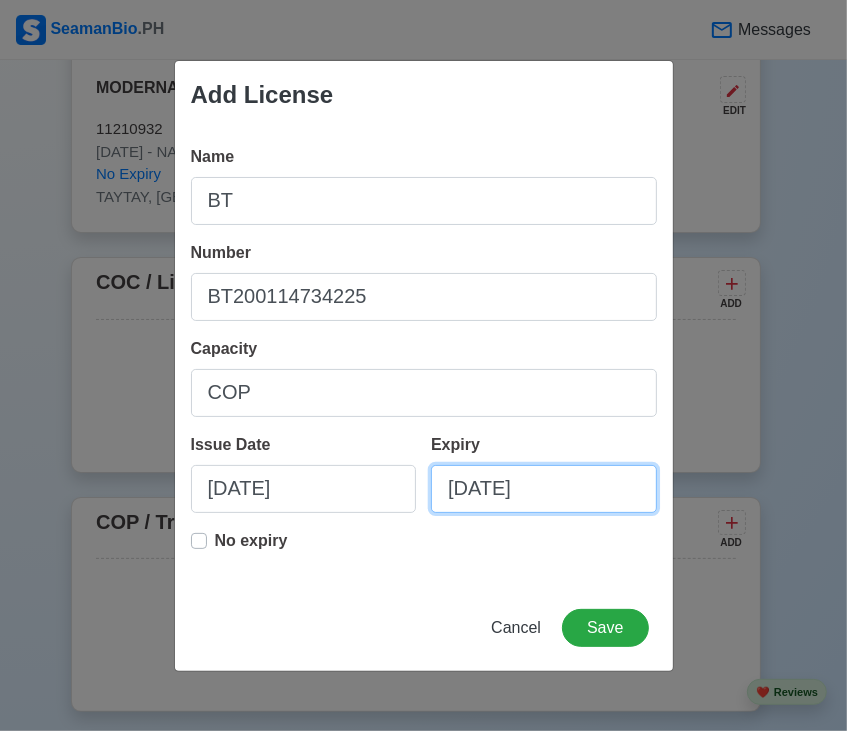select on "****" 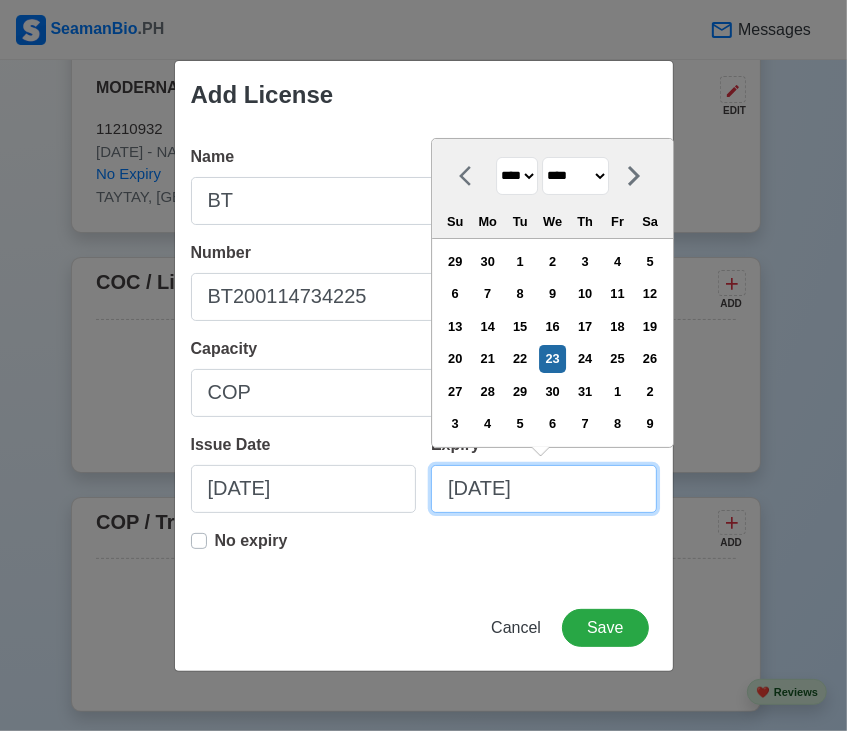 click on "[DATE]" at bounding box center (544, 489) 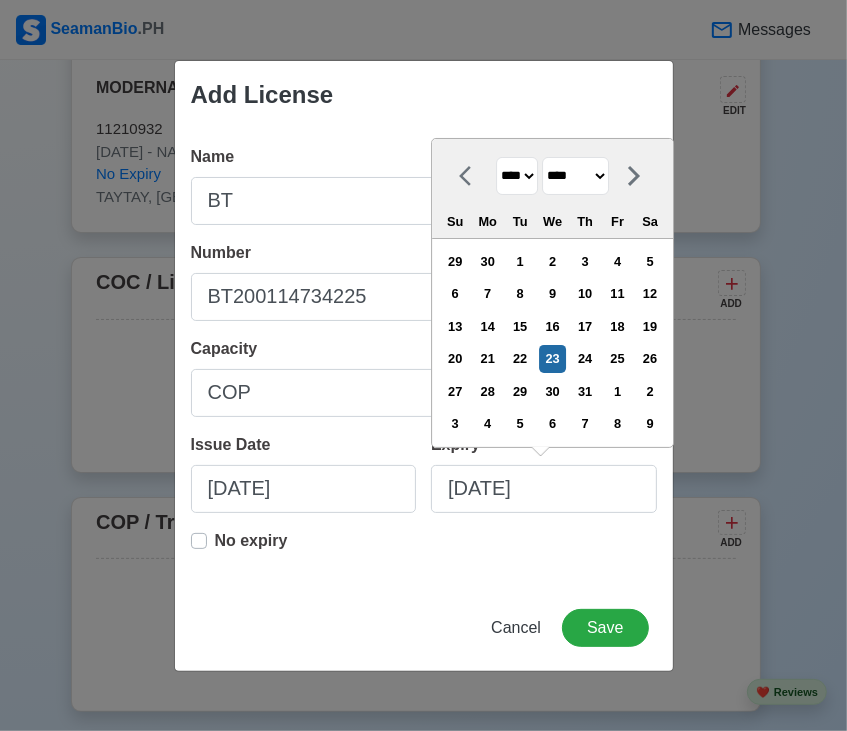 click on "**** **** **** **** **** **** **** **** **** **** **** **** **** **** **** **** **** **** **** **** **** **** **** **** **** **** **** **** **** **** **** **** **** **** **** **** **** **** **** **** **** **** **** **** **** **** **** **** **** **** **** **** **** **** **** **** **** **** **** **** **** **** **** **** **** **** **** **** **** **** **** **** **** **** **** **** **** **** **** **** **** **** **** **** **** **** **** **** **** **** **** **** **** **** **** **** **** **** **** **** **** **** **** **** **** **** **** **** **** **** **** **** **** **** **** **** **** **** **** **** ****" at bounding box center [517, 176] 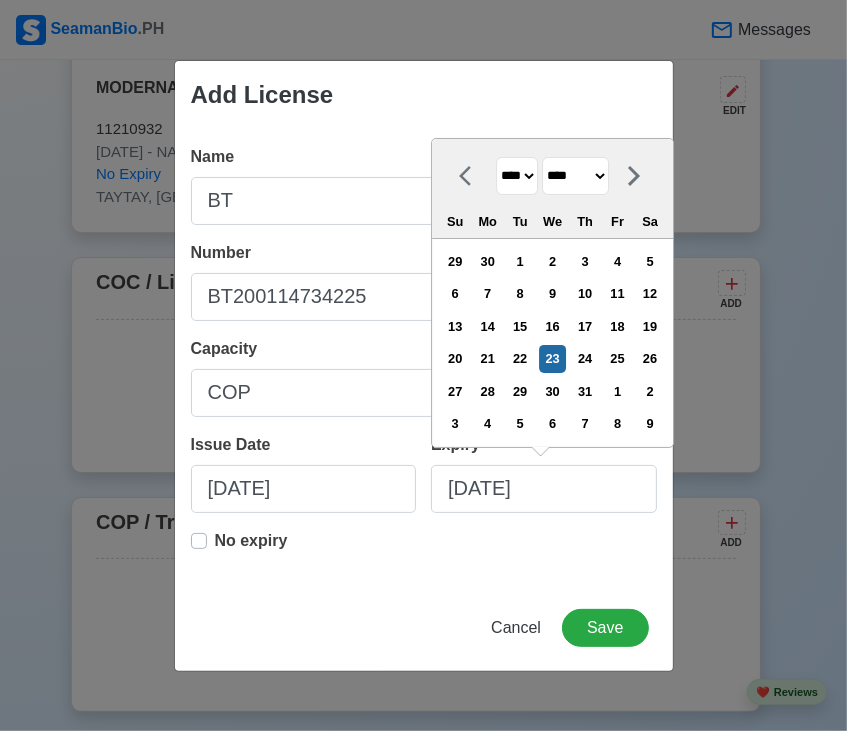 select on "****" 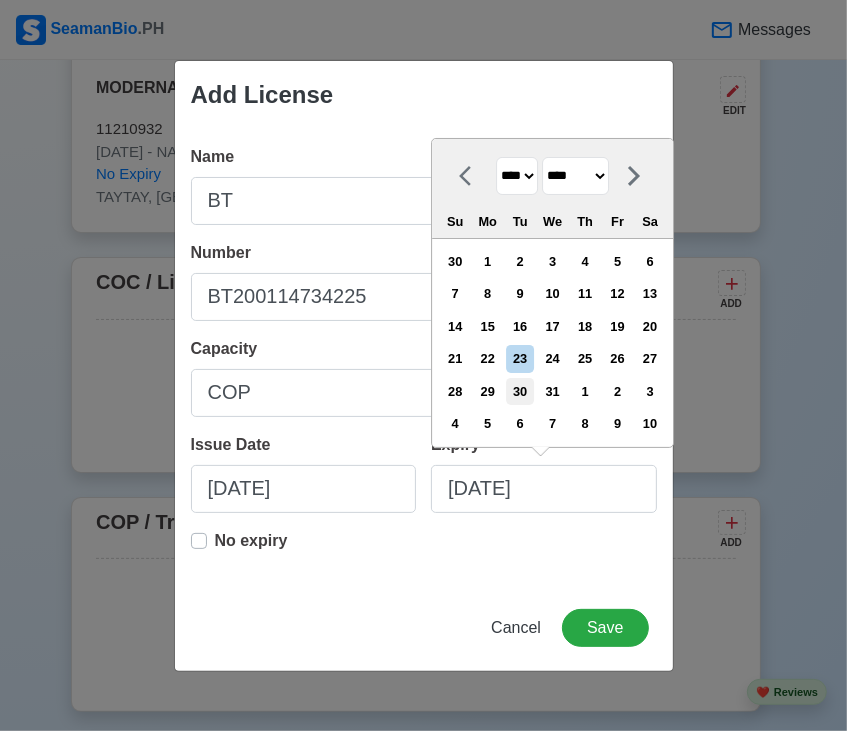 click on "30" at bounding box center (520, 391) 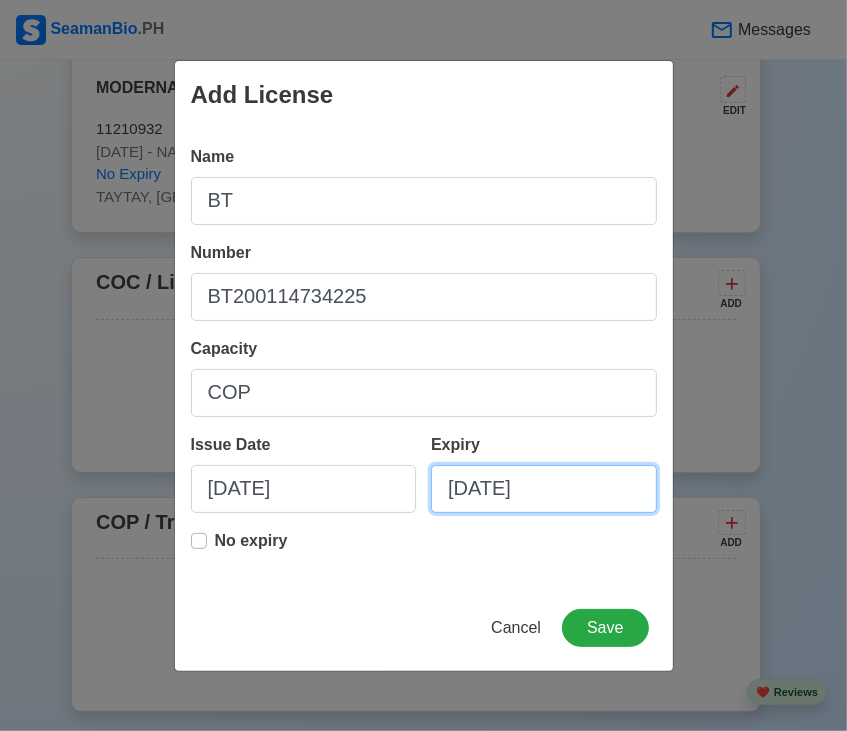 click on "[DATE]" at bounding box center [544, 489] 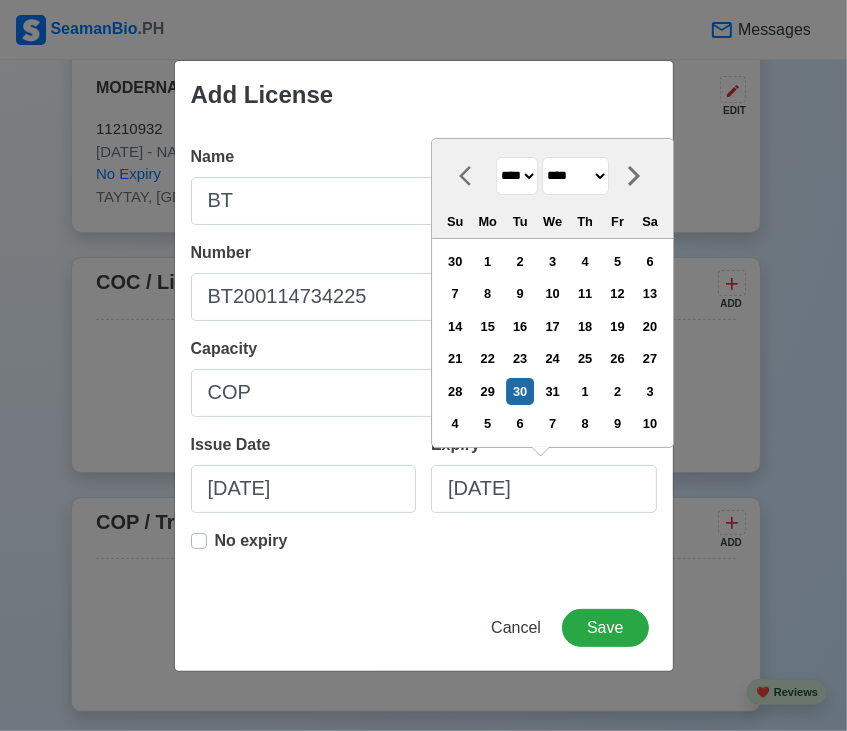 click on "******* ******** ***** ***** *** **** **** ****** ********* ******* ******** ********" at bounding box center (575, 176) 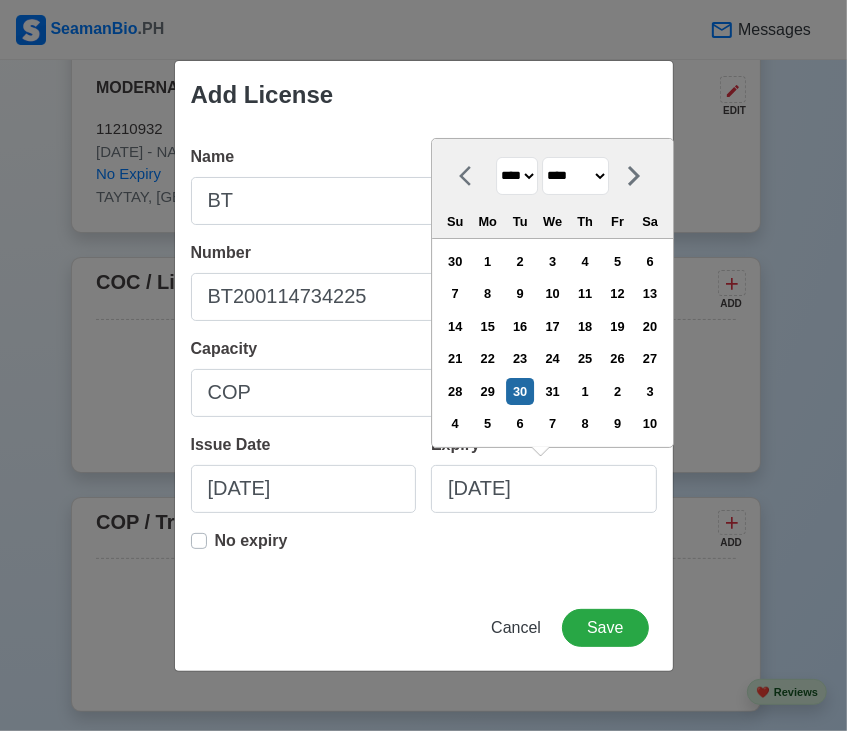 select on "*****" 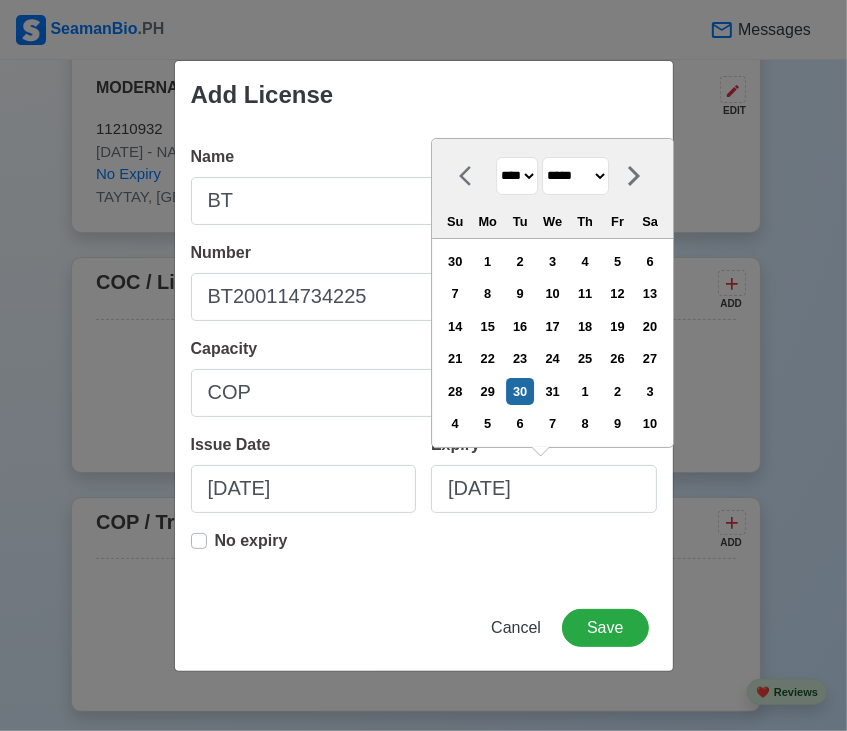 click on "******* ******** ***** ***** *** **** **** ****** ********* ******* ******** ********" at bounding box center [575, 176] 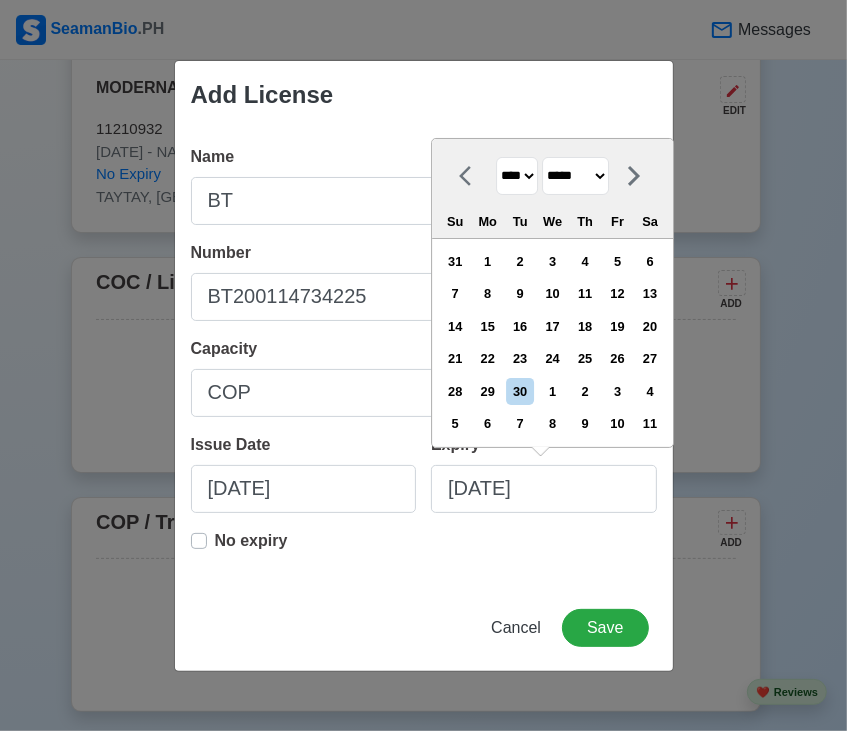 click on "No expiry" at bounding box center [424, 549] 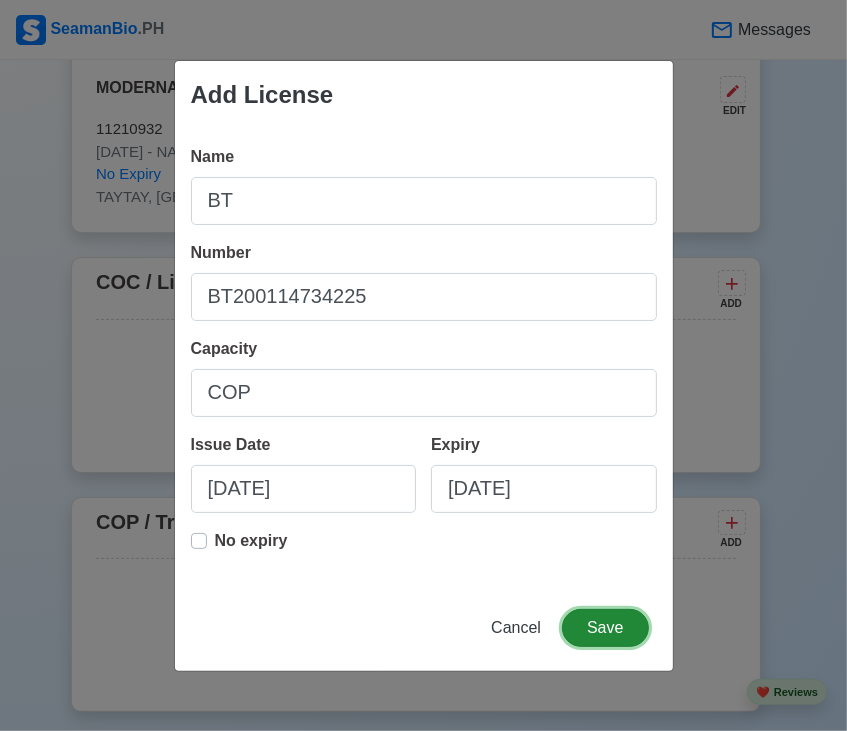 click on "Save" at bounding box center [605, 628] 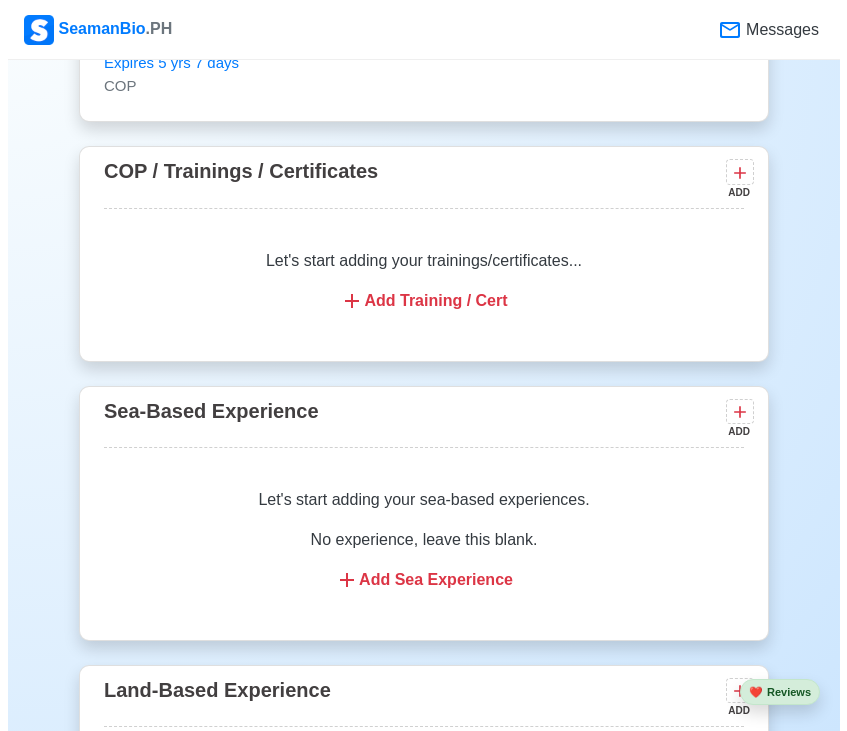 scroll, scrollTop: 2627, scrollLeft: 0, axis: vertical 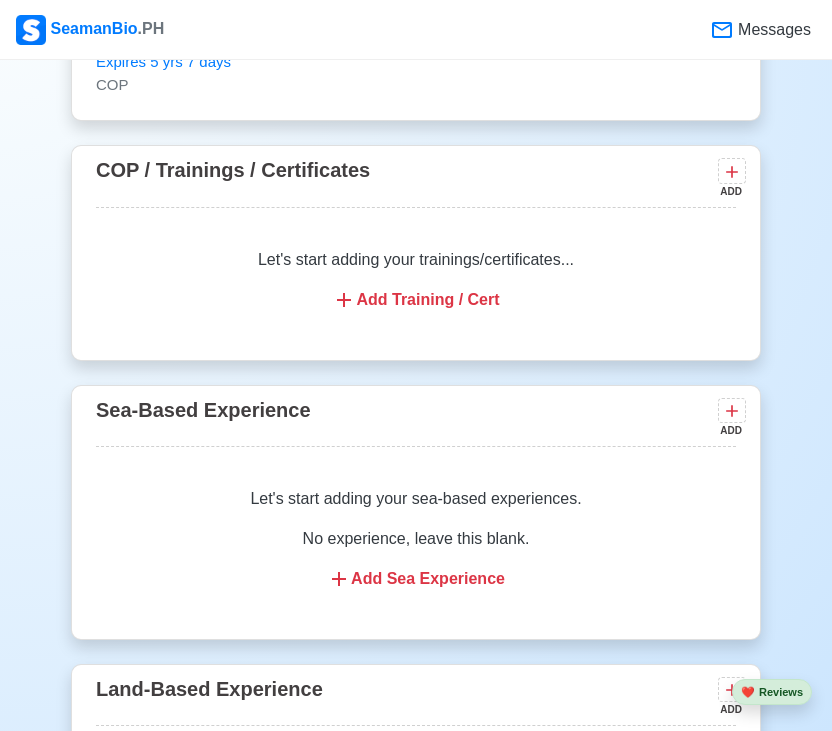click on "Add Sea Experience" at bounding box center [416, 579] 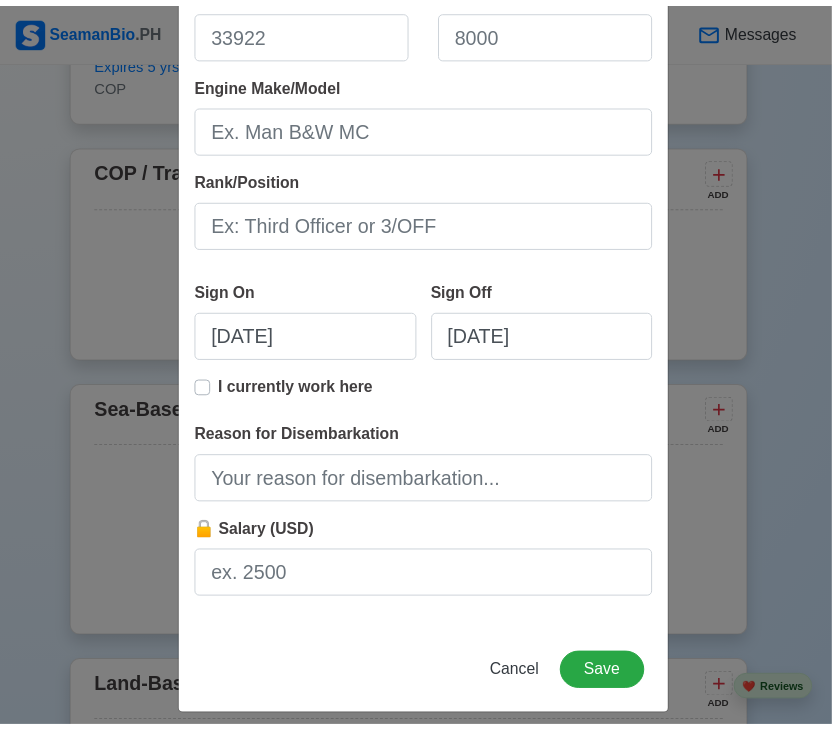 scroll, scrollTop: 440, scrollLeft: 0, axis: vertical 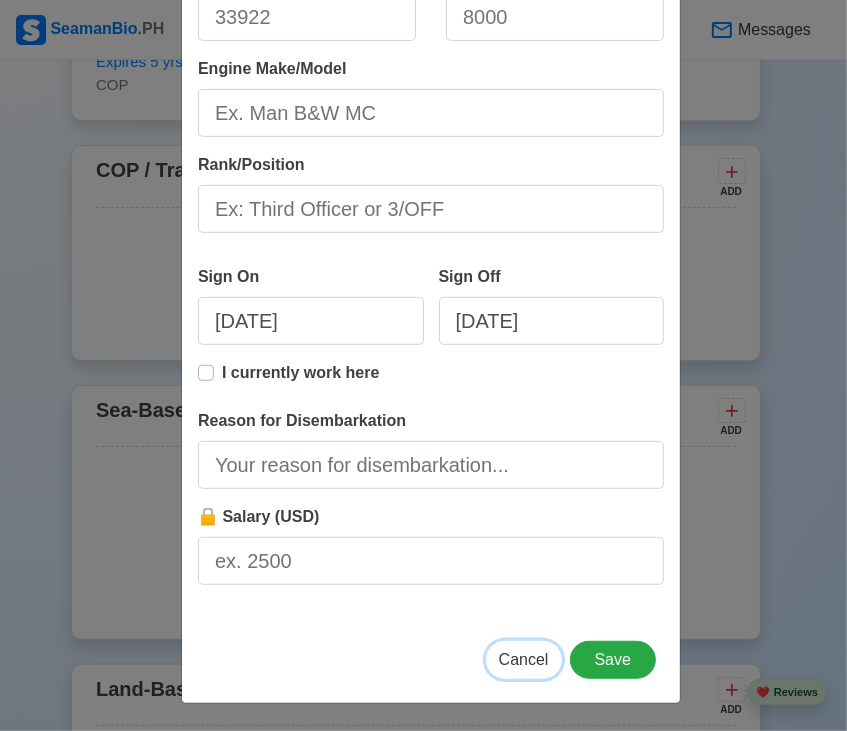 click on "Cancel" at bounding box center [524, 659] 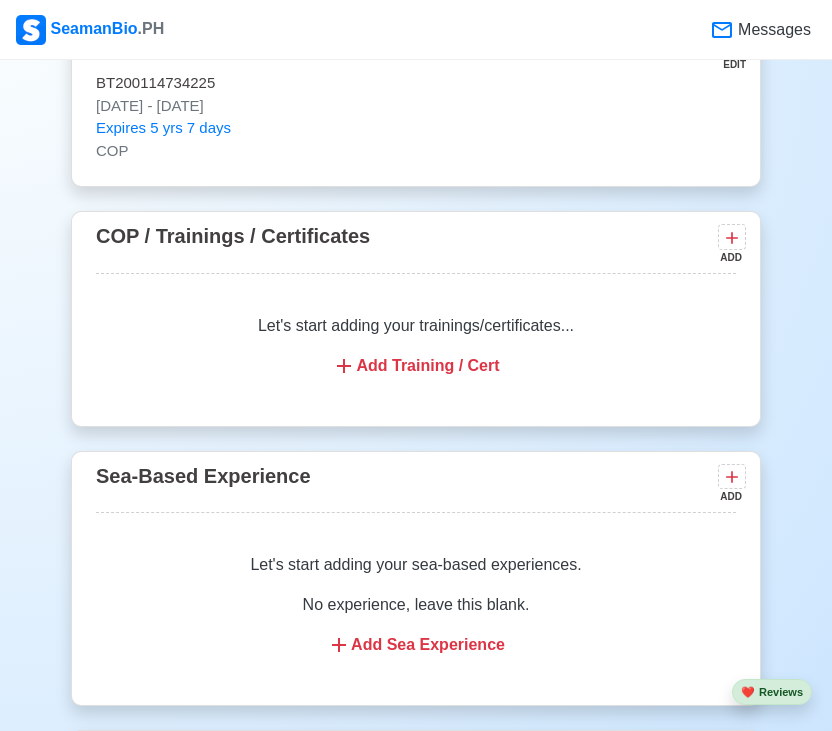 scroll, scrollTop: 2527, scrollLeft: 0, axis: vertical 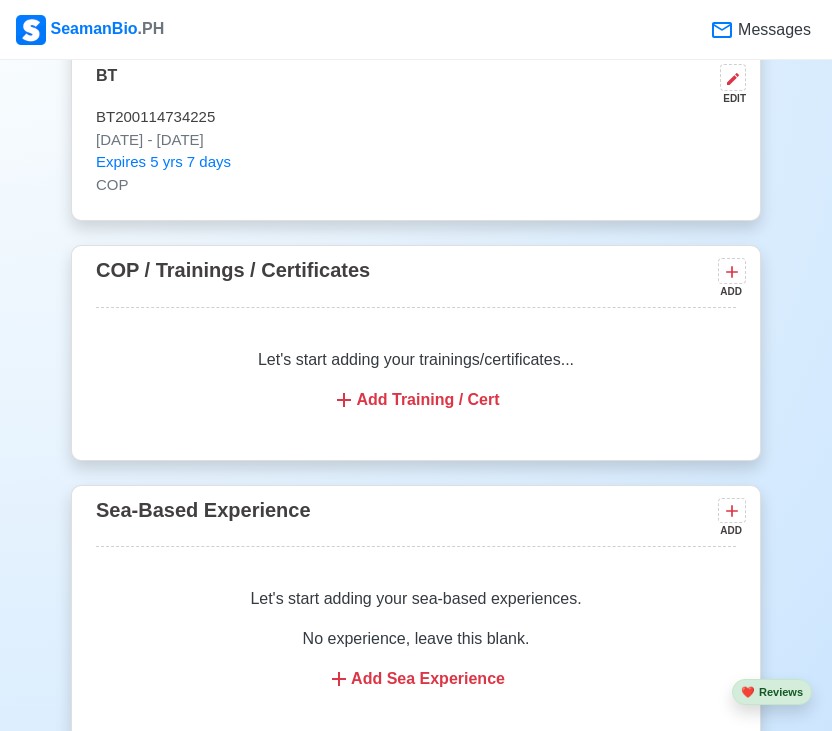 click on "Let's start adding your trainings/certificates...  Add Training / Cert" at bounding box center (416, 380) 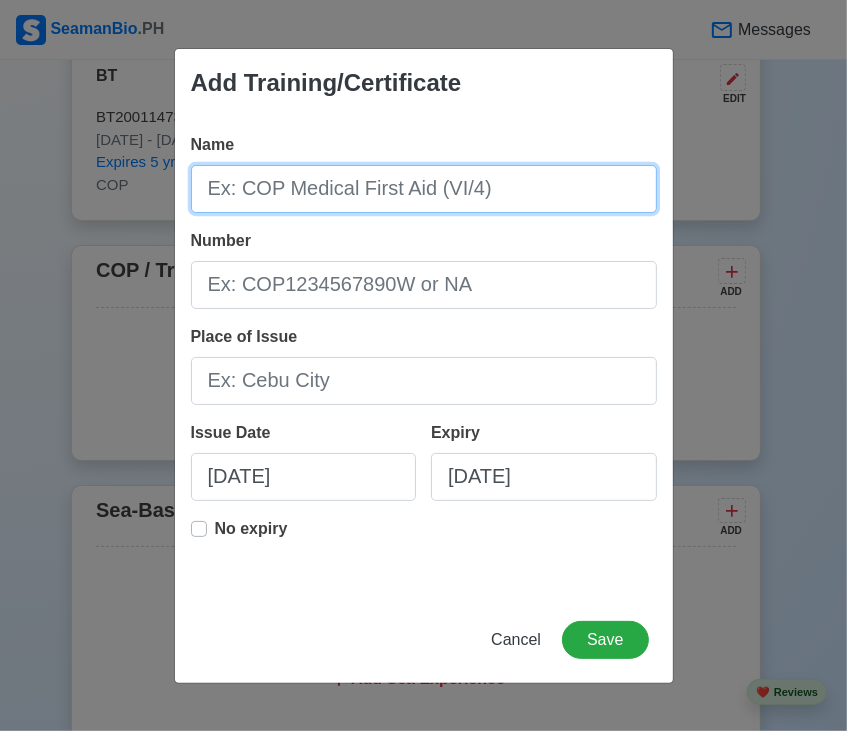 click on "Name" at bounding box center (424, 189) 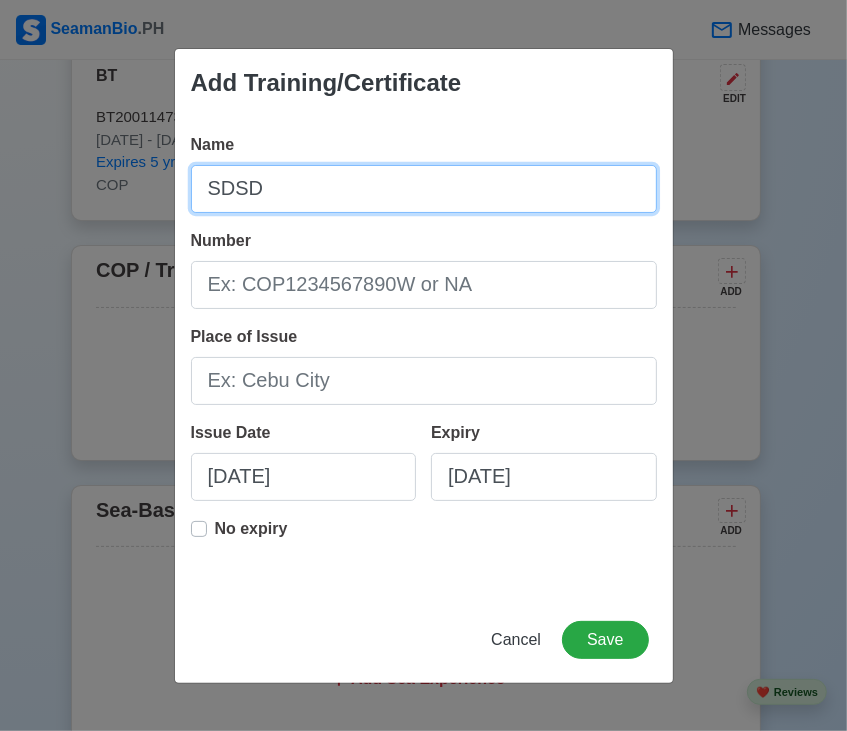 type on "SDSD" 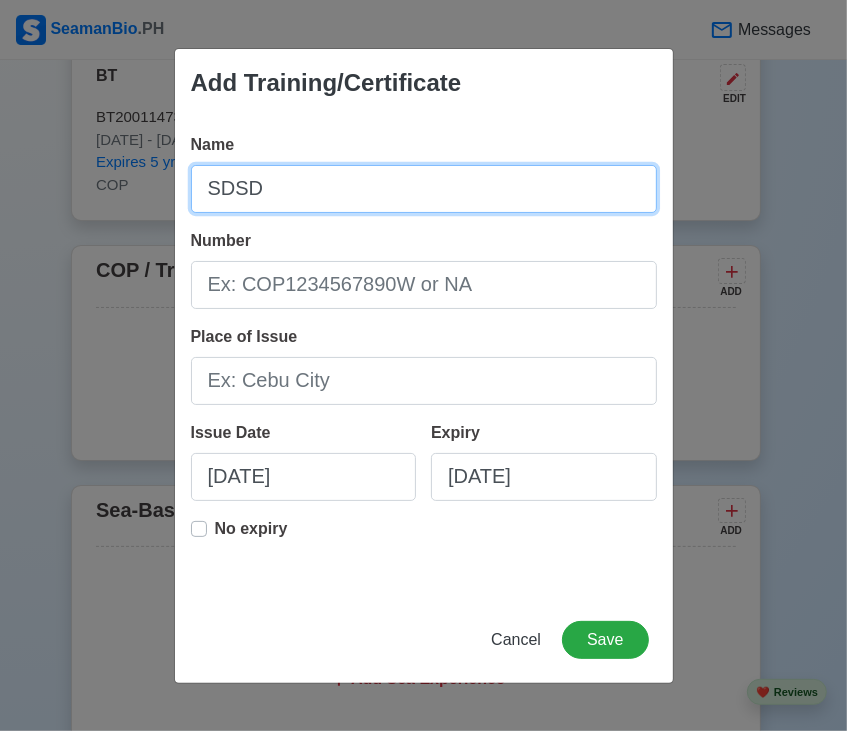 click on "SDSD" at bounding box center [424, 189] 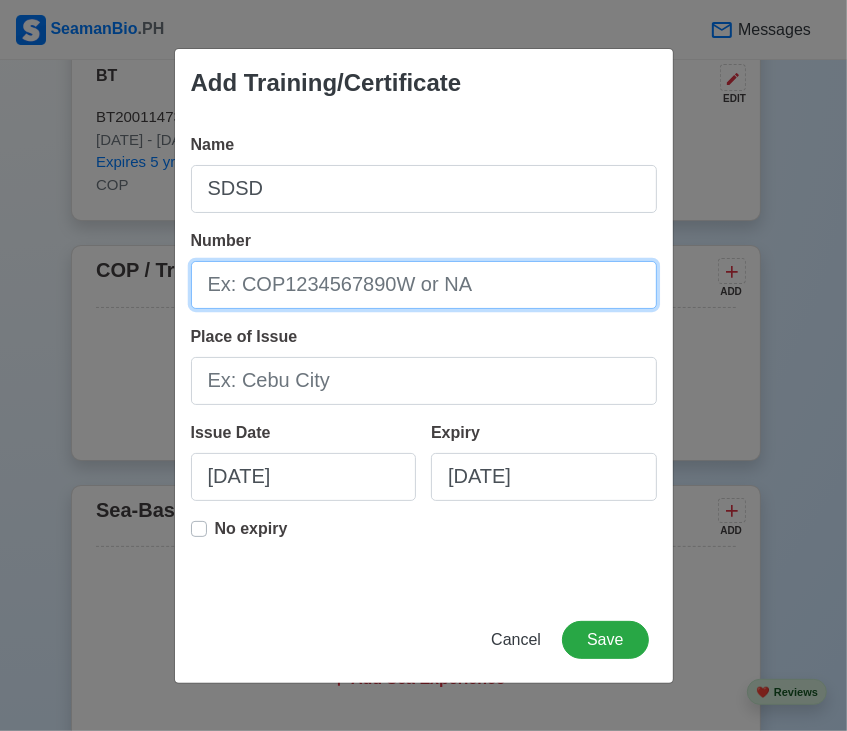 click on "Number" at bounding box center [424, 285] 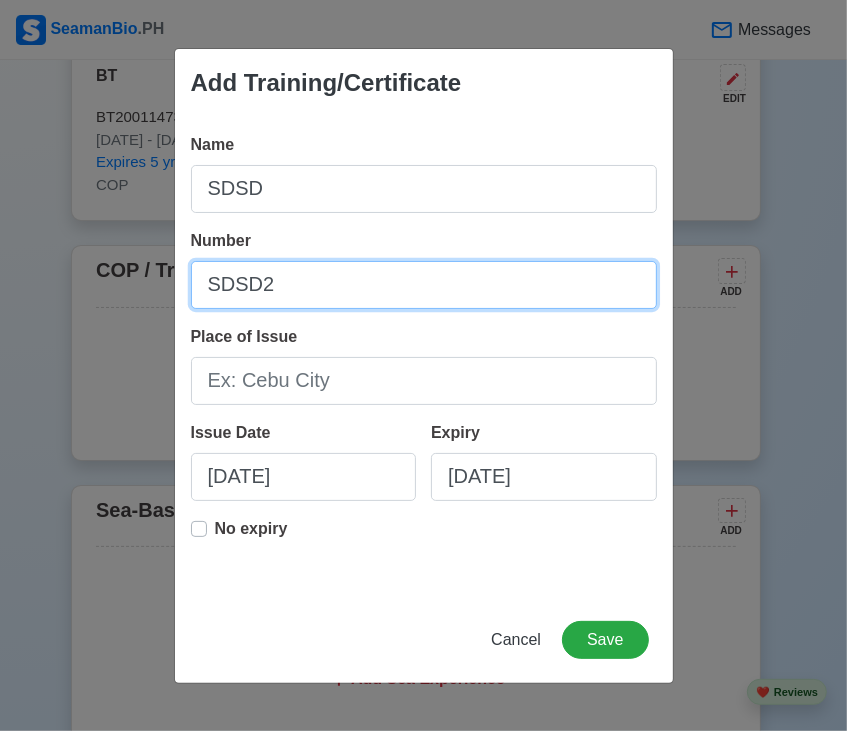 click on "SDSD2" at bounding box center (424, 285) 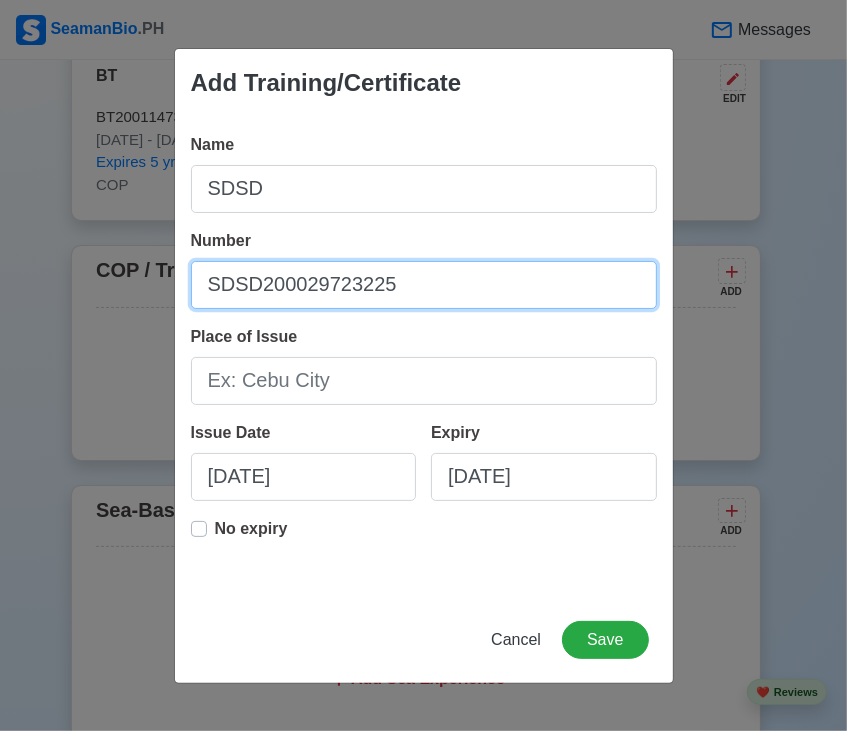 type on "SDSD200029723225" 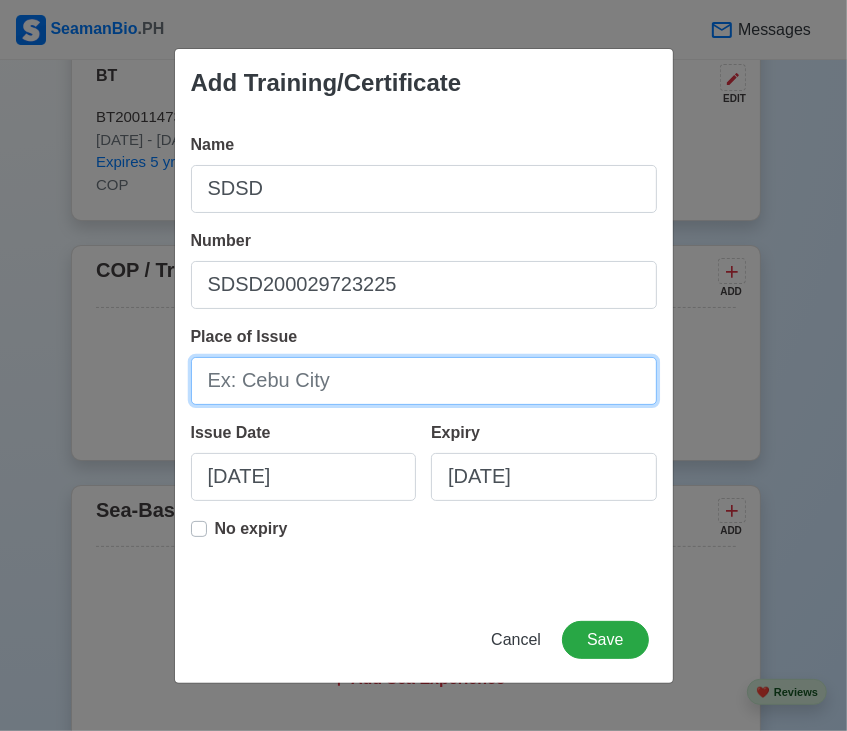 click on "Place of Issue" at bounding box center [424, 381] 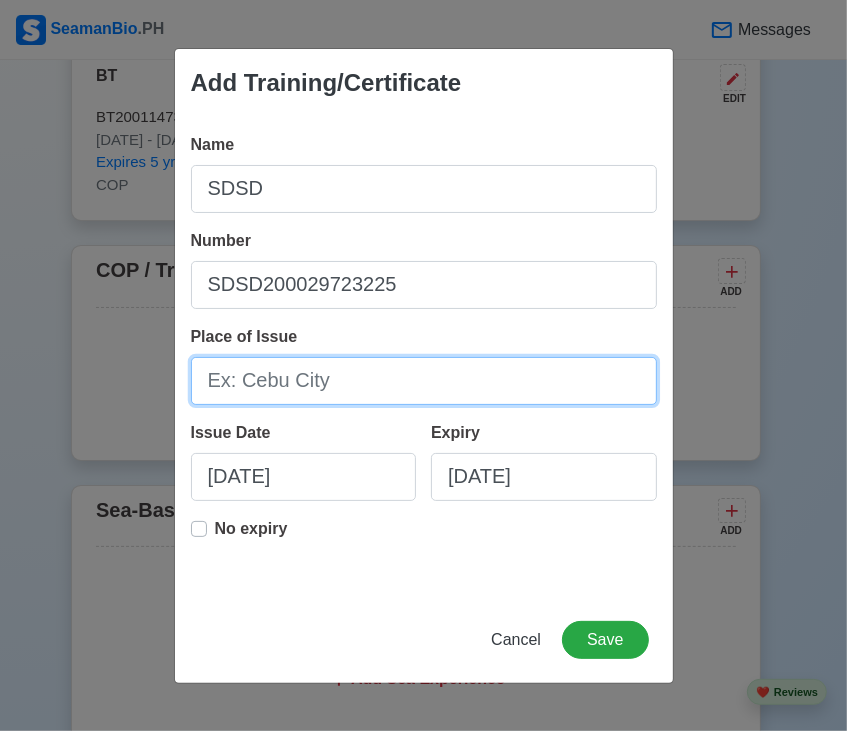 type on "m" 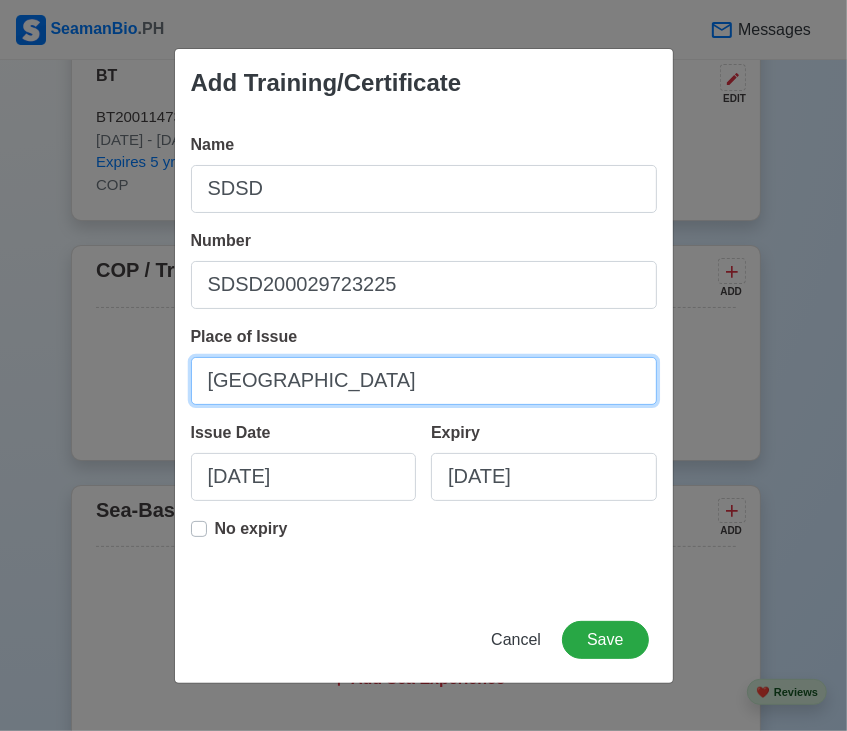 type on "[GEOGRAPHIC_DATA]" 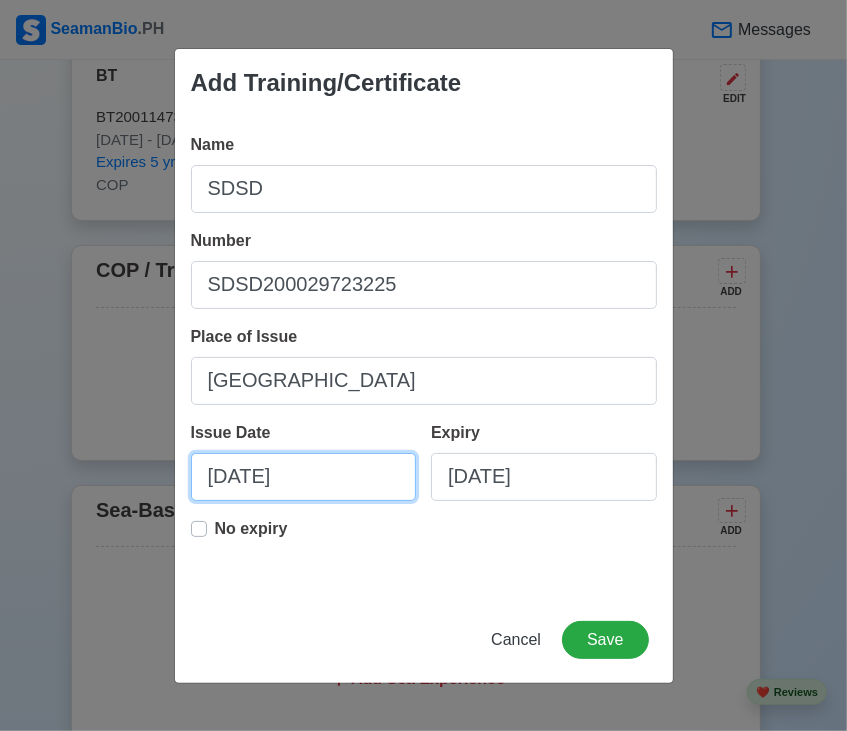select on "****" 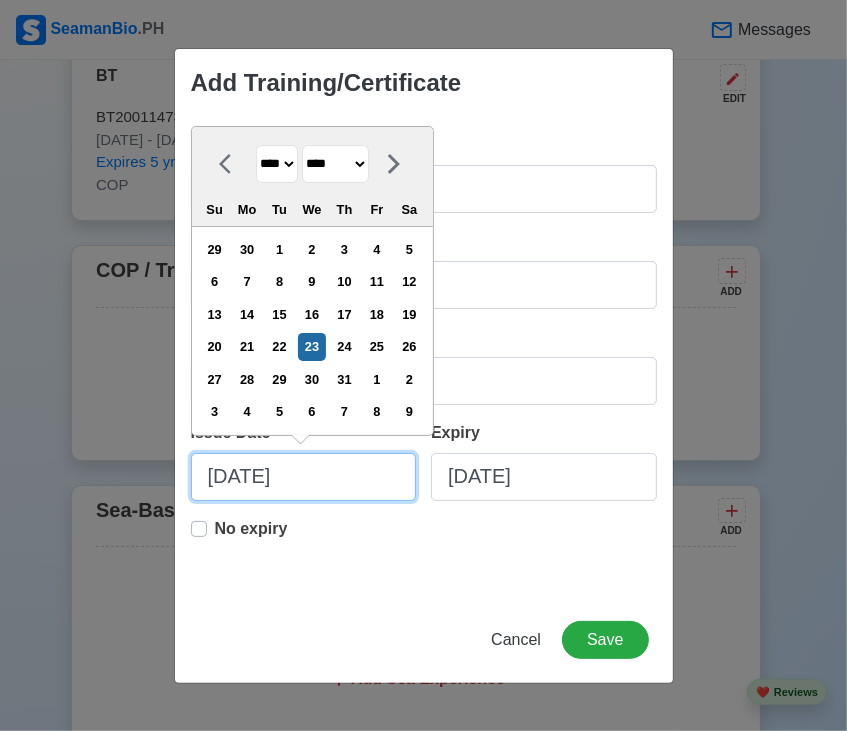 click on "[DATE]" at bounding box center (304, 477) 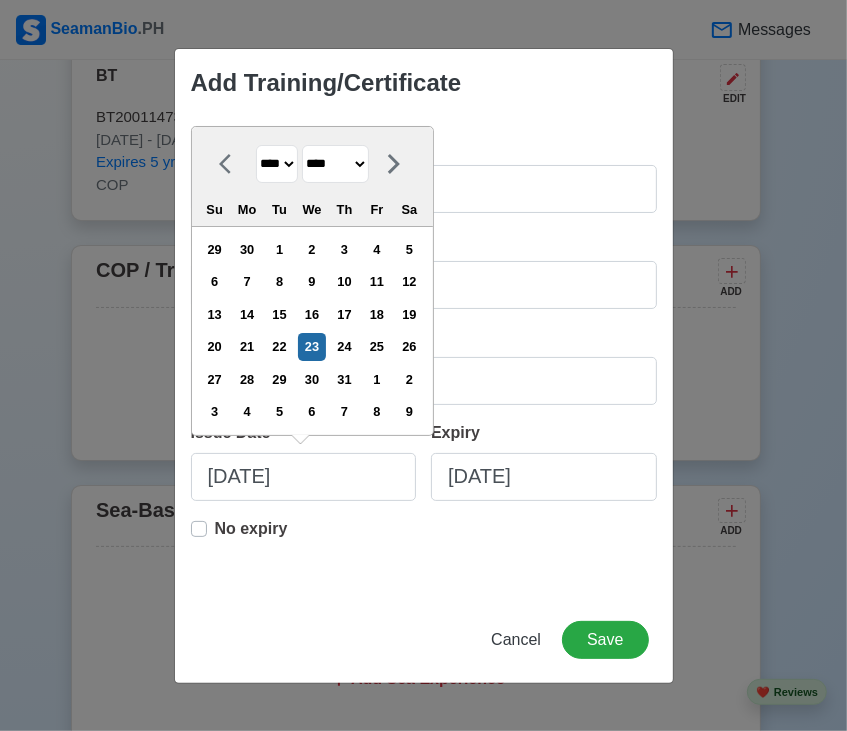 click on "******* ******** ***** ***** *** **** **** ****** ********* ******* ******** ********" at bounding box center [335, 164] 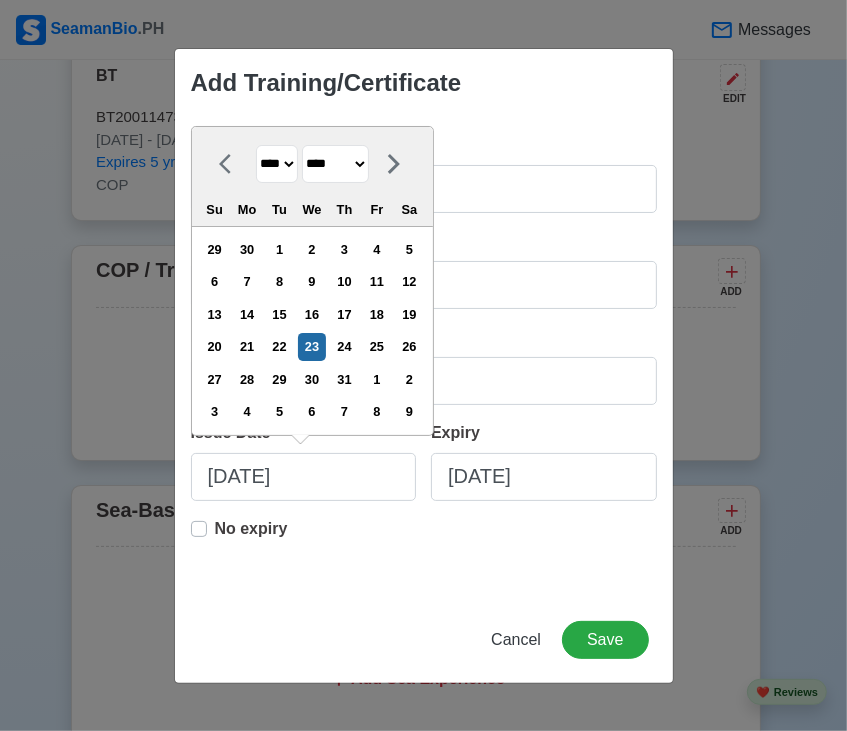 select on "*****" 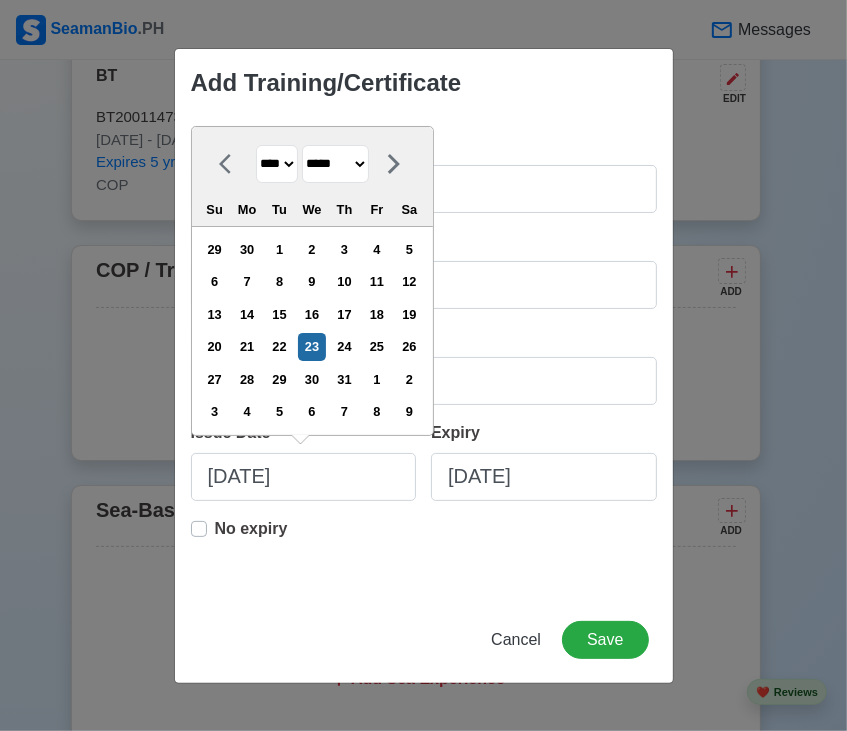 click on "******* ******** ***** ***** *** **** **** ****** ********* ******* ******** ********" at bounding box center (335, 164) 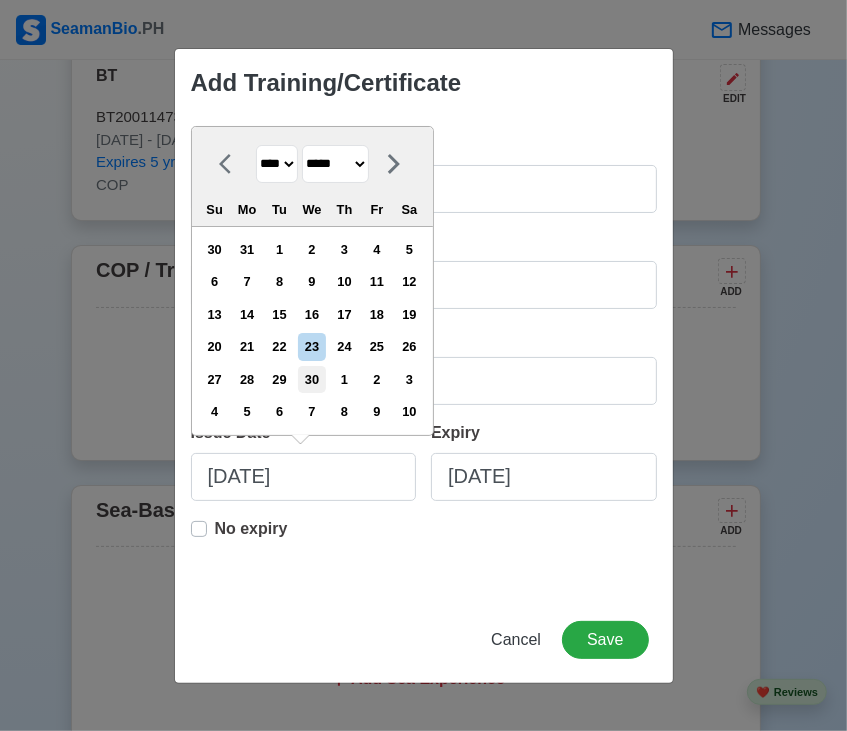 click on "30" at bounding box center [311, 379] 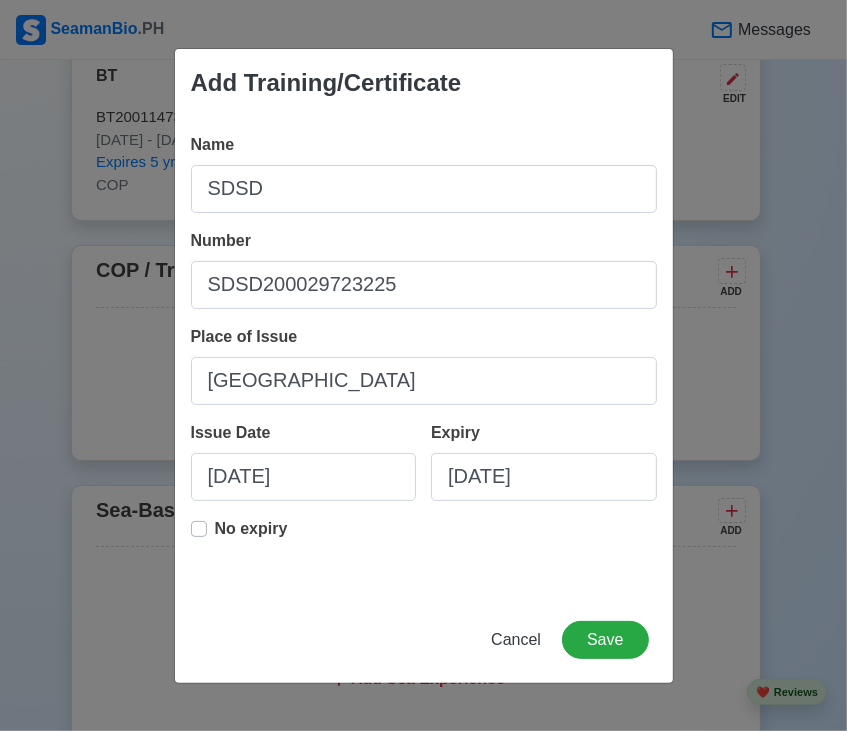 click on "No expiry" at bounding box center [251, 537] 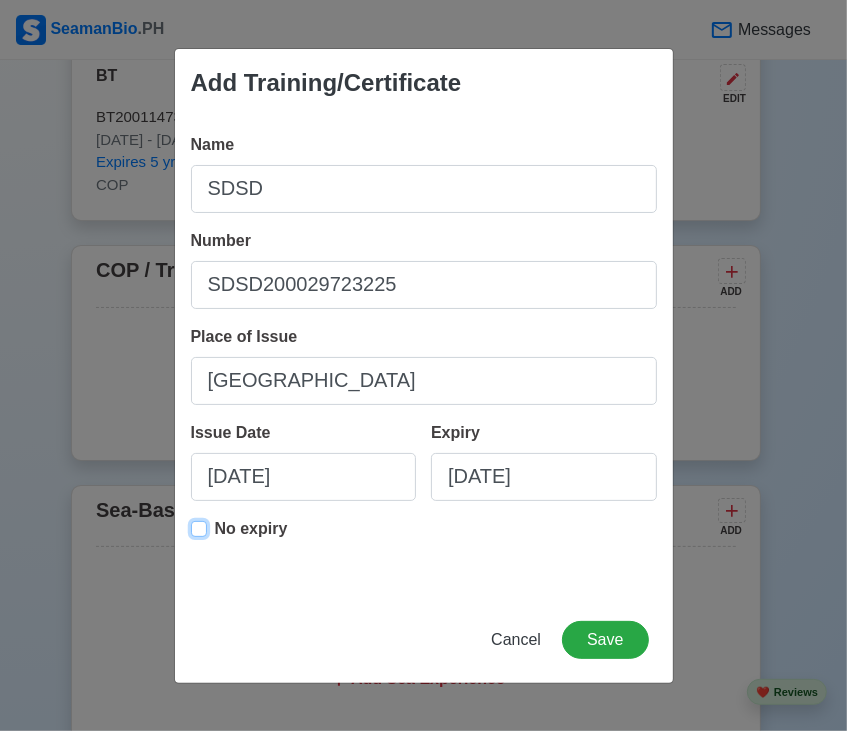 type on "[DATE]" 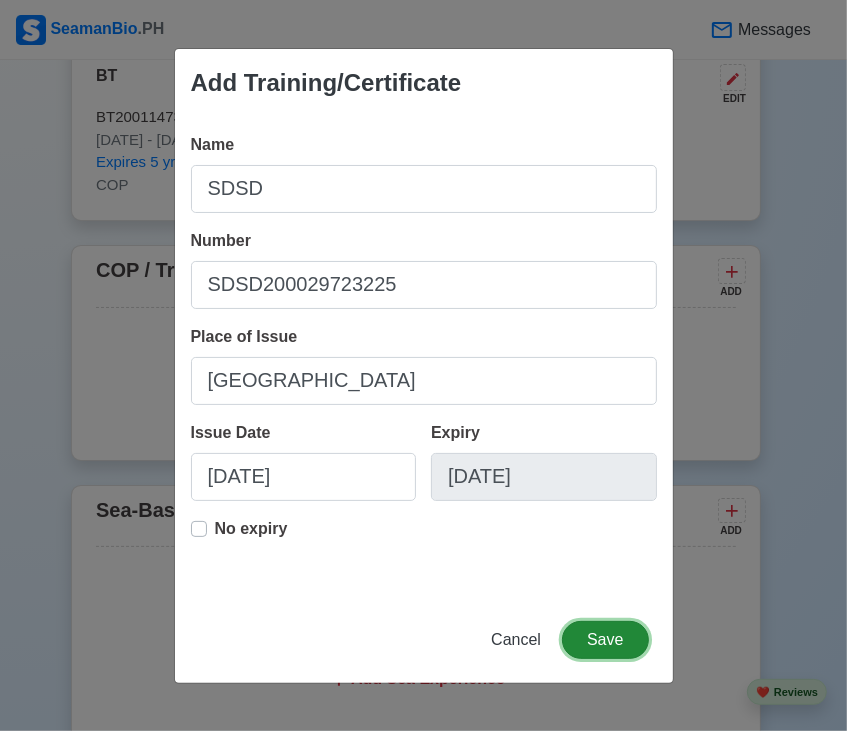click on "Save" at bounding box center [605, 640] 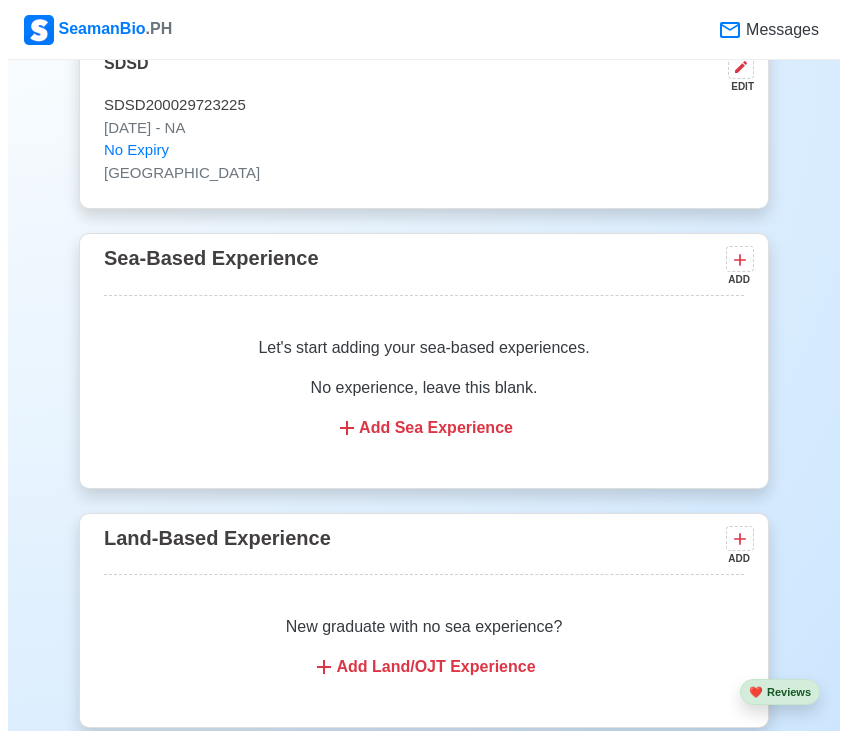 scroll, scrollTop: 3027, scrollLeft: 0, axis: vertical 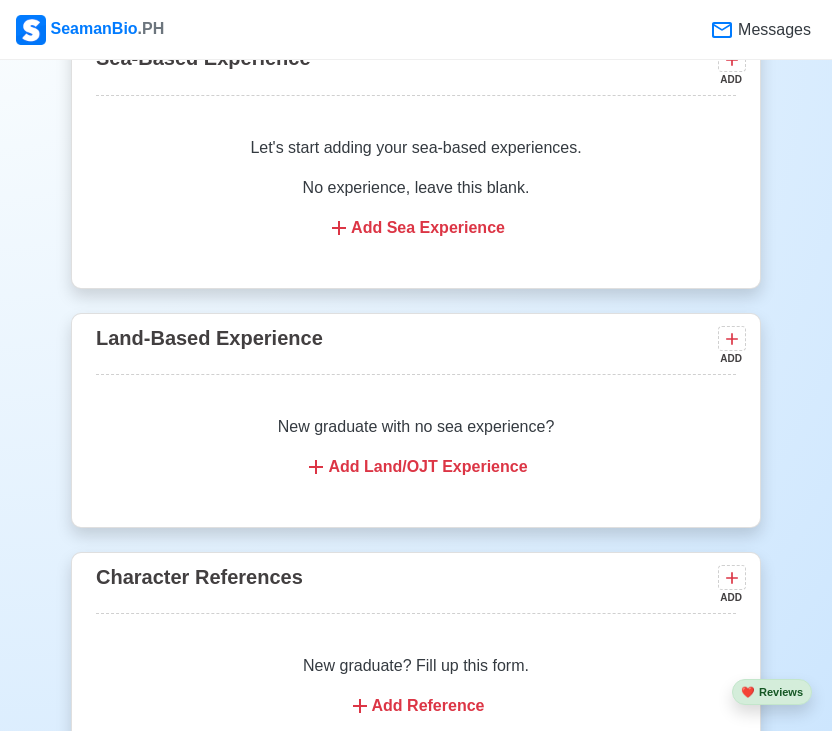 click on "Add Land/OJT Experience" at bounding box center (416, 467) 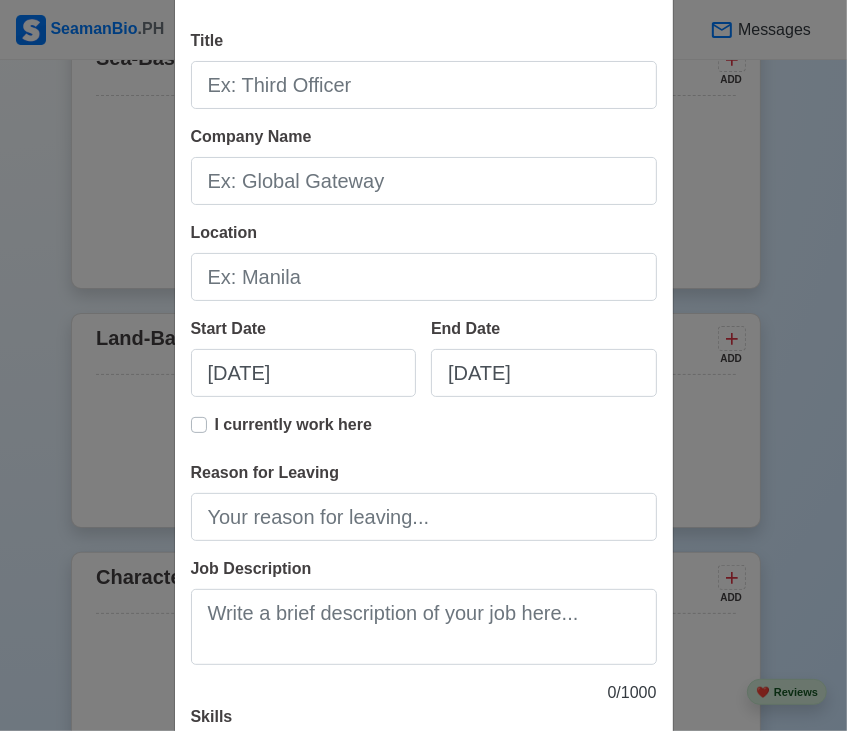 scroll, scrollTop: 0, scrollLeft: 0, axis: both 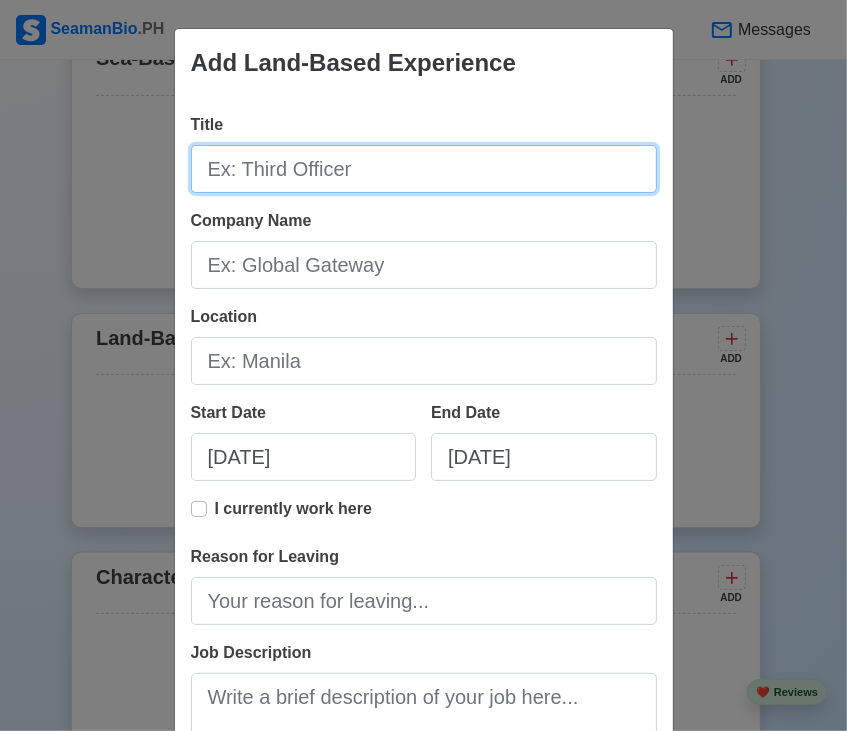 click on "Title" at bounding box center (424, 169) 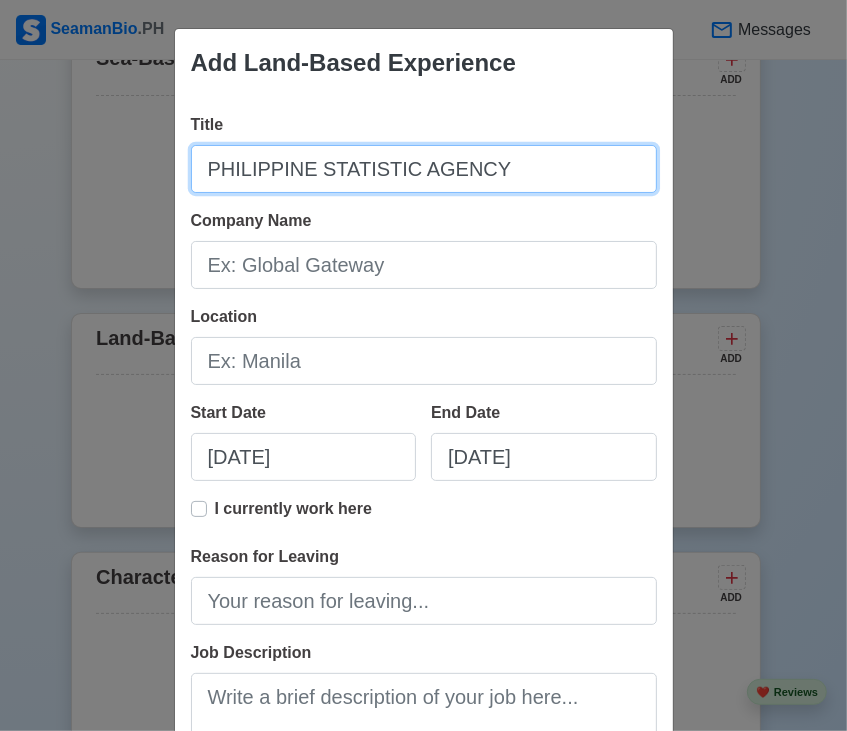 drag, startPoint x: 200, startPoint y: 170, endPoint x: 472, endPoint y: 177, distance: 272.09006 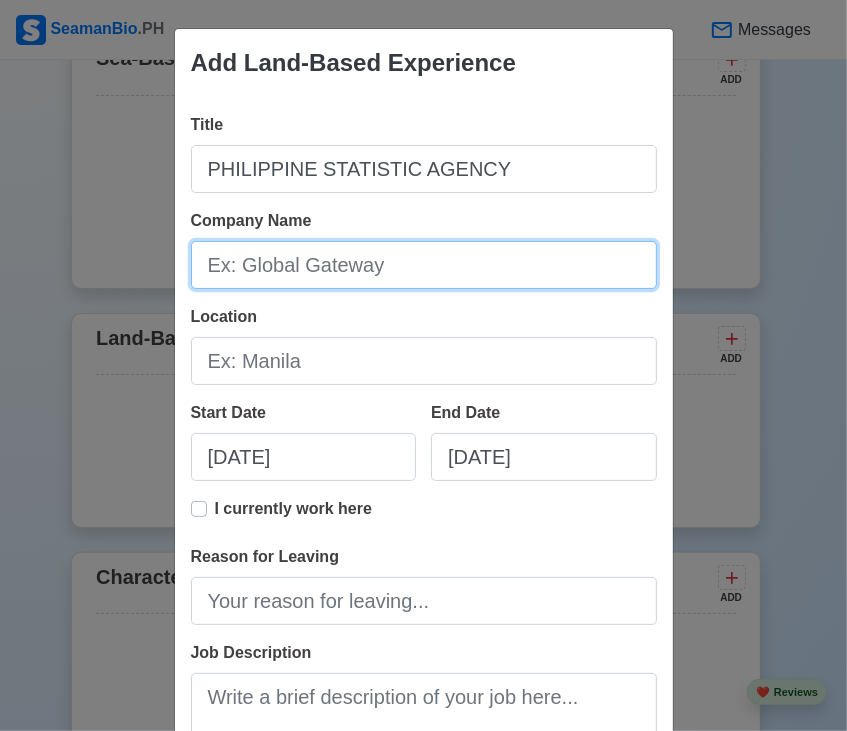 click on "Company Name" at bounding box center [424, 265] 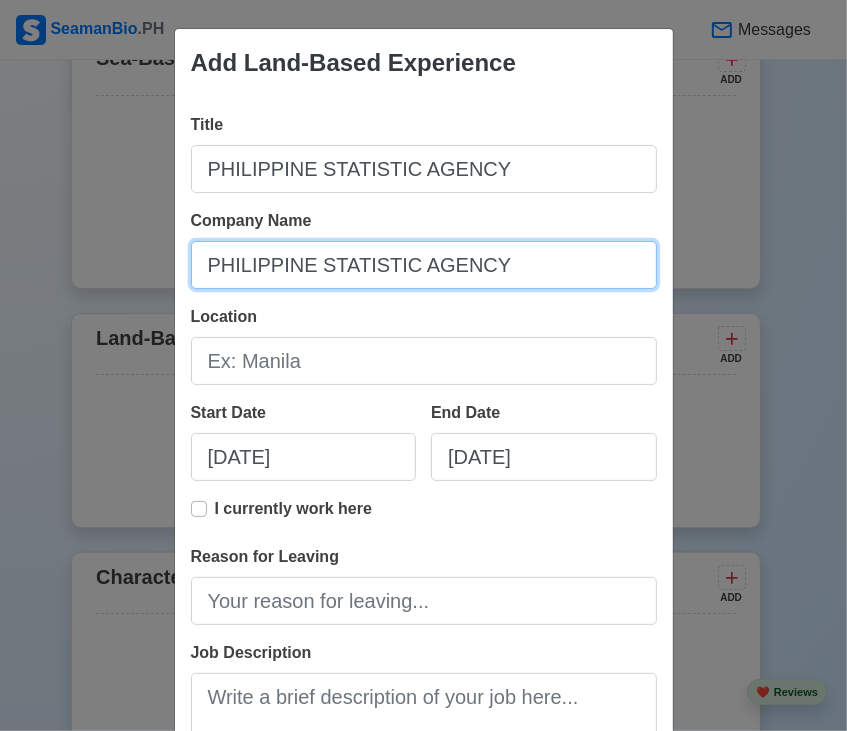 type on "PHILIPPINE STATISTIC AGENCY" 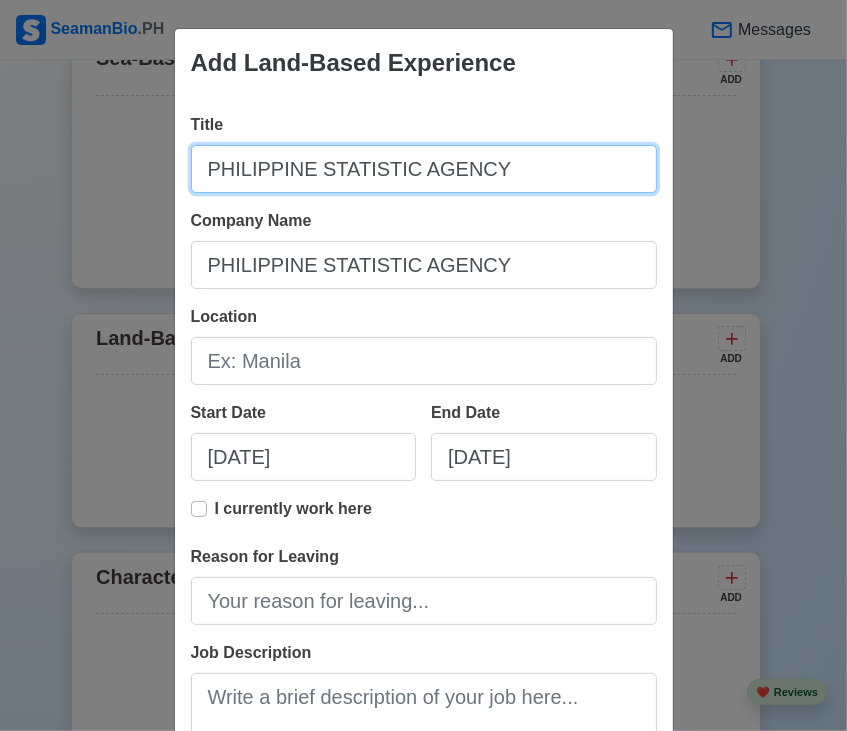 click on "PHILIPPINE STATISTIC AGENCY" at bounding box center (424, 169) 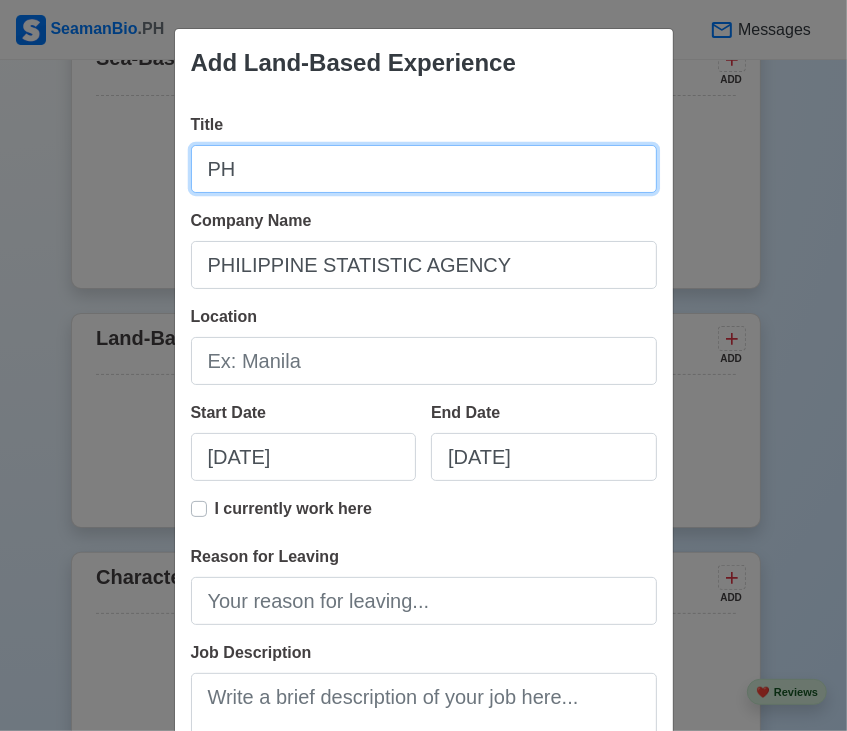 type on "P" 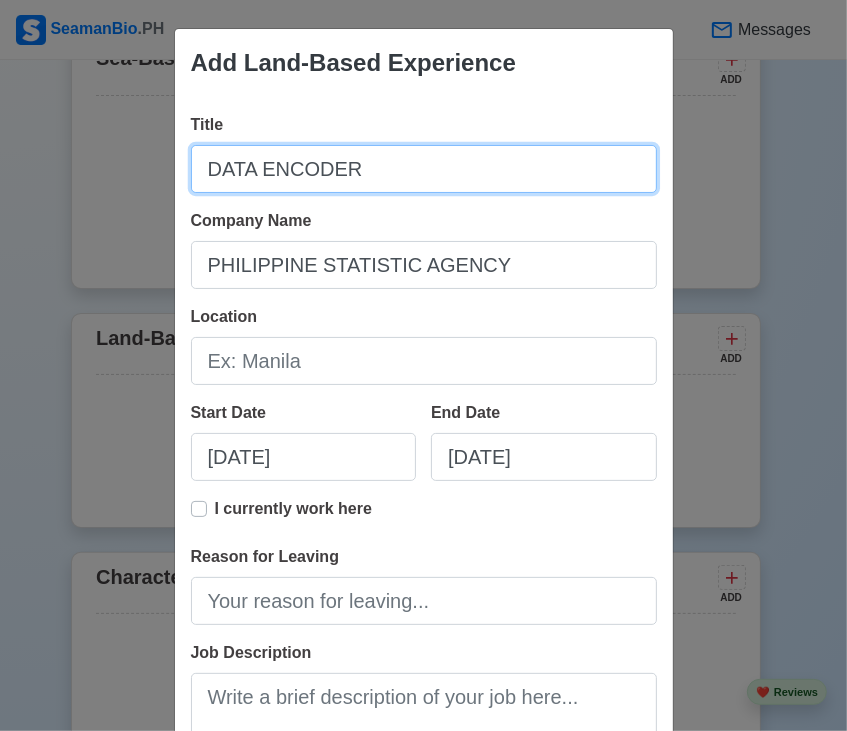 type on "DATA ENCODER" 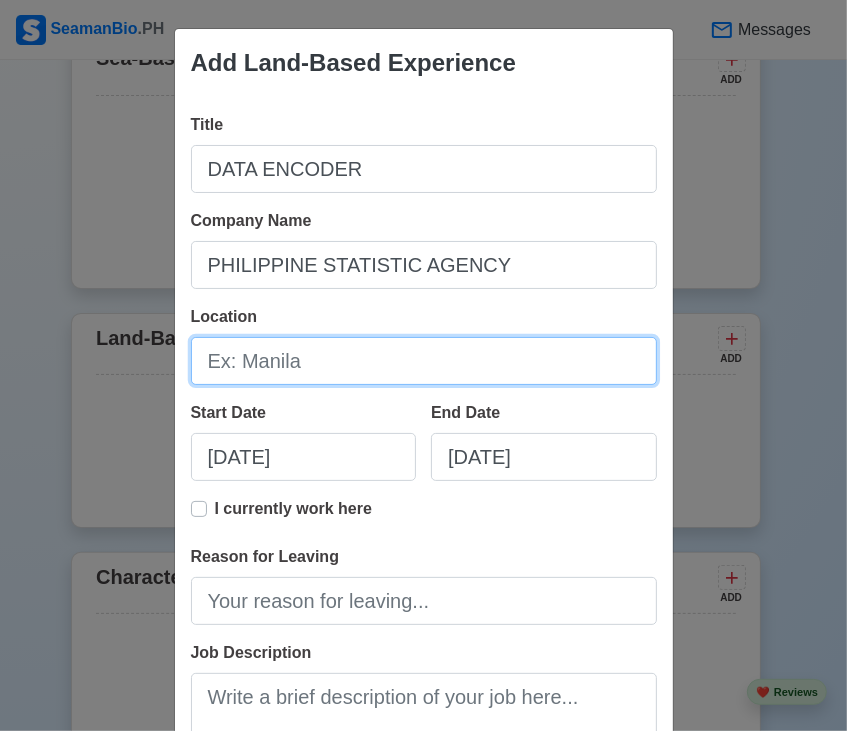 click on "Location" at bounding box center (424, 361) 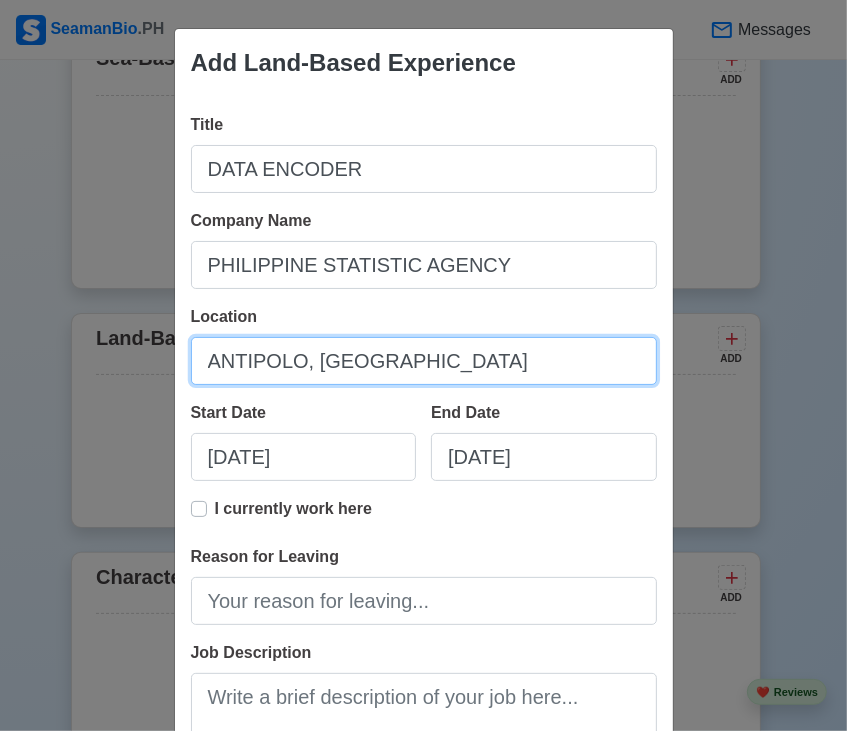 type on "ANTIPOLO, [GEOGRAPHIC_DATA]" 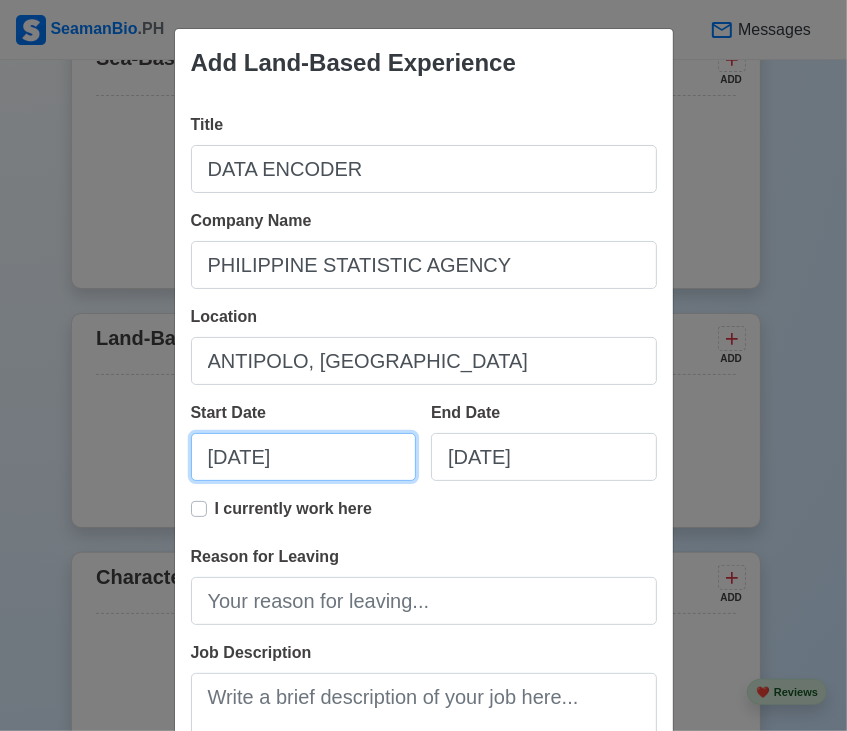 click on "[DATE]" at bounding box center (304, 457) 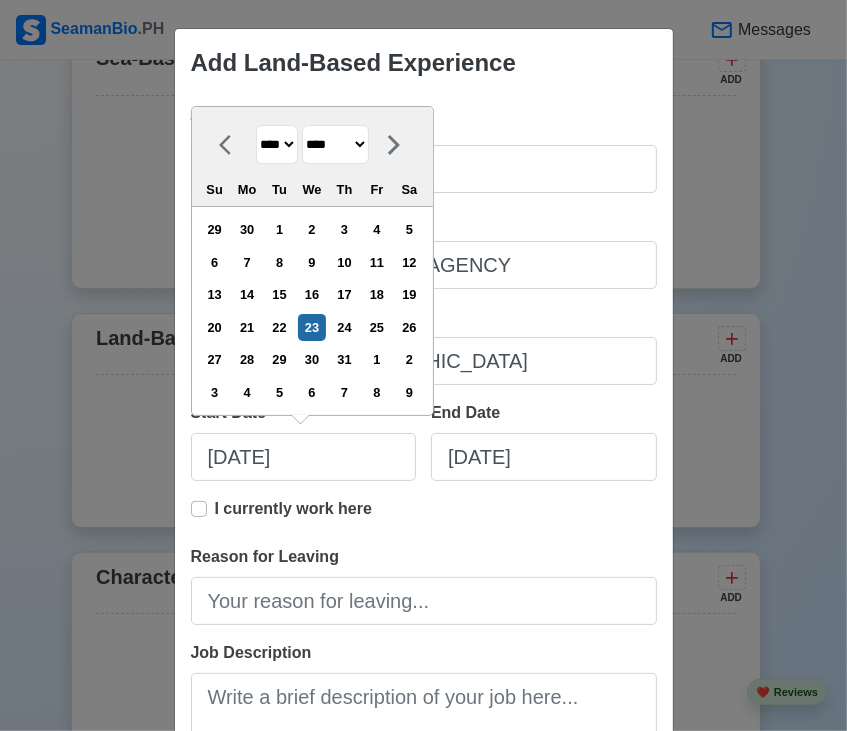 click on "**** **** **** **** **** **** **** **** **** **** **** **** **** **** **** **** **** **** **** **** **** **** **** **** **** **** **** **** **** **** **** **** **** **** **** **** **** **** **** **** **** **** **** **** **** **** **** **** **** **** **** **** **** **** **** **** **** **** **** **** **** **** **** **** **** **** **** **** **** **** **** **** **** **** **** **** **** **** **** **** **** **** **** **** **** **** **** **** **** **** **** **** **** **** **** **** **** **** **** **** **** **** **** **** **** ****" at bounding box center [277, 144] 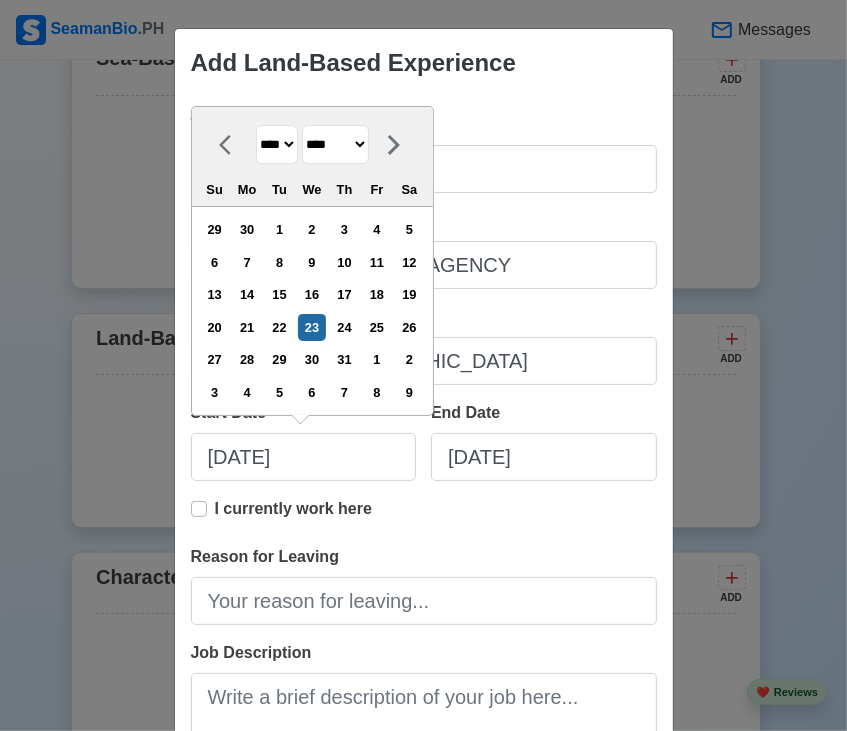 select on "****" 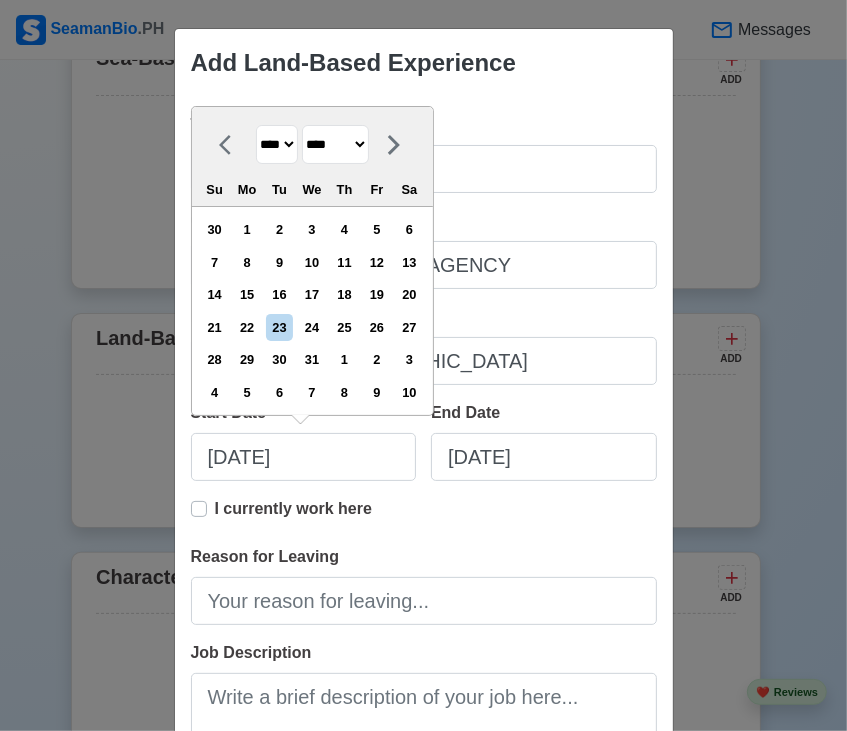click on "******* ******** ***** ***** *** **** **** ****** ********* ******* ******** ********" at bounding box center [335, 144] 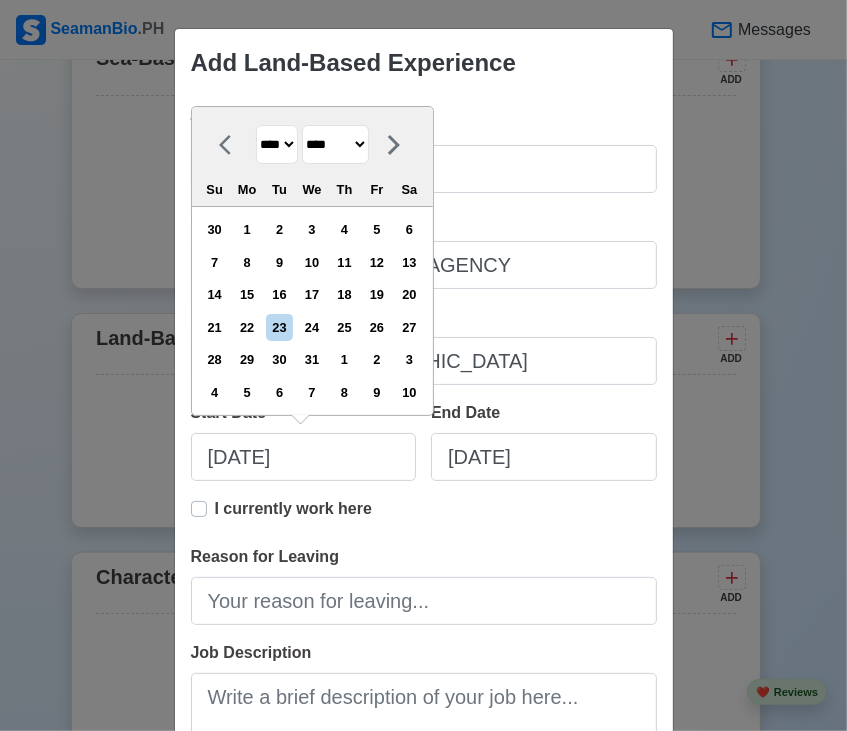select on "********" 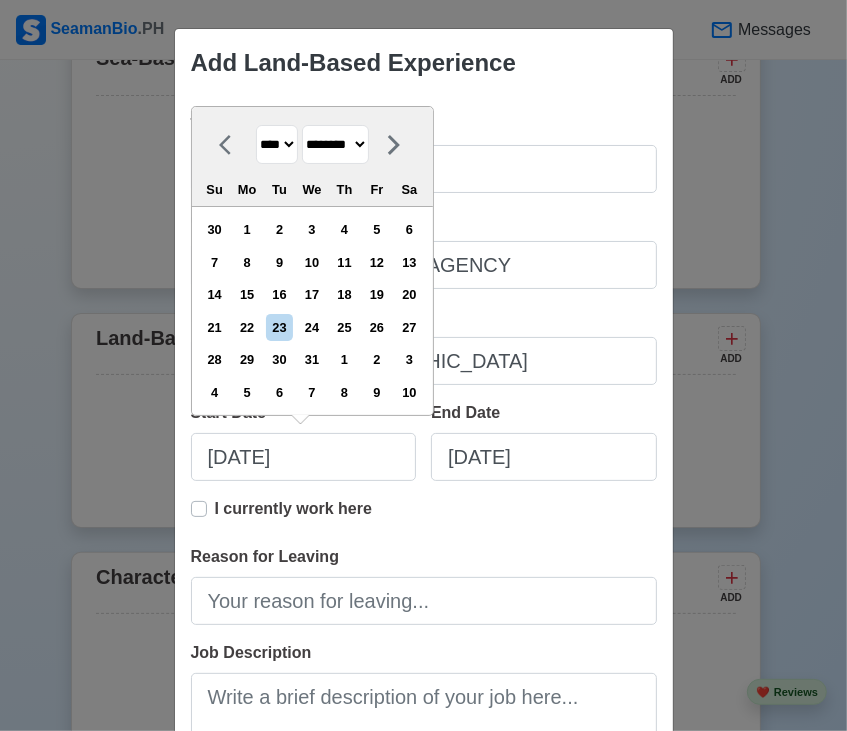 click on "******* ******** ***** ***** *** **** **** ****** ********* ******* ******** ********" at bounding box center (335, 144) 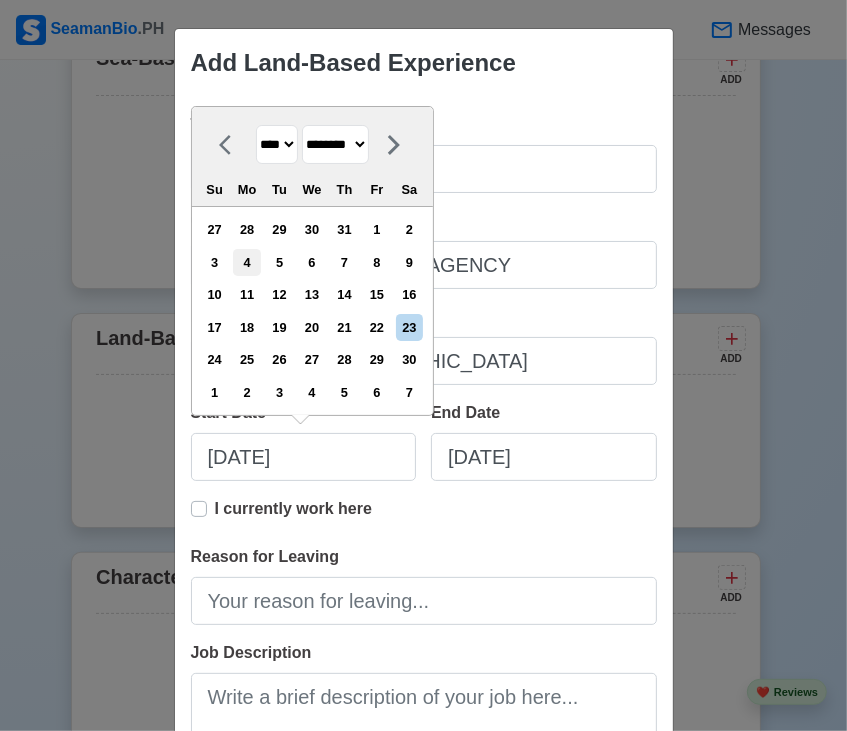click on "4" at bounding box center [246, 262] 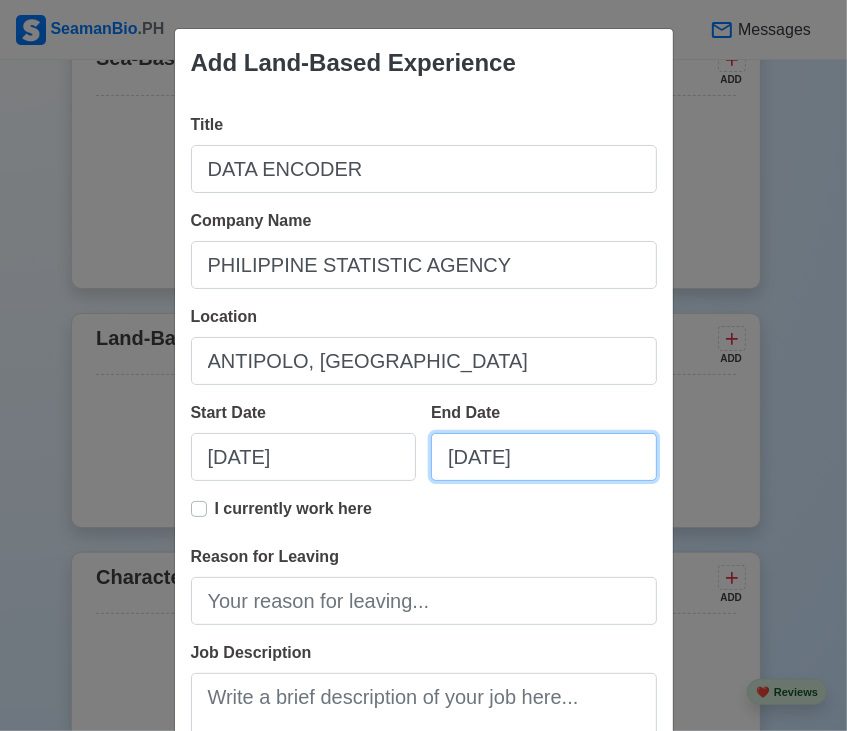 click on "[DATE]" at bounding box center [544, 457] 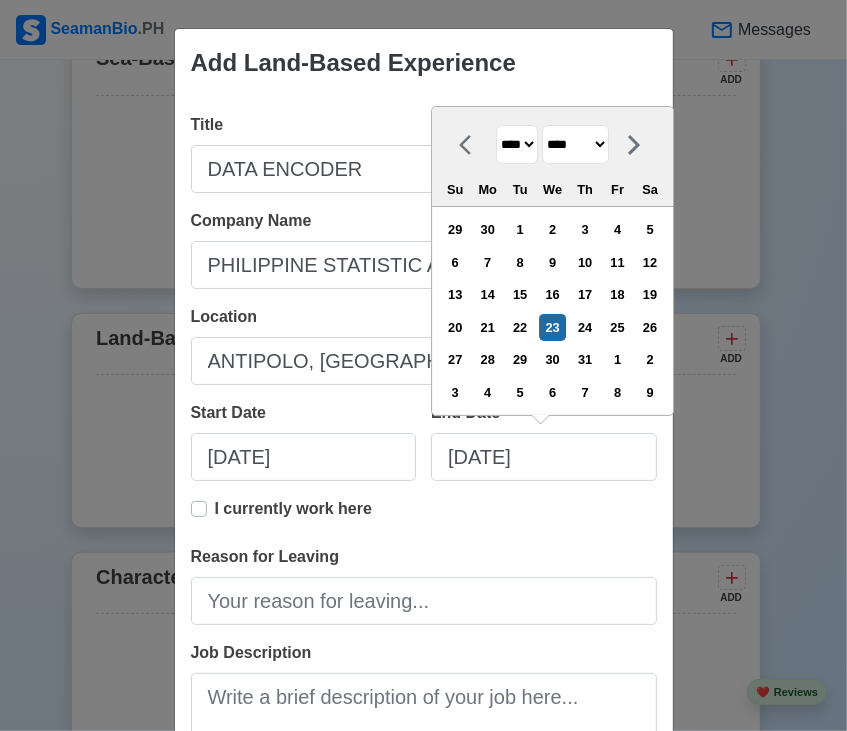 click on "******* ******** ***** ***** *** **** **** ****** ********* ******* ******** ********" at bounding box center [575, 144] 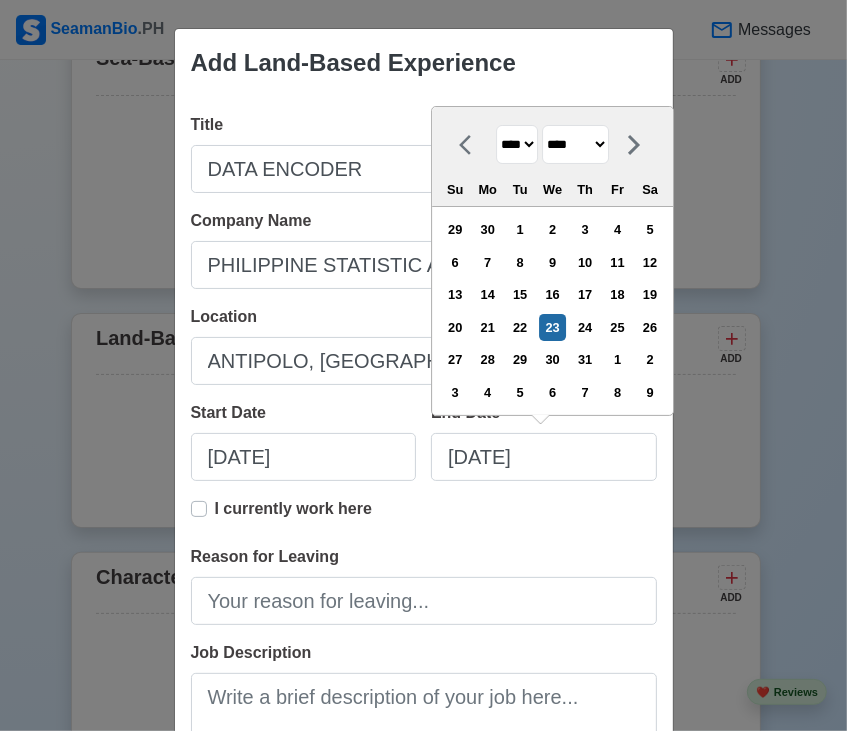 select on "*****" 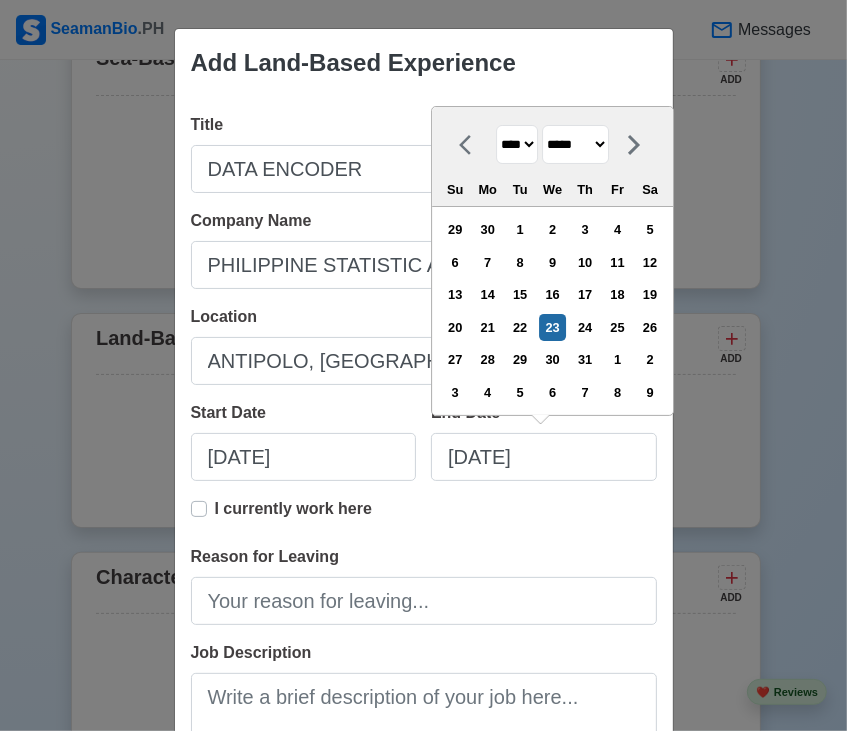 click on "******* ******** ***** ***** *** **** **** ****** ********* ******* ******** ********" at bounding box center (575, 144) 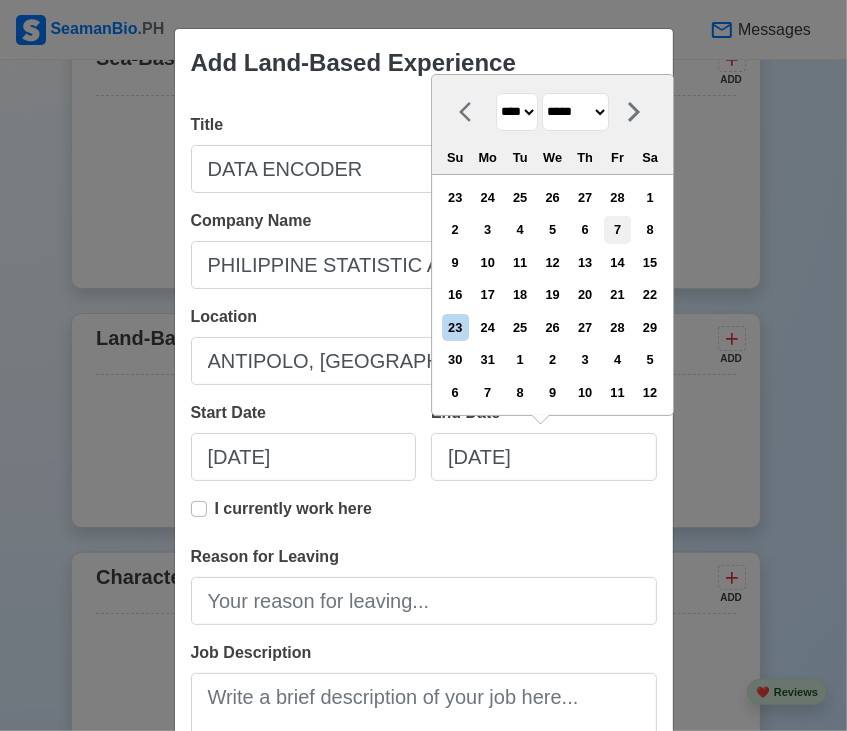 click on "7" at bounding box center [617, 229] 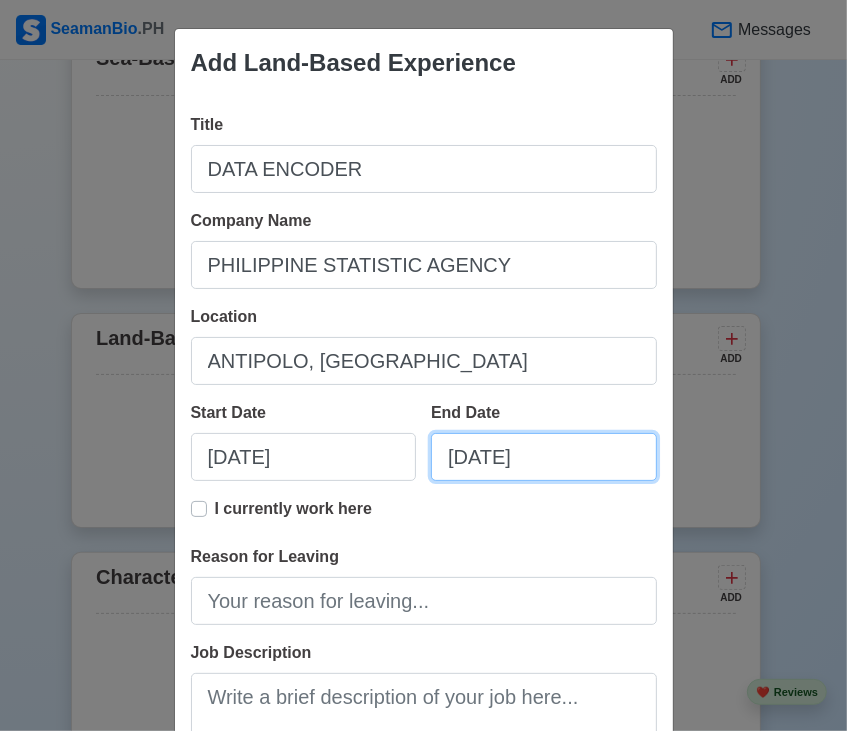 scroll, scrollTop: 100, scrollLeft: 0, axis: vertical 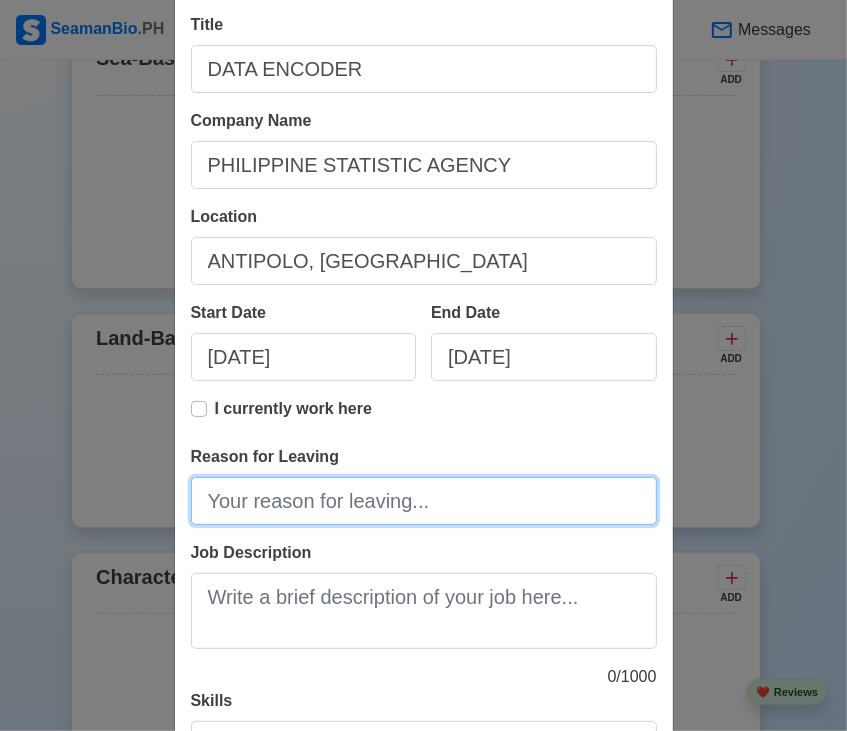 click on "Reason for Leaving" at bounding box center [424, 501] 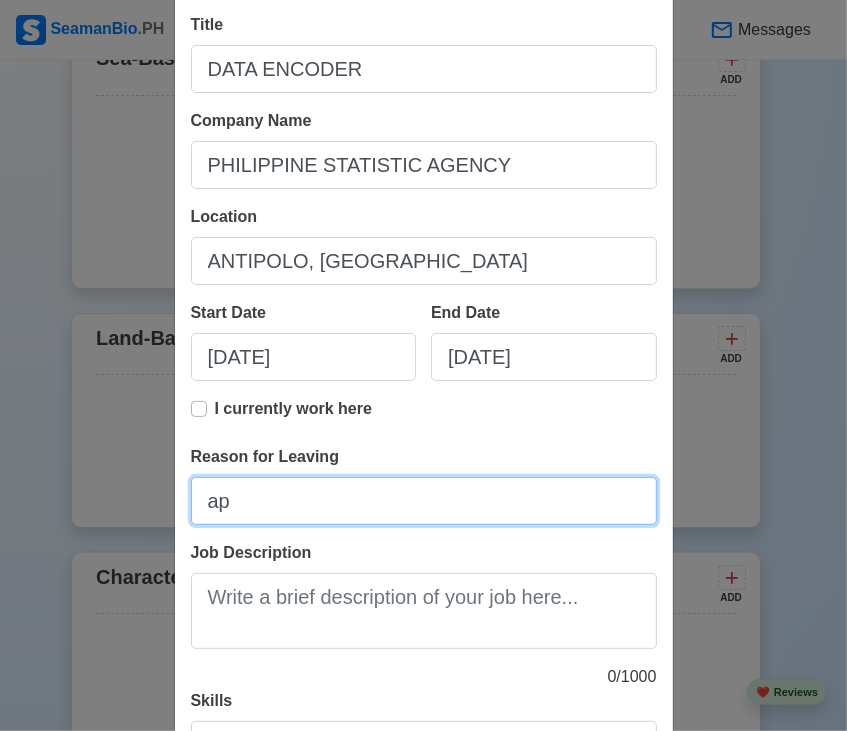 type on "a" 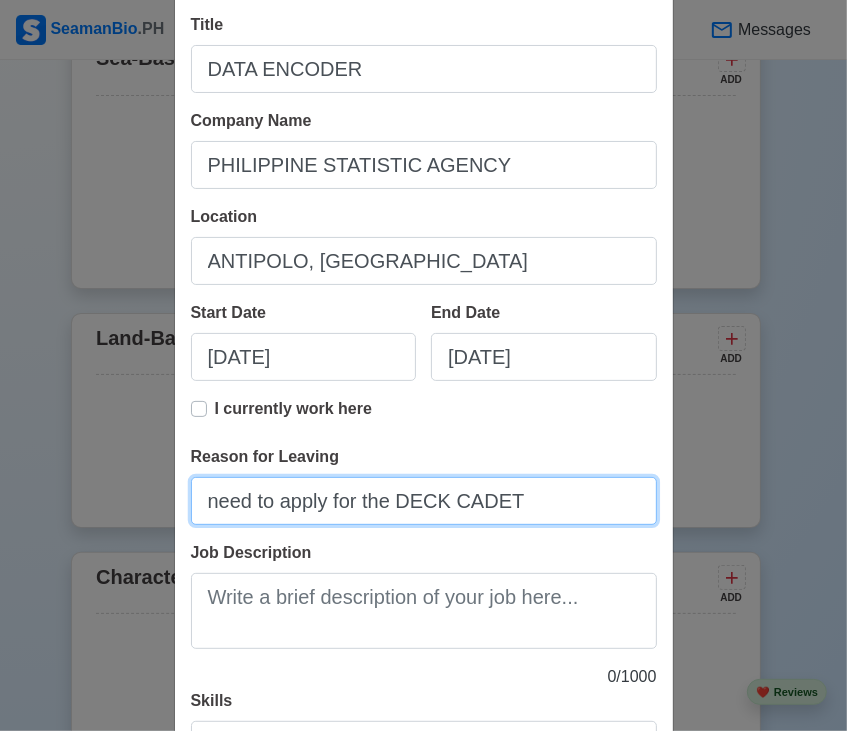 type on "need to apply for the DECK CADET" 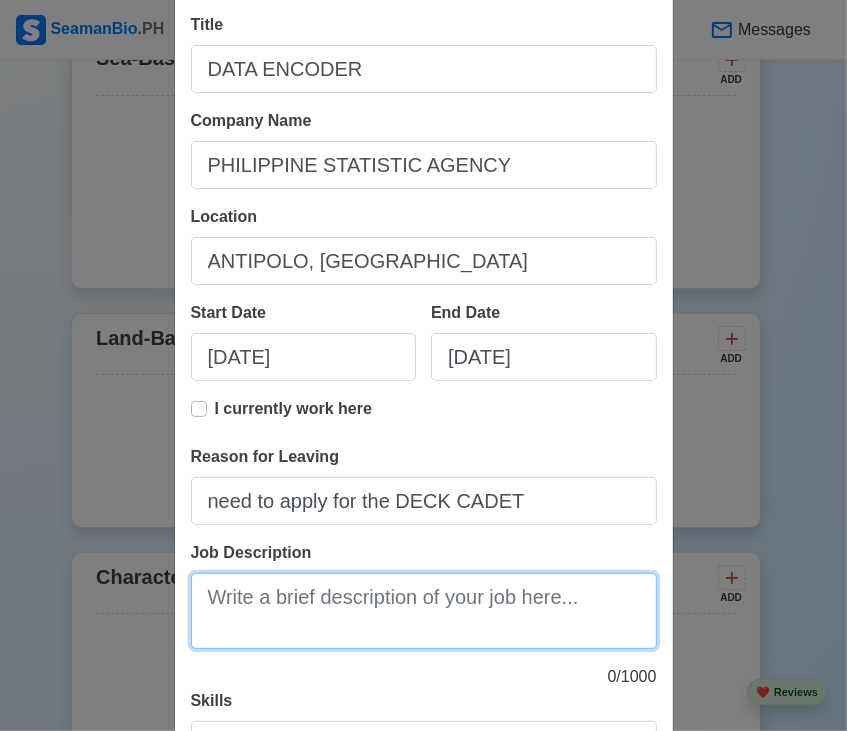 click on "Job Description" at bounding box center (424, 611) 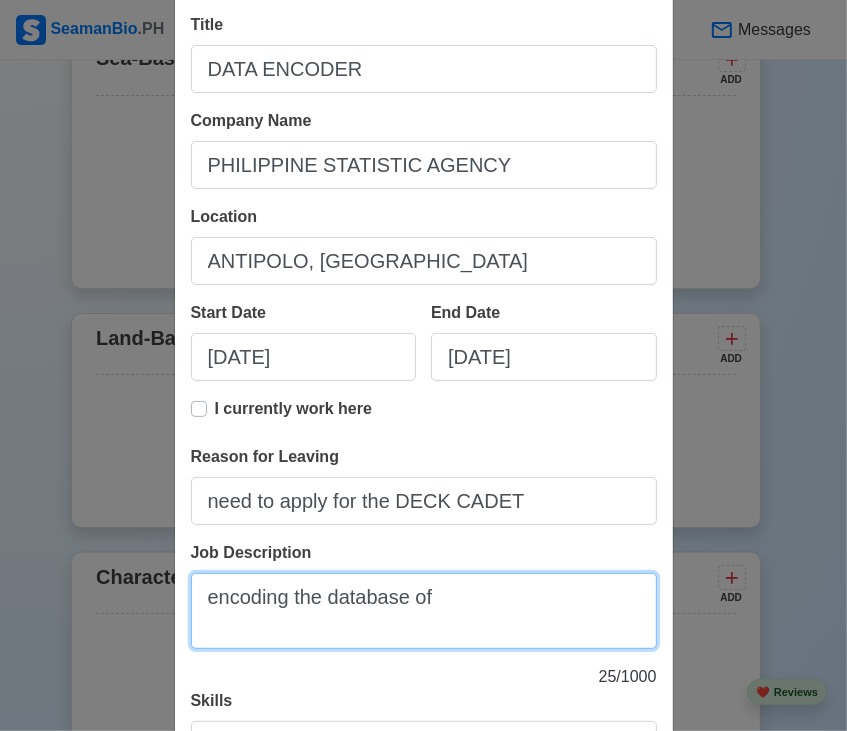 click on "encoding the database of" at bounding box center [424, 611] 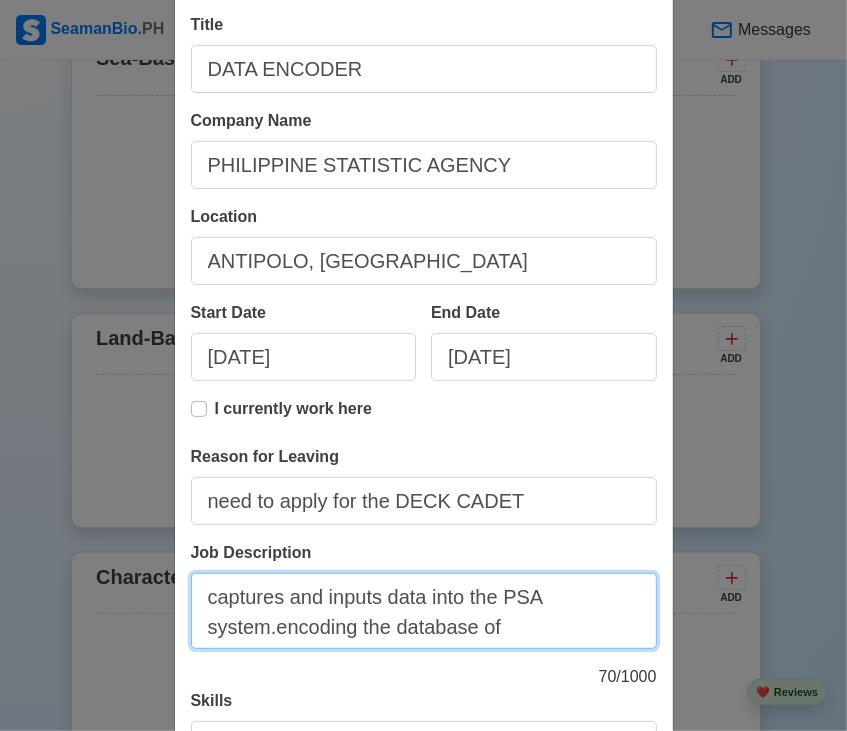 click on "captures and inputs data into the PSA system.encoding the database of" at bounding box center (424, 611) 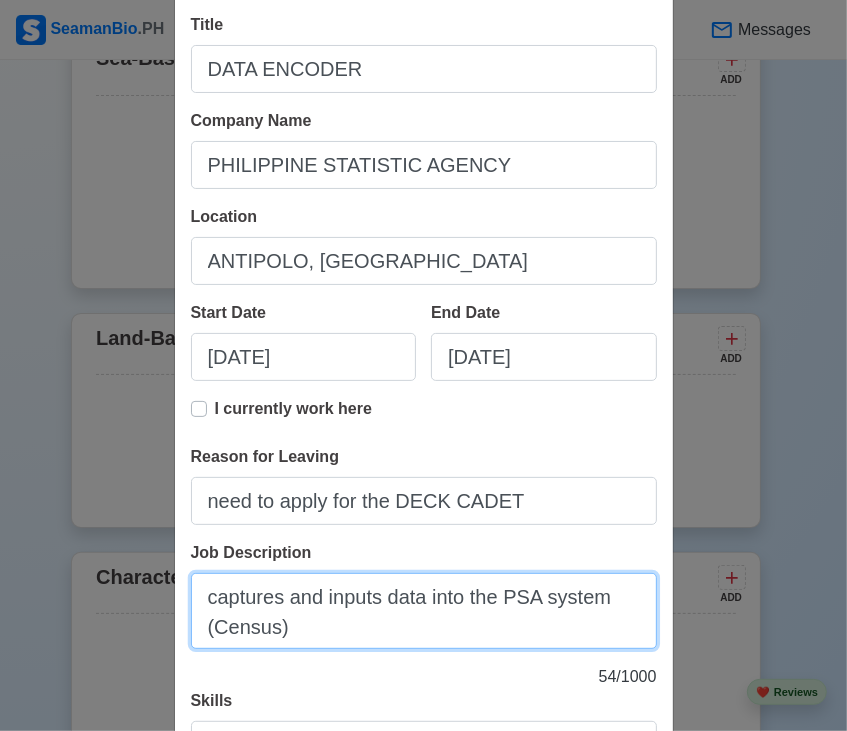 click on "captures and inputs data into the PSA system (Census)" at bounding box center (424, 611) 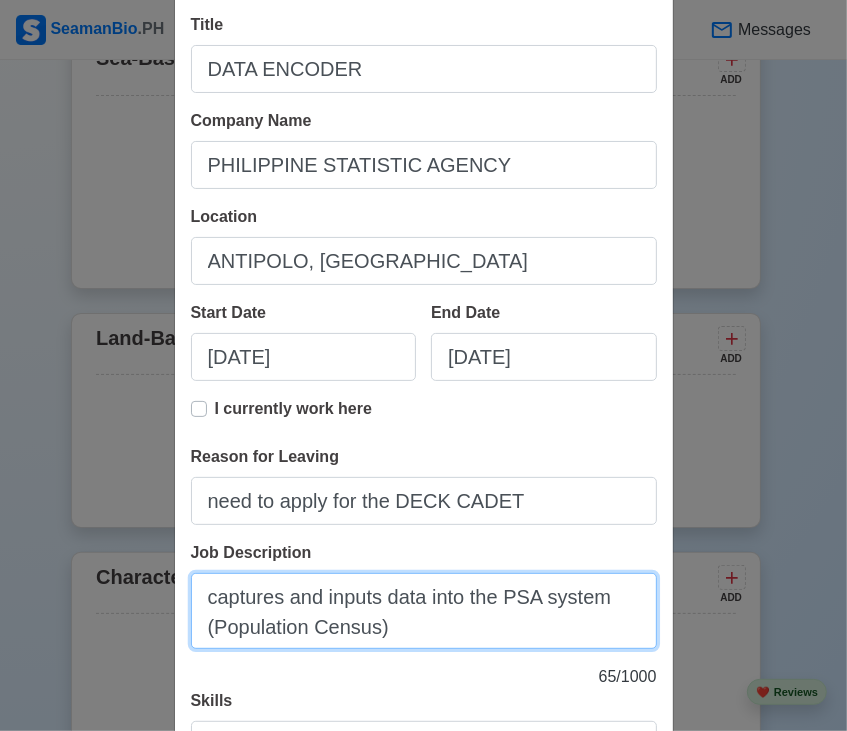 click on "captures and inputs data into the PSA system (Population Census)" at bounding box center (424, 611) 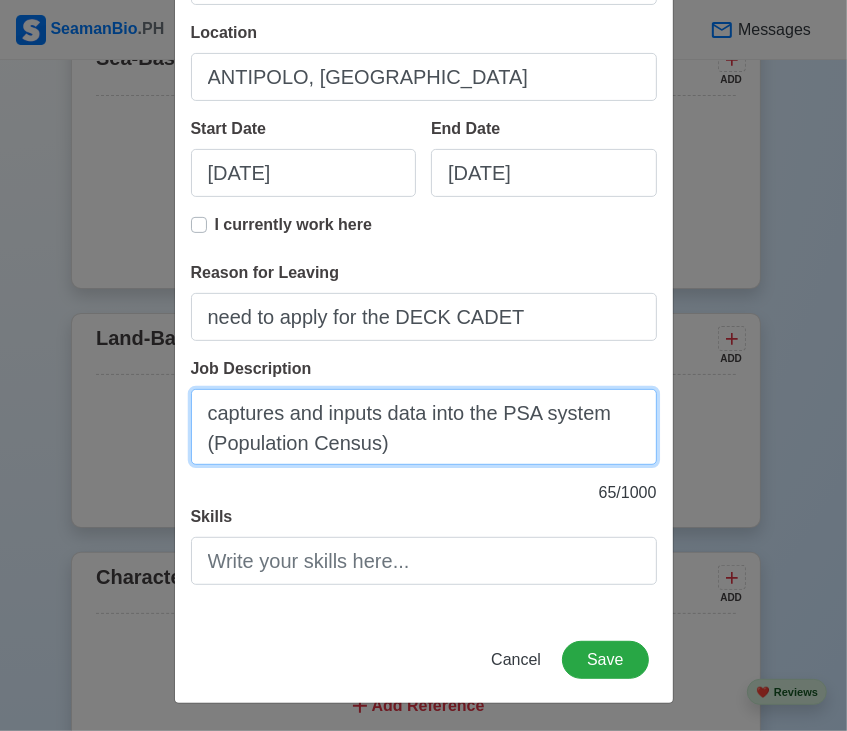 type on "captures and inputs data into the PSA system (Population Census)" 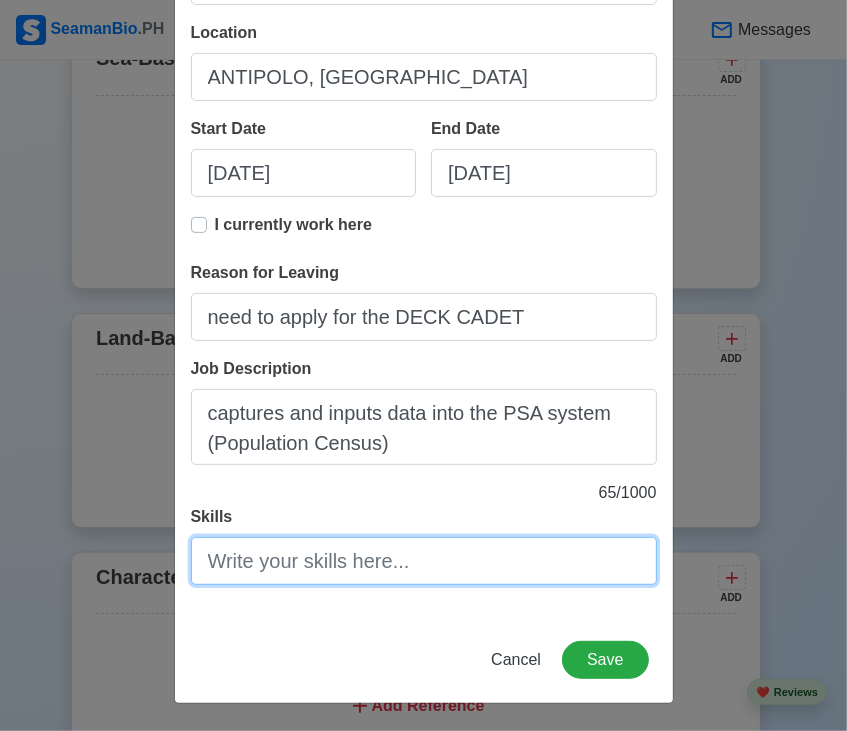 click on "Skills" at bounding box center (424, 561) 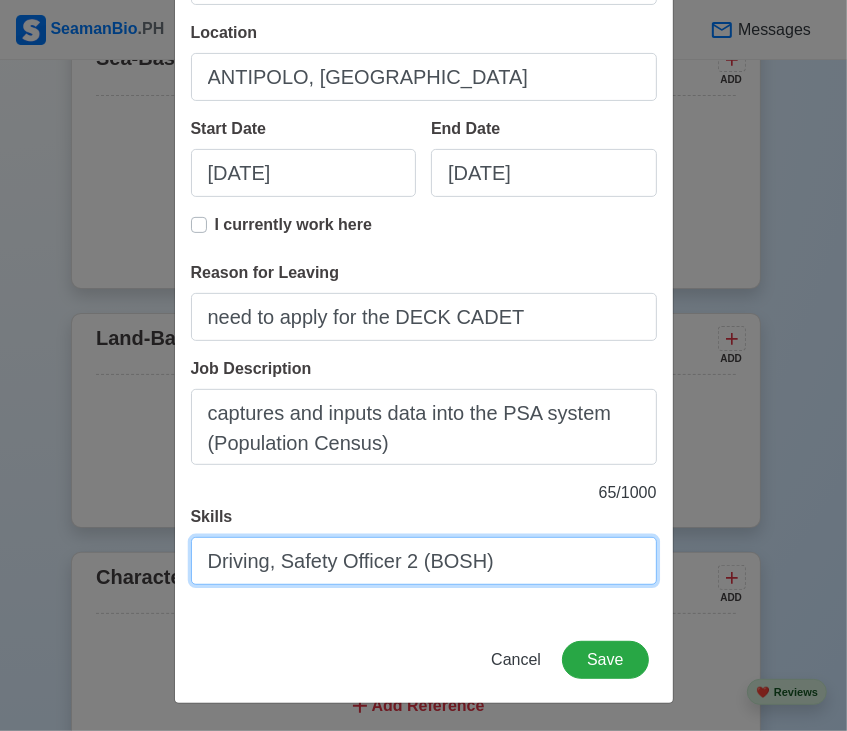click on "Driving, Safety Officer 2 (BOSH)" at bounding box center [424, 561] 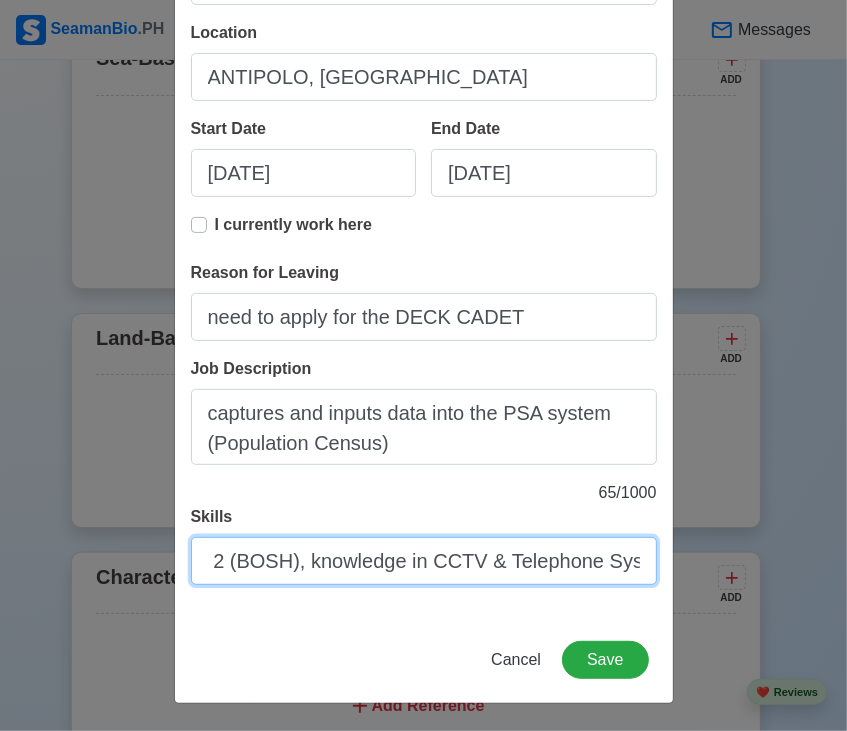 scroll, scrollTop: 0, scrollLeft: 211, axis: horizontal 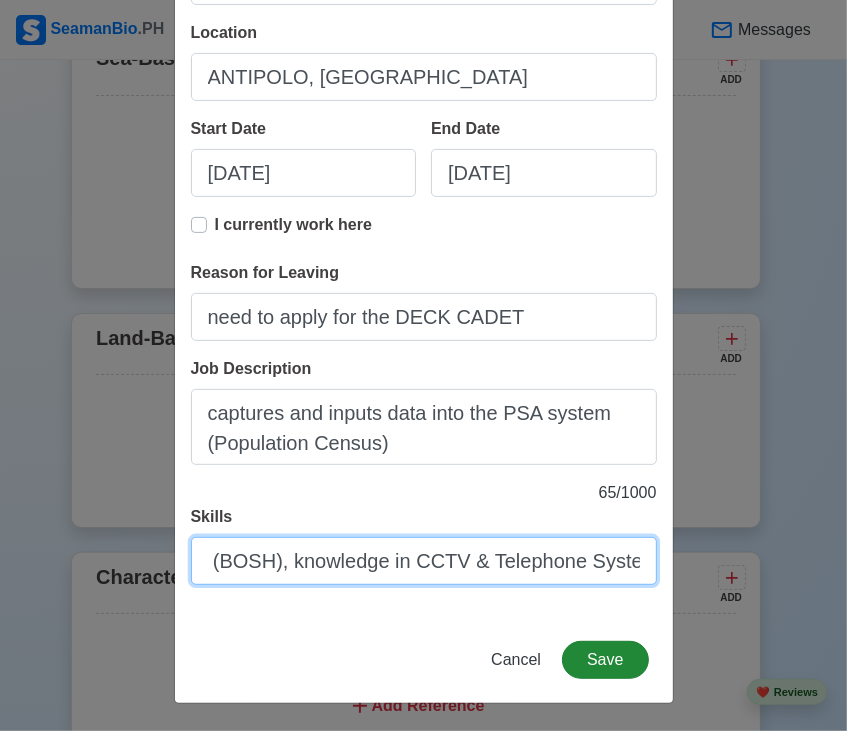 type on "Driving, Safety Officer 2 (BOSH), knowledge in CCTV & Telephone System" 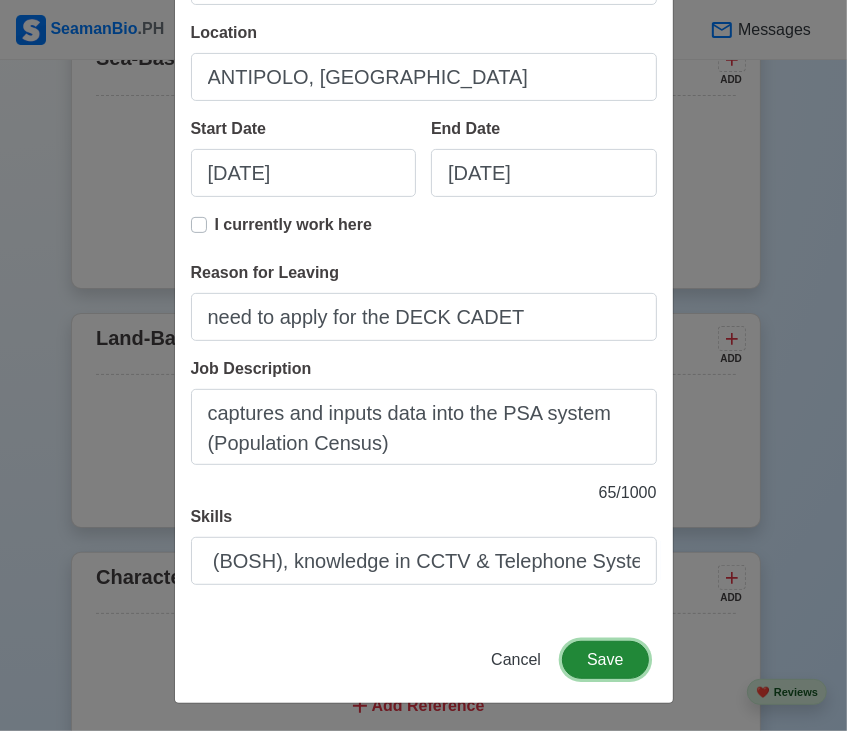 scroll, scrollTop: 0, scrollLeft: 0, axis: both 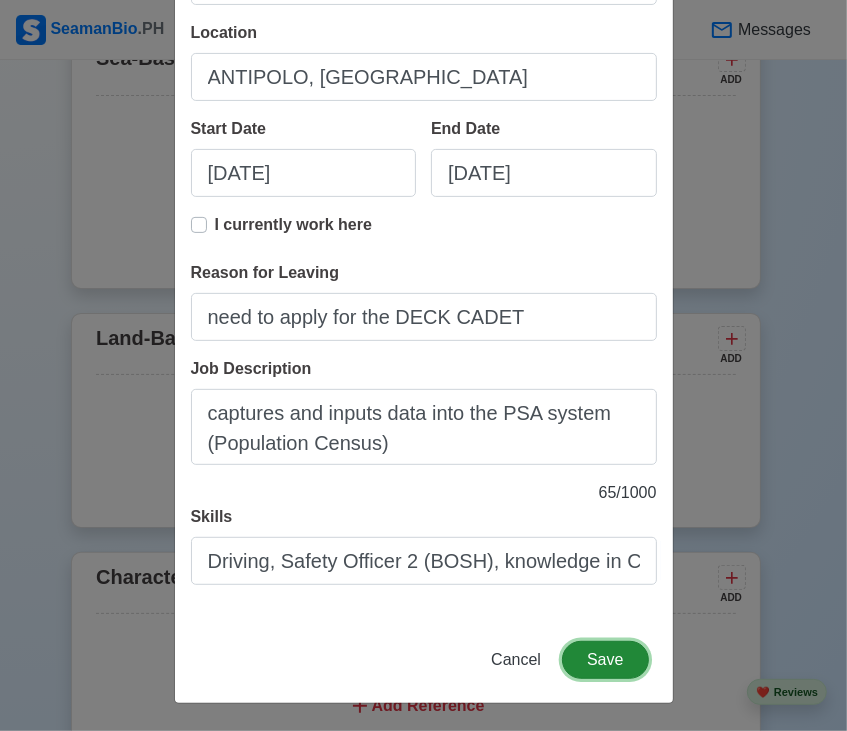 click on "Save" at bounding box center [605, 660] 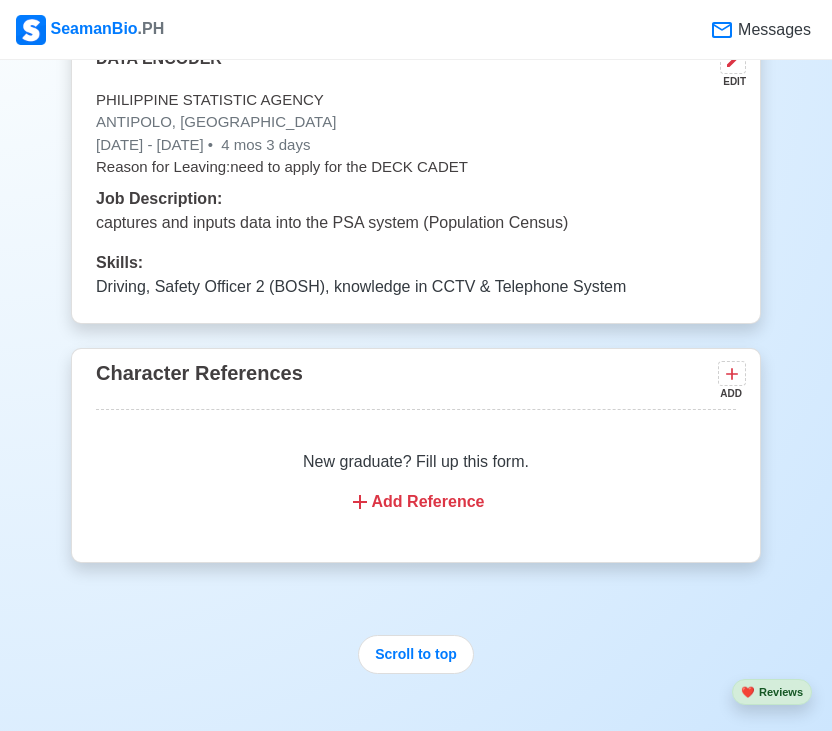 scroll, scrollTop: 3306, scrollLeft: 0, axis: vertical 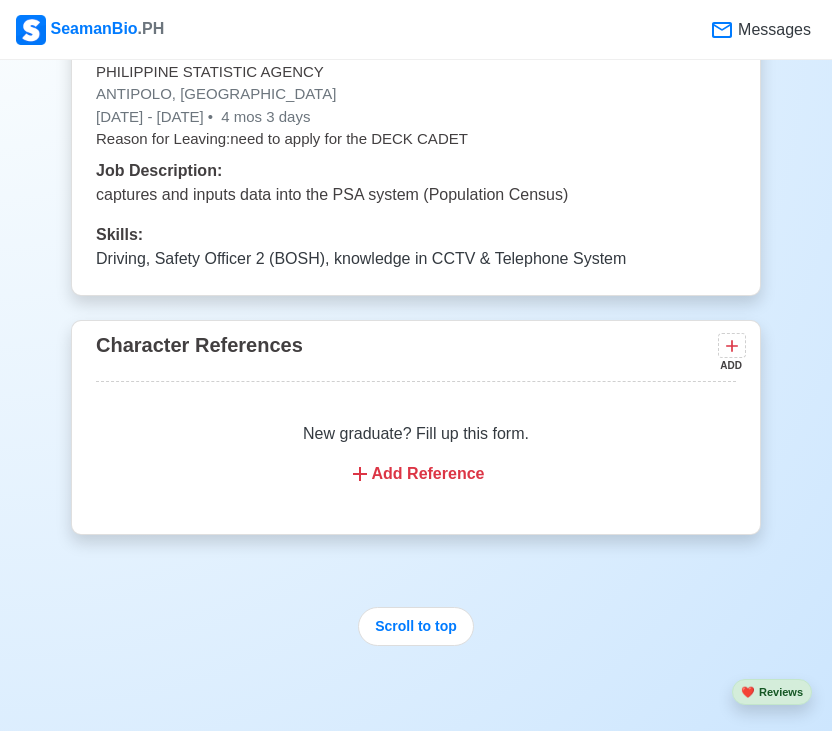 click on "Add Reference" at bounding box center (416, 474) 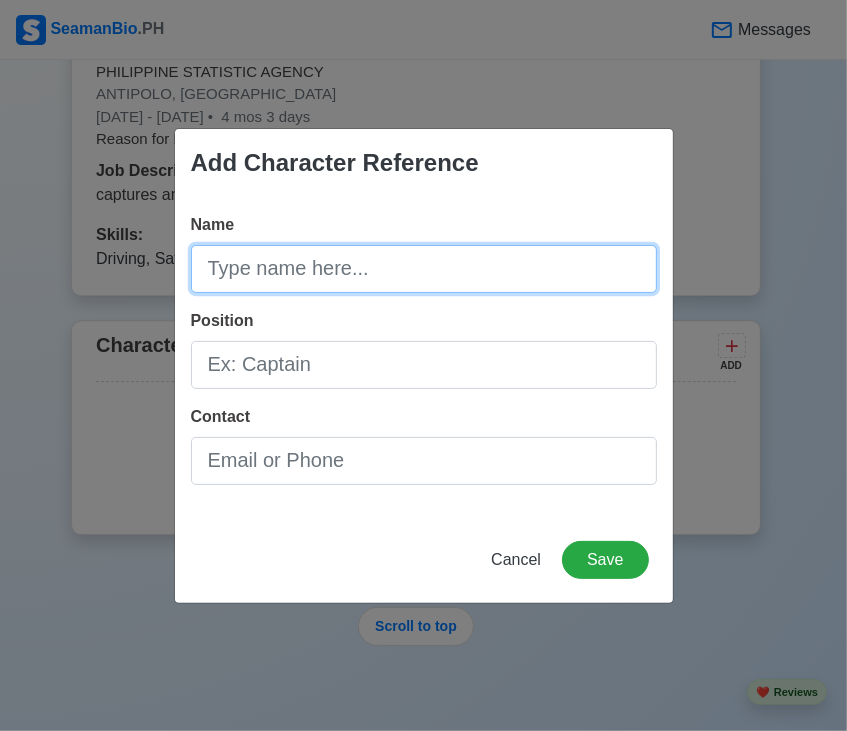 click on "Name" at bounding box center (424, 269) 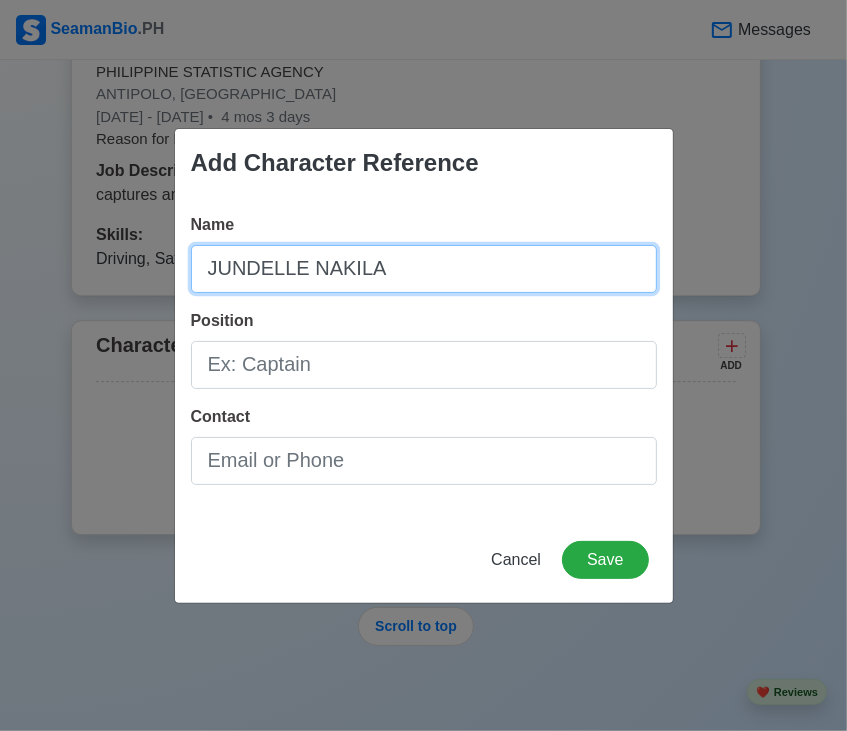 type on "JUNDELLE NAKILA" 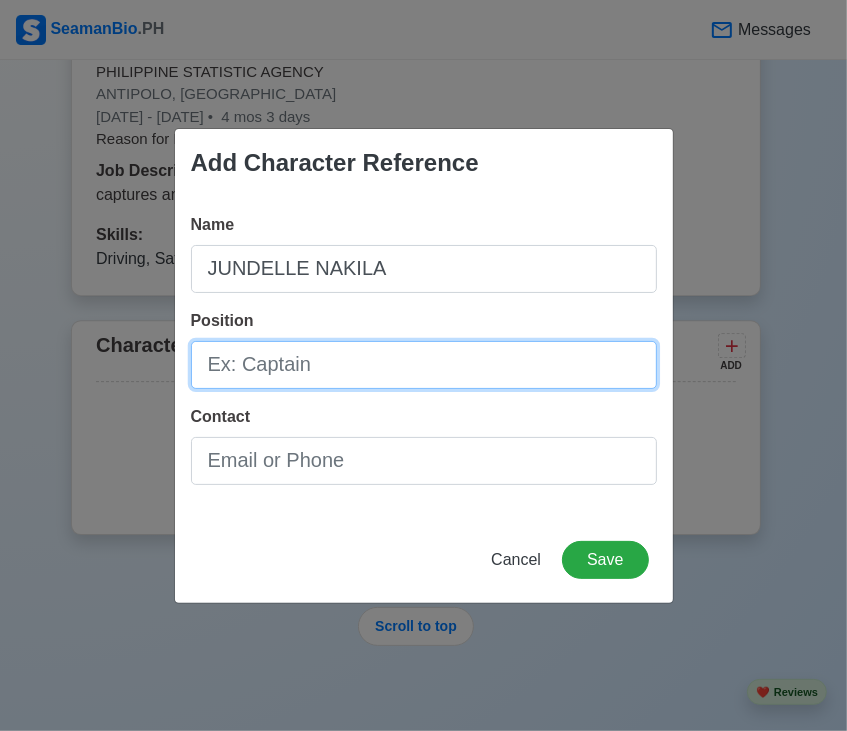 click on "Position" at bounding box center [424, 365] 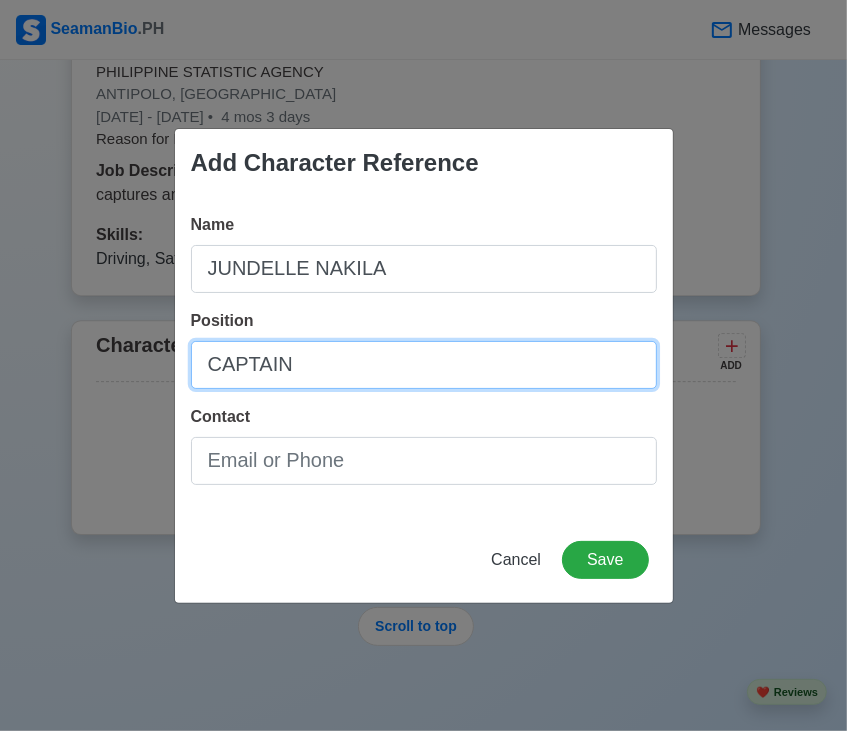 type on "CAPTAIN" 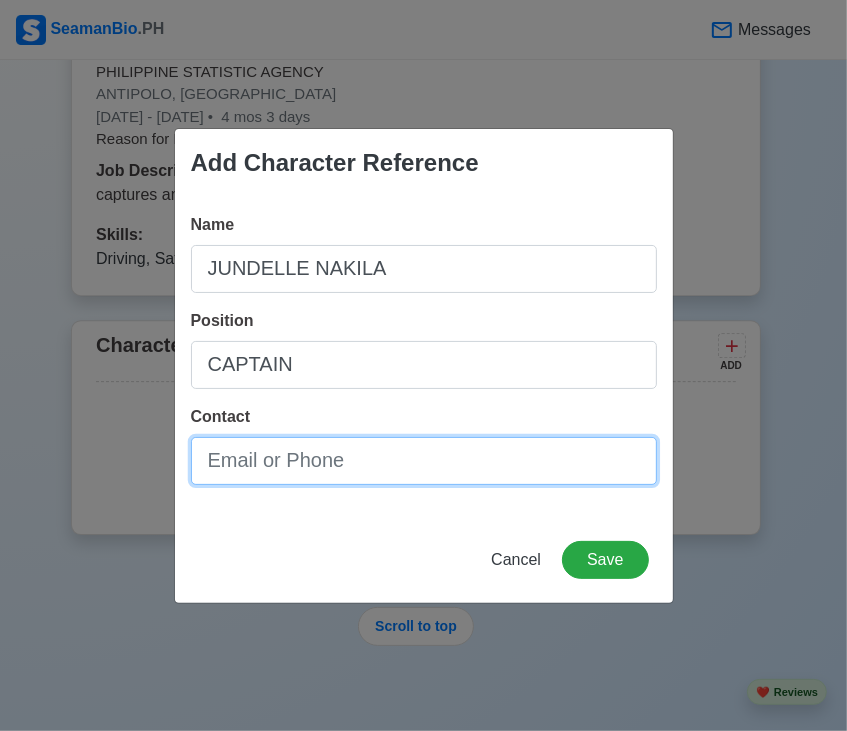 click on "Contact" at bounding box center (424, 461) 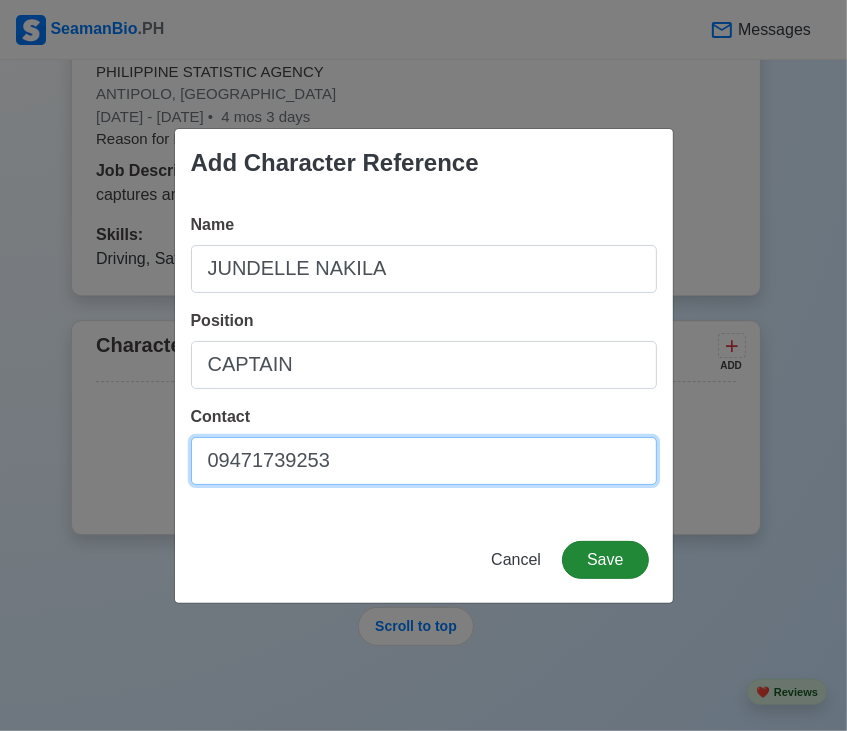 type on "09471739253" 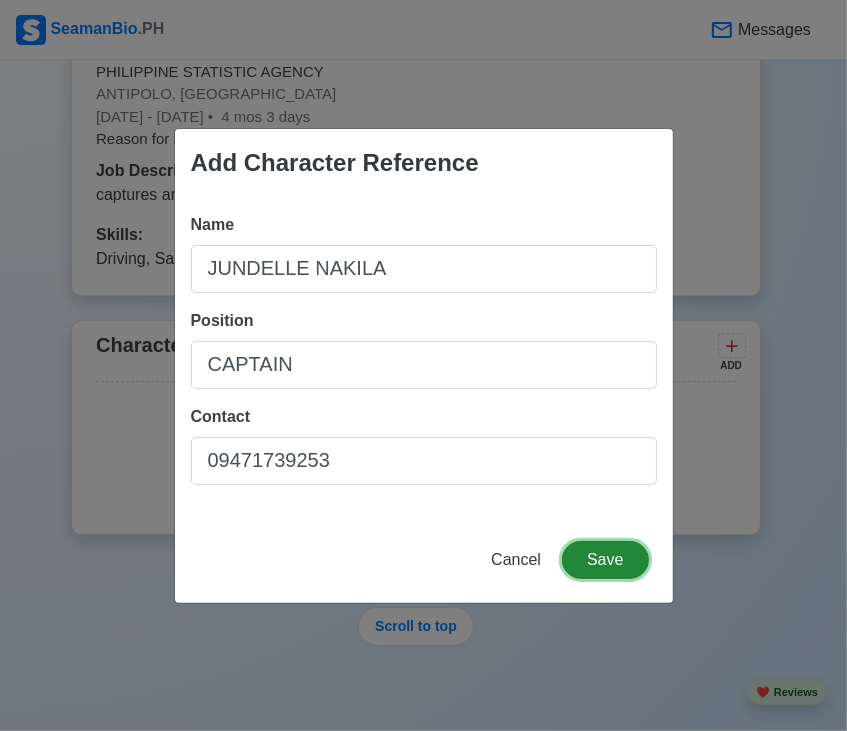 click on "Save" at bounding box center [605, 560] 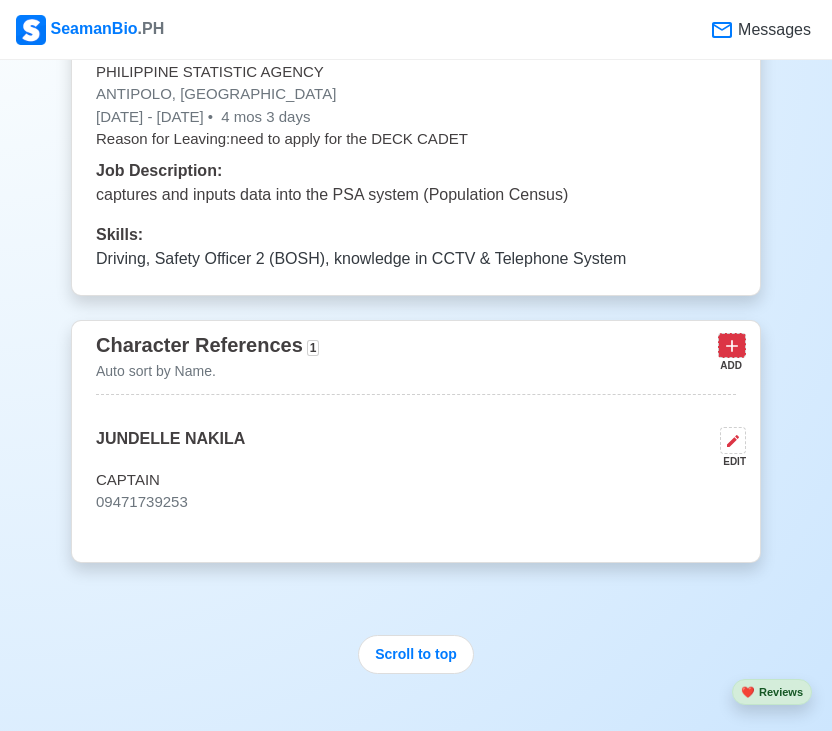 click 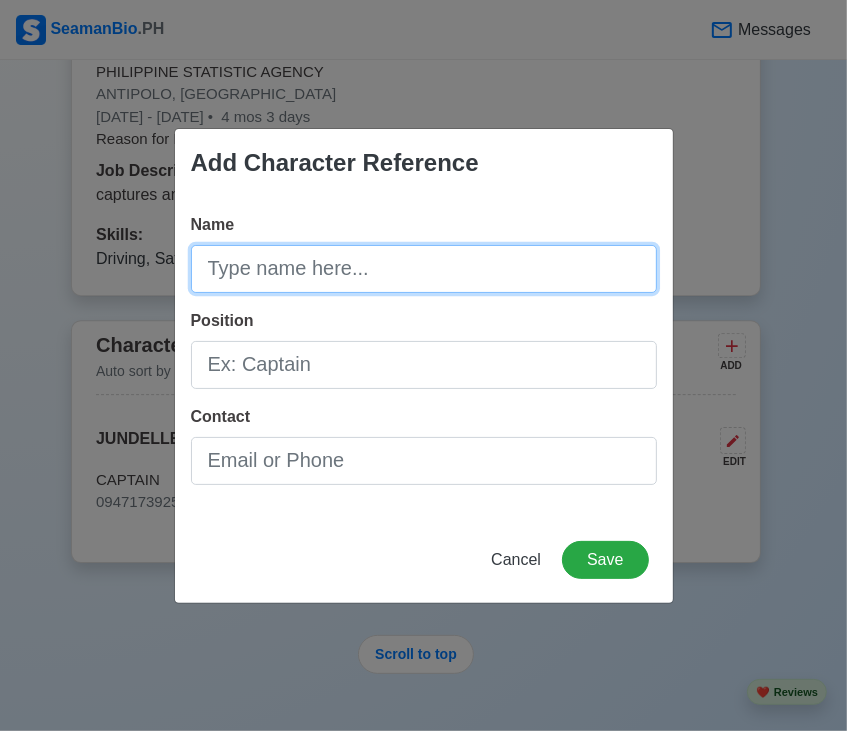 click on "Name" at bounding box center (424, 269) 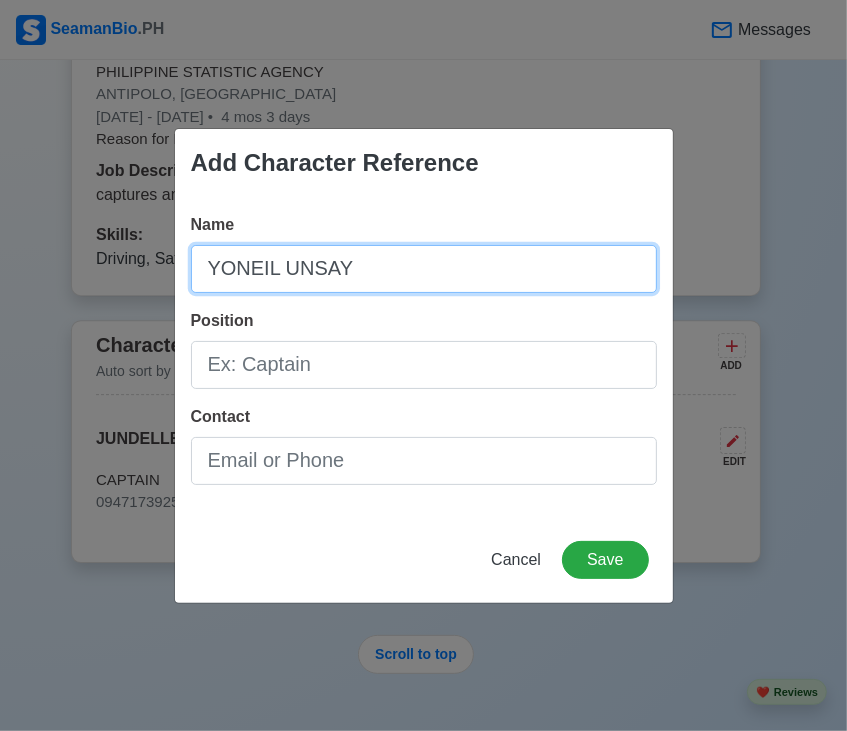 type on "YONEIL UNSAY" 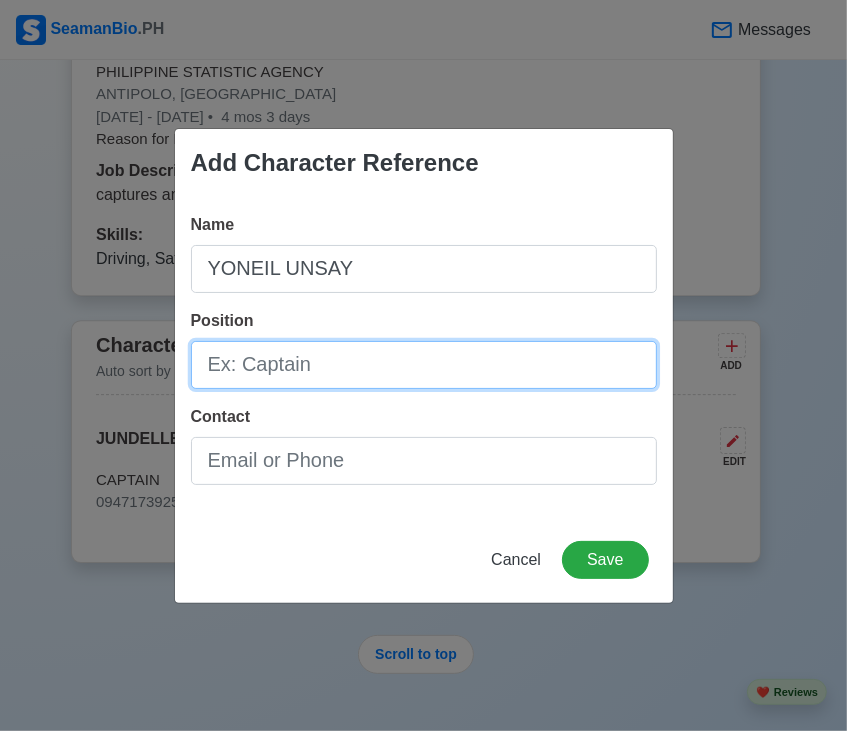 click on "Position" at bounding box center [424, 365] 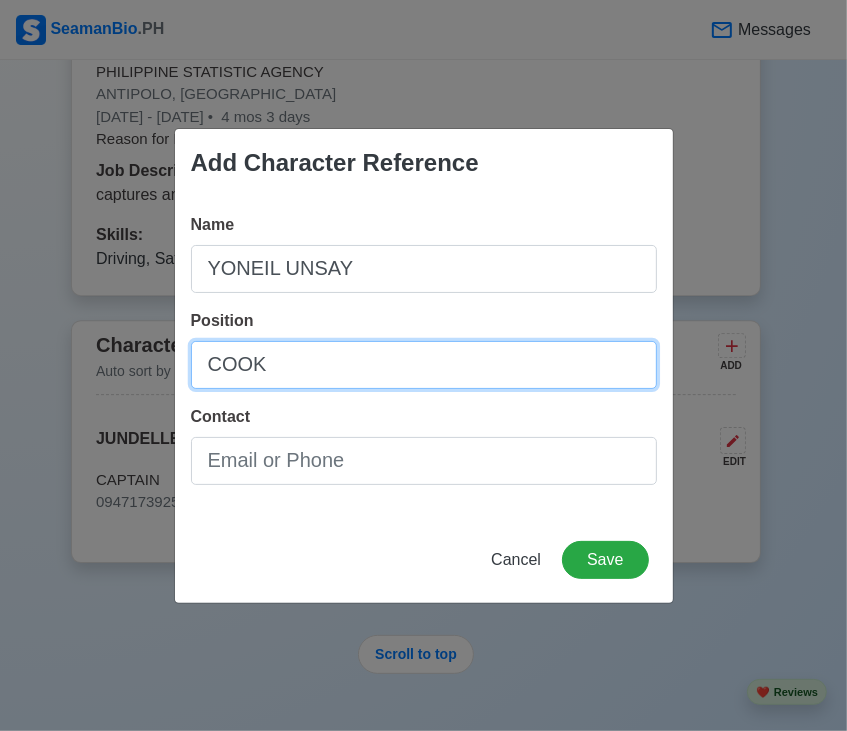 type on "COOK" 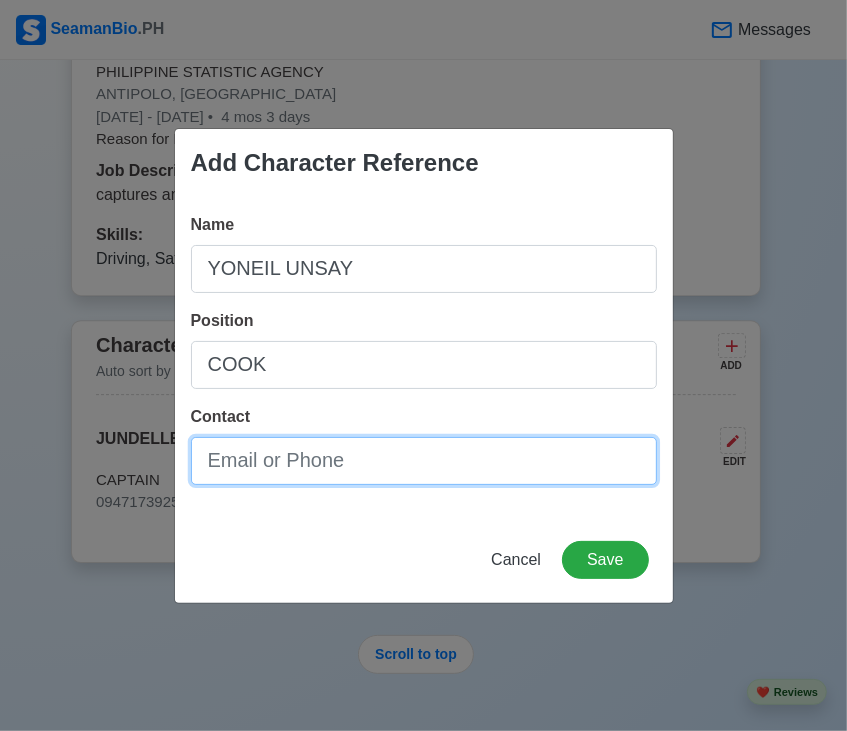 click on "Contact" at bounding box center [424, 461] 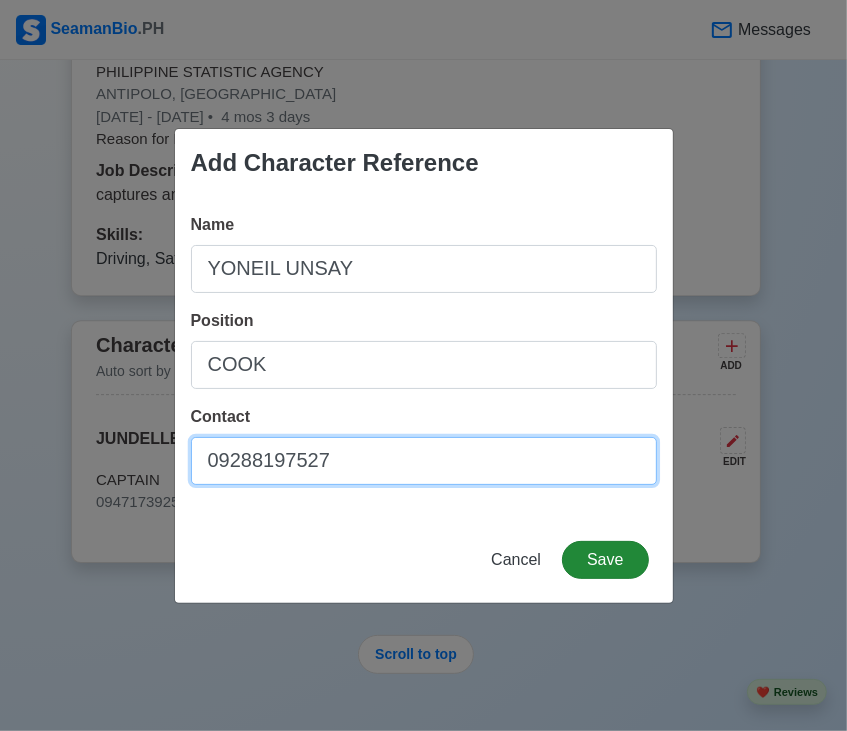 type on "09288197527" 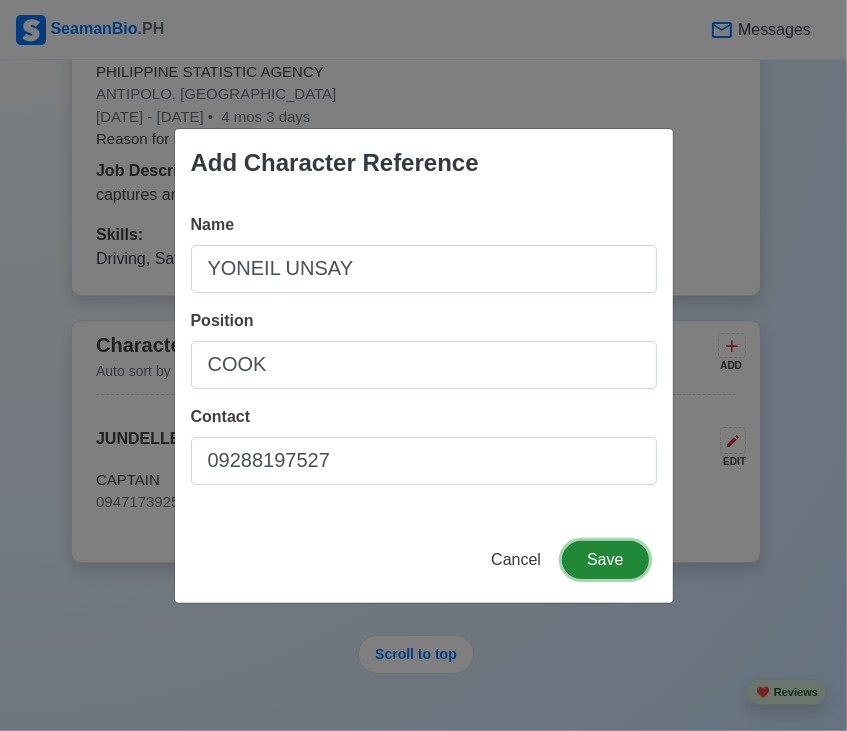 click on "Save" at bounding box center [605, 560] 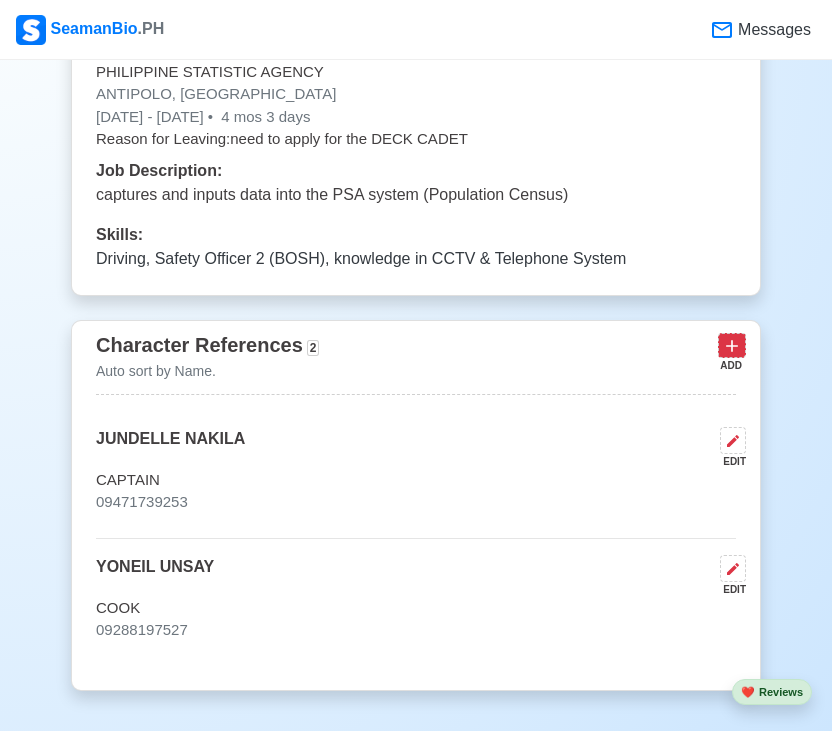 click 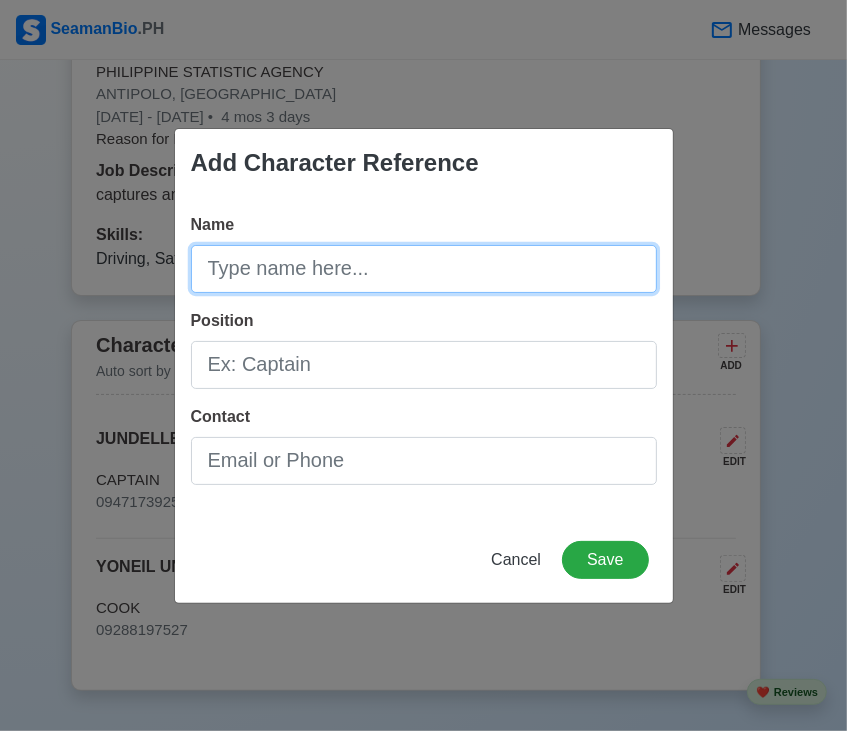 click on "Name" at bounding box center [424, 269] 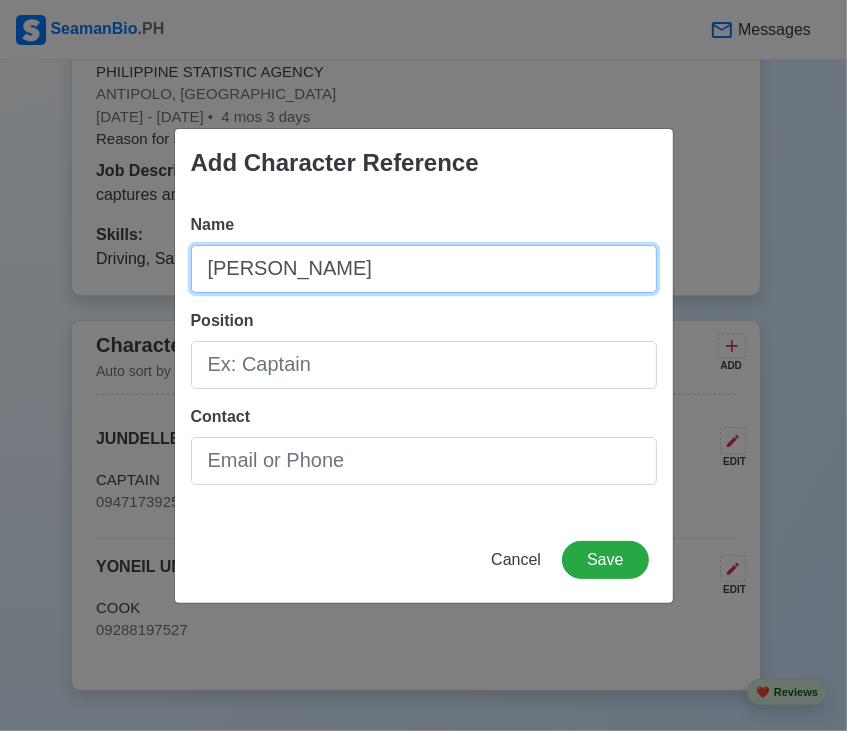 type on "[PERSON_NAME]" 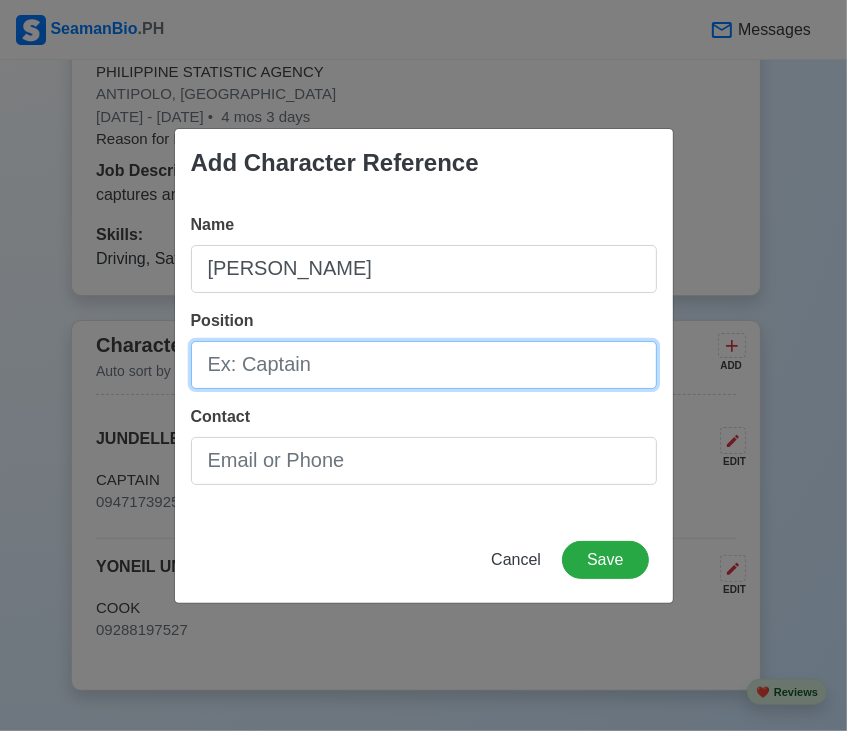 click on "Position" at bounding box center (424, 365) 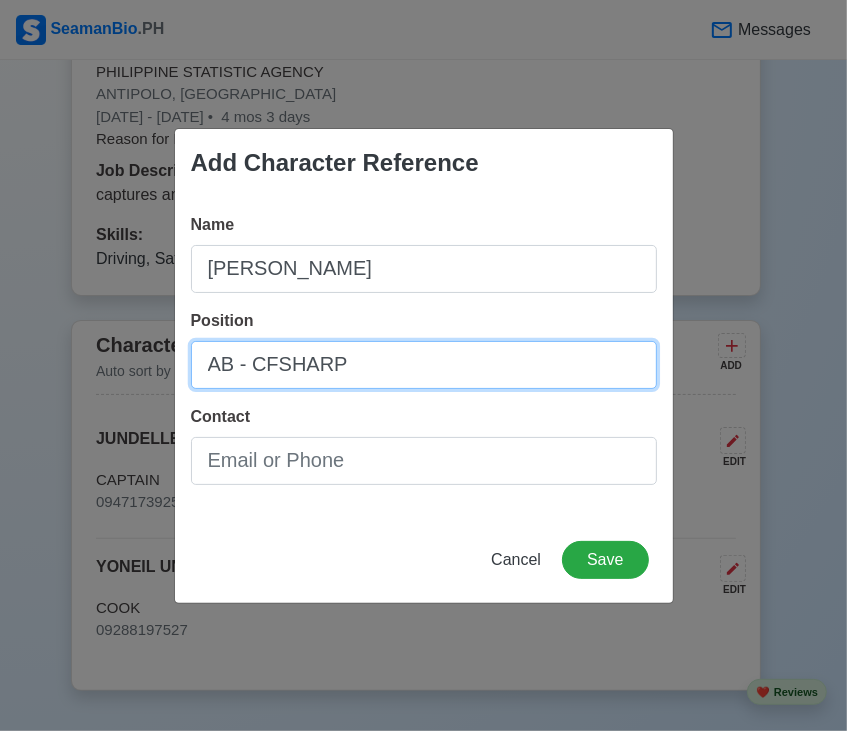 type on "AB - CFSHARP" 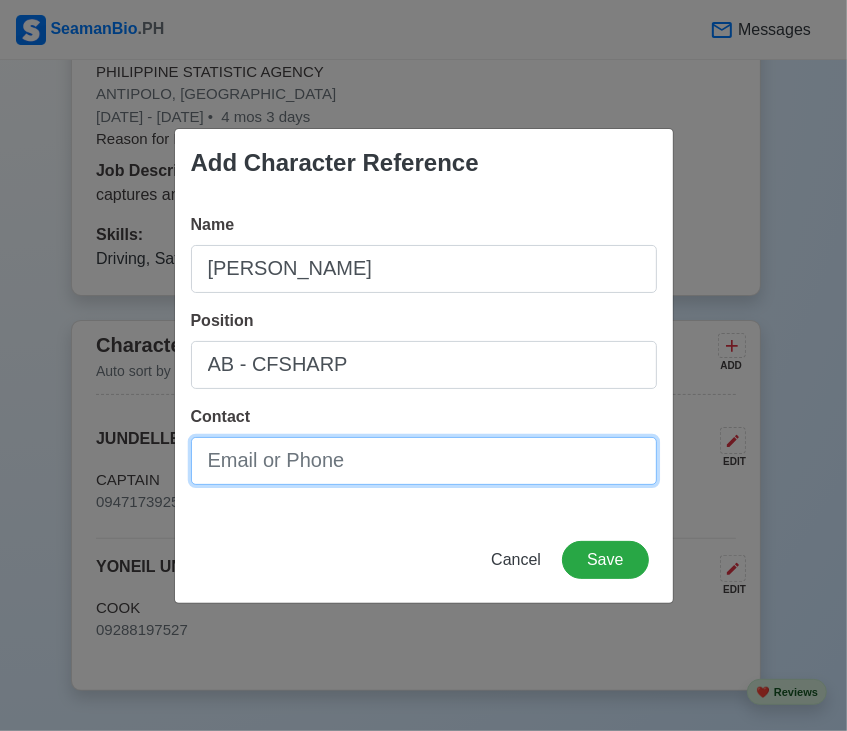 click on "Contact" at bounding box center [424, 461] 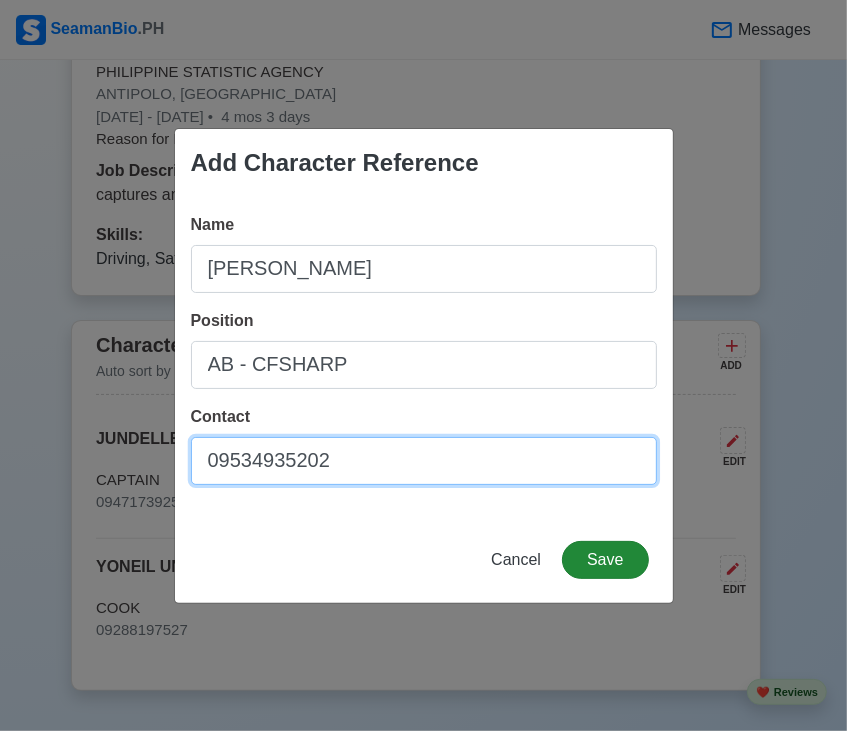 type on "09534935202" 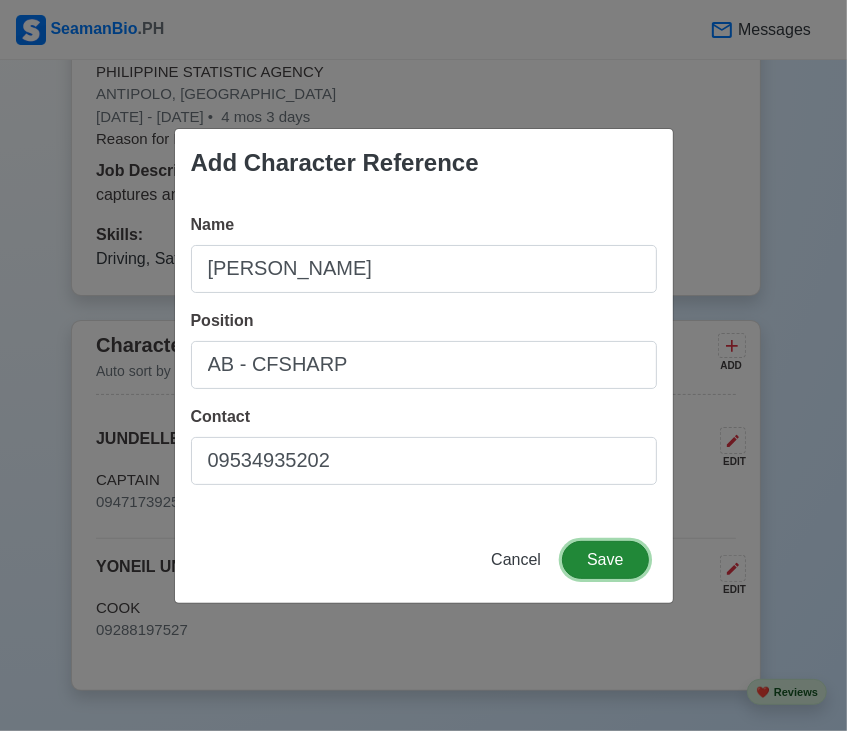 click on "Save" at bounding box center [605, 560] 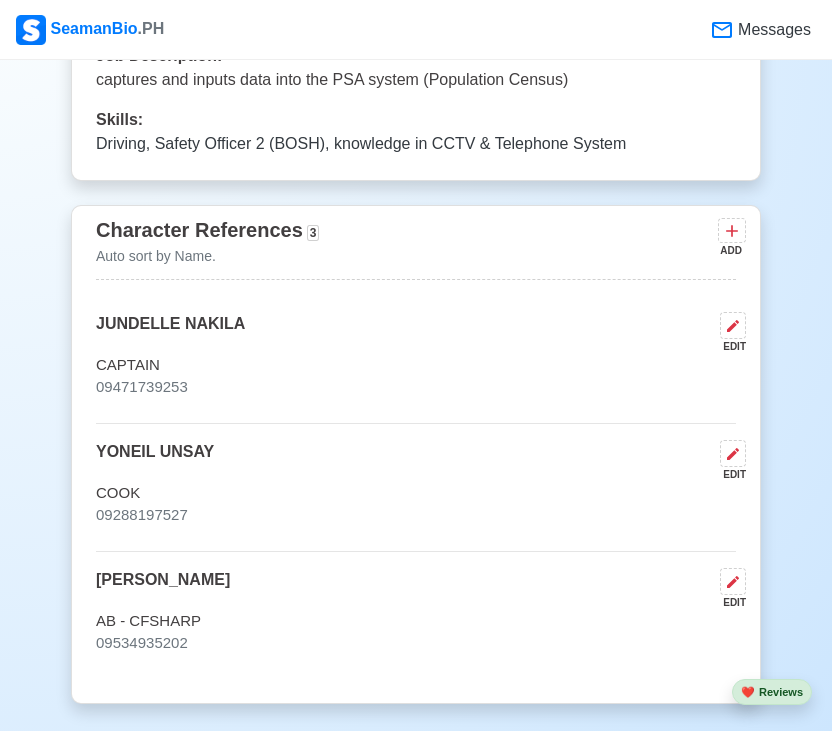 scroll, scrollTop: 3606, scrollLeft: 0, axis: vertical 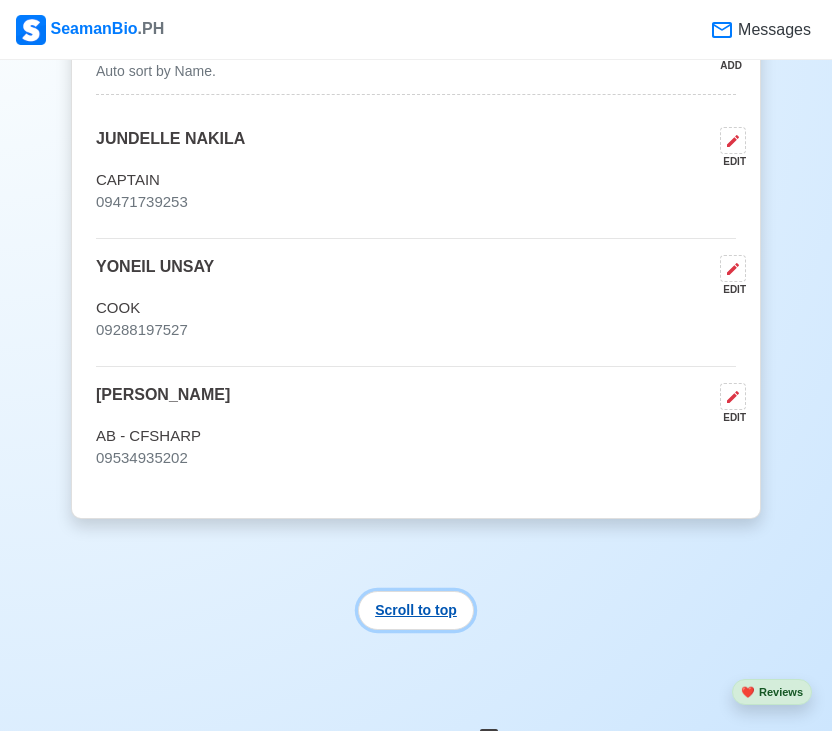 click on "Scroll to top" at bounding box center [416, 610] 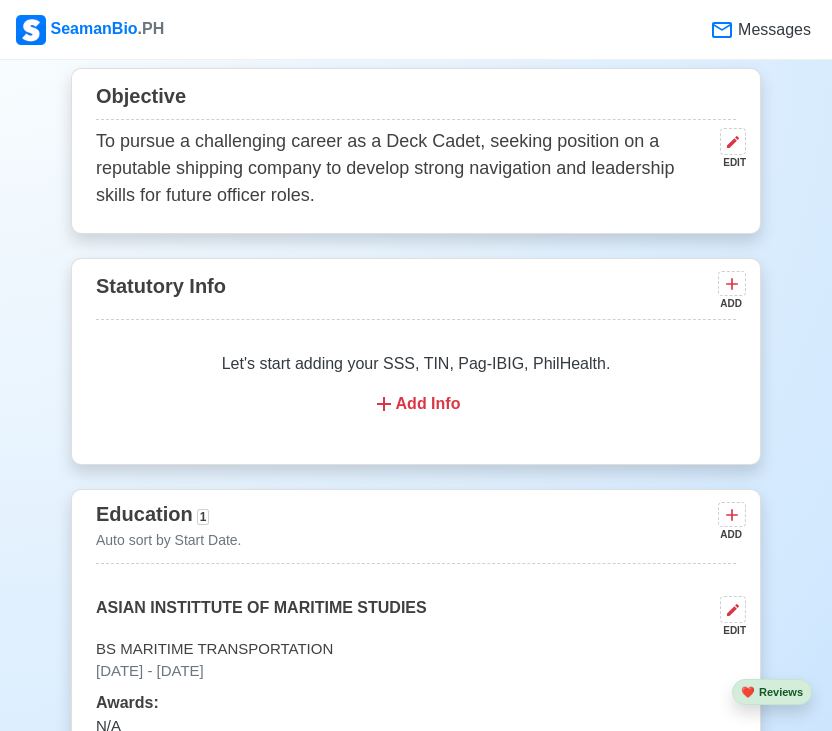 scroll, scrollTop: 1000, scrollLeft: 0, axis: vertical 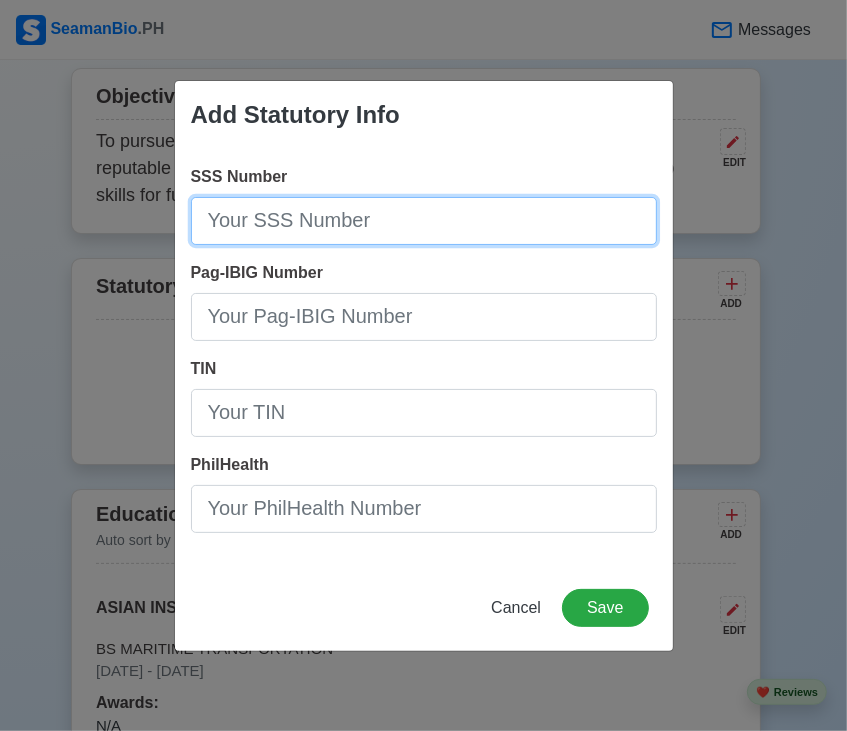 click on "SSS Number" at bounding box center (424, 221) 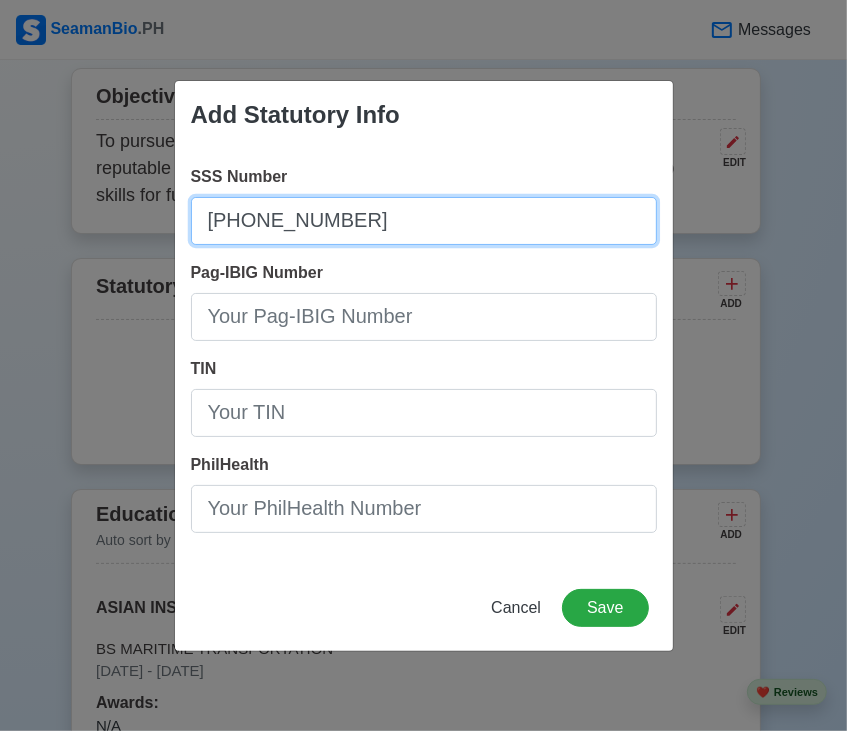 type on "[PHONE_NUMBER]" 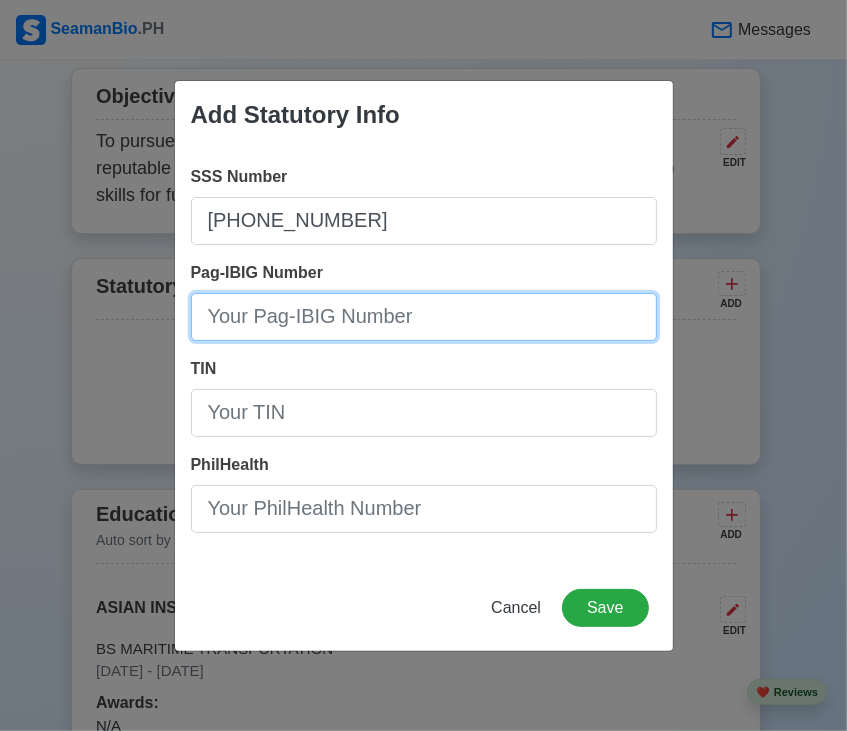 click on "Pag-IBIG Number" at bounding box center [424, 317] 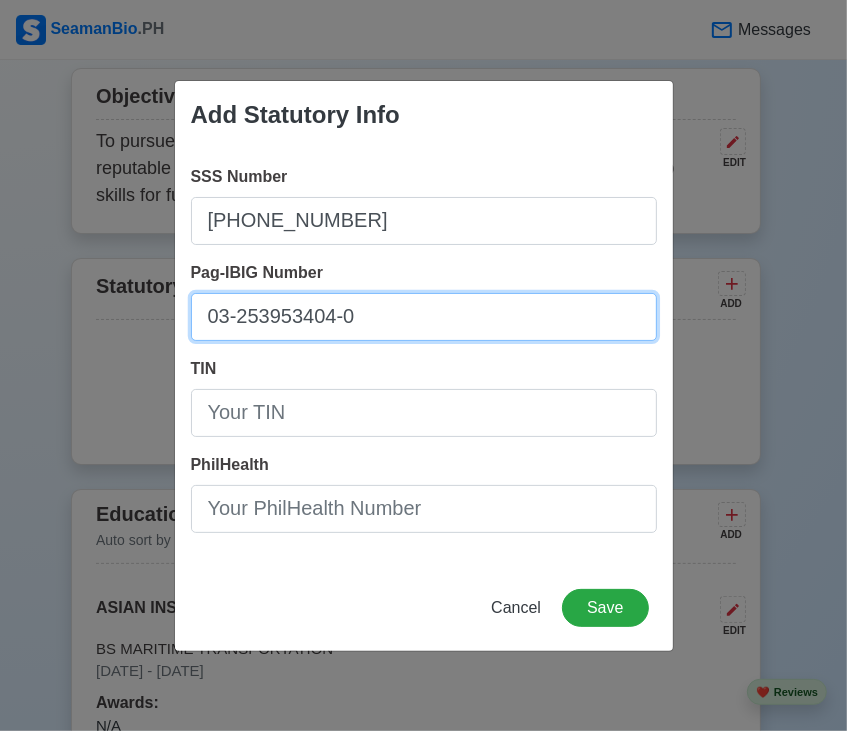 type on "03-253953404-0" 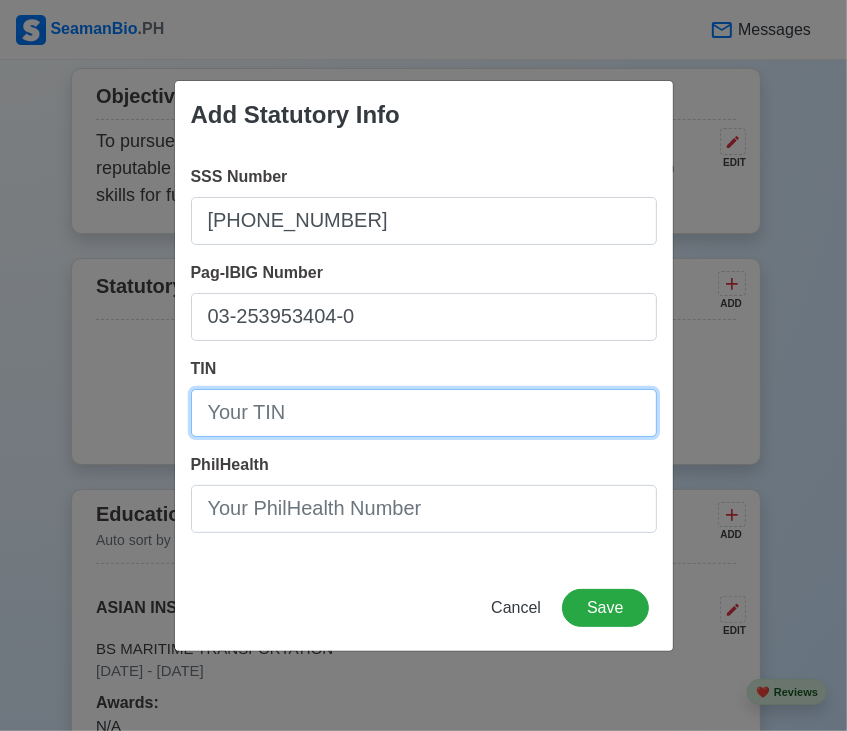 click on "TIN" at bounding box center (424, 413) 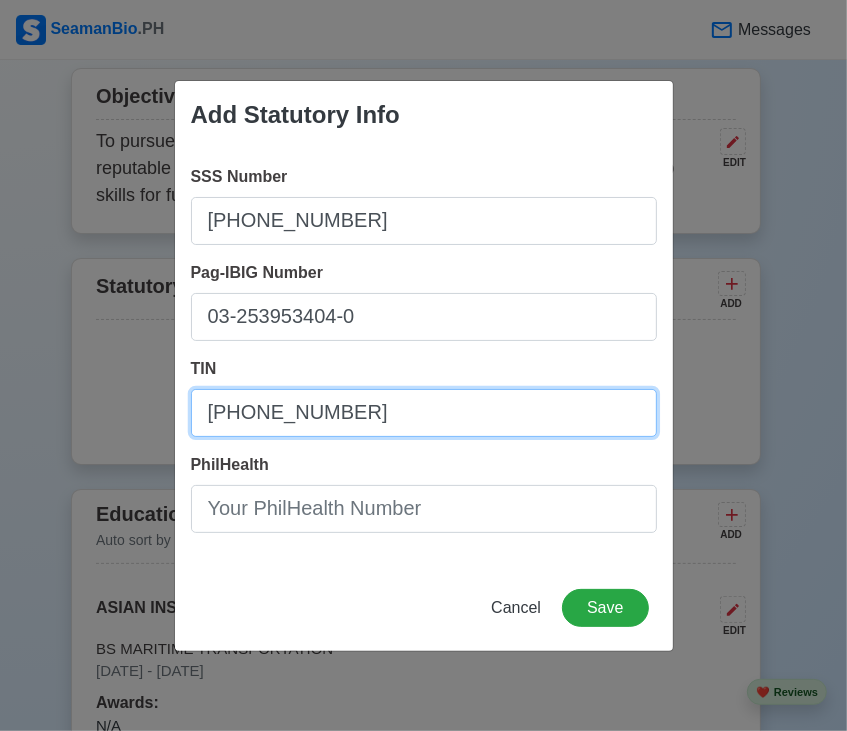 type on "[PHONE_NUMBER]" 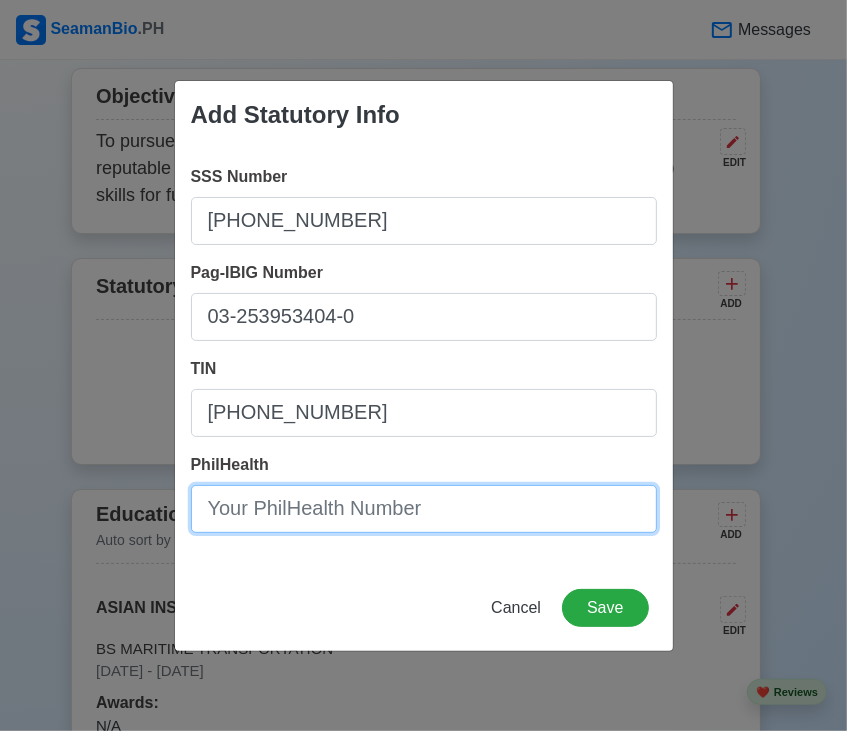click on "PhilHealth" at bounding box center [424, 509] 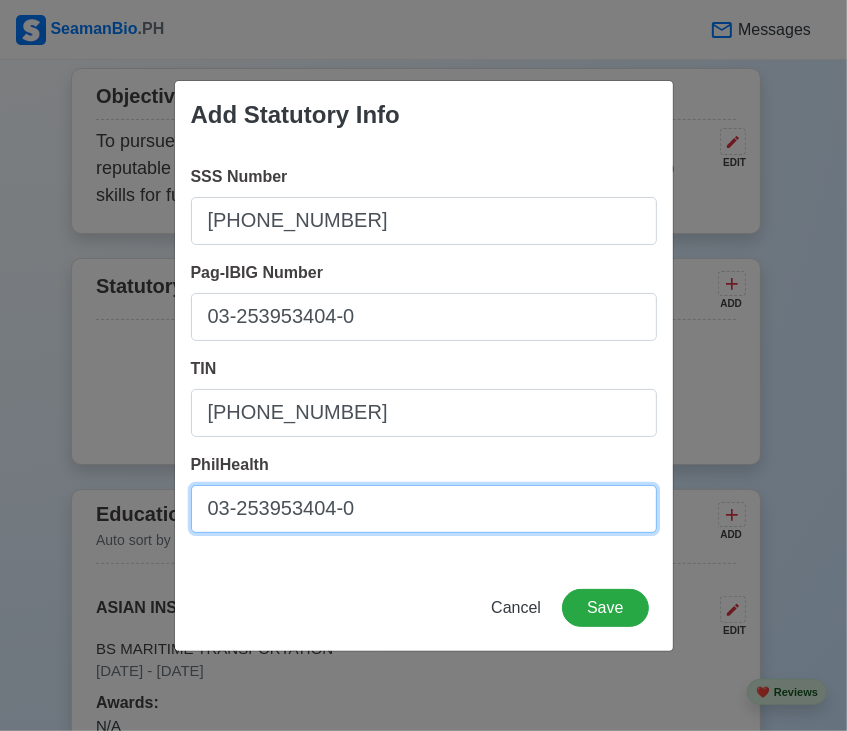 type on "03-253953404-0" 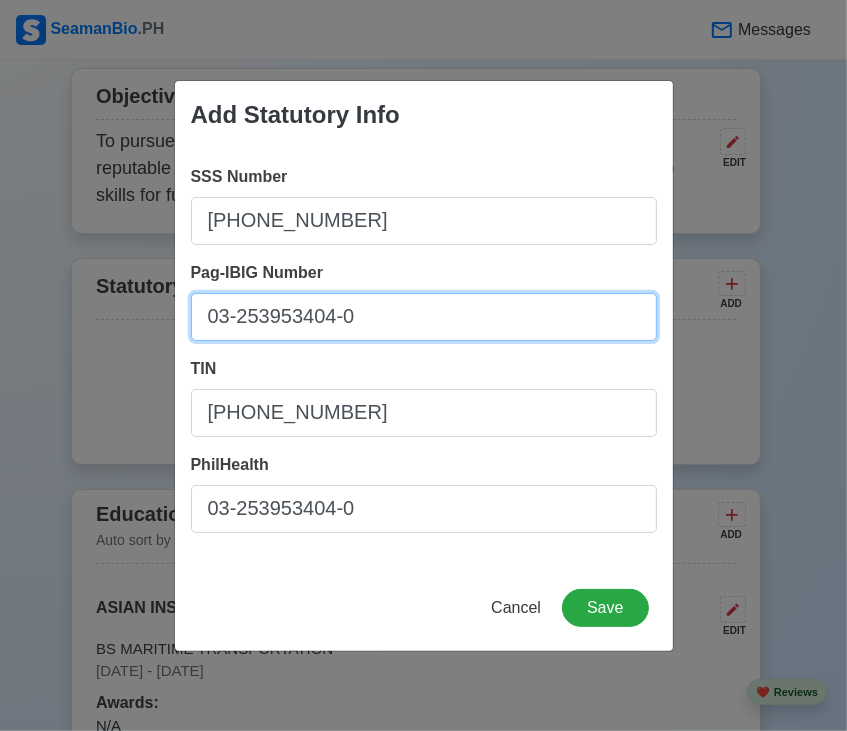click on "03-253953404-0" at bounding box center (424, 317) 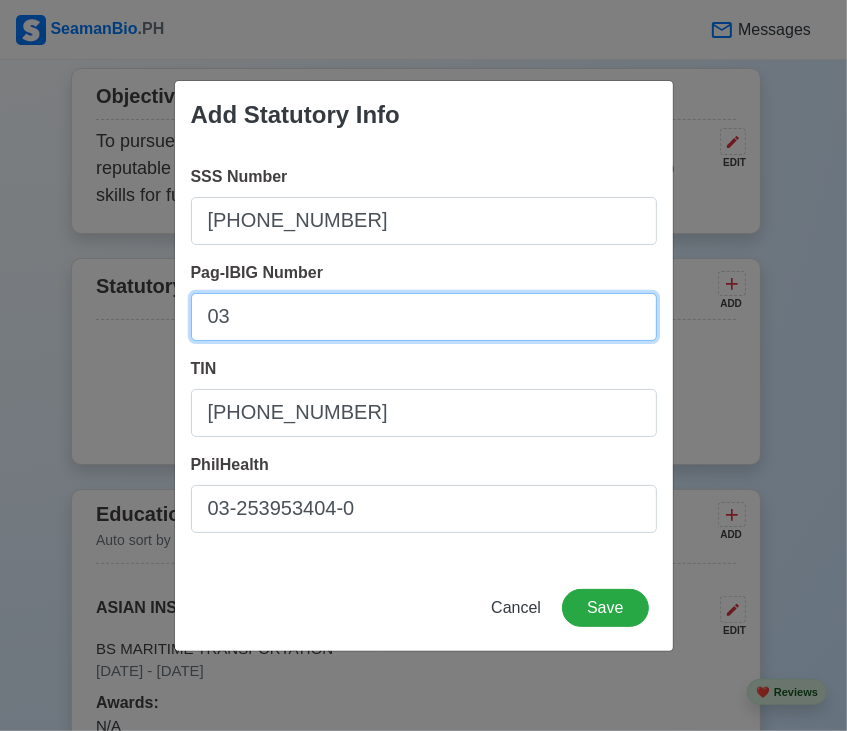 type on "0" 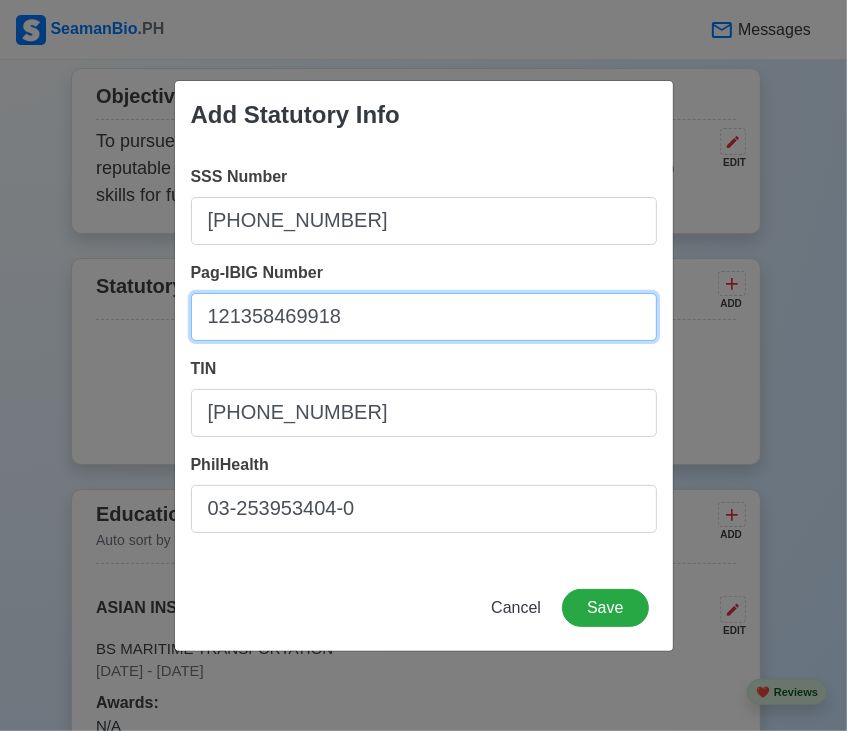 type on "121358469918" 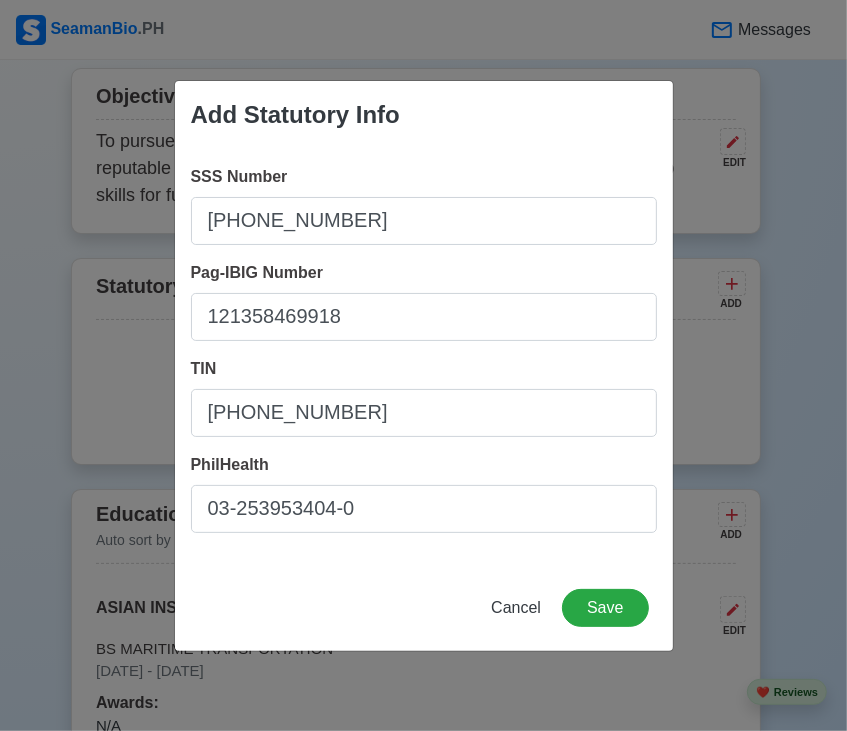 click on "Add Statutory Info SSS Number [PHONE_NUMBER] Pag-IBIG Number 121358469918 TIN [PHONE_NUMBER] PhilHealth 03-253953404-0 Cancel Save" at bounding box center (424, 366) 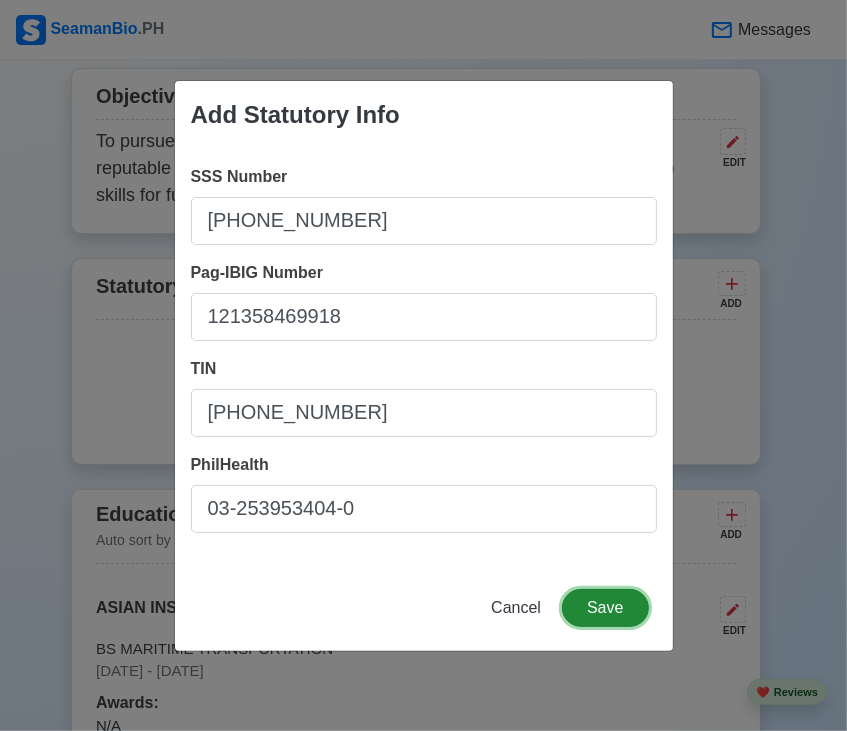 click on "Save" at bounding box center [605, 608] 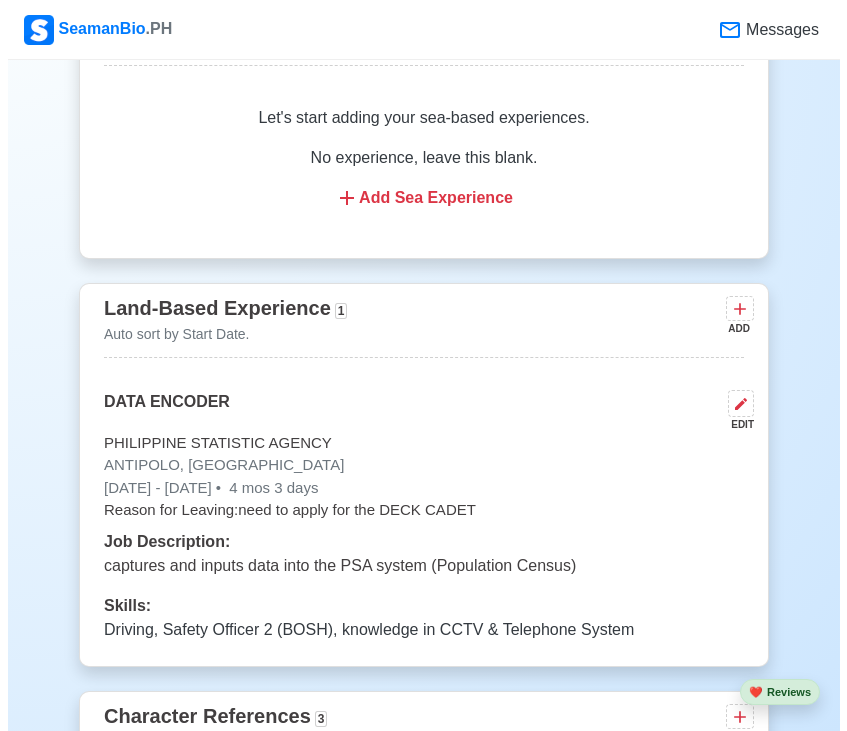 scroll, scrollTop: 3000, scrollLeft: 0, axis: vertical 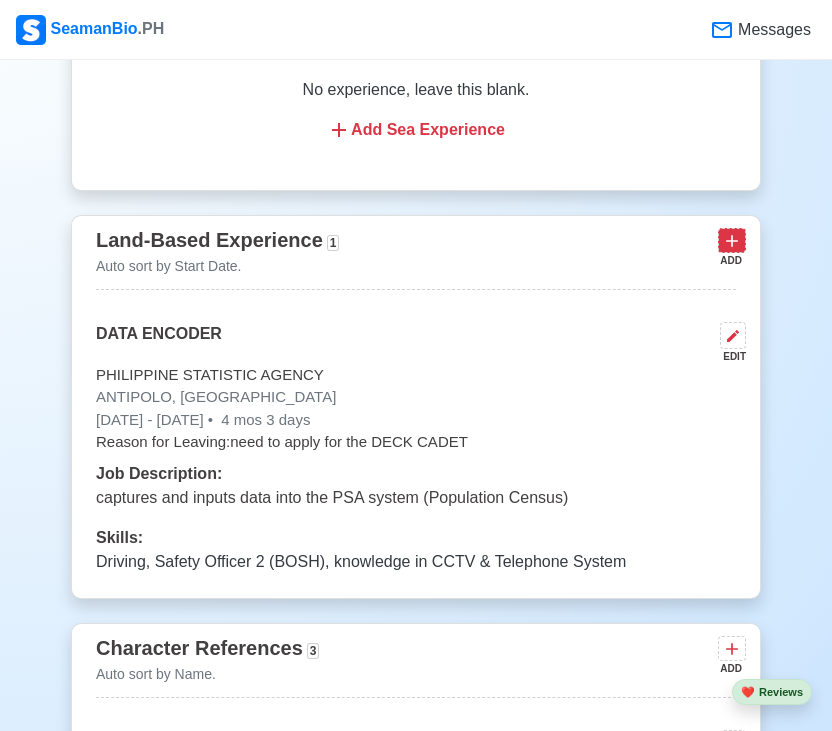click 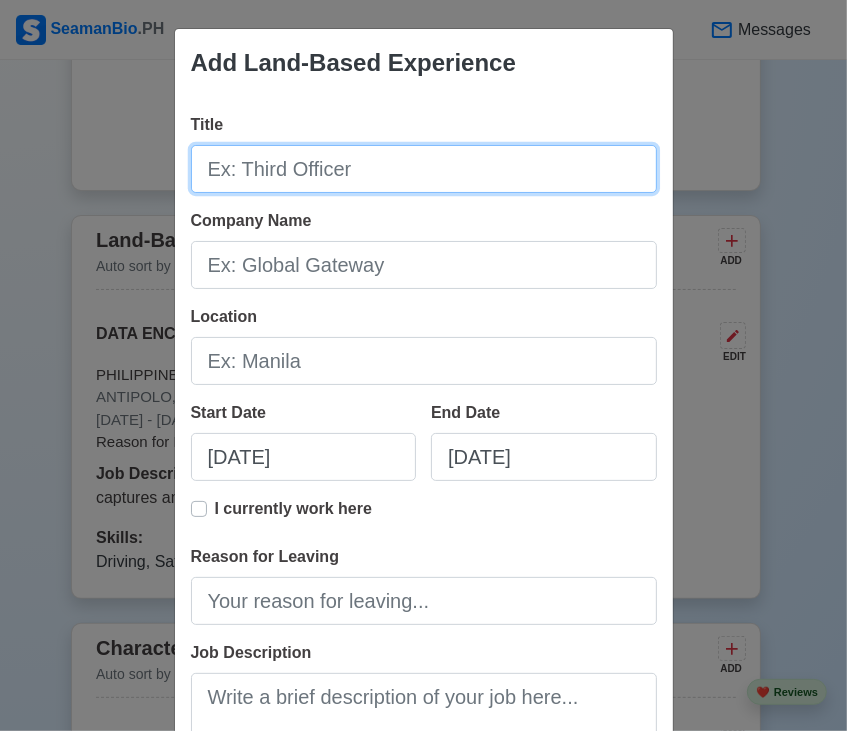 click on "Title" at bounding box center (424, 169) 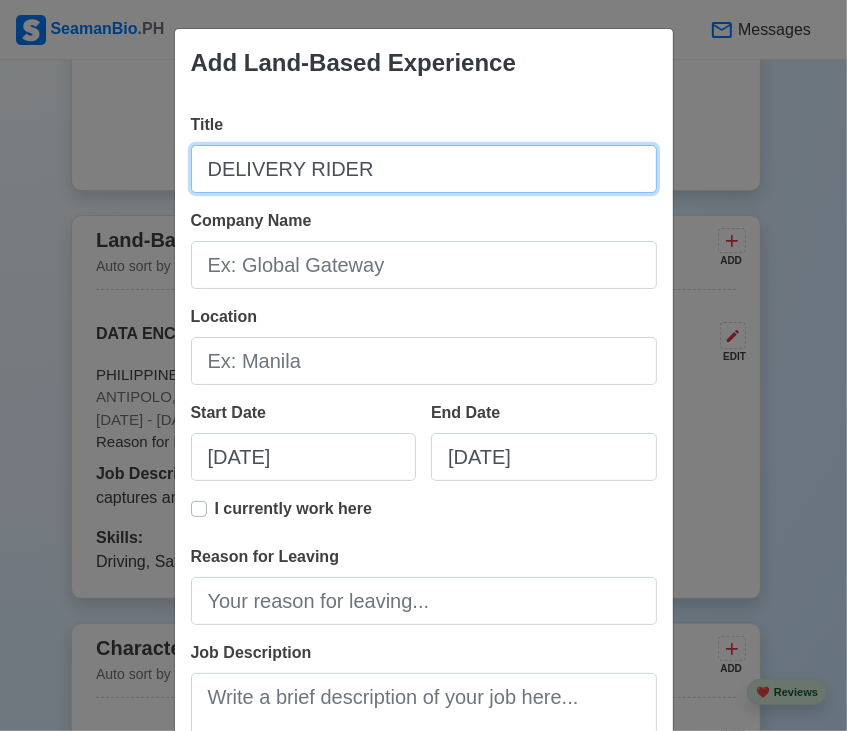 type on "DELIVERY RIDER" 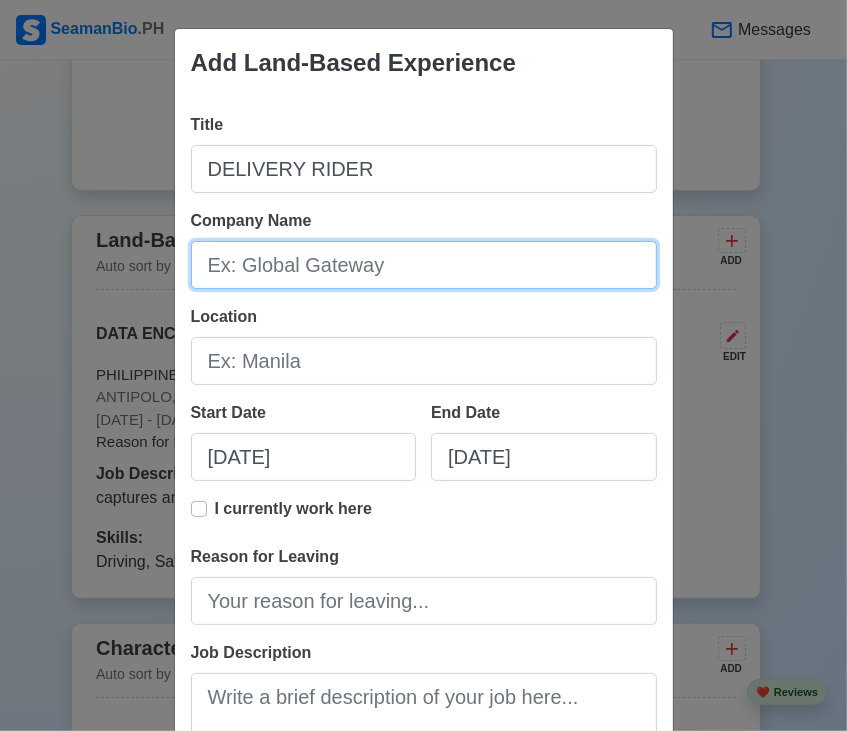 click on "Company Name" at bounding box center (424, 265) 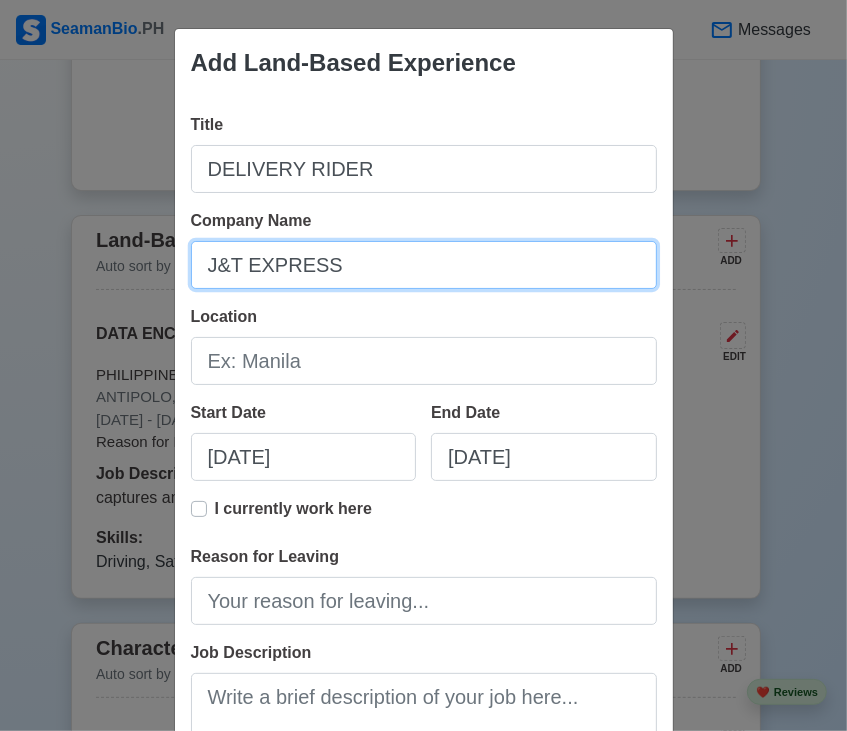 type on "J&T EXPRESS" 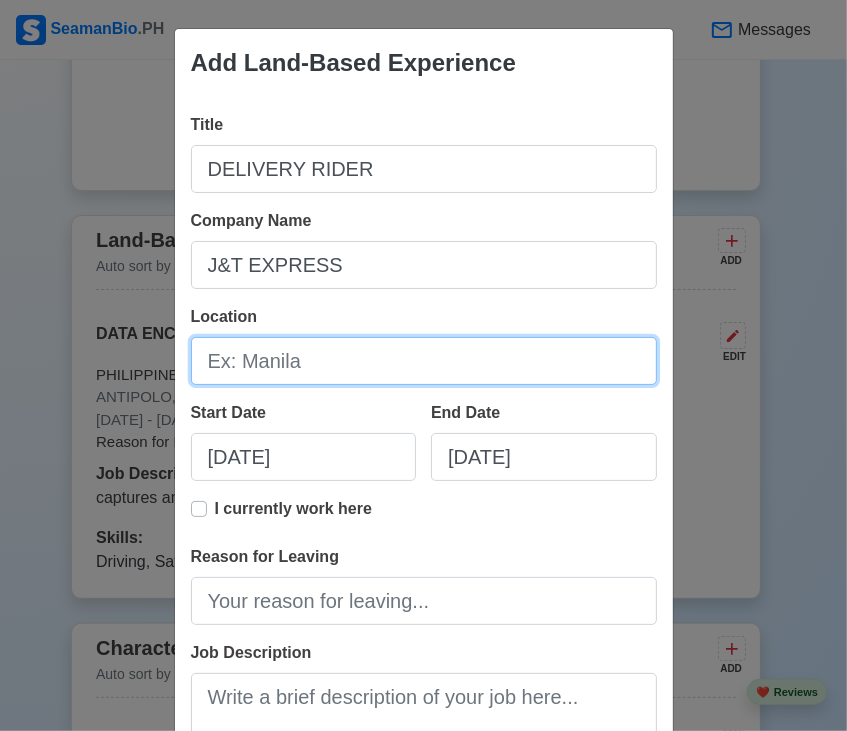 click on "Location" at bounding box center (424, 361) 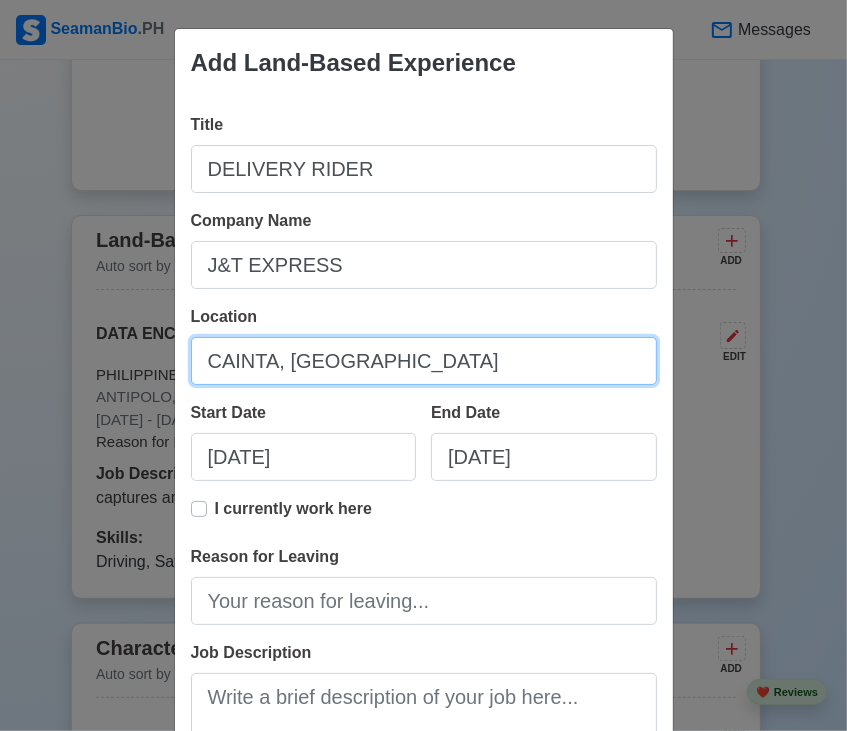 type on "CAINTA, [GEOGRAPHIC_DATA]" 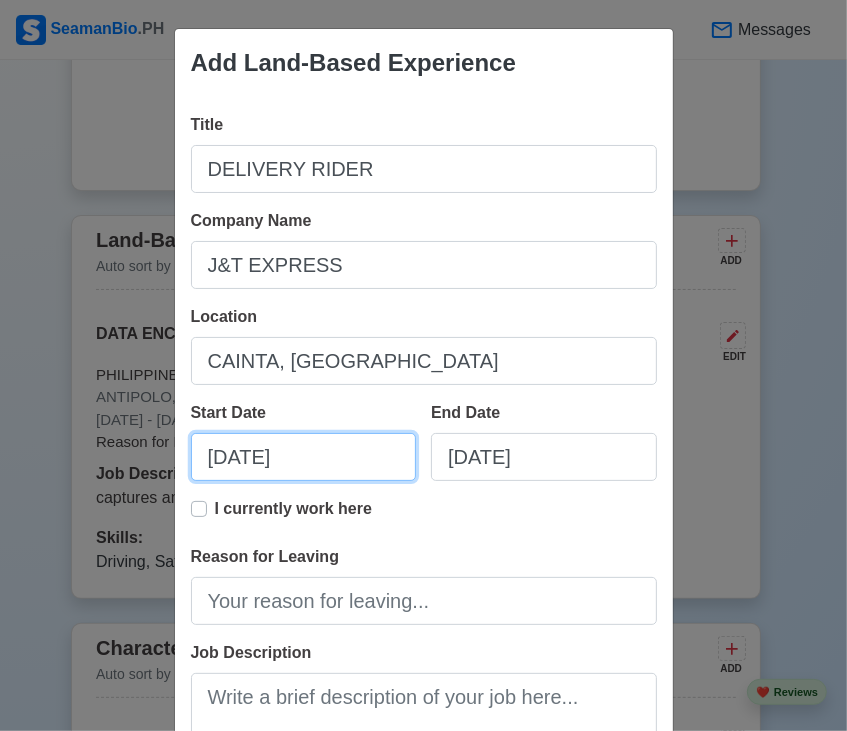 click on "[DATE]" at bounding box center [304, 457] 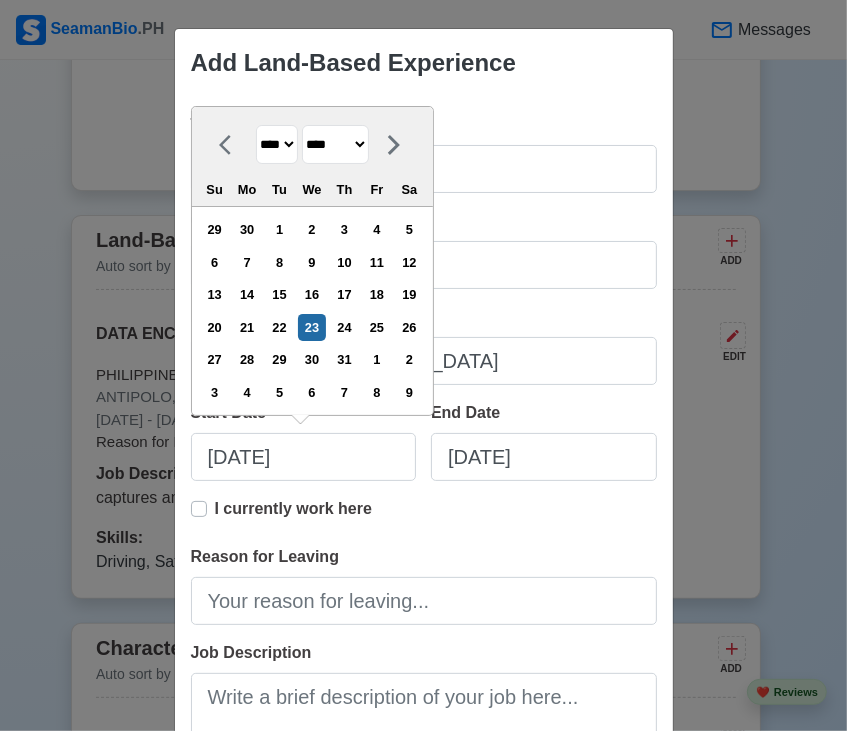 click on "******* ******** ***** ***** *** **** **** ****** ********* ******* ******** ********" at bounding box center (335, 144) 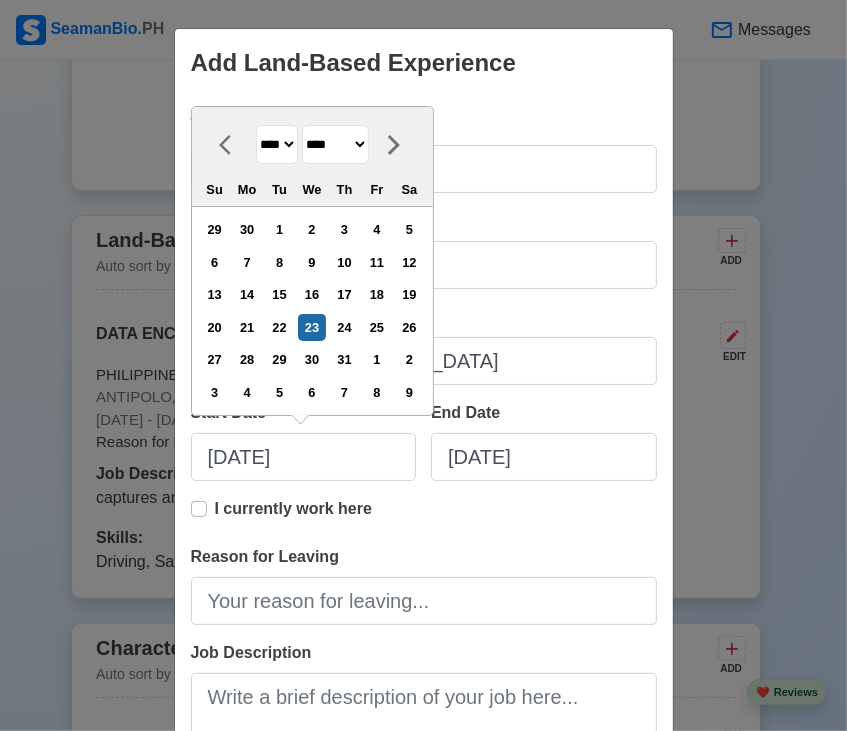 select on "***" 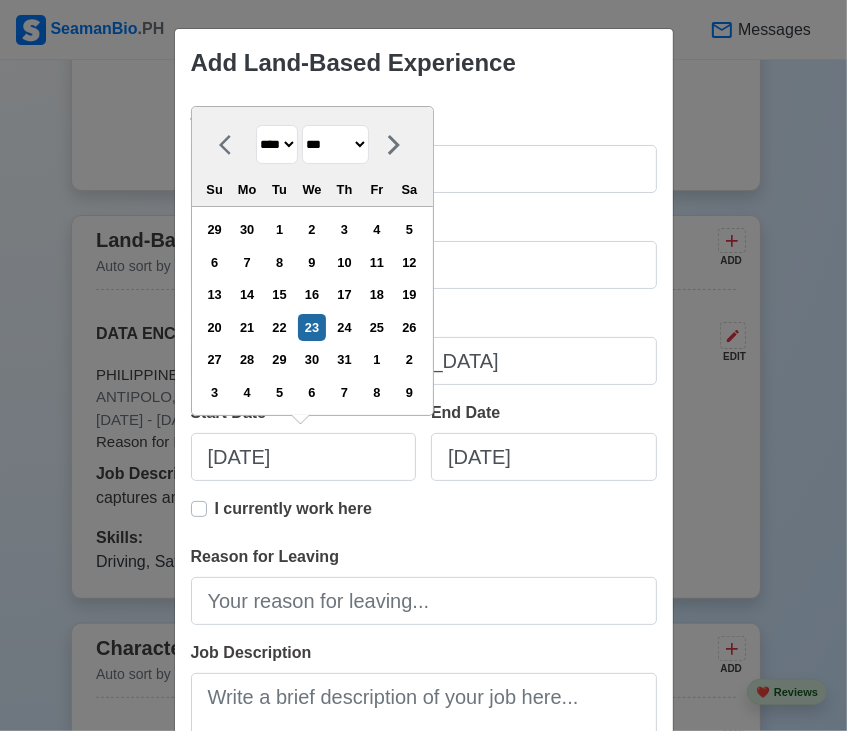 click on "******* ******** ***** ***** *** **** **** ****** ********* ******* ******** ********" at bounding box center (335, 144) 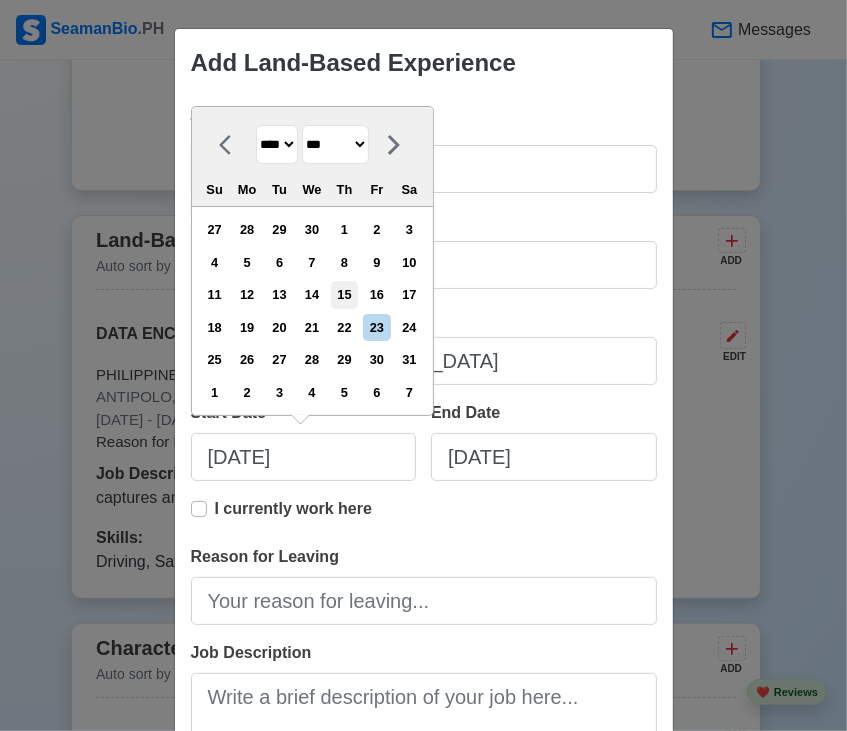 click on "15" at bounding box center [344, 294] 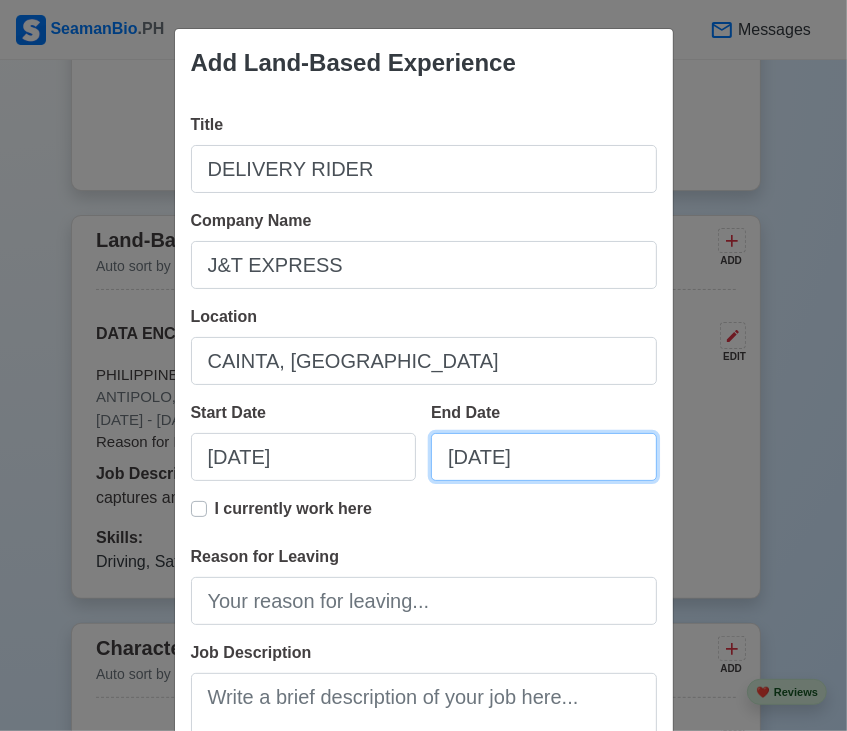 click on "[DATE]" at bounding box center (544, 457) 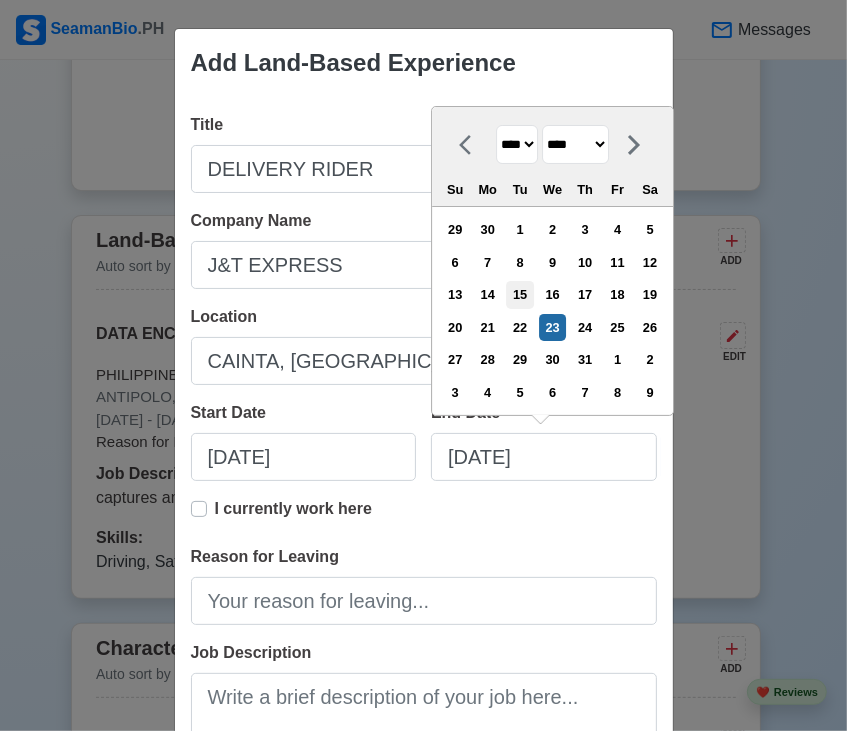 click on "15" at bounding box center (520, 294) 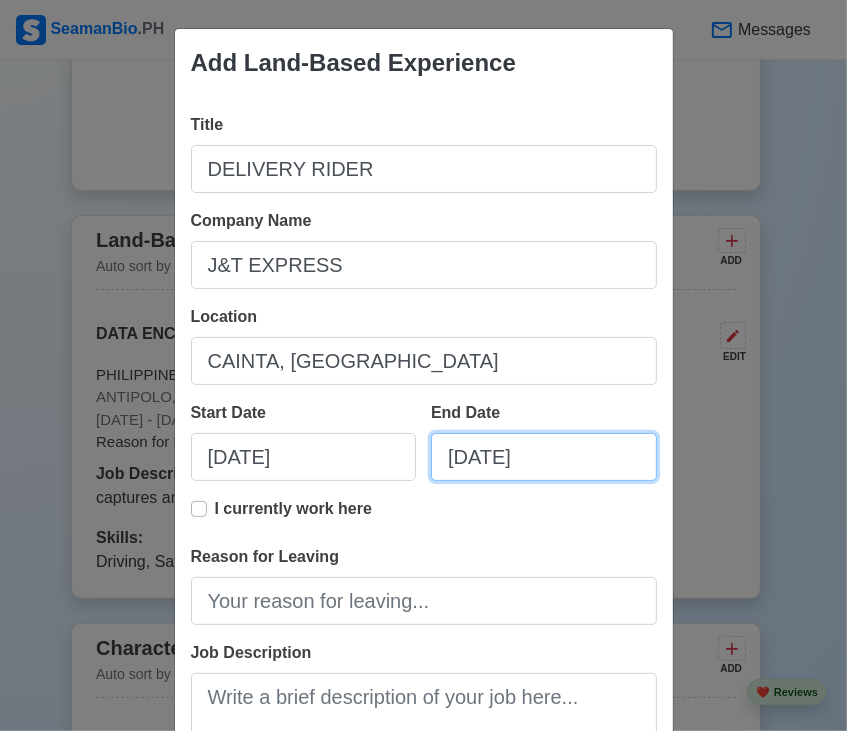 click on "[DATE]" at bounding box center (544, 457) 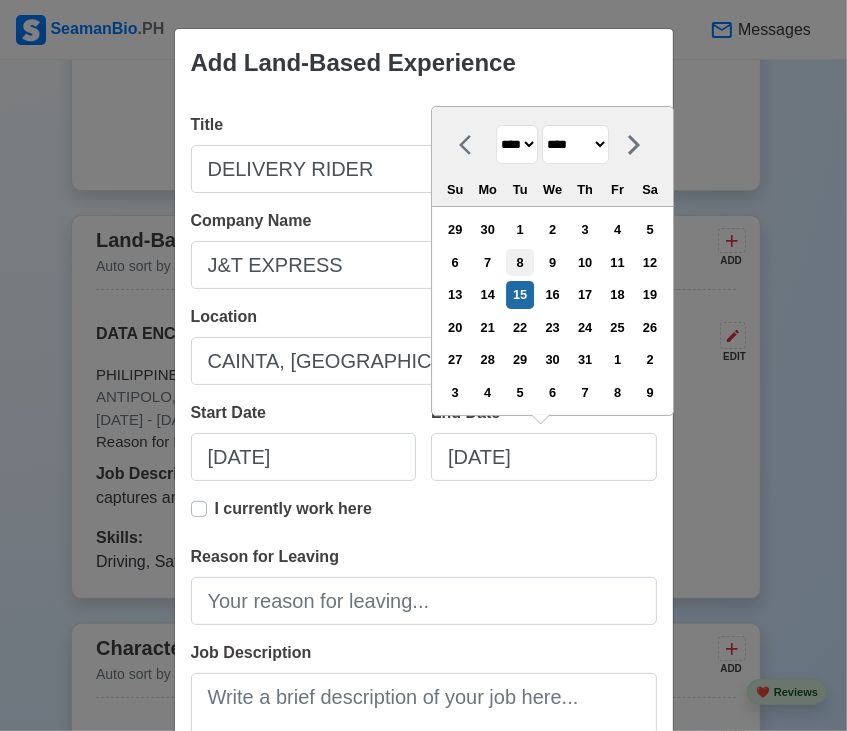 click on "8" at bounding box center (520, 262) 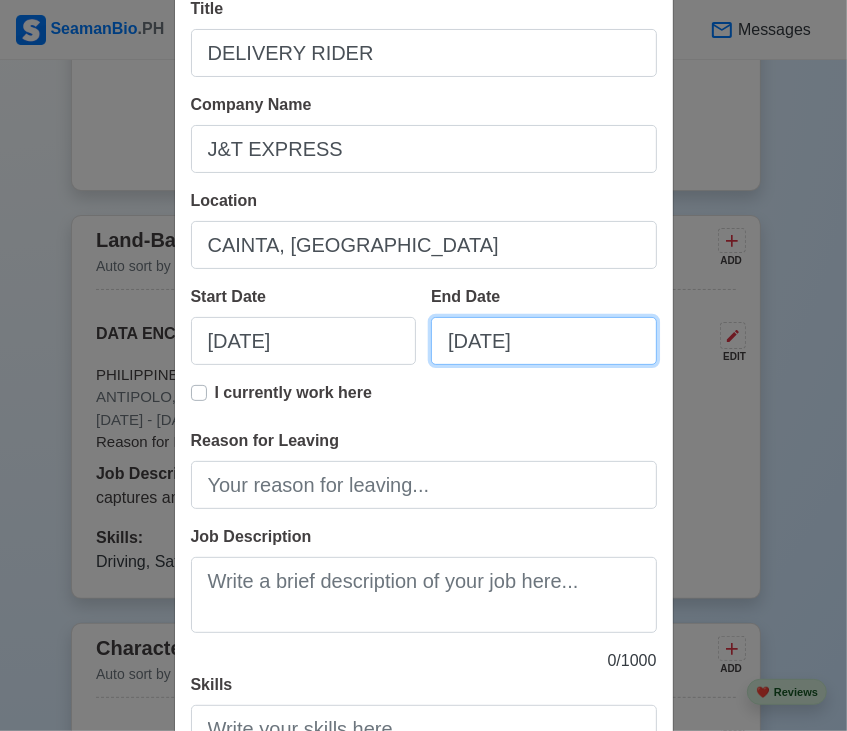 scroll, scrollTop: 200, scrollLeft: 0, axis: vertical 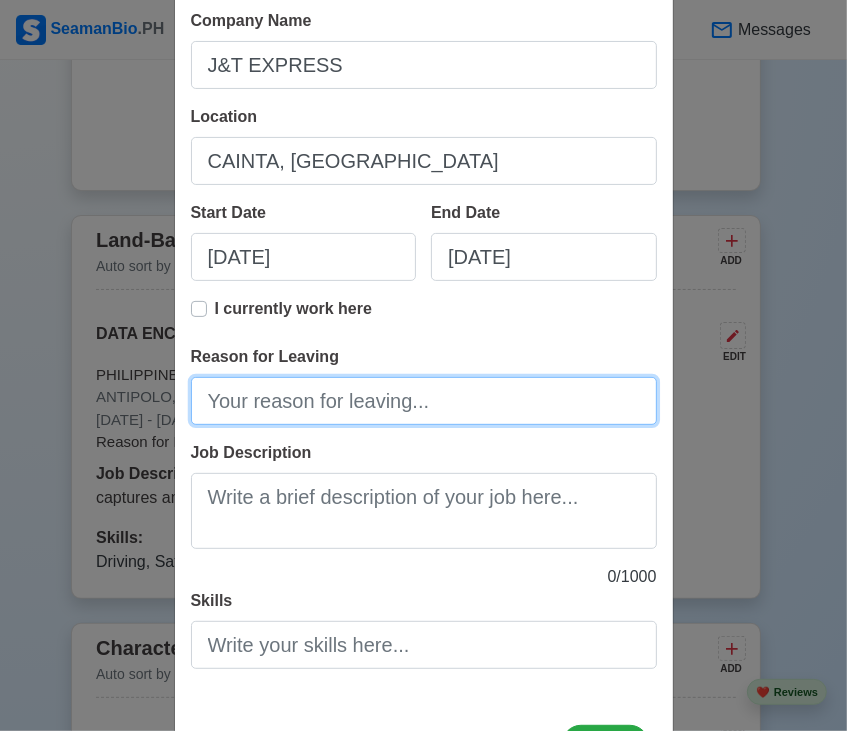 click on "Reason for Leaving" at bounding box center [424, 401] 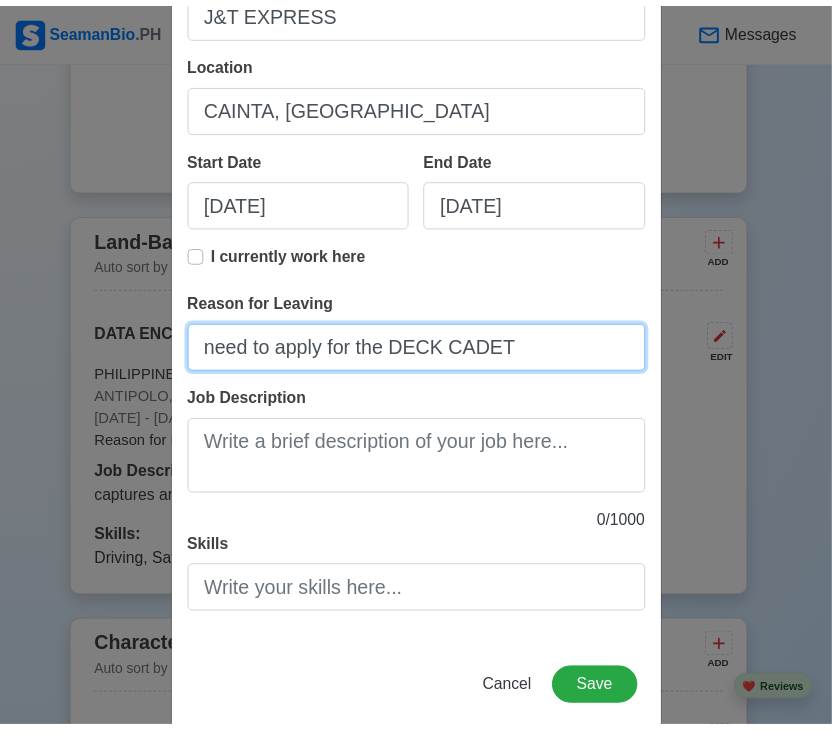 scroll, scrollTop: 284, scrollLeft: 0, axis: vertical 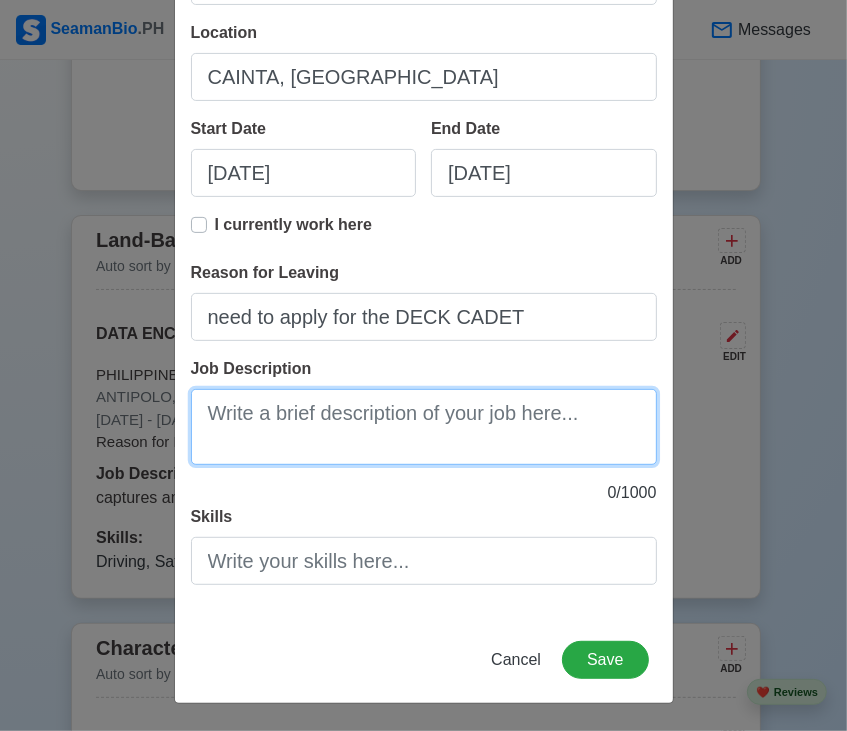click on "Job Description" at bounding box center (424, 427) 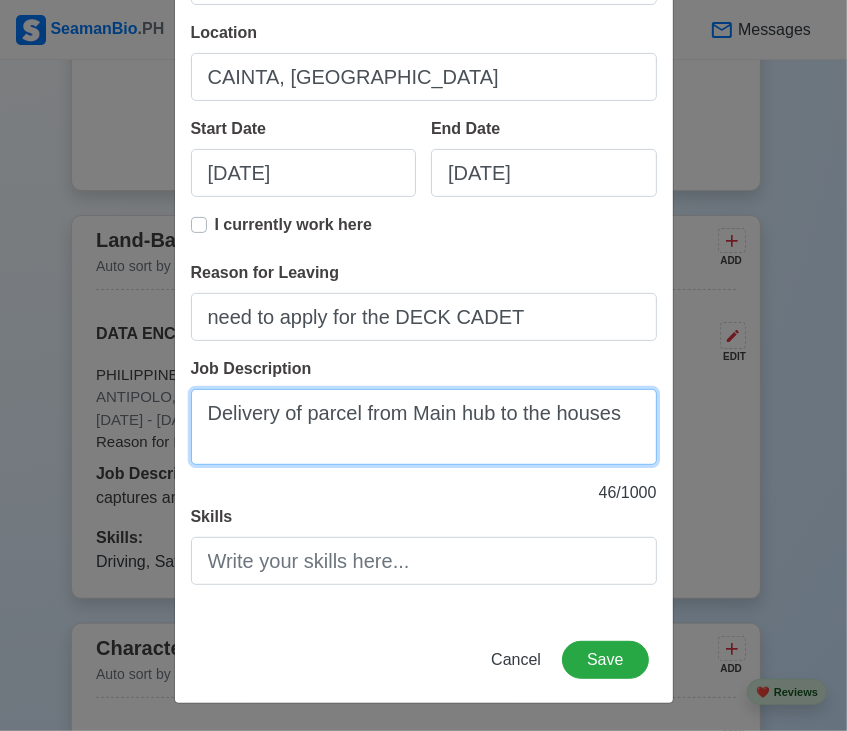 type on "Delivery of parcel from Main hub to the houses" 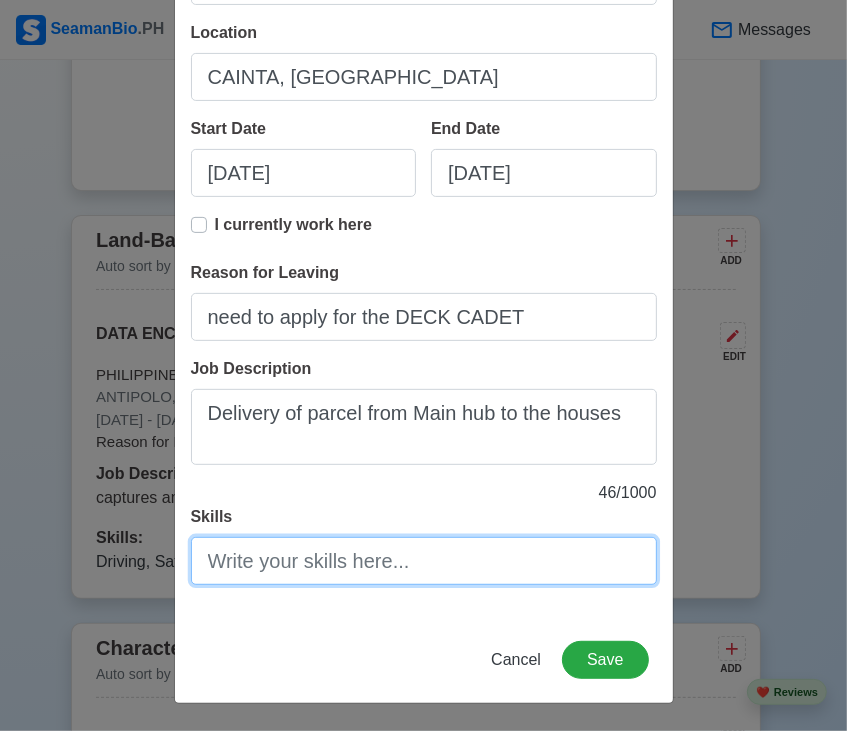 click on "Skills" at bounding box center (424, 561) 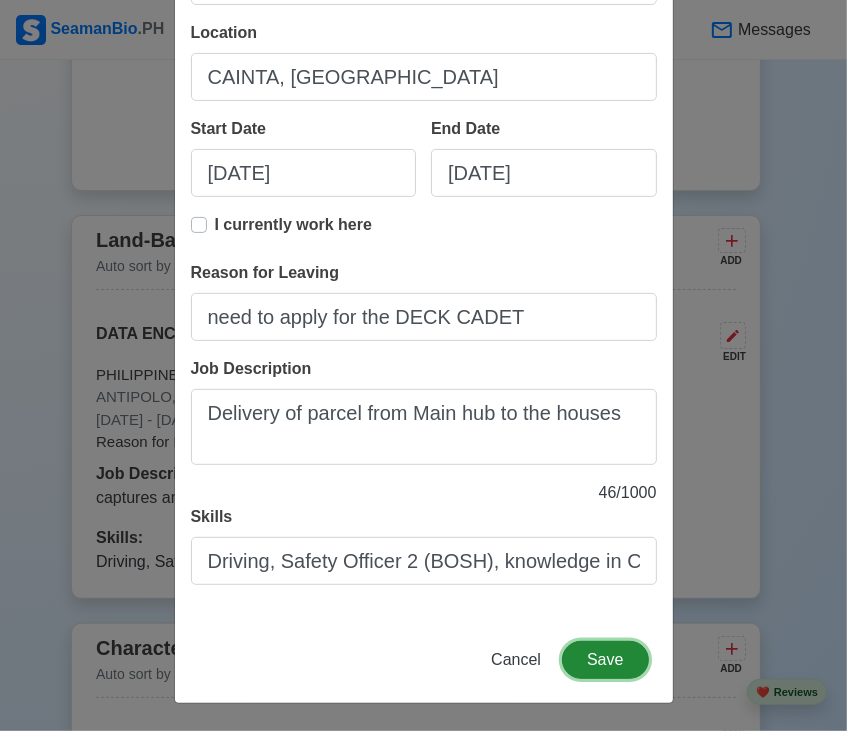 click on "Save" at bounding box center [605, 660] 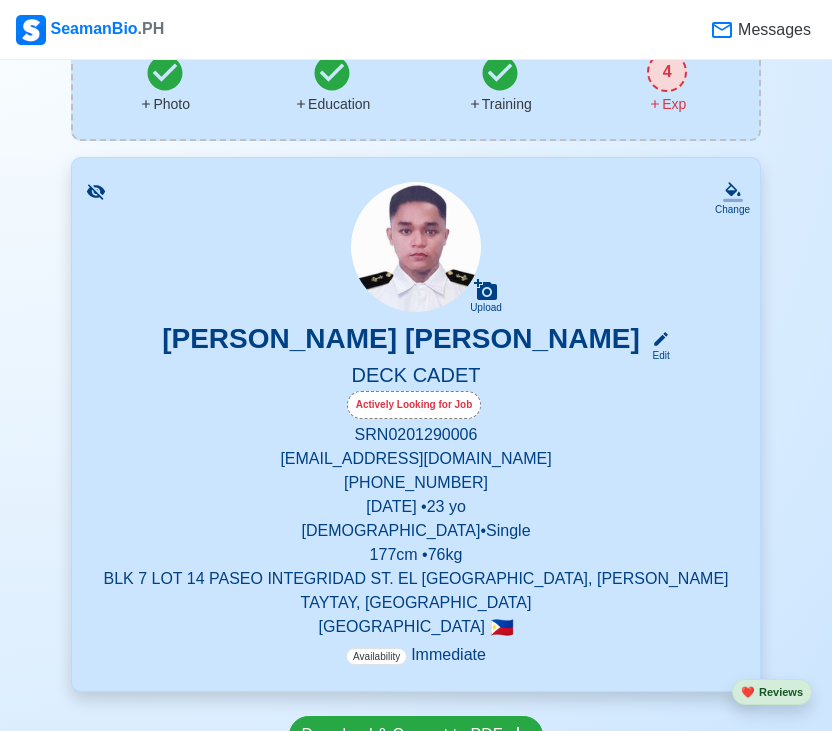 scroll, scrollTop: 0, scrollLeft: 0, axis: both 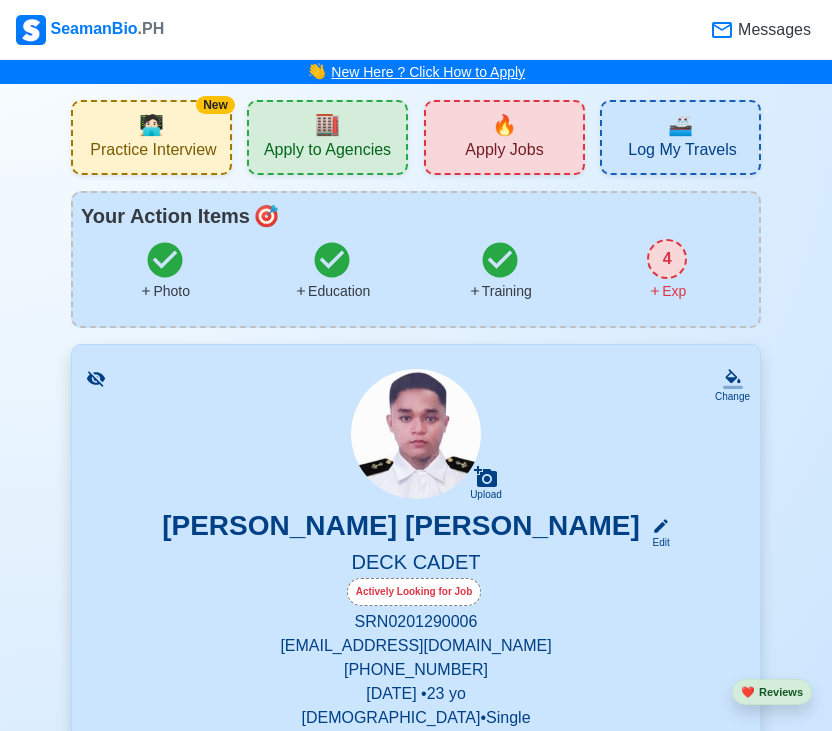 click on "New Here ? Click How to Apply" at bounding box center [428, 72] 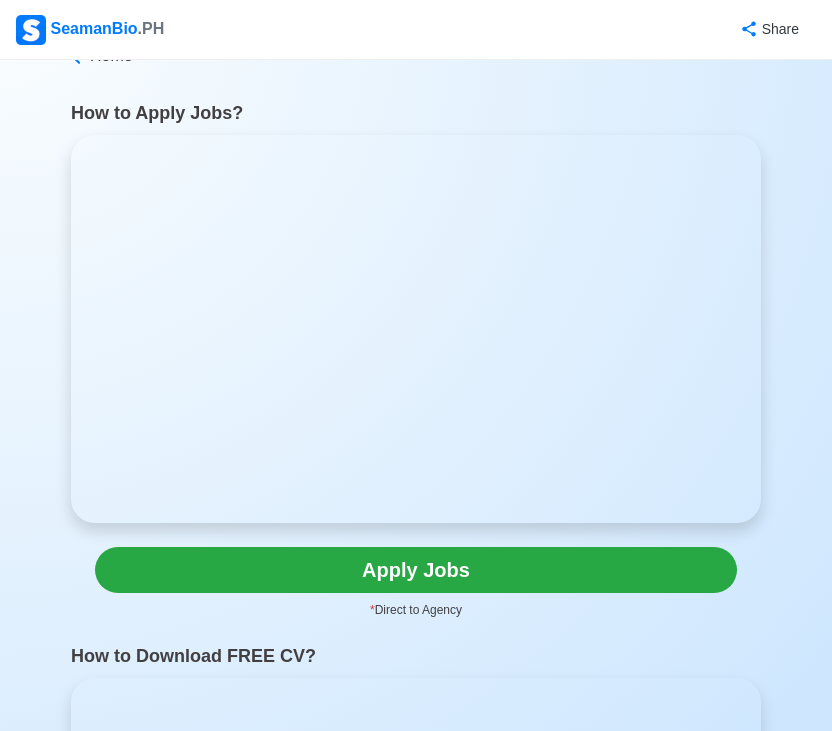 scroll, scrollTop: 0, scrollLeft: 0, axis: both 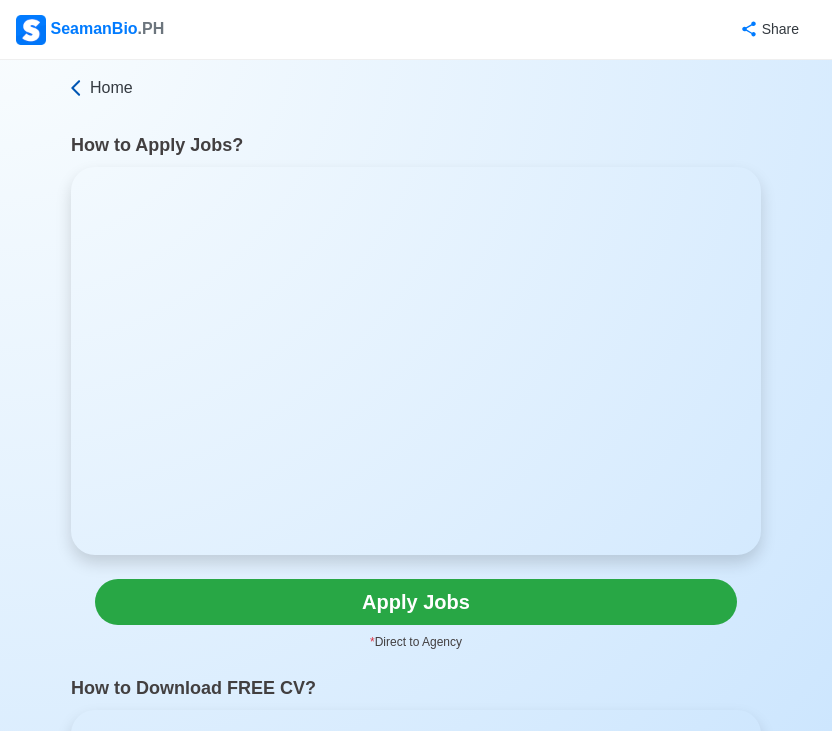 click on "Home" at bounding box center (111, 88) 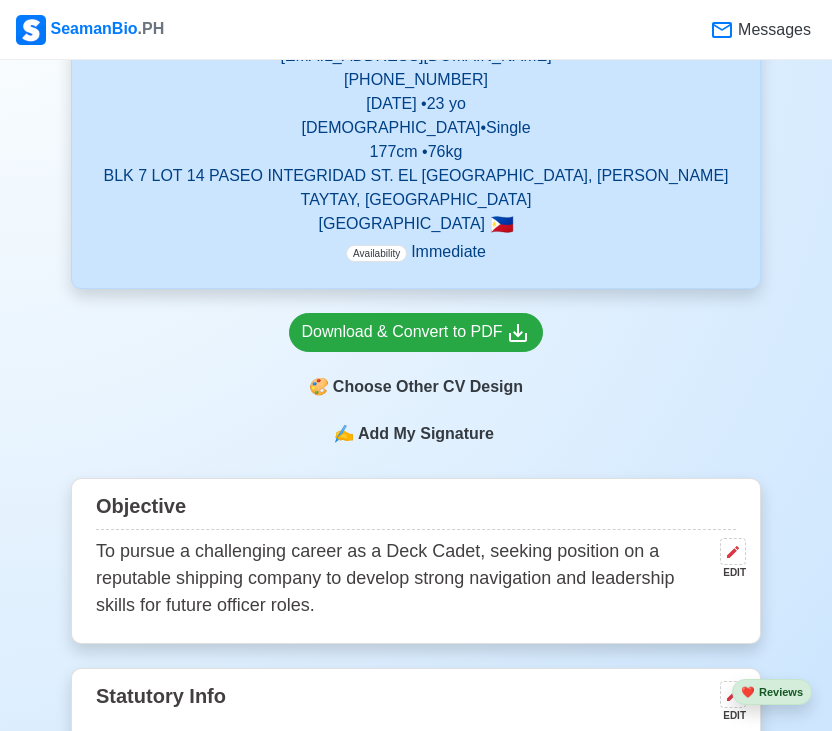 scroll, scrollTop: 600, scrollLeft: 0, axis: vertical 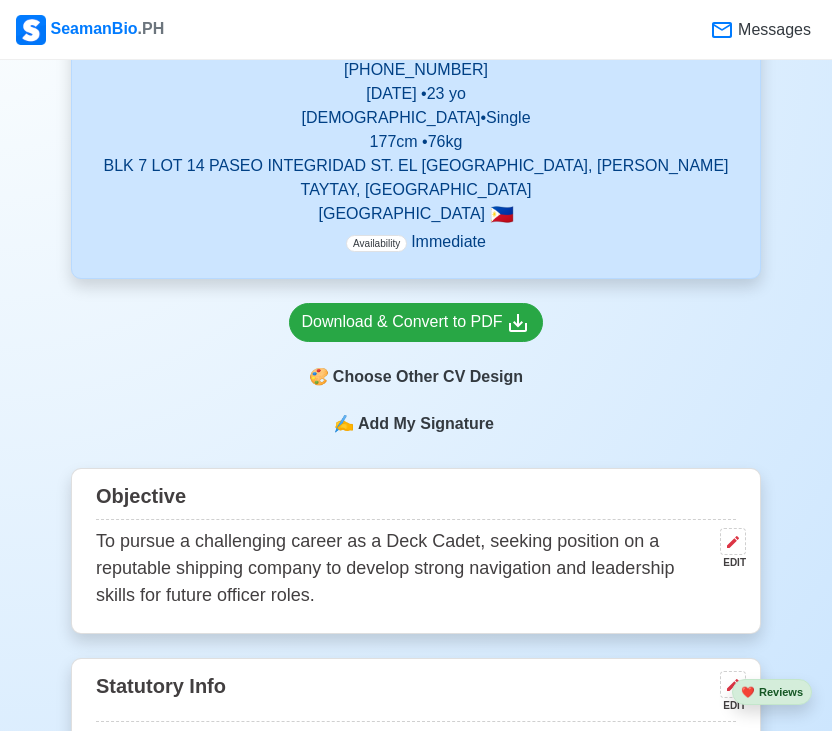click on "Add My Signature" at bounding box center (426, 424) 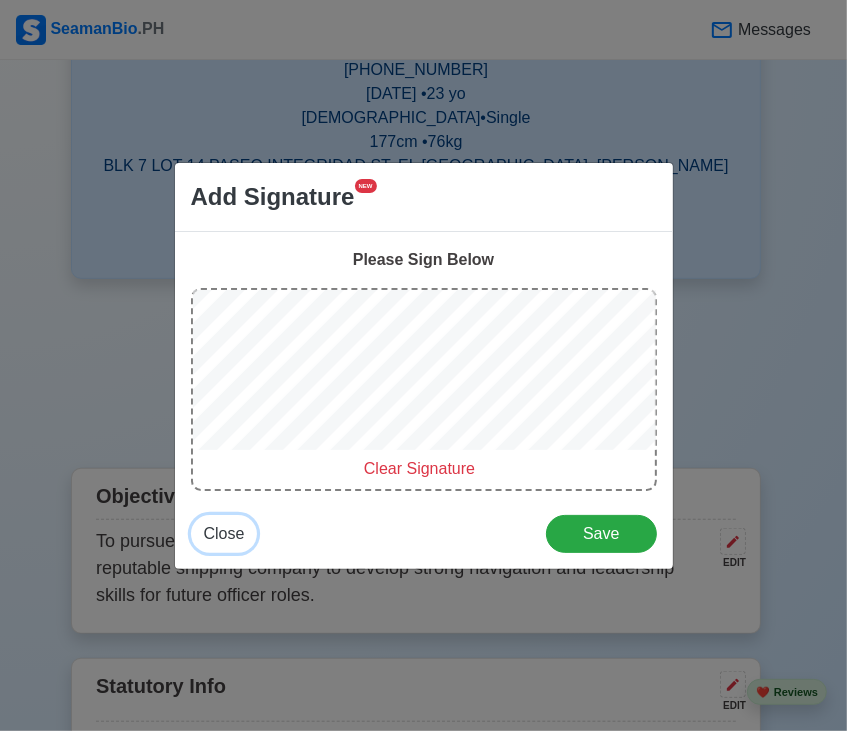 click on "Close" at bounding box center [224, 533] 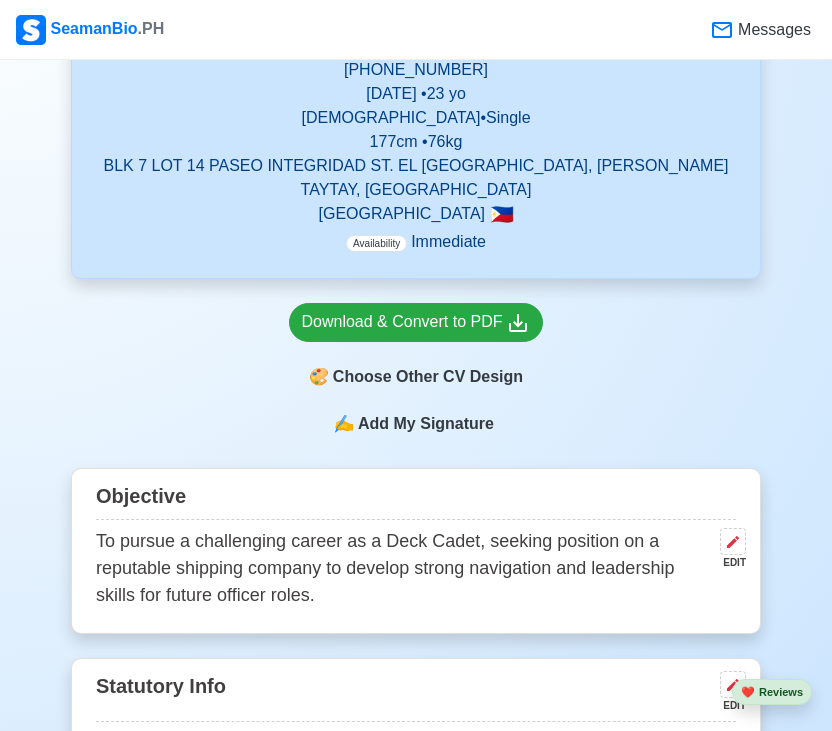 click on "Messages" at bounding box center [772, 30] 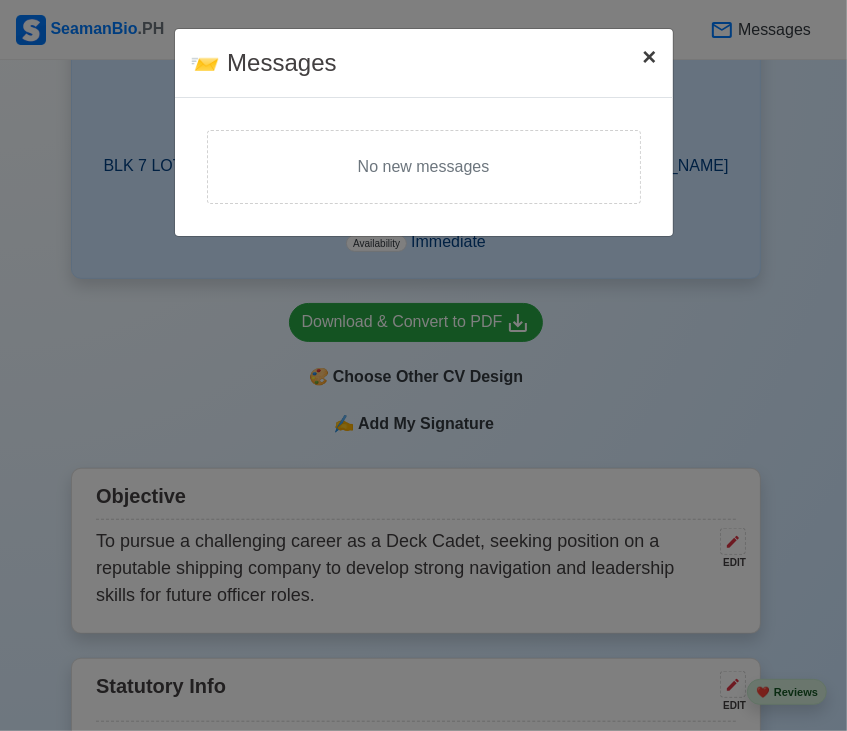 click on "×" at bounding box center [649, 56] 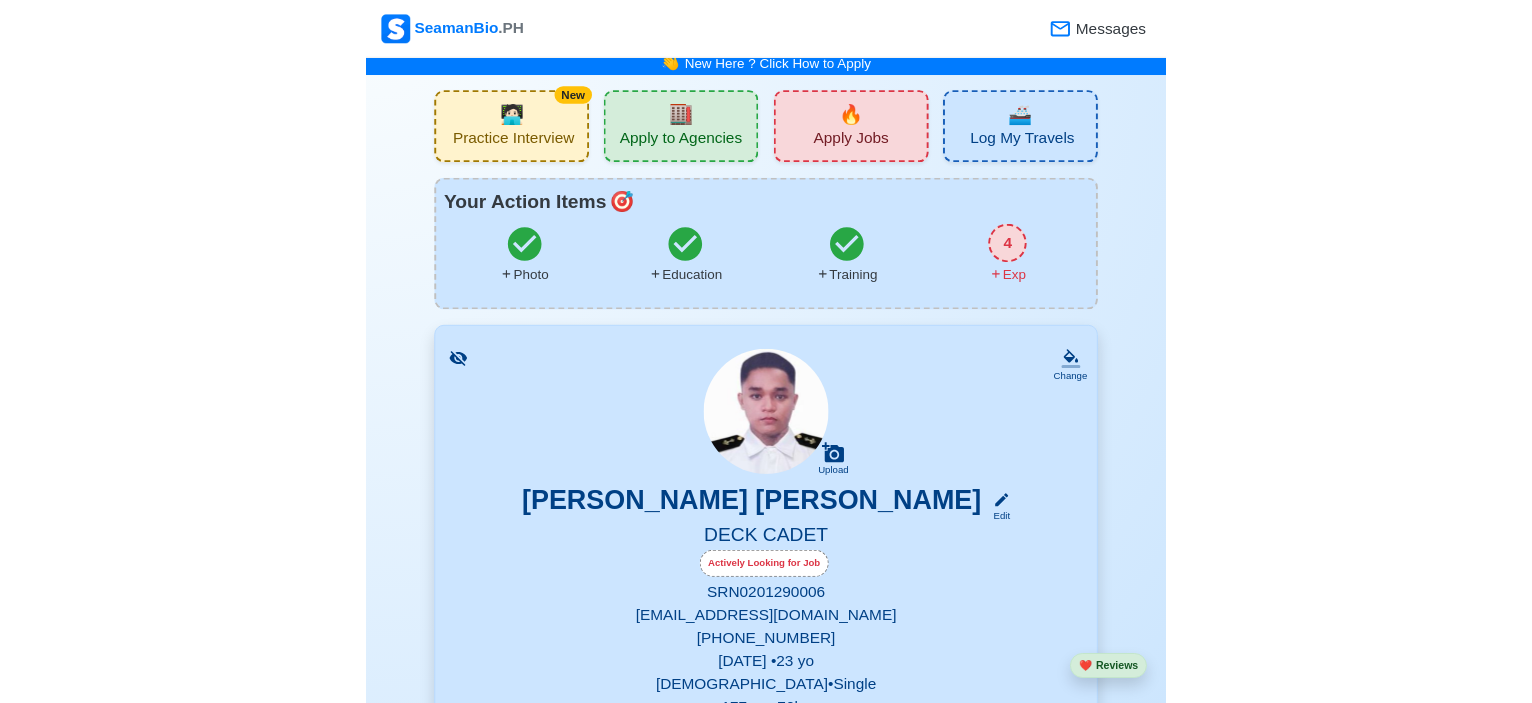 scroll, scrollTop: 0, scrollLeft: 0, axis: both 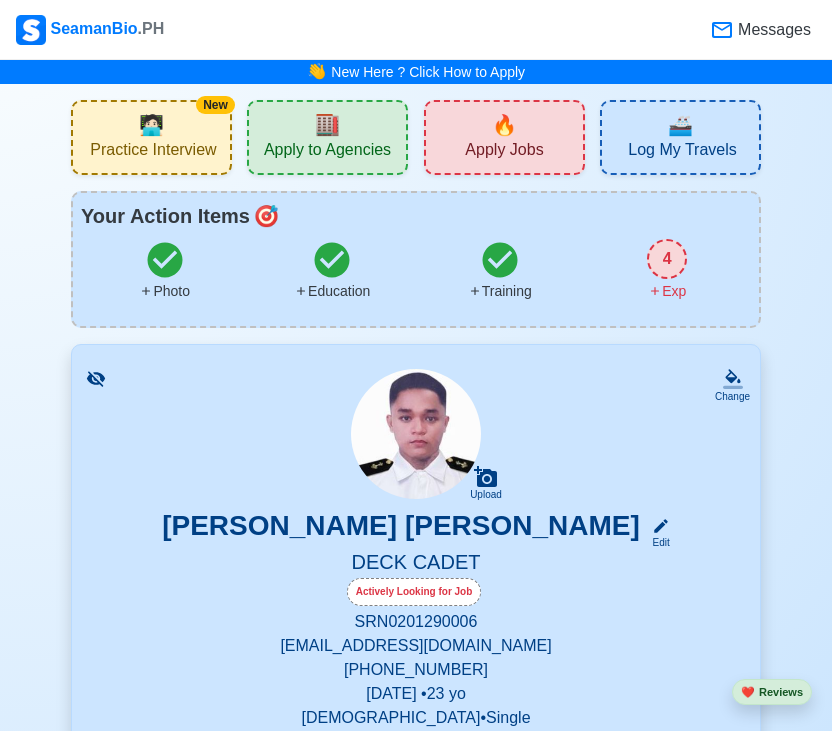 click on "Practice Interview" at bounding box center [153, 152] 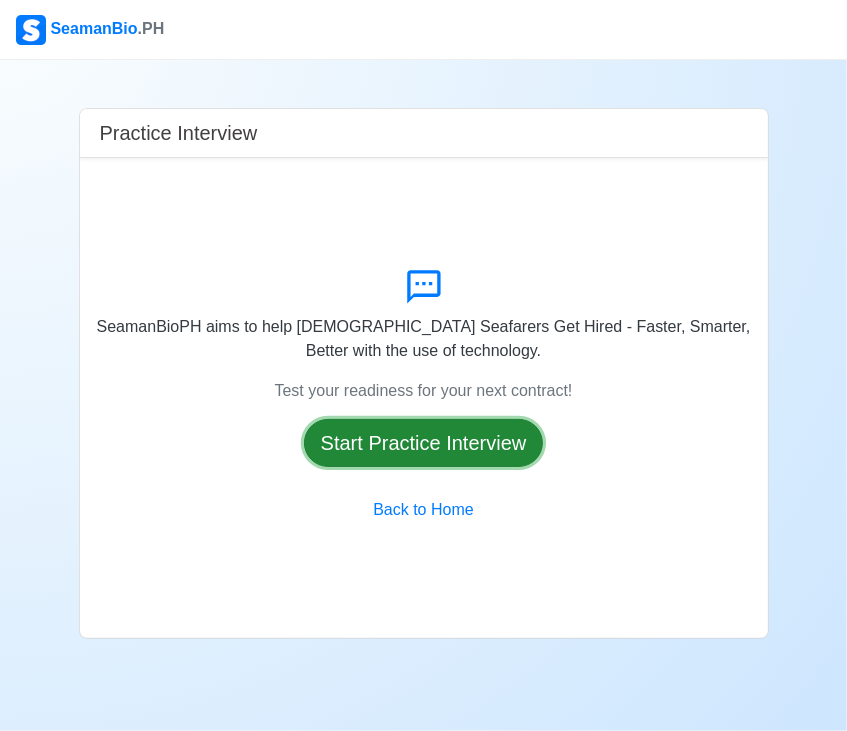 click on "Start Practice Interview" at bounding box center [424, 443] 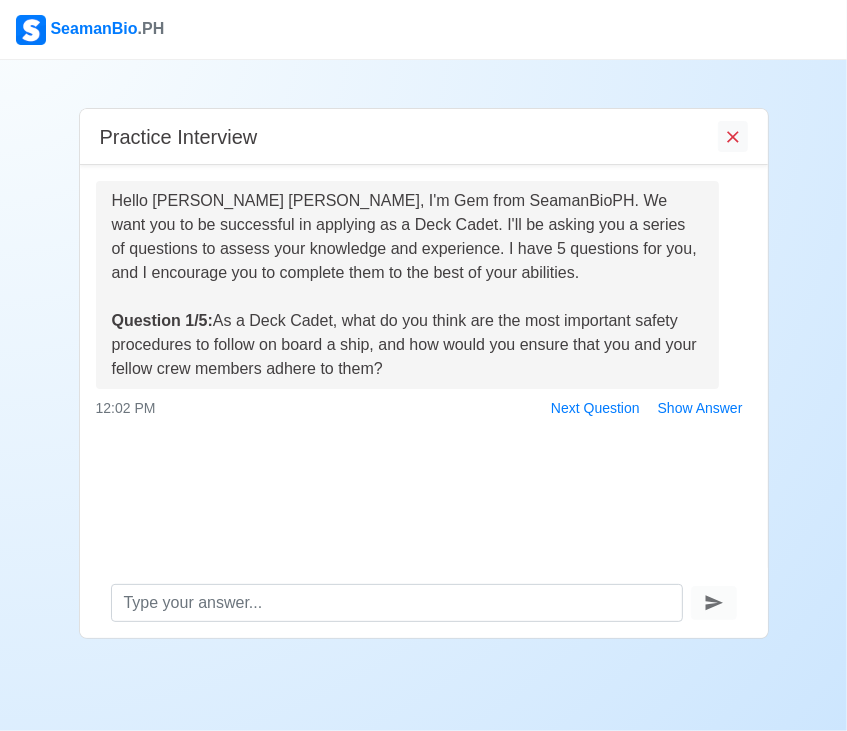 drag, startPoint x: 221, startPoint y: 321, endPoint x: 384, endPoint y: 363, distance: 168.3241 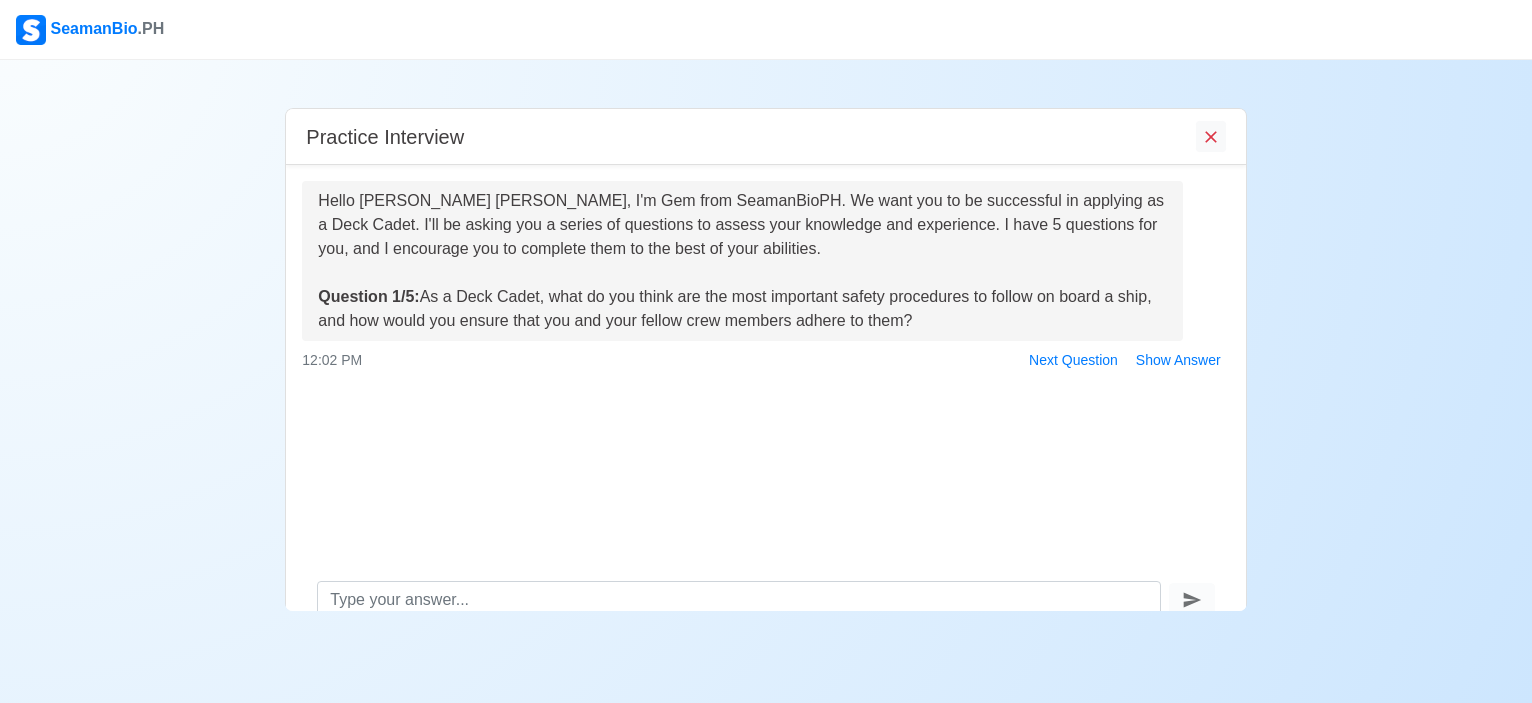 drag, startPoint x: 492, startPoint y: 447, endPoint x: 500, endPoint y: 435, distance: 14.422205 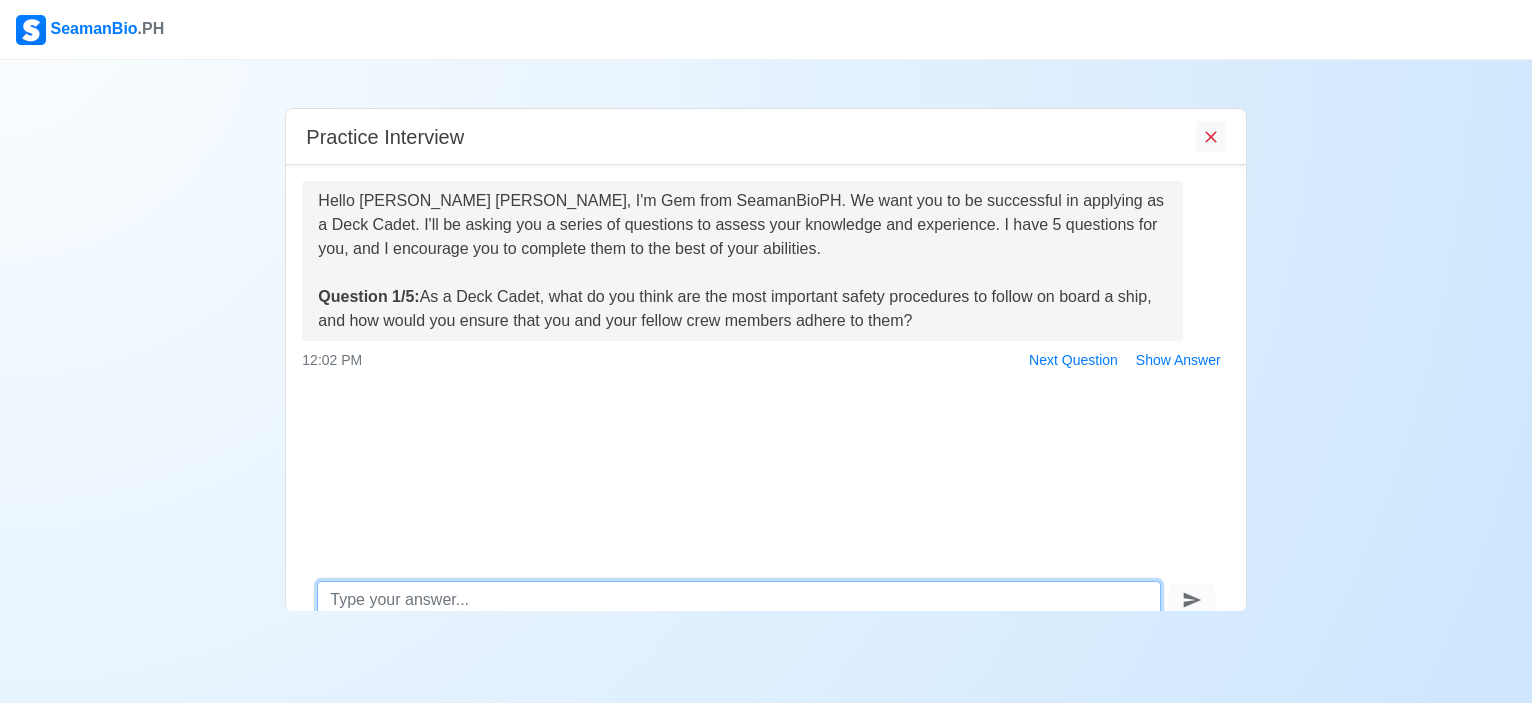 click at bounding box center [738, 600] 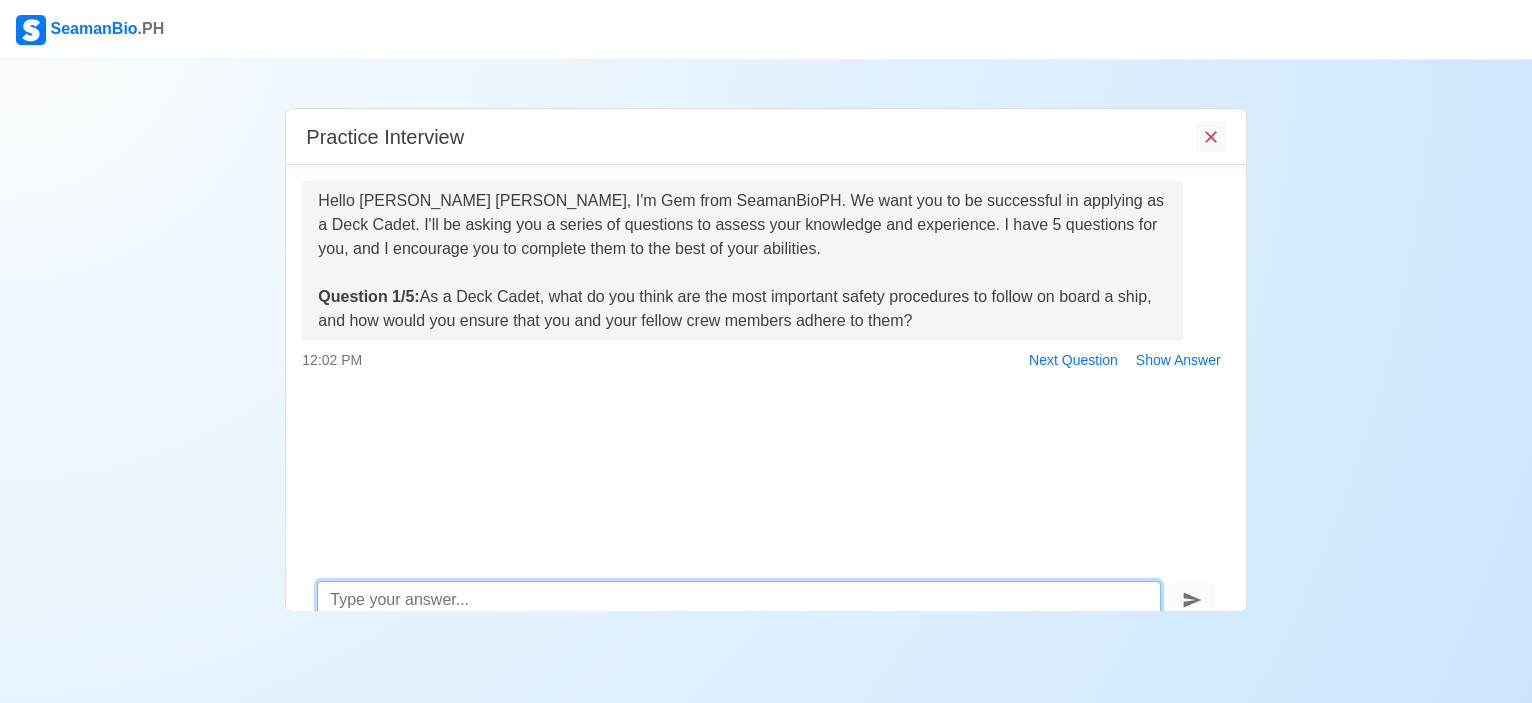 scroll, scrollTop: 25, scrollLeft: 0, axis: vertical 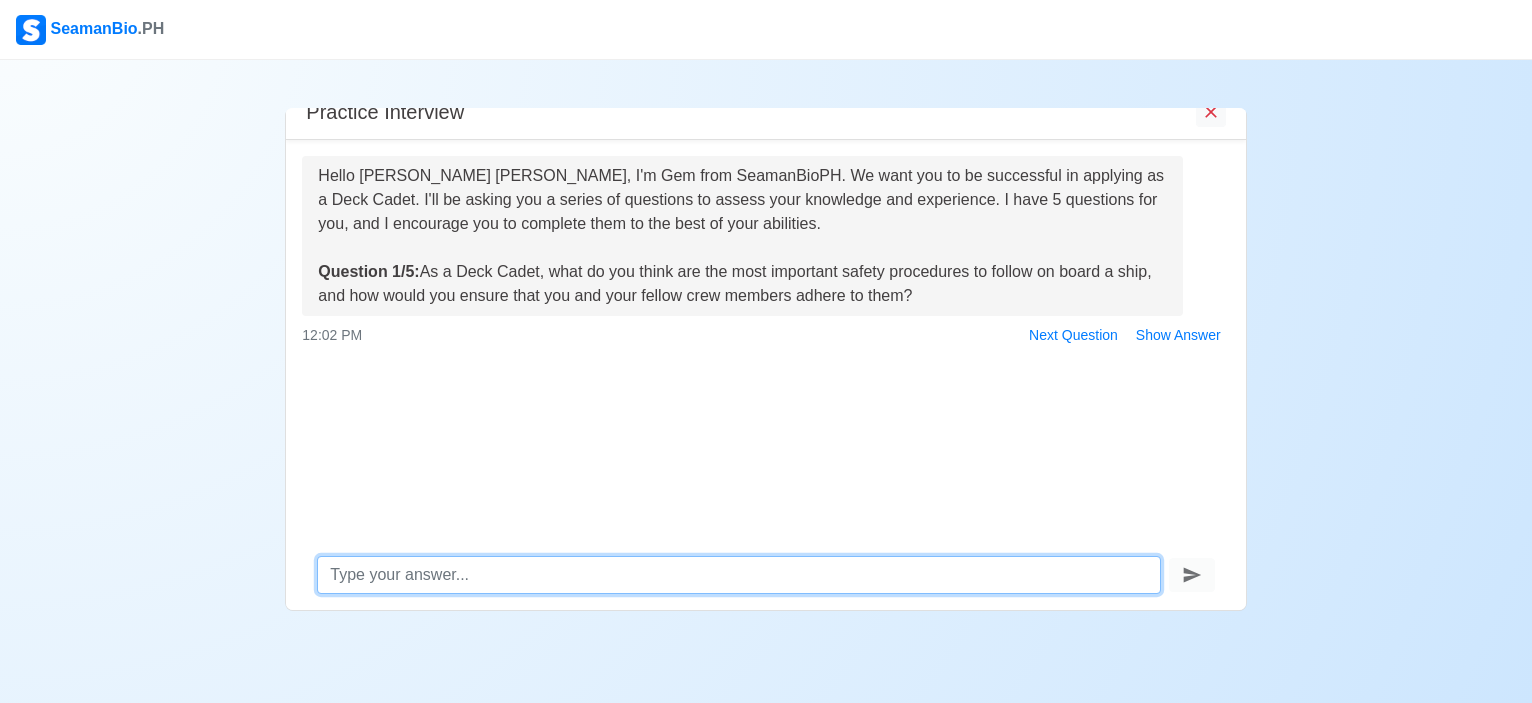 paste on "As a Deck Cadet, the most crucial safety procedures involve understanding and adhering to proper protocols for navigation, cargo handling, and emergency situations, as well as maintaining personal protective equipment (PPE) and situational awareness" 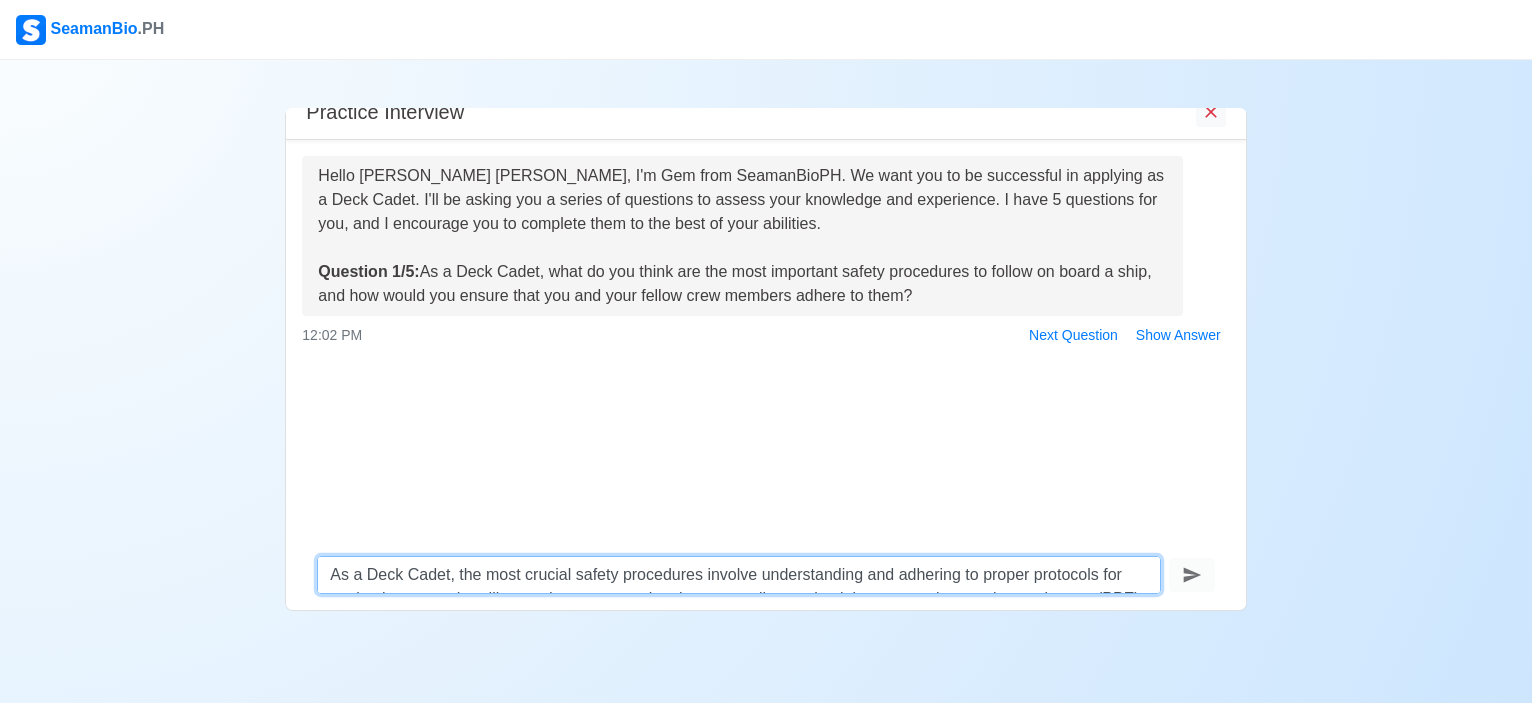 scroll, scrollTop: 48, scrollLeft: 0, axis: vertical 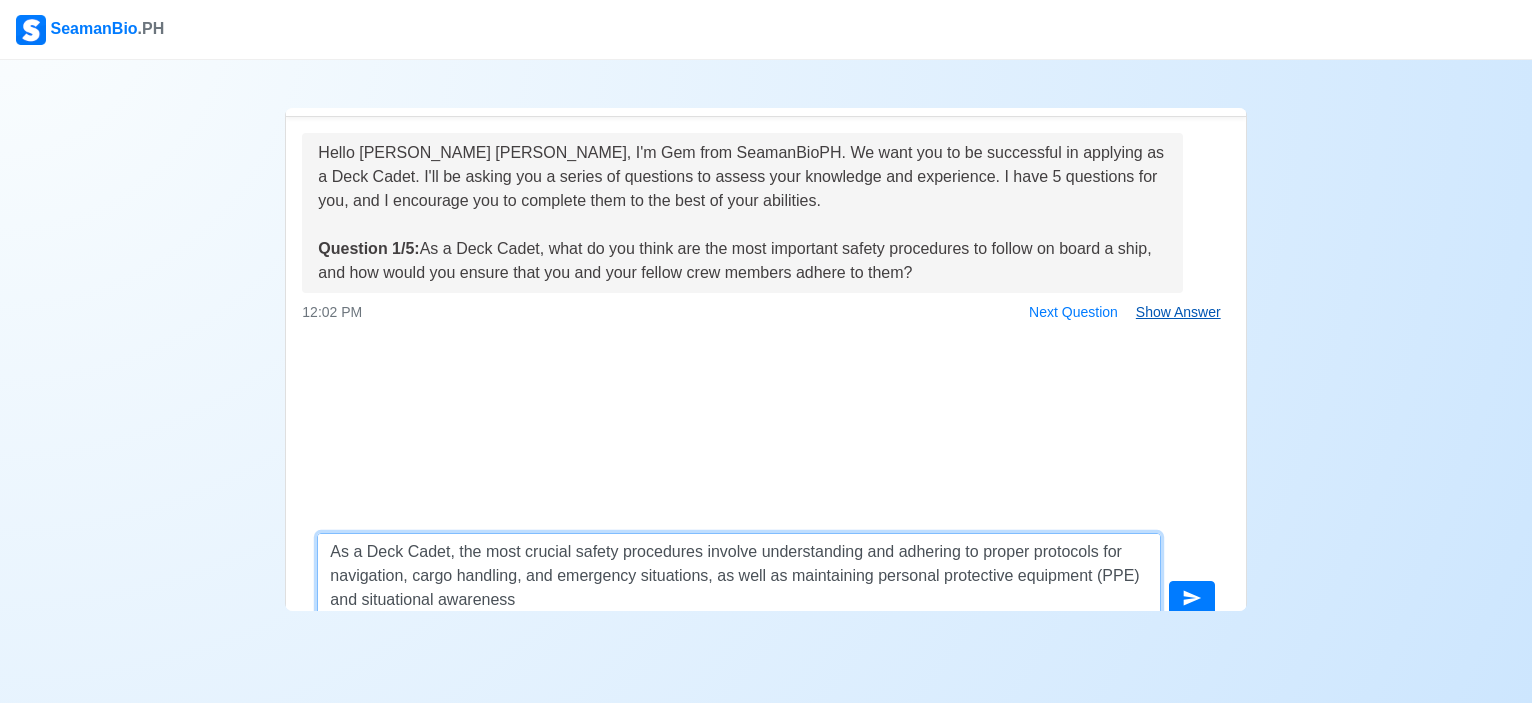 type on "As a Deck Cadet, the most crucial safety procedures involve understanding and adhering to proper protocols for navigation, cargo handling, and emergency situations, as well as maintaining personal protective equipment (PPE) and situational awareness" 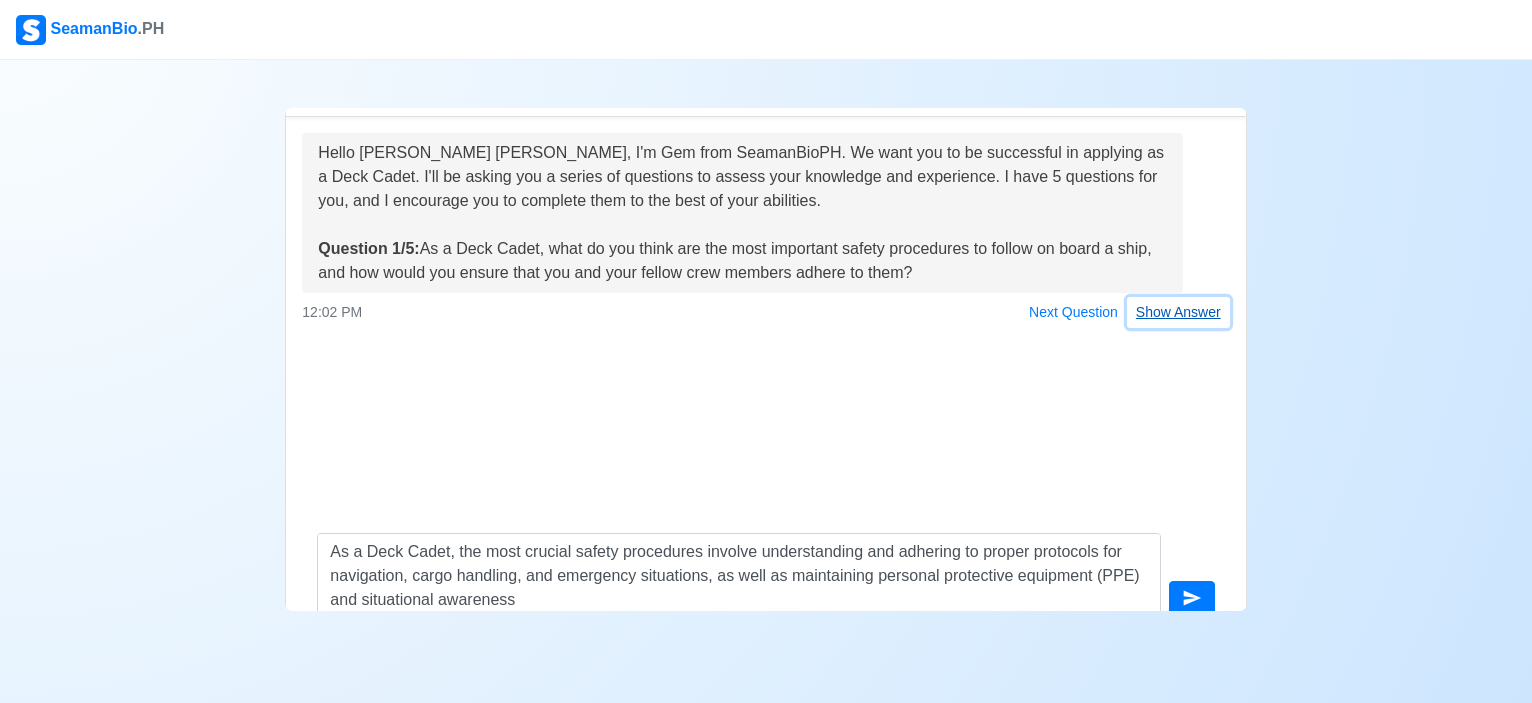 click on "Show Answer" at bounding box center [1178, 312] 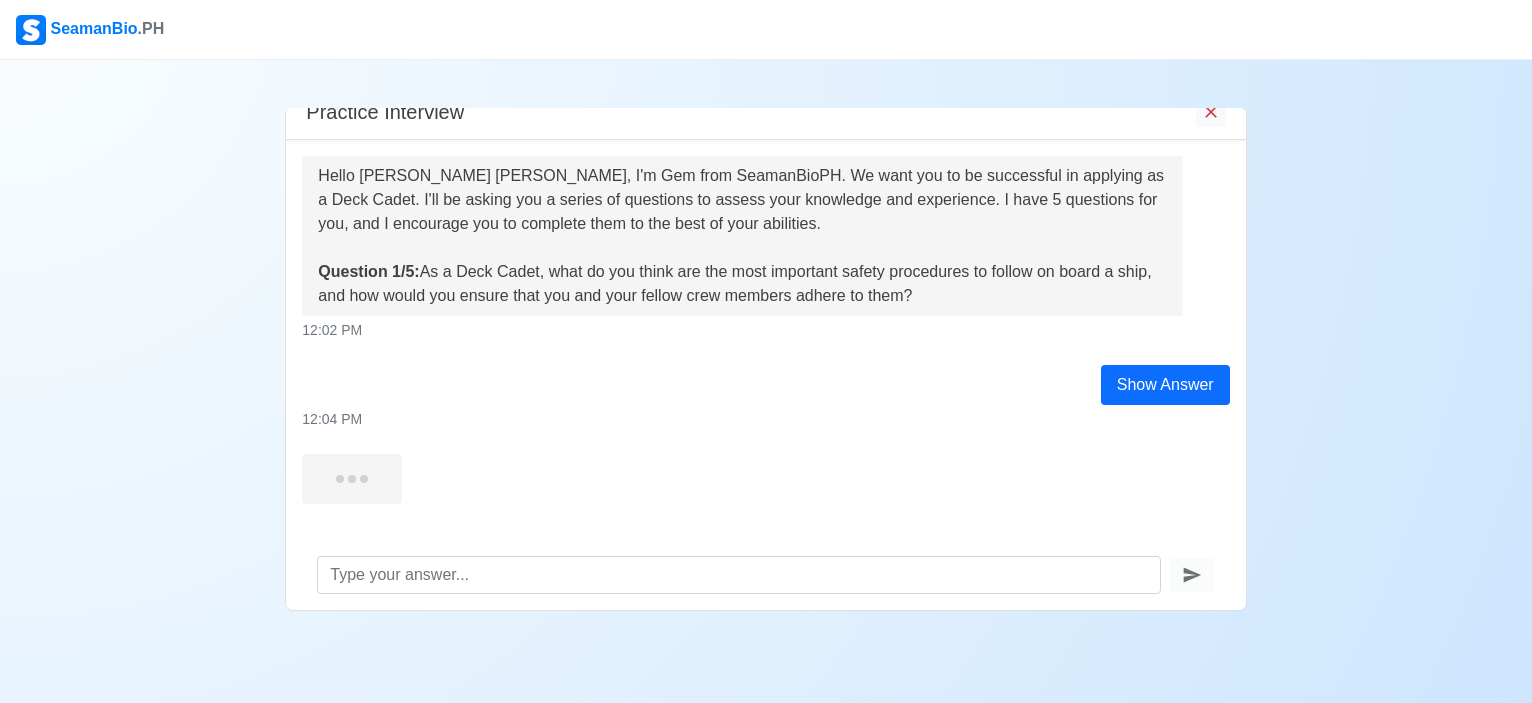 scroll, scrollTop: 0, scrollLeft: 0, axis: both 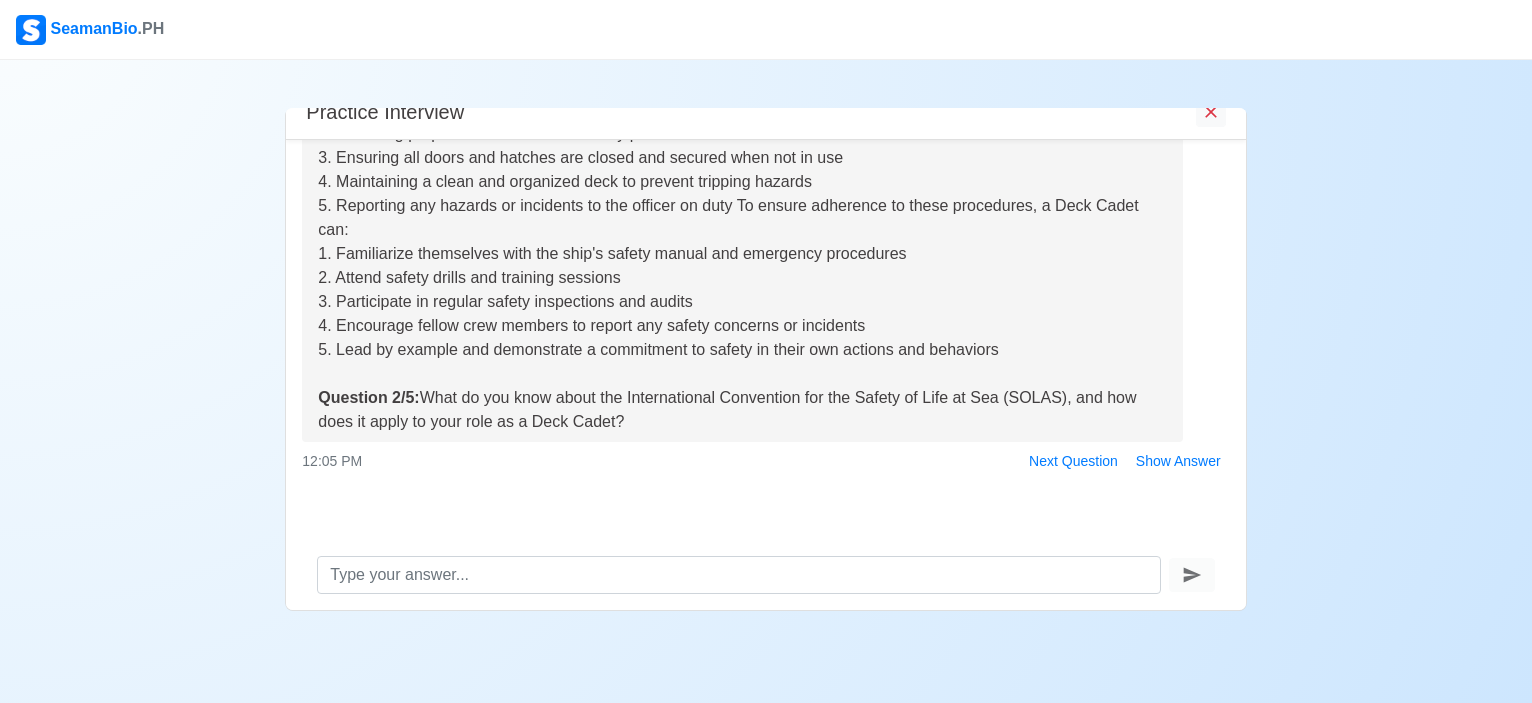 drag, startPoint x: 427, startPoint y: 397, endPoint x: 627, endPoint y: 424, distance: 201.81427 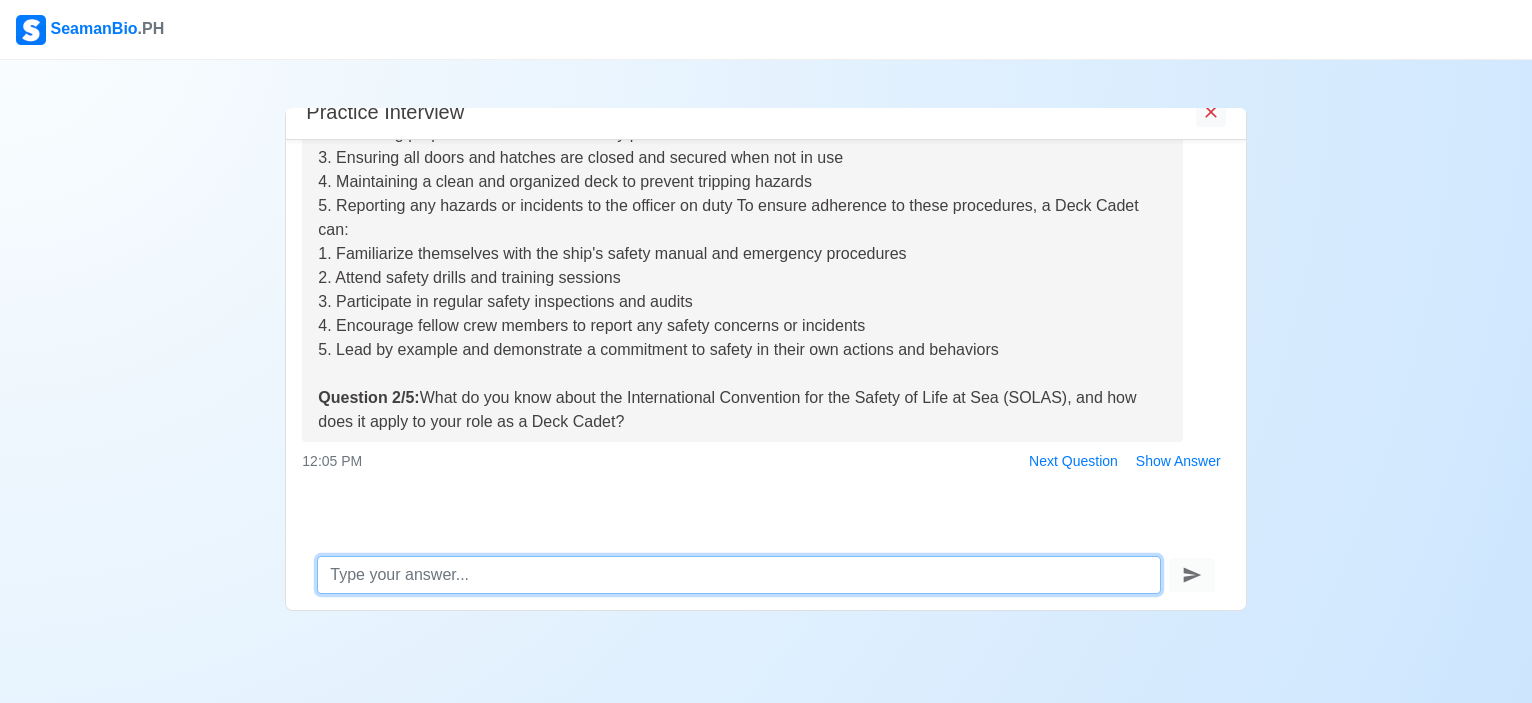 click at bounding box center [738, 575] 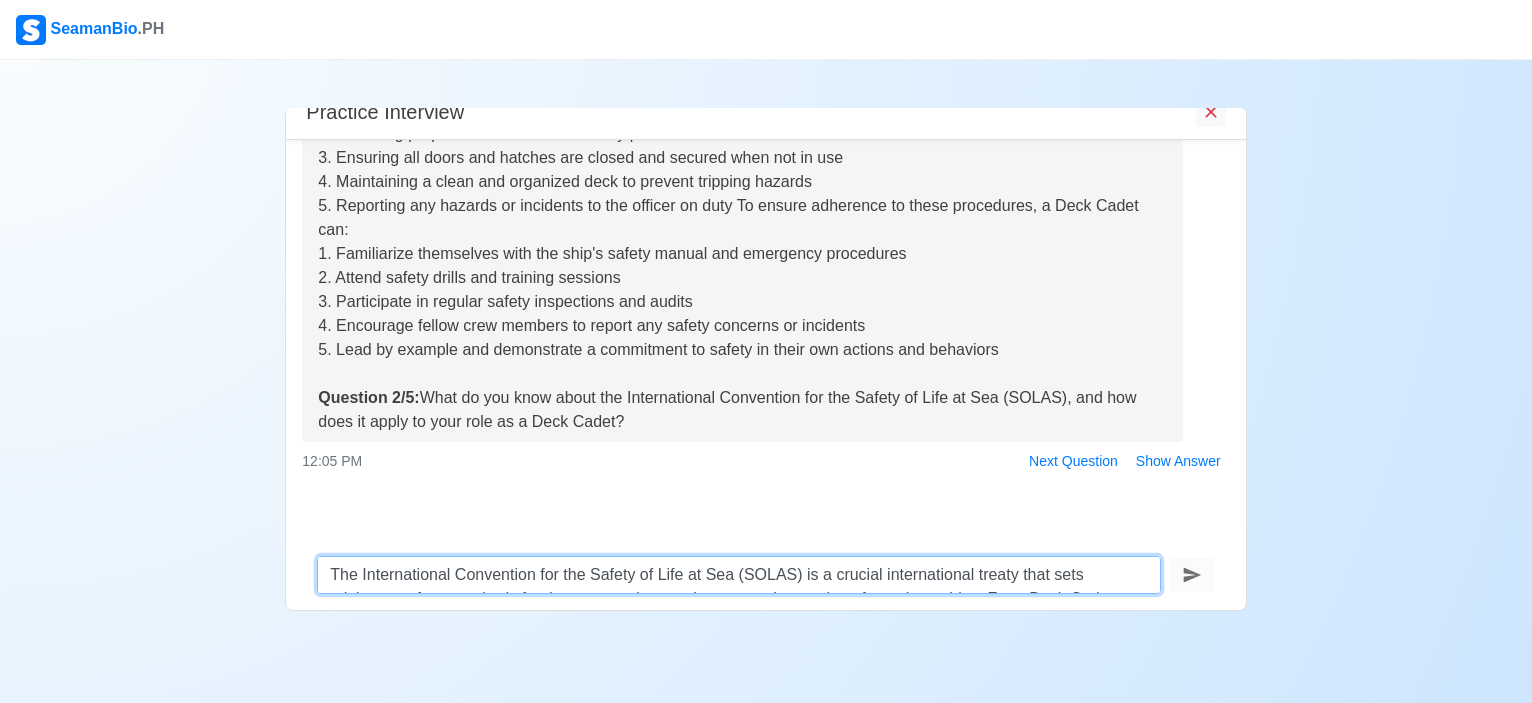 scroll, scrollTop: 13, scrollLeft: 0, axis: vertical 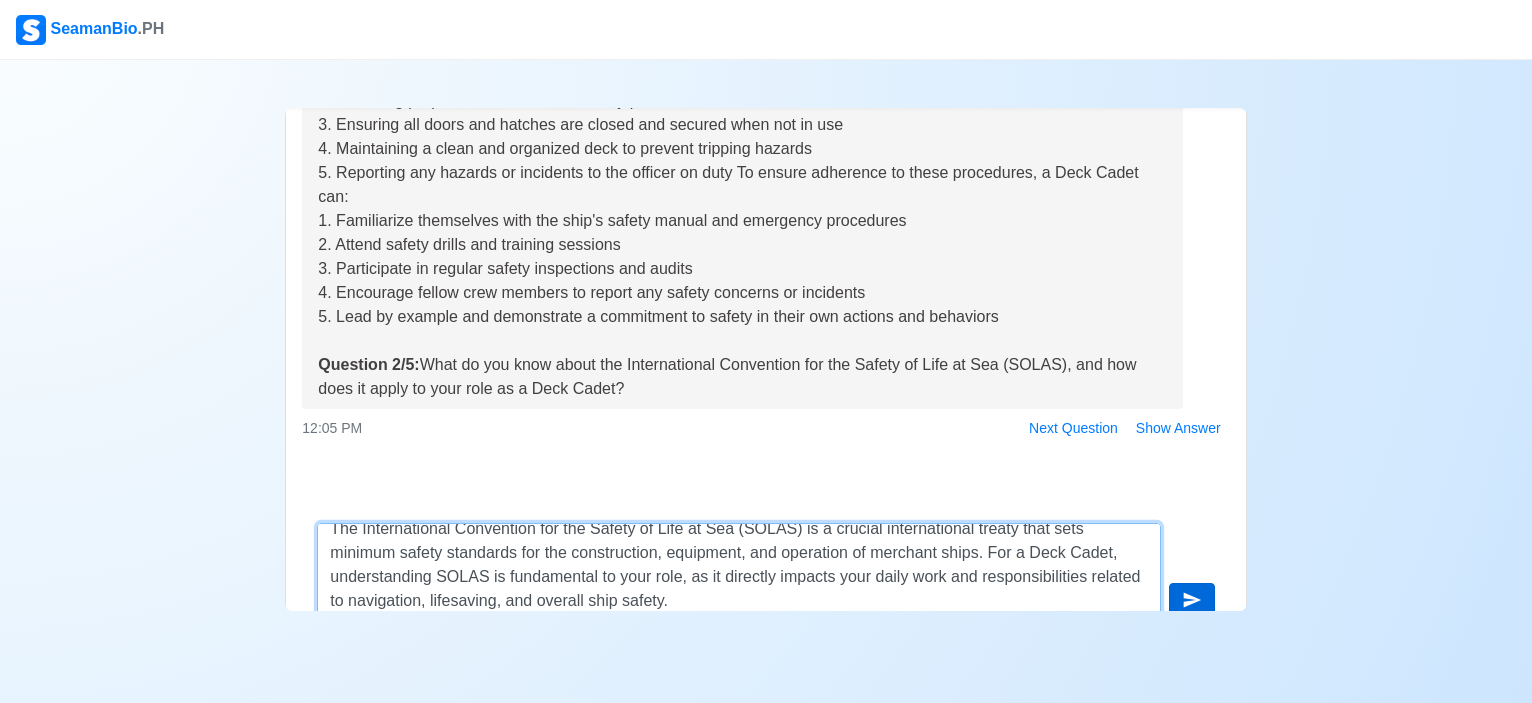 type on "The International Convention for the Safety of Life at Sea (SOLAS) is a crucial international treaty that sets minimum safety standards for the construction, equipment, and operation of merchant ships. For a Deck Cadet, understanding SOLAS is fundamental to your role, as it directly impacts your daily work and responsibilities related to navigation, lifesaving, and overall ship safety." 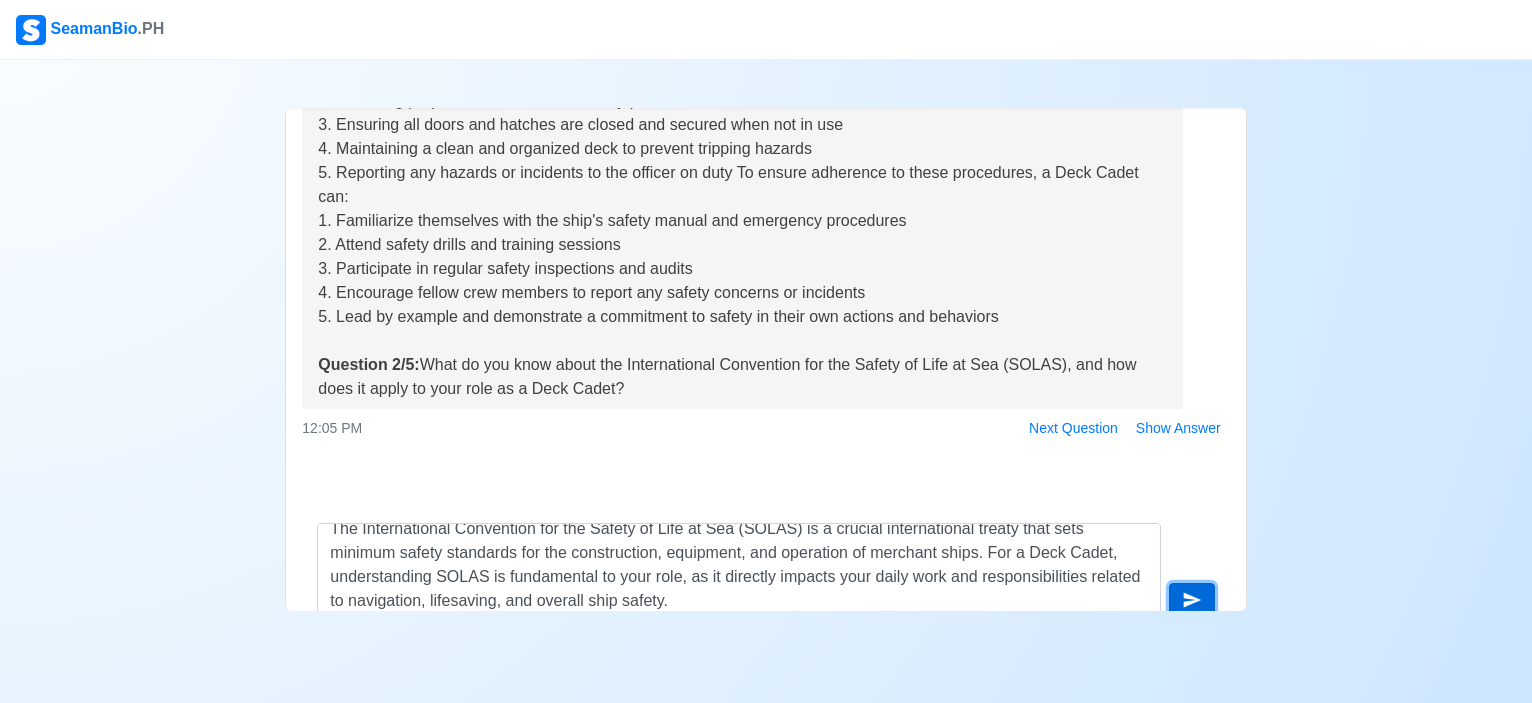 click 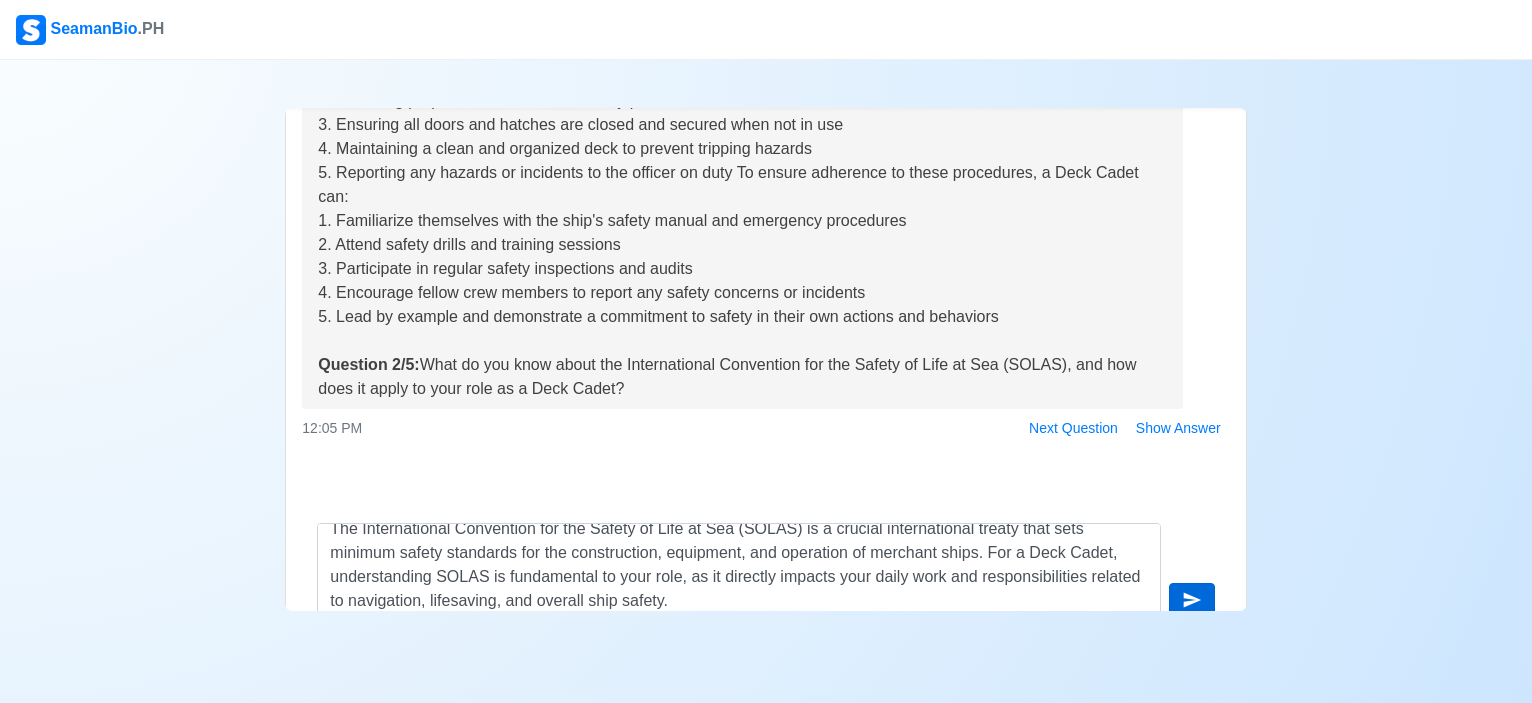 type 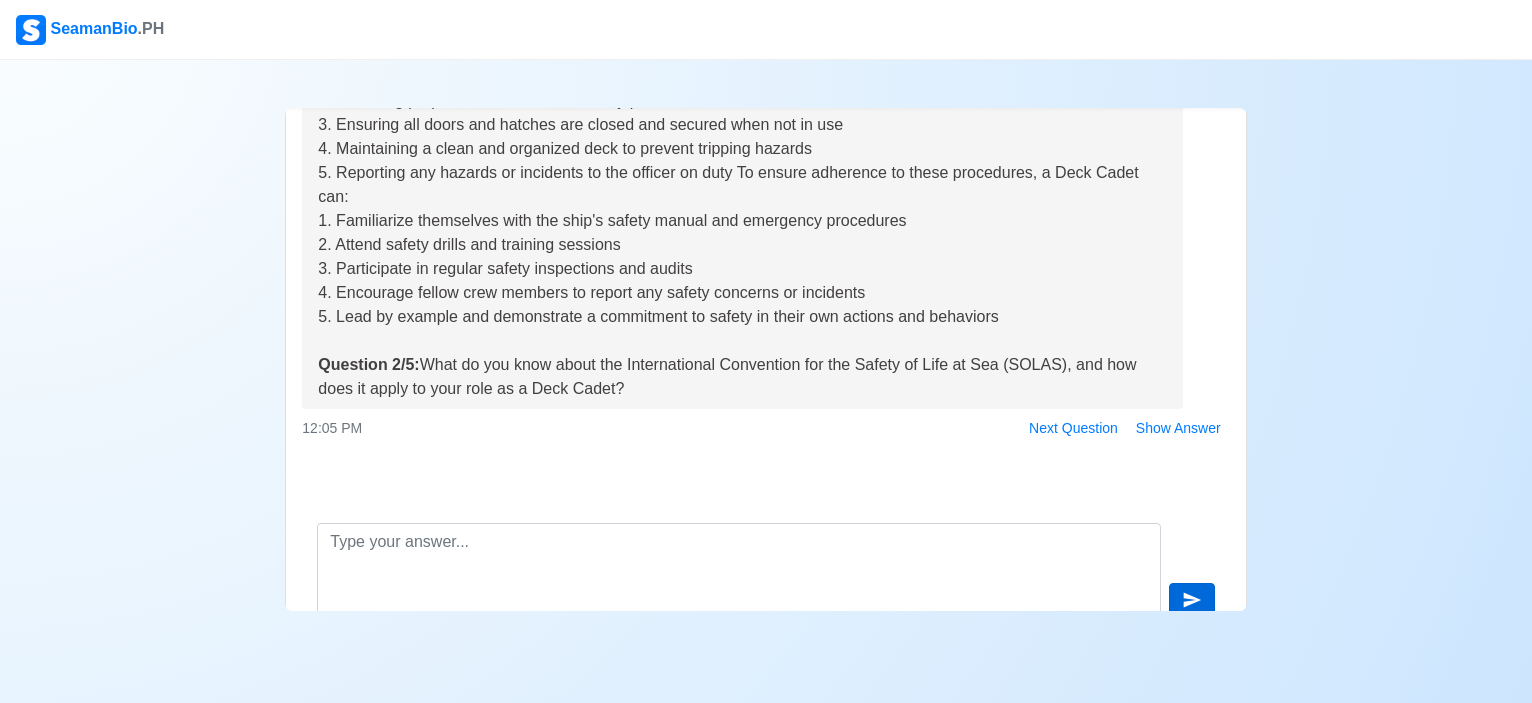 scroll, scrollTop: 0, scrollLeft: 0, axis: both 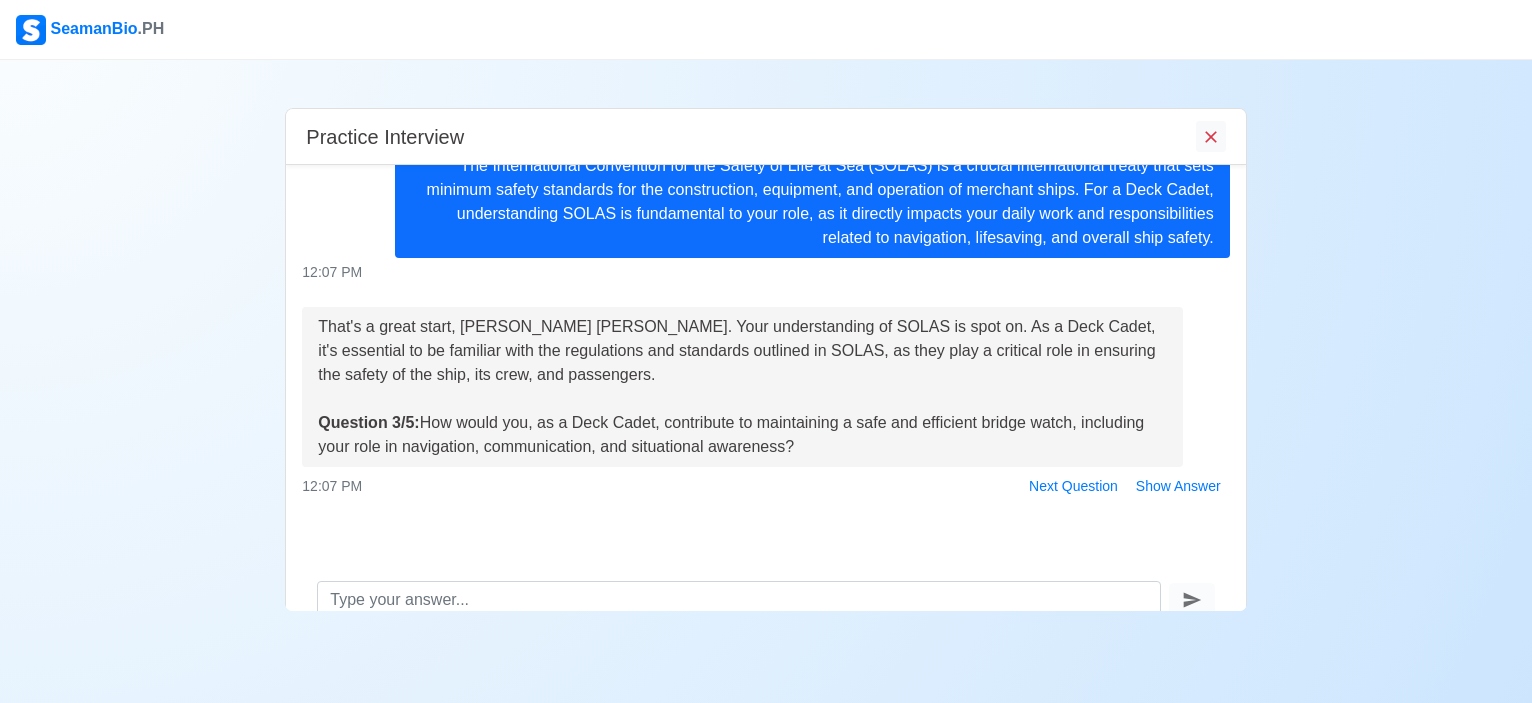 drag, startPoint x: 428, startPoint y: 424, endPoint x: 796, endPoint y: 457, distance: 369.47665 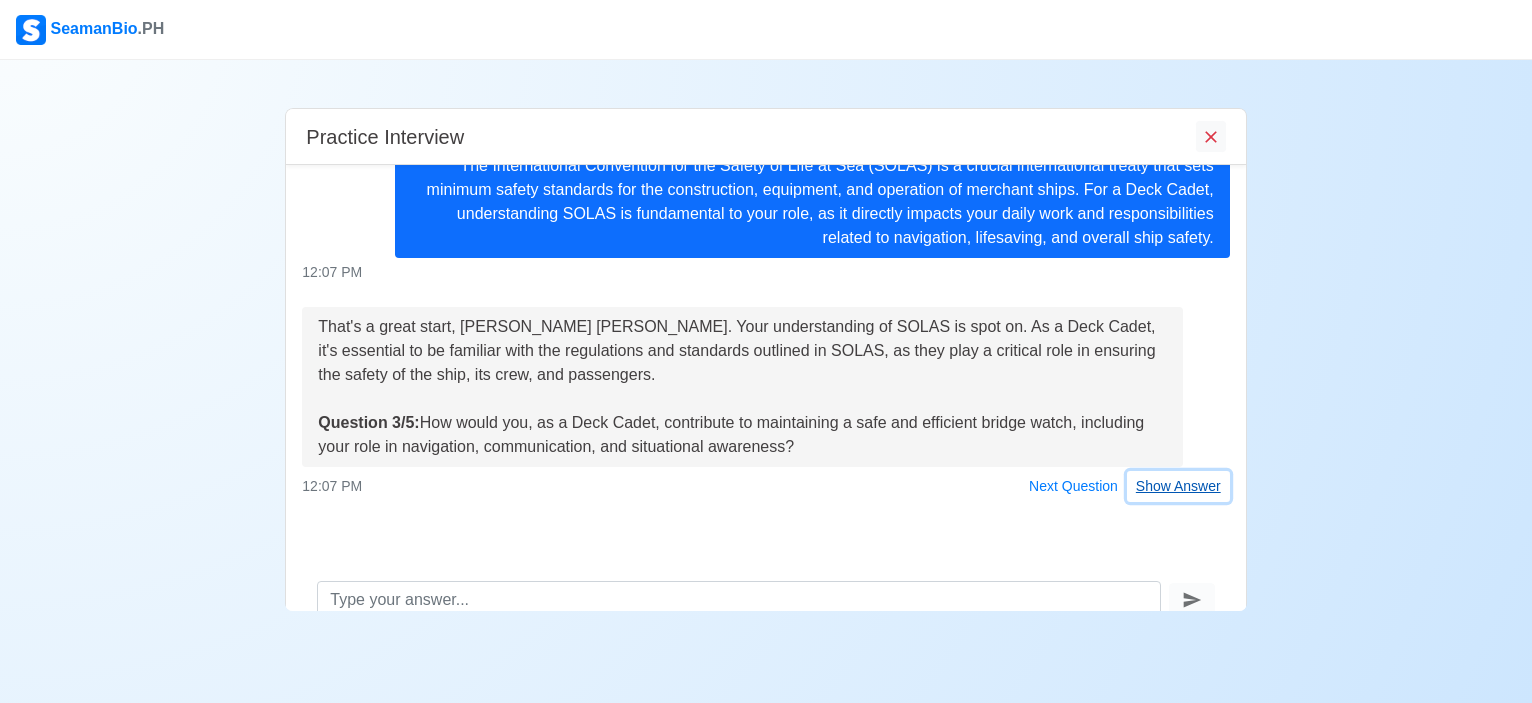 click on "Show Answer" at bounding box center (1178, 486) 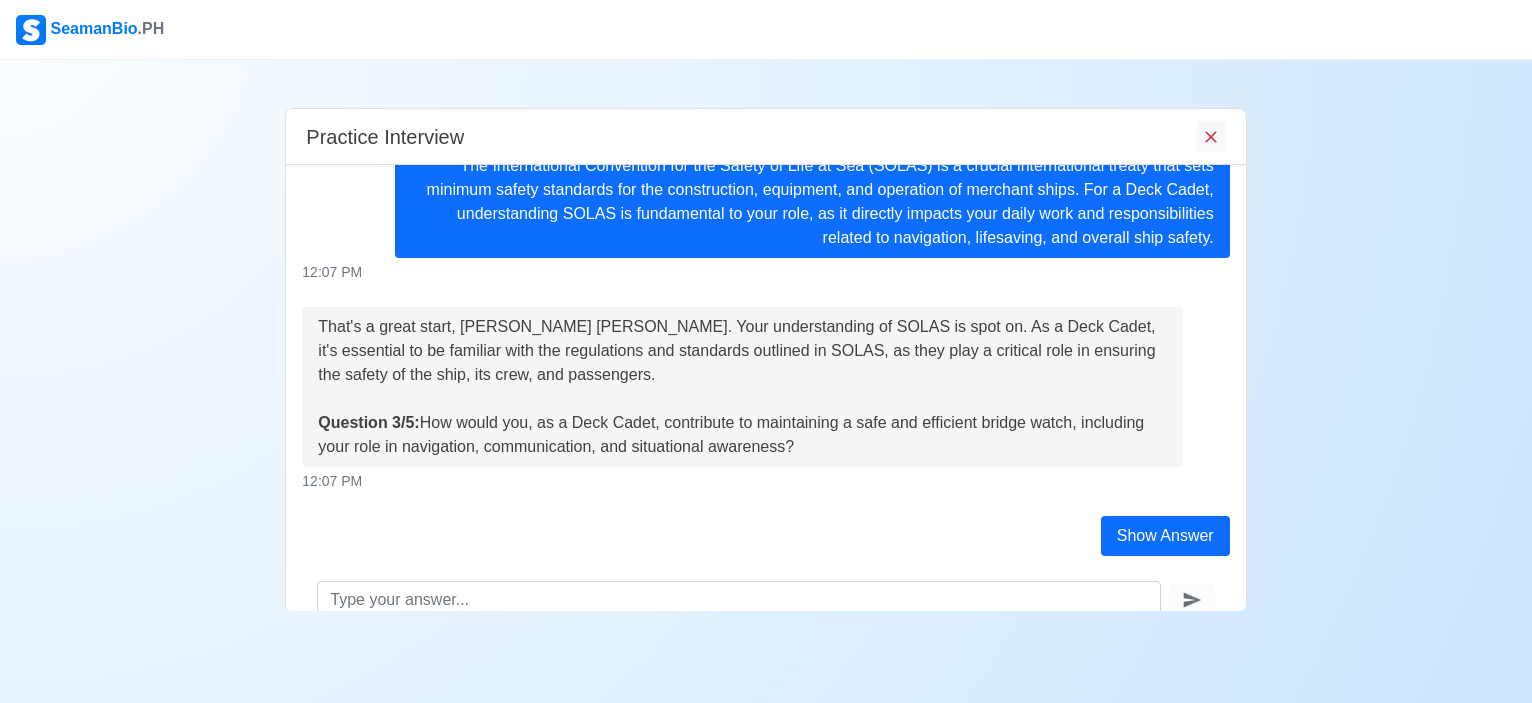 scroll, scrollTop: 896, scrollLeft: 0, axis: vertical 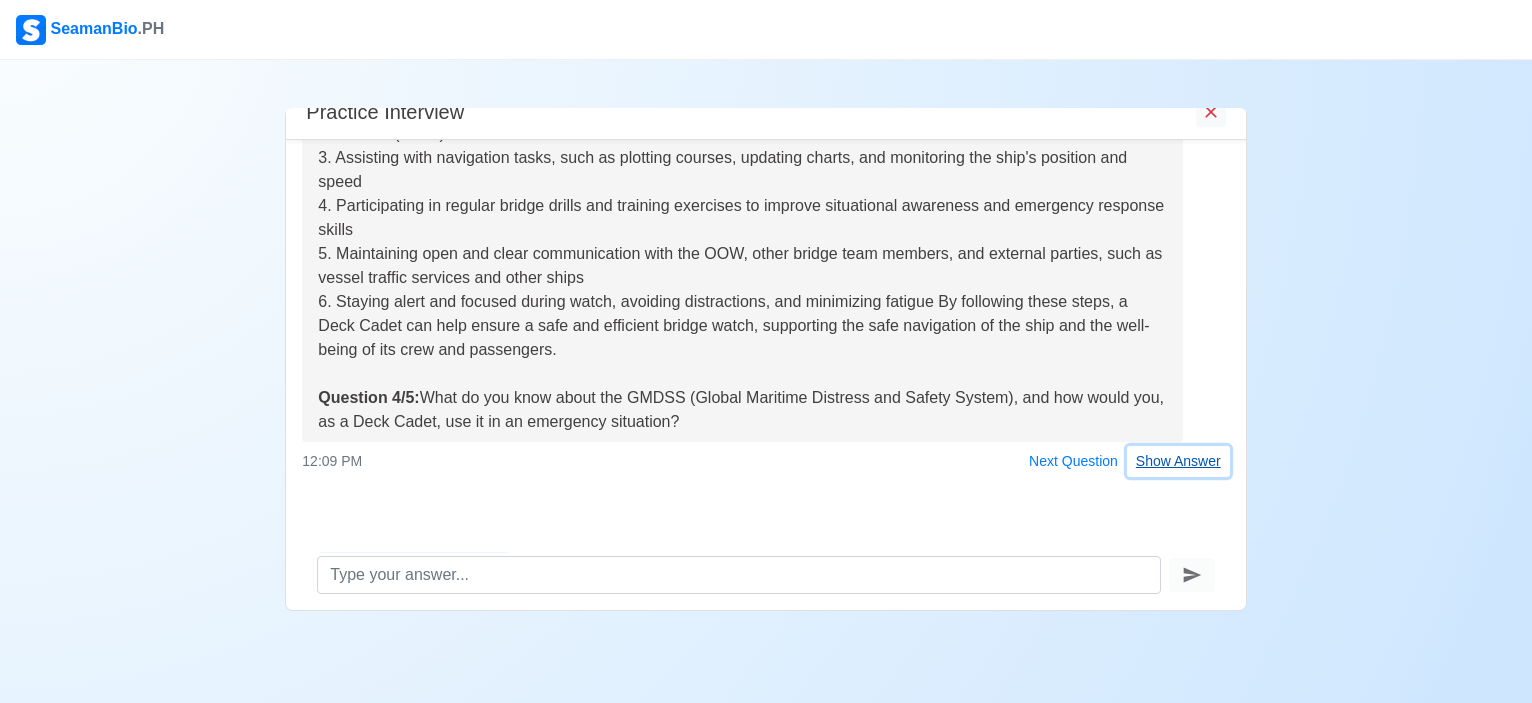 click on "Show Answer" at bounding box center (1178, 461) 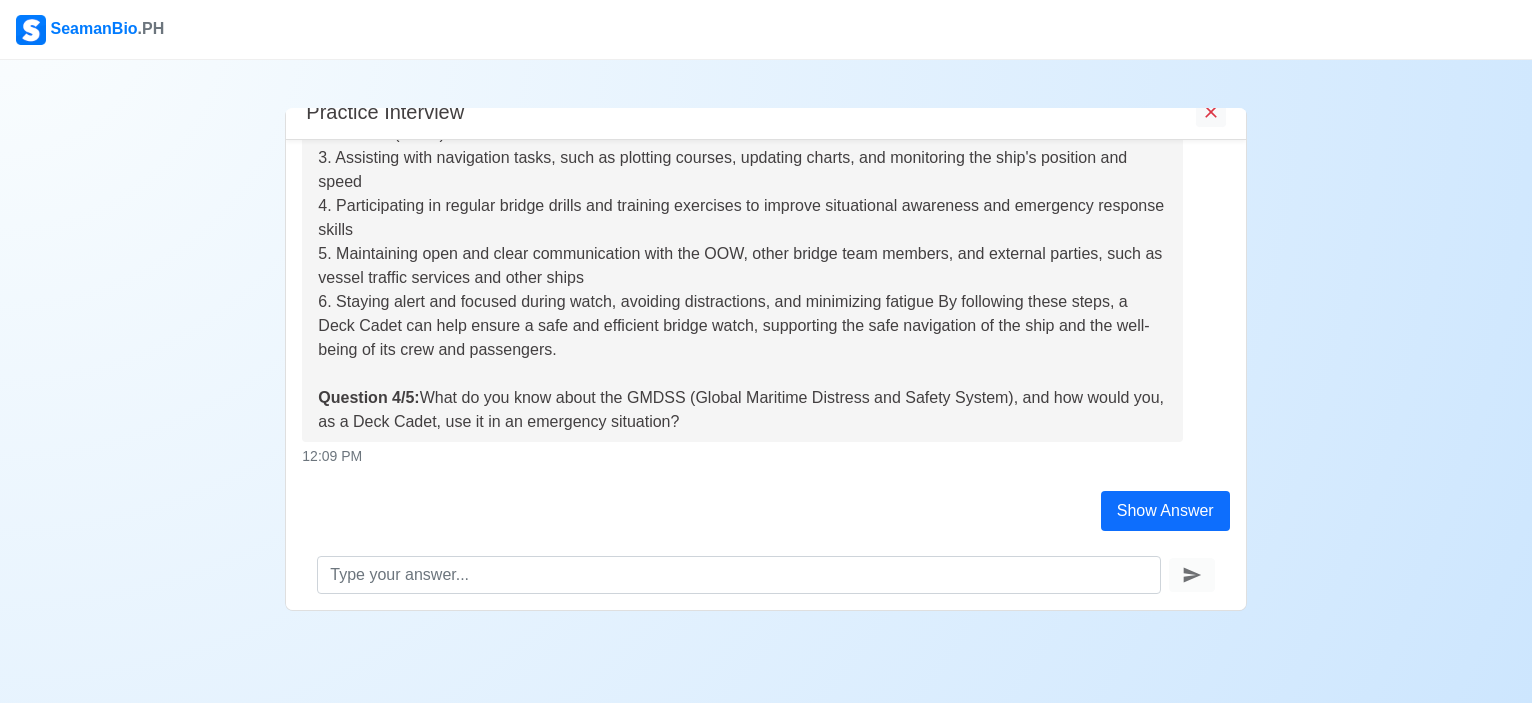 scroll, scrollTop: 0, scrollLeft: 0, axis: both 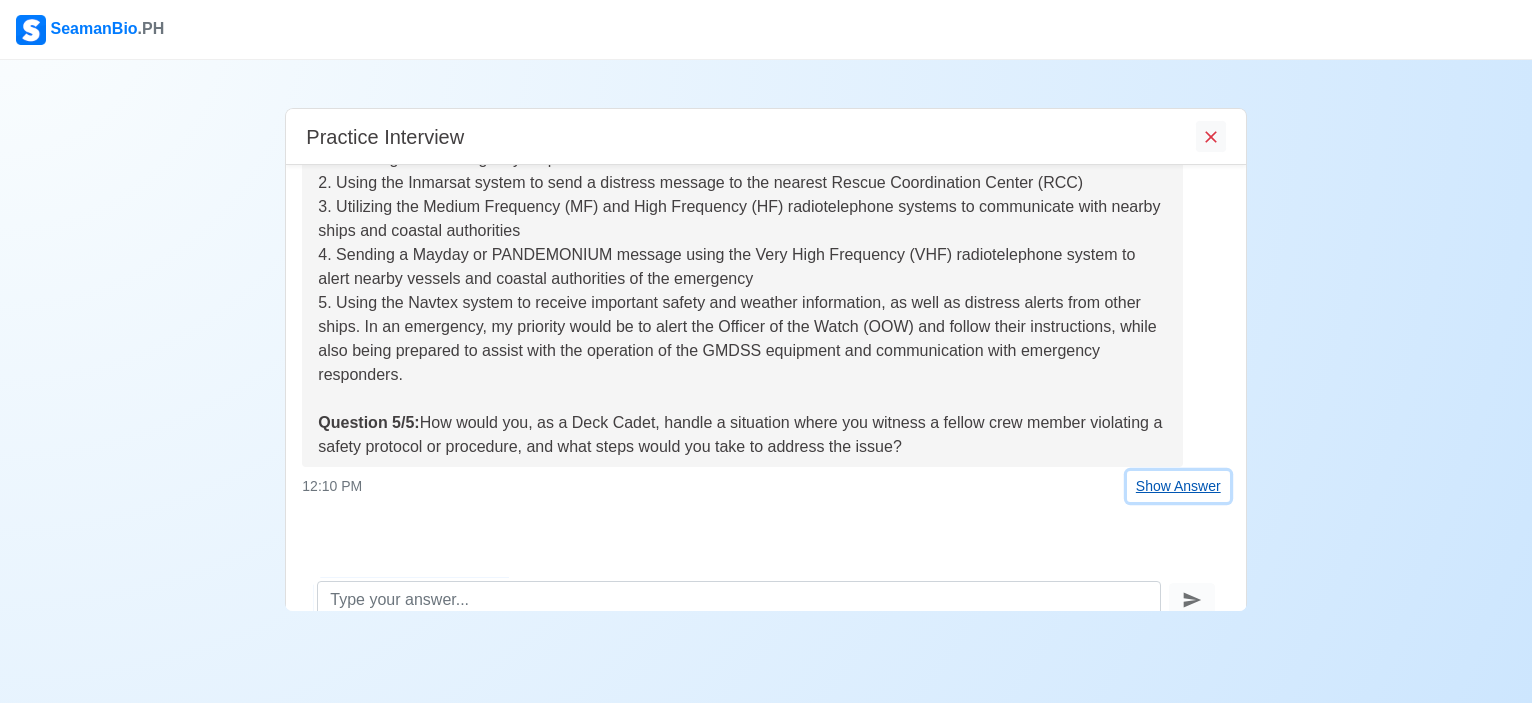 click on "Show Answer" at bounding box center (1178, 486) 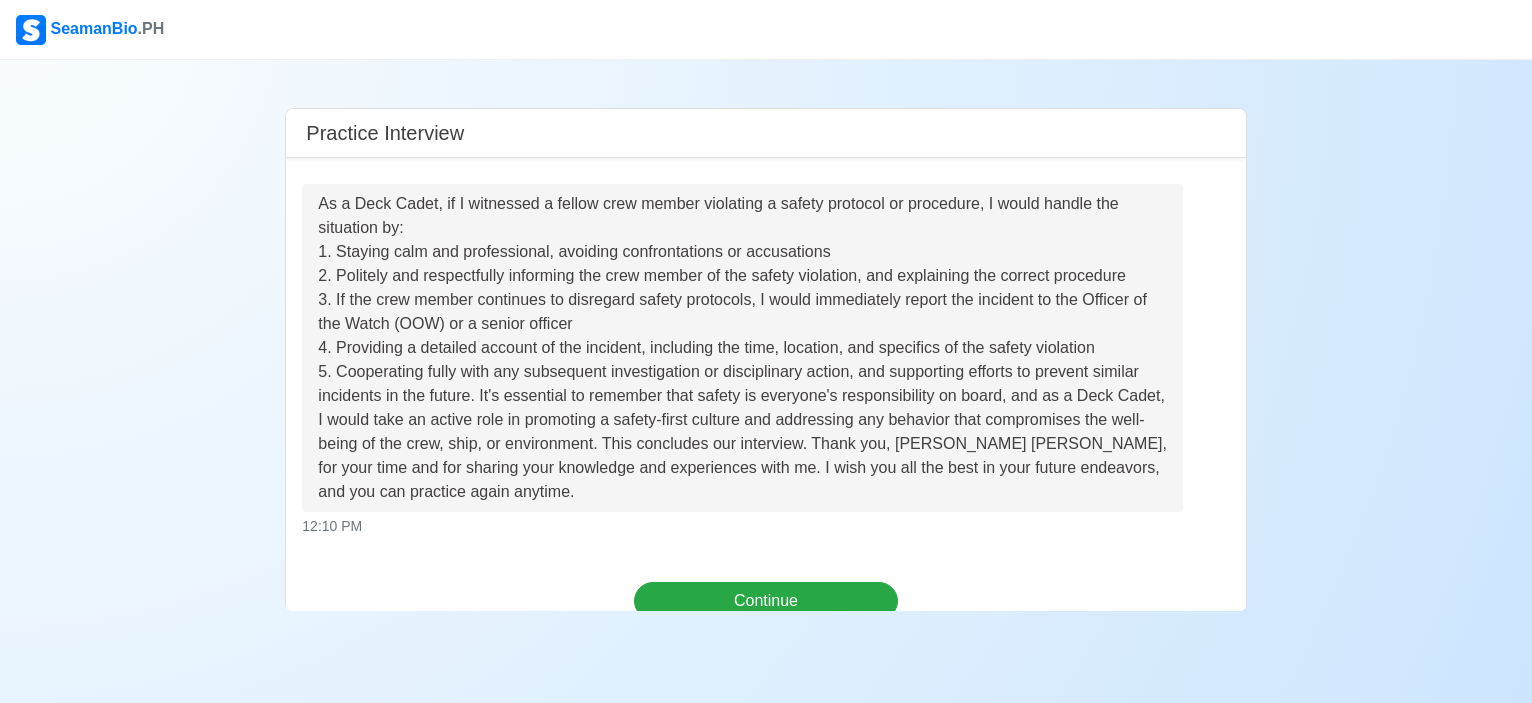 scroll, scrollTop: 2388, scrollLeft: 0, axis: vertical 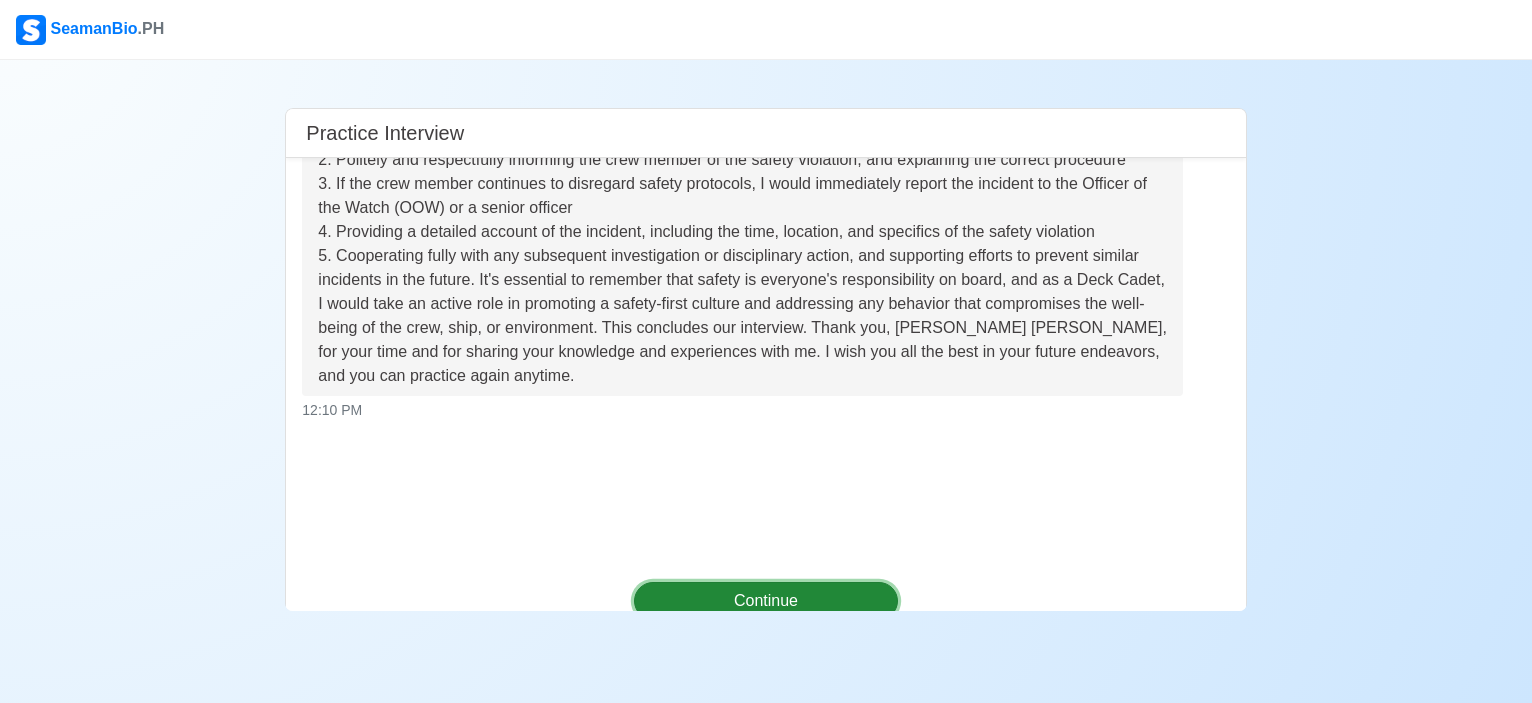 click on "Continue" at bounding box center [766, 601] 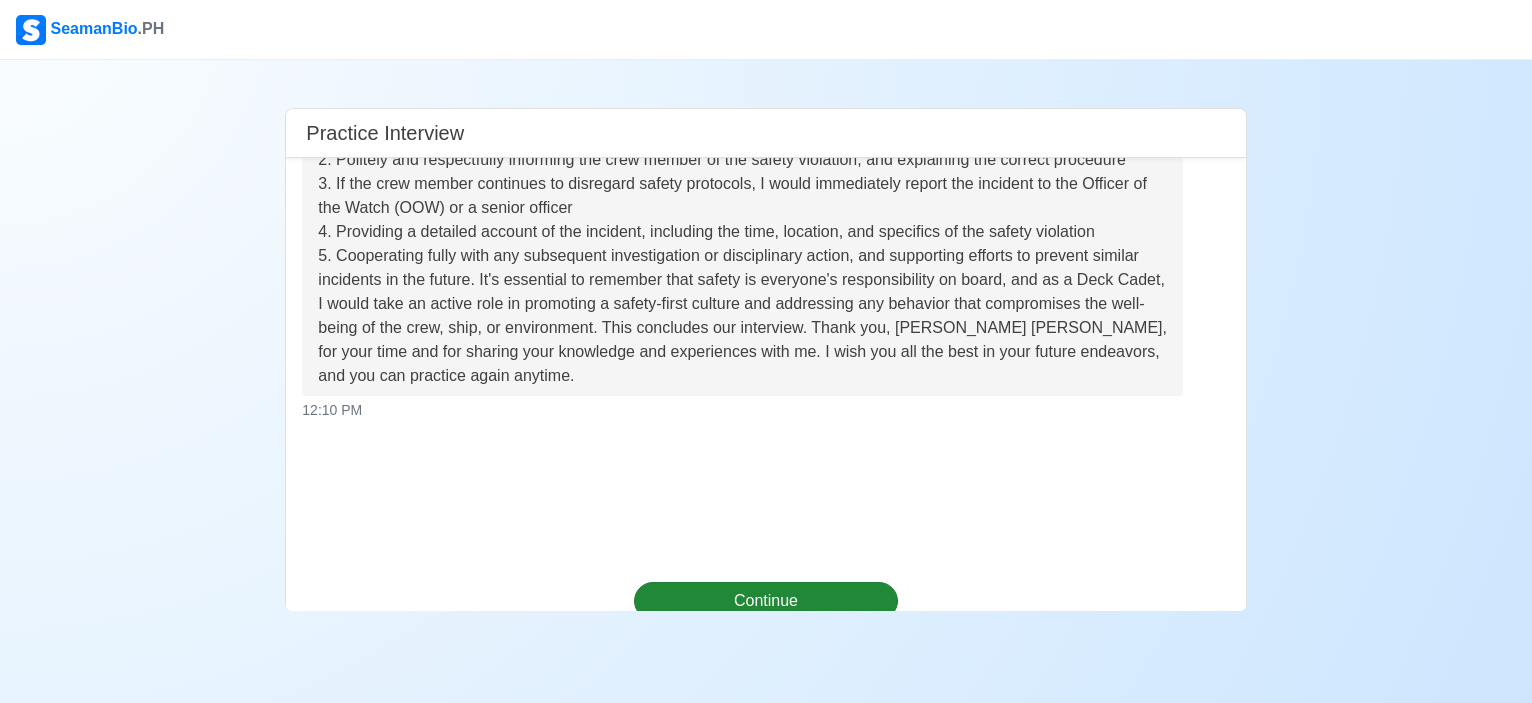 scroll, scrollTop: 0, scrollLeft: 0, axis: both 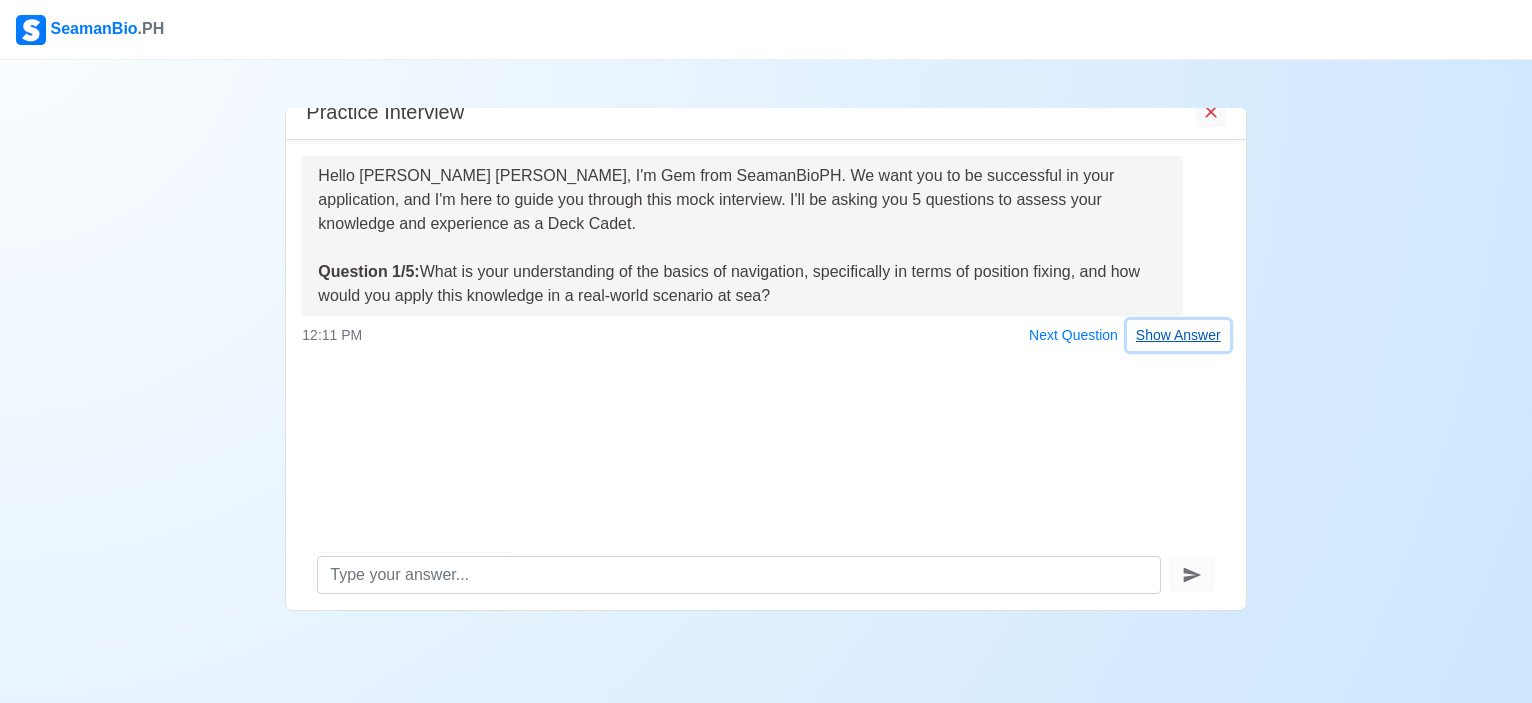 click on "Show Answer" at bounding box center [1178, 335] 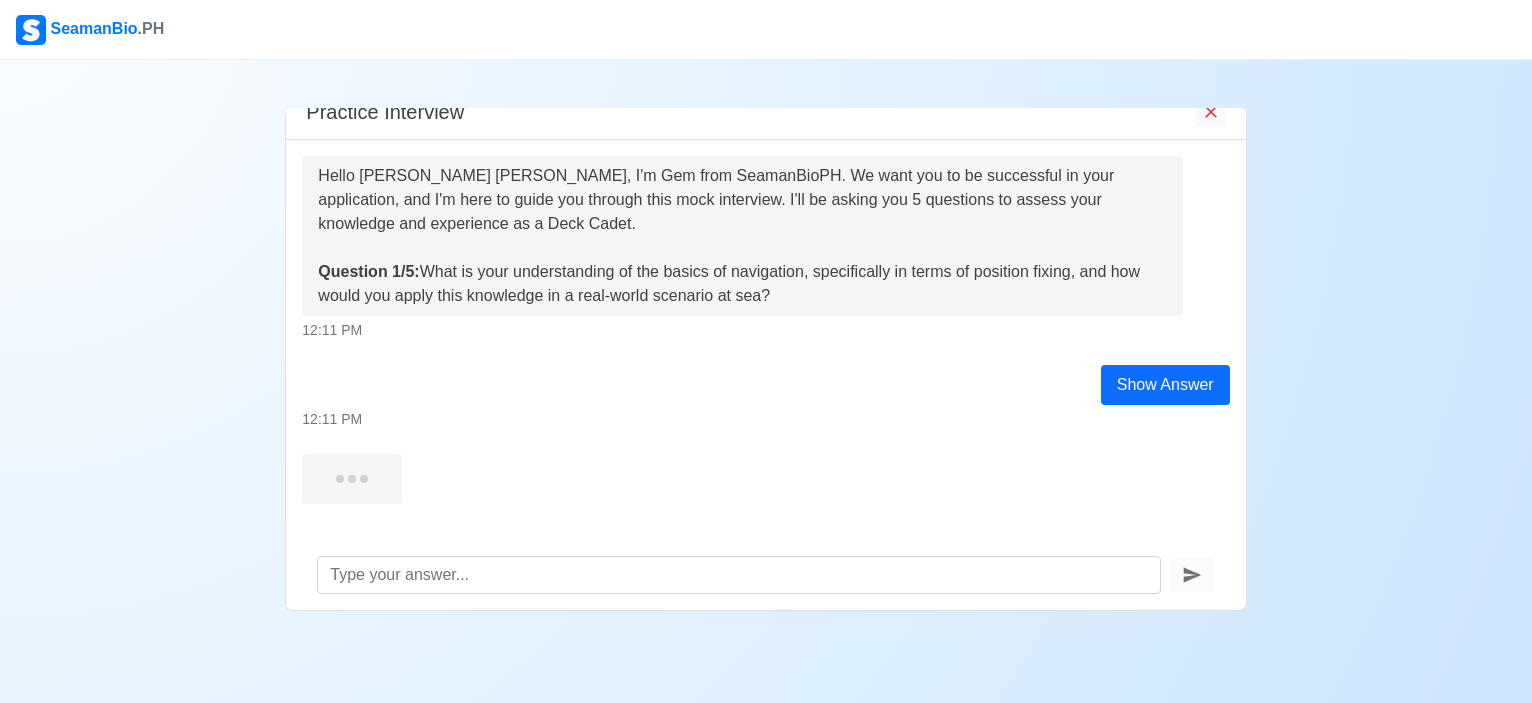 scroll, scrollTop: 0, scrollLeft: 0, axis: both 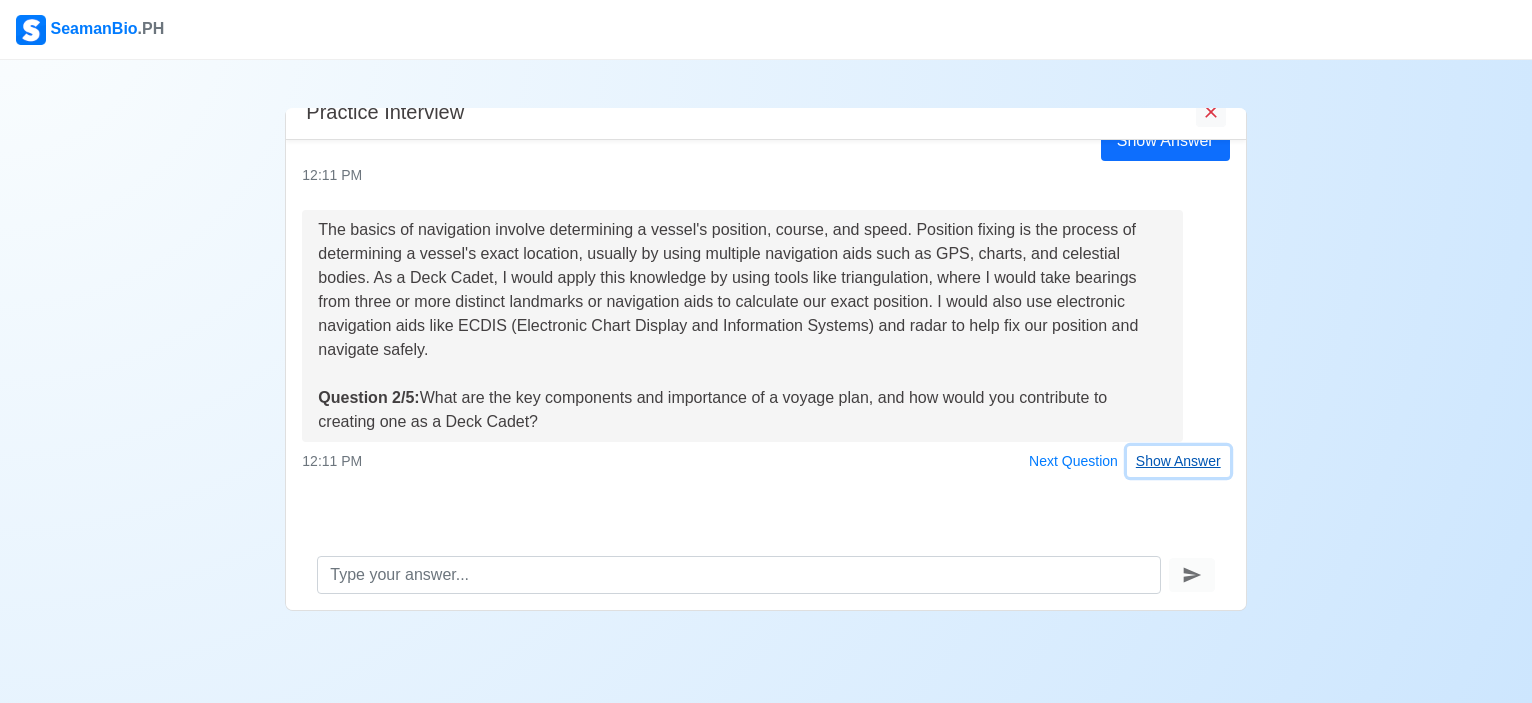 click on "Show Answer" at bounding box center (1178, 461) 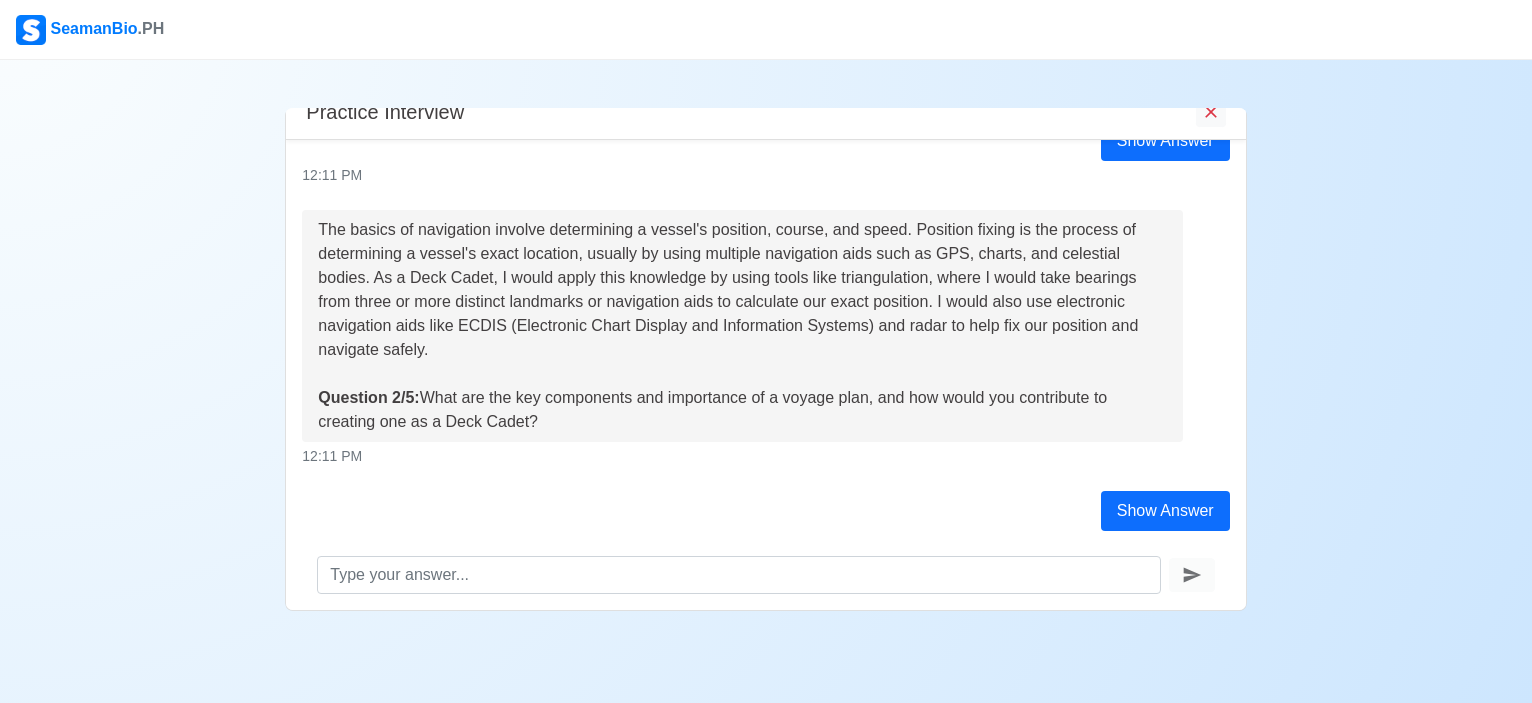 scroll, scrollTop: 0, scrollLeft: 0, axis: both 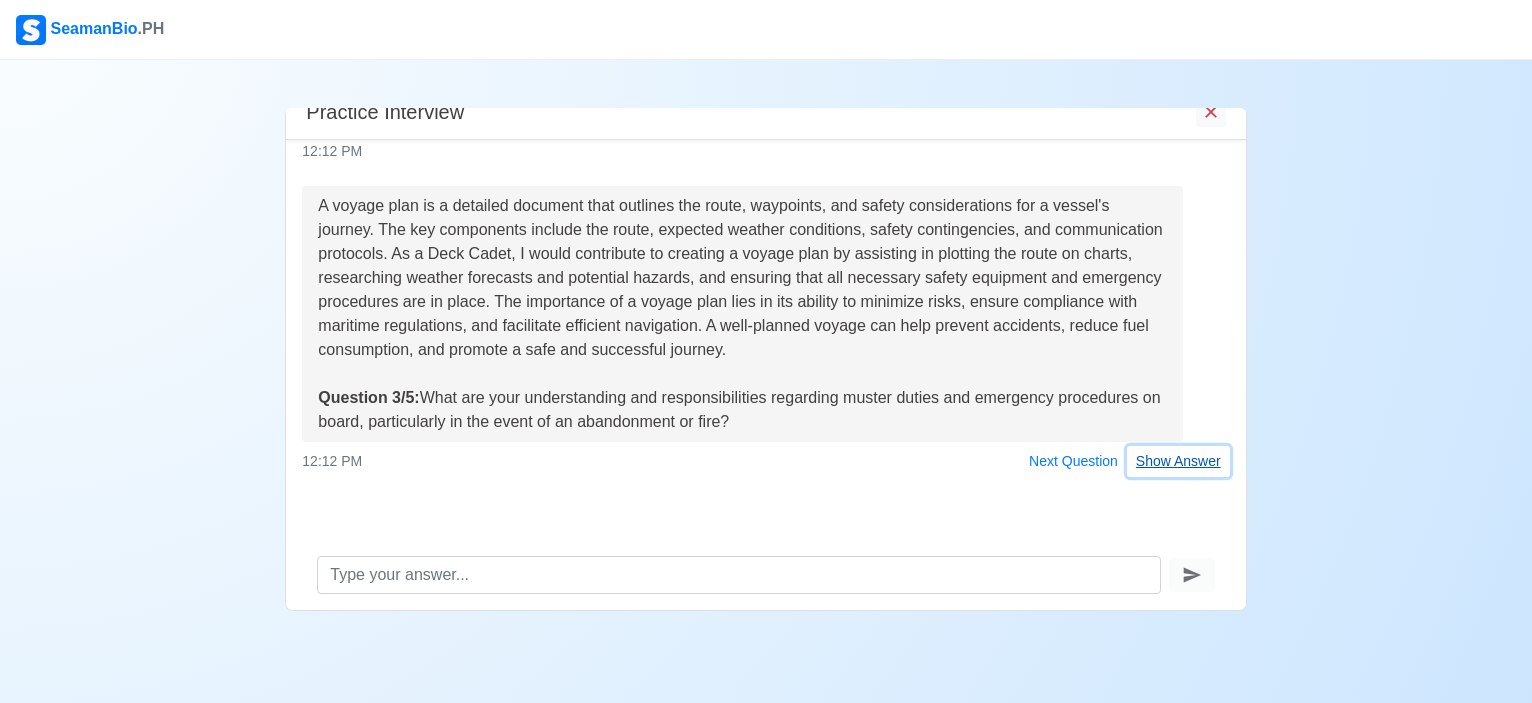click on "Show Answer" at bounding box center (1178, 461) 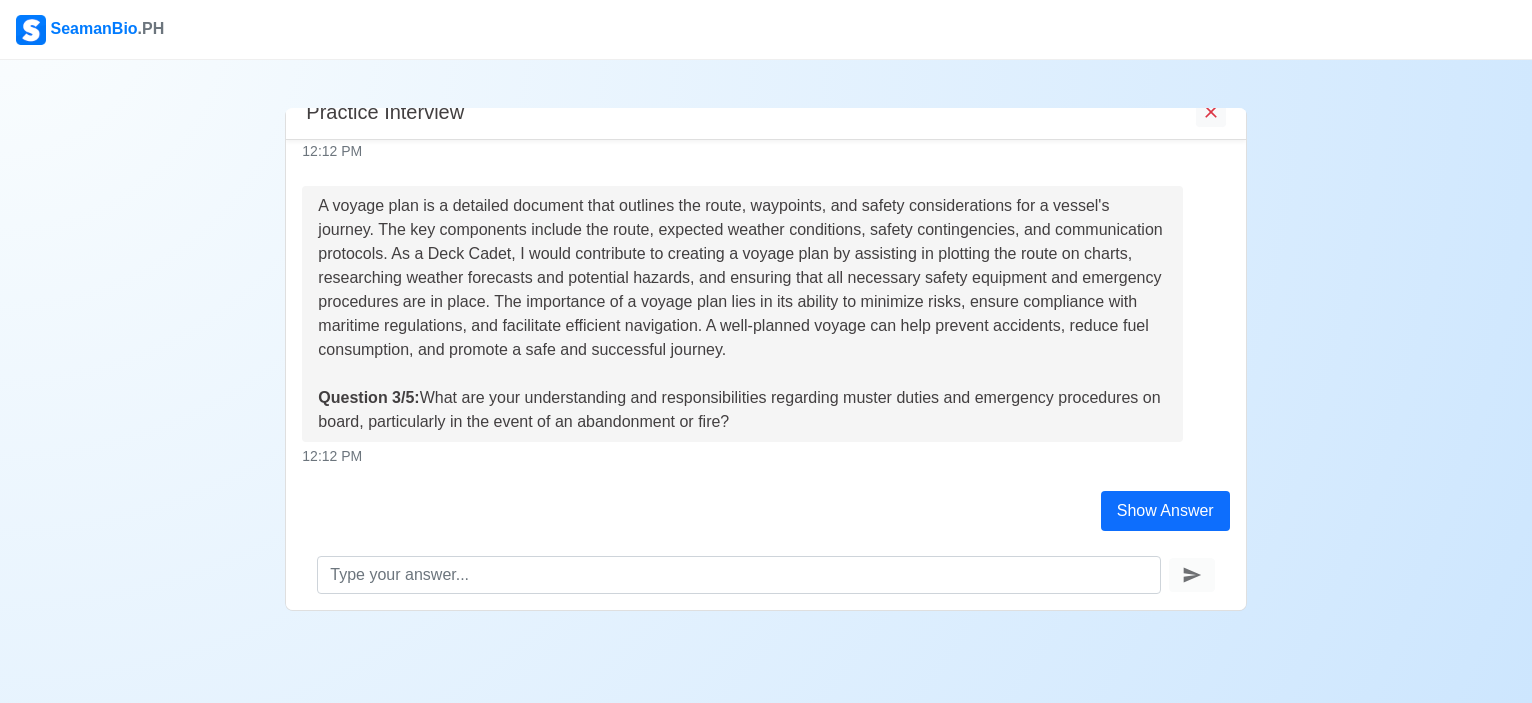 scroll, scrollTop: 0, scrollLeft: 0, axis: both 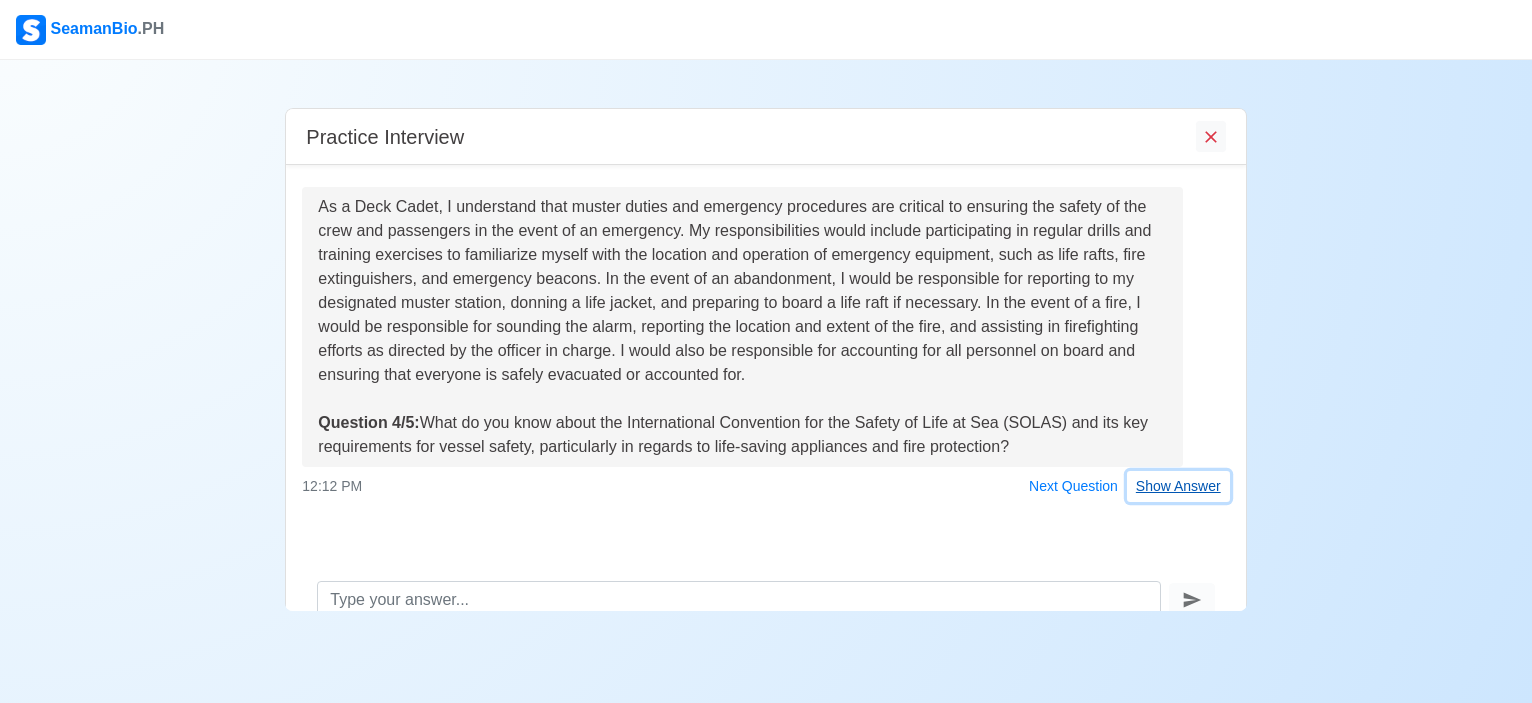 click on "Show Answer" at bounding box center (1178, 486) 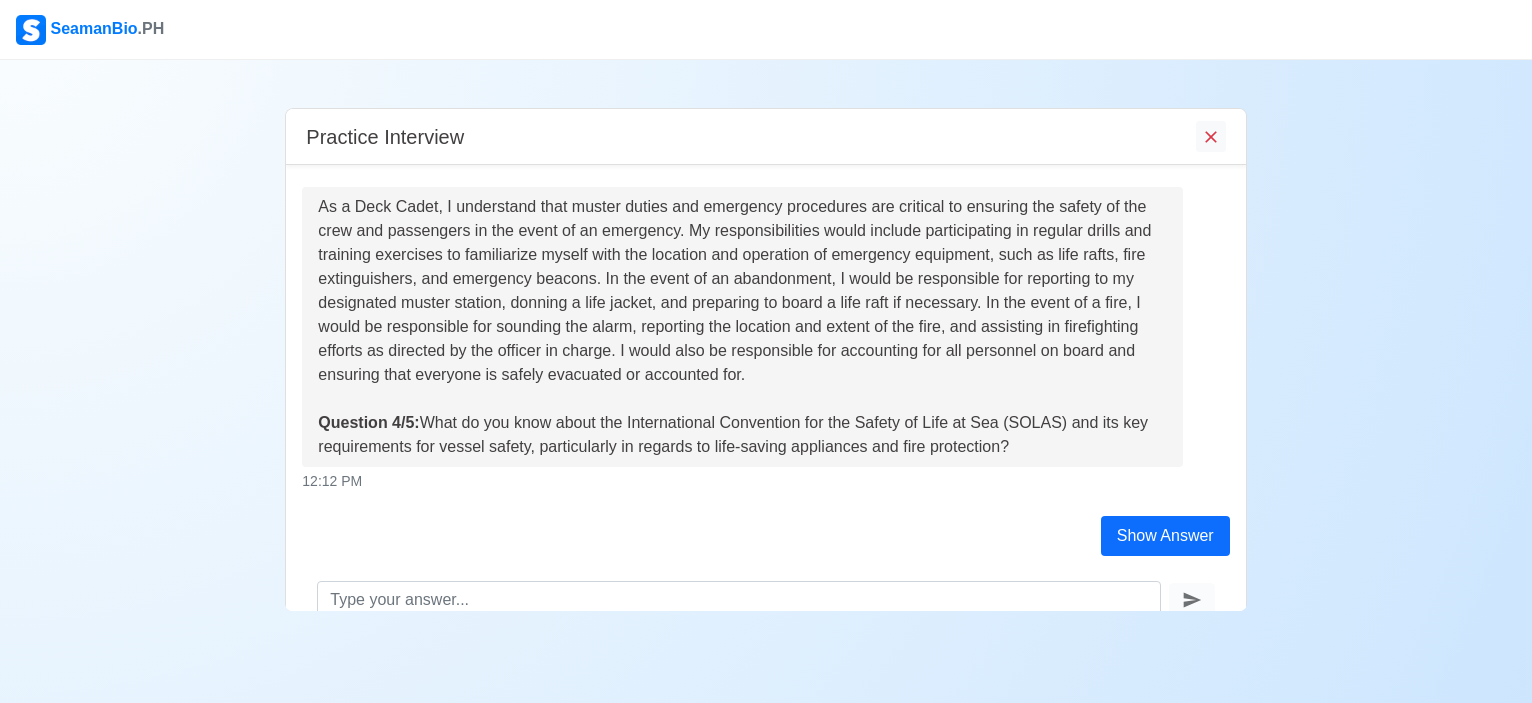 scroll, scrollTop: 1194, scrollLeft: 0, axis: vertical 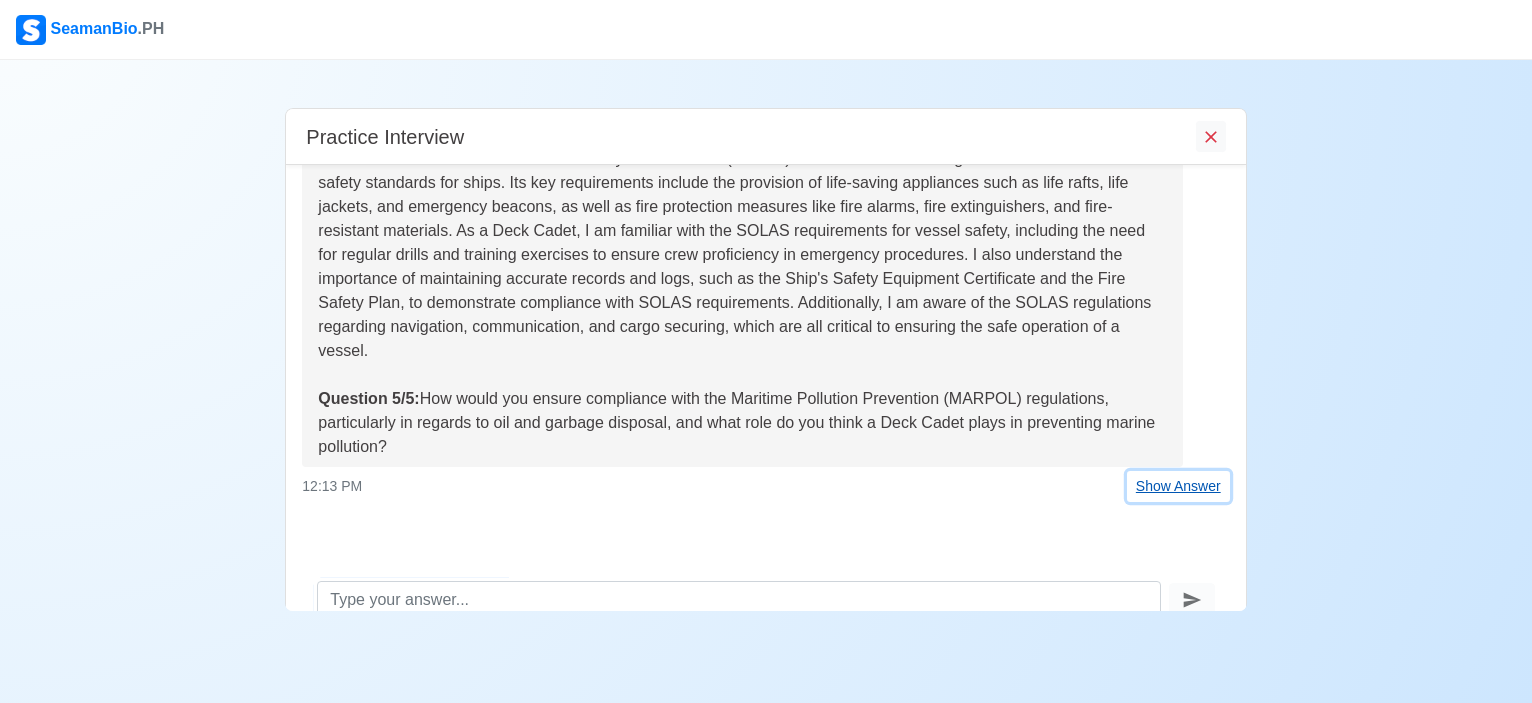 click on "Show Answer" at bounding box center [1178, 486] 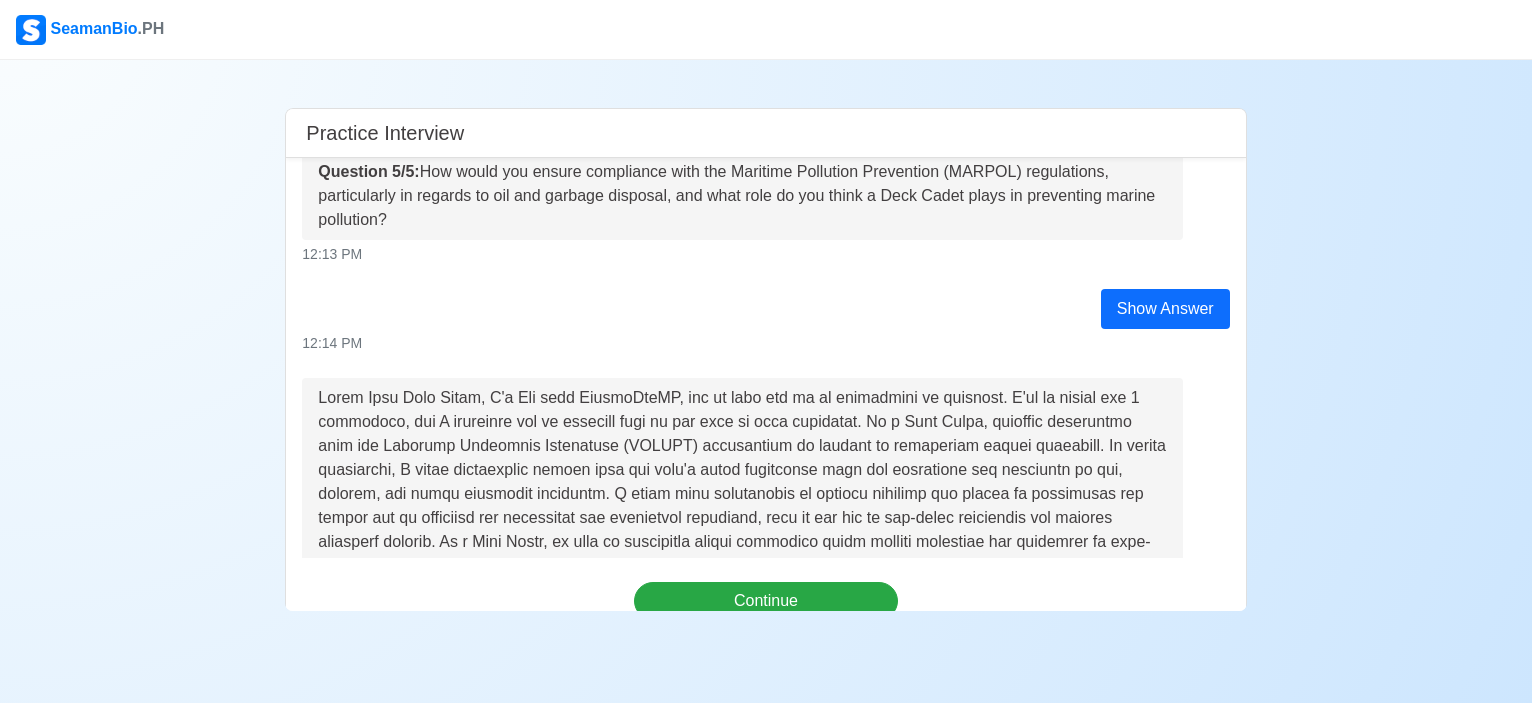 scroll, scrollTop: 2012, scrollLeft: 0, axis: vertical 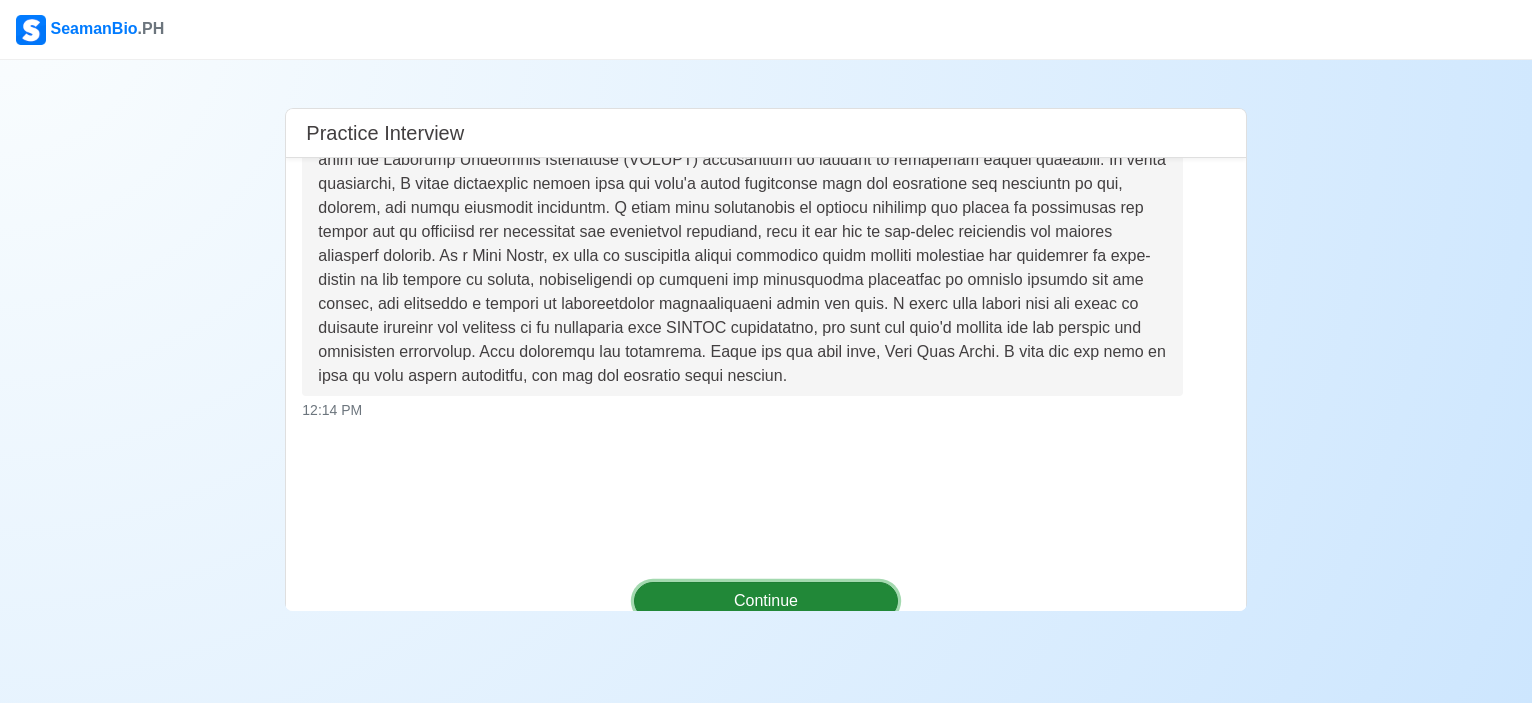 click on "Continue" at bounding box center (766, 601) 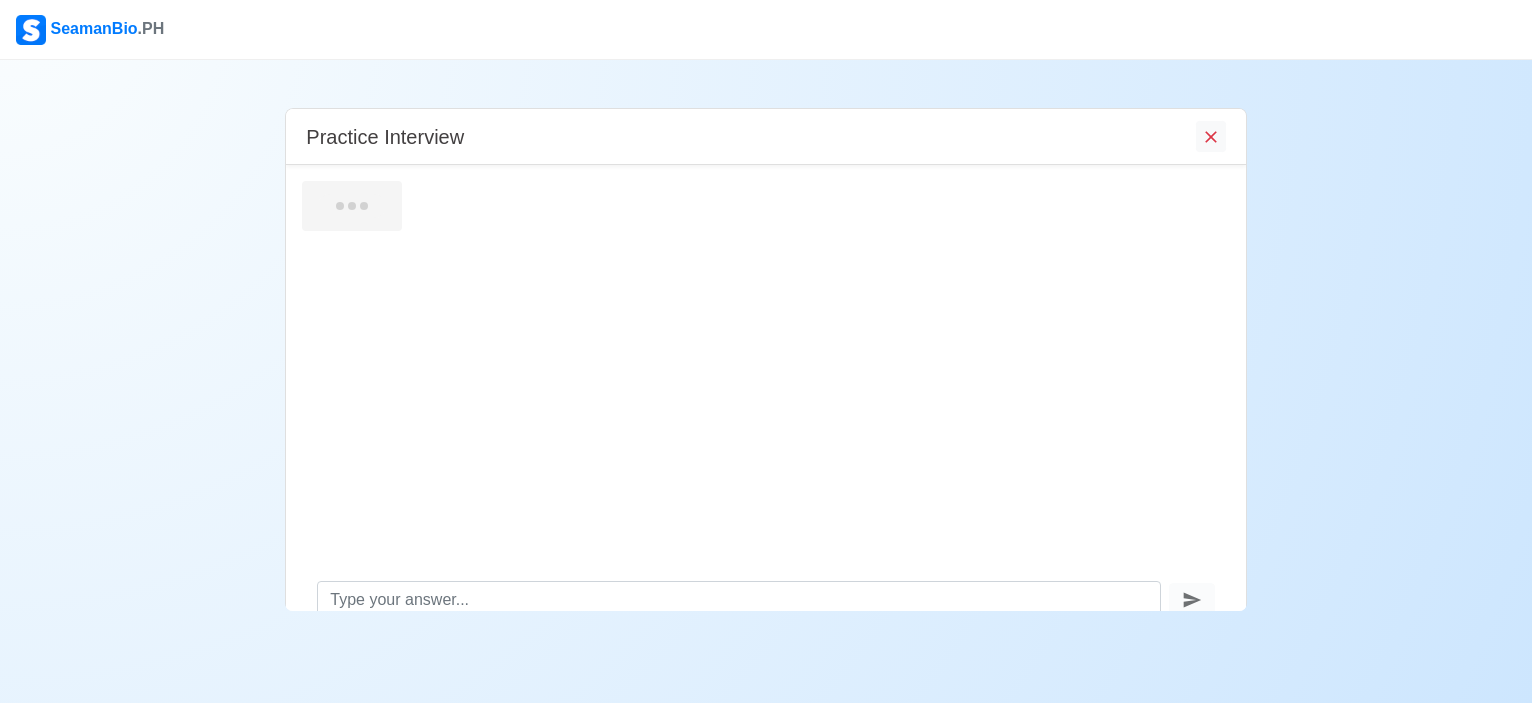 scroll, scrollTop: 0, scrollLeft: 0, axis: both 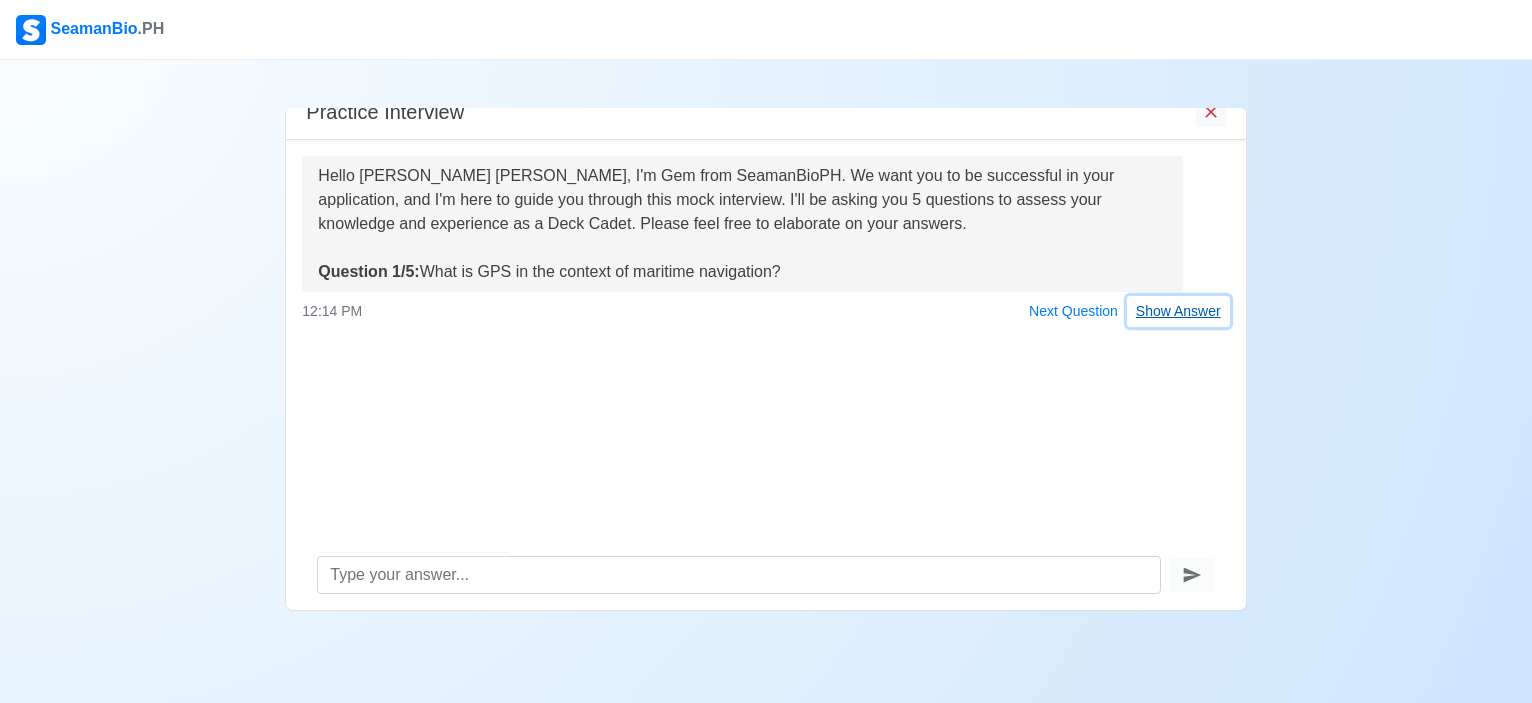 click on "Show Answer" at bounding box center (1178, 311) 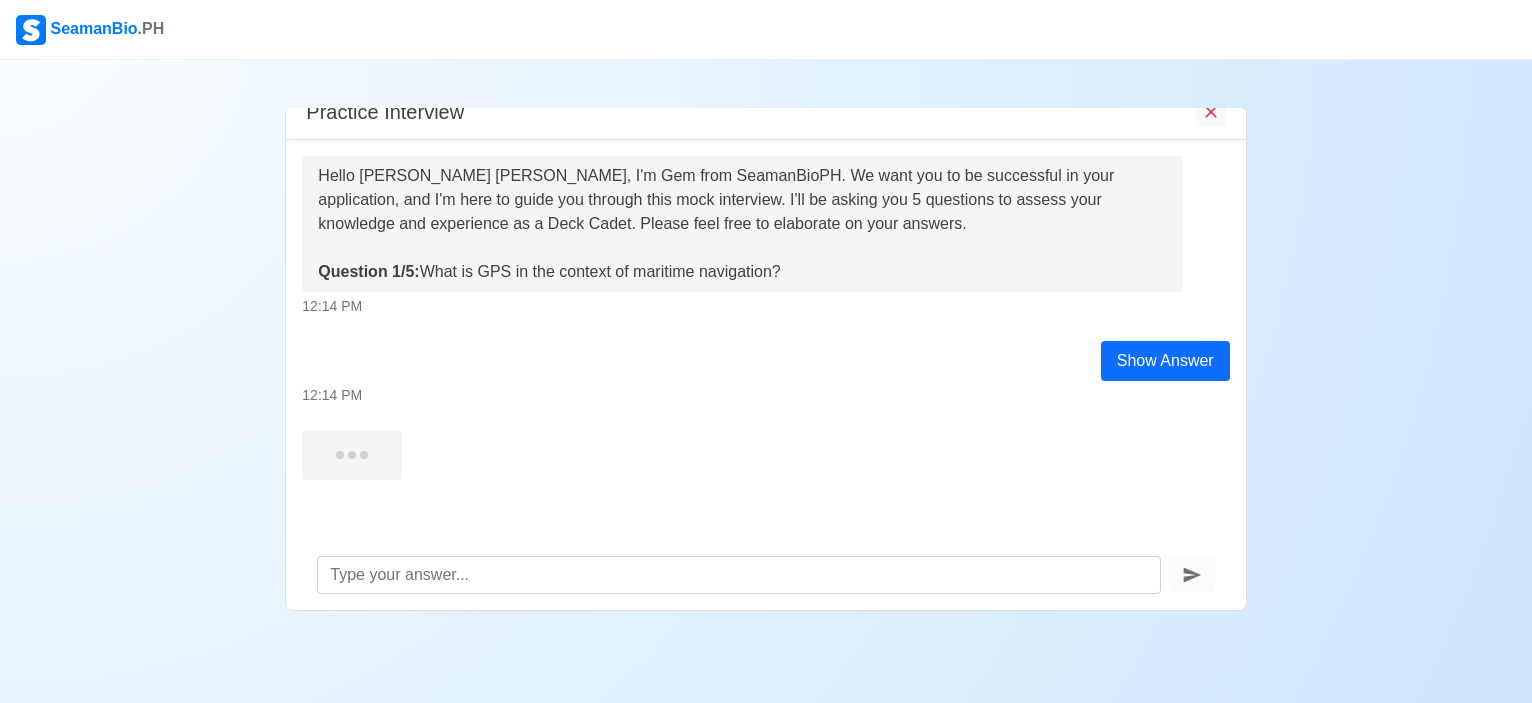 scroll, scrollTop: 0, scrollLeft: 0, axis: both 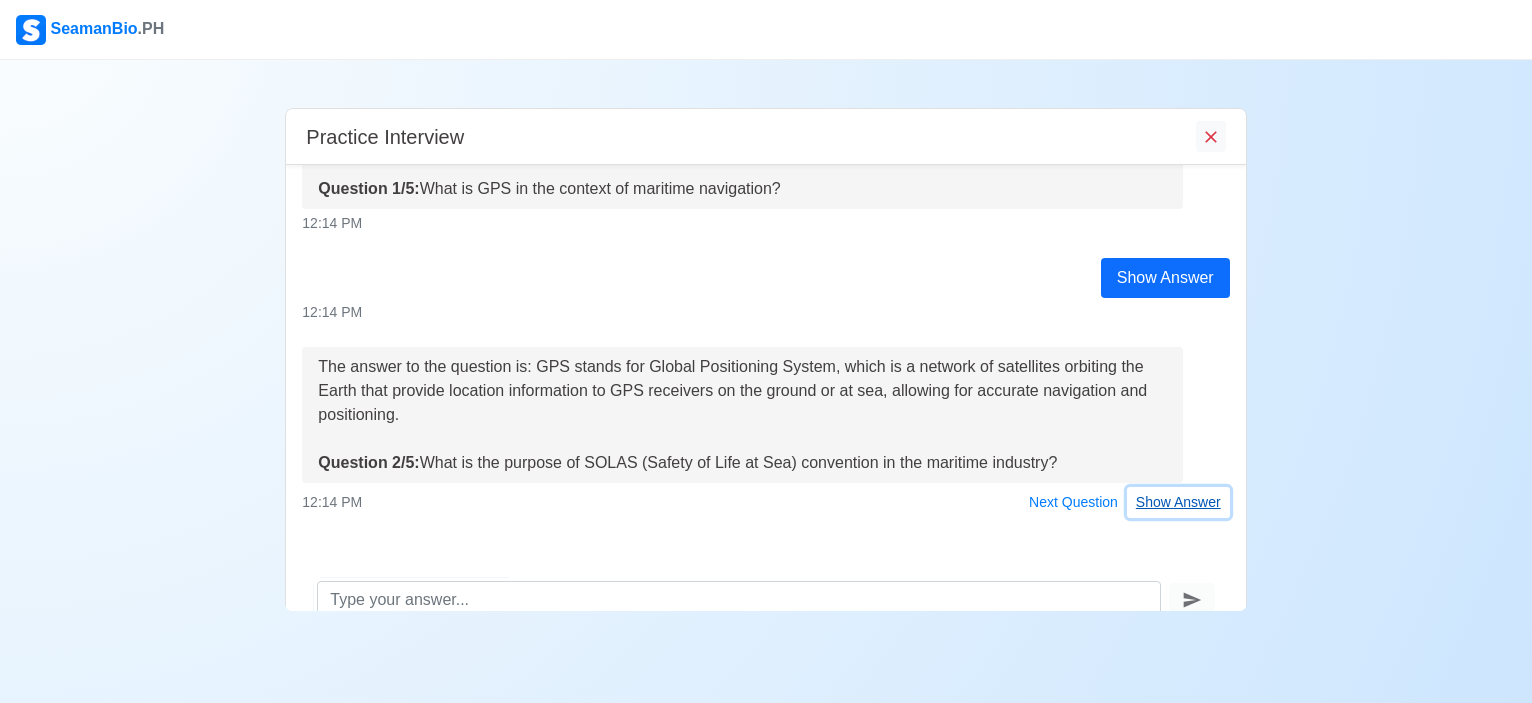 click on "Show Answer" at bounding box center [1178, 502] 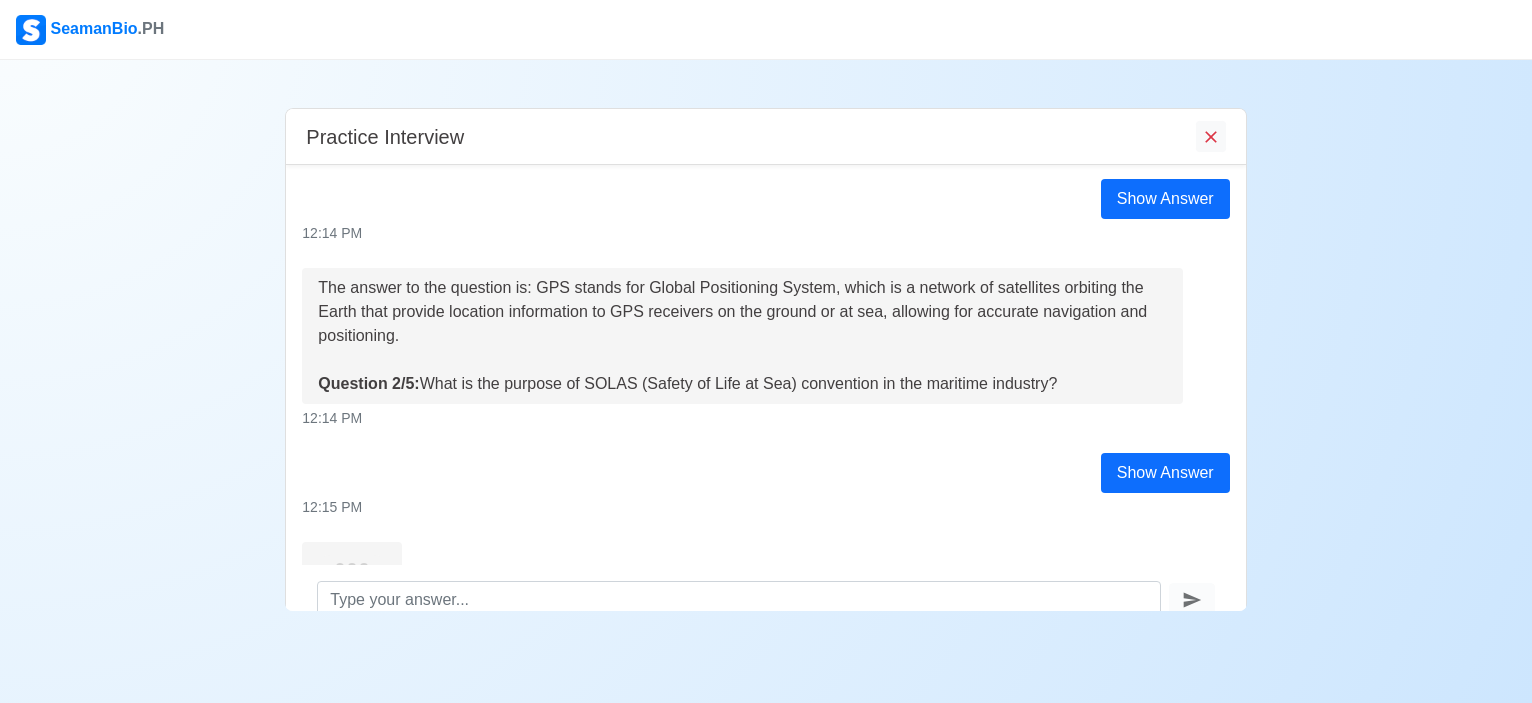 scroll, scrollTop: 262, scrollLeft: 0, axis: vertical 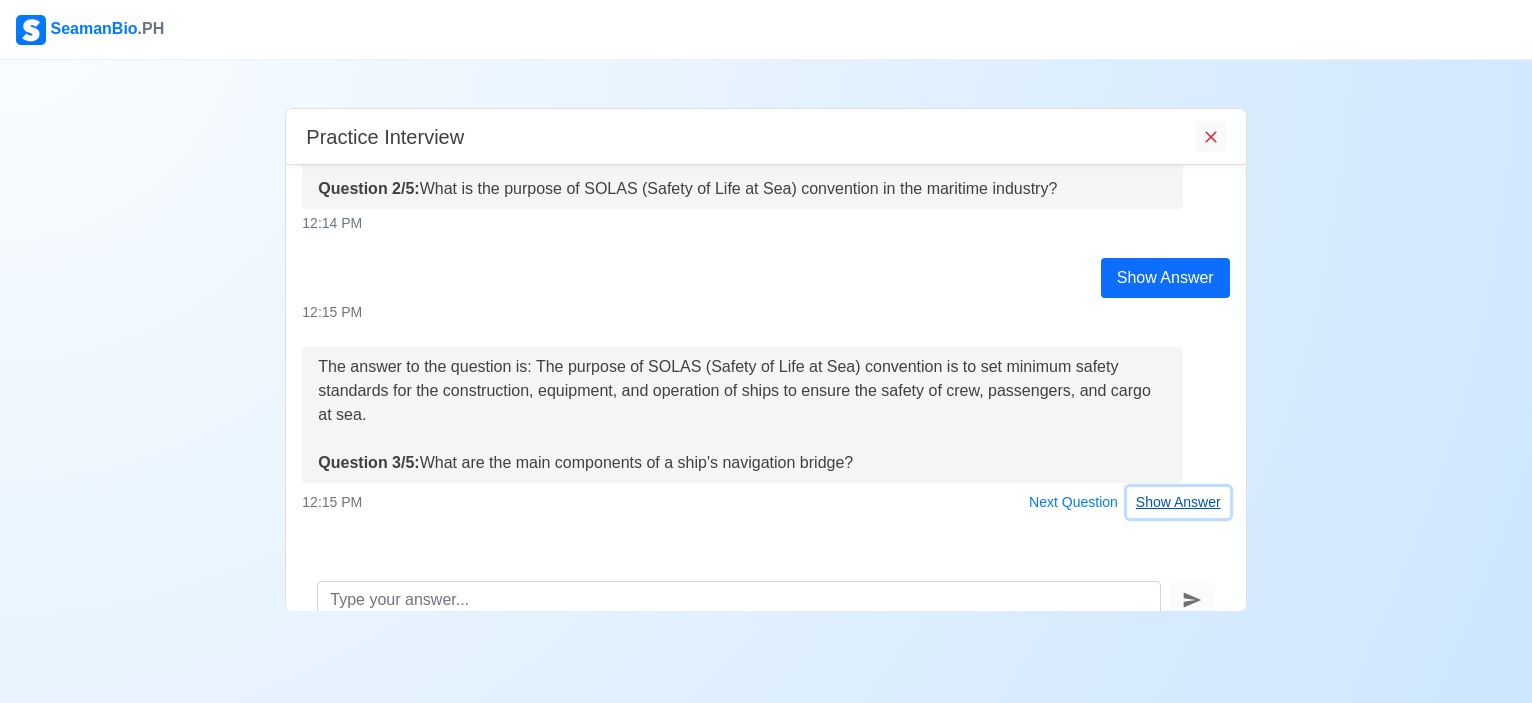 click on "Show Answer" at bounding box center [1178, 502] 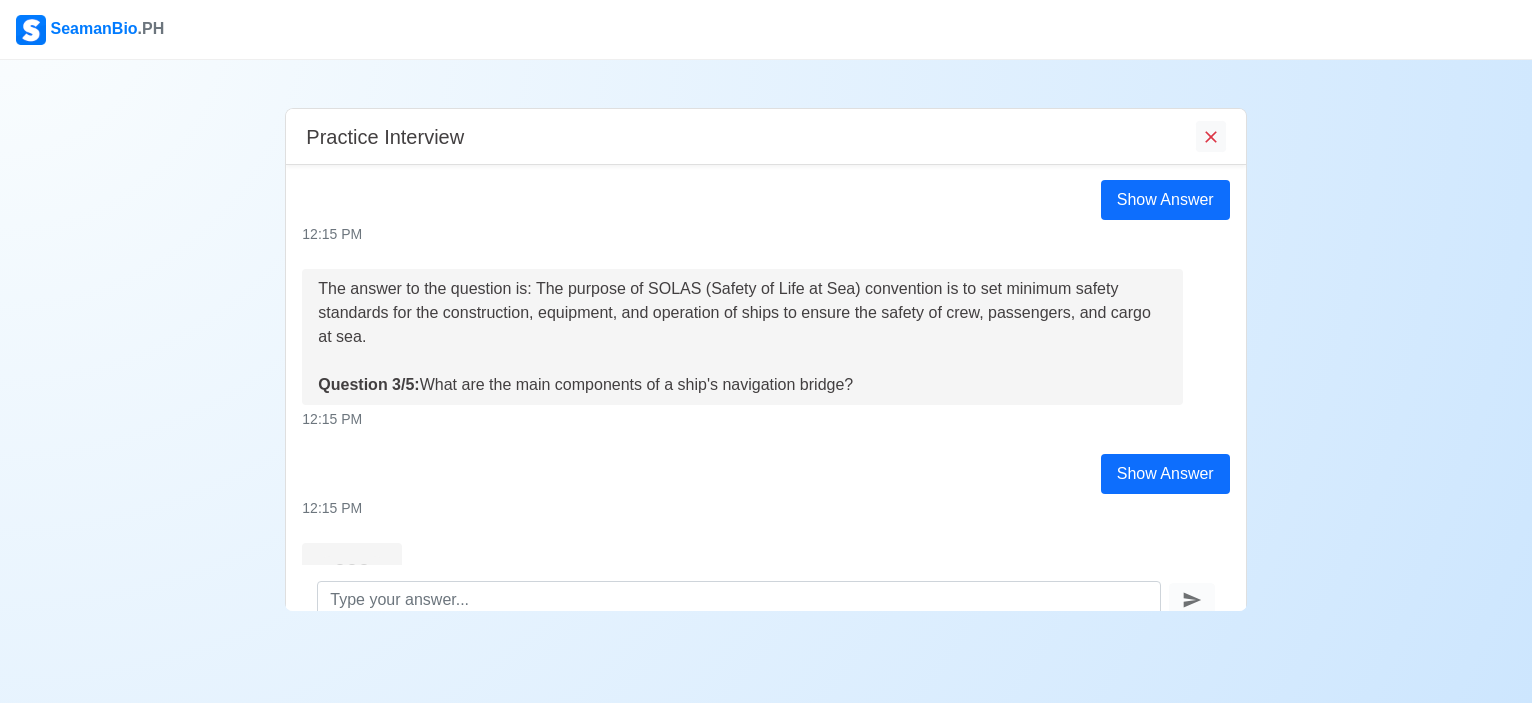 scroll, scrollTop: 536, scrollLeft: 0, axis: vertical 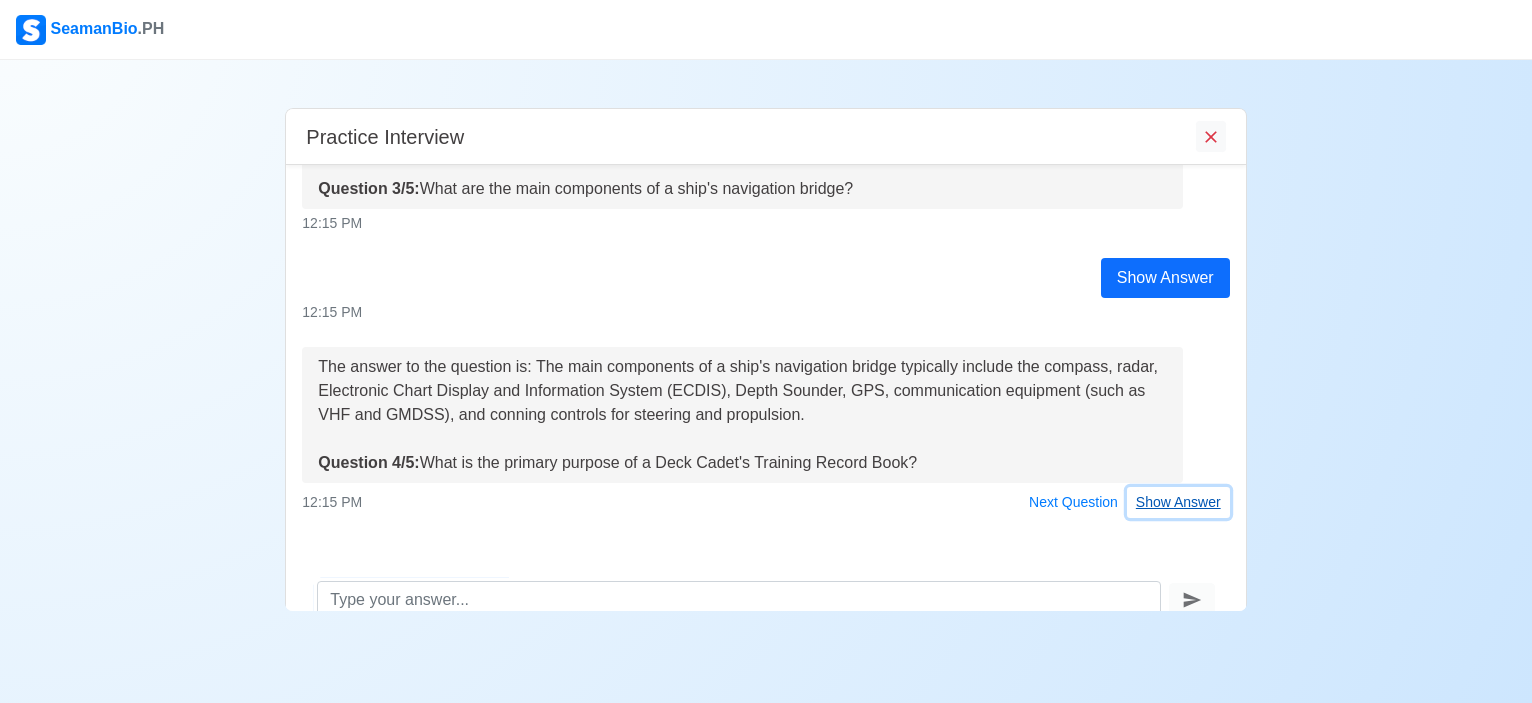 click on "Show Answer" at bounding box center (1178, 502) 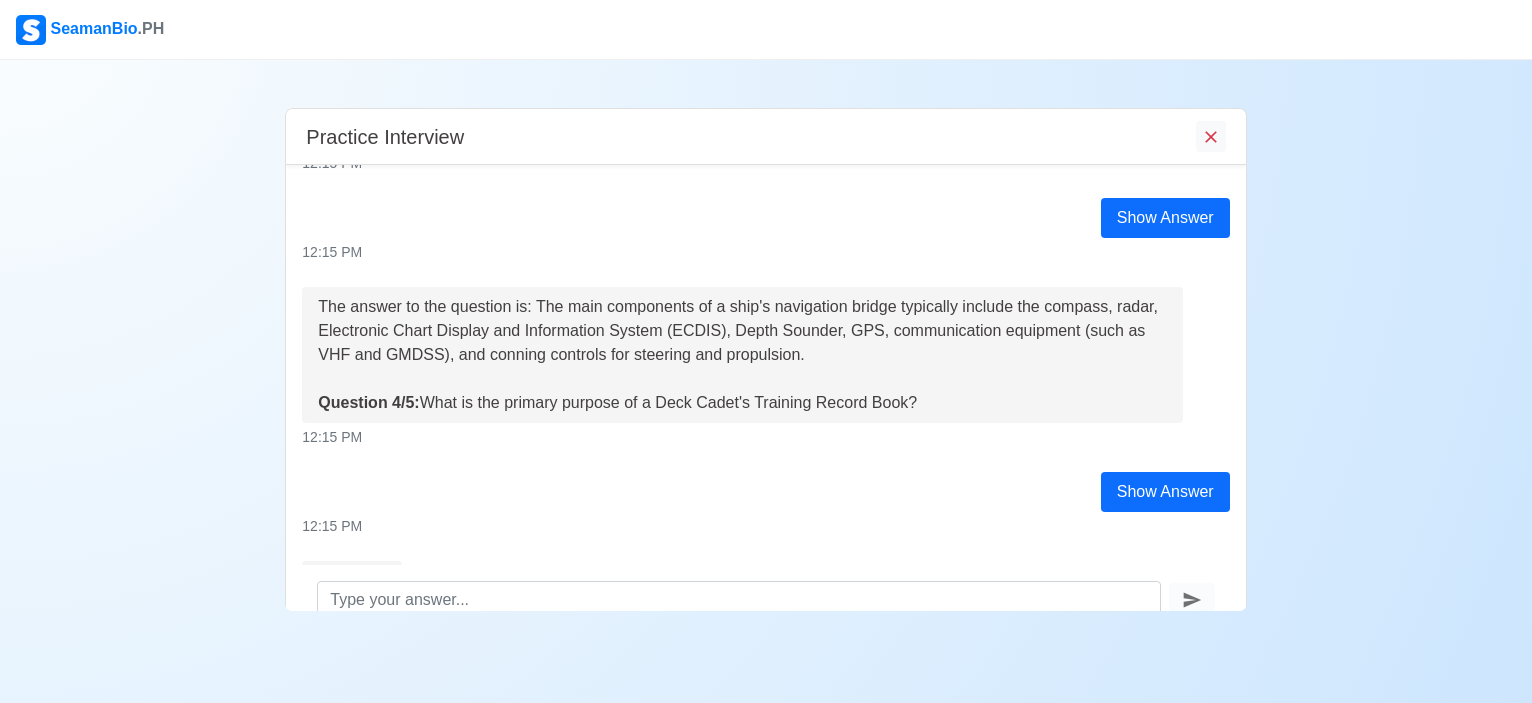 scroll, scrollTop: 810, scrollLeft: 0, axis: vertical 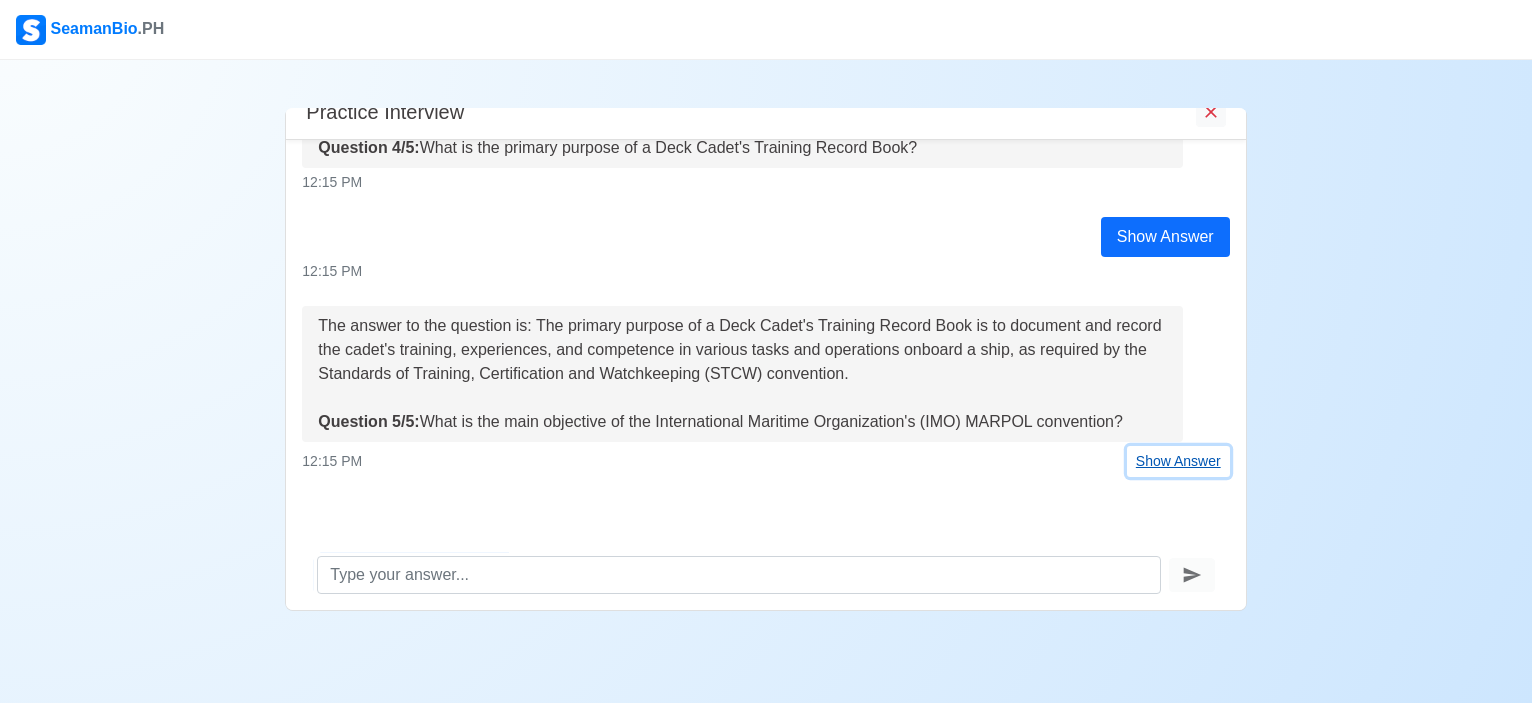 click on "Show Answer" at bounding box center (1178, 461) 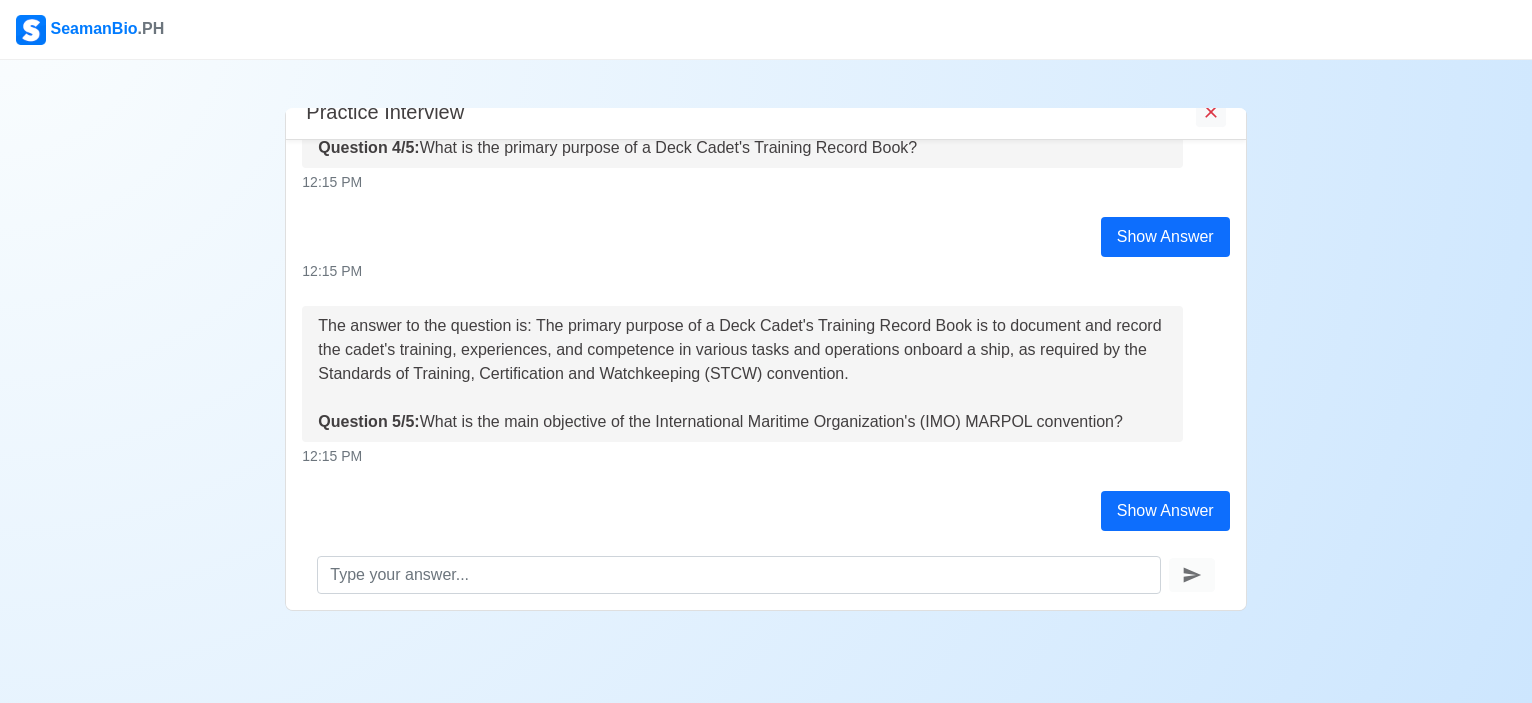 scroll, scrollTop: 0, scrollLeft: 0, axis: both 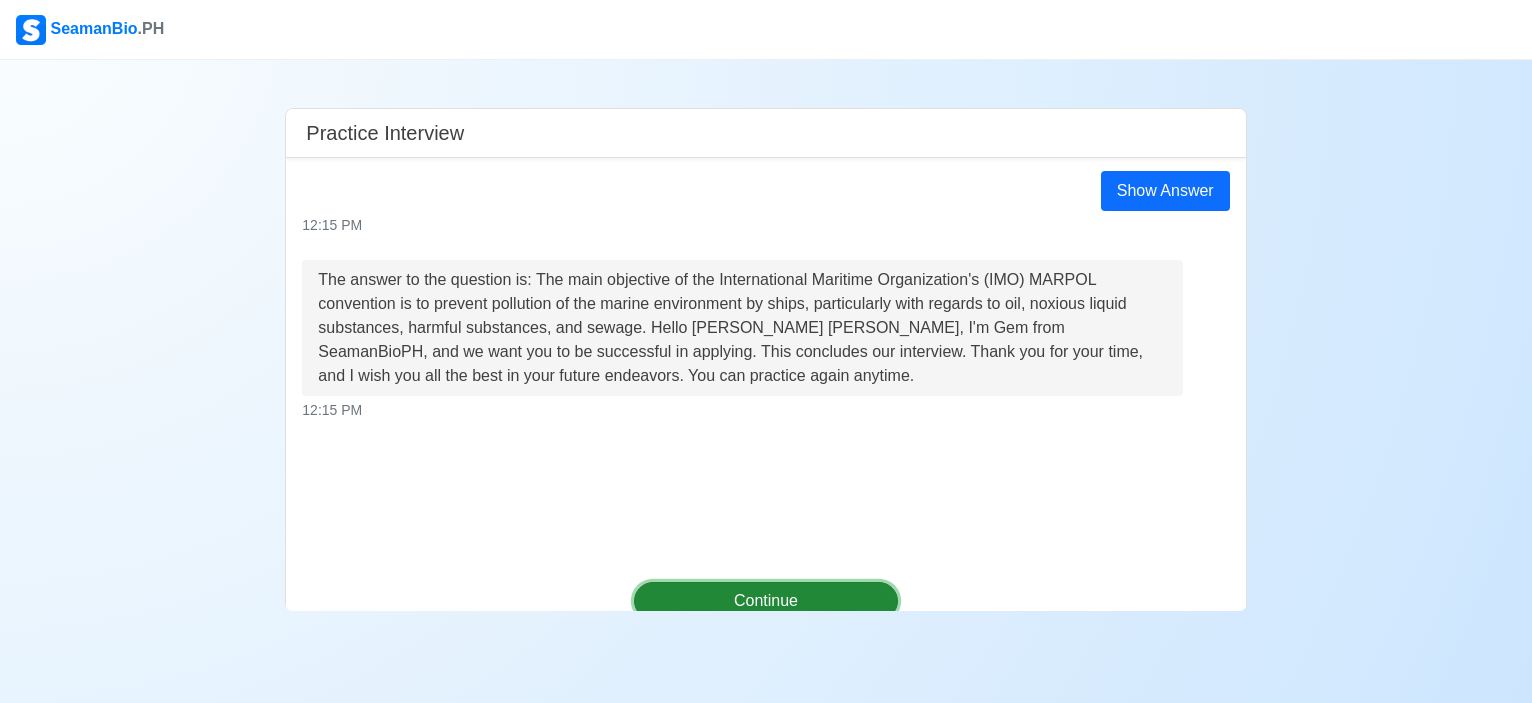 click on "Continue" at bounding box center [766, 601] 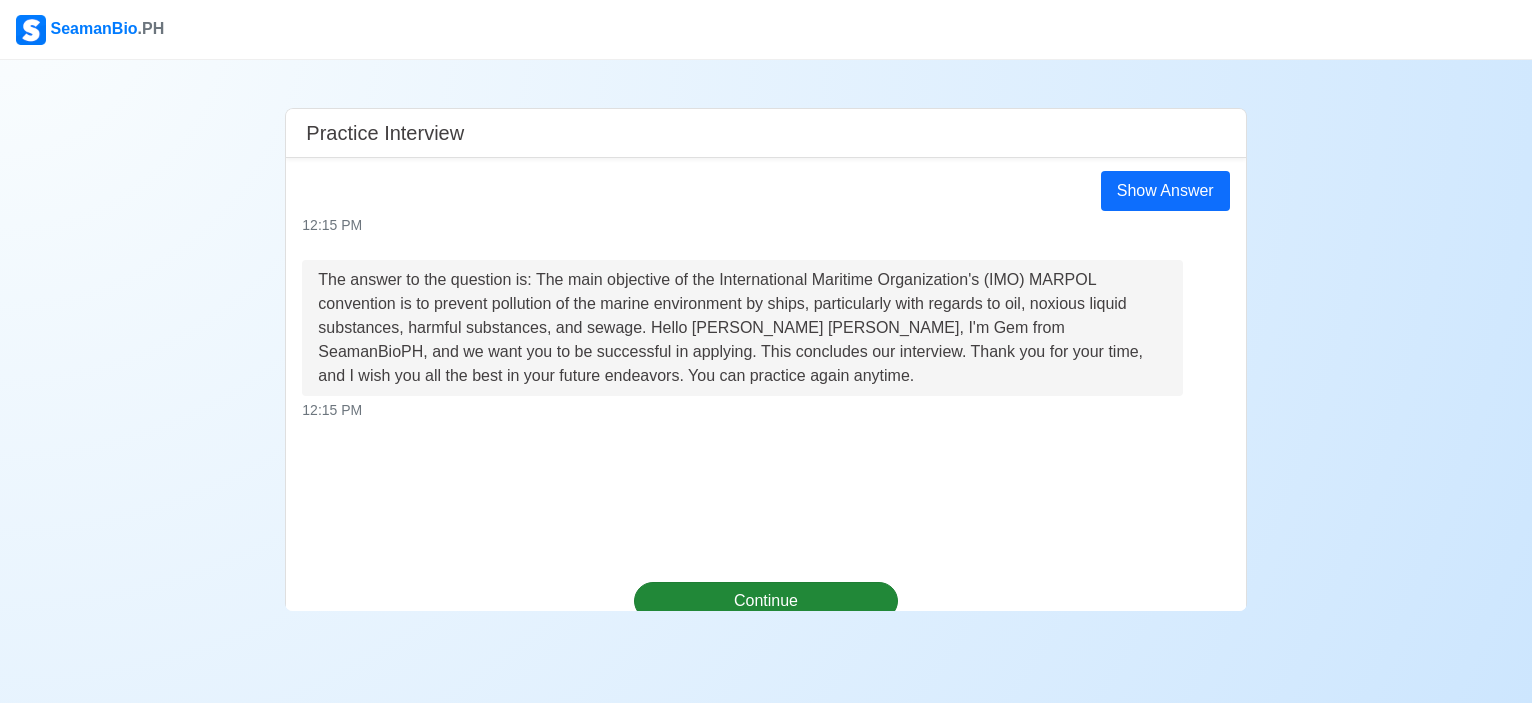 scroll, scrollTop: 0, scrollLeft: 0, axis: both 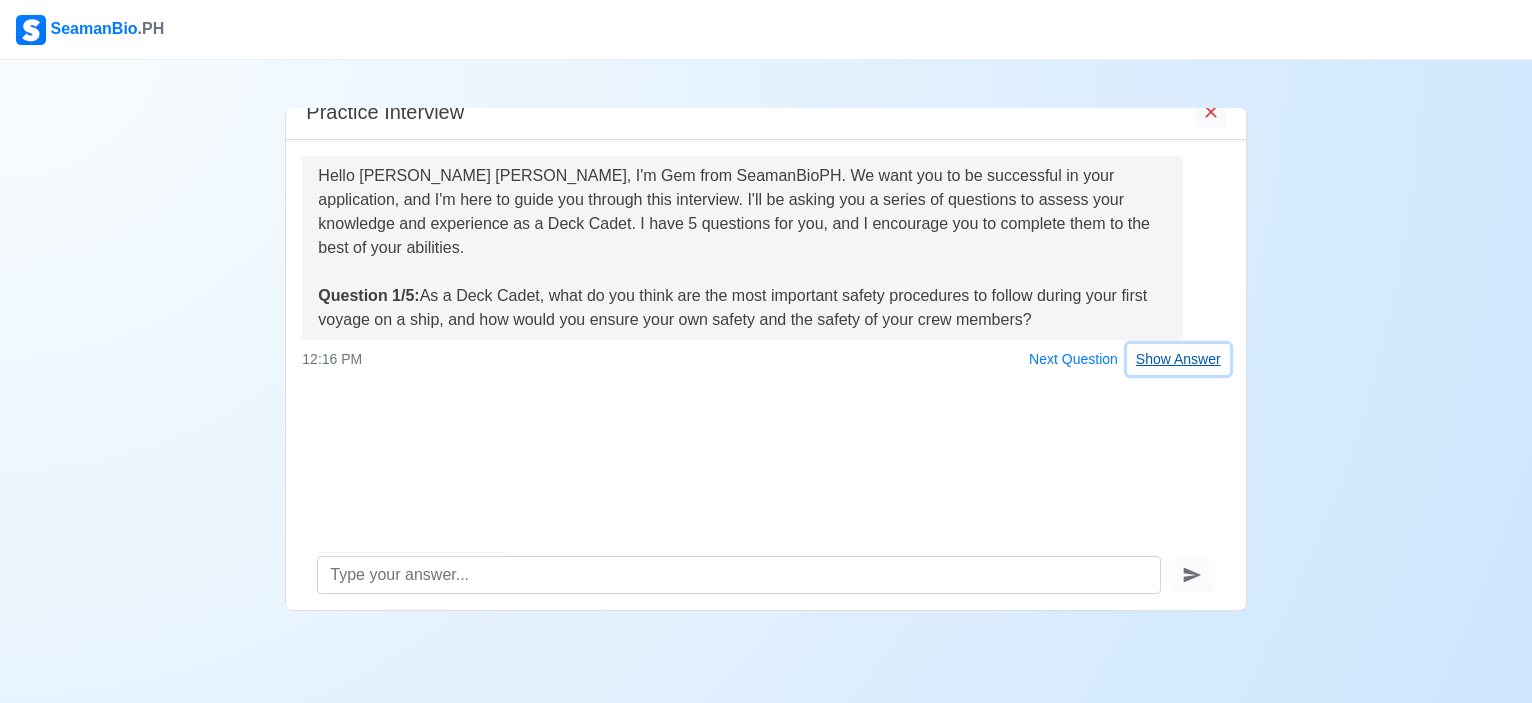 click on "Show Answer" at bounding box center (1178, 359) 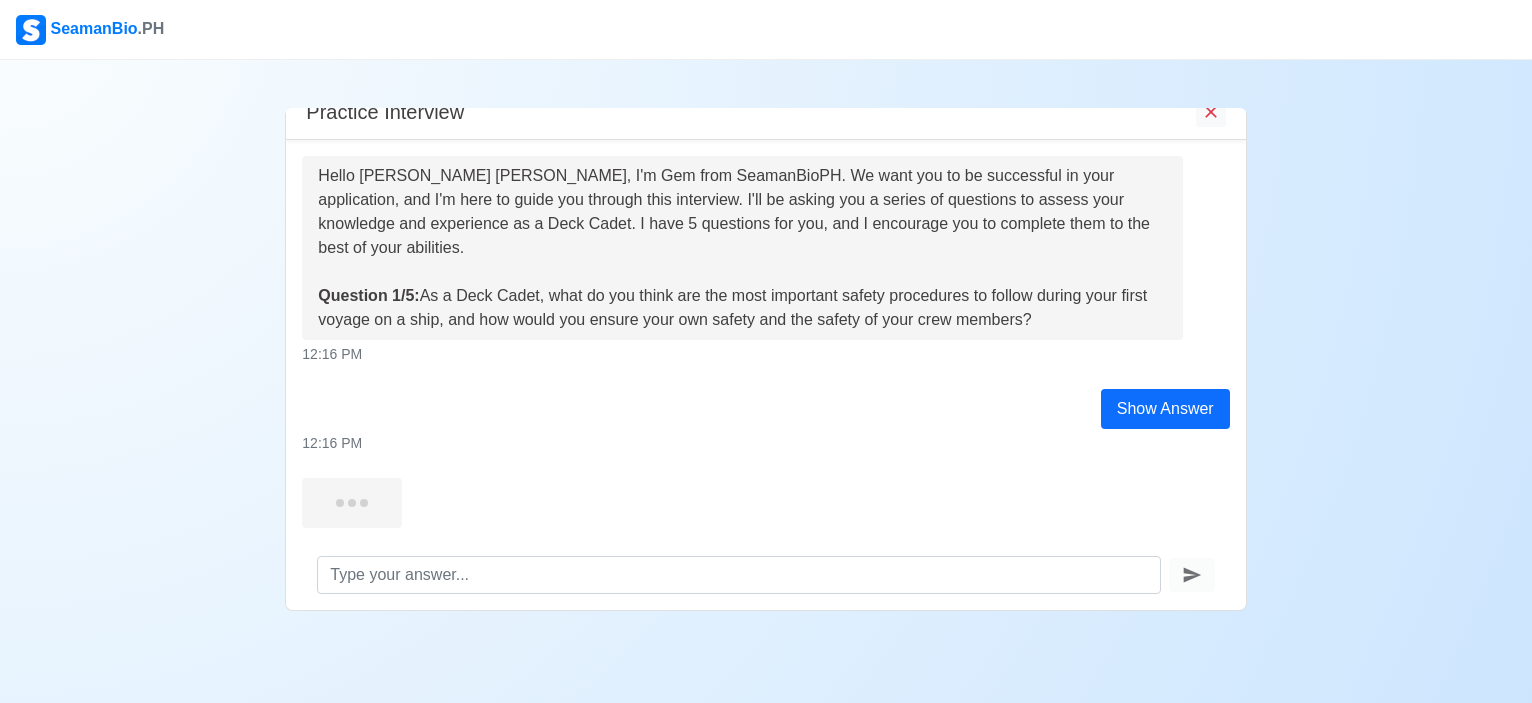 scroll, scrollTop: 0, scrollLeft: 0, axis: both 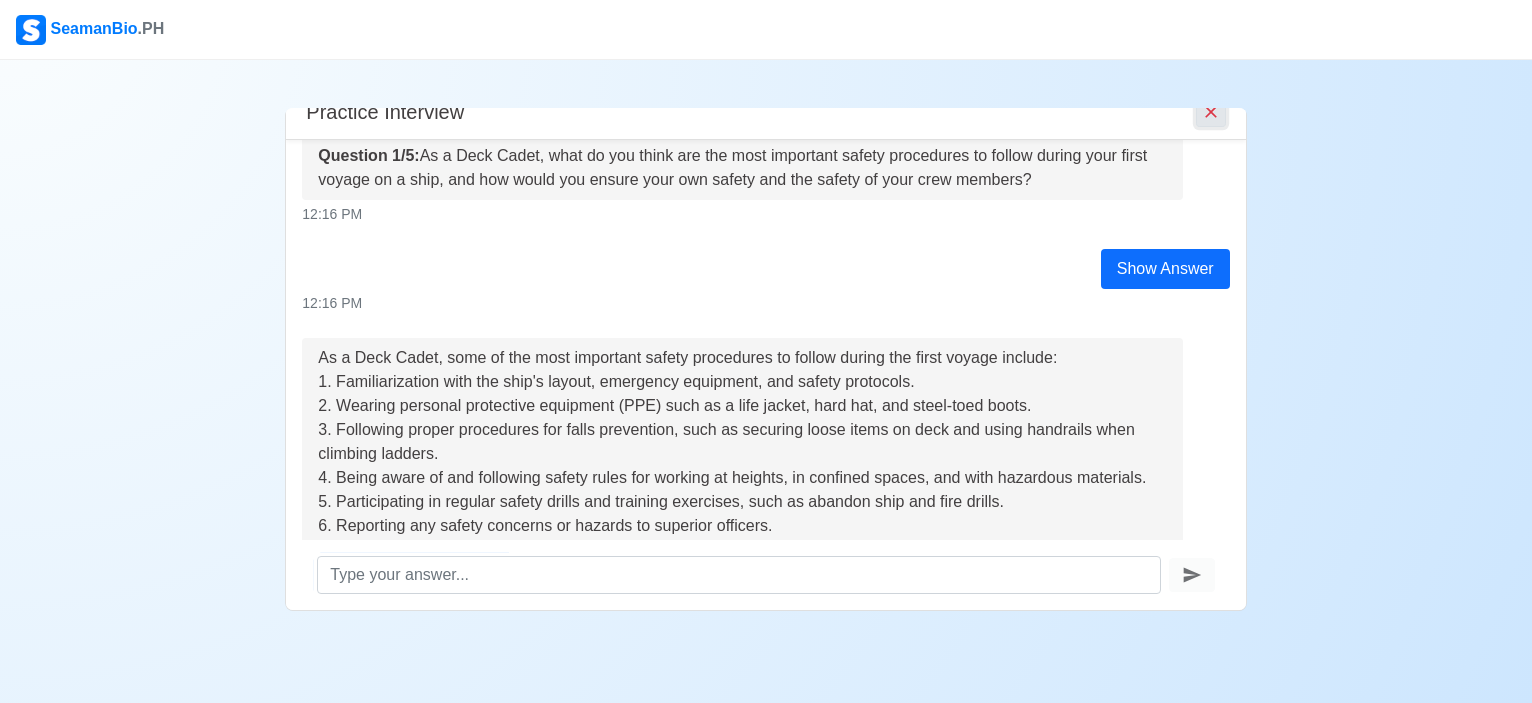 click 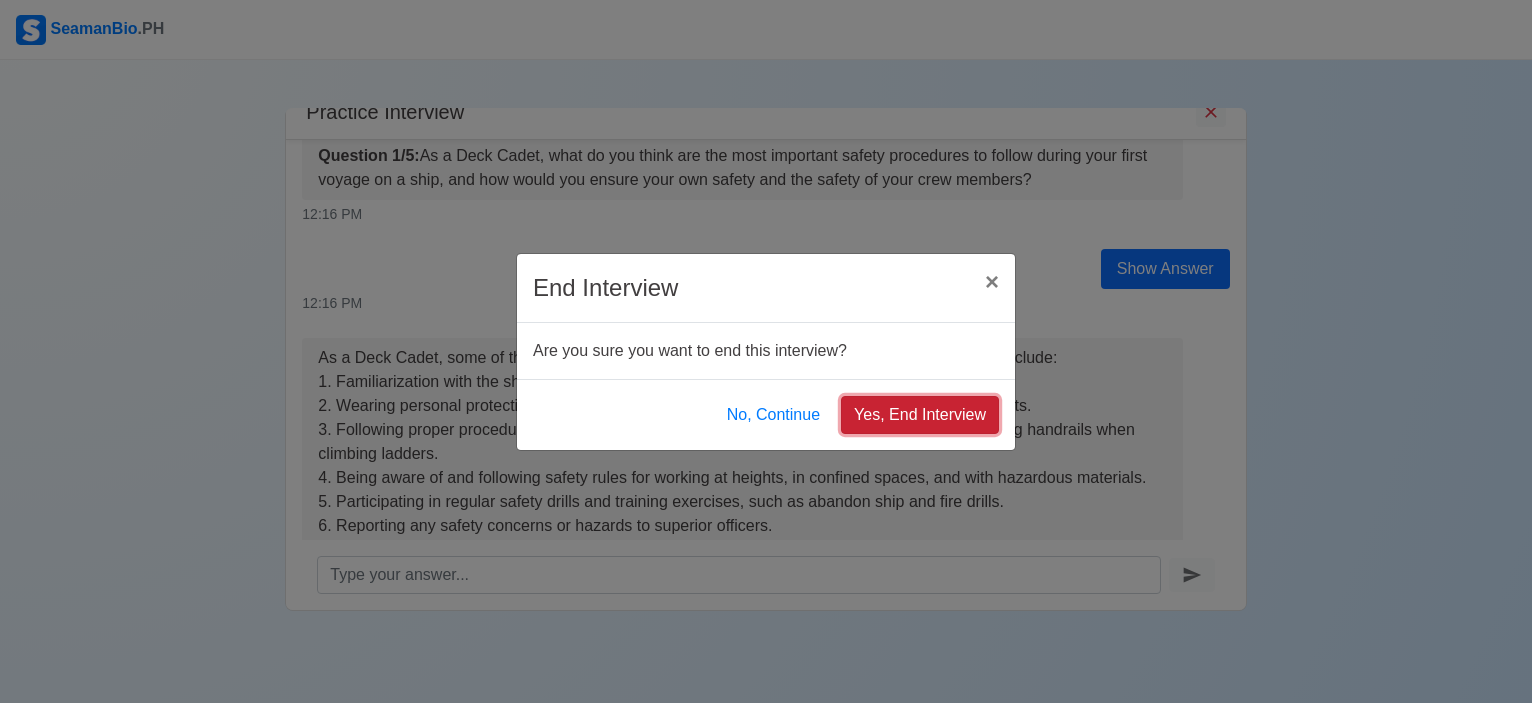 click on "Yes, End Interview" at bounding box center (920, 415) 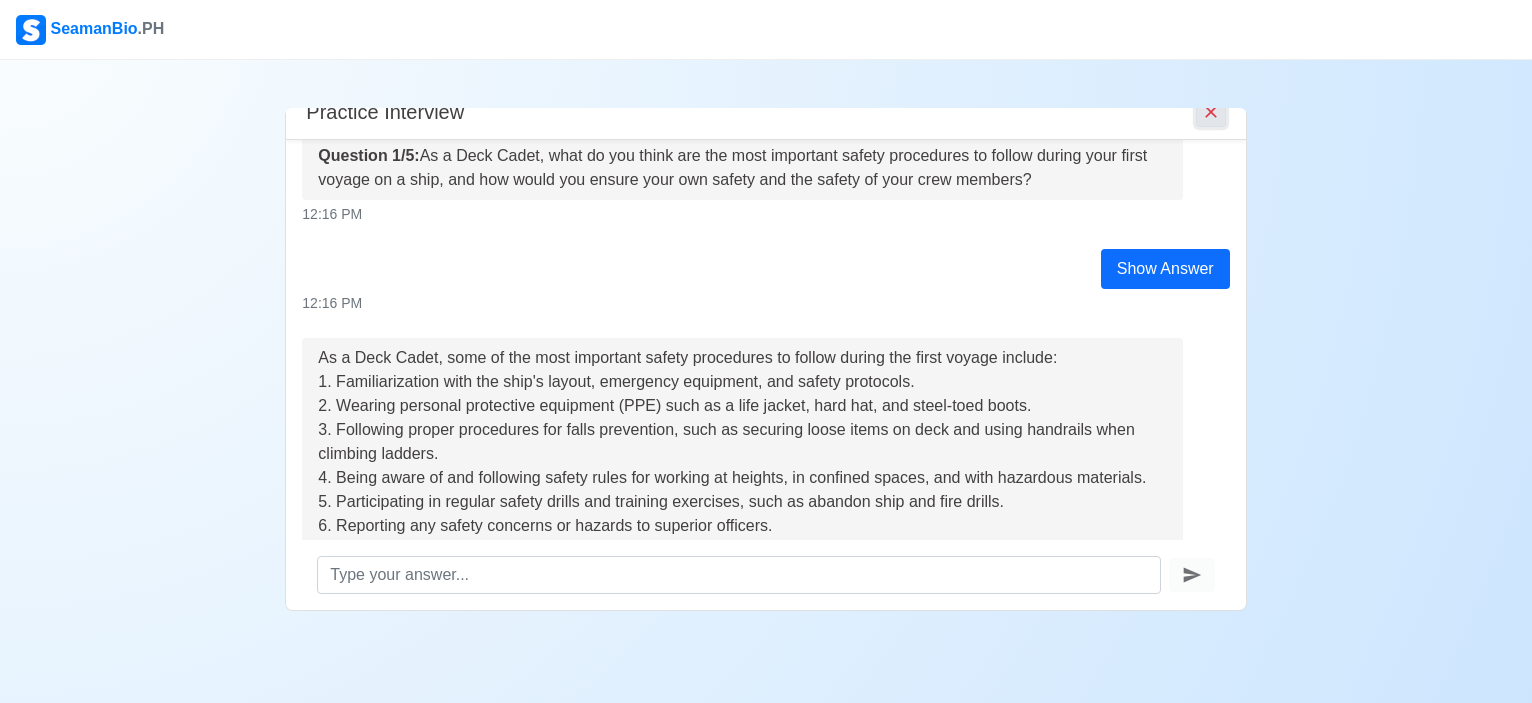 scroll, scrollTop: 12, scrollLeft: 0, axis: vertical 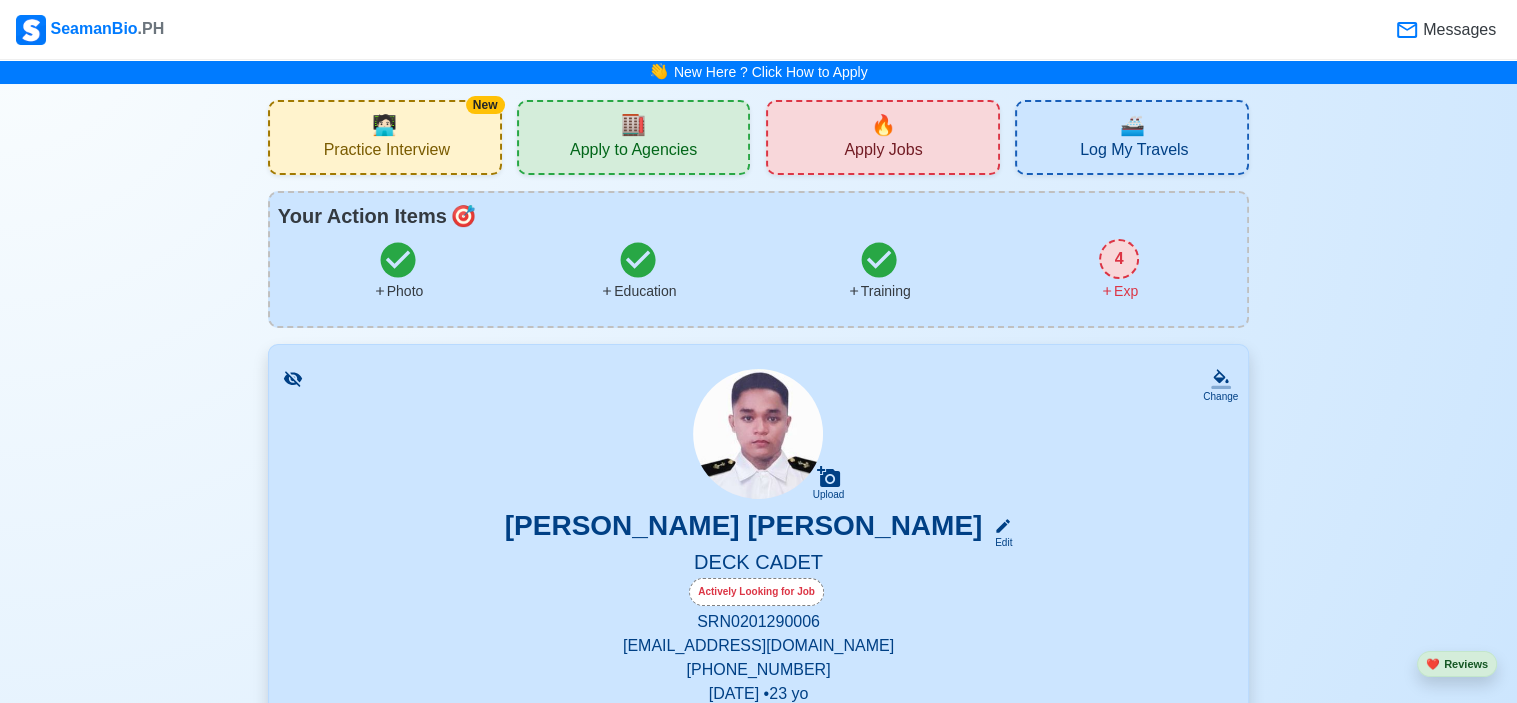 click on "🔥" at bounding box center [883, 125] 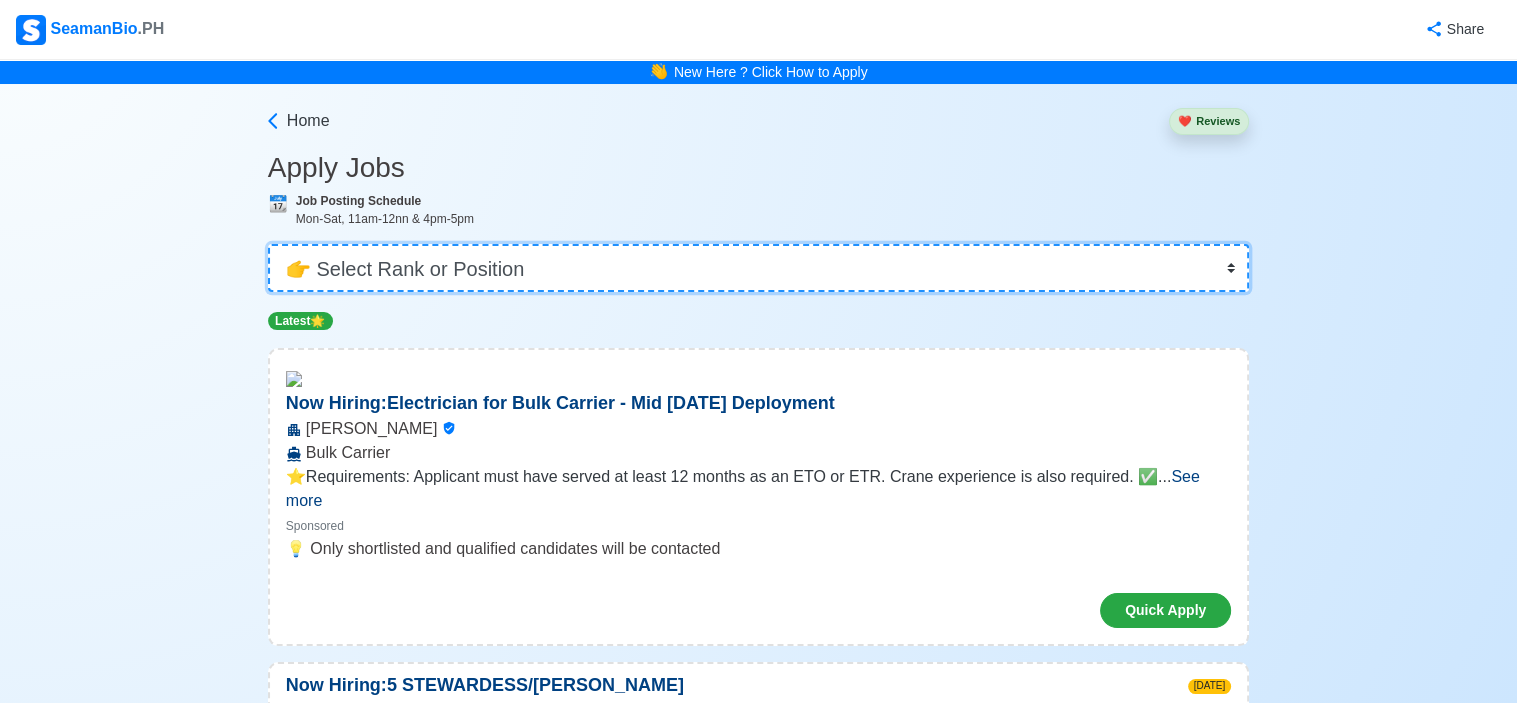 click on "👉 Select Rank or Position Master Chief Officer 2nd Officer 3rd Officer Junior Officer Chief Engineer 2nd Engineer 3rd Engineer 4th Engineer Gas Engineer Junior Engineer 1st Assistant Engineer 2nd Assistant Engineer 3rd Assistant Engineer ETO/ETR Electrician Electrical Engineer Oiler Fitter Welder Chief Cook Chef Cook [PERSON_NAME] Wiper Rigger Ordinary [PERSON_NAME] [PERSON_NAME] Motorman Pumpman Bosun Cadet Reefer Mechanic Operator Repairman Painter Steward Waiter Others" at bounding box center [758, 268] 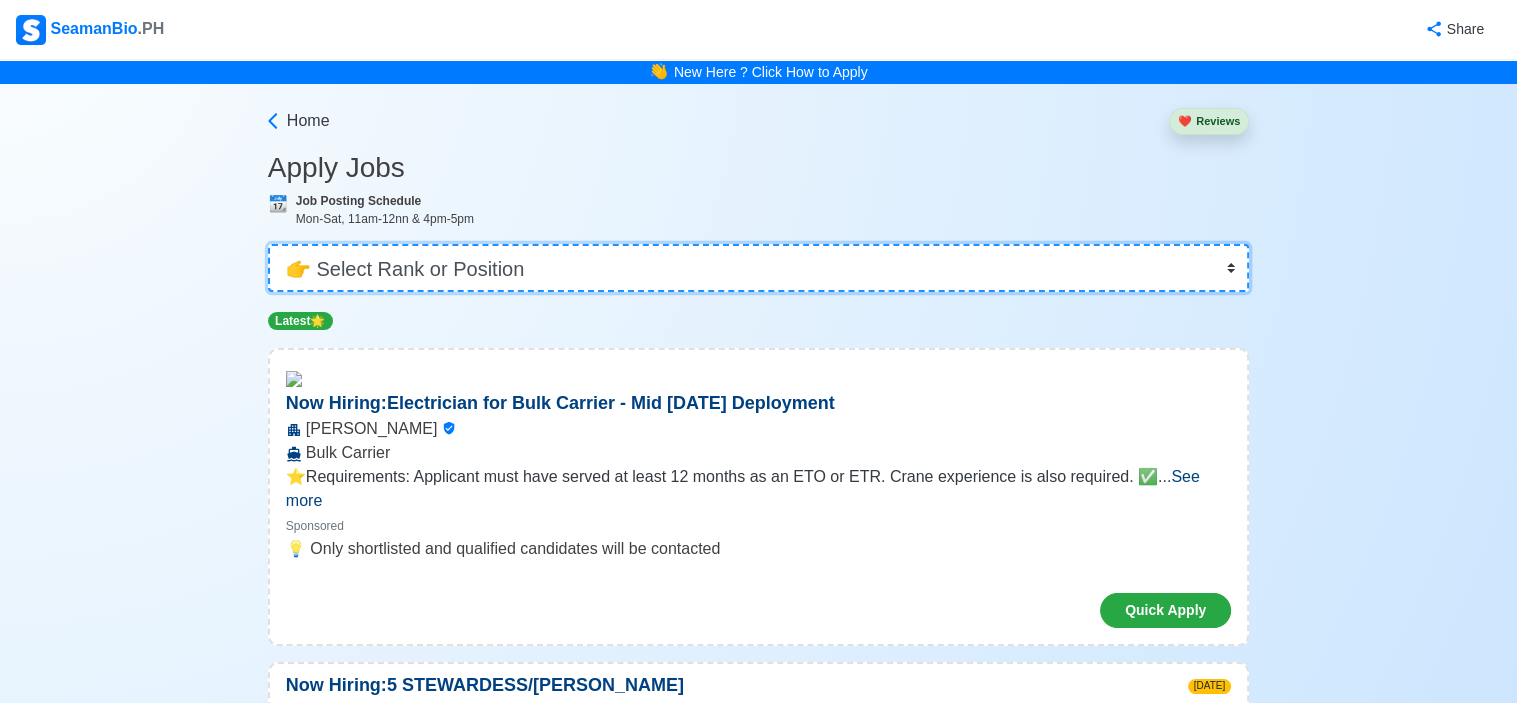 select on "Cadet" 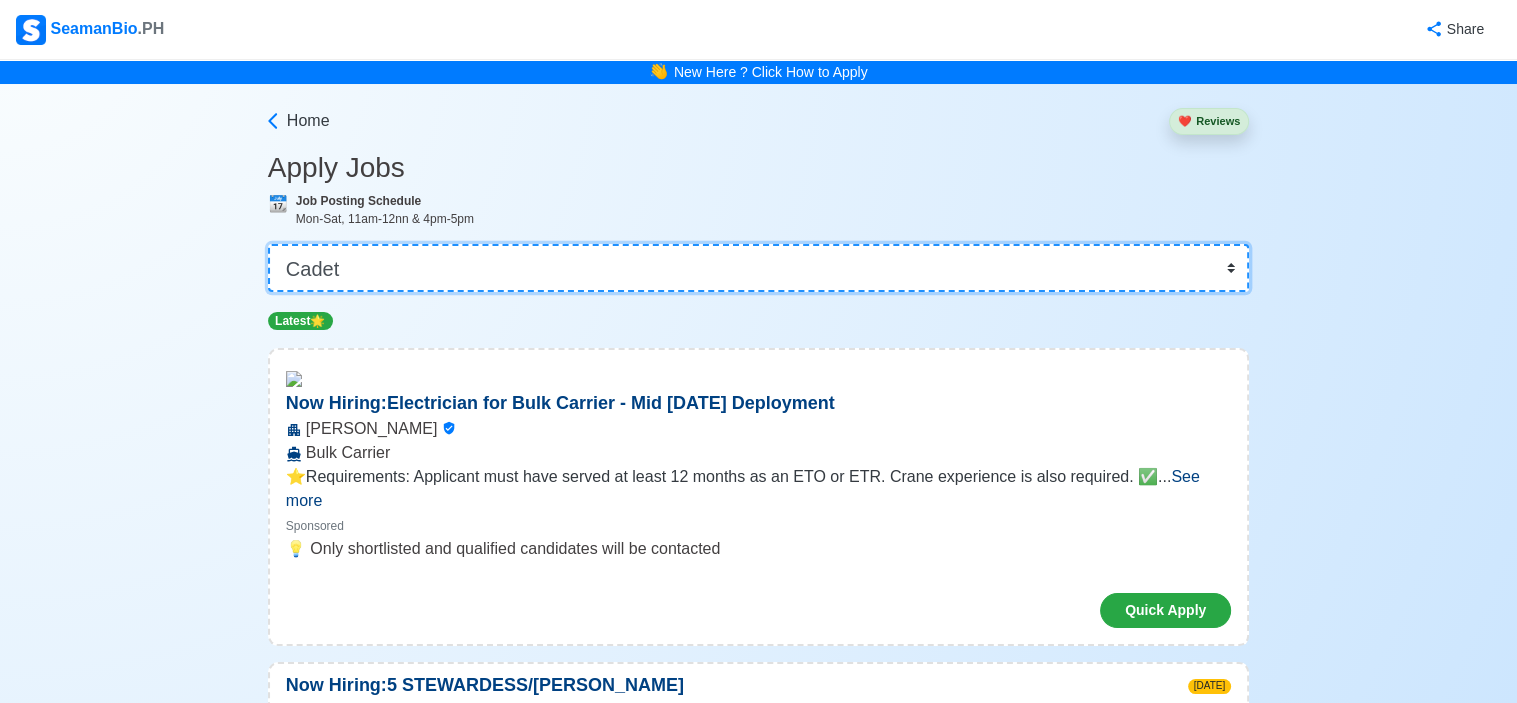 click on "👉 Select Rank or Position Master Chief Officer 2nd Officer 3rd Officer Junior Officer Chief Engineer 2nd Engineer 3rd Engineer 4th Engineer Gas Engineer Junior Engineer 1st Assistant Engineer 2nd Assistant Engineer 3rd Assistant Engineer ETO/ETR Electrician Electrical Engineer Oiler Fitter Welder Chief Cook Chef Cook [PERSON_NAME] Wiper Rigger Ordinary [PERSON_NAME] [PERSON_NAME] Motorman Pumpman Bosun Cadet Reefer Mechanic Operator Repairman Painter Steward Waiter Others" at bounding box center (758, 268) 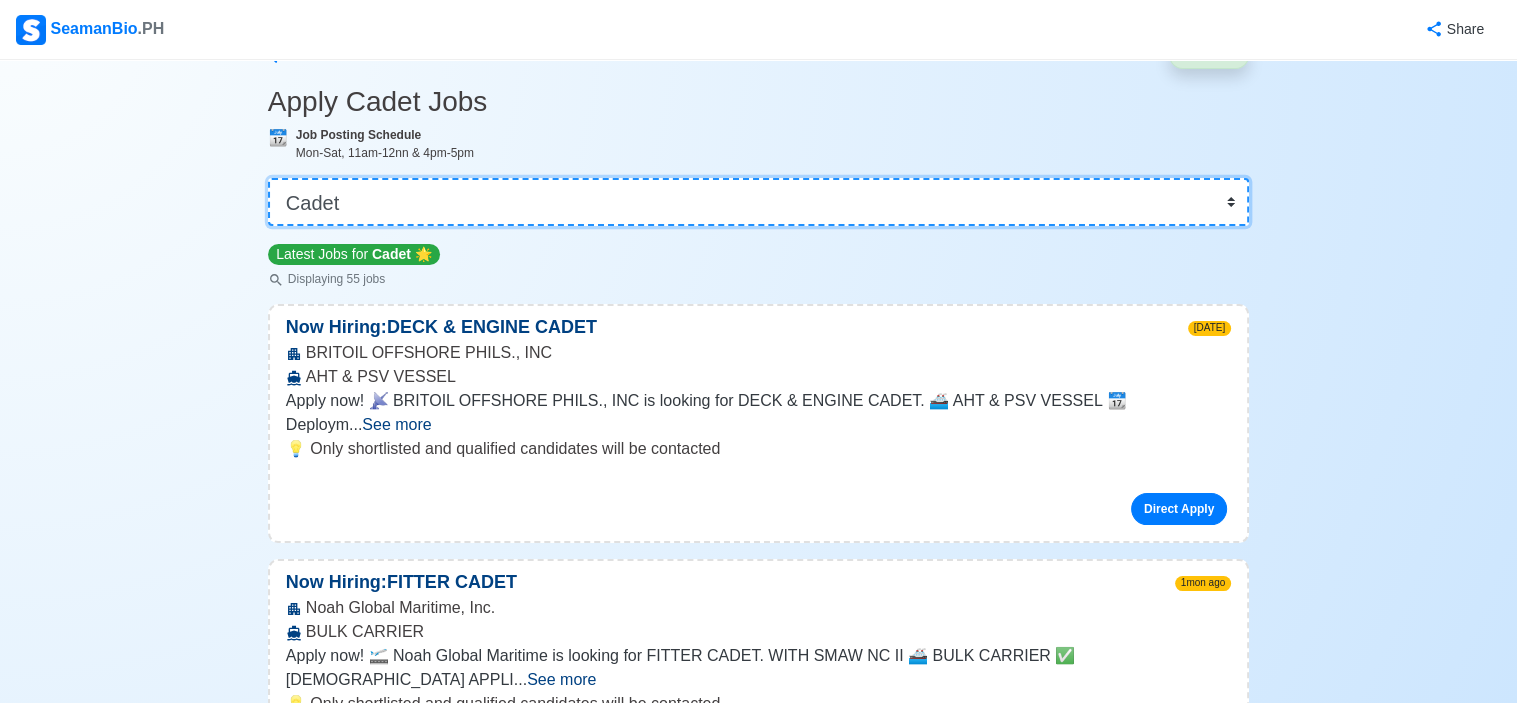 scroll, scrollTop: 100, scrollLeft: 0, axis: vertical 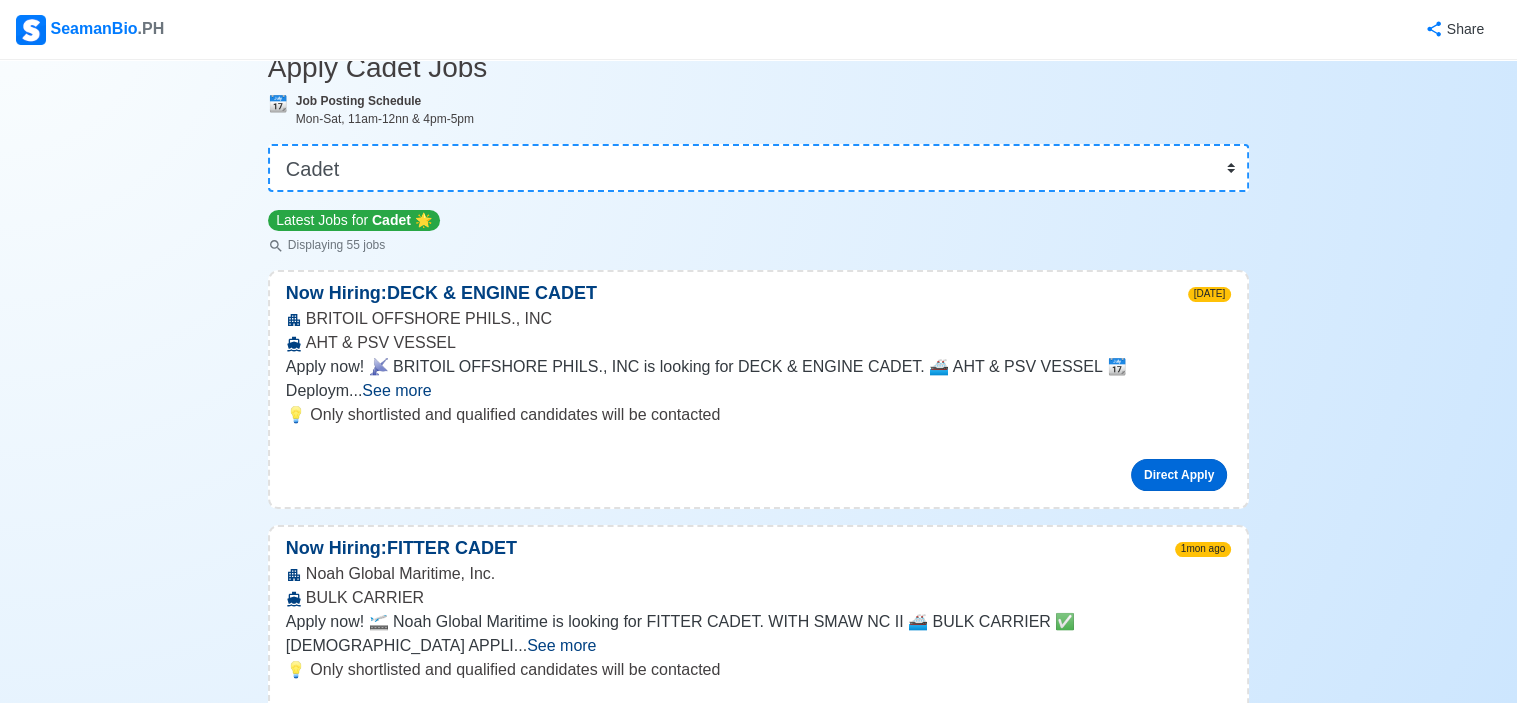click on "Direct Apply" at bounding box center (1179, 475) 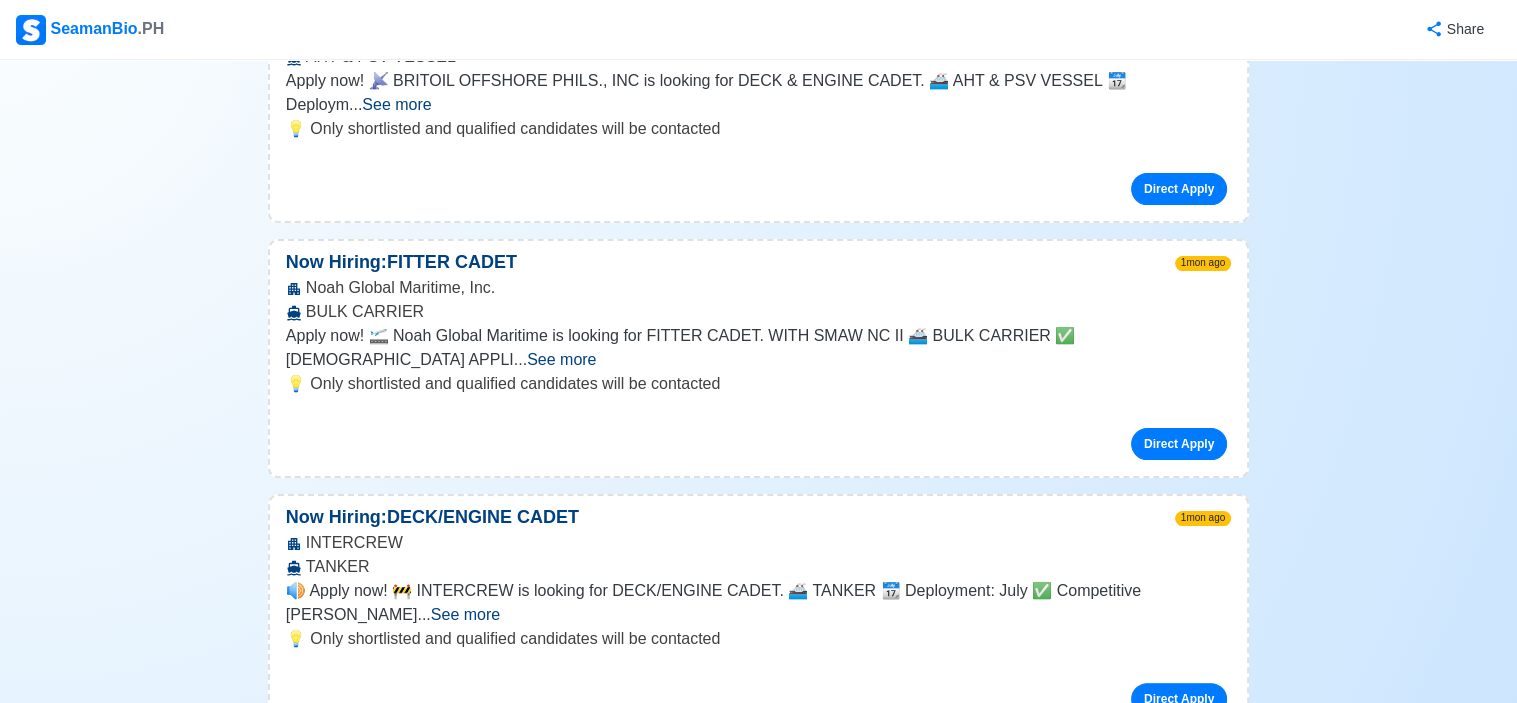 scroll, scrollTop: 400, scrollLeft: 0, axis: vertical 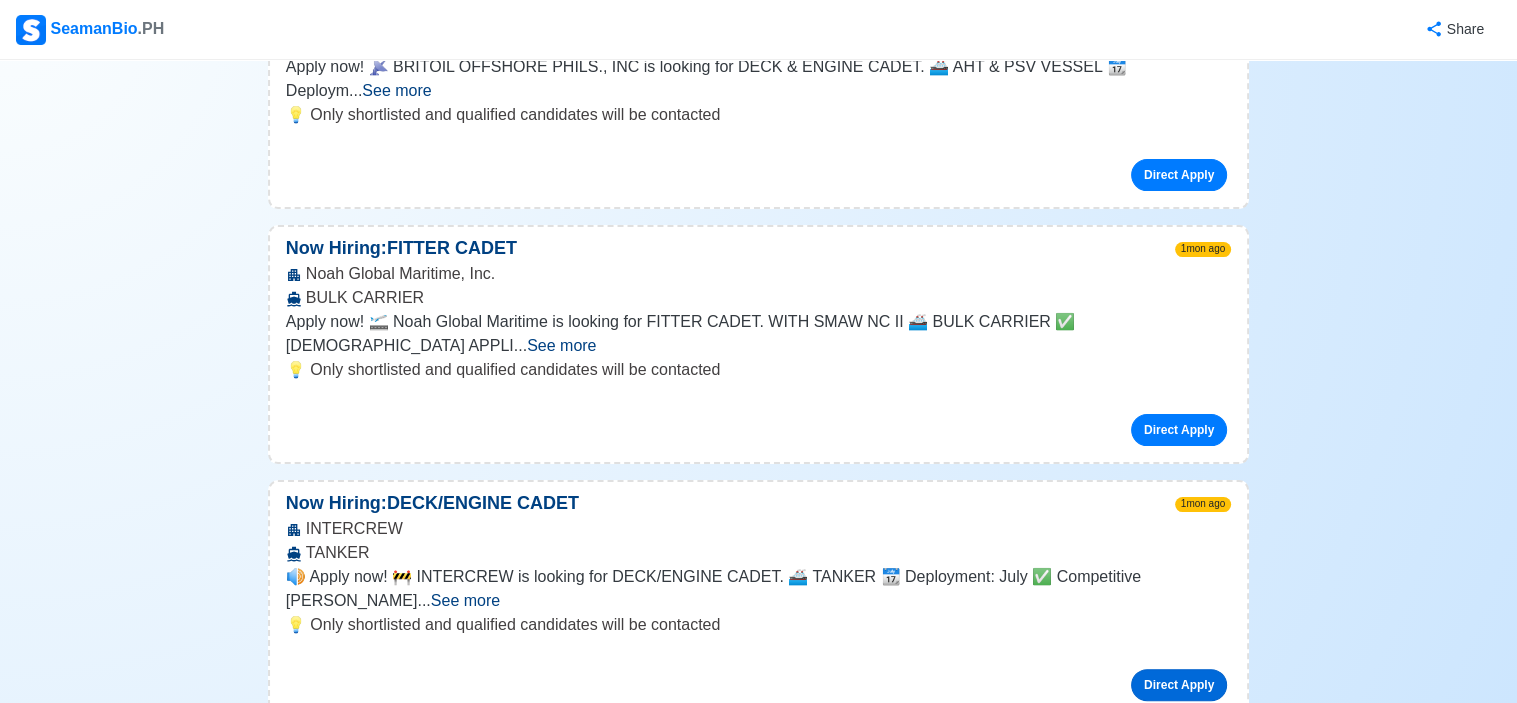 click on "Direct Apply" at bounding box center [1179, 685] 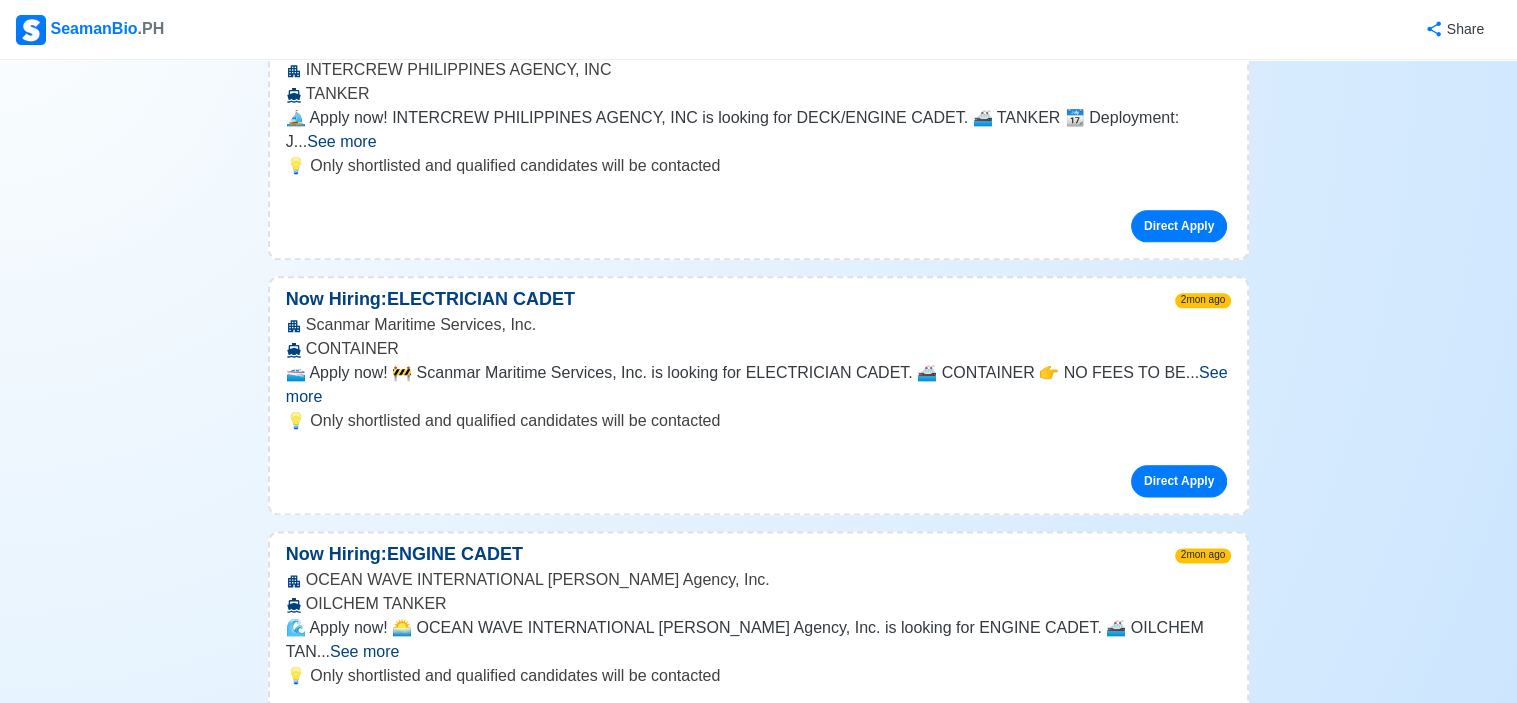 scroll, scrollTop: 2400, scrollLeft: 0, axis: vertical 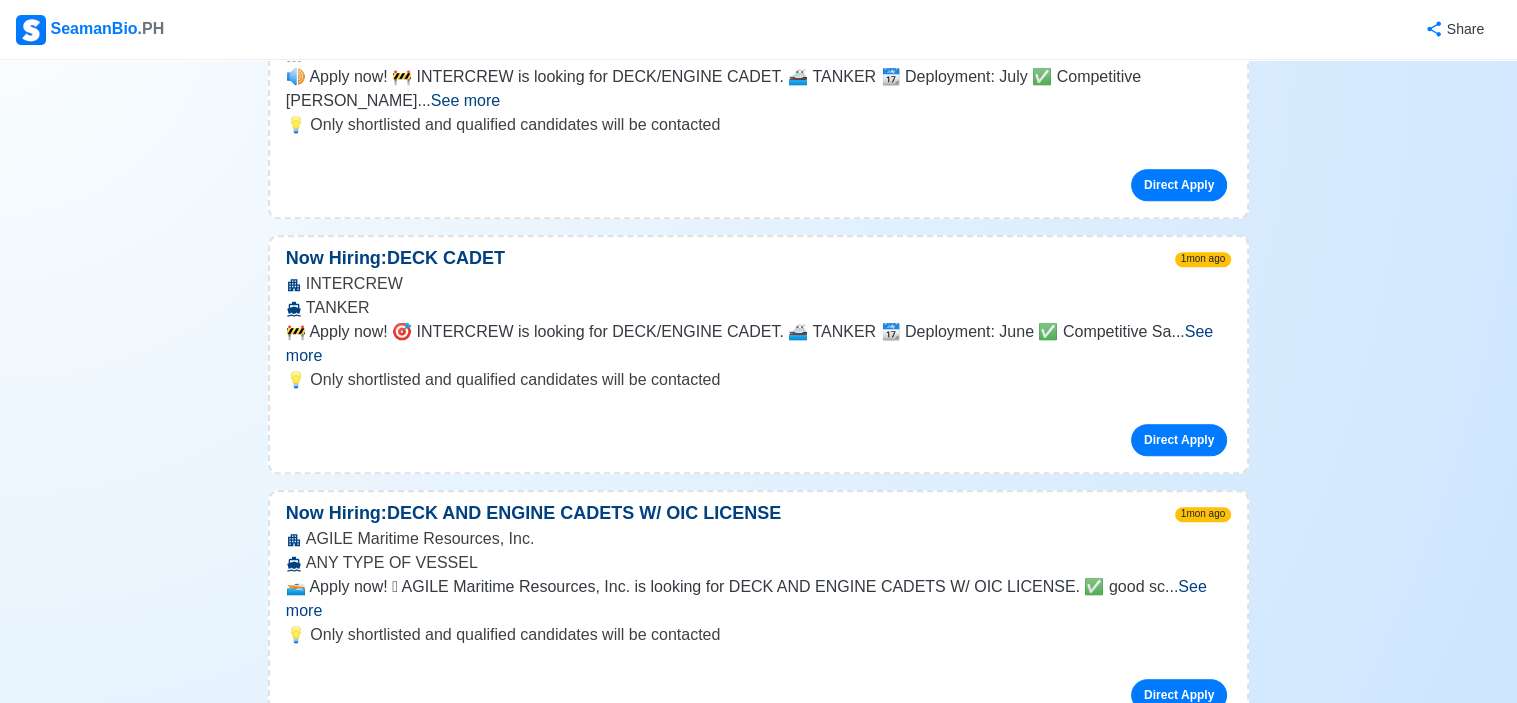 click on "See more" at bounding box center (746, 598) 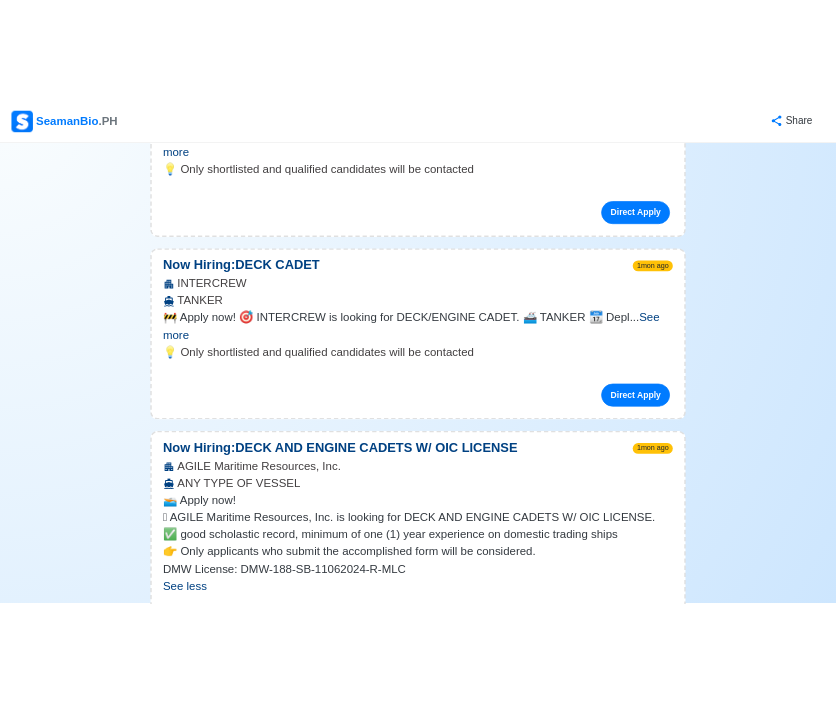scroll, scrollTop: 880, scrollLeft: 0, axis: vertical 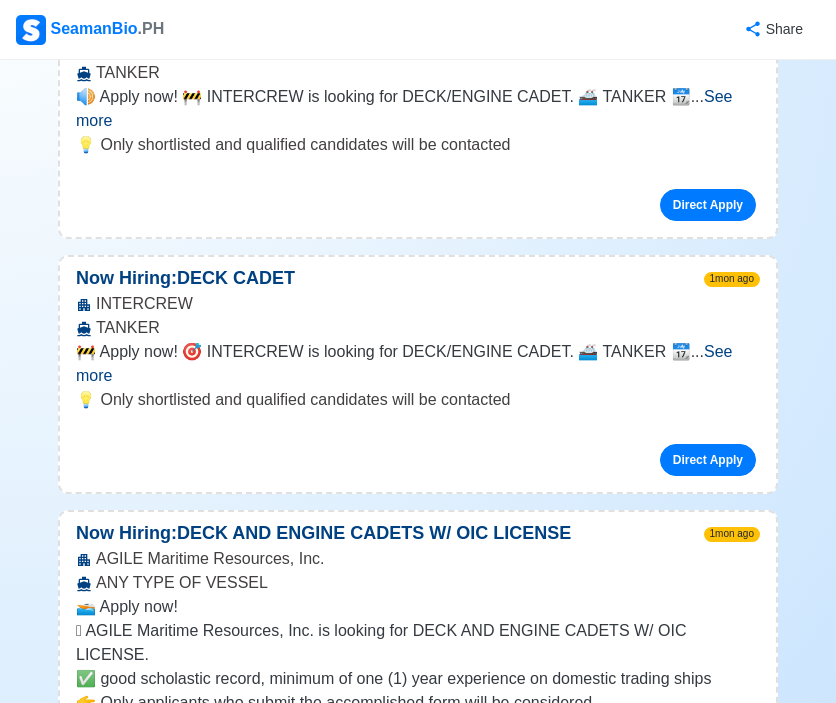 click on "See more" at bounding box center [404, 363] 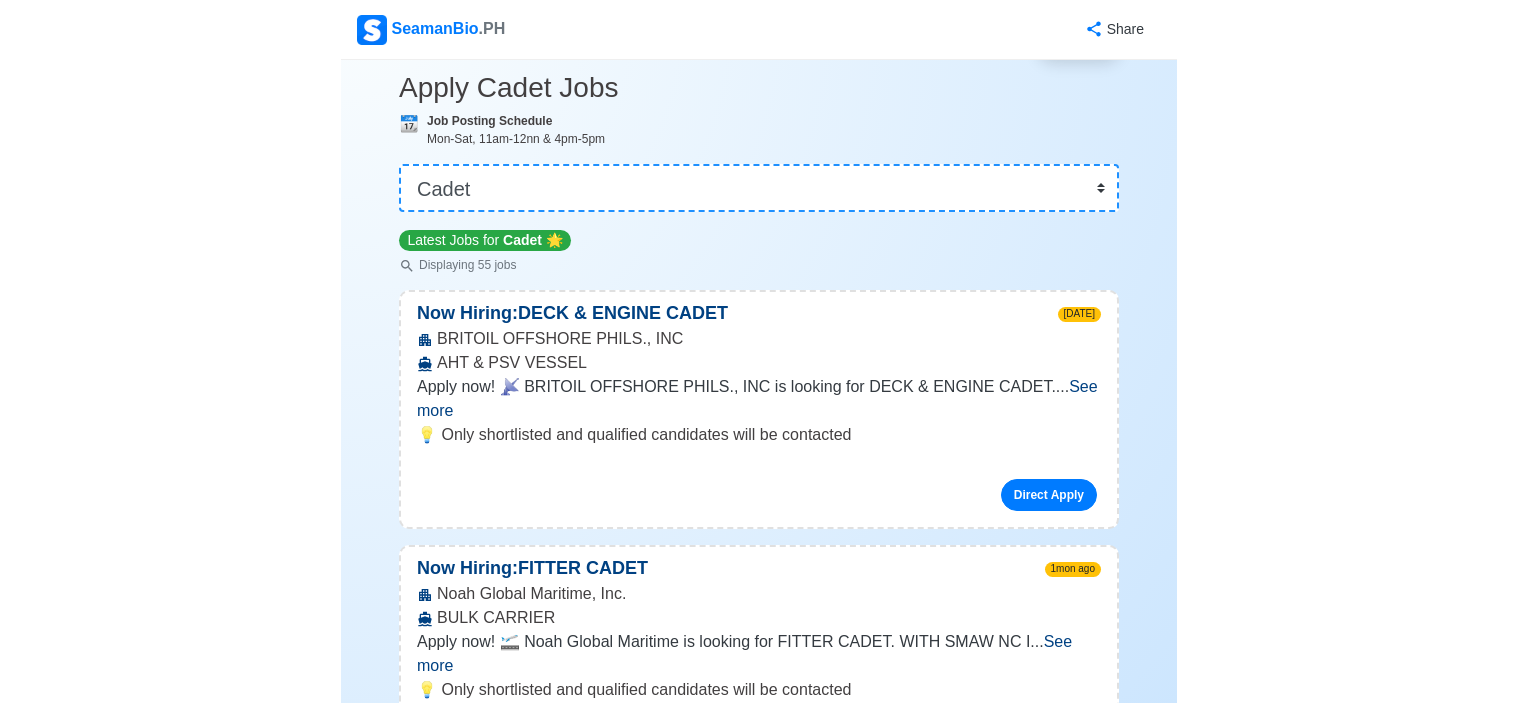 scroll, scrollTop: 200, scrollLeft: 0, axis: vertical 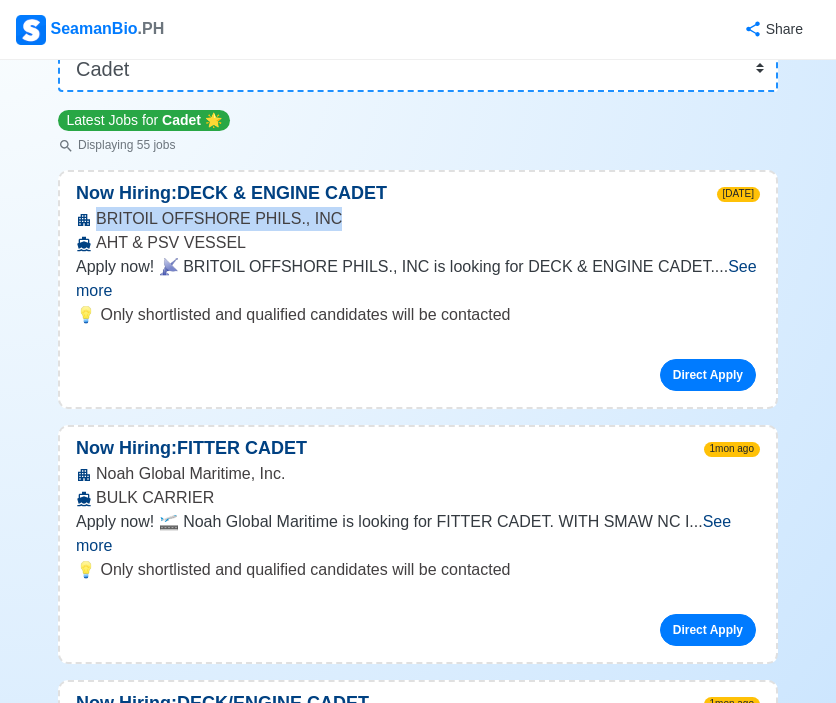 drag, startPoint x: 99, startPoint y: 218, endPoint x: 312, endPoint y: 216, distance: 213.00938 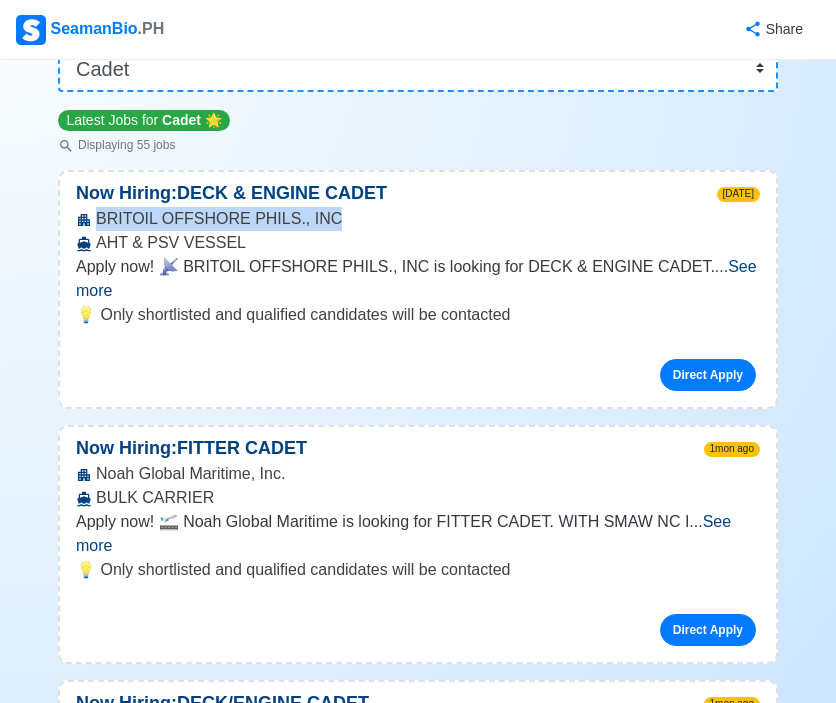 click on "BRITOIL OFFSHORE PHILS., INC   AHT & PSV VESSEL" at bounding box center (418, 231) 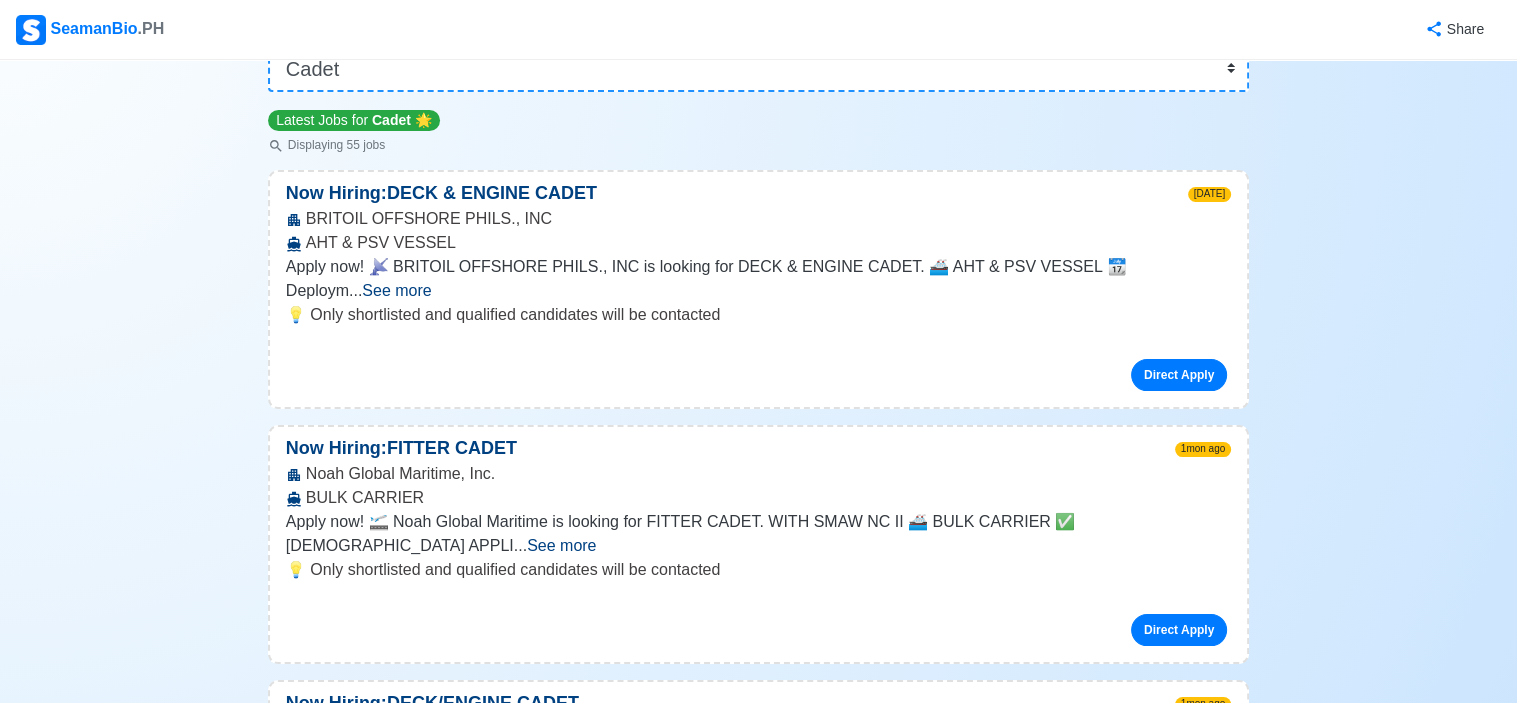 click on "Noah Global Maritime, Inc.   BULK CARRIER" at bounding box center [758, 486] 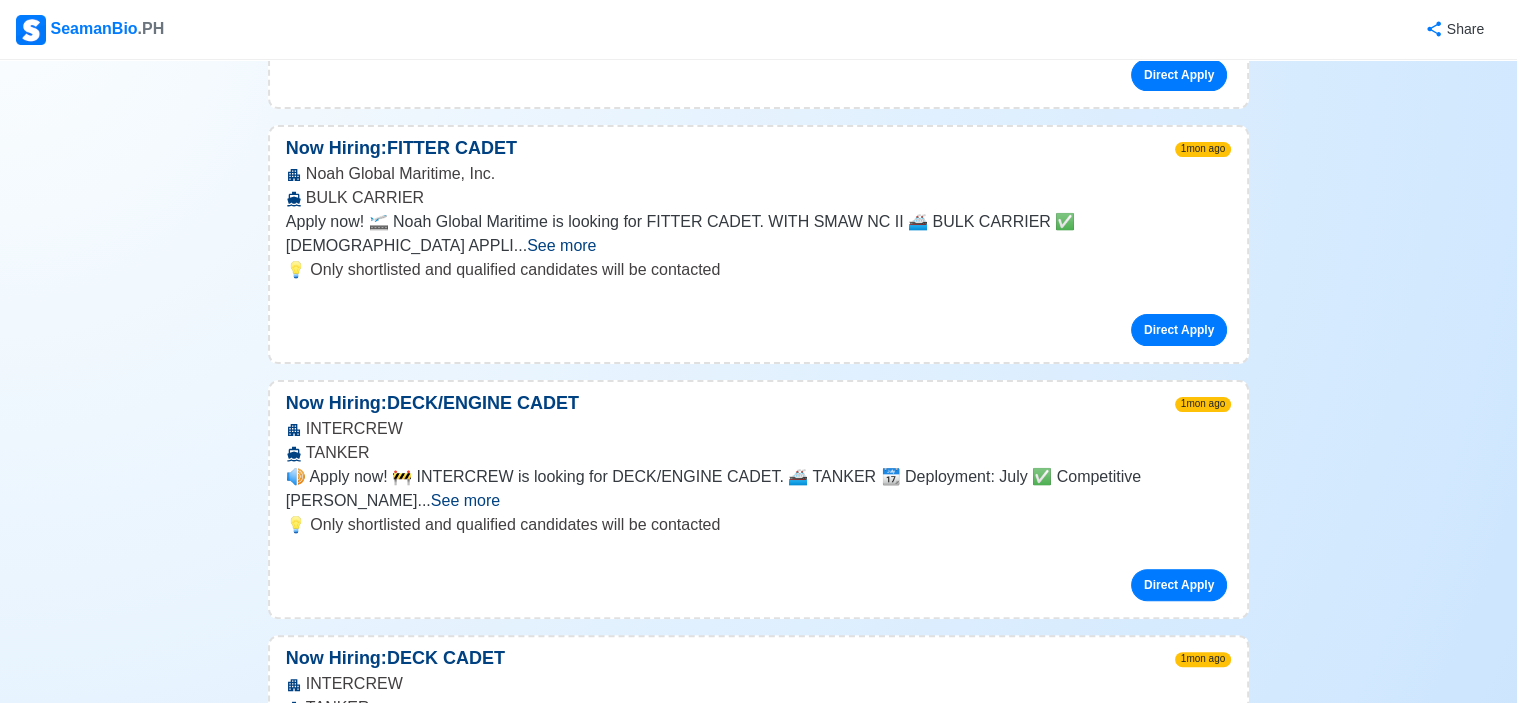 scroll, scrollTop: 600, scrollLeft: 0, axis: vertical 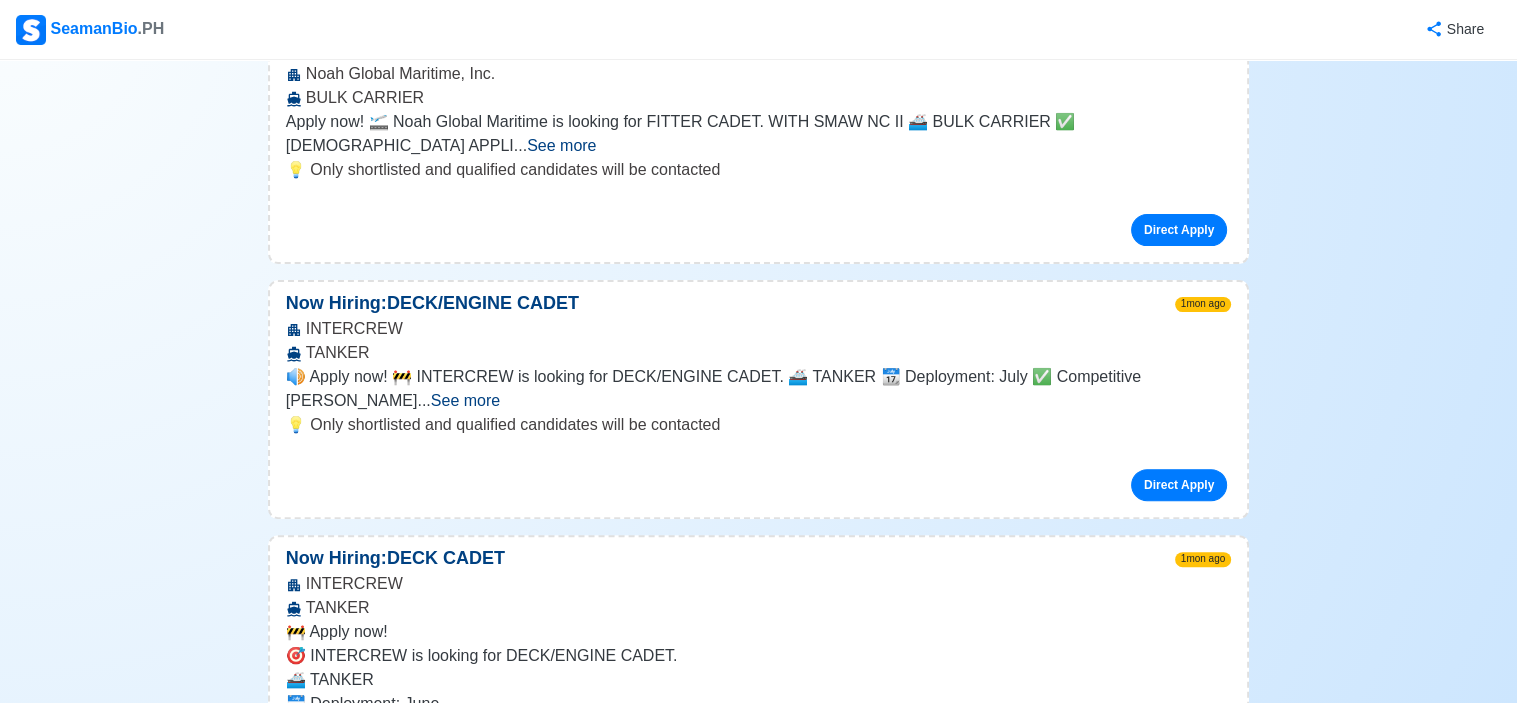 click on "See more" at bounding box center [465, 400] 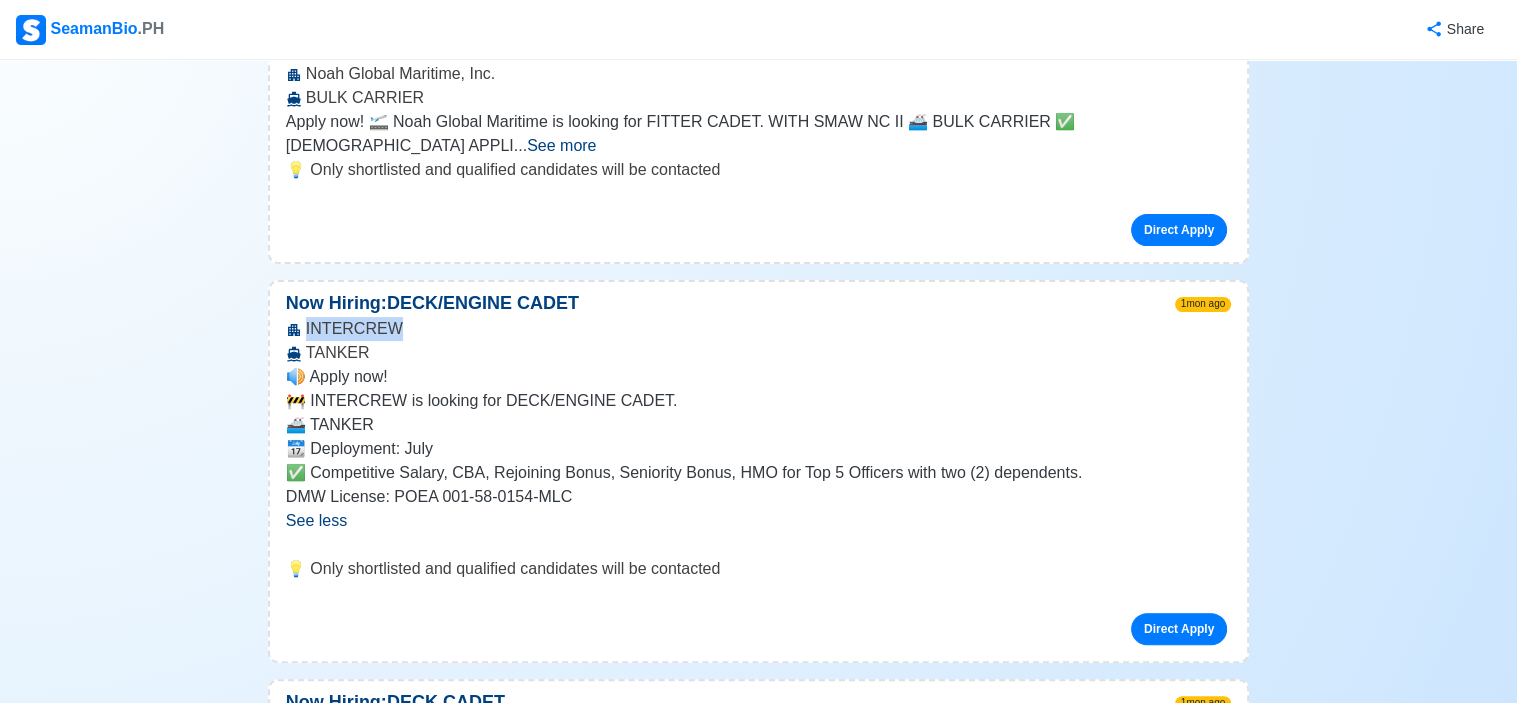 drag, startPoint x: 306, startPoint y: 279, endPoint x: 390, endPoint y: 282, distance: 84.05355 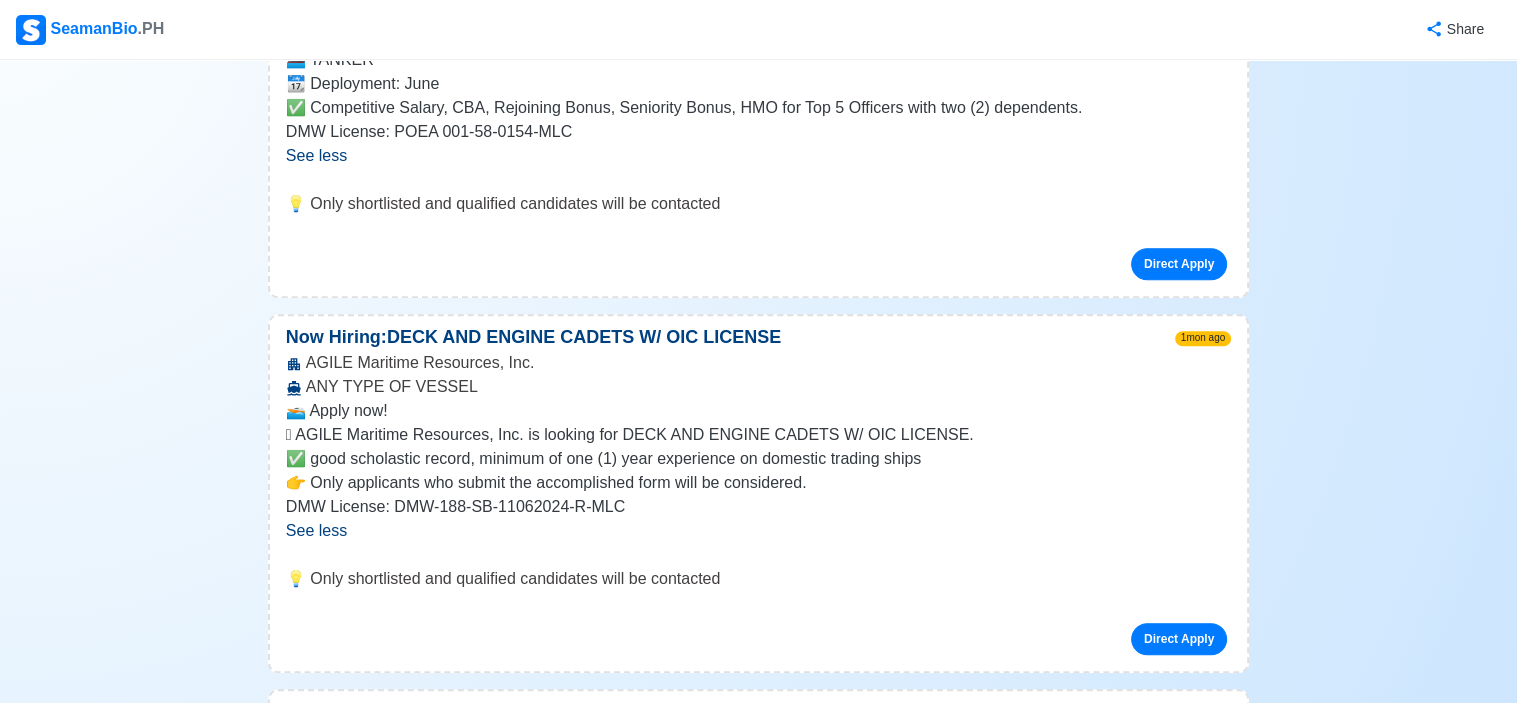 scroll, scrollTop: 1400, scrollLeft: 0, axis: vertical 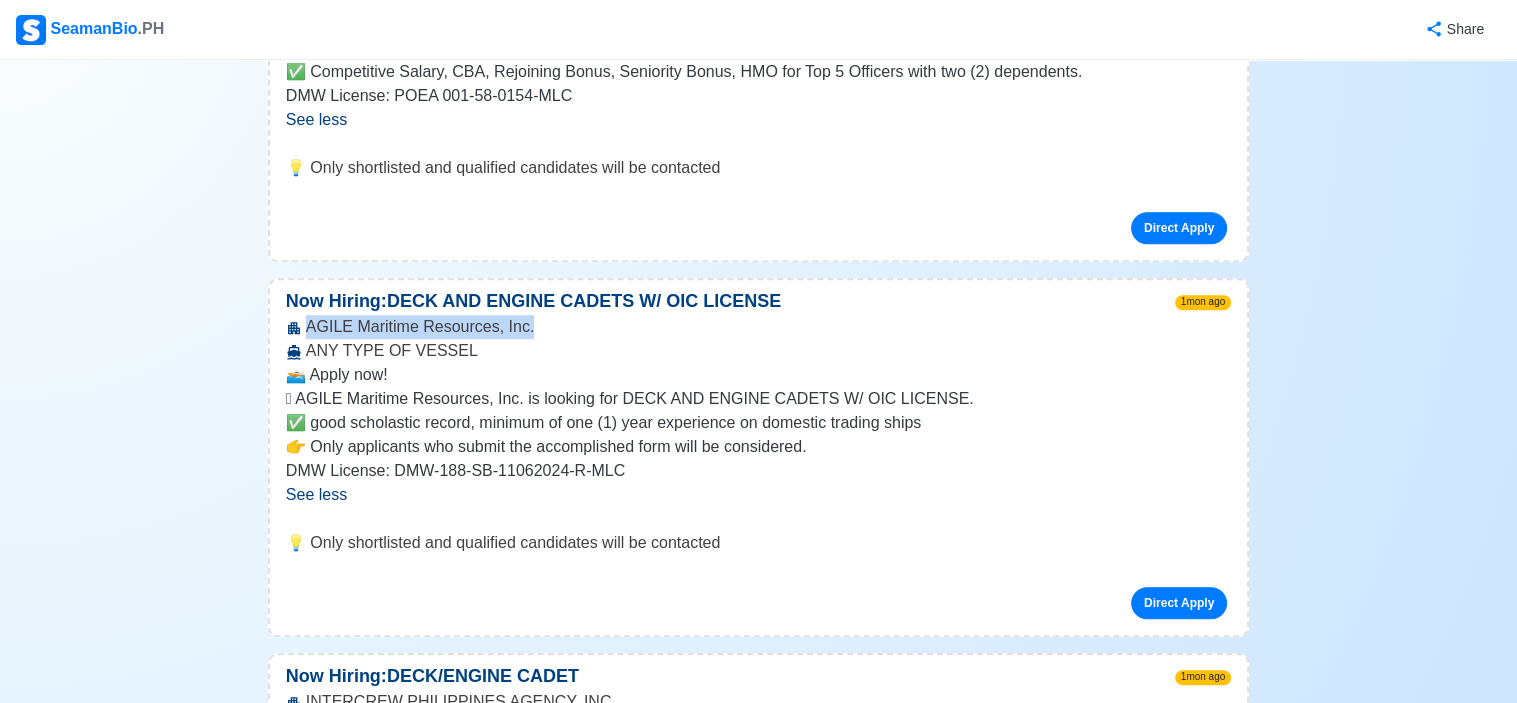 drag, startPoint x: 306, startPoint y: 273, endPoint x: 527, endPoint y: 277, distance: 221.0362 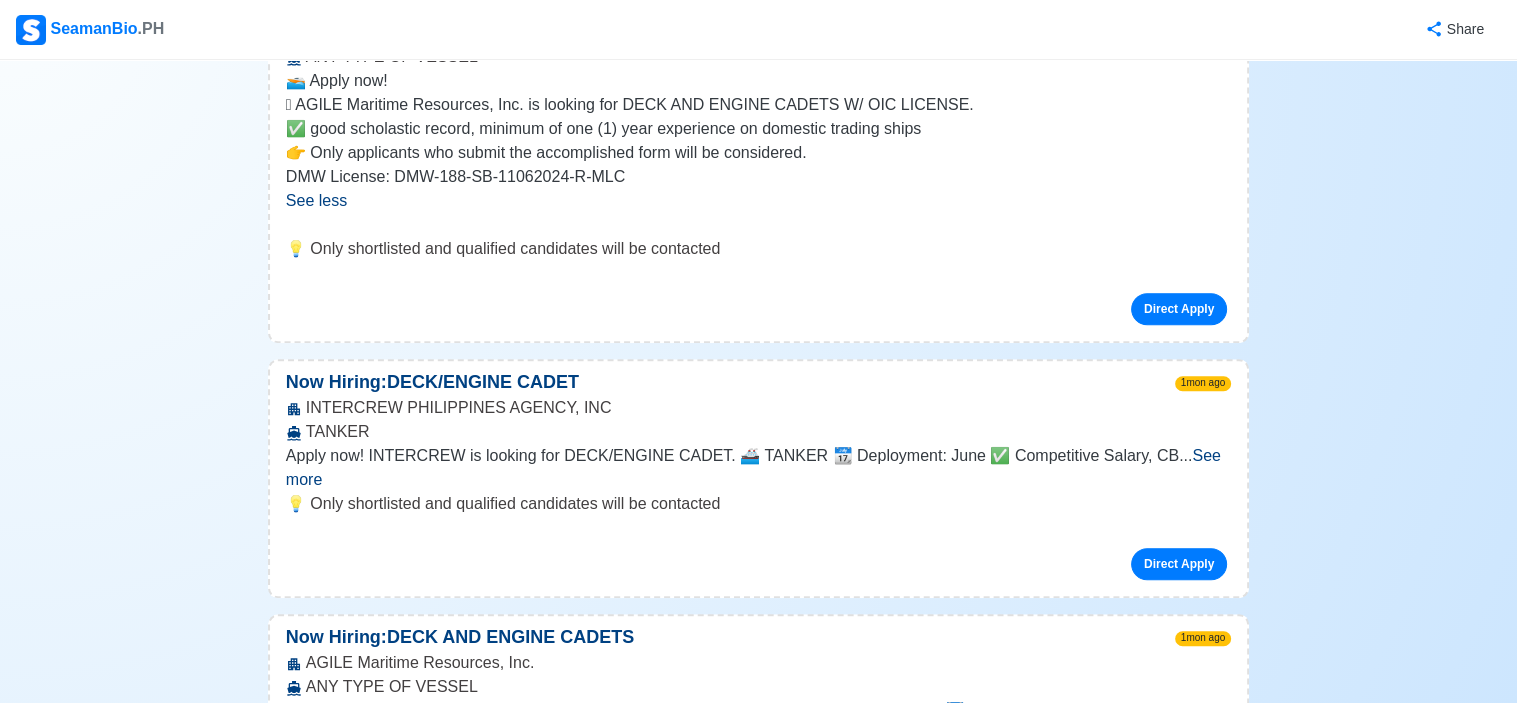 scroll, scrollTop: 1700, scrollLeft: 0, axis: vertical 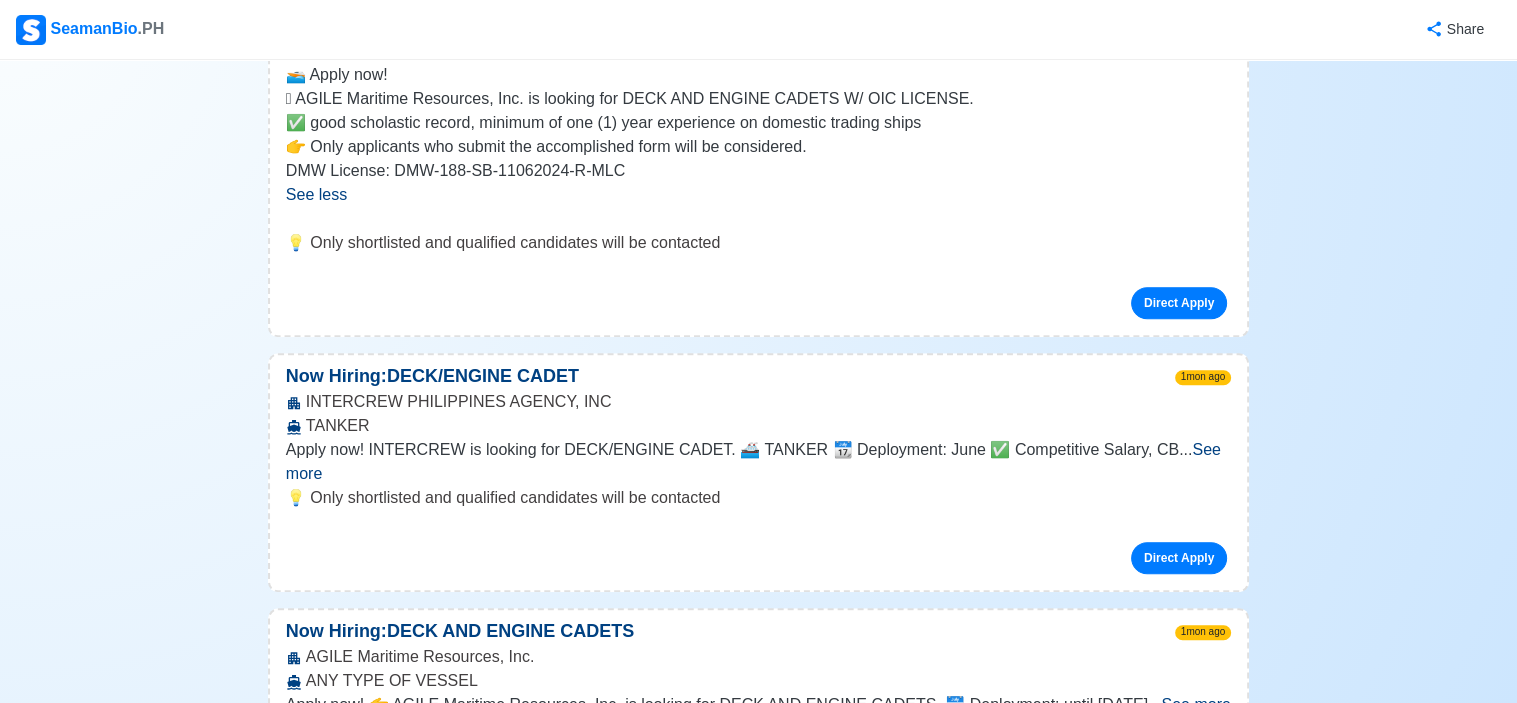 click on "See more" at bounding box center (753, 461) 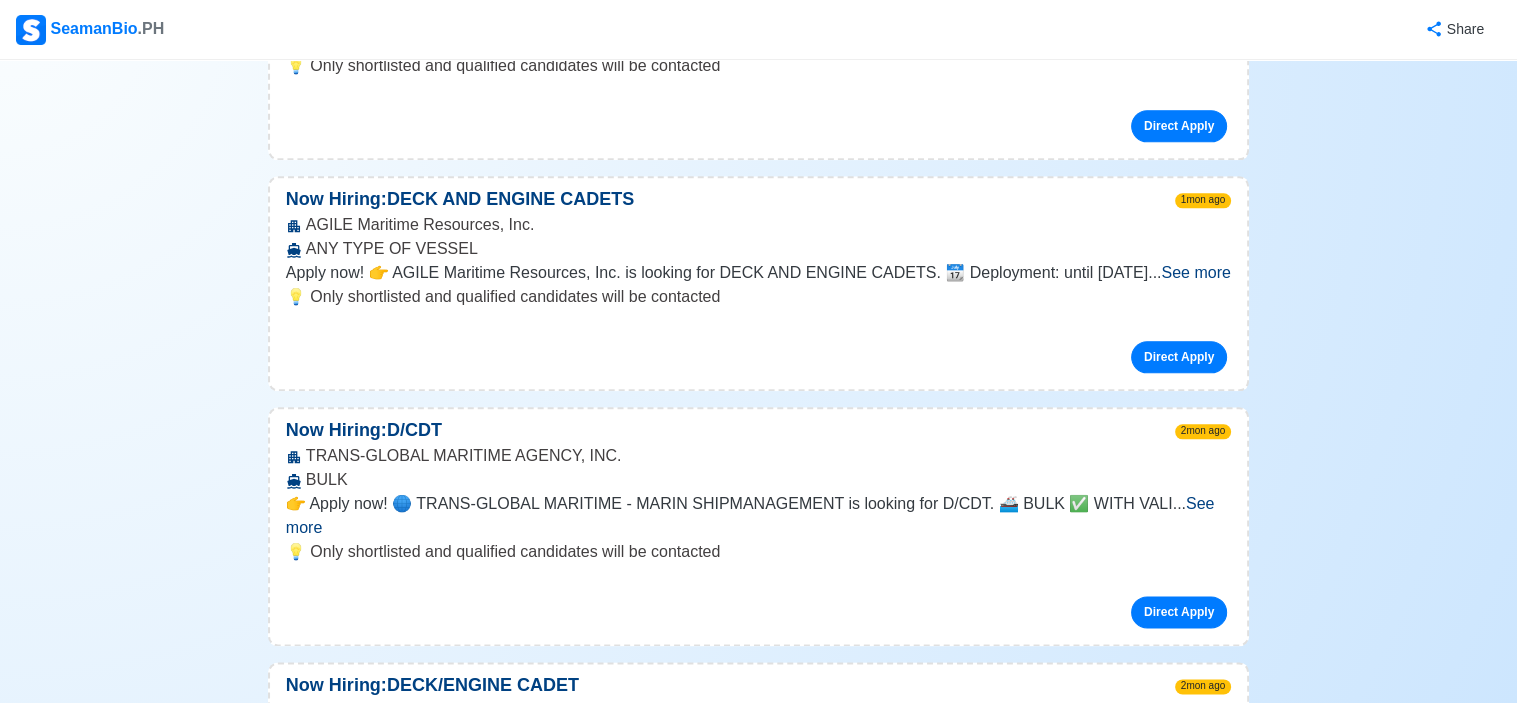 scroll, scrollTop: 2400, scrollLeft: 0, axis: vertical 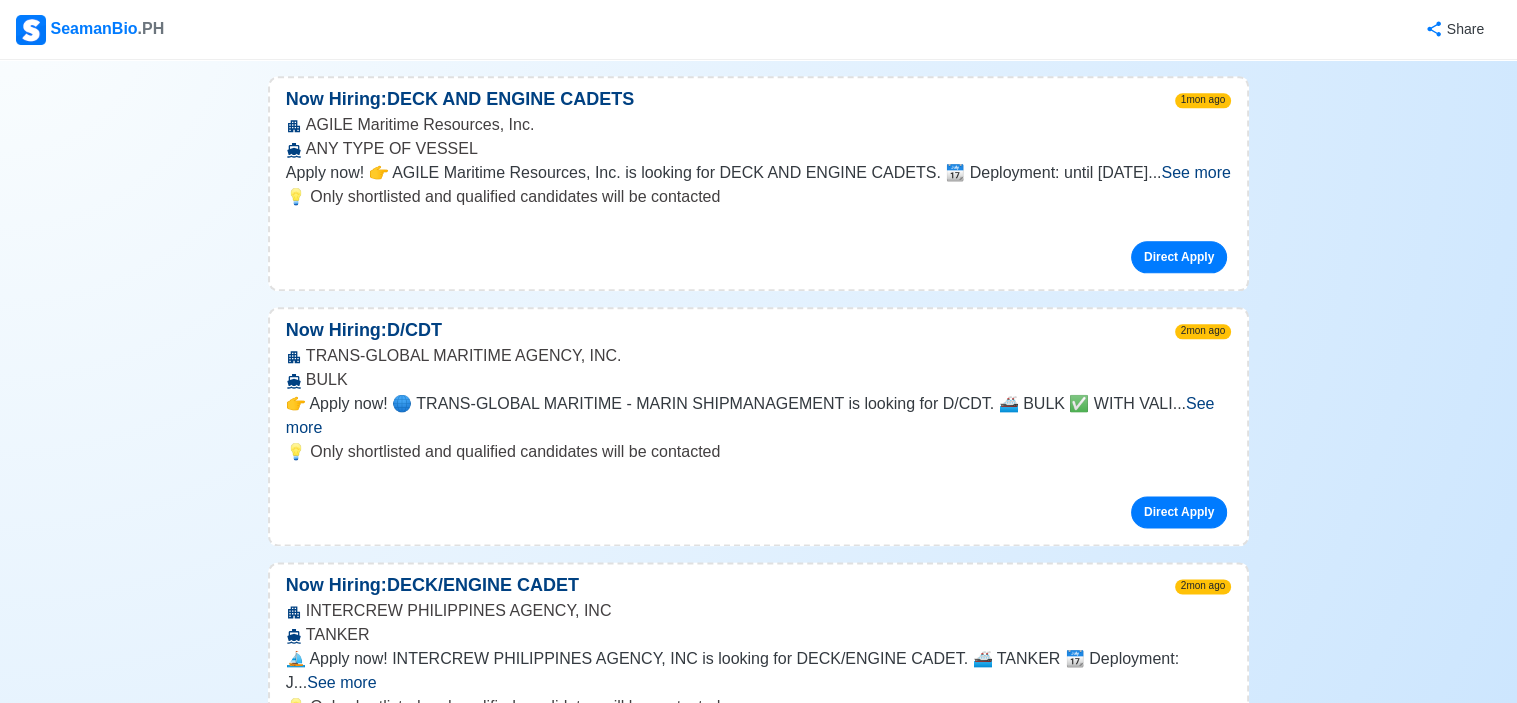 click on "See more" at bounding box center (750, 415) 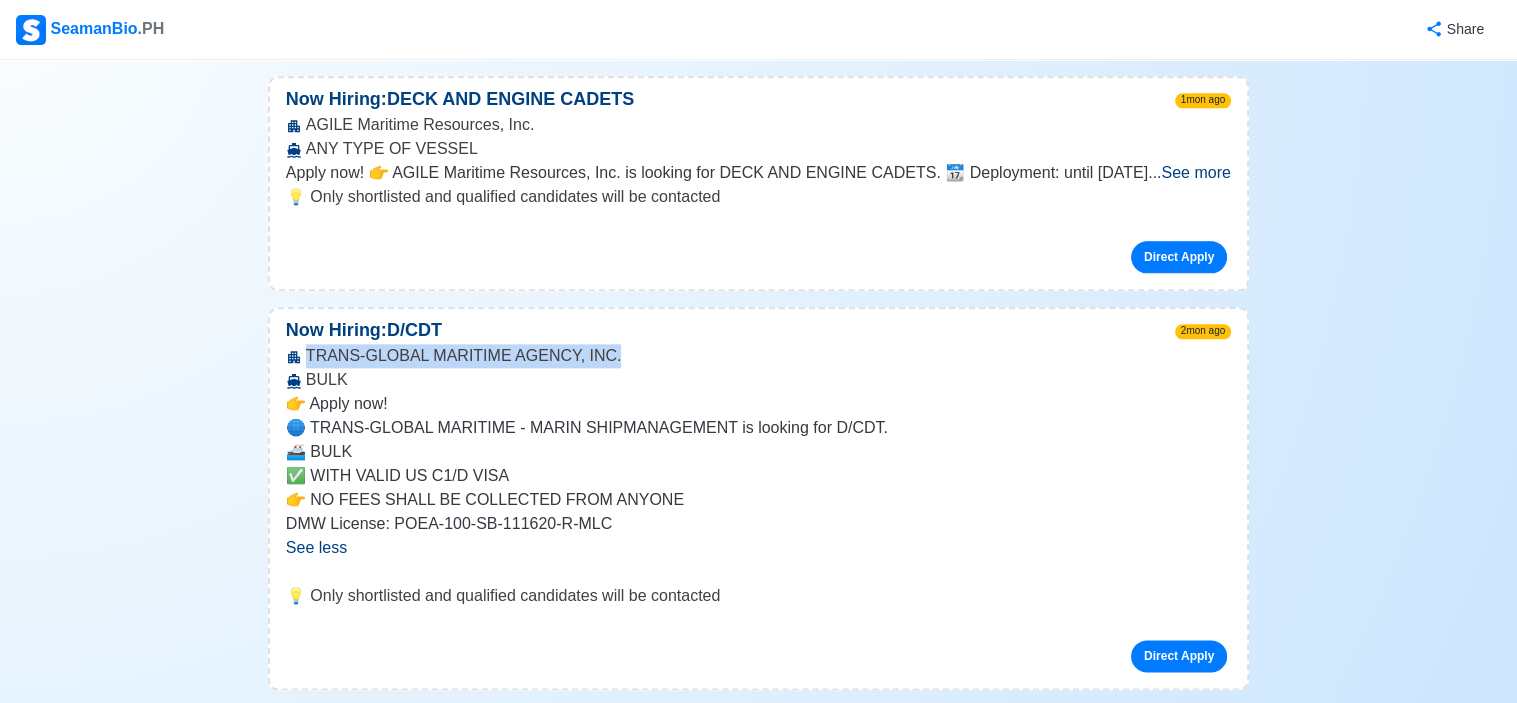 drag, startPoint x: 306, startPoint y: 297, endPoint x: 596, endPoint y: 297, distance: 290 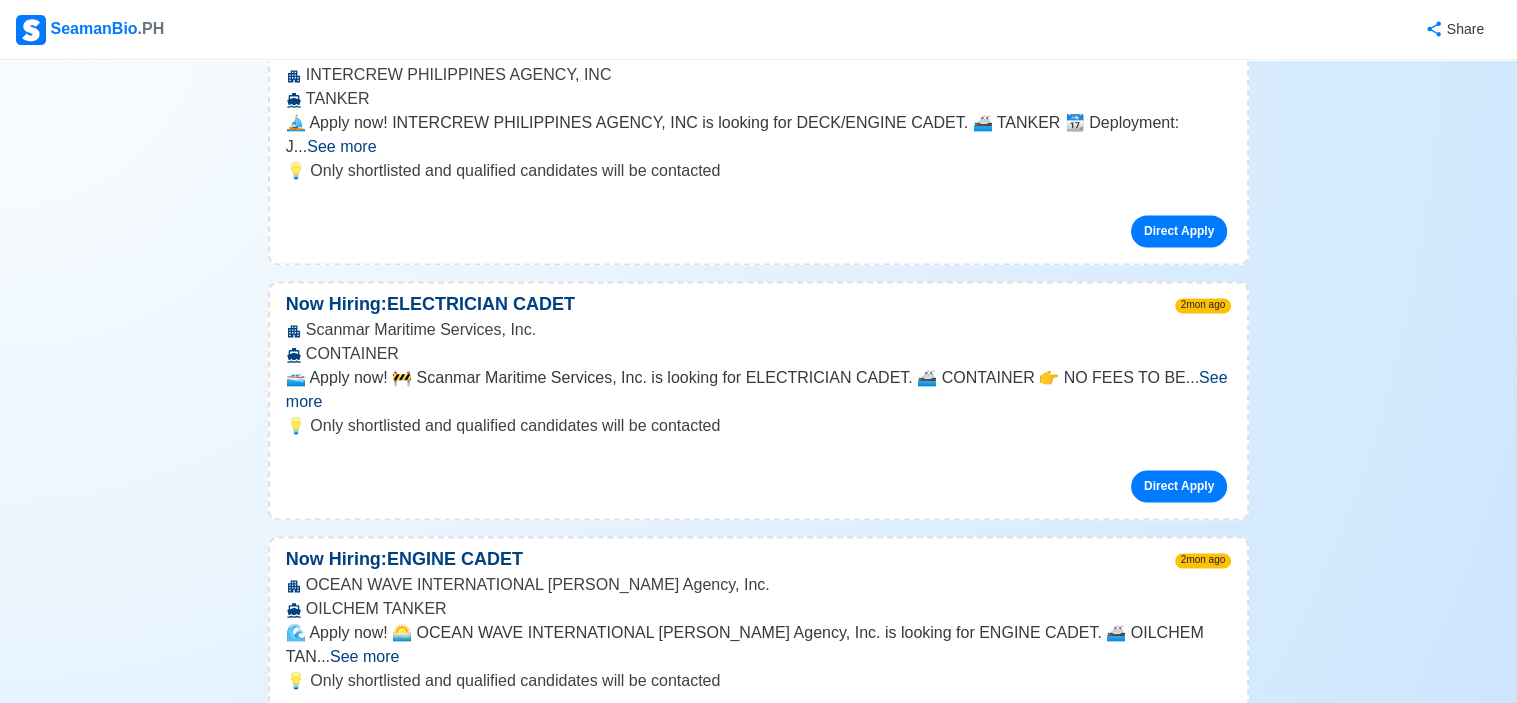 scroll, scrollTop: 3100, scrollLeft: 0, axis: vertical 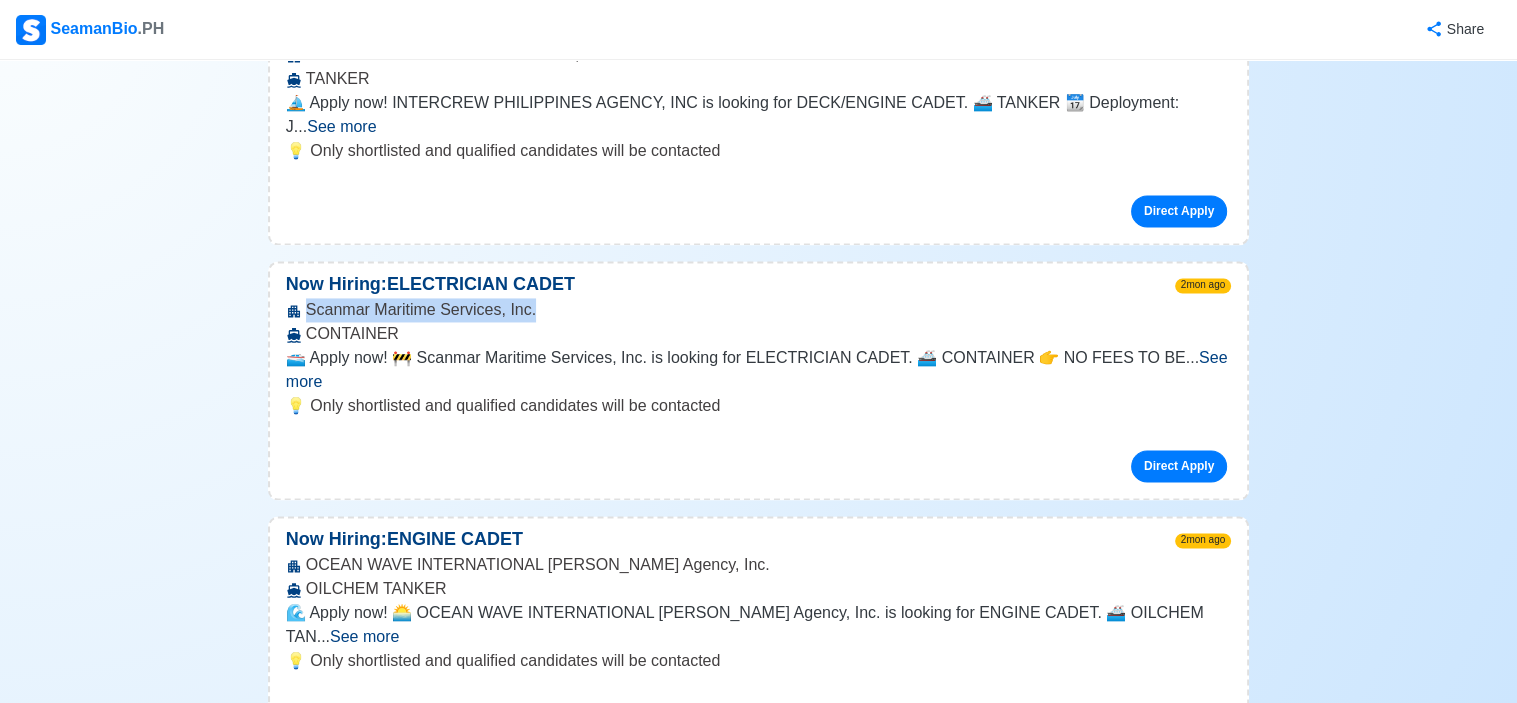 drag, startPoint x: 307, startPoint y: 222, endPoint x: 540, endPoint y: 224, distance: 233.00859 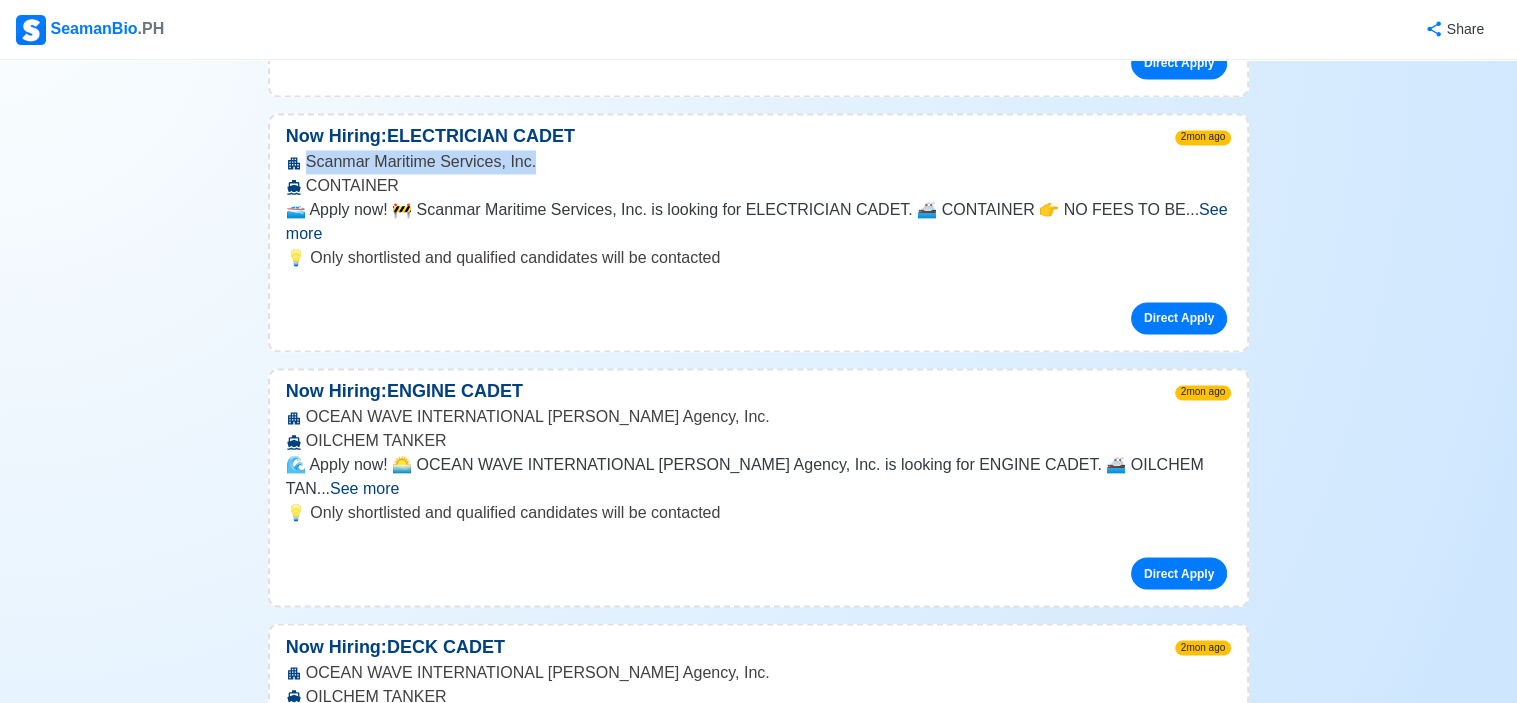 scroll, scrollTop: 3300, scrollLeft: 0, axis: vertical 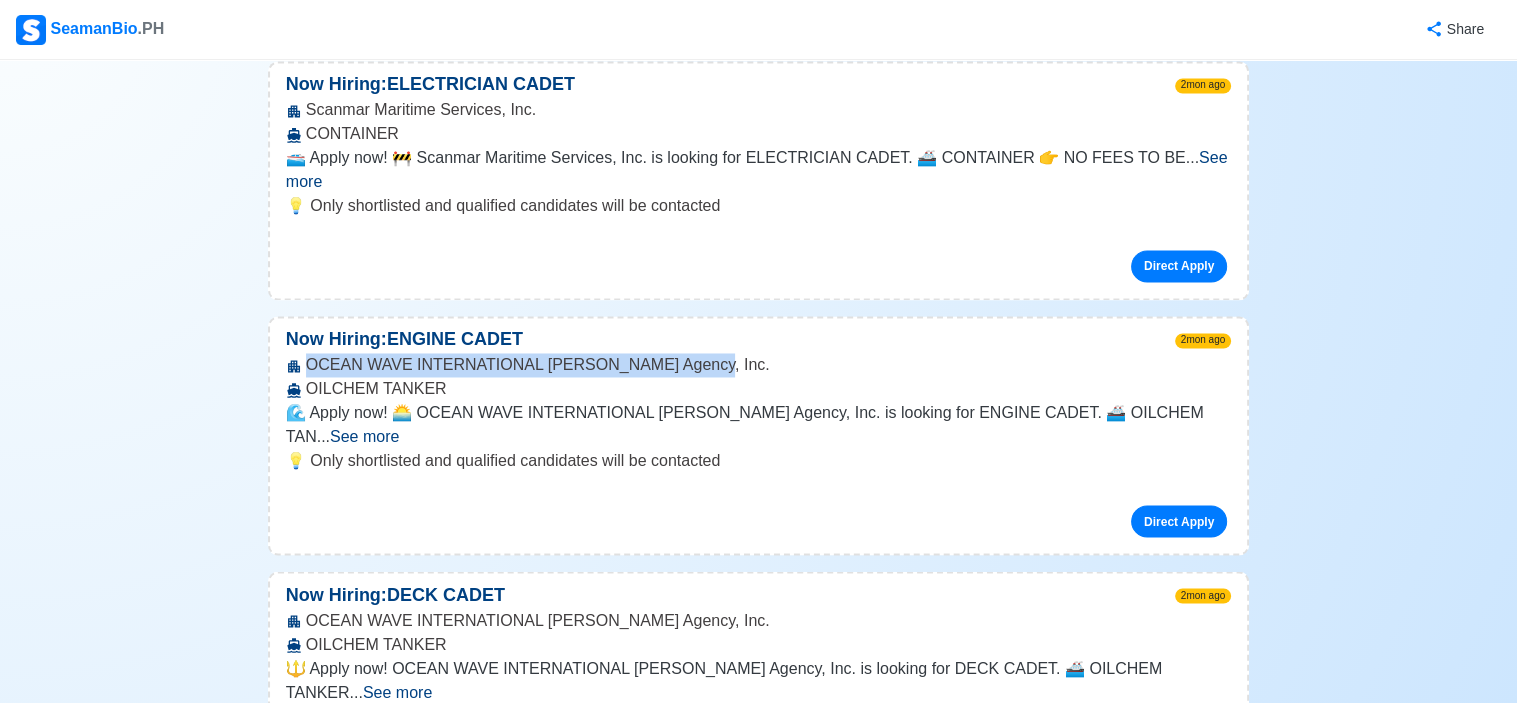 drag, startPoint x: 305, startPoint y: 257, endPoint x: 690, endPoint y: 259, distance: 385.0052 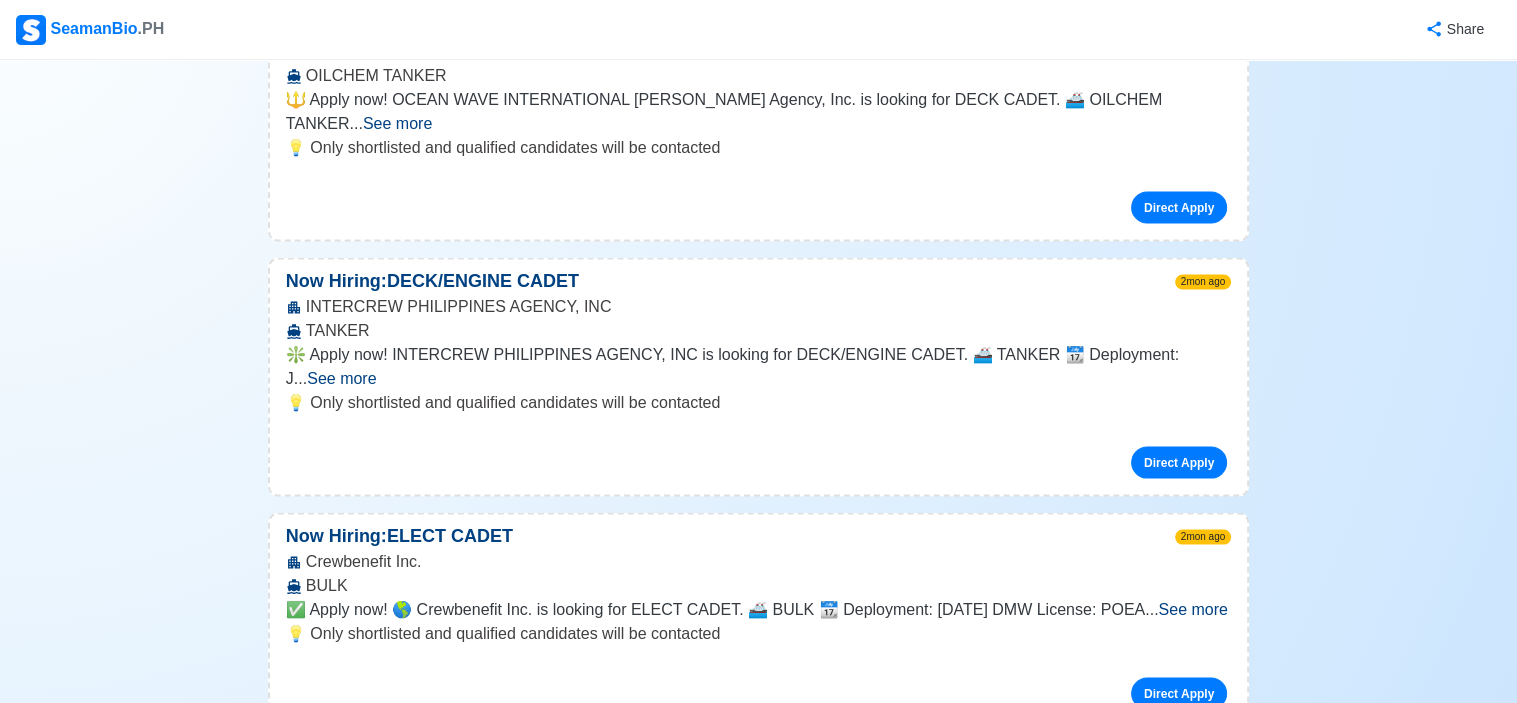 scroll, scrollTop: 3900, scrollLeft: 0, axis: vertical 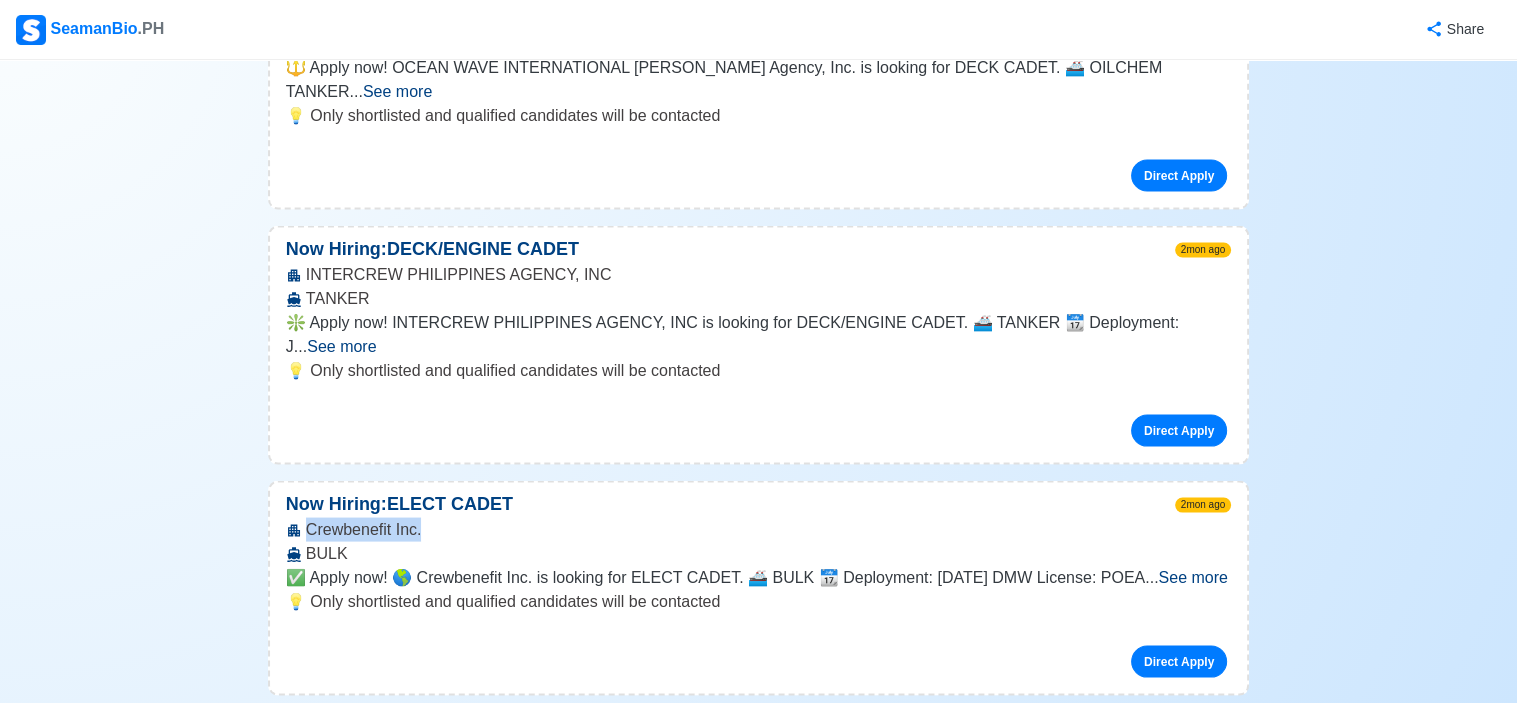 drag, startPoint x: 306, startPoint y: 347, endPoint x: 427, endPoint y: 352, distance: 121.103264 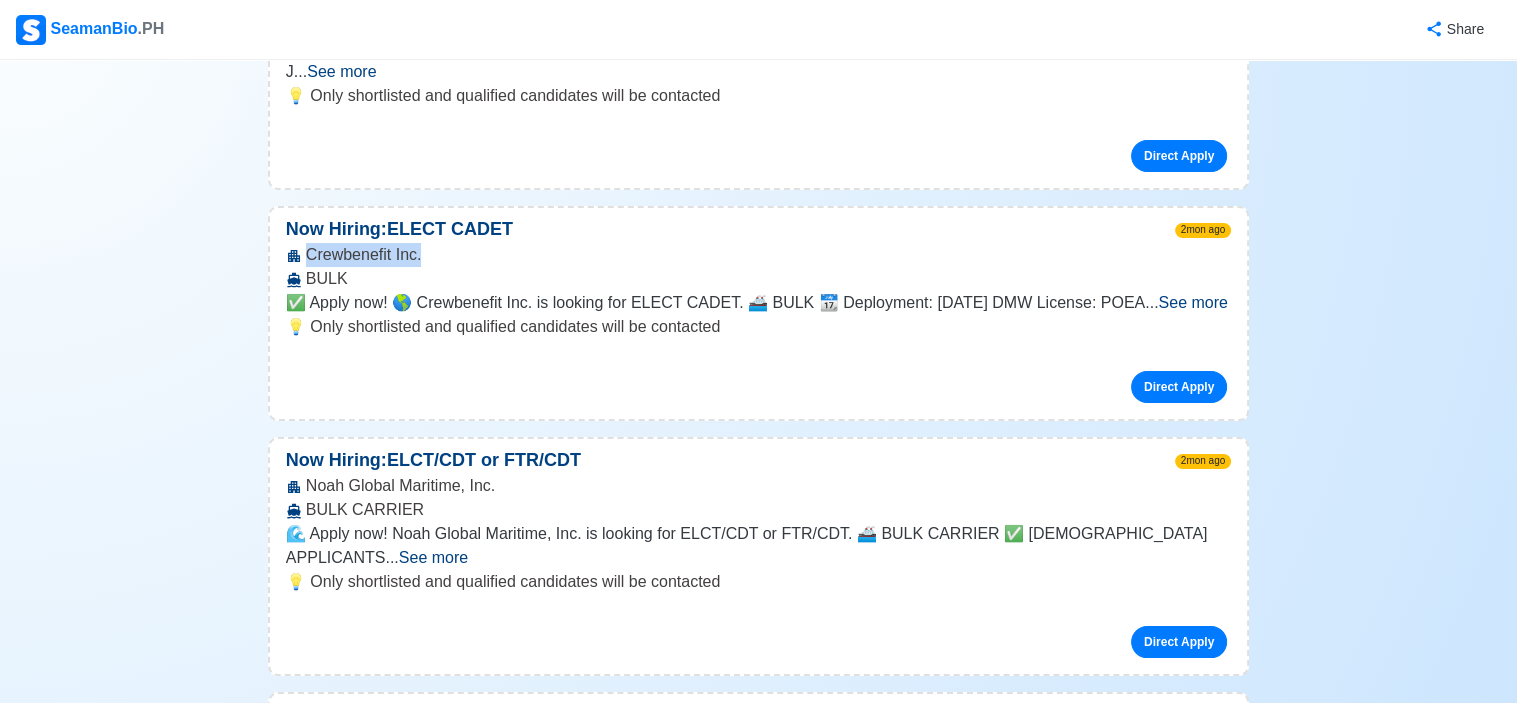 scroll, scrollTop: 4200, scrollLeft: 0, axis: vertical 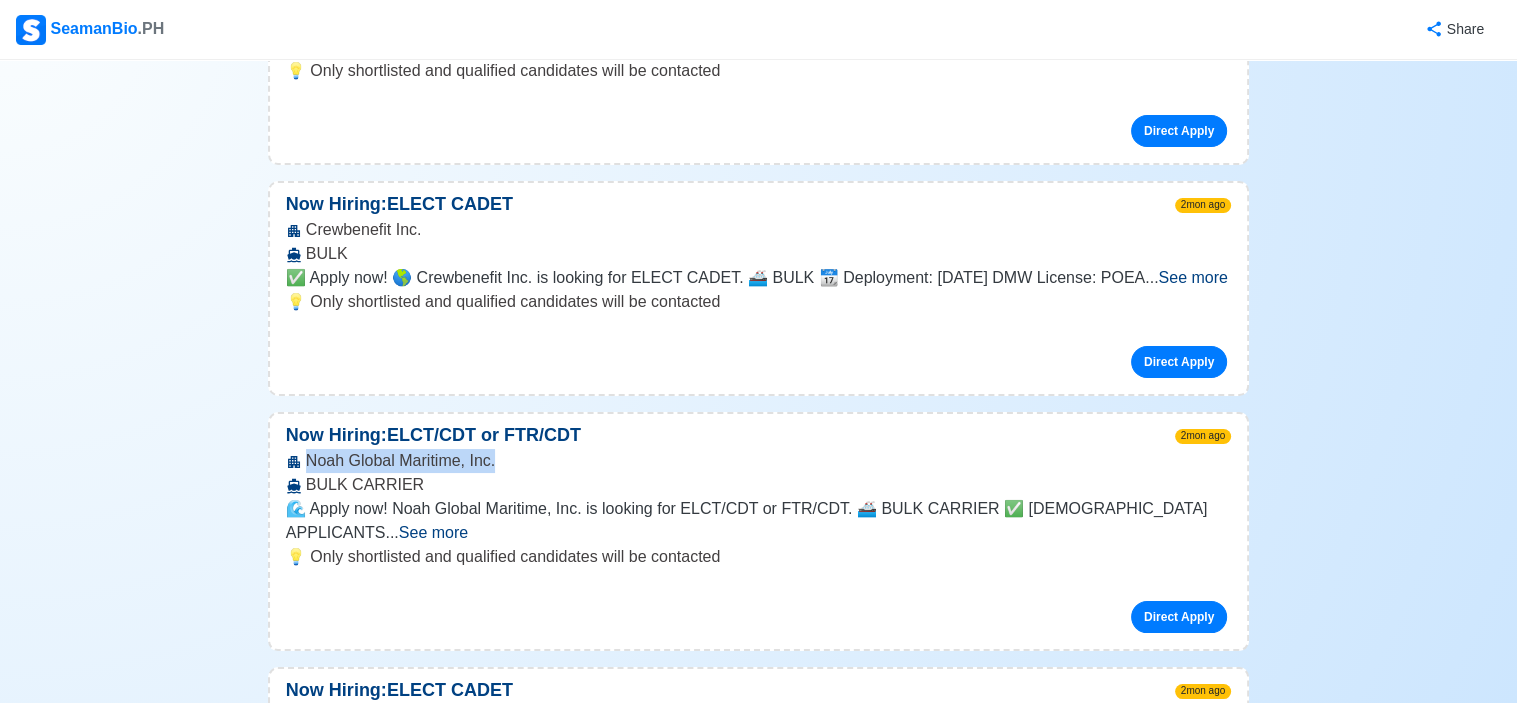 drag, startPoint x: 305, startPoint y: 275, endPoint x: 494, endPoint y: 276, distance: 189.00264 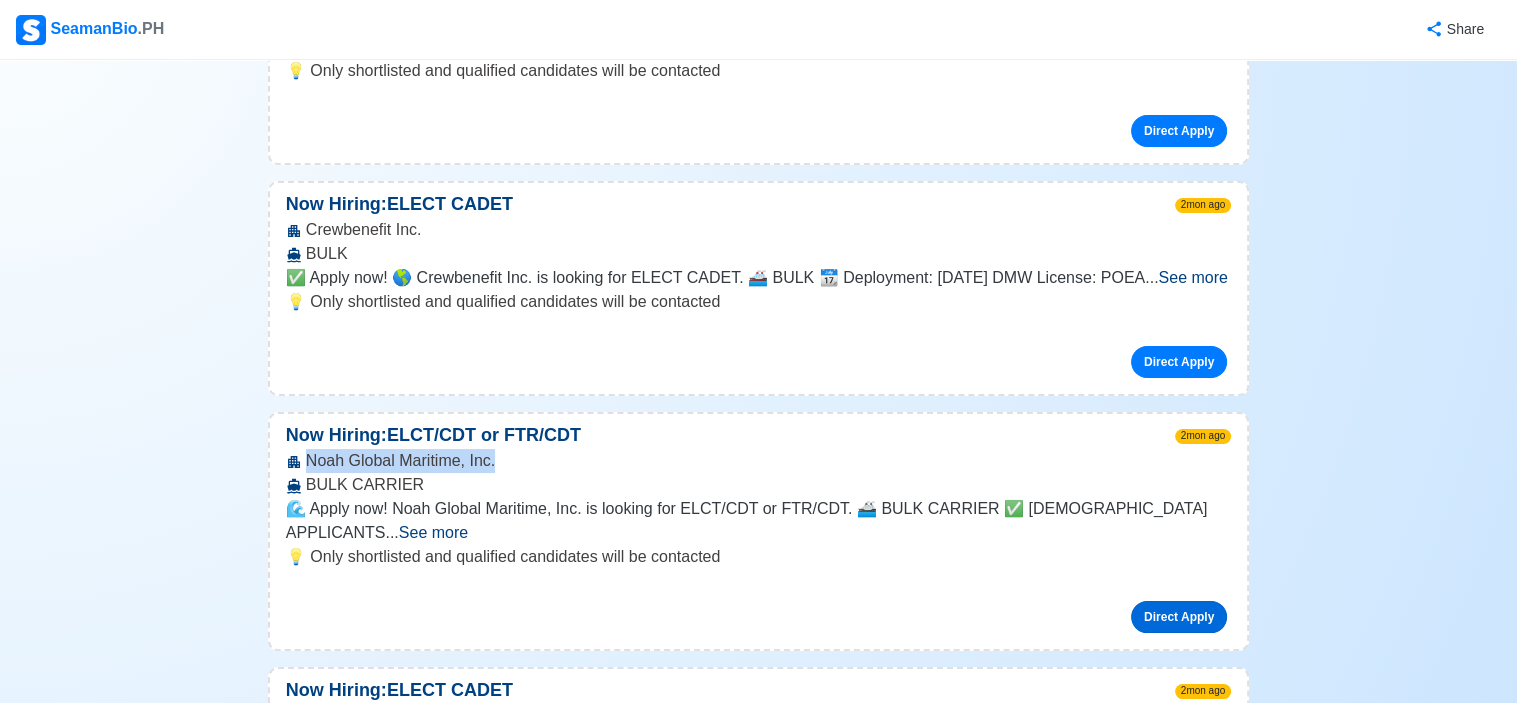 click on "Direct Apply" at bounding box center (1179, 617) 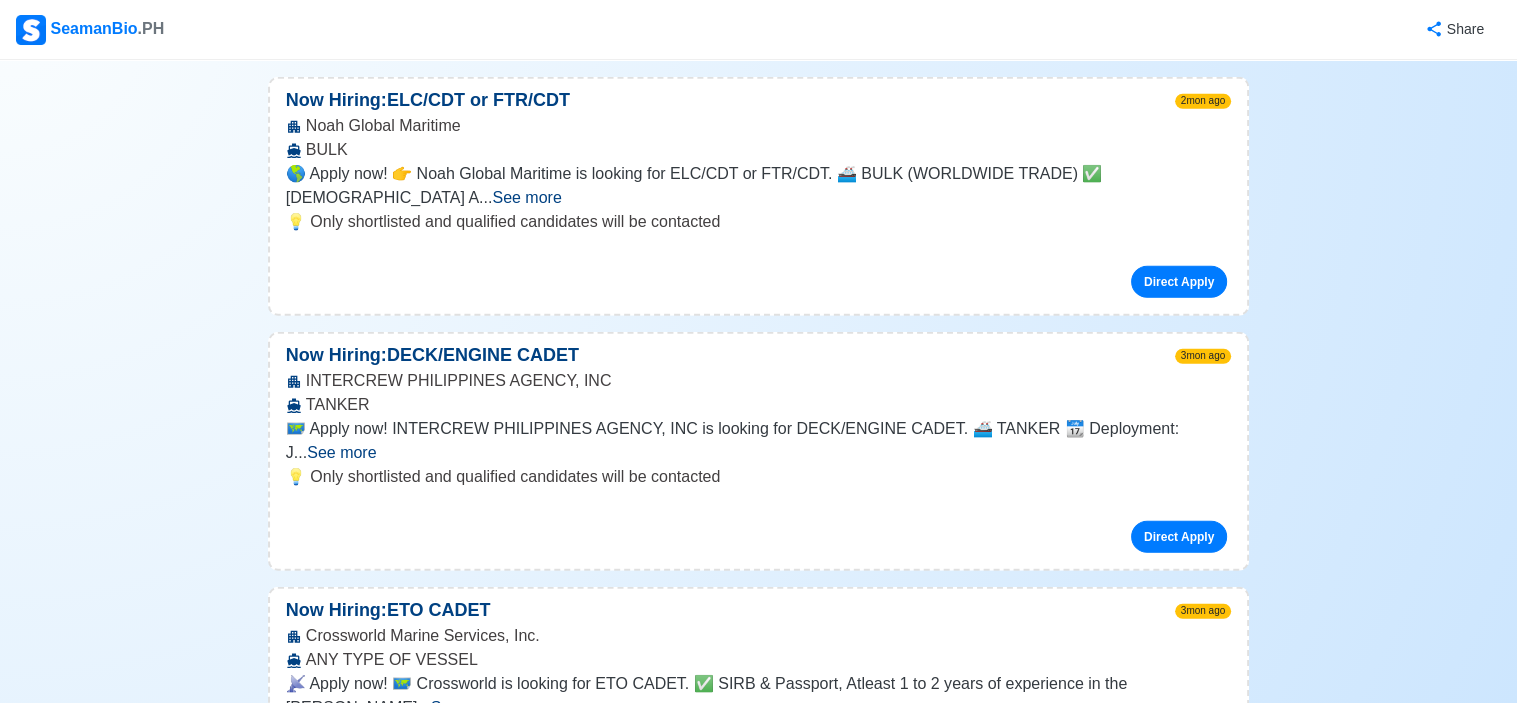 scroll, scrollTop: 5400, scrollLeft: 0, axis: vertical 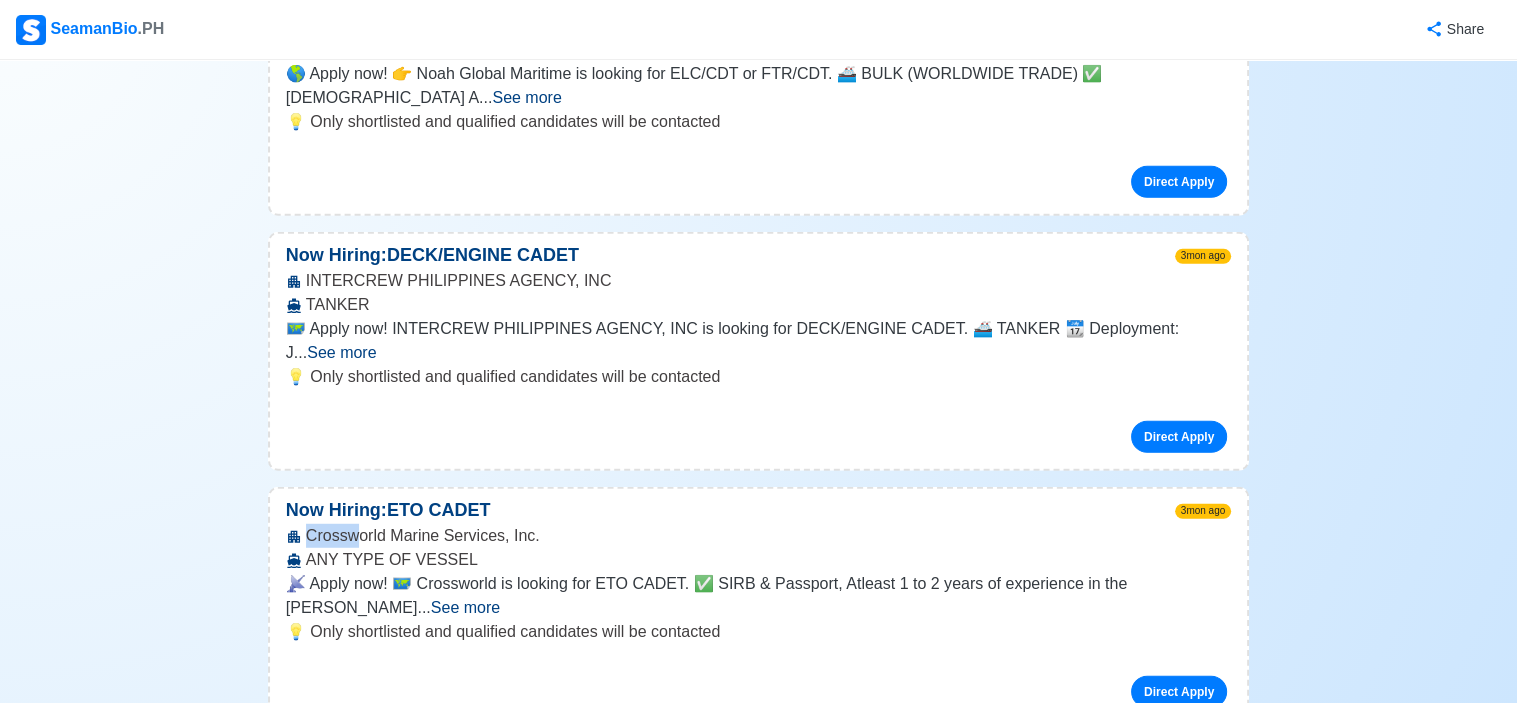drag, startPoint x: 306, startPoint y: 223, endPoint x: 358, endPoint y: 221, distance: 52.03845 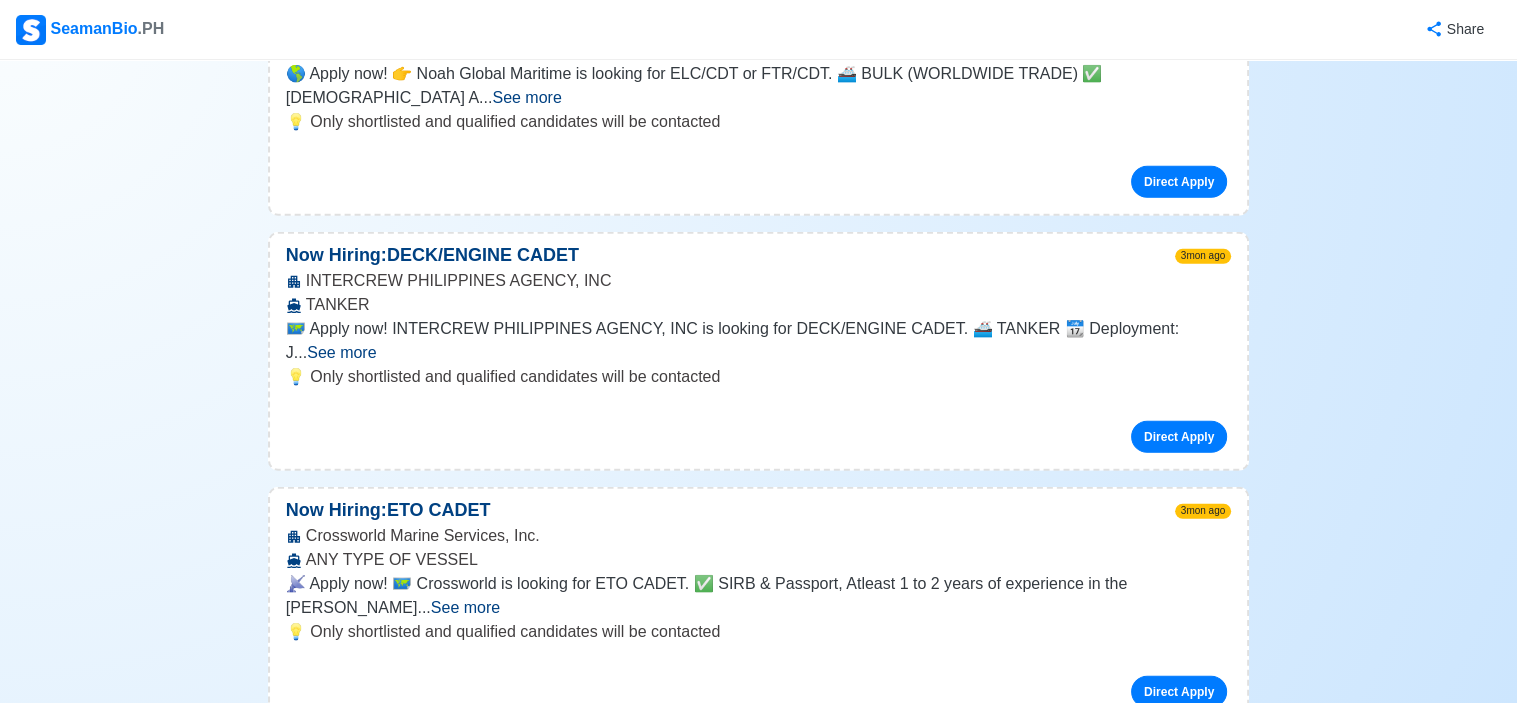 click on "Direct Apply" at bounding box center [758, 684] 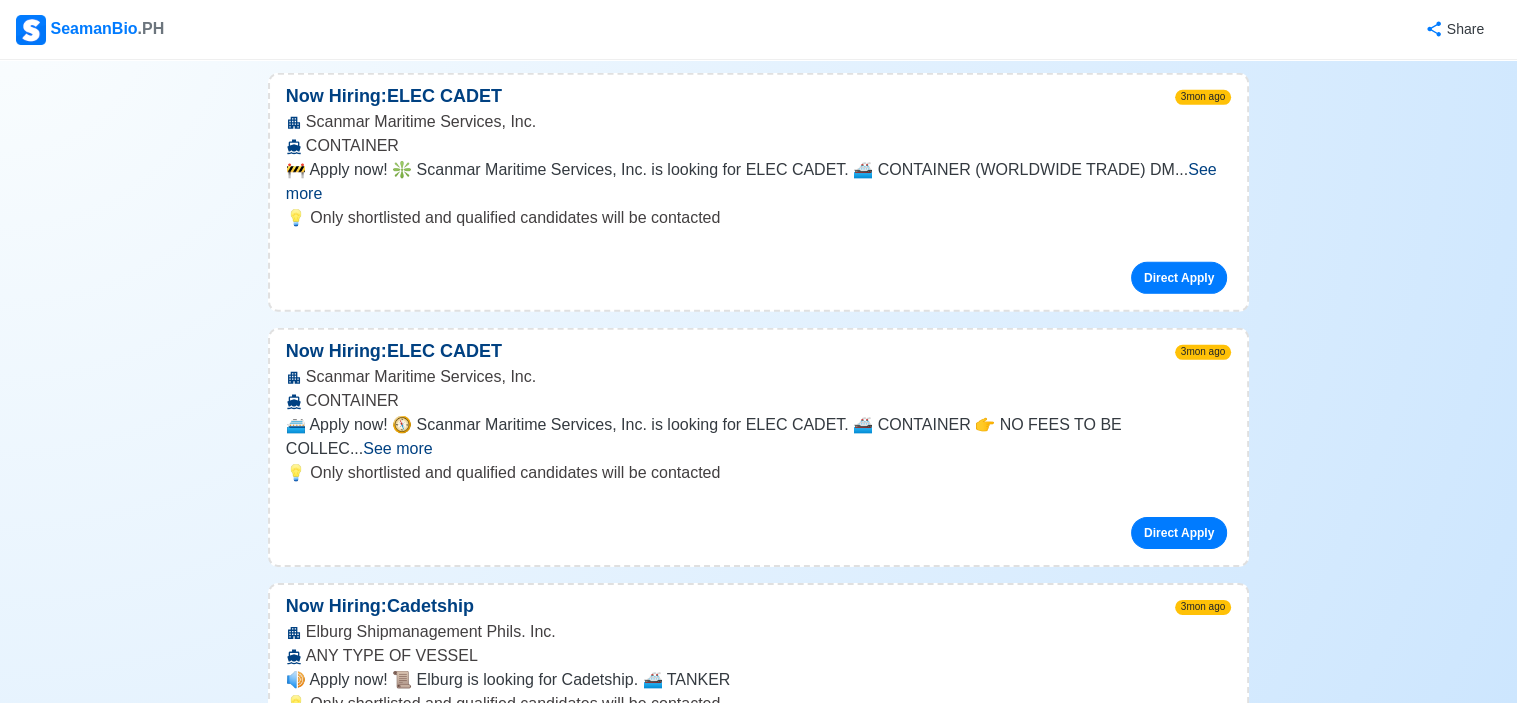 scroll, scrollTop: 6200, scrollLeft: 0, axis: vertical 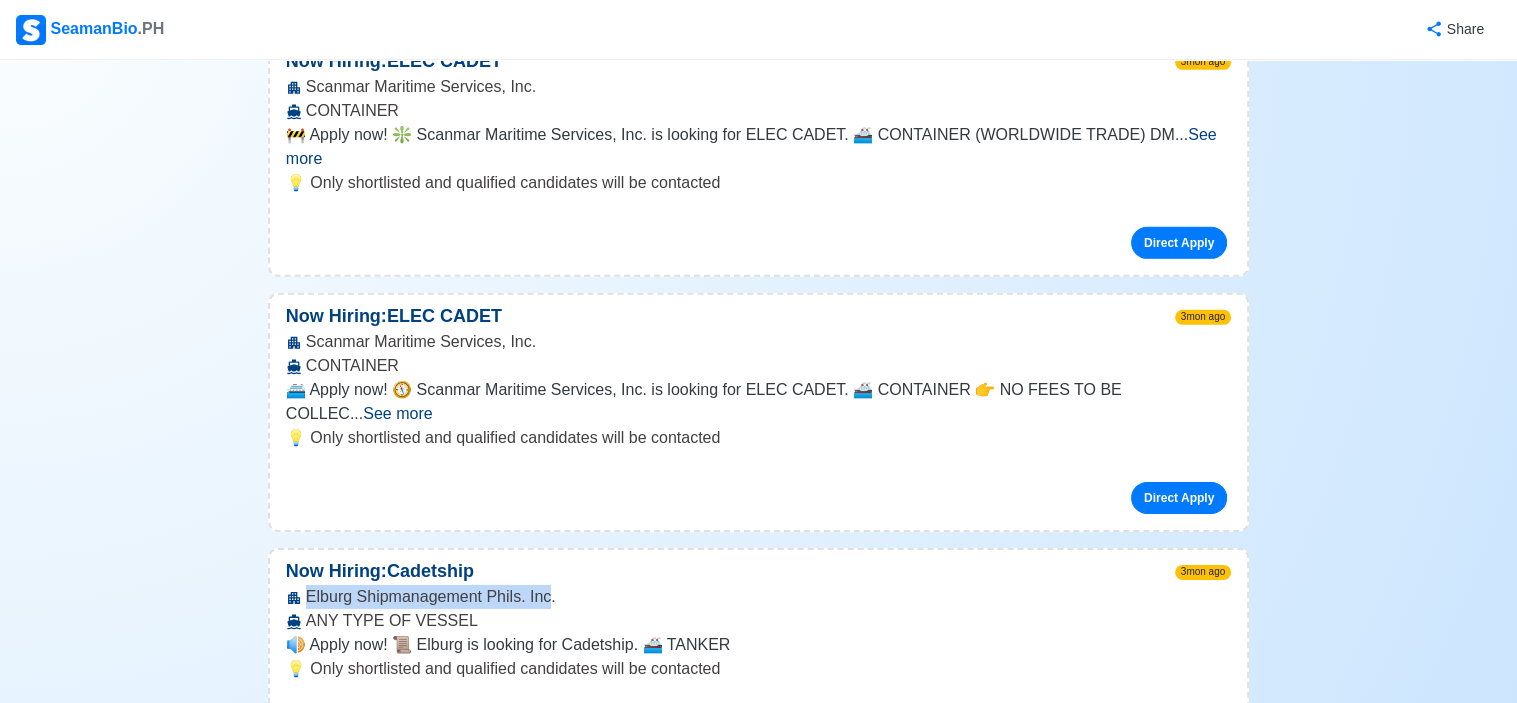 drag, startPoint x: 306, startPoint y: 233, endPoint x: 546, endPoint y: 241, distance: 240.1333 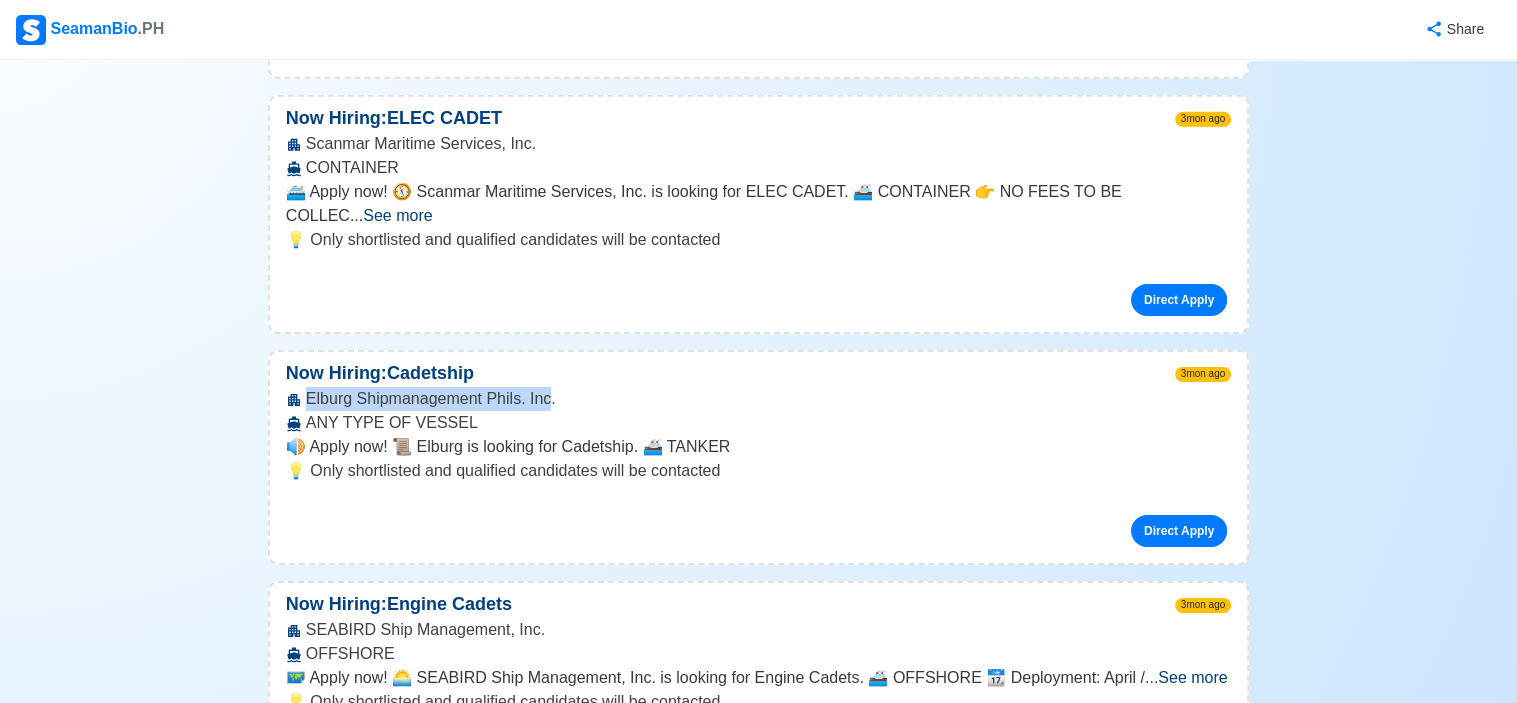 scroll, scrollTop: 6400, scrollLeft: 0, axis: vertical 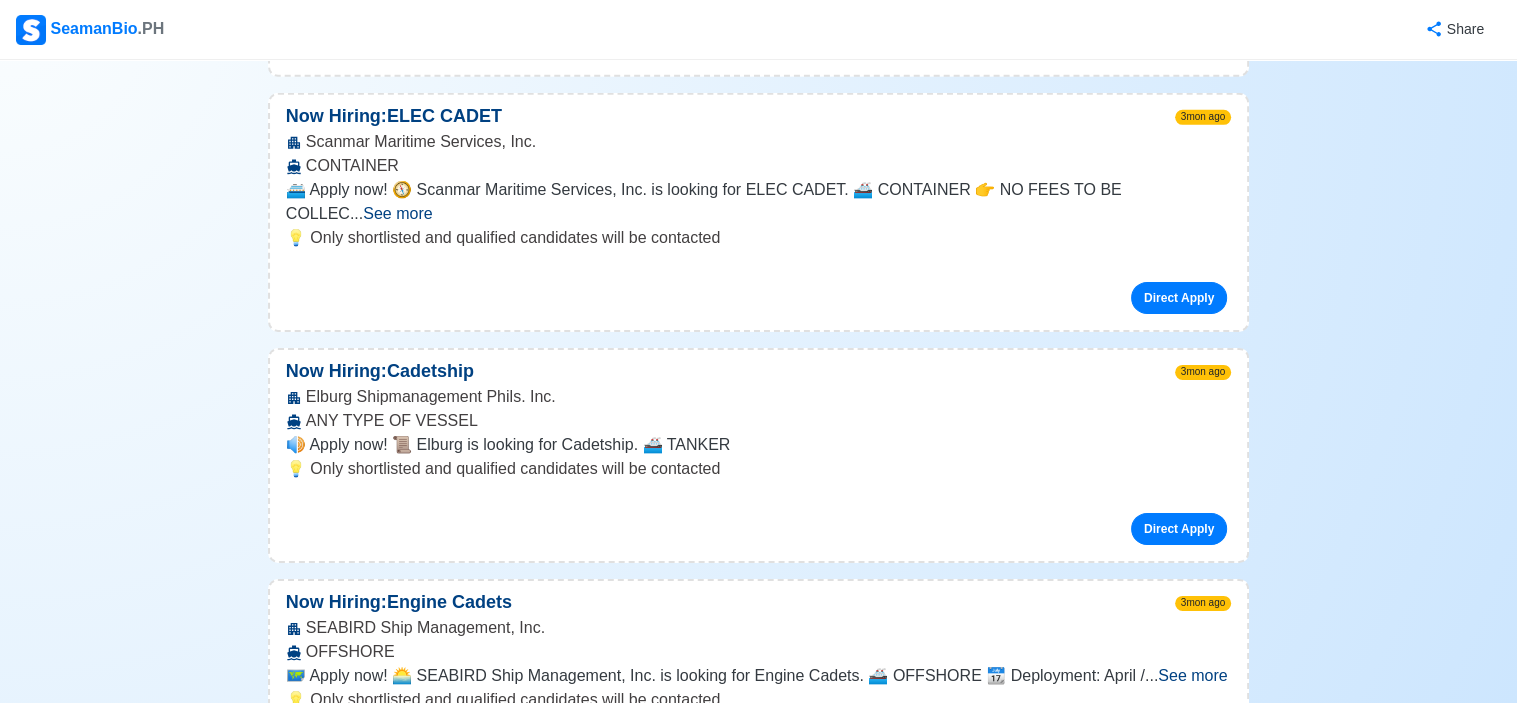click on "See more" at bounding box center [1192, 675] 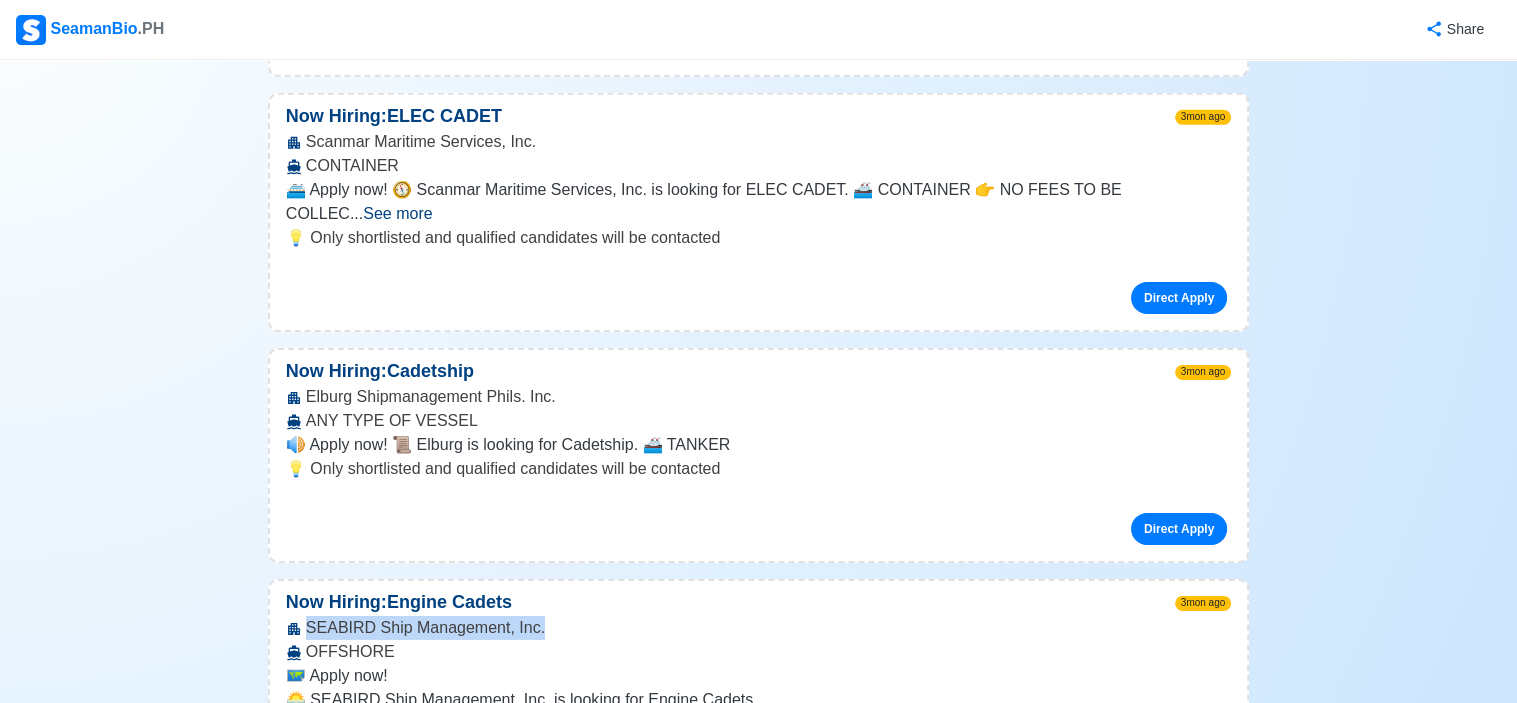 drag, startPoint x: 308, startPoint y: 262, endPoint x: 559, endPoint y: 267, distance: 251.04979 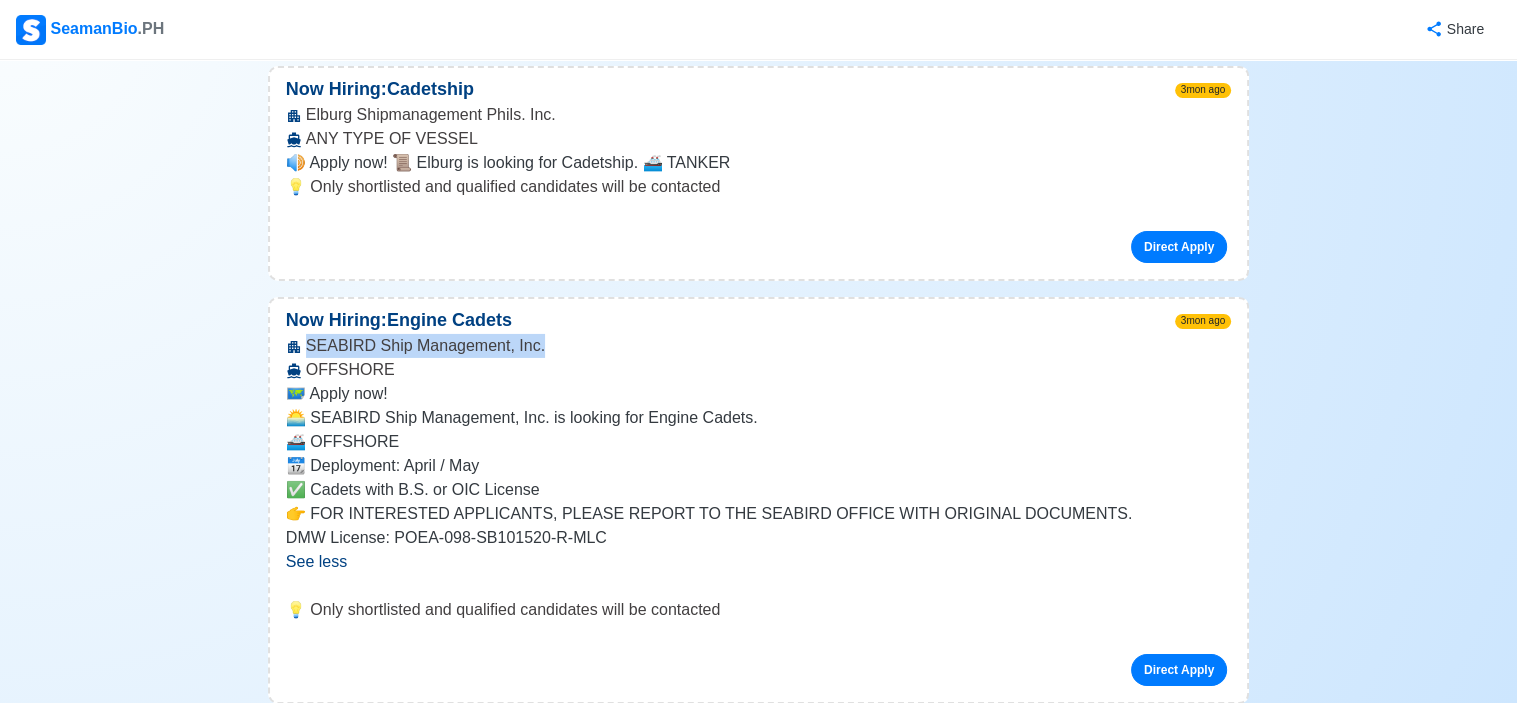 scroll, scrollTop: 6700, scrollLeft: 0, axis: vertical 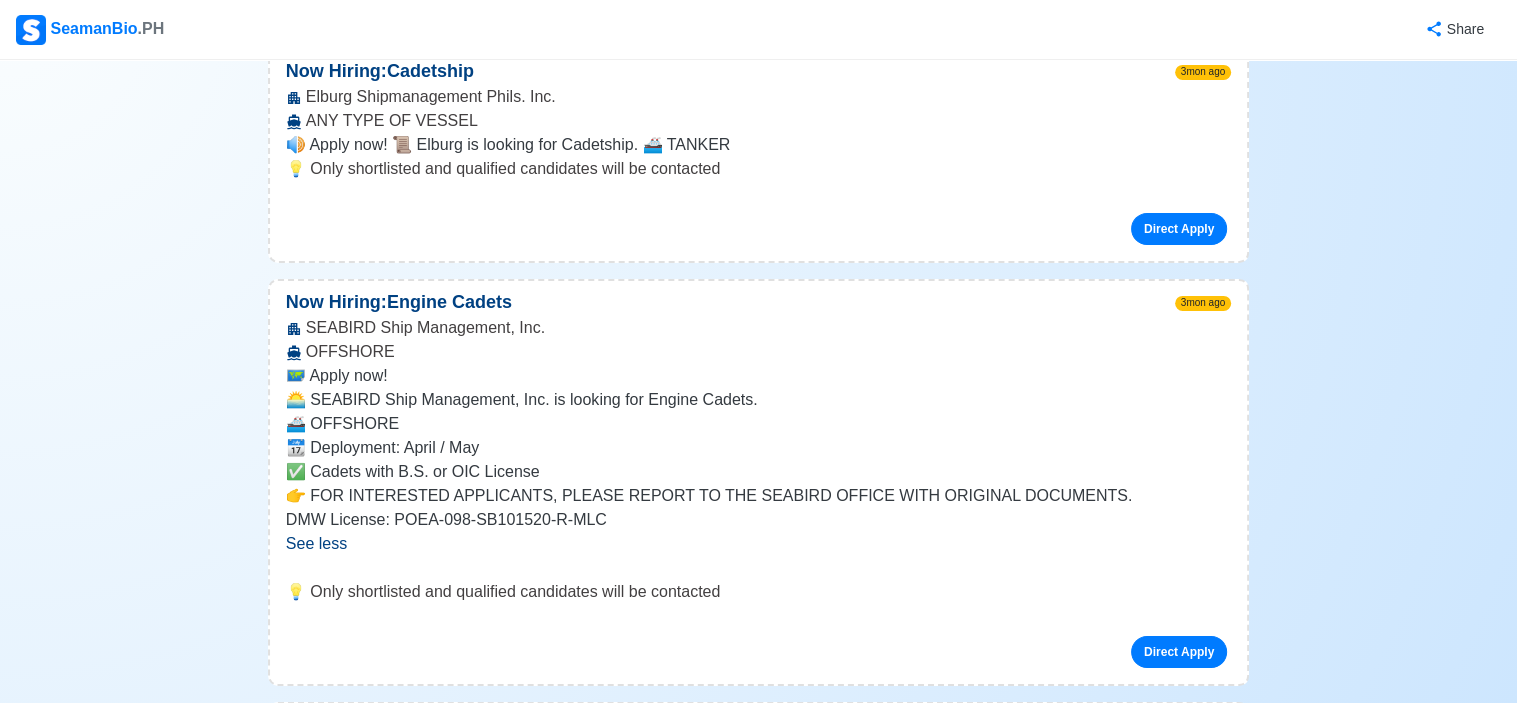 click on "See more" at bounding box center [743, 810] 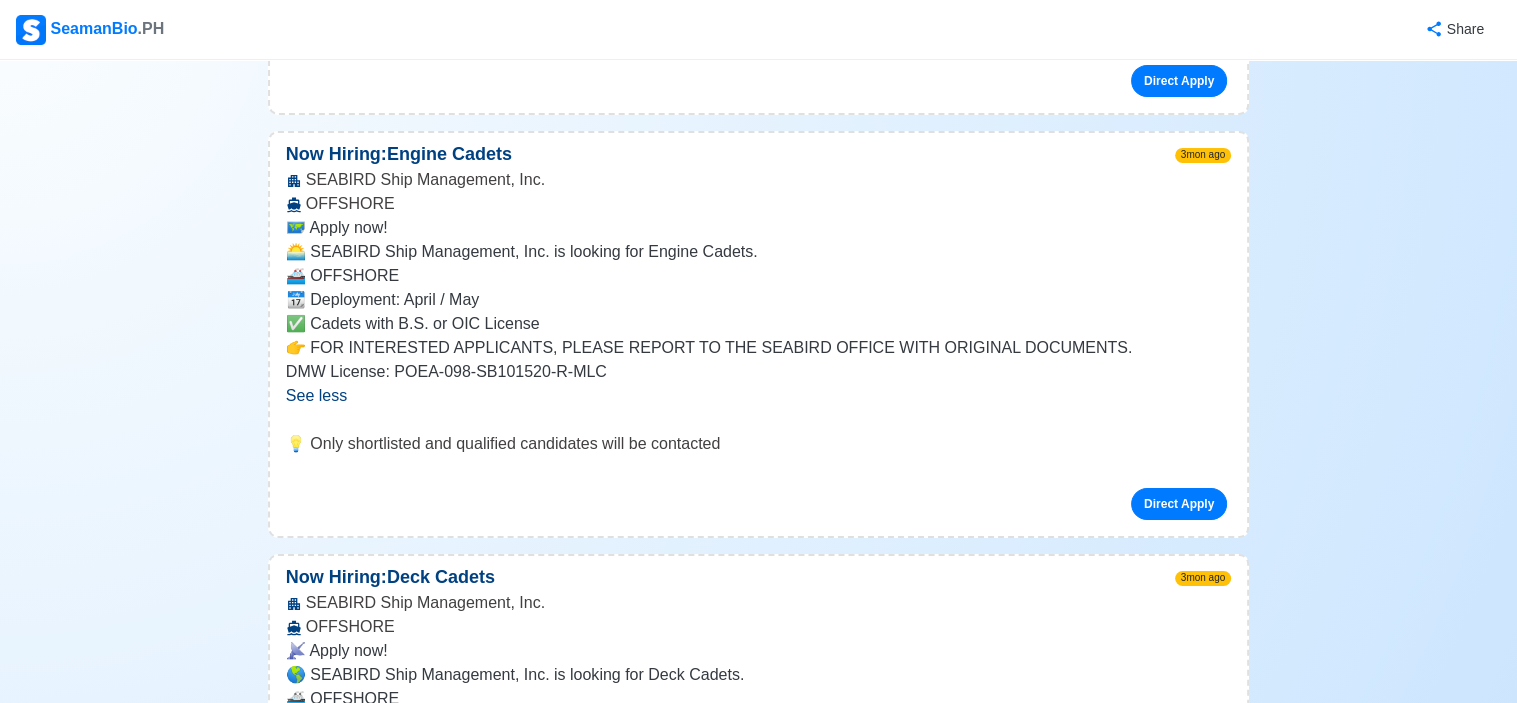 scroll, scrollTop: 6800, scrollLeft: 0, axis: vertical 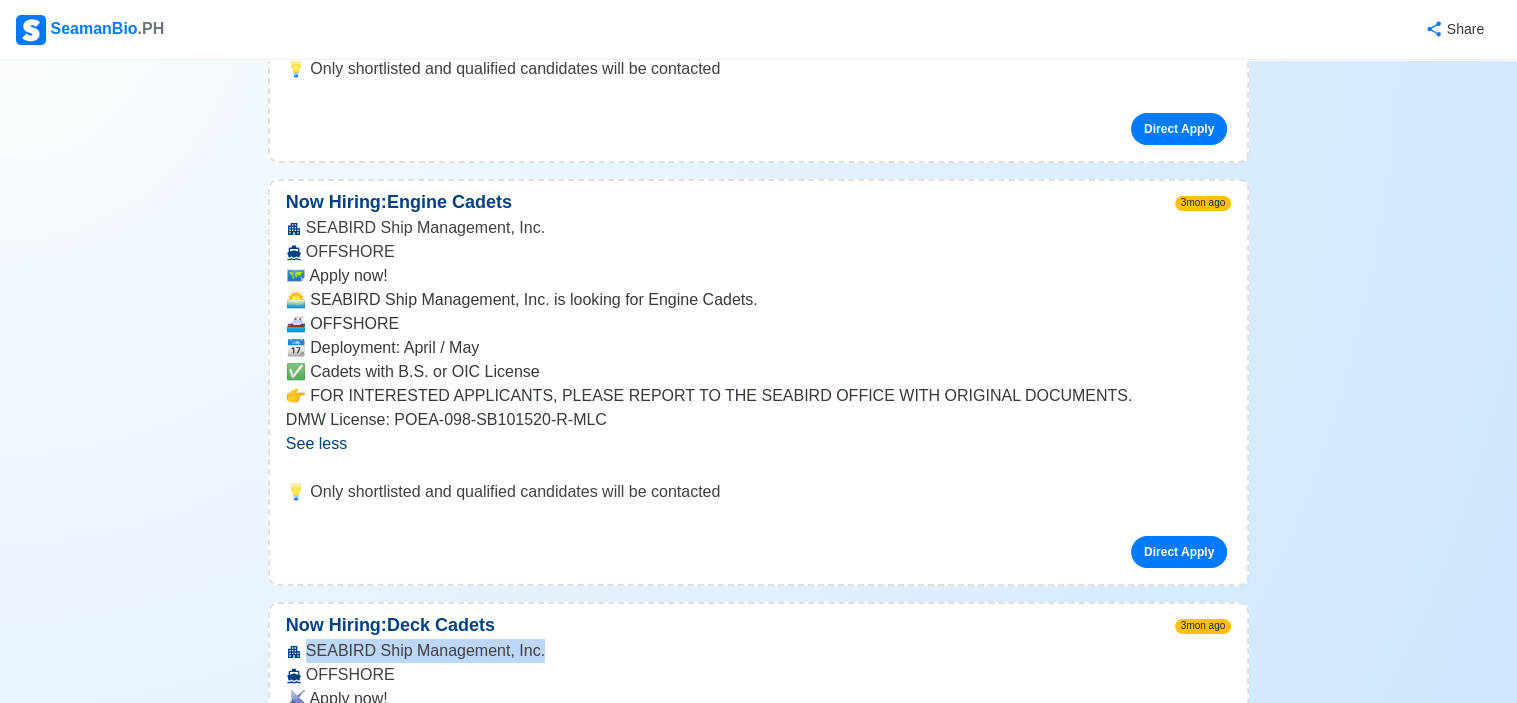 drag, startPoint x: 308, startPoint y: 283, endPoint x: 536, endPoint y: 290, distance: 228.10744 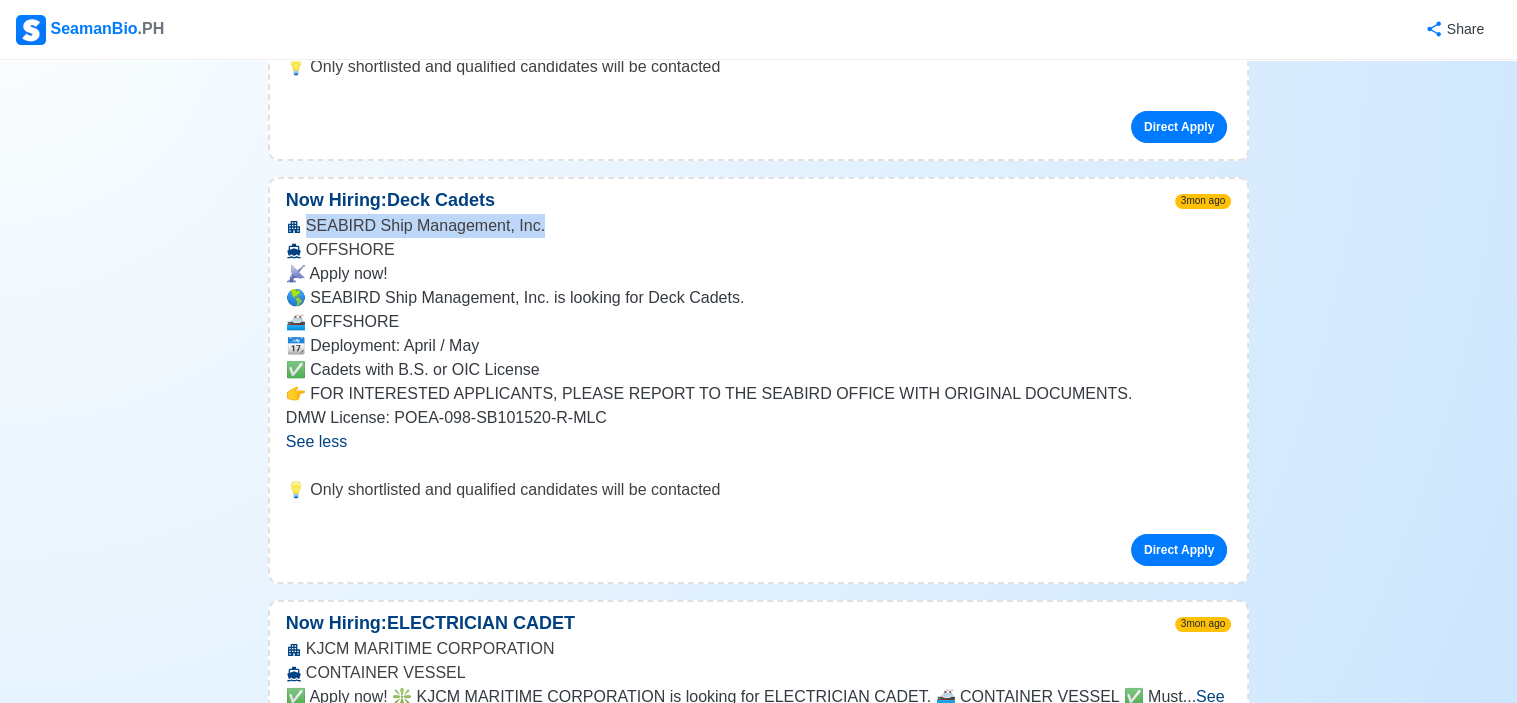 scroll, scrollTop: 7300, scrollLeft: 0, axis: vertical 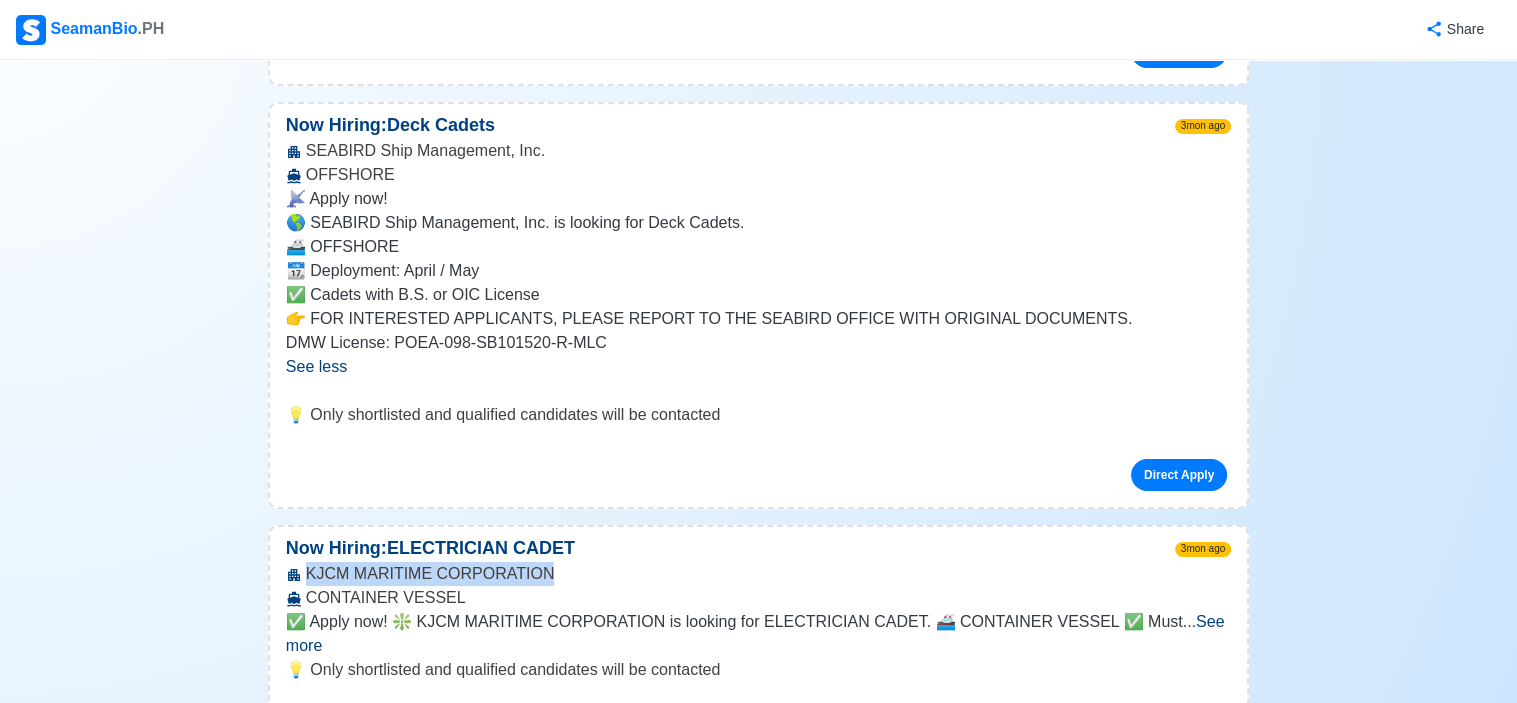 drag, startPoint x: 308, startPoint y: 205, endPoint x: 541, endPoint y: 213, distance: 233.1373 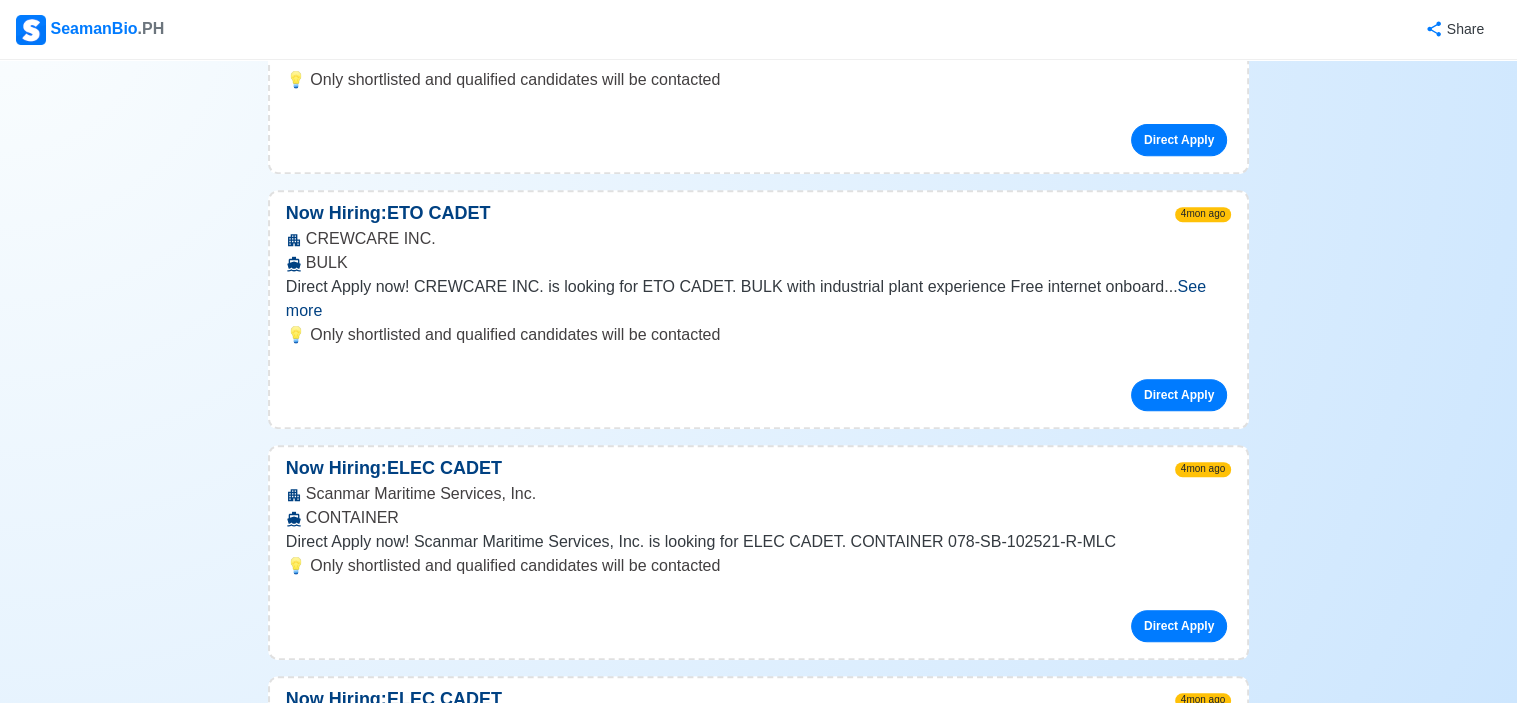 scroll, scrollTop: 8700, scrollLeft: 0, axis: vertical 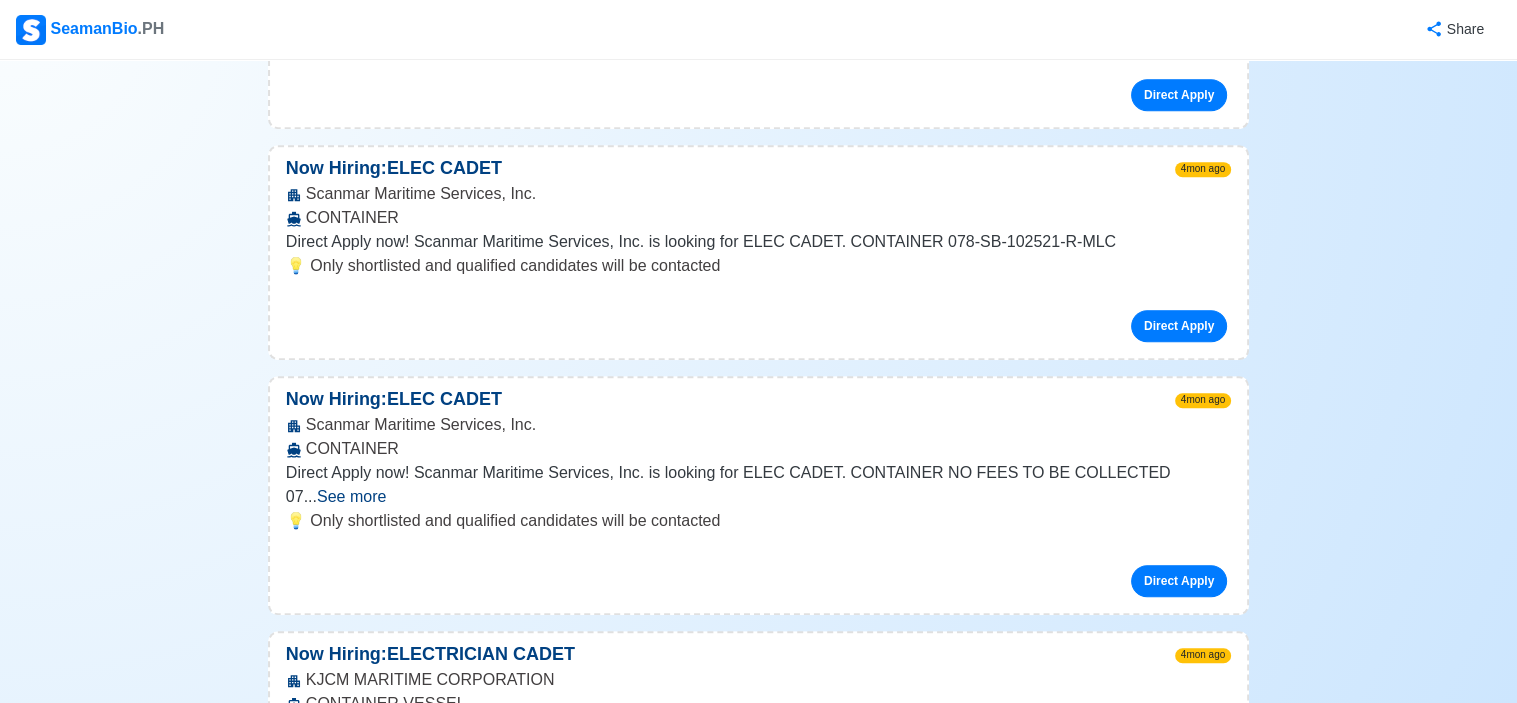click on "See more" at bounding box center (437, 1006) 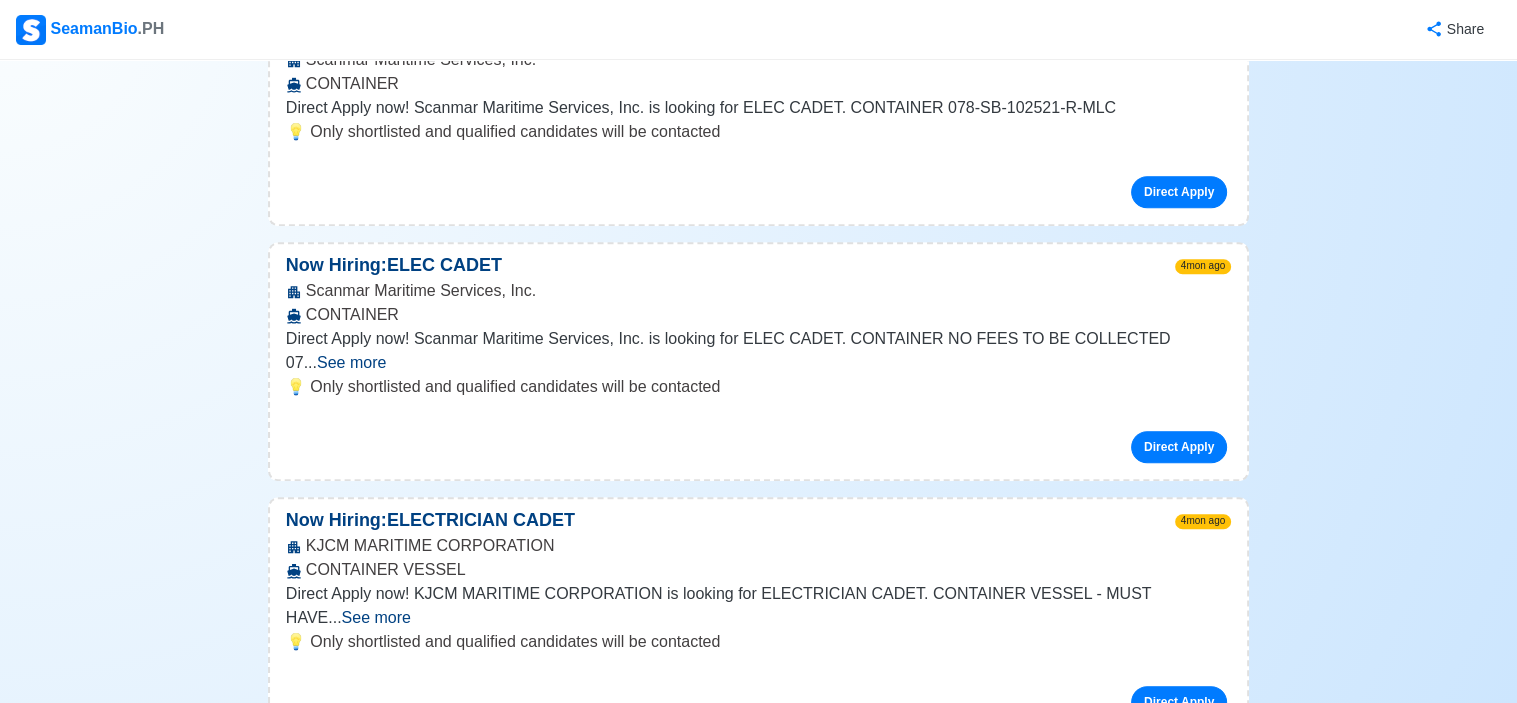 scroll, scrollTop: 8800, scrollLeft: 0, axis: vertical 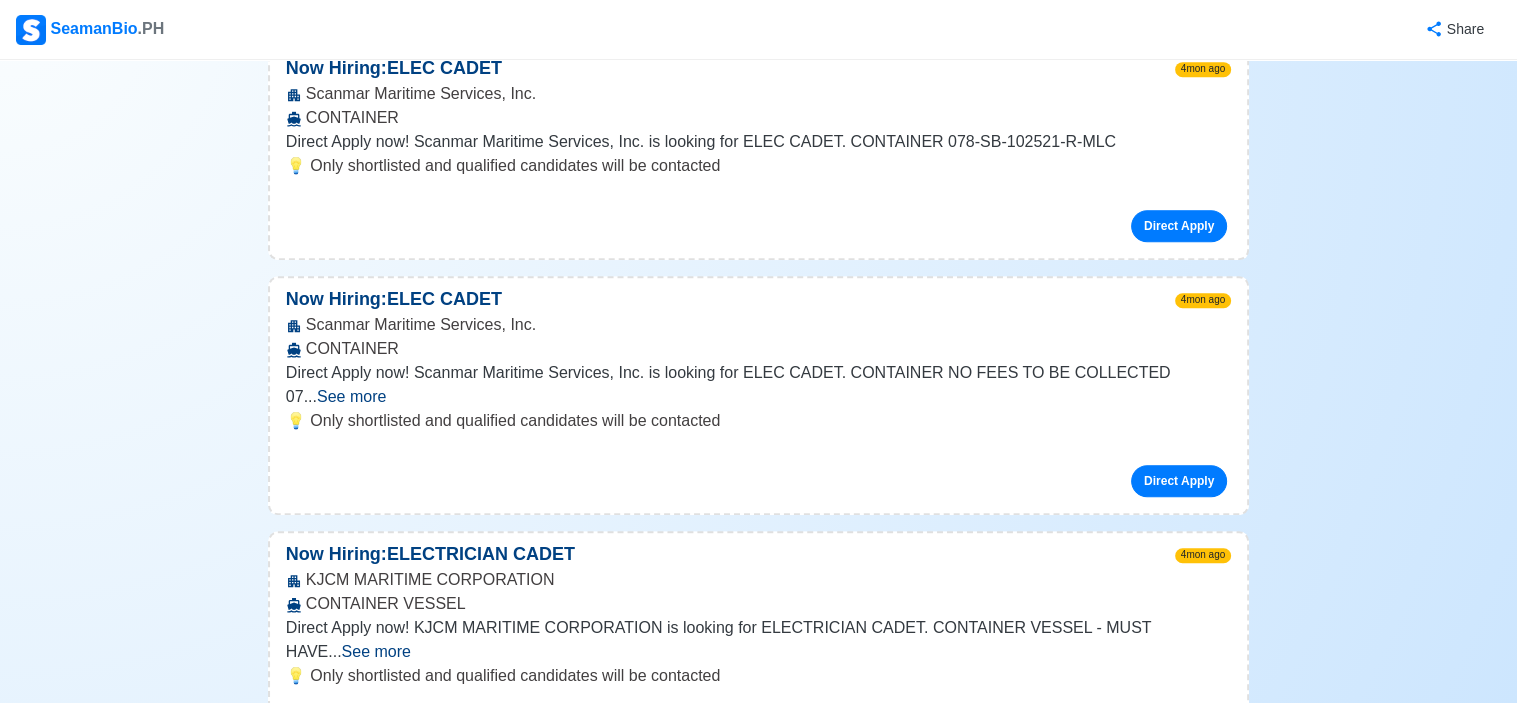 drag, startPoint x: 308, startPoint y: 315, endPoint x: 500, endPoint y: 320, distance: 192.0651 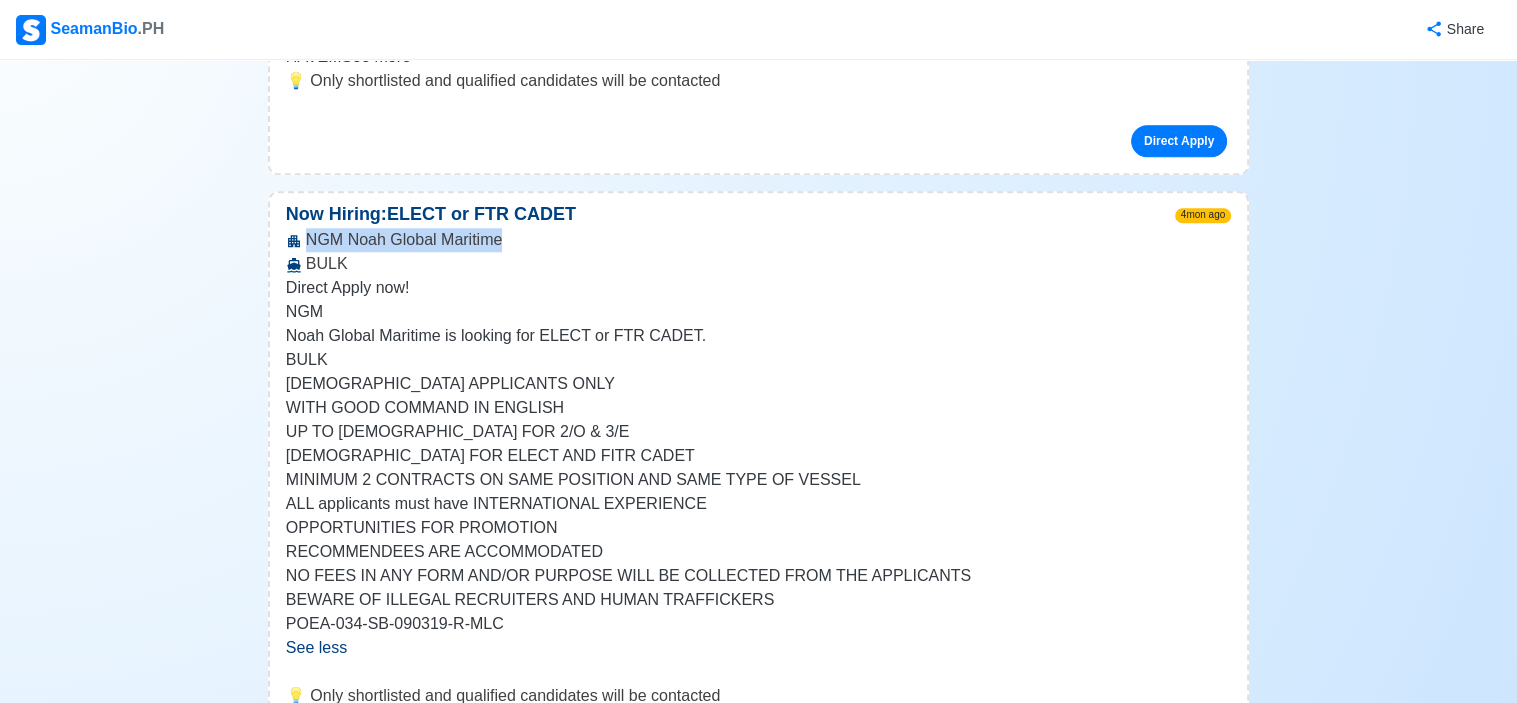 scroll, scrollTop: 9400, scrollLeft: 0, axis: vertical 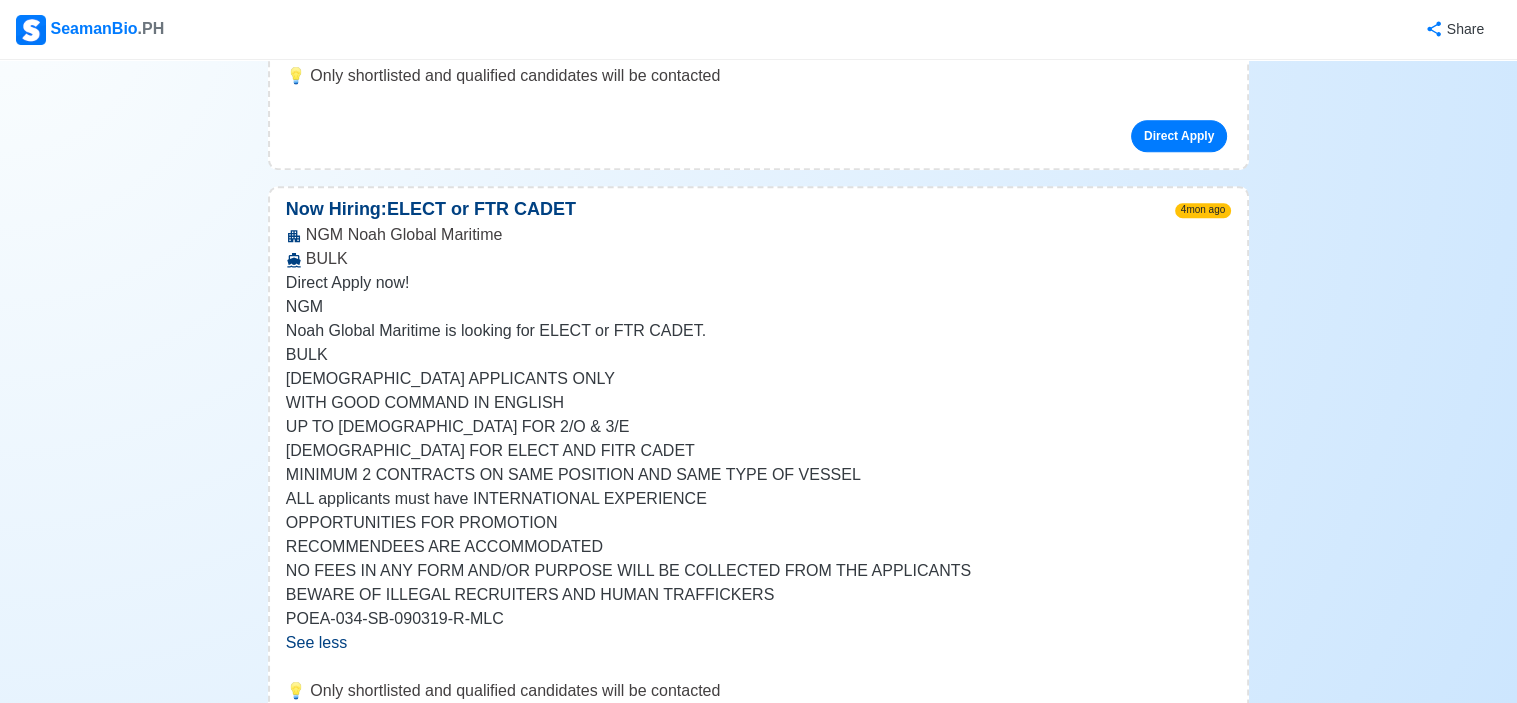click on "See more" at bounding box center (418, 921) 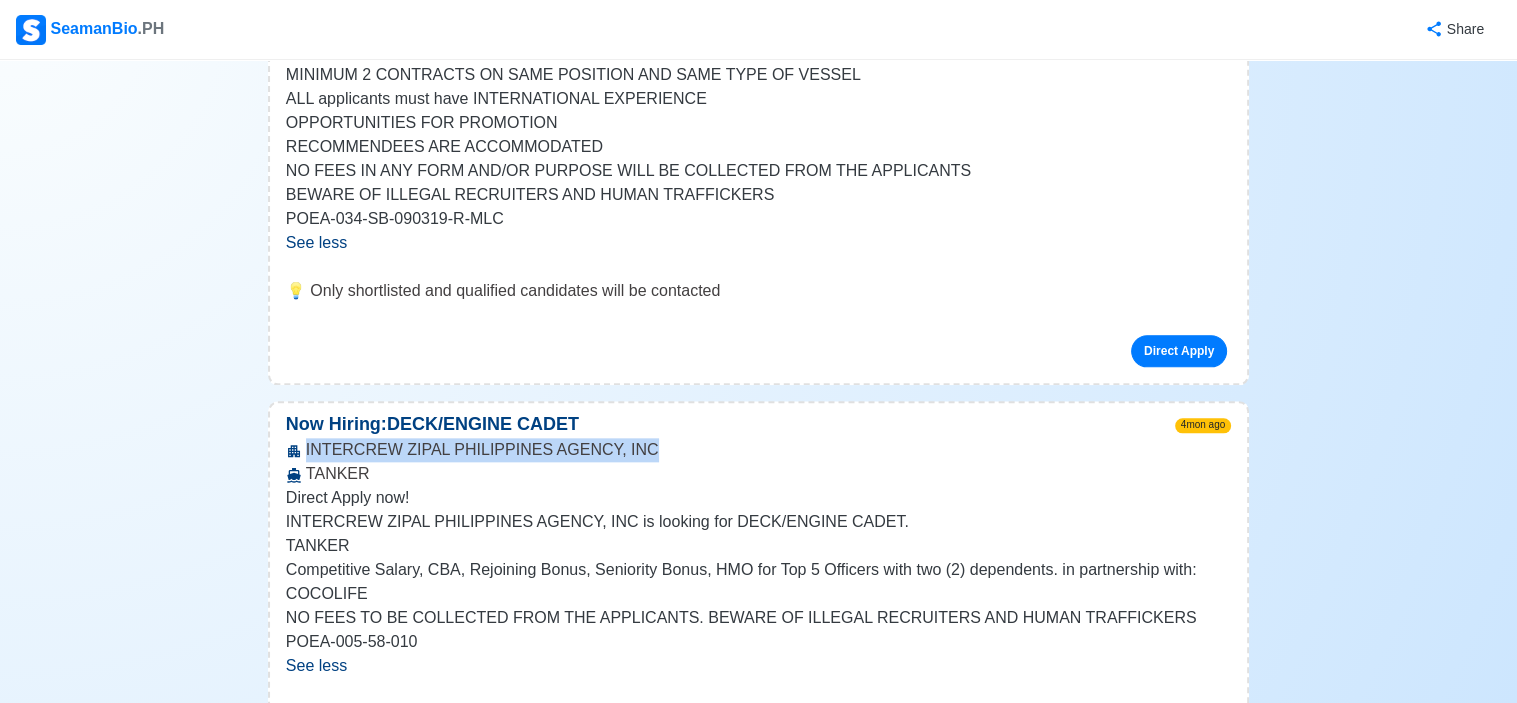 scroll, scrollTop: 10000, scrollLeft: 0, axis: vertical 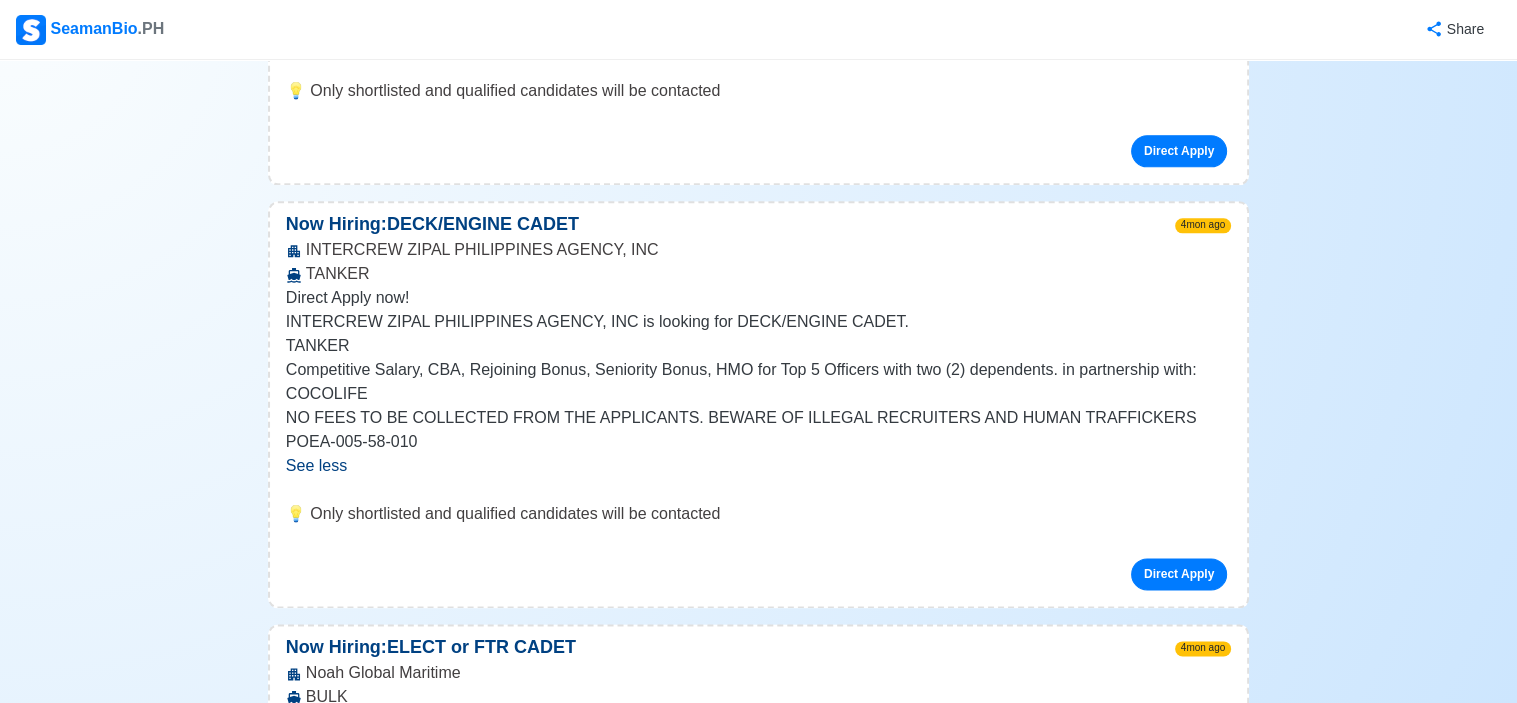 click on "See more" at bounding box center [344, 999] 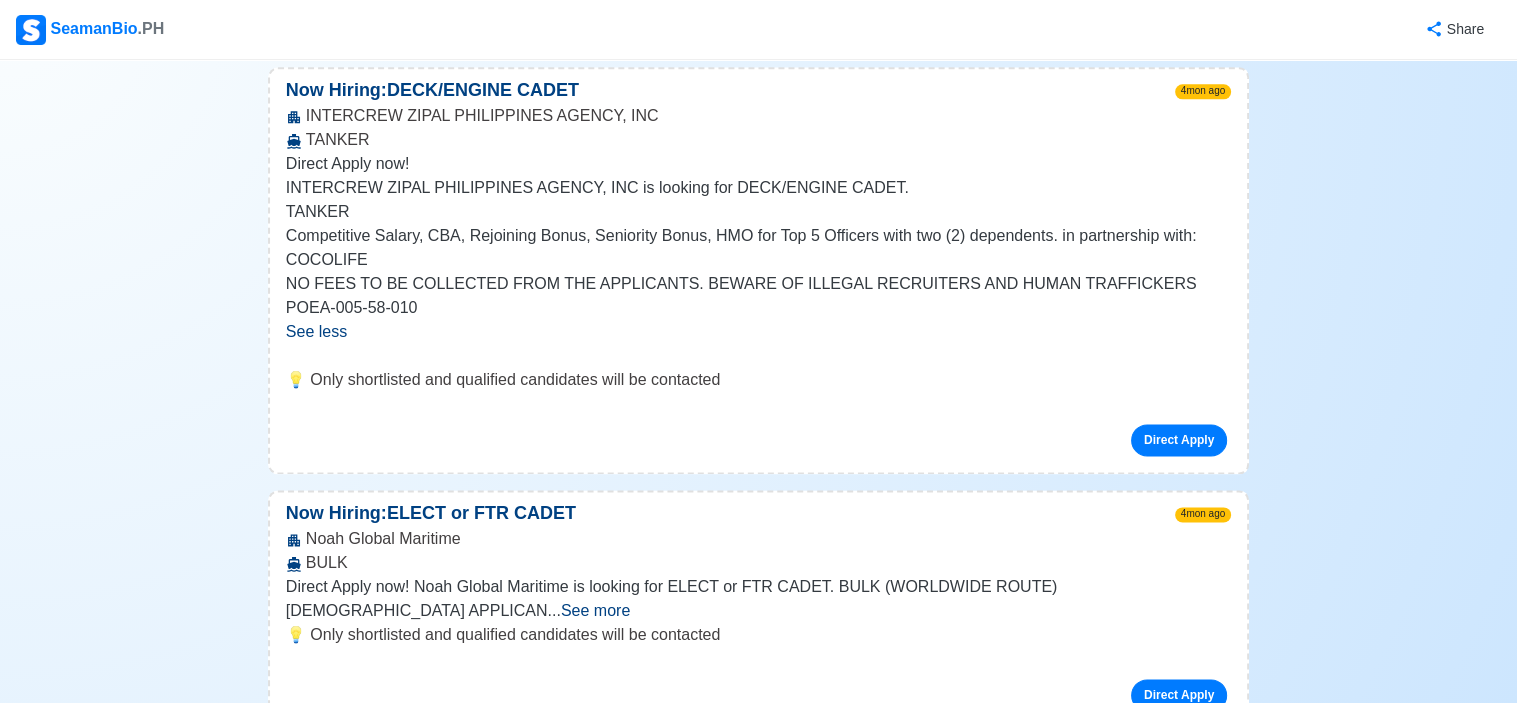 scroll, scrollTop: 10100, scrollLeft: 0, axis: vertical 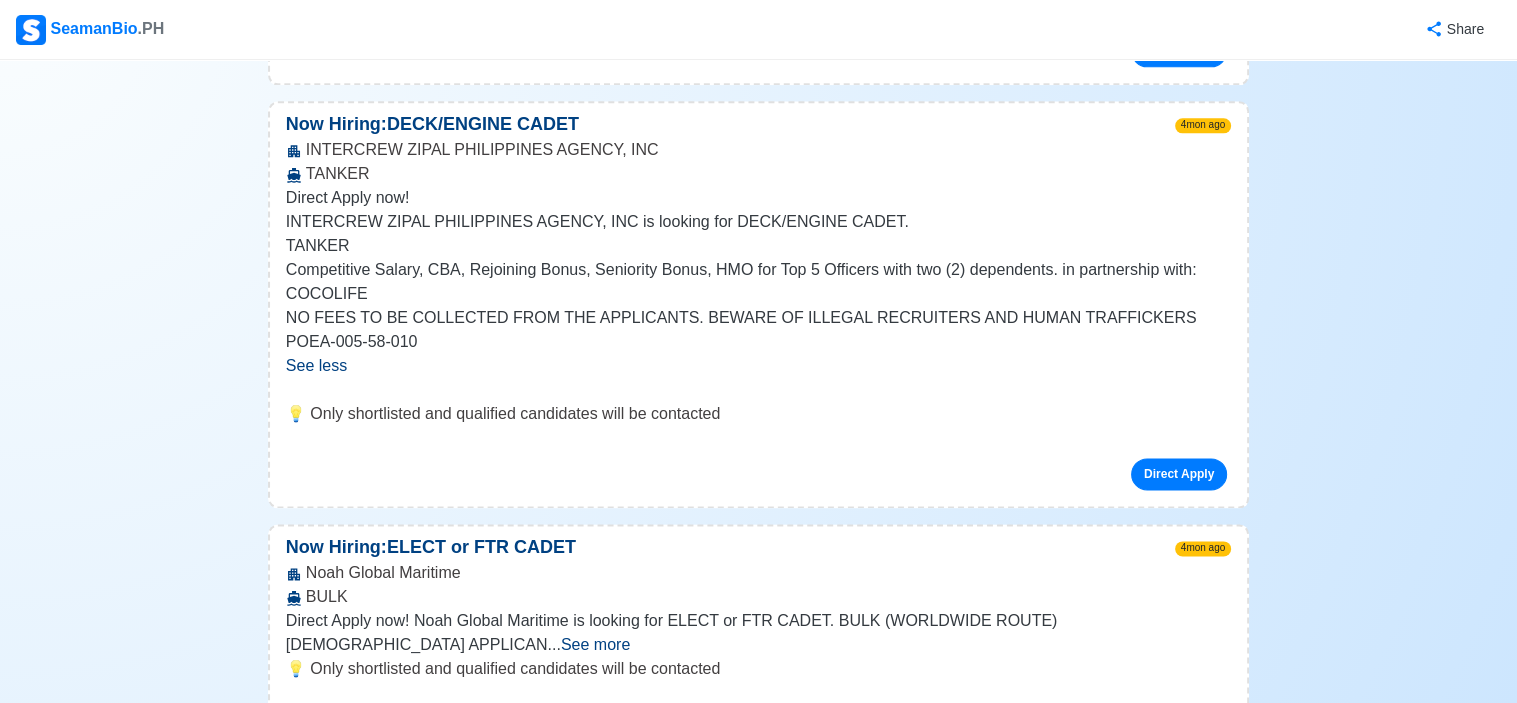 drag, startPoint x: 307, startPoint y: 281, endPoint x: 701, endPoint y: 283, distance: 394.00507 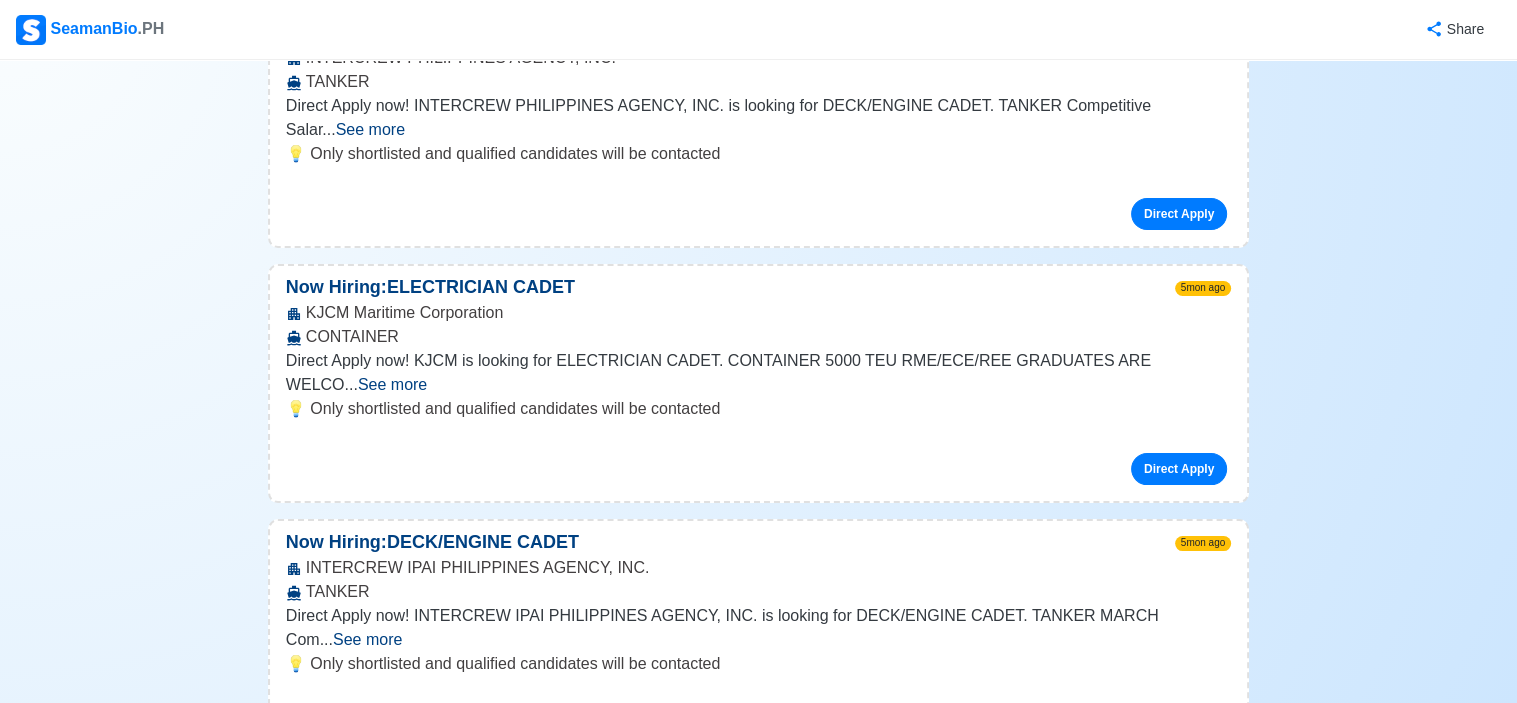 scroll, scrollTop: 11600, scrollLeft: 0, axis: vertical 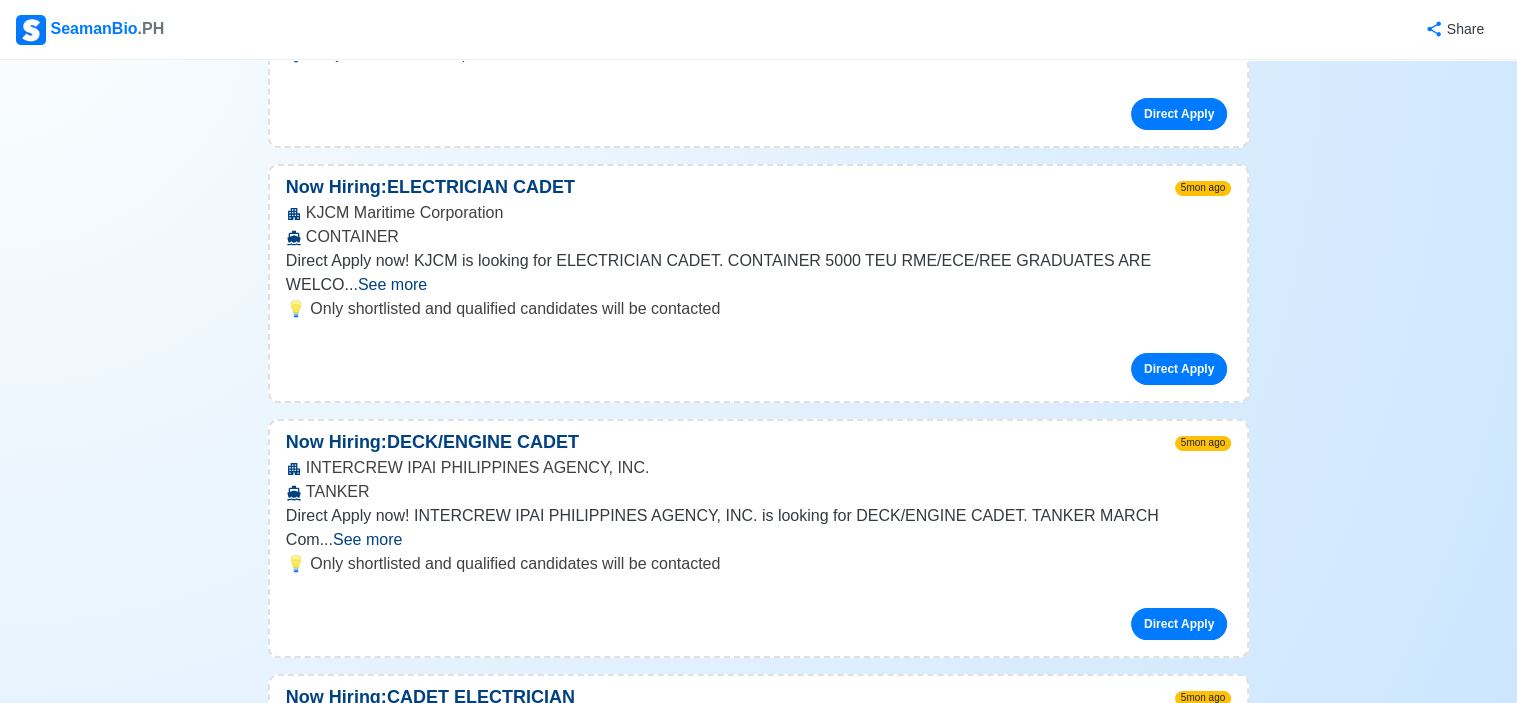 click on "See more" at bounding box center (349, 1025) 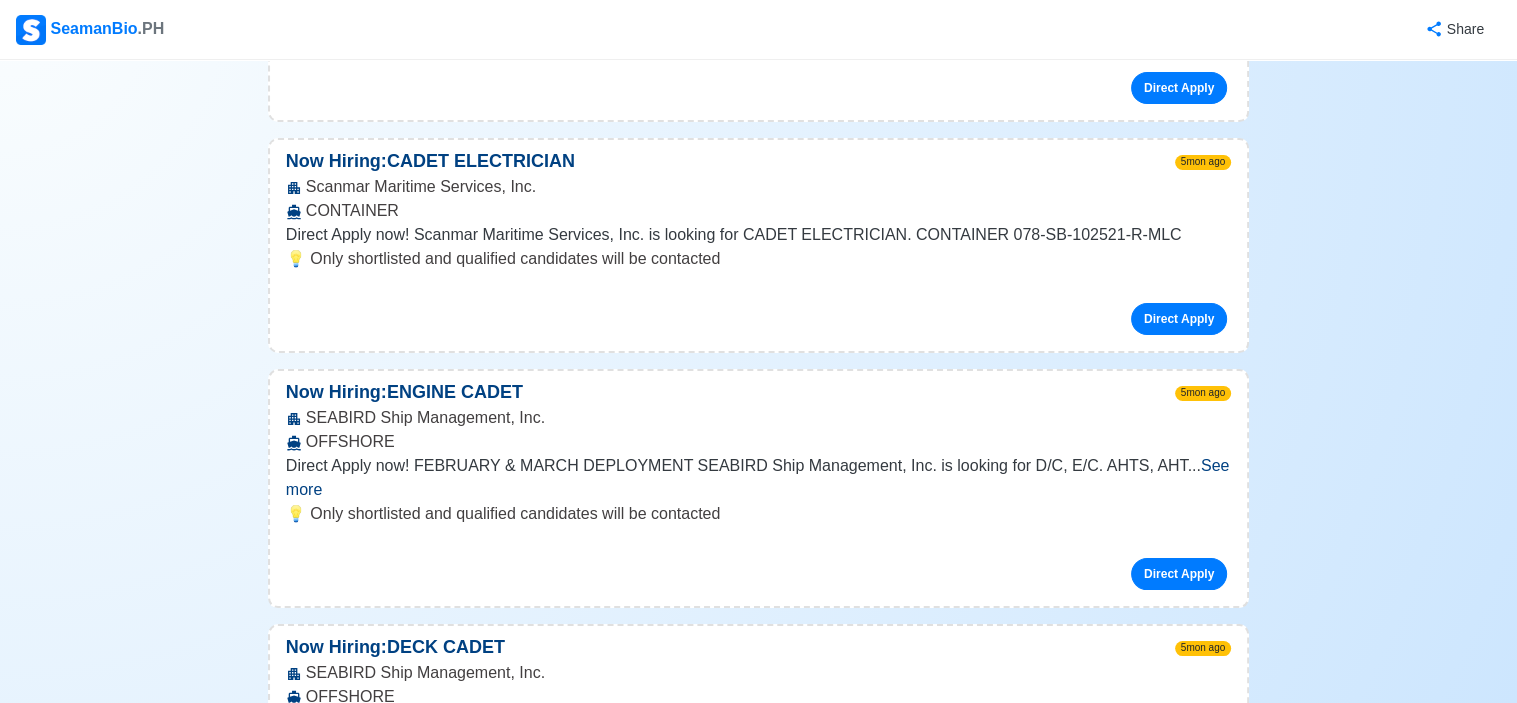 scroll, scrollTop: 12800, scrollLeft: 0, axis: vertical 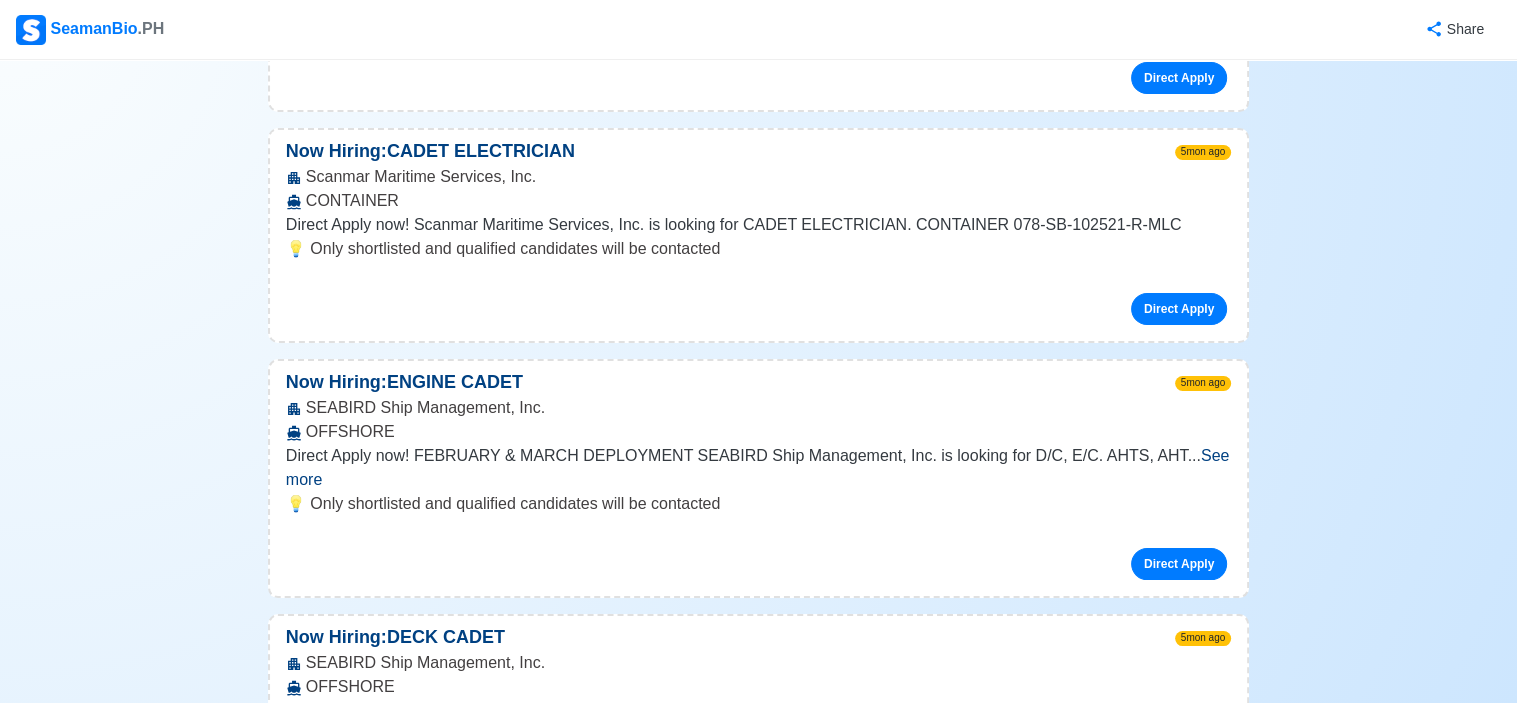 click on "See more" at bounding box center (747, 977) 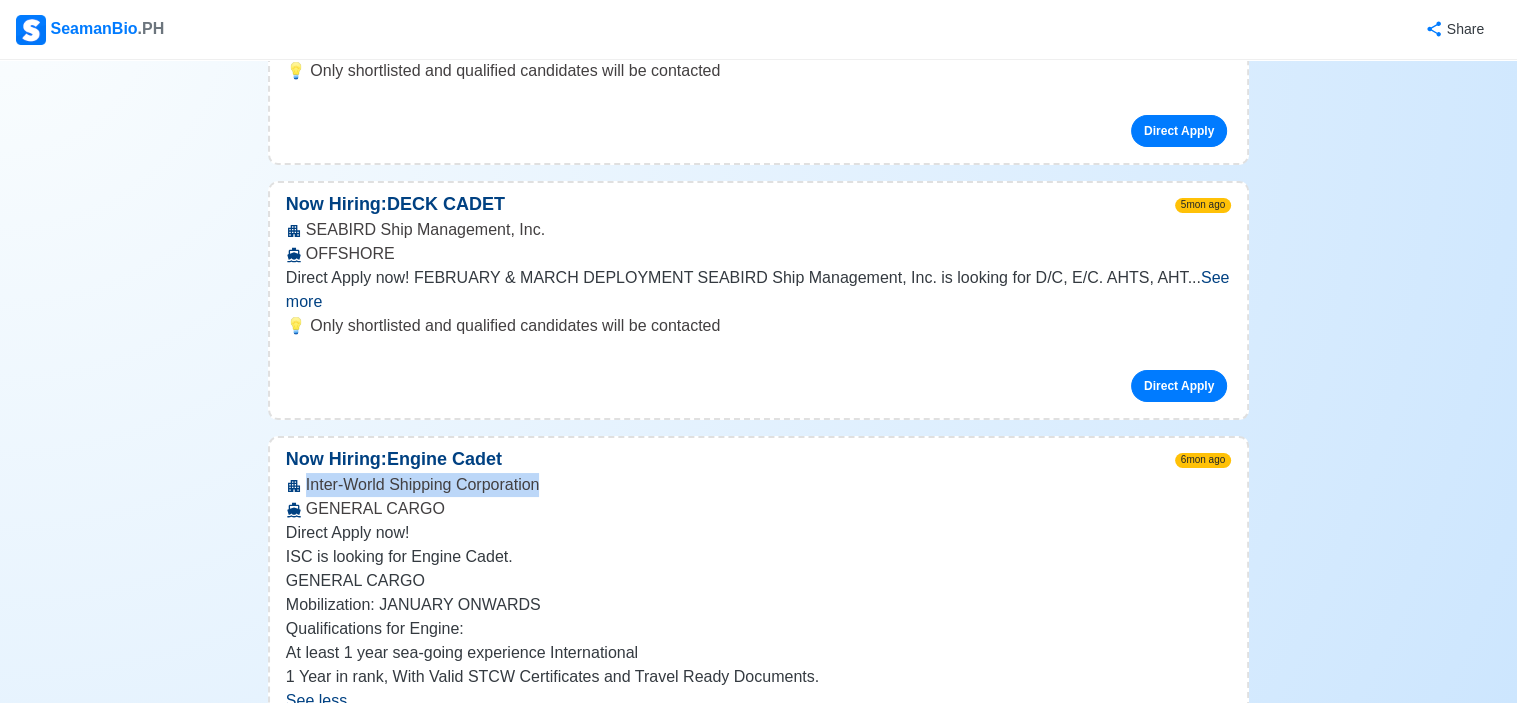 scroll, scrollTop: 13200, scrollLeft: 0, axis: vertical 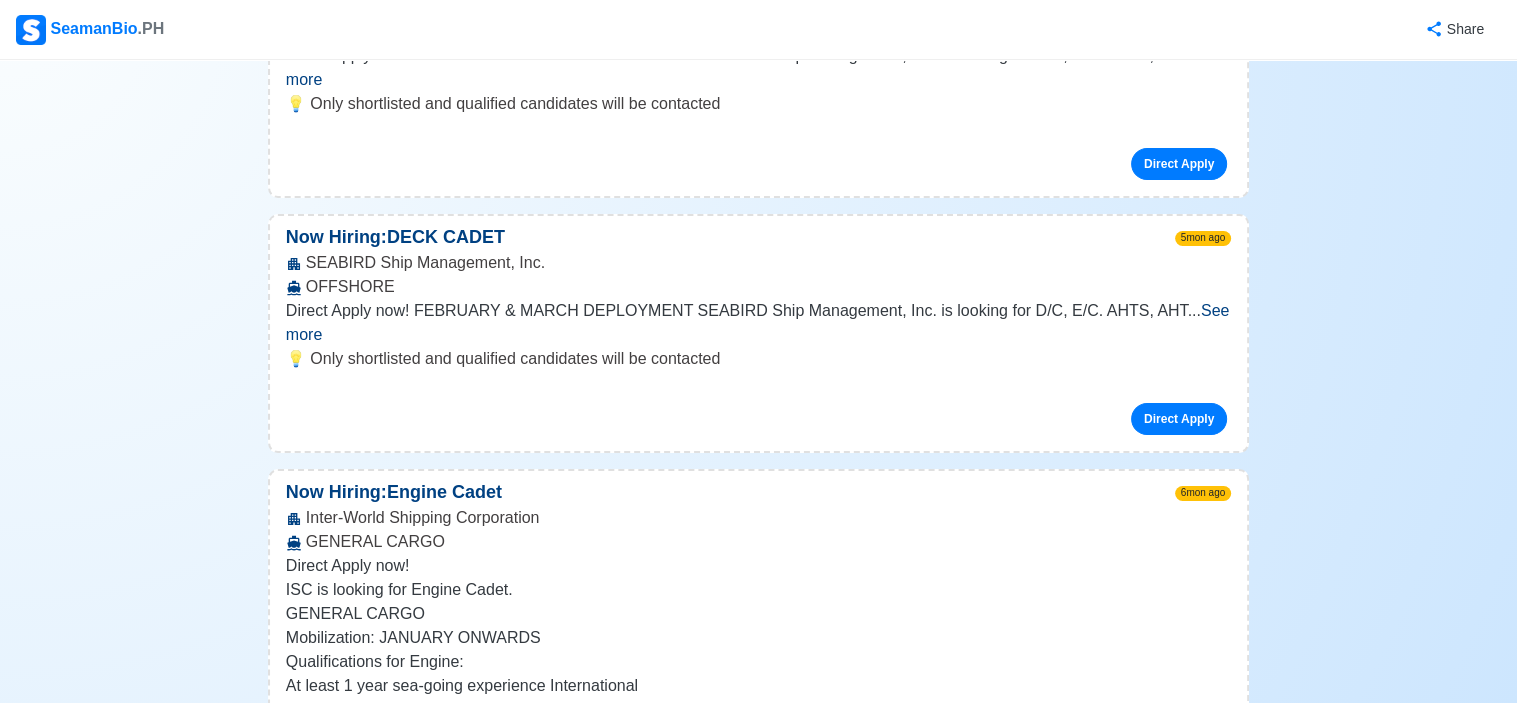 drag, startPoint x: 308, startPoint y: 237, endPoint x: 504, endPoint y: 236, distance: 196.00255 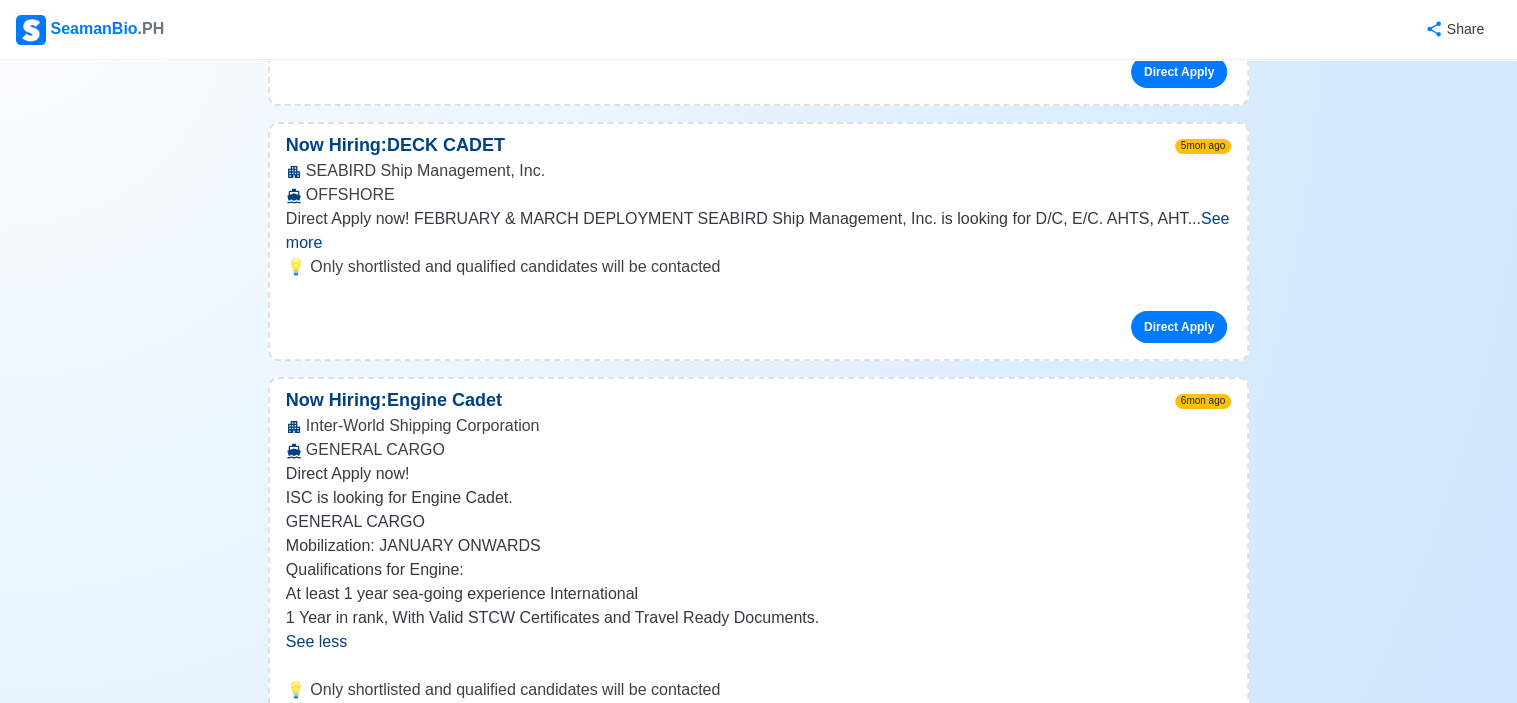 scroll, scrollTop: 13400, scrollLeft: 0, axis: vertical 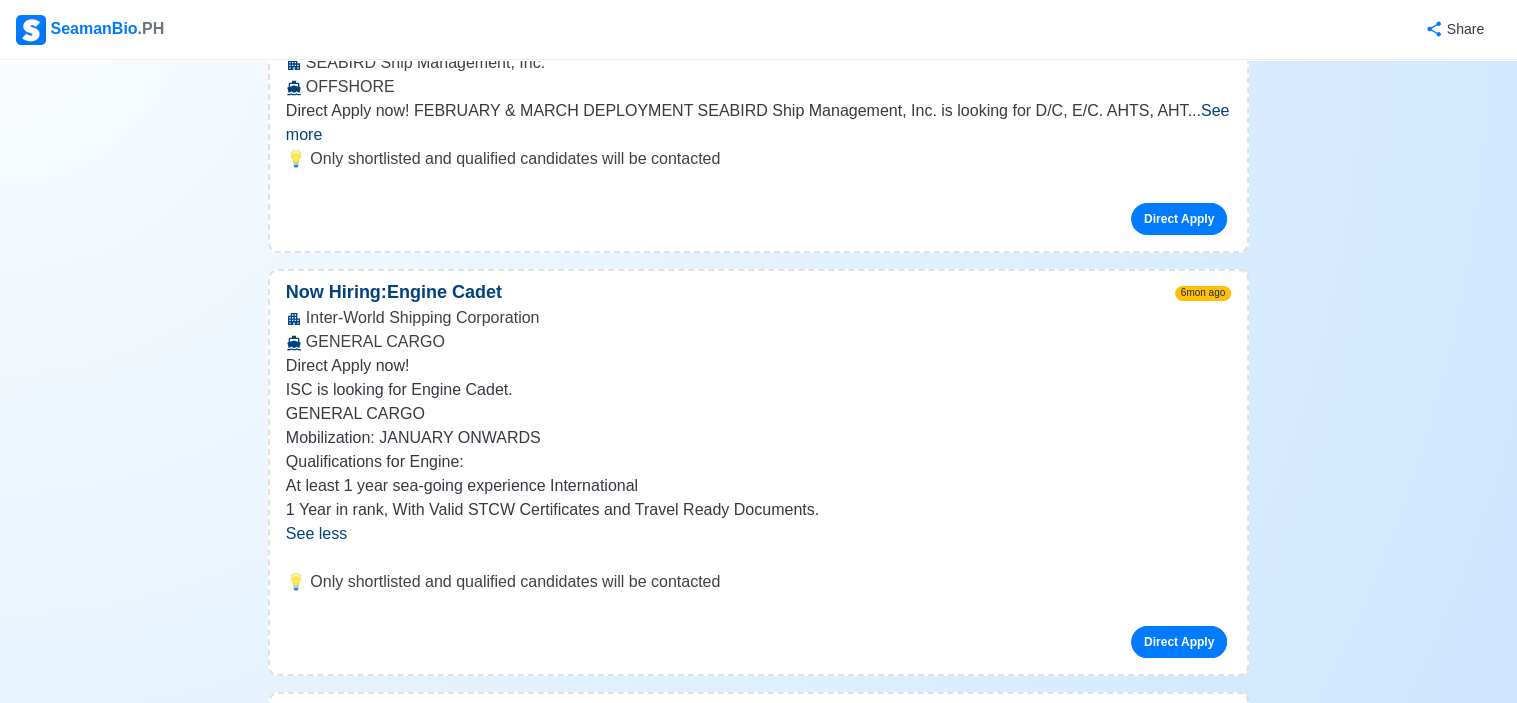 click on "See more" at bounding box center (742, 1031) 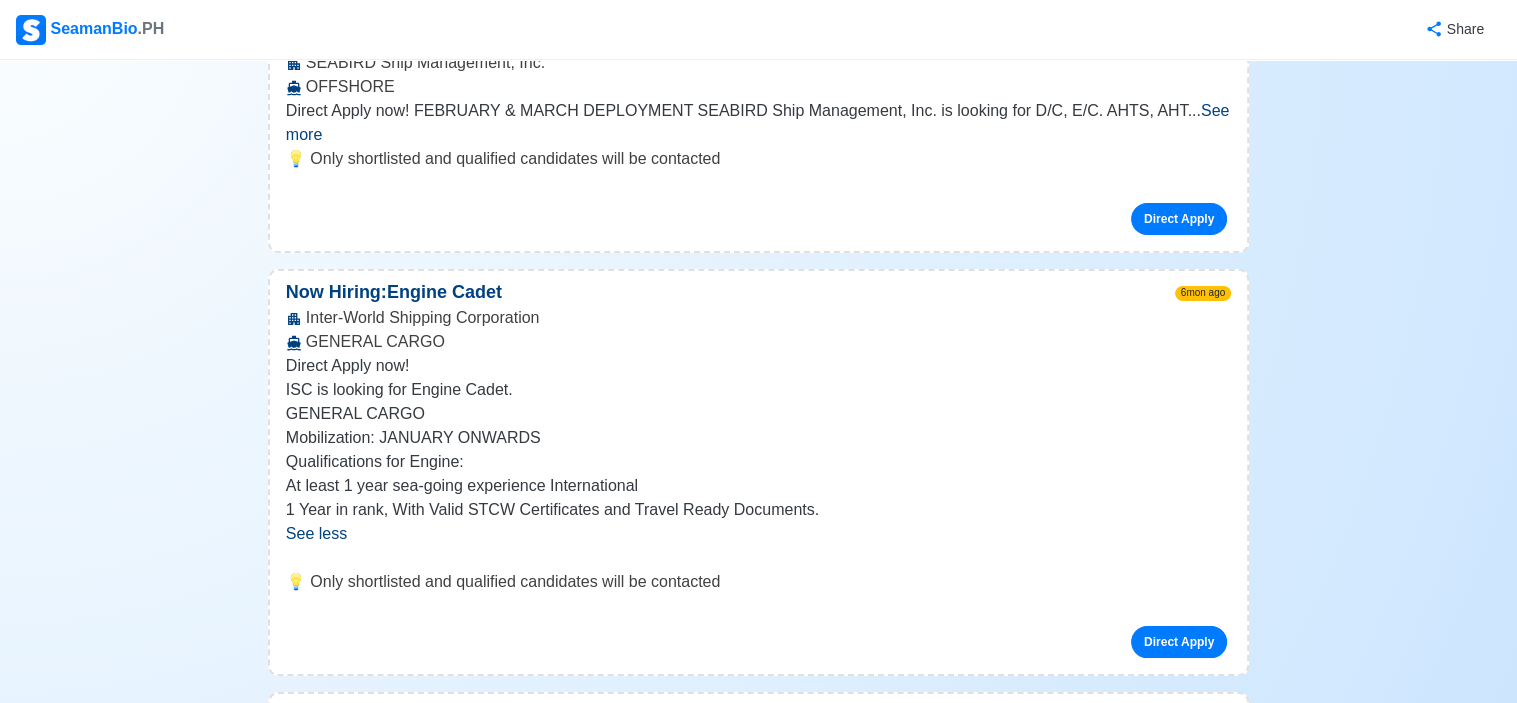 drag, startPoint x: 306, startPoint y: 267, endPoint x: 525, endPoint y: 278, distance: 219.27608 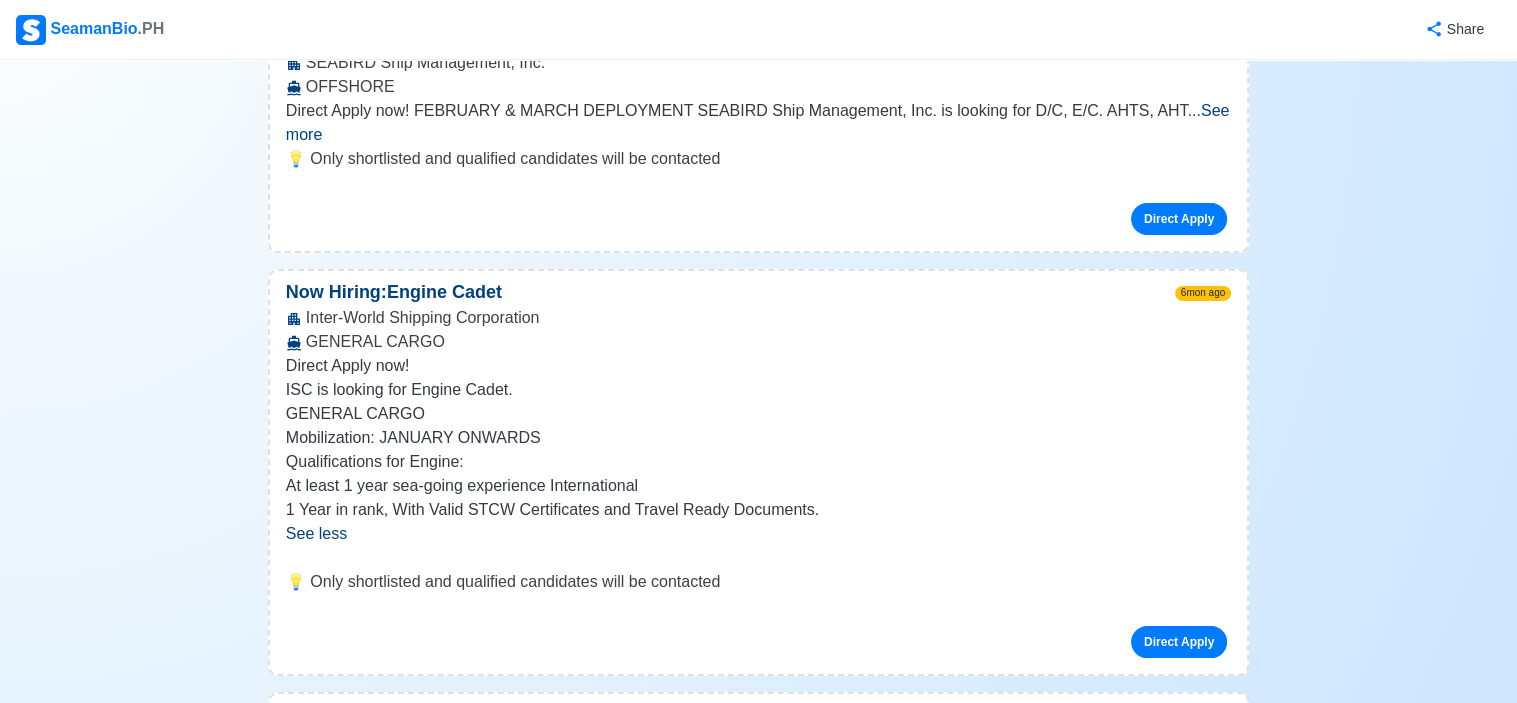 click on "Abosta Shipmanagement Corp.   Gas Tanker" at bounding box center (758, 984) 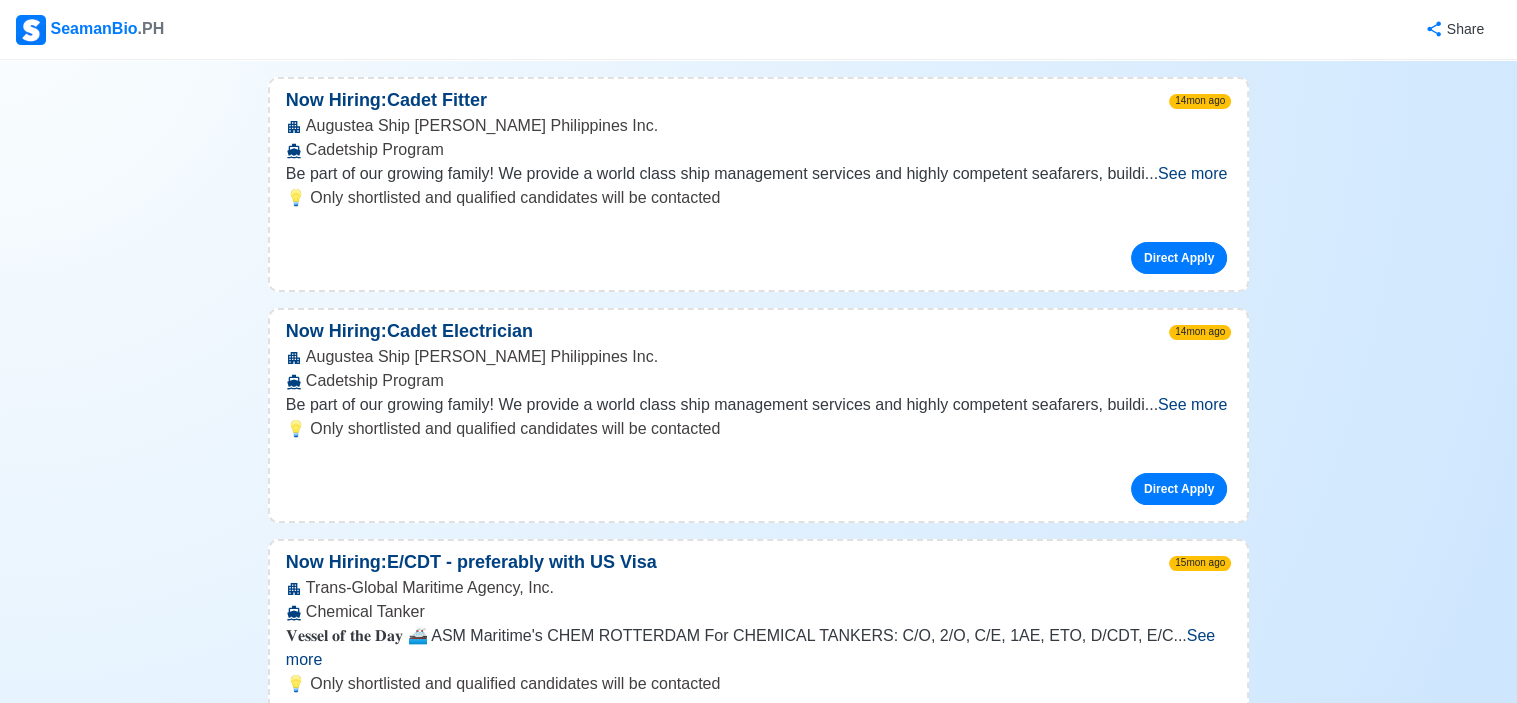 scroll, scrollTop: 15000, scrollLeft: 0, axis: vertical 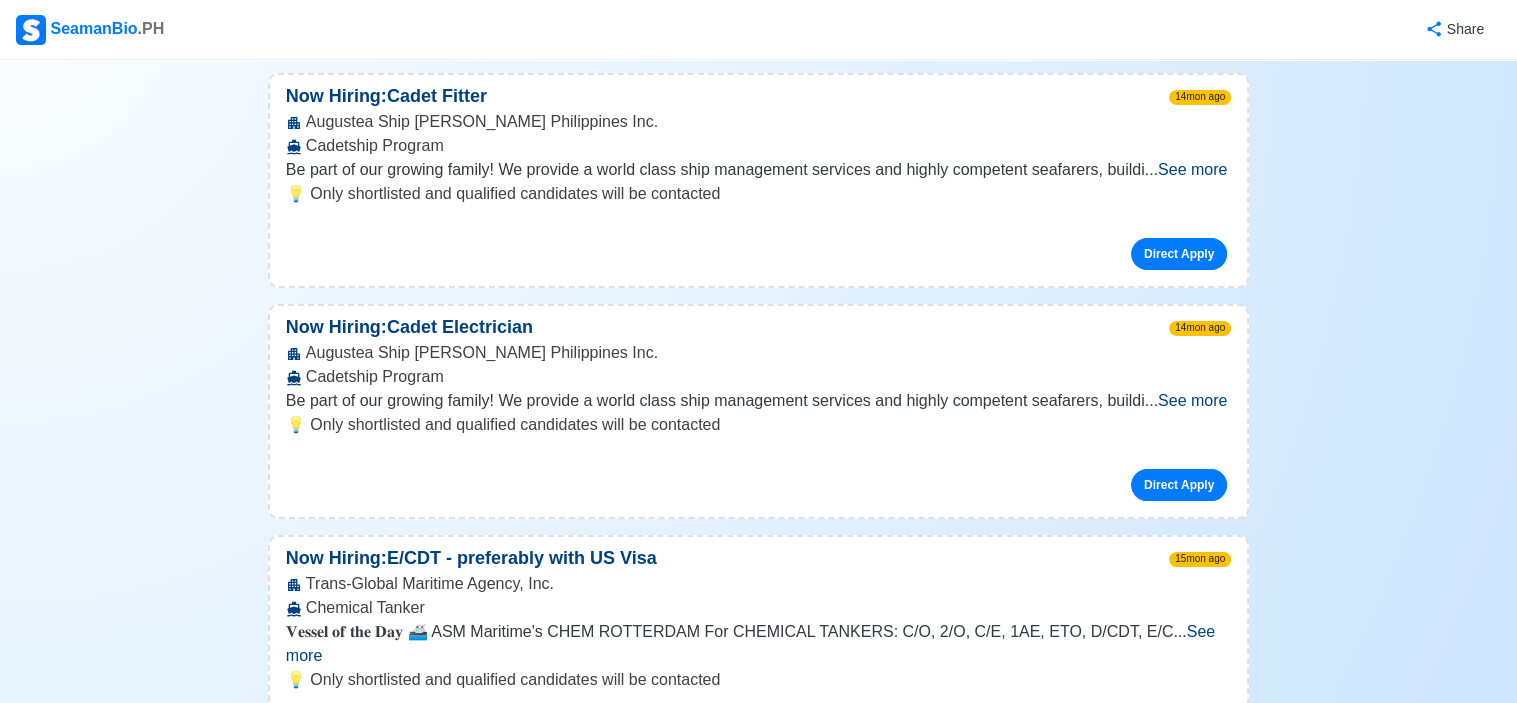 click on "See more" at bounding box center [381, 1141] 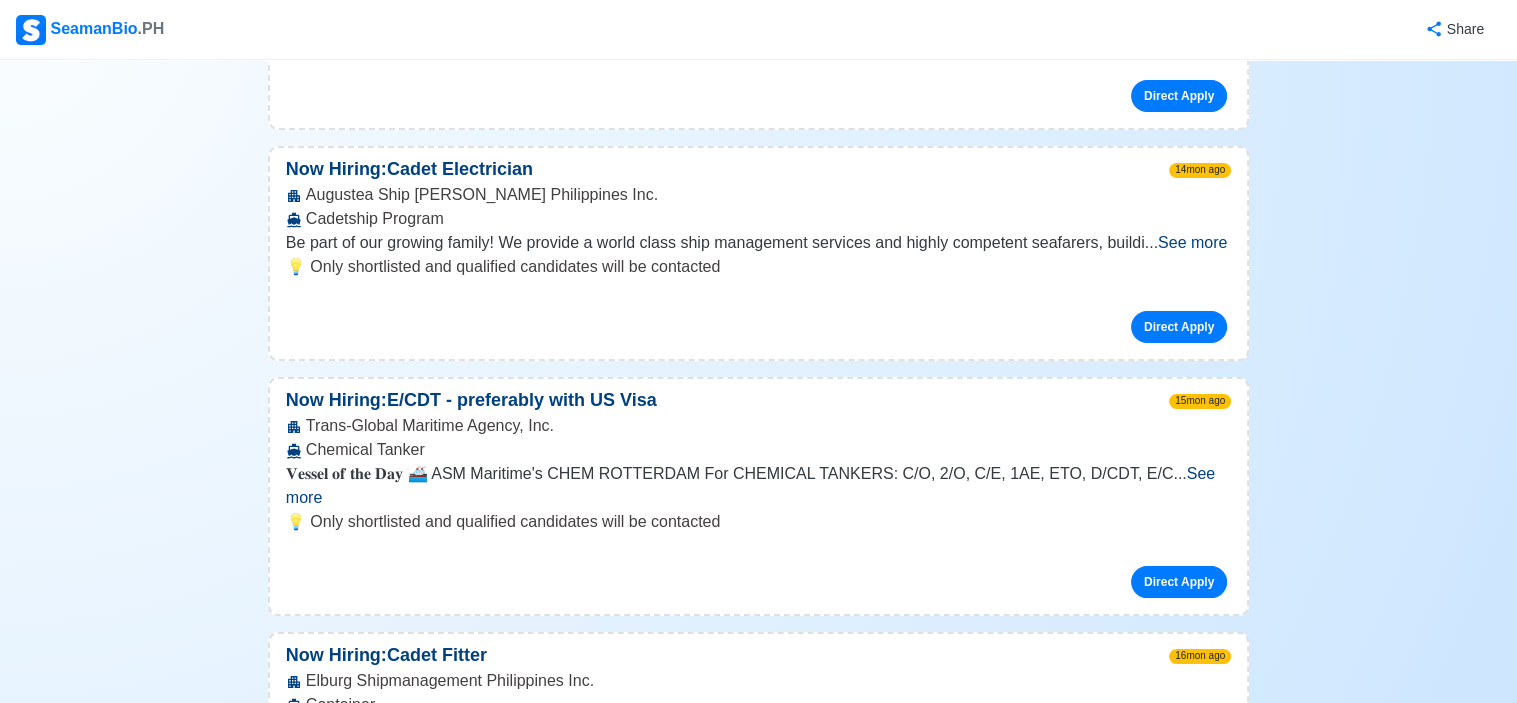scroll, scrollTop: 15100, scrollLeft: 0, axis: vertical 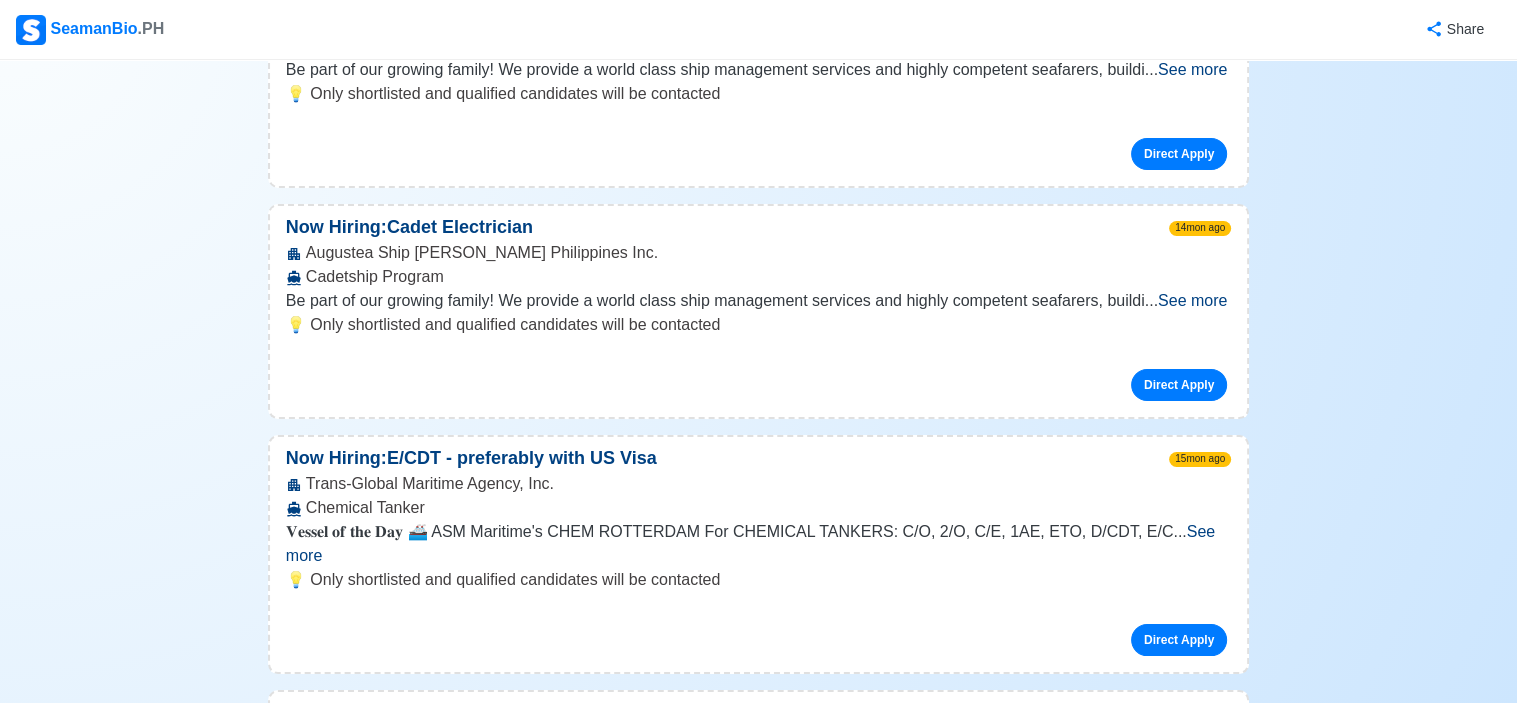 drag, startPoint x: 308, startPoint y: 208, endPoint x: 441, endPoint y: 211, distance: 133.03383 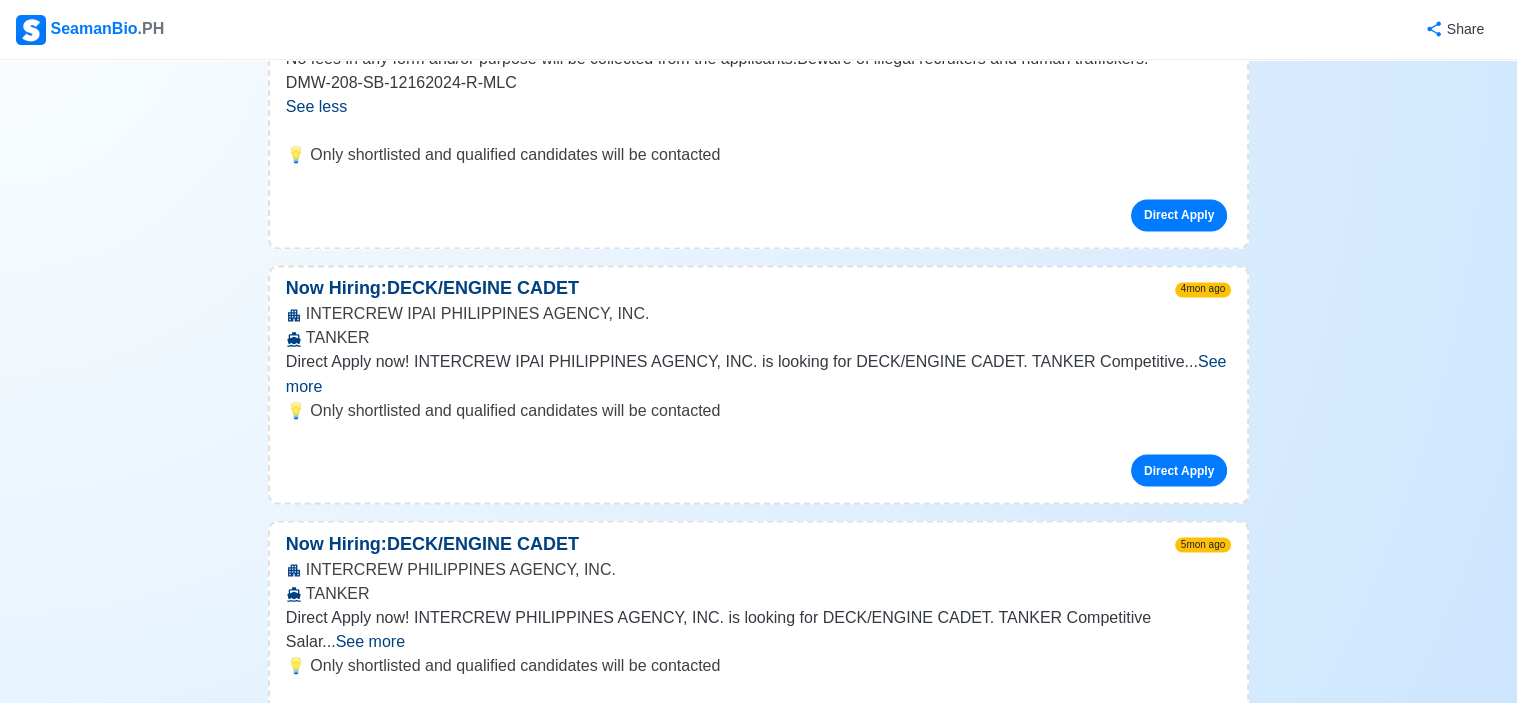 scroll, scrollTop: 10840, scrollLeft: 0, axis: vertical 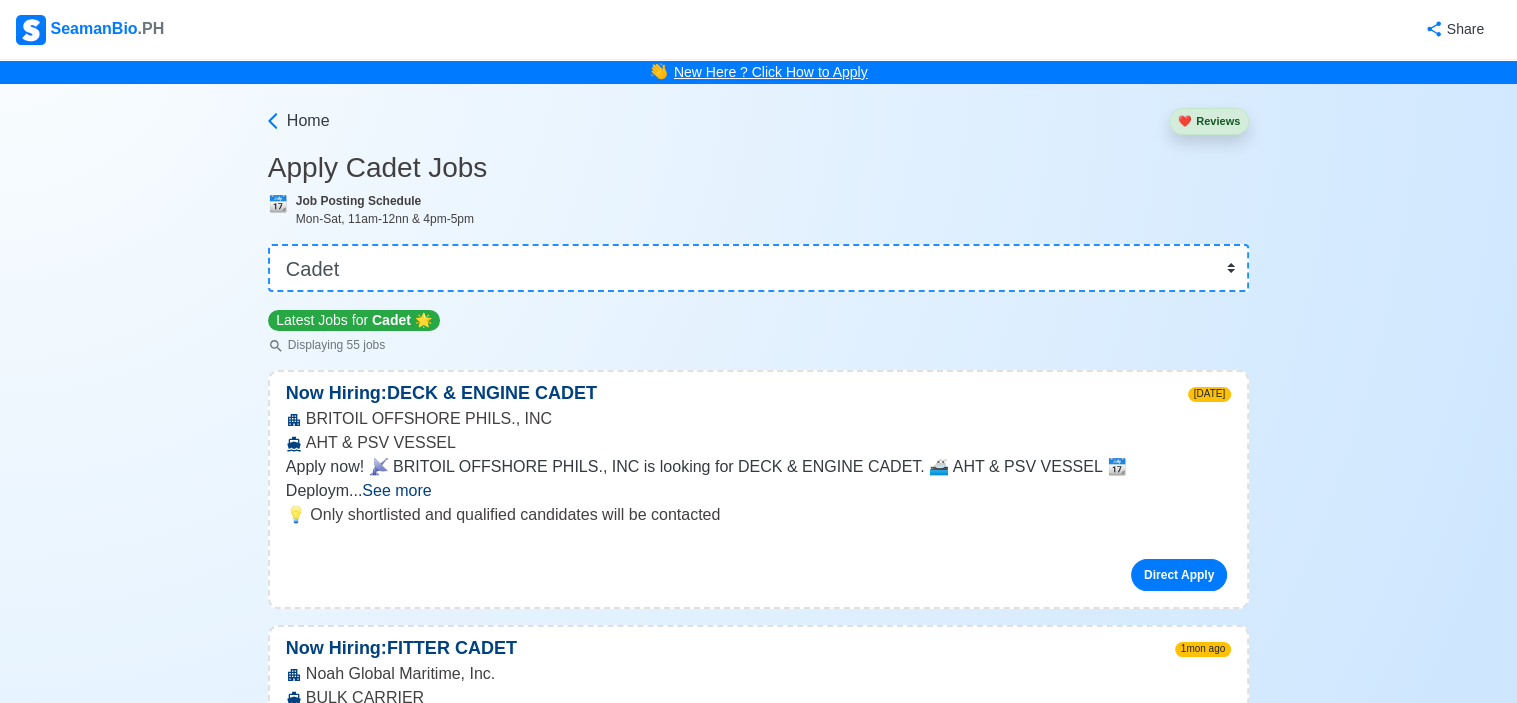 click on "New Here ? Click How to Apply" at bounding box center [771, 72] 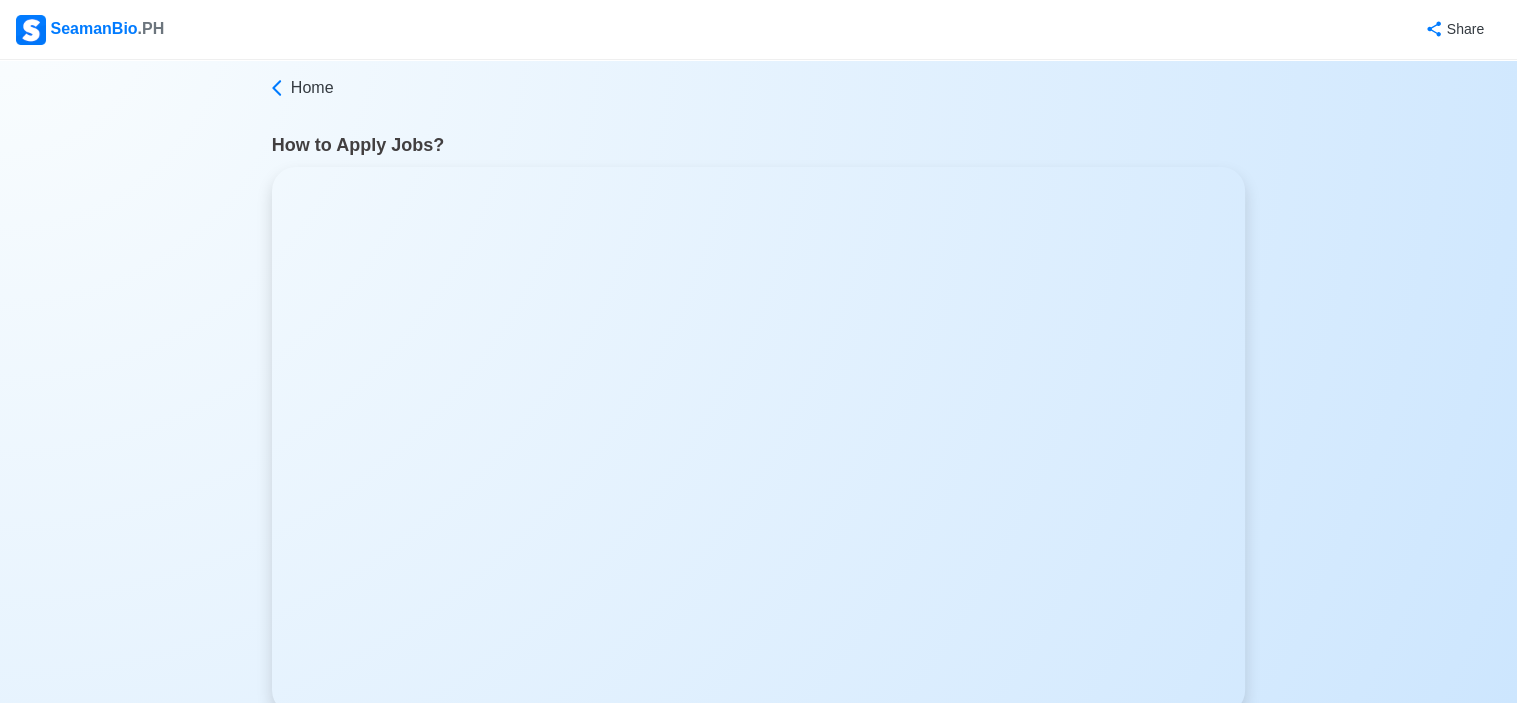 scroll, scrollTop: 11, scrollLeft: 0, axis: vertical 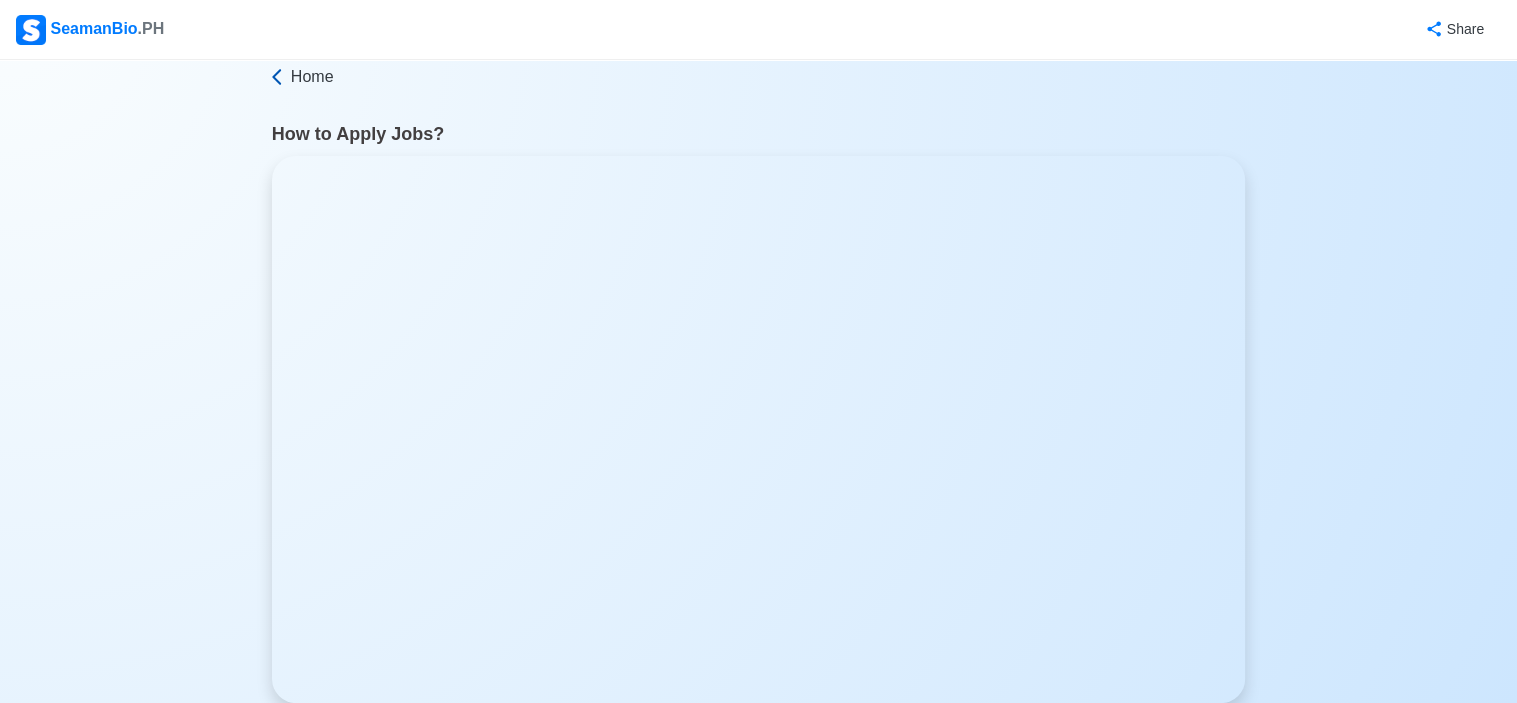 click on "Home" at bounding box center [312, 77] 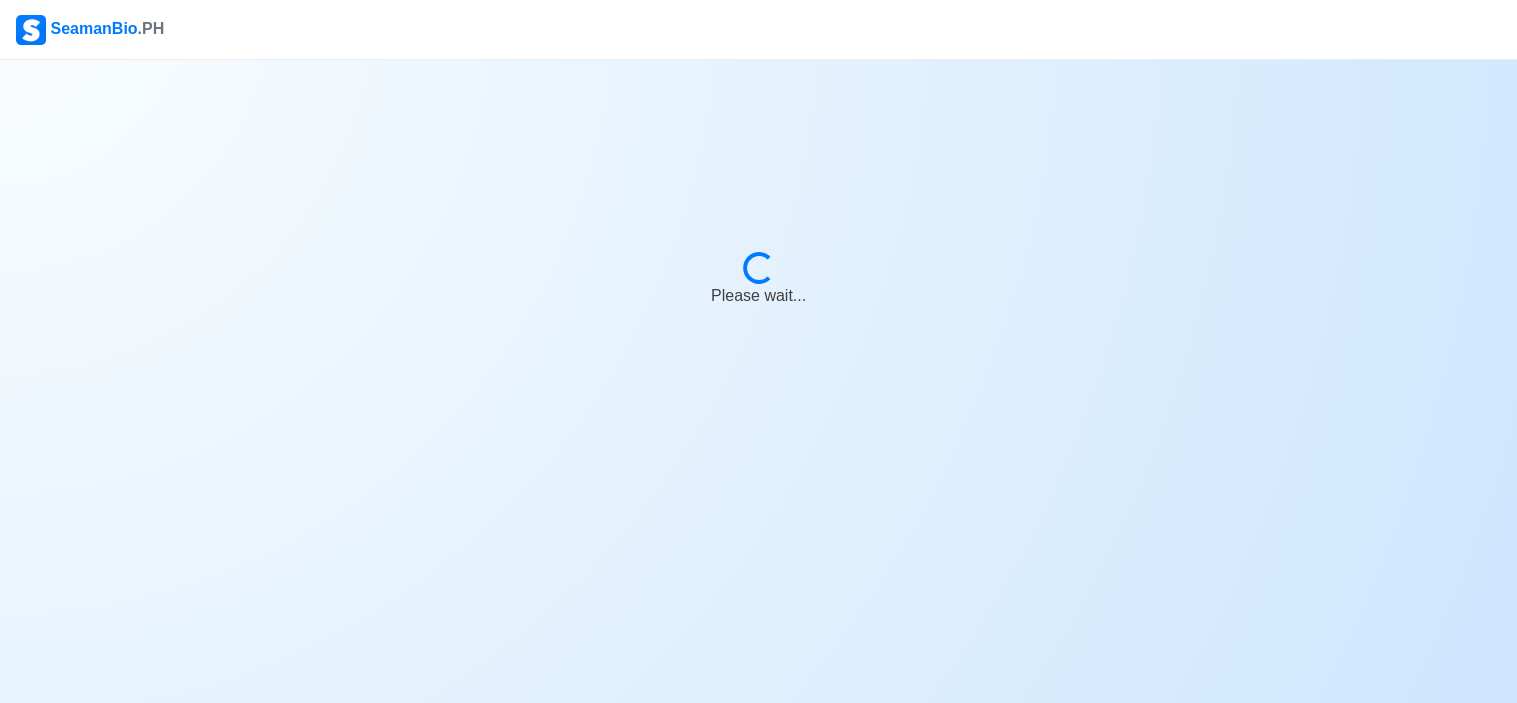 scroll, scrollTop: 0, scrollLeft: 0, axis: both 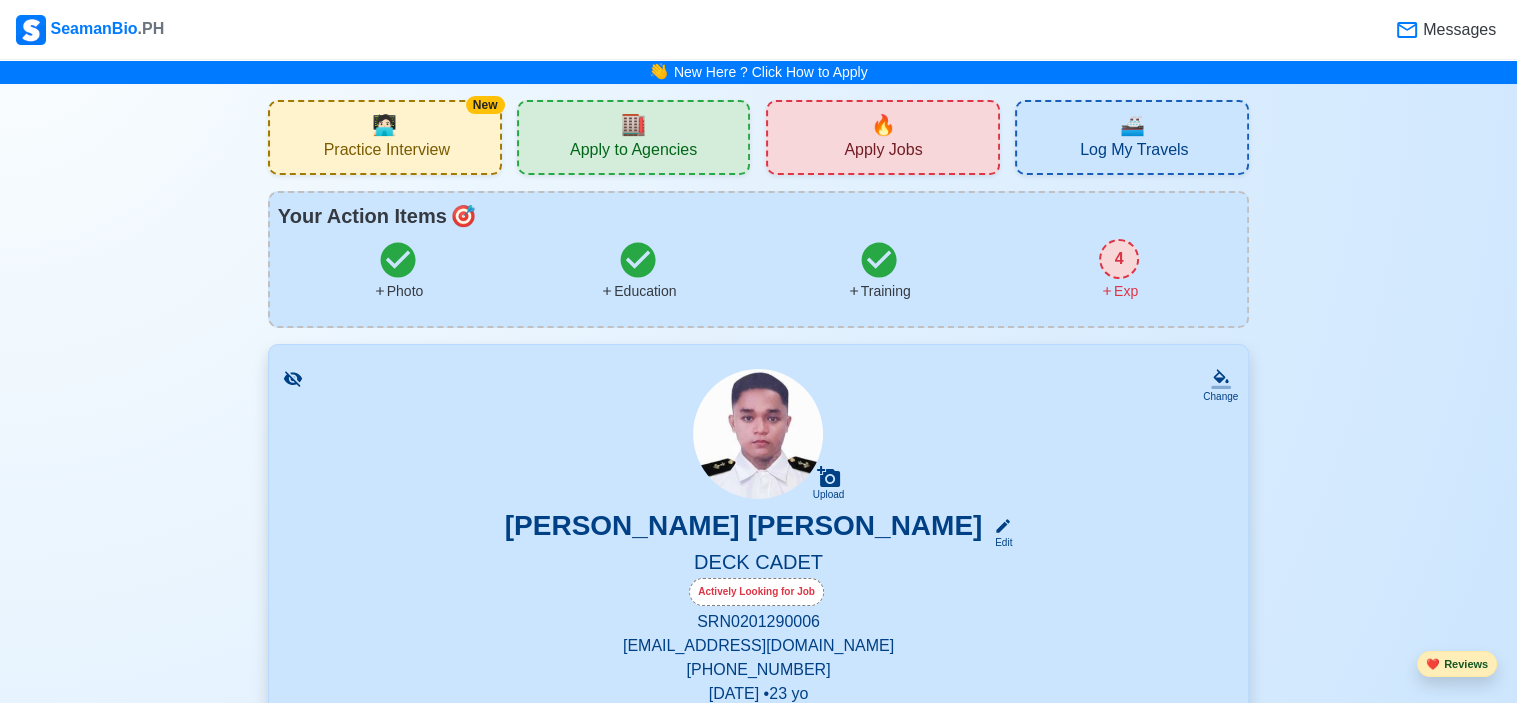 click on "❤️ Reviews" at bounding box center [1457, 664] 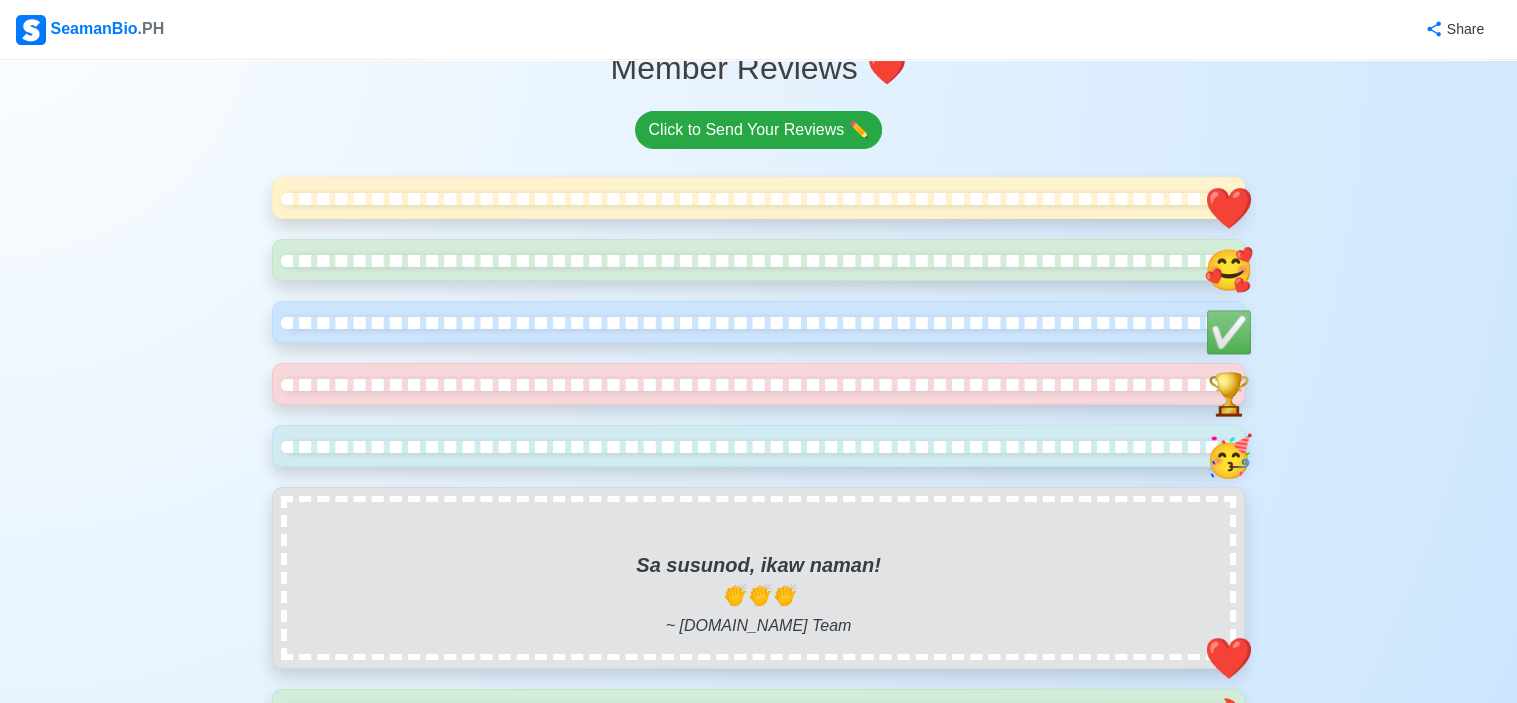 scroll, scrollTop: 0, scrollLeft: 0, axis: both 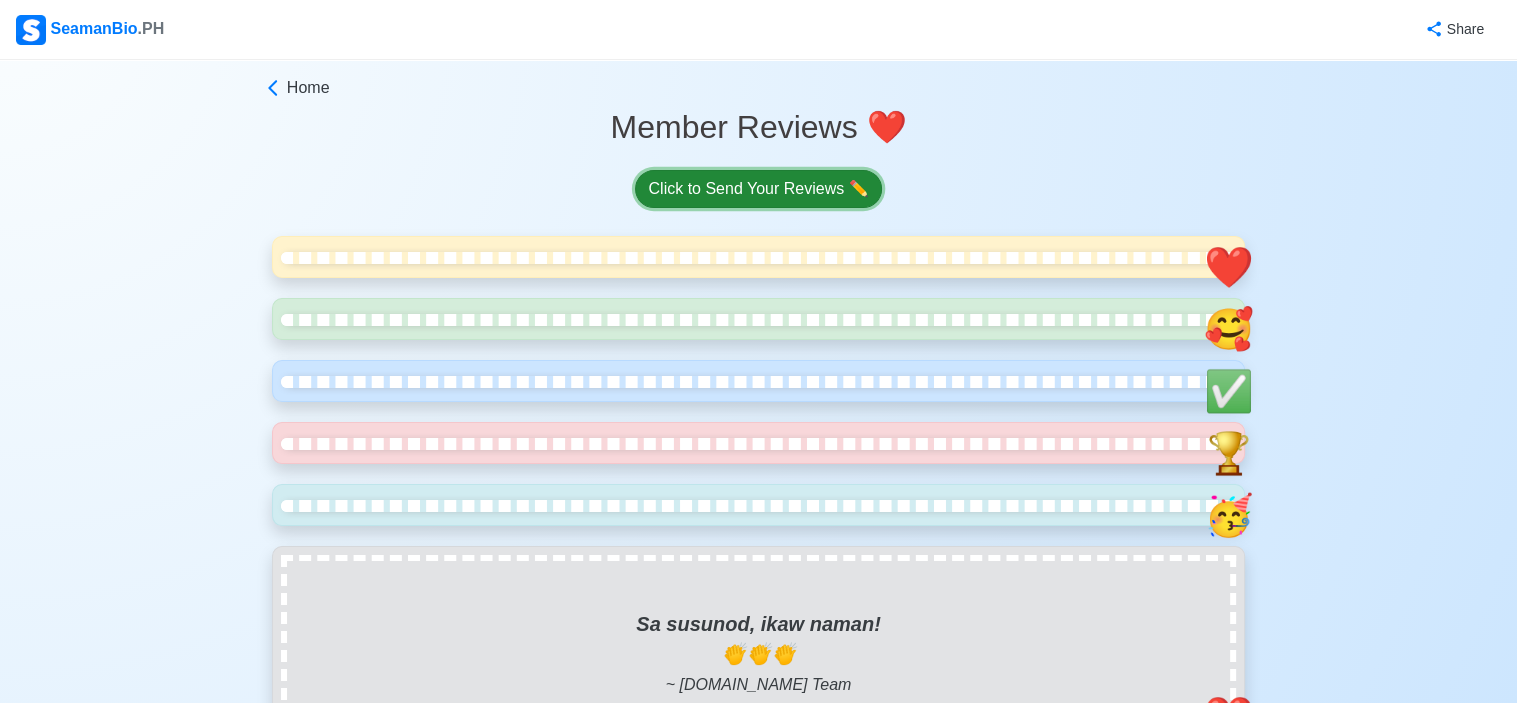 click on "Click to Send Your Reviews   ✏️" at bounding box center (758, 189) 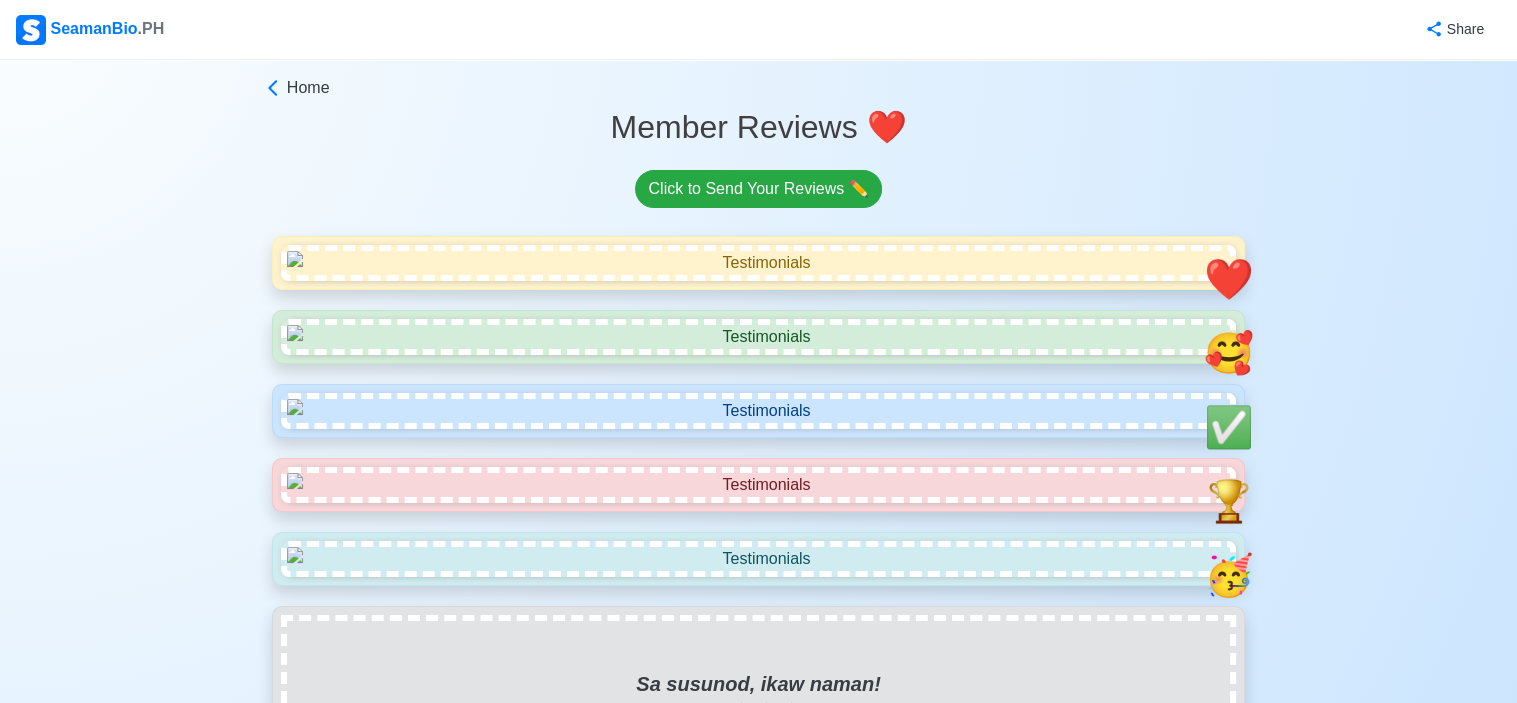 click on "Home Member Reviews   ❤️ Click to Send Your Reviews   ✏️ ❤️ 🥰 ✅ 🏆 🥳 Sa susunod, ikaw naman! 👏👏👏 ~ [DOMAIN_NAME] Team ❤️ 🔥 ✅ ❤️ 😍 👏 🏆 🔥 😍 👌 ✅ ❤️ 👍 ❤️ 🔥 🫡 🏆 ❤️ 🙌 🔥 🎉 ❤️ 🙏 ✅ 🎁 ❤️ 🏆 🔥 ✅ ❤️ 🙏 Please let us know how SeamanBio has helped you so we can feature you as well!!! Click to Send Your Reviews   ✏️ Scroll to top ©  2025   [DOMAIN_NAME]  Alpha v 0.9.422  All Rights Reserved |  Privacy Policy Need help? Comments? Suggestions? Please feel free to   contact me   👈" at bounding box center [758, 1784] 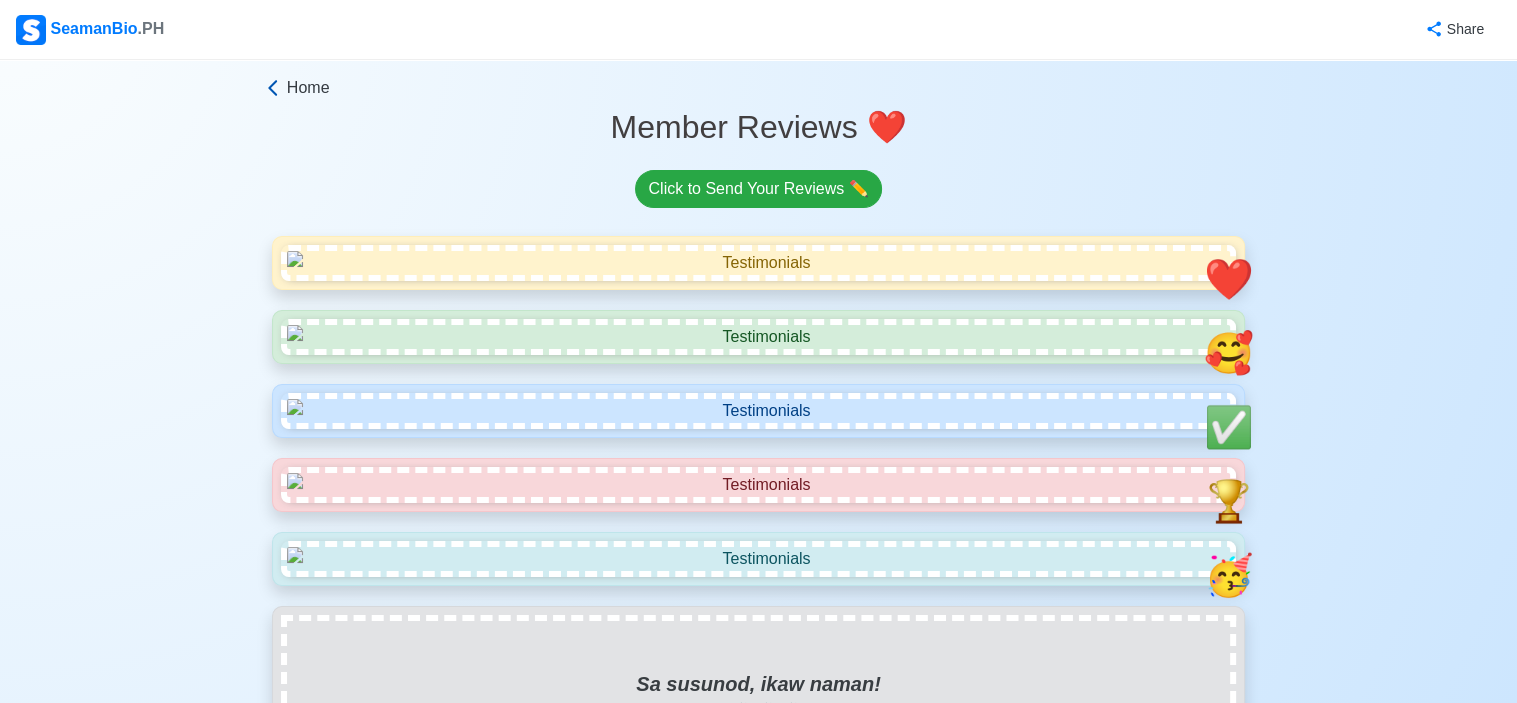 click on "Home" at bounding box center (308, 88) 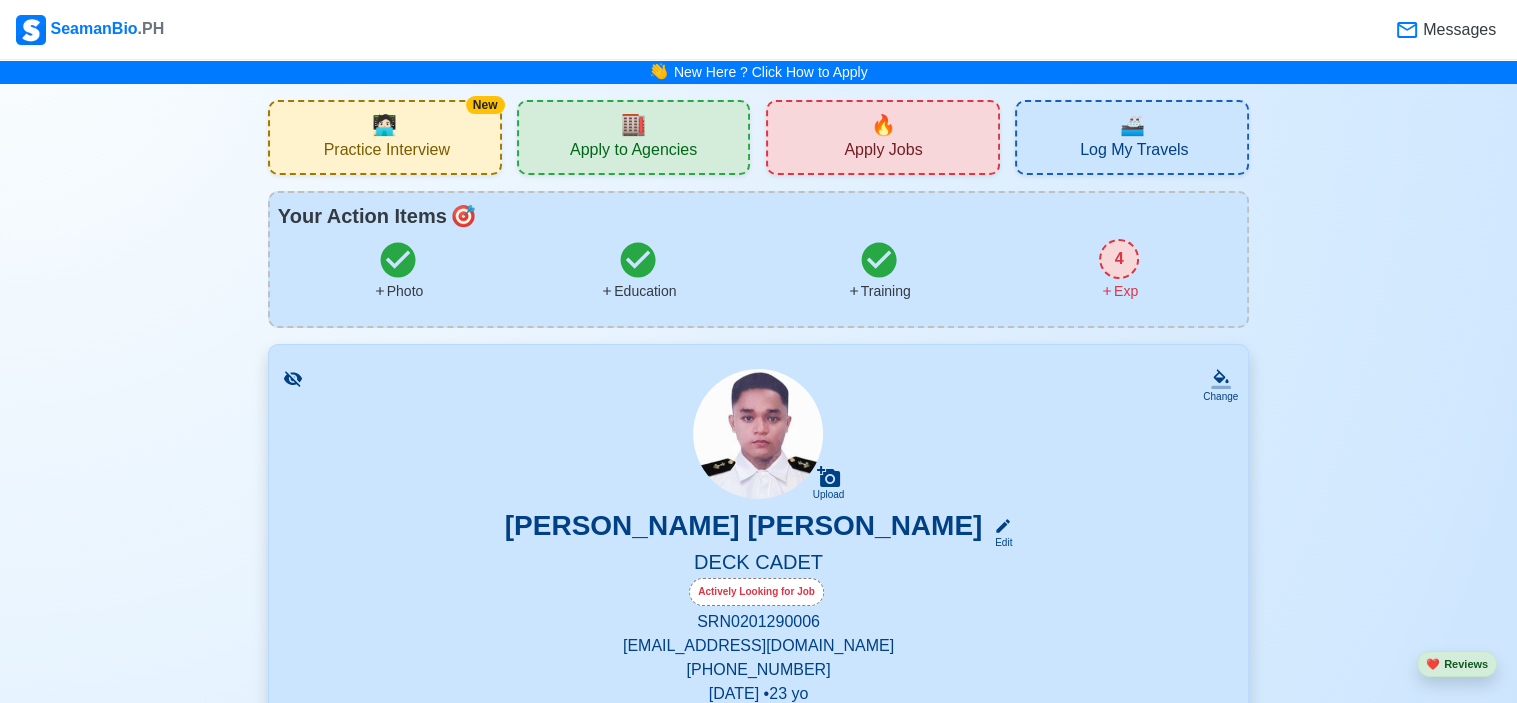 click on "🏬" at bounding box center (633, 125) 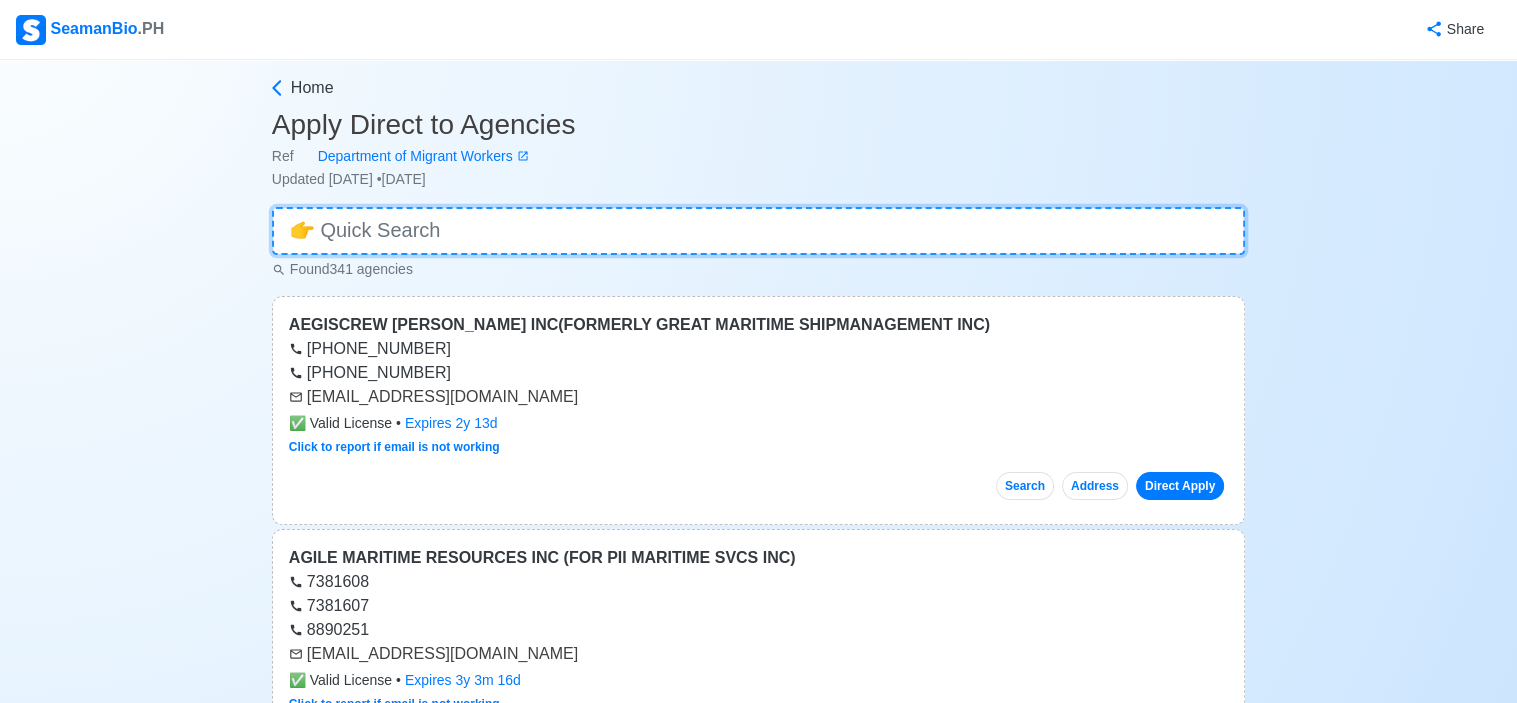 click at bounding box center [758, 231] 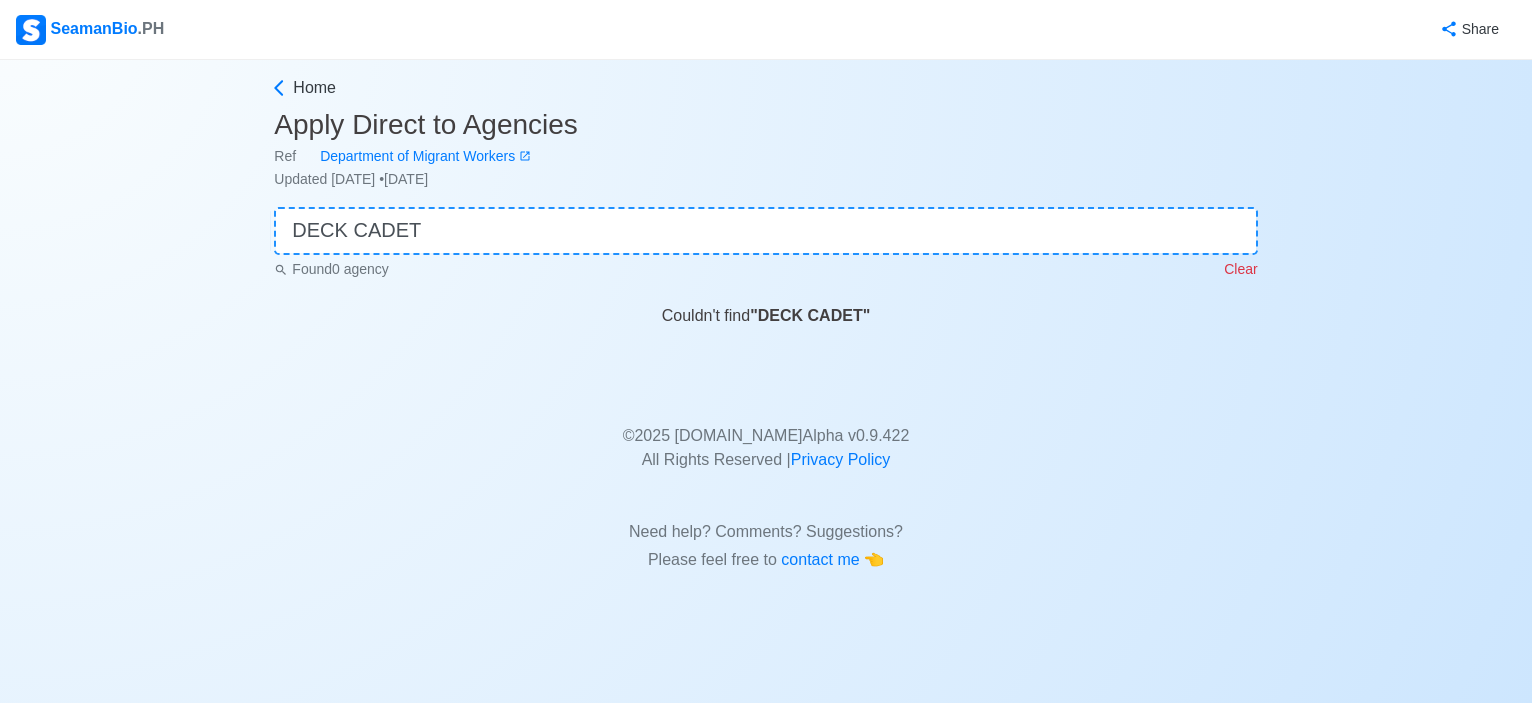 click on "Home Apply Direct to Agencies Ref Department of Migrant Workers Updated   [DATE]   •  [DATE] DECK CADET Found  0   agency Clear Couldn't find  " DECK CADET " ©  2025   [DOMAIN_NAME]  Alpha v 0.9.422  All Rights Reserved |  Privacy Policy Need help? Comments? Suggestions? Please feel free to   contact me   👈" at bounding box center [765, 324] 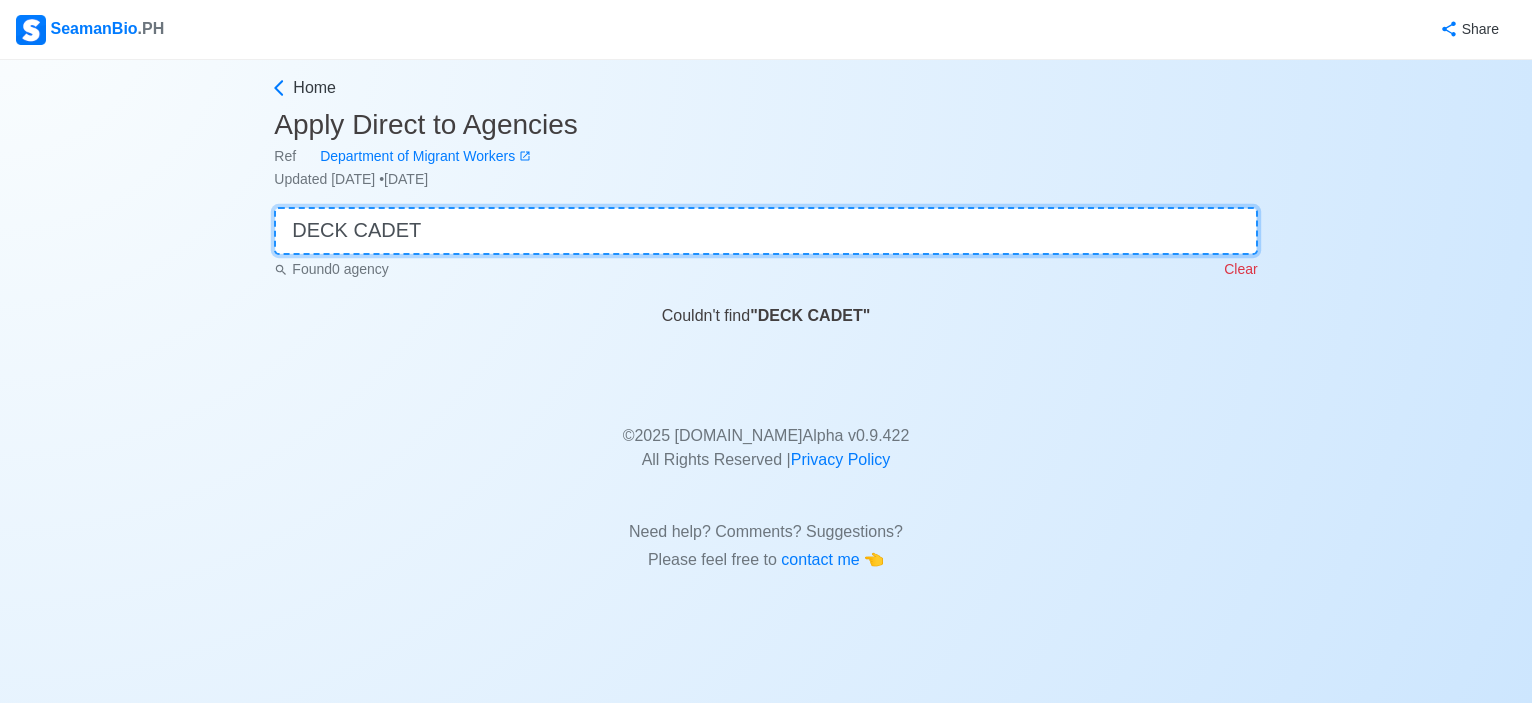 click on "DECK CADET" at bounding box center (765, 231) 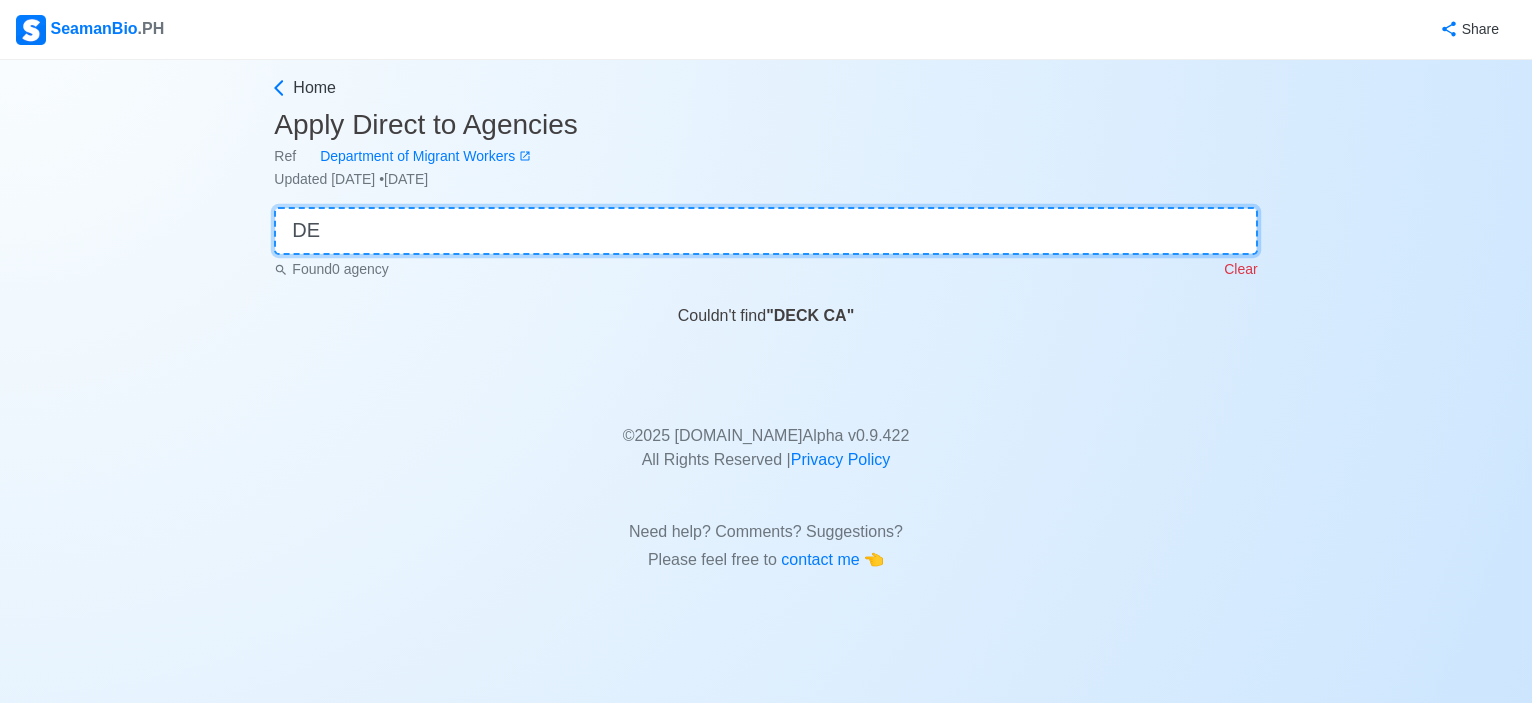 type on "D" 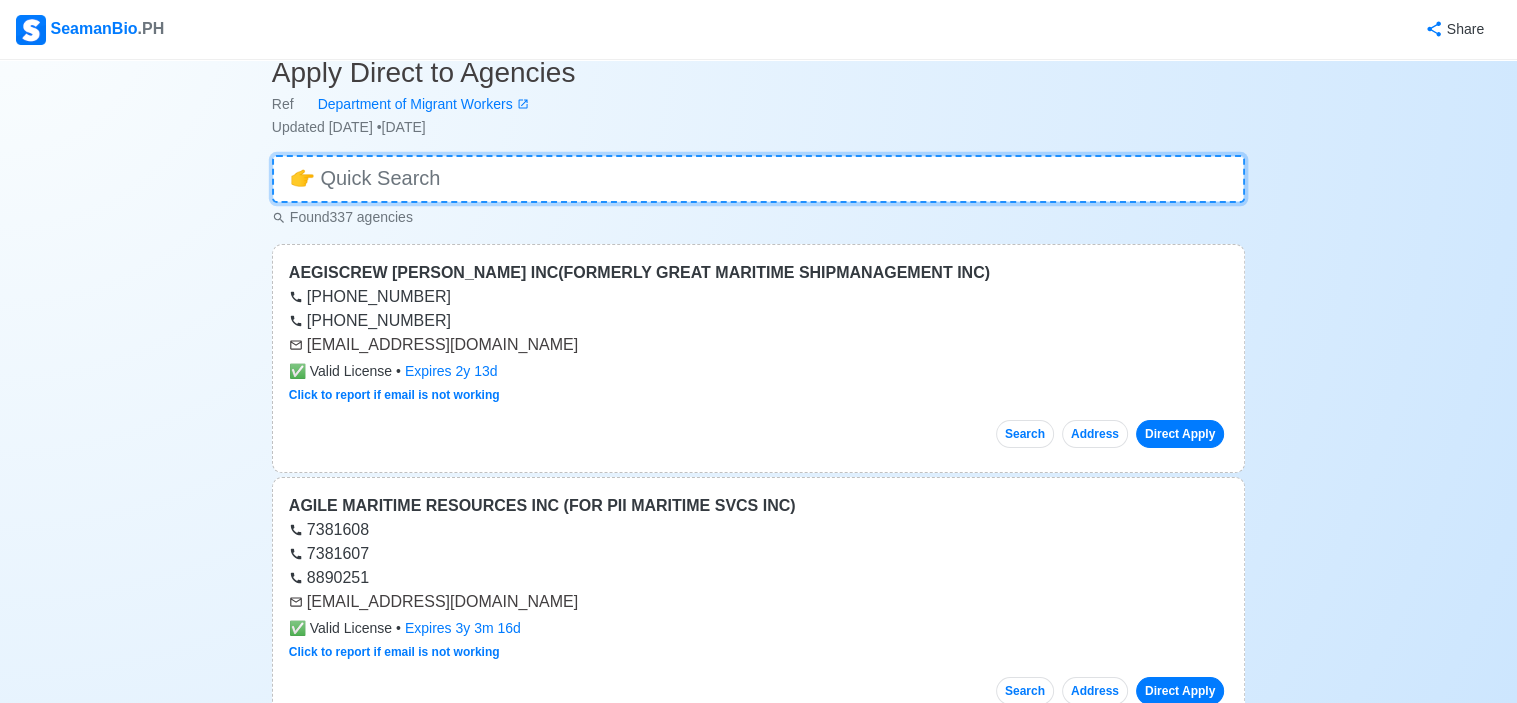 scroll, scrollTop: 100, scrollLeft: 0, axis: vertical 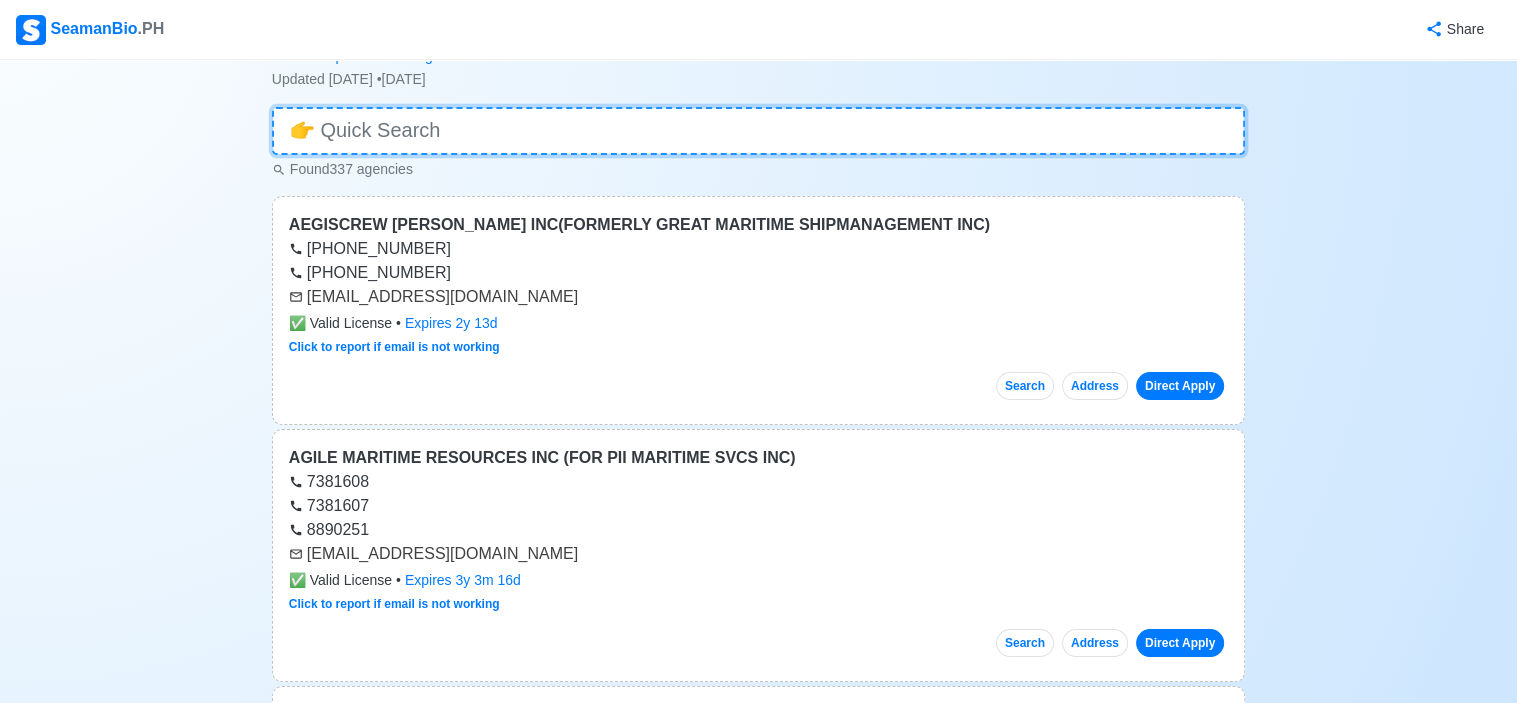 type 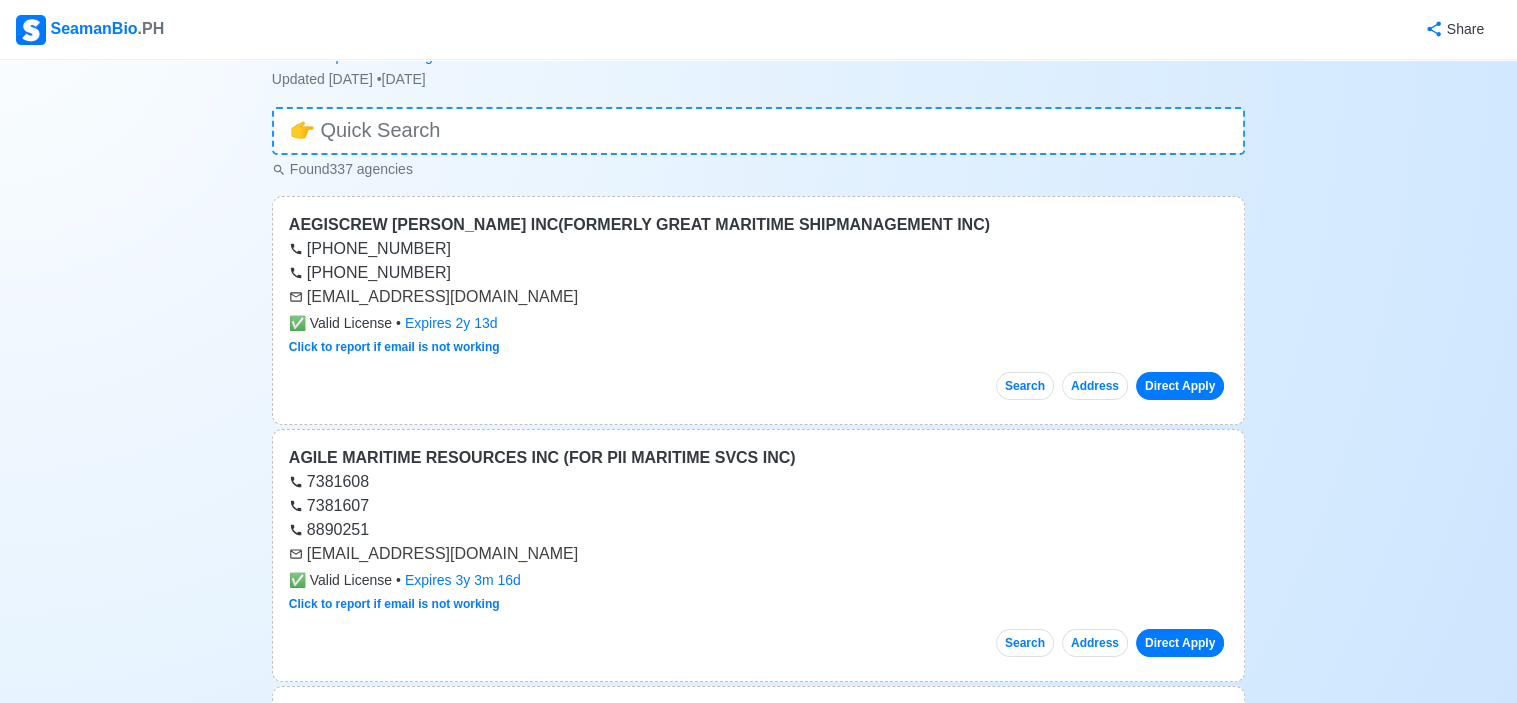 drag, startPoint x: 308, startPoint y: 295, endPoint x: 544, endPoint y: 304, distance: 236.17155 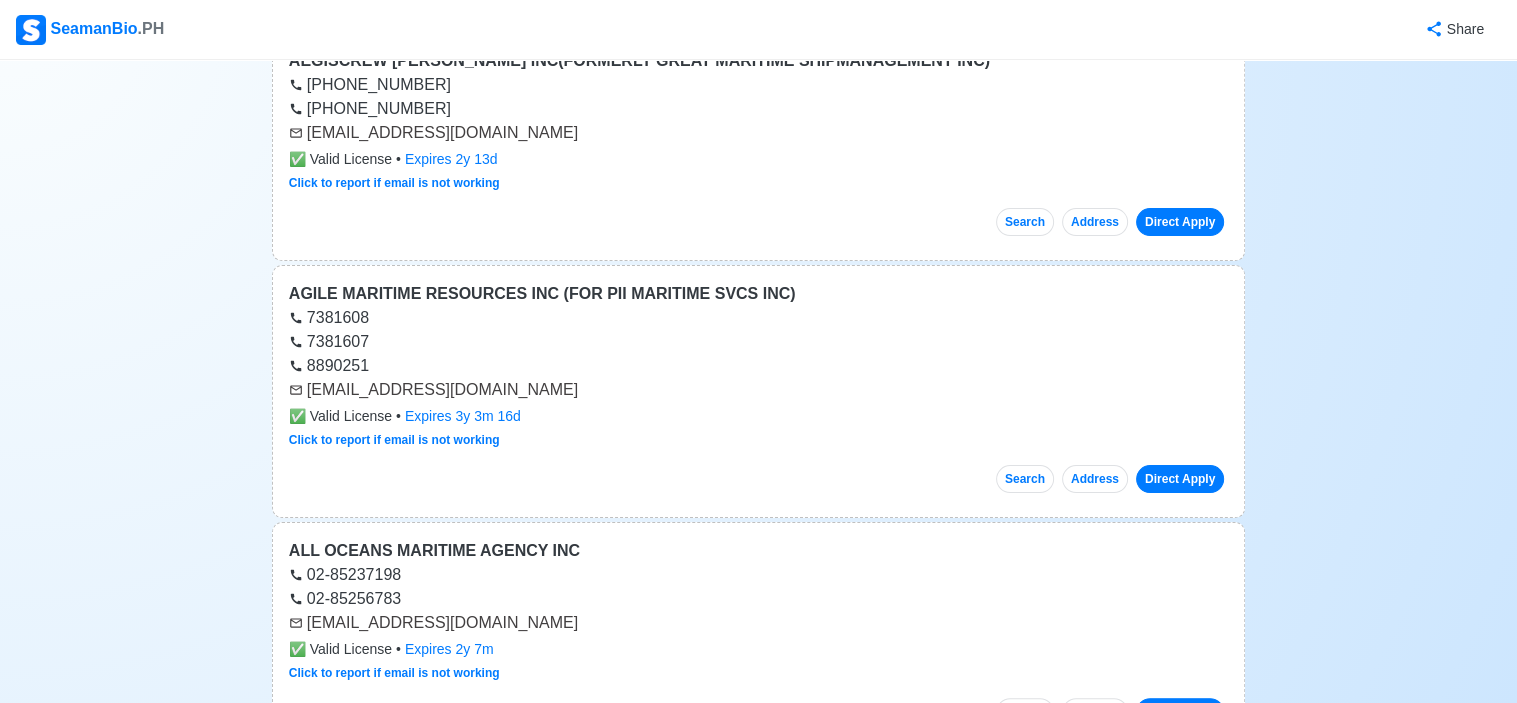 scroll, scrollTop: 300, scrollLeft: 0, axis: vertical 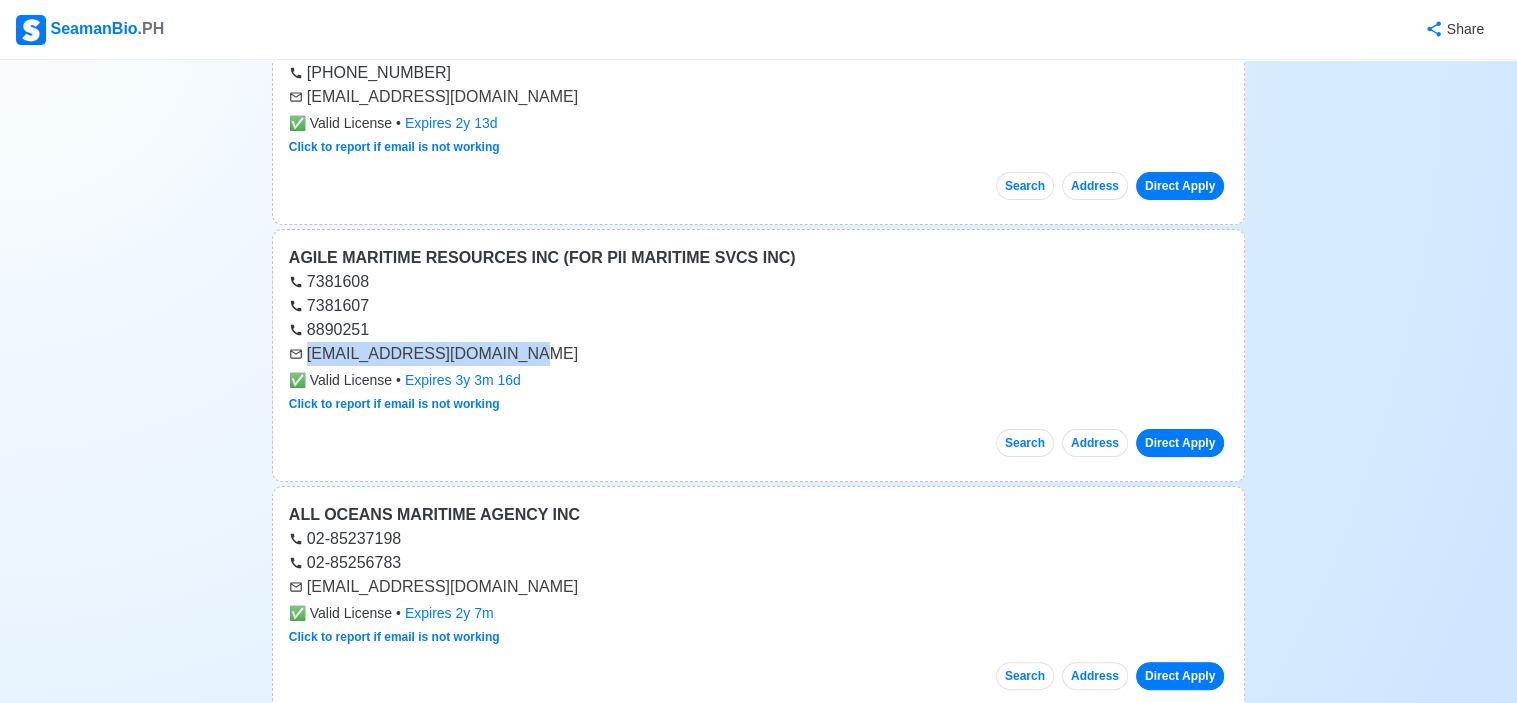 drag, startPoint x: 308, startPoint y: 354, endPoint x: 511, endPoint y: 351, distance: 203.02217 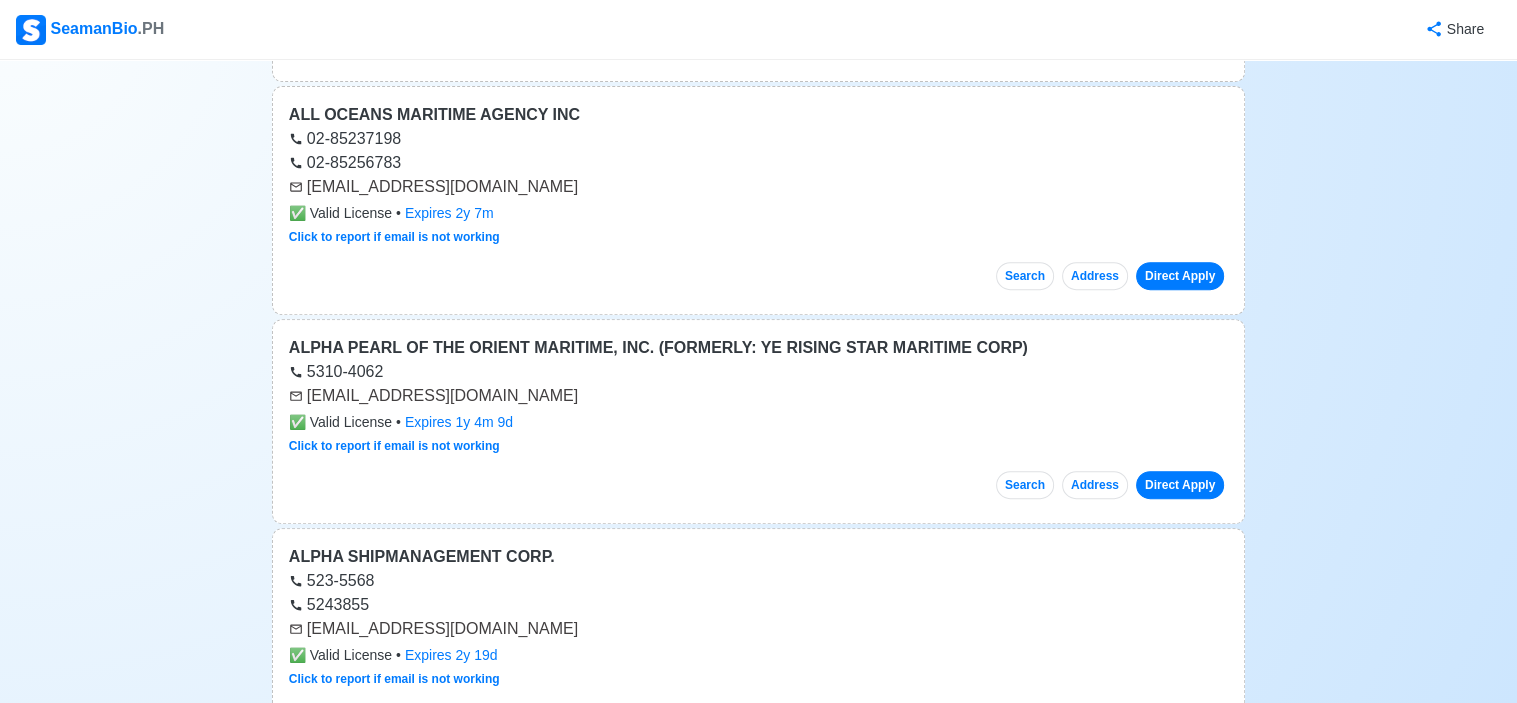 scroll, scrollTop: 600, scrollLeft: 0, axis: vertical 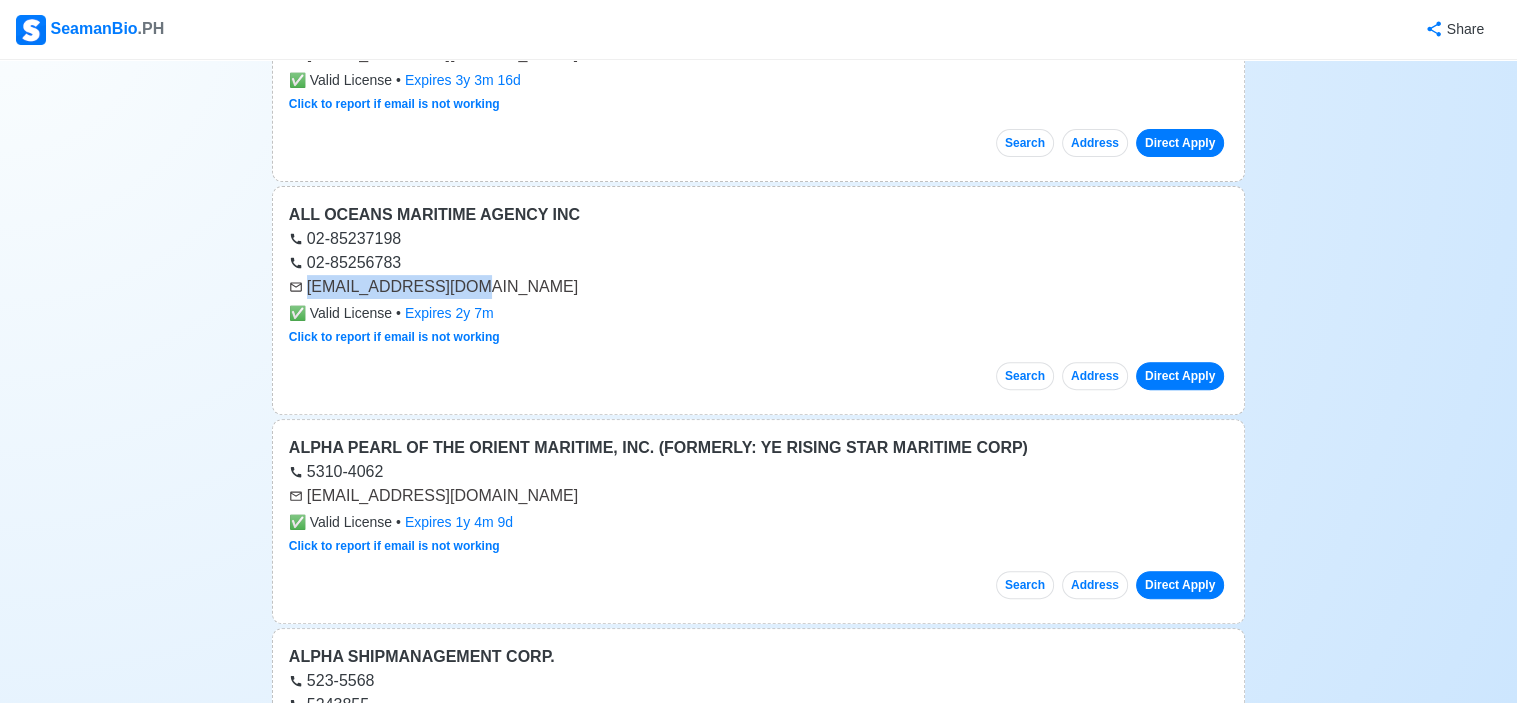 drag, startPoint x: 308, startPoint y: 285, endPoint x: 471, endPoint y: 295, distance: 163.30646 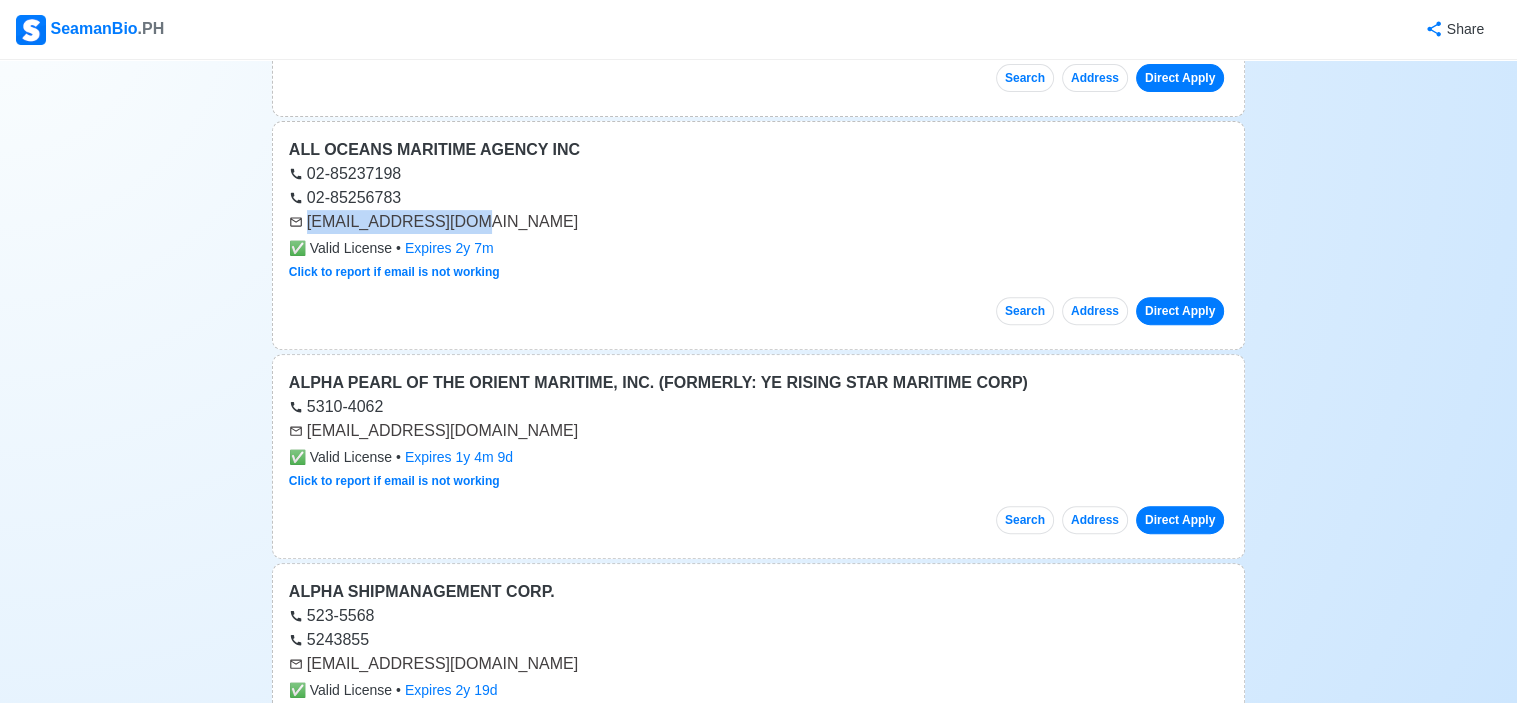 scroll, scrollTop: 700, scrollLeft: 0, axis: vertical 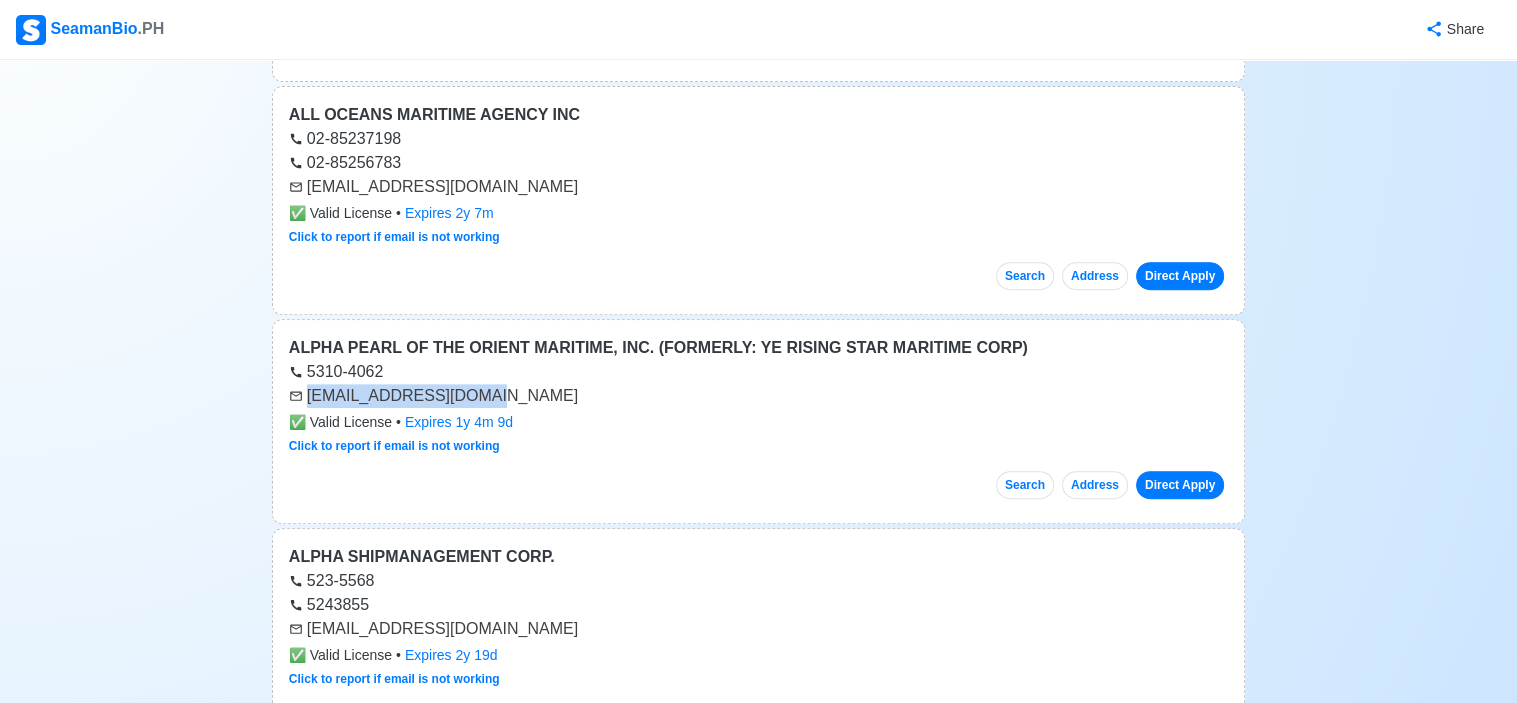 drag, startPoint x: 308, startPoint y: 394, endPoint x: 478, endPoint y: 392, distance: 170.01176 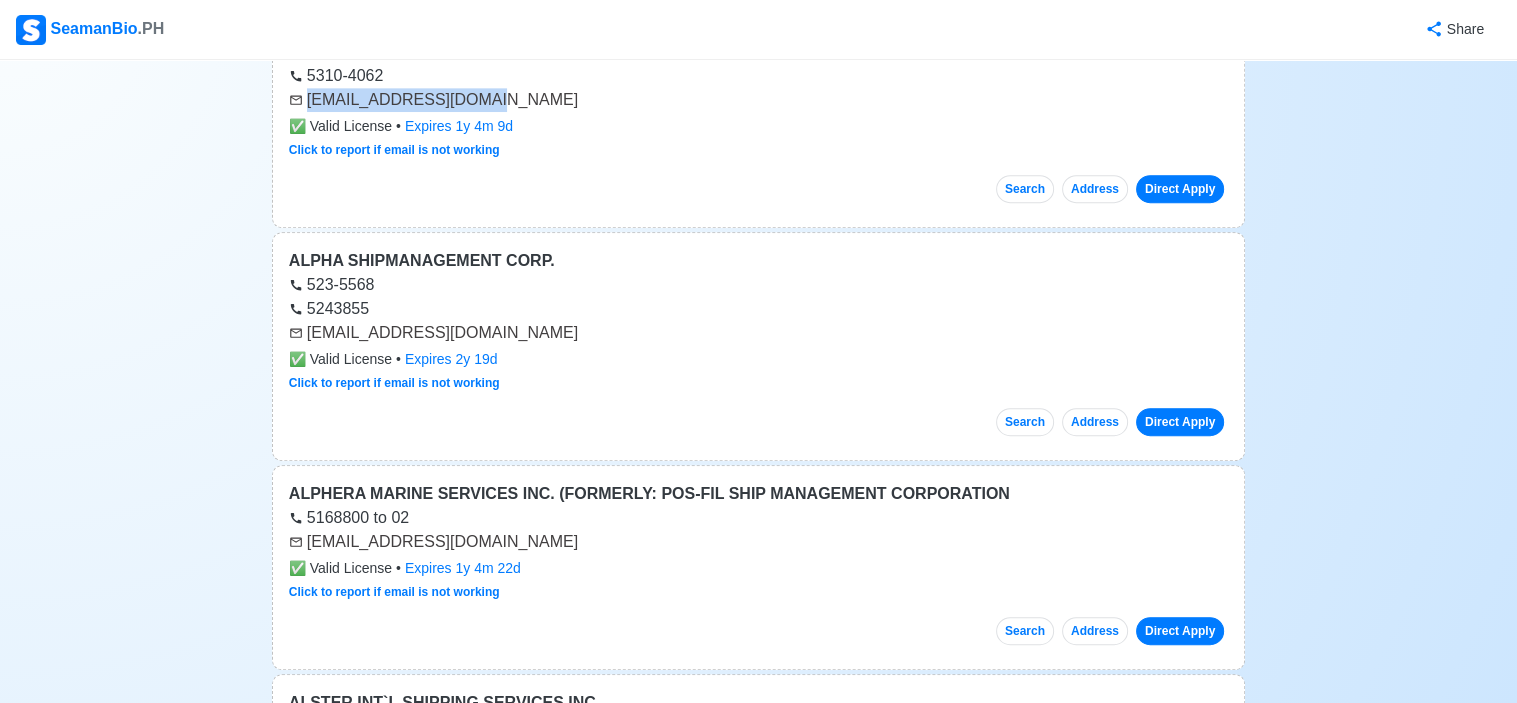 scroll, scrollTop: 900, scrollLeft: 0, axis: vertical 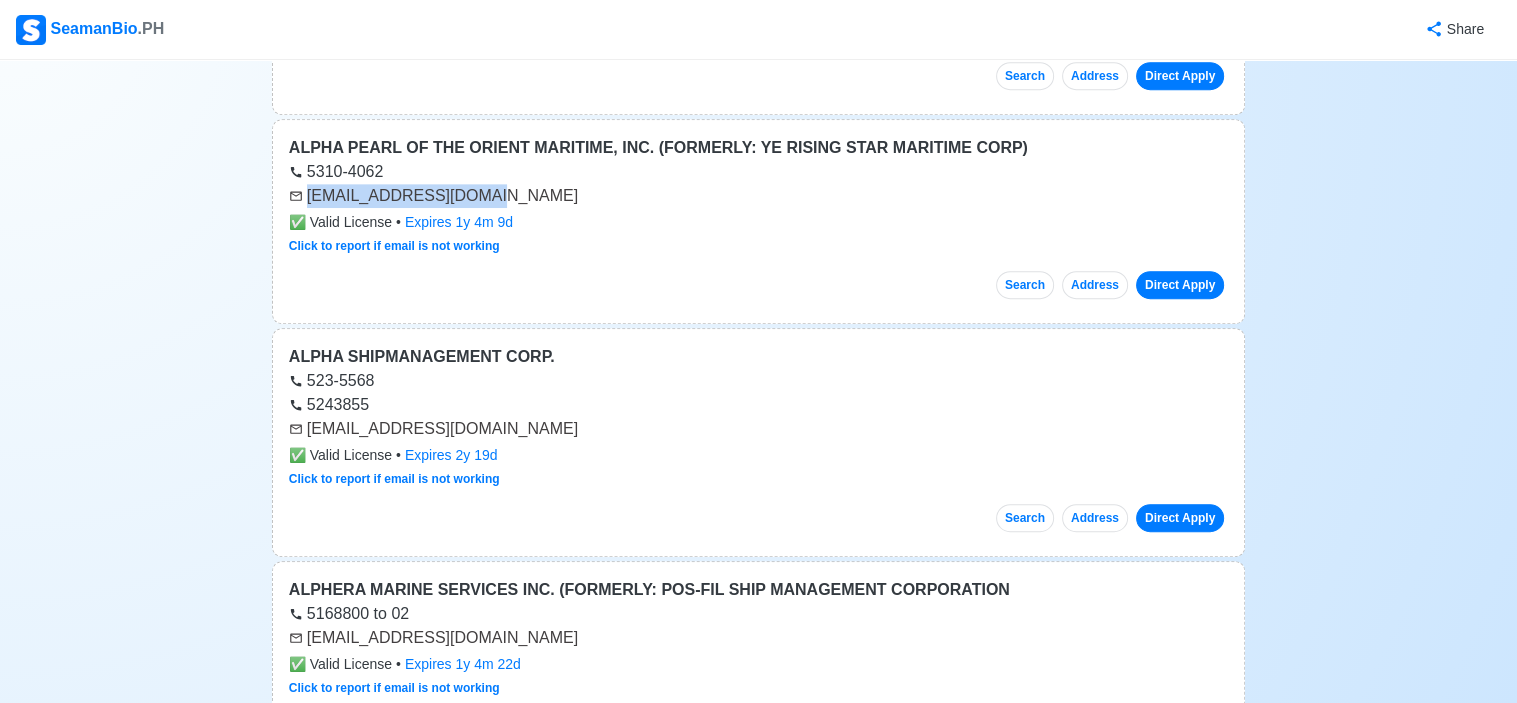 drag, startPoint x: 308, startPoint y: 425, endPoint x: 551, endPoint y: 425, distance: 243 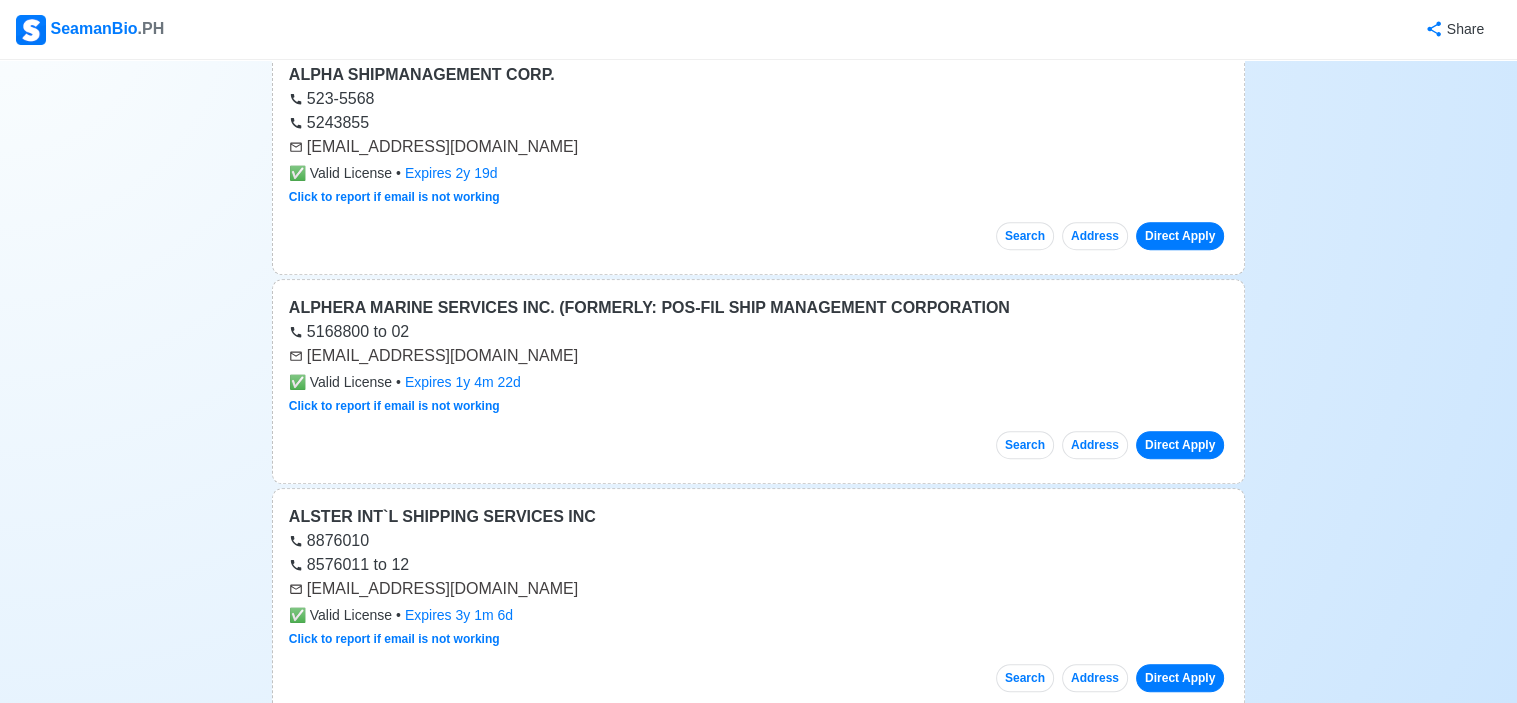 scroll, scrollTop: 1200, scrollLeft: 0, axis: vertical 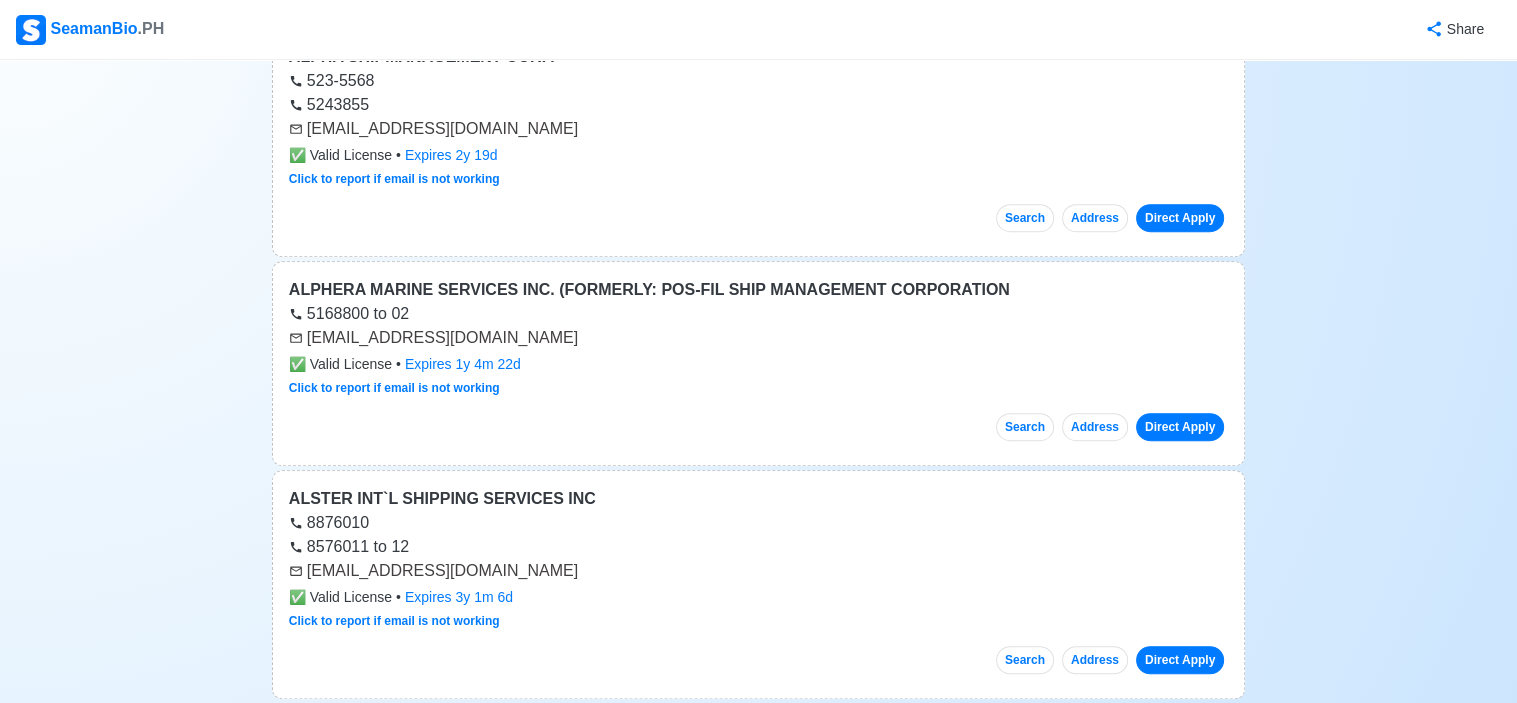 drag, startPoint x: 308, startPoint y: 331, endPoint x: 538, endPoint y: 343, distance: 230.31284 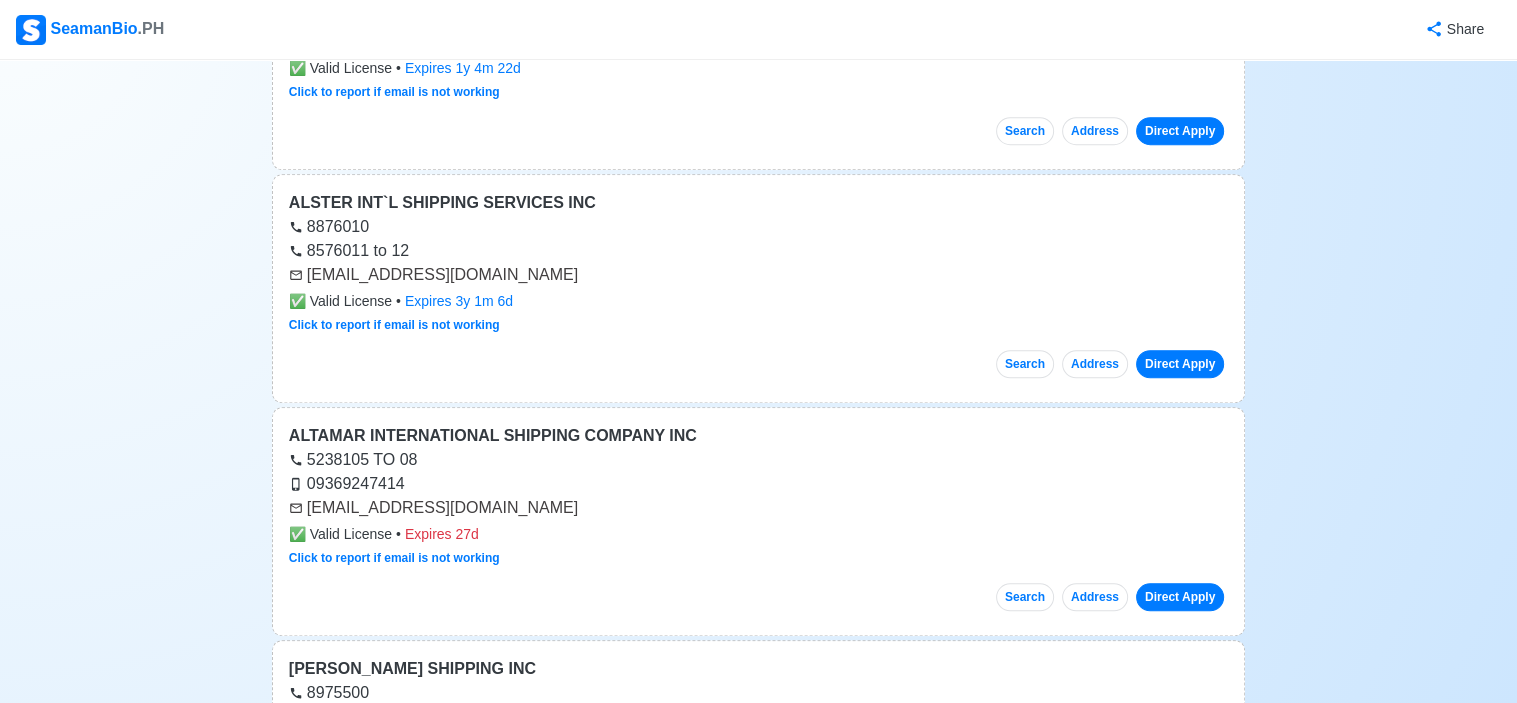 scroll, scrollTop: 1500, scrollLeft: 0, axis: vertical 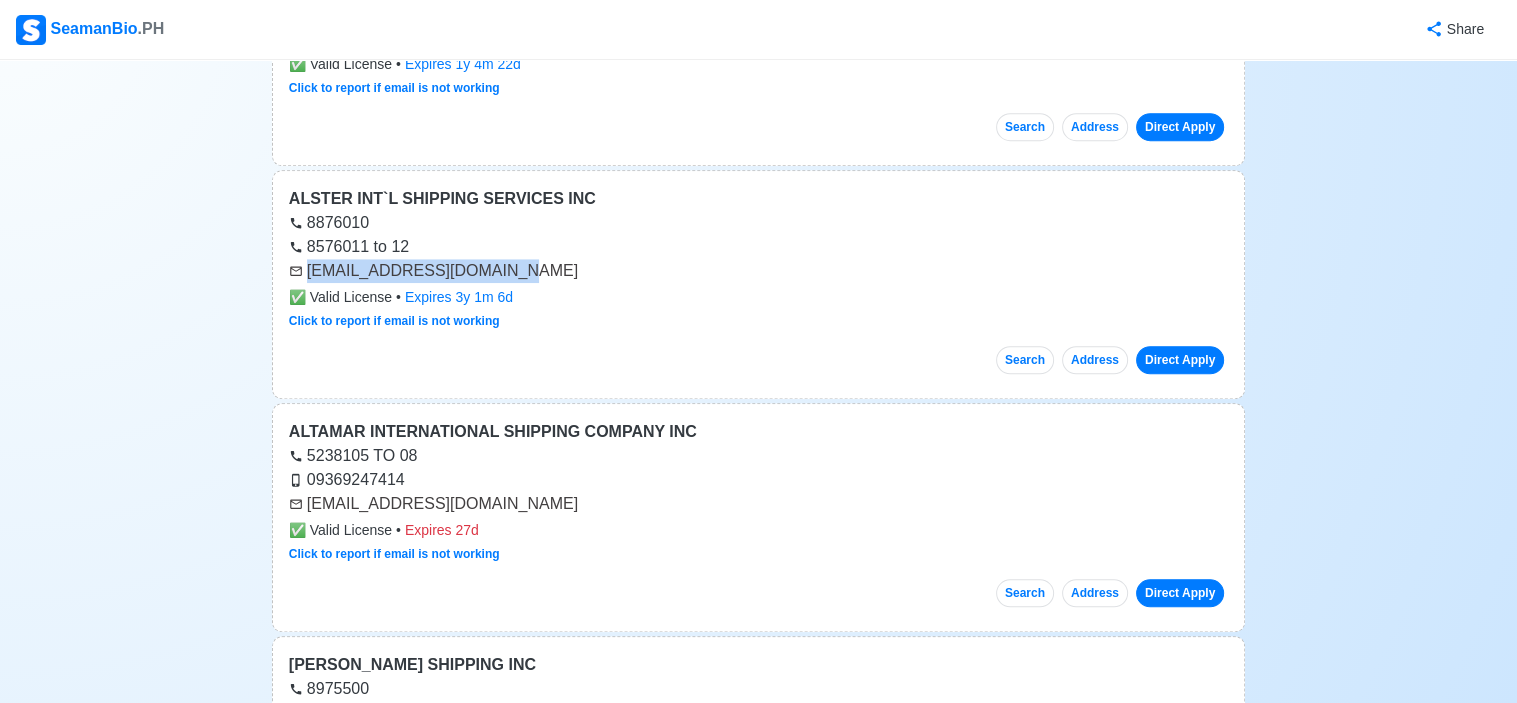 drag, startPoint x: 306, startPoint y: 267, endPoint x: 494, endPoint y: 263, distance: 188.04254 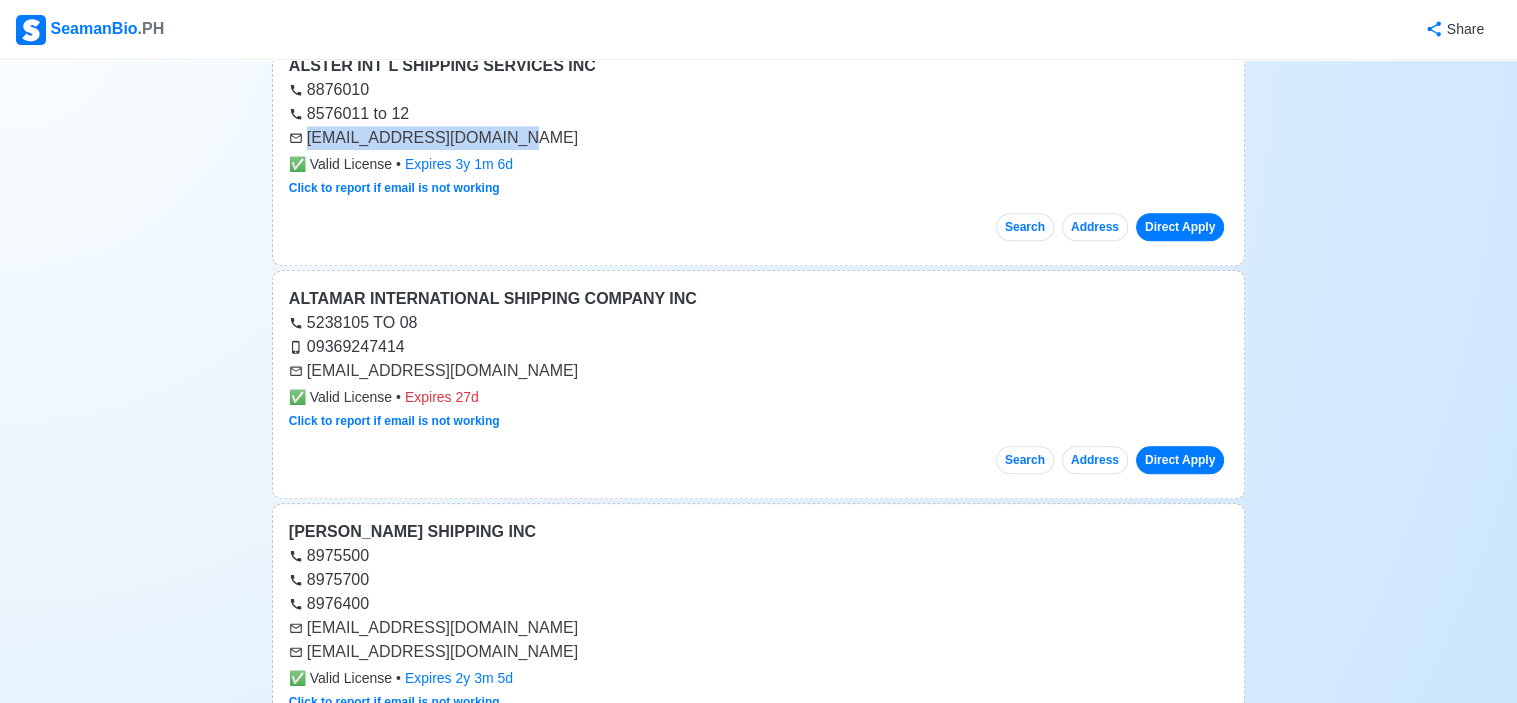 scroll, scrollTop: 1700, scrollLeft: 0, axis: vertical 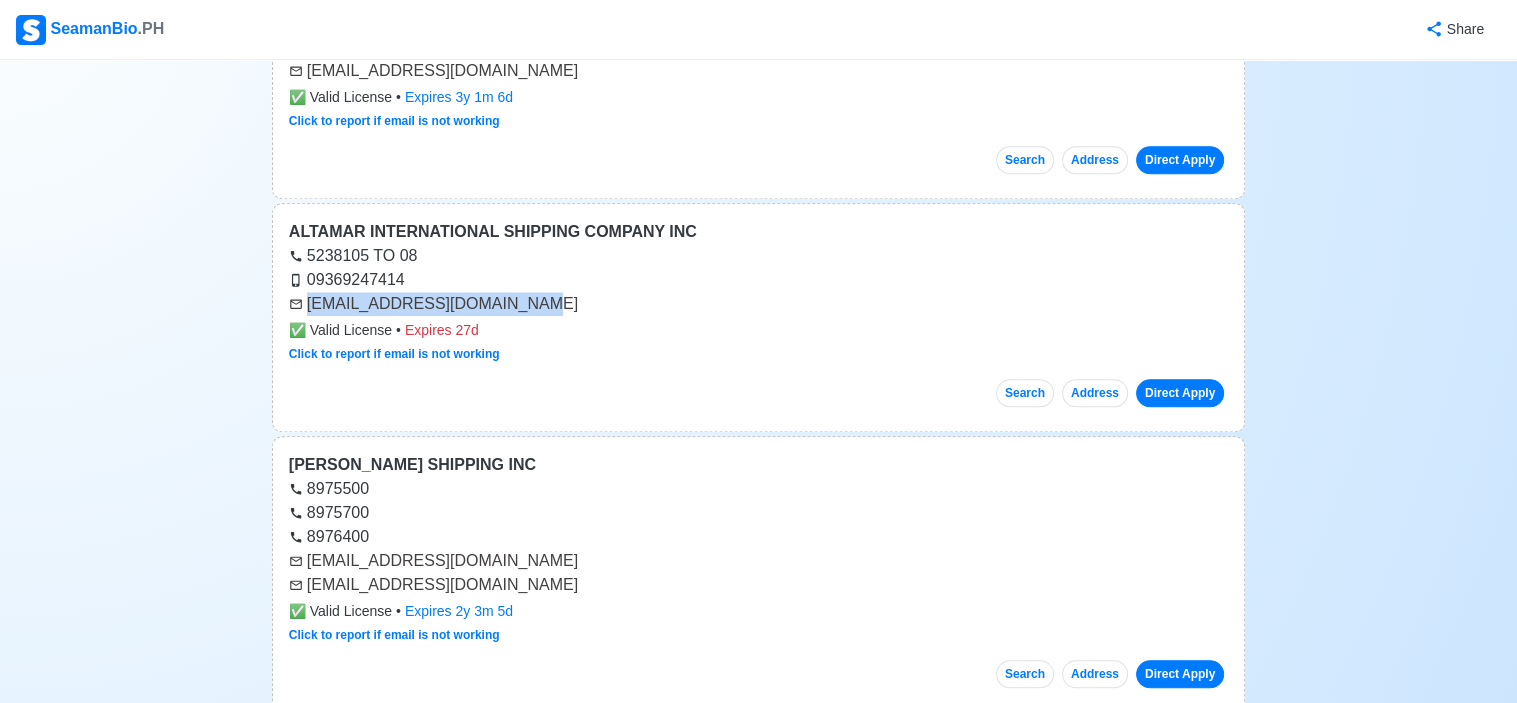 drag, startPoint x: 306, startPoint y: 296, endPoint x: 514, endPoint y: 299, distance: 208.02164 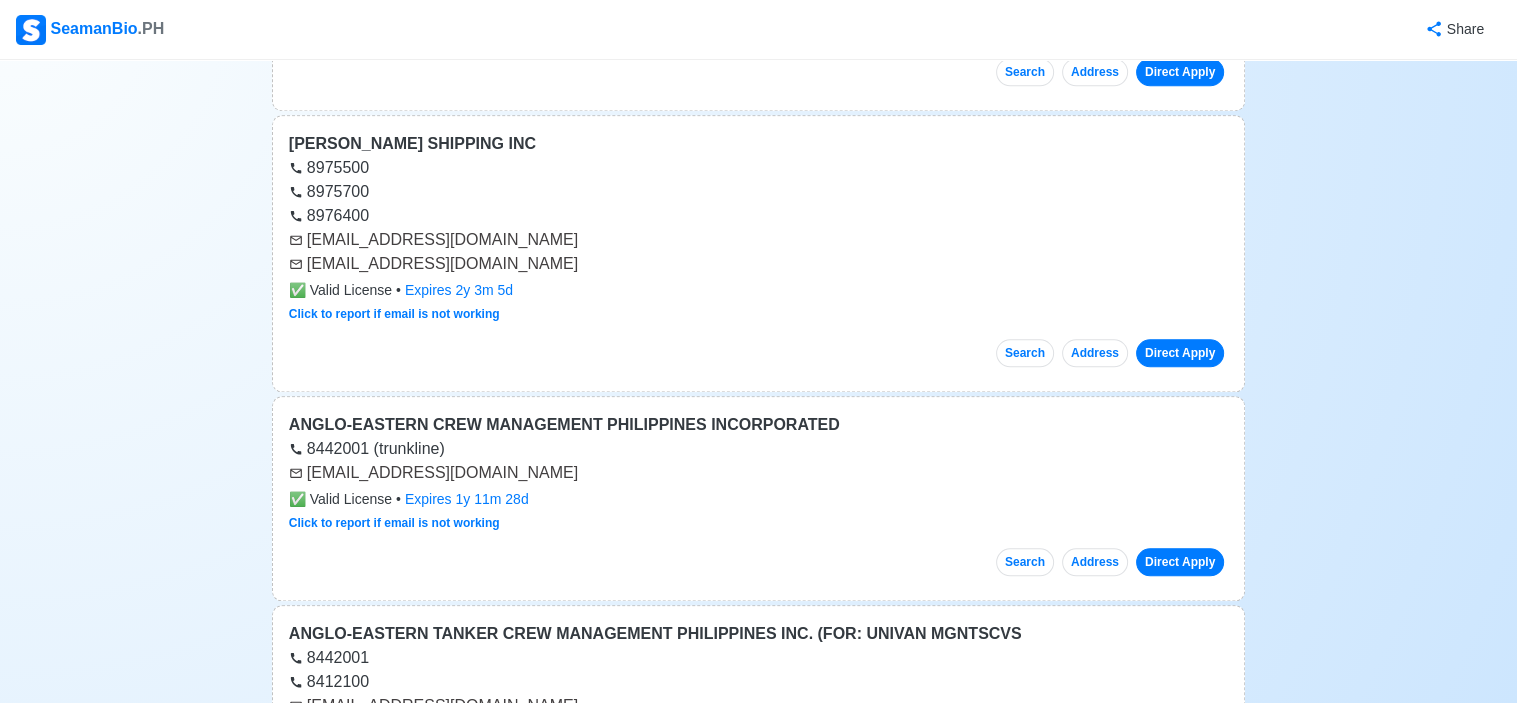 scroll, scrollTop: 2000, scrollLeft: 0, axis: vertical 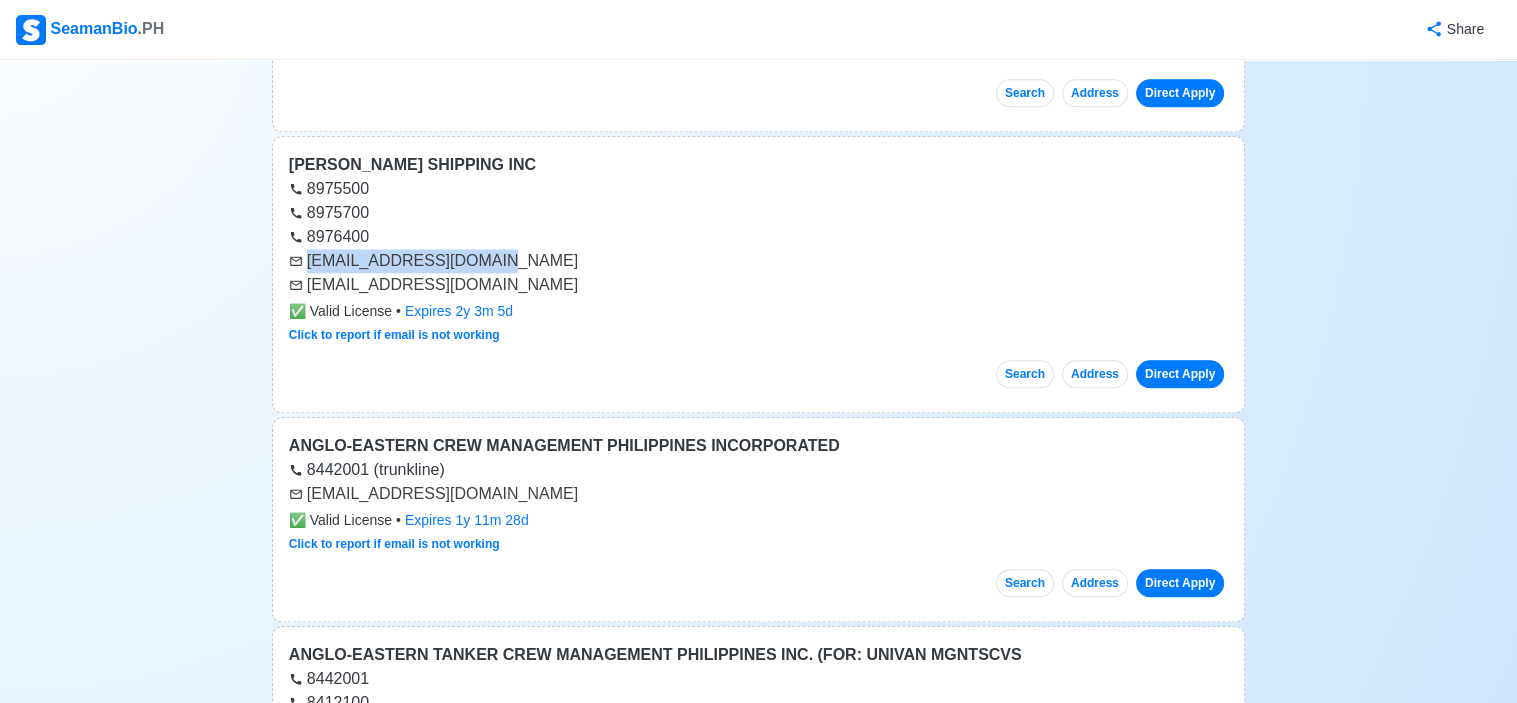 drag, startPoint x: 308, startPoint y: 255, endPoint x: 491, endPoint y: 251, distance: 183.04372 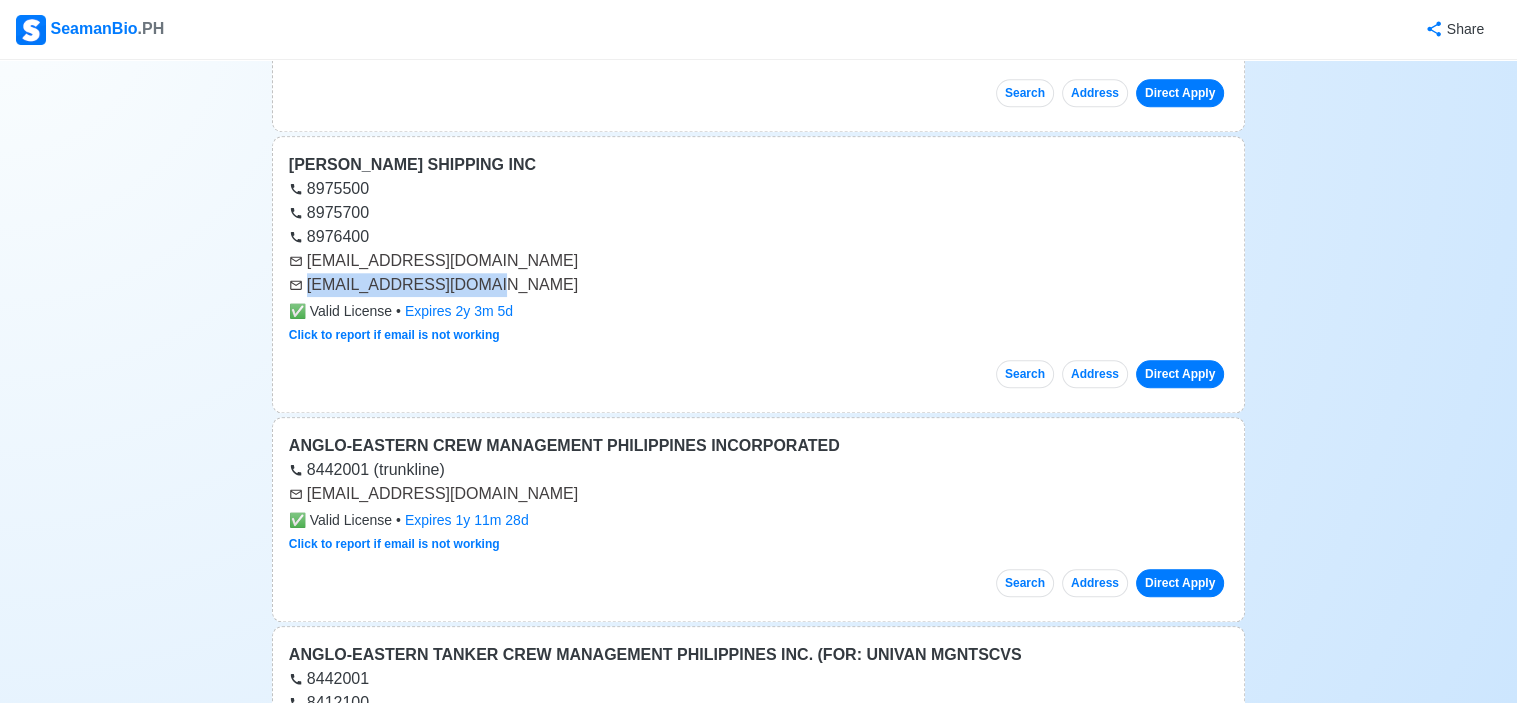 drag, startPoint x: 308, startPoint y: 279, endPoint x: 485, endPoint y: 279, distance: 177 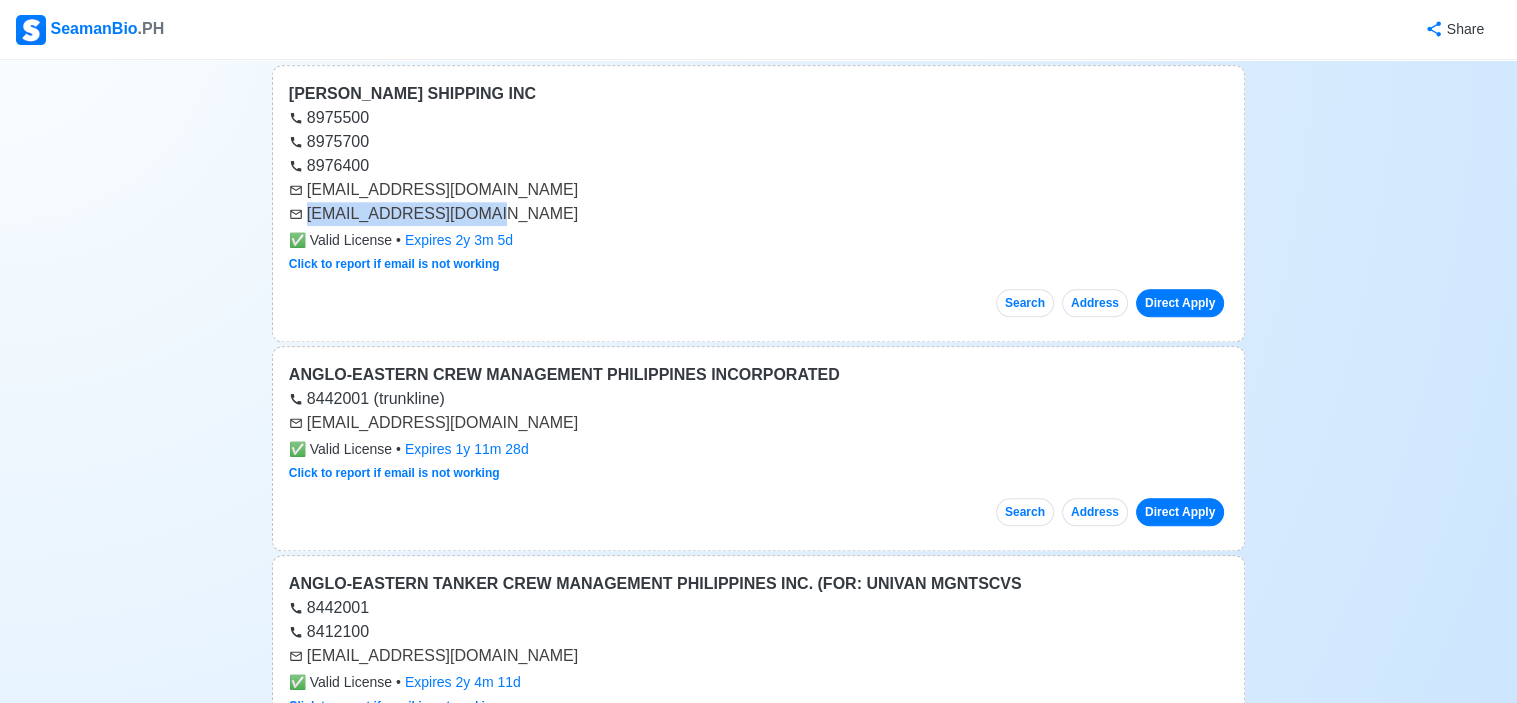 scroll, scrollTop: 2200, scrollLeft: 0, axis: vertical 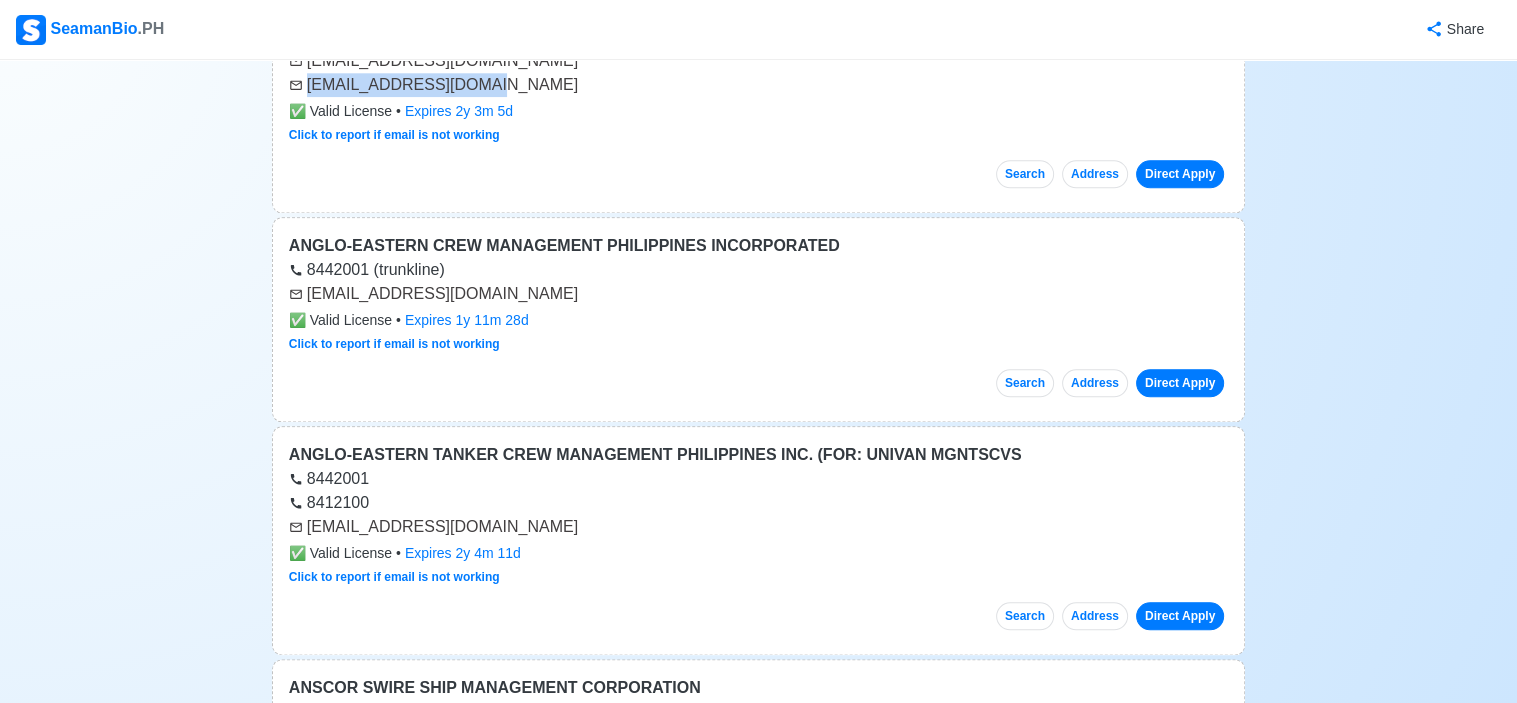 drag, startPoint x: 308, startPoint y: 287, endPoint x: 559, endPoint y: 295, distance: 251.12746 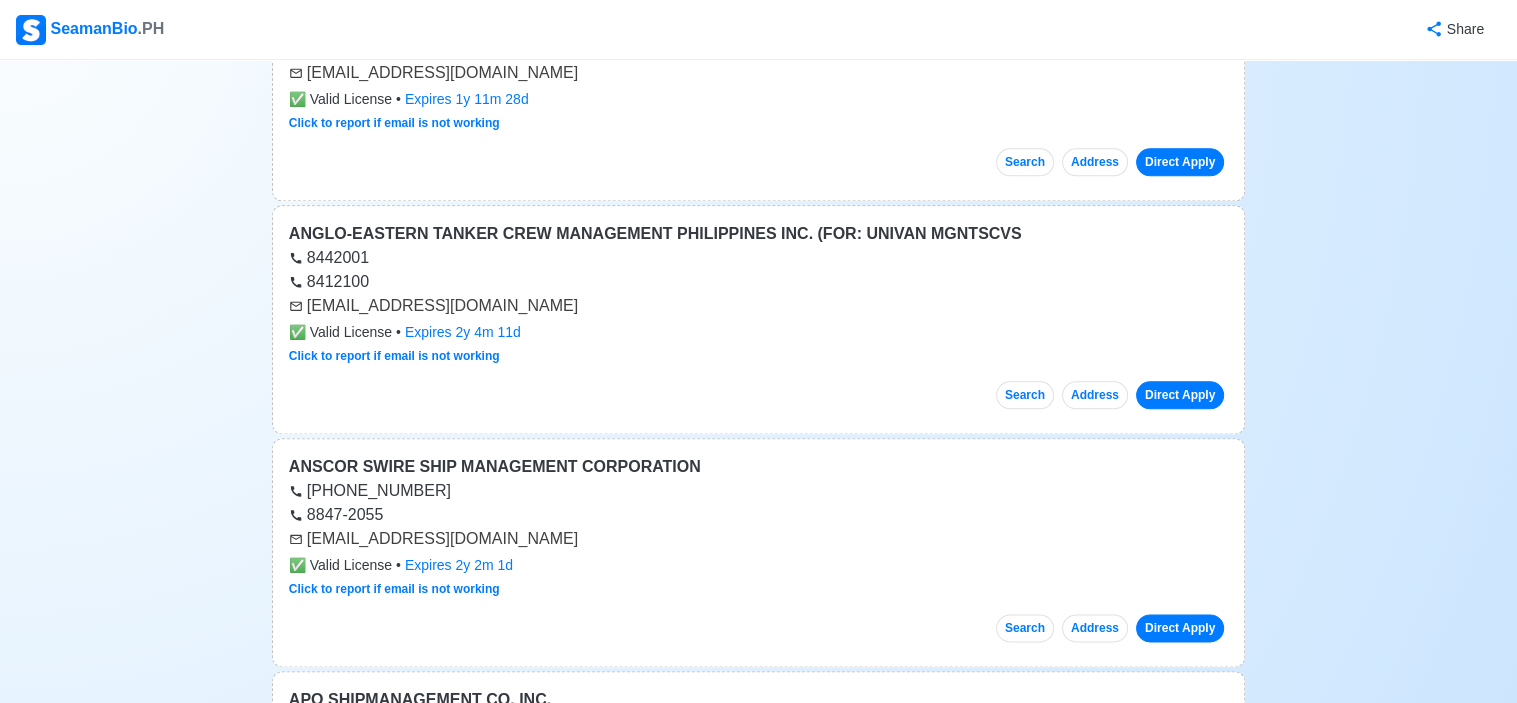 scroll, scrollTop: 2400, scrollLeft: 0, axis: vertical 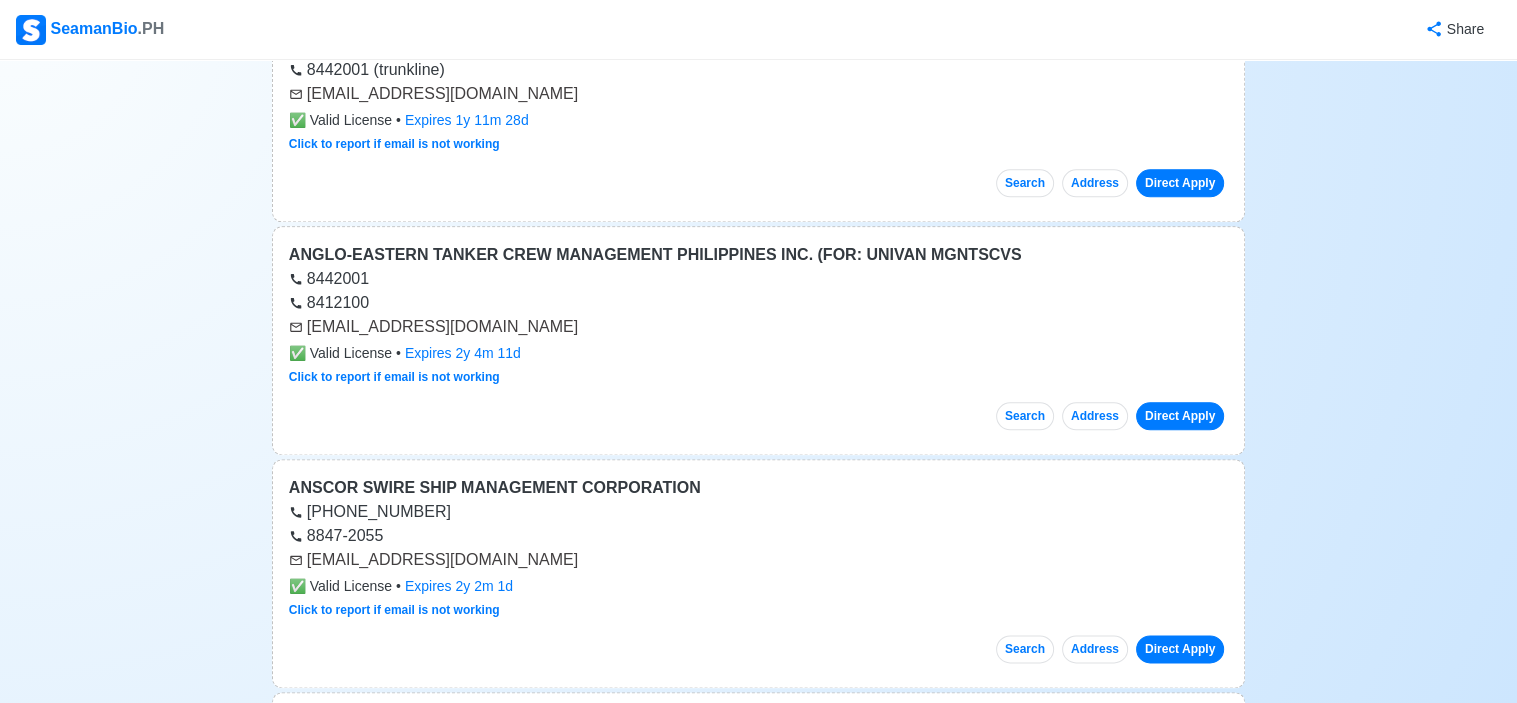 drag, startPoint x: 307, startPoint y: 319, endPoint x: 554, endPoint y: 326, distance: 247.09917 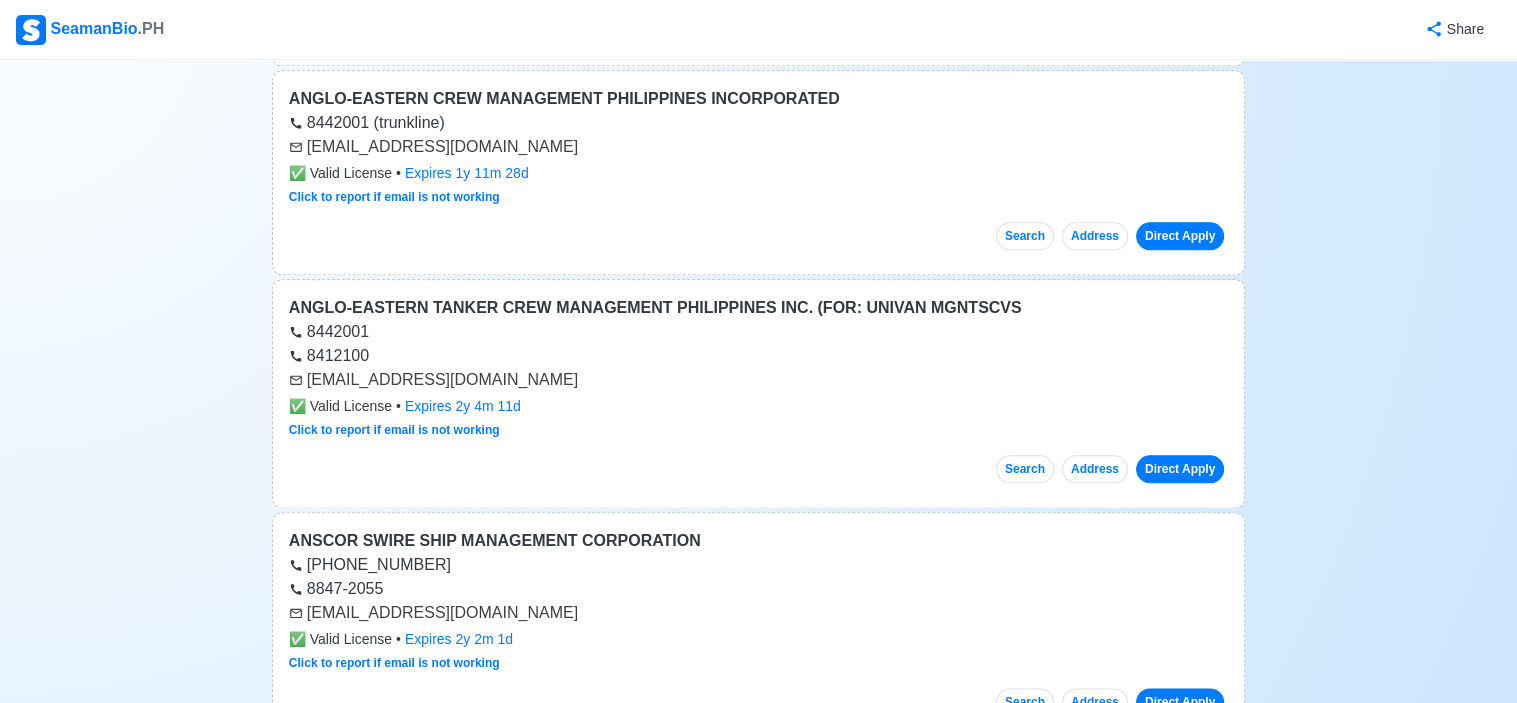 scroll, scrollTop: 2300, scrollLeft: 0, axis: vertical 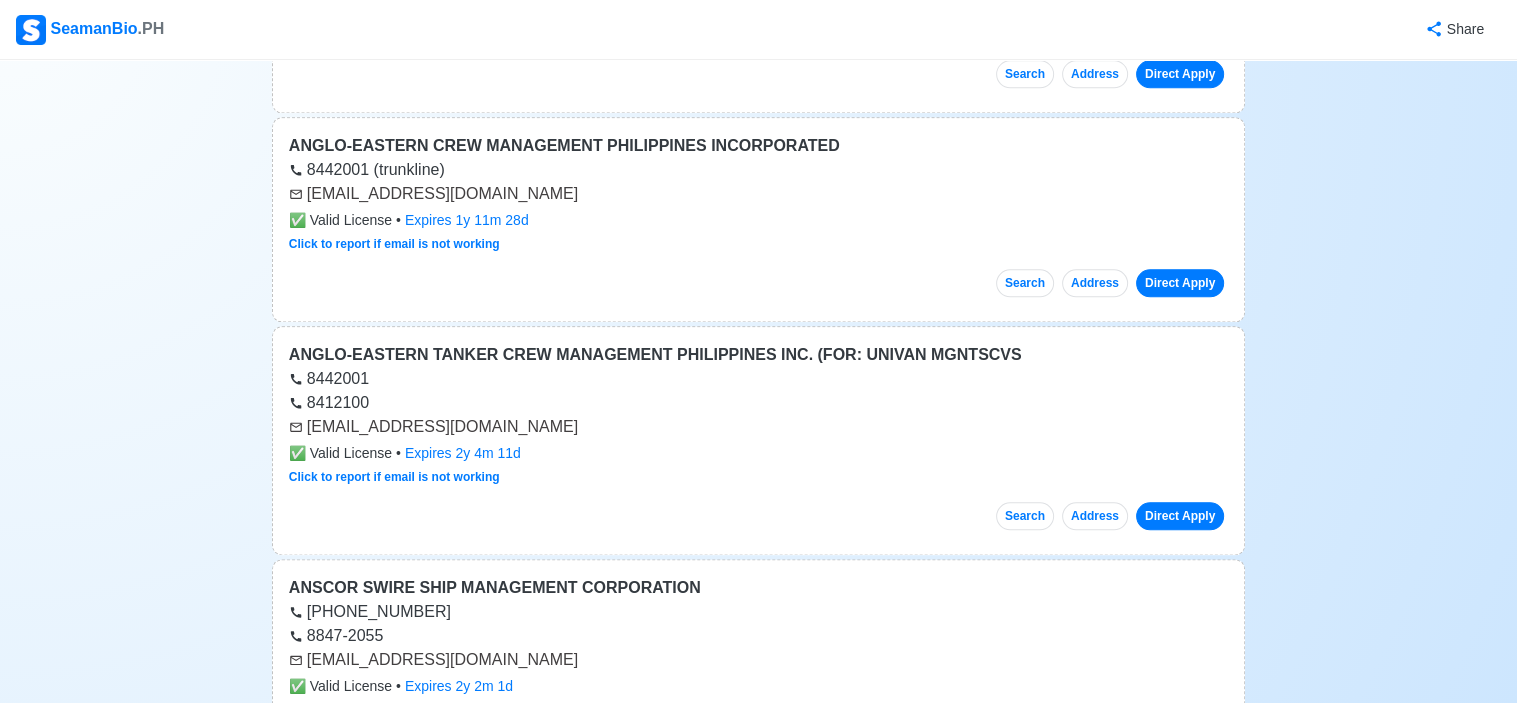 click on "8412100" at bounding box center (758, 403) 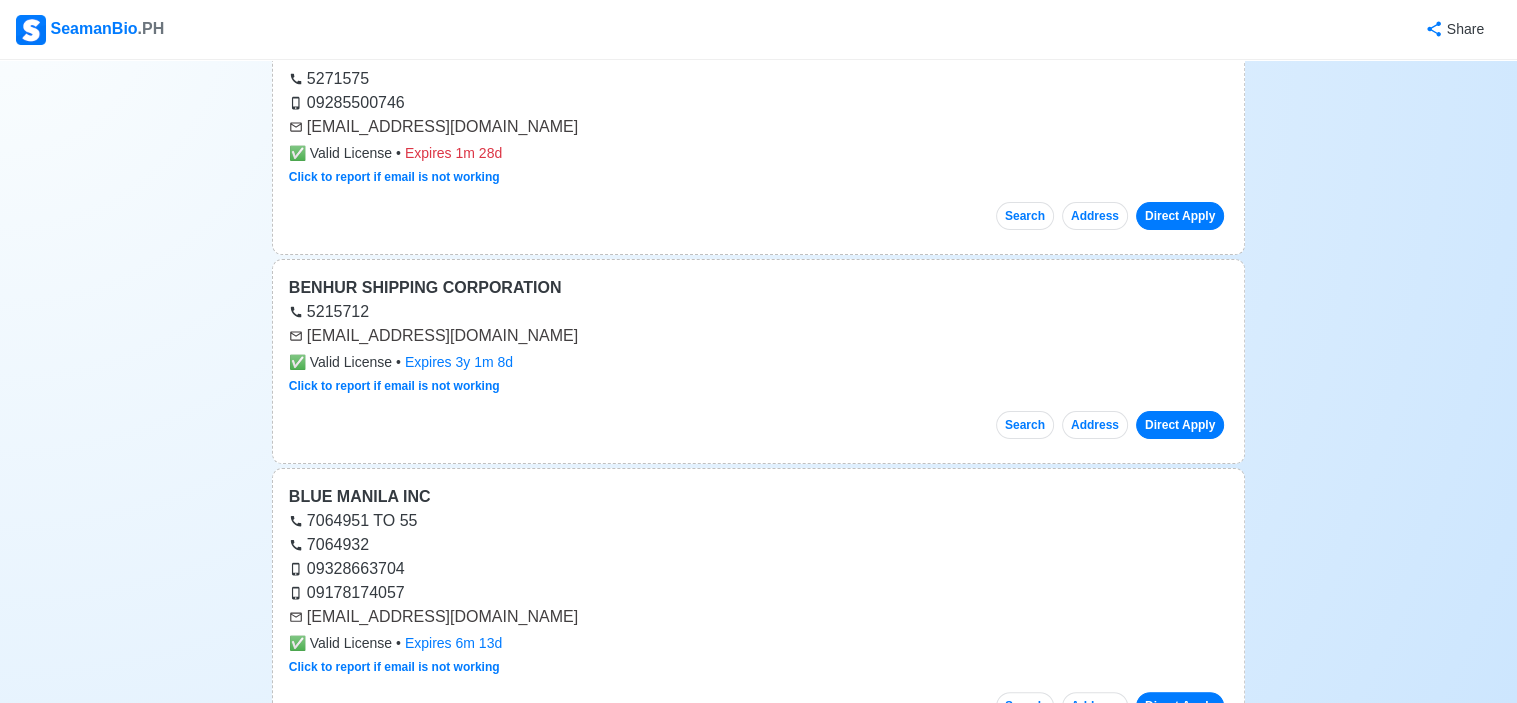 scroll, scrollTop: 8100, scrollLeft: 0, axis: vertical 